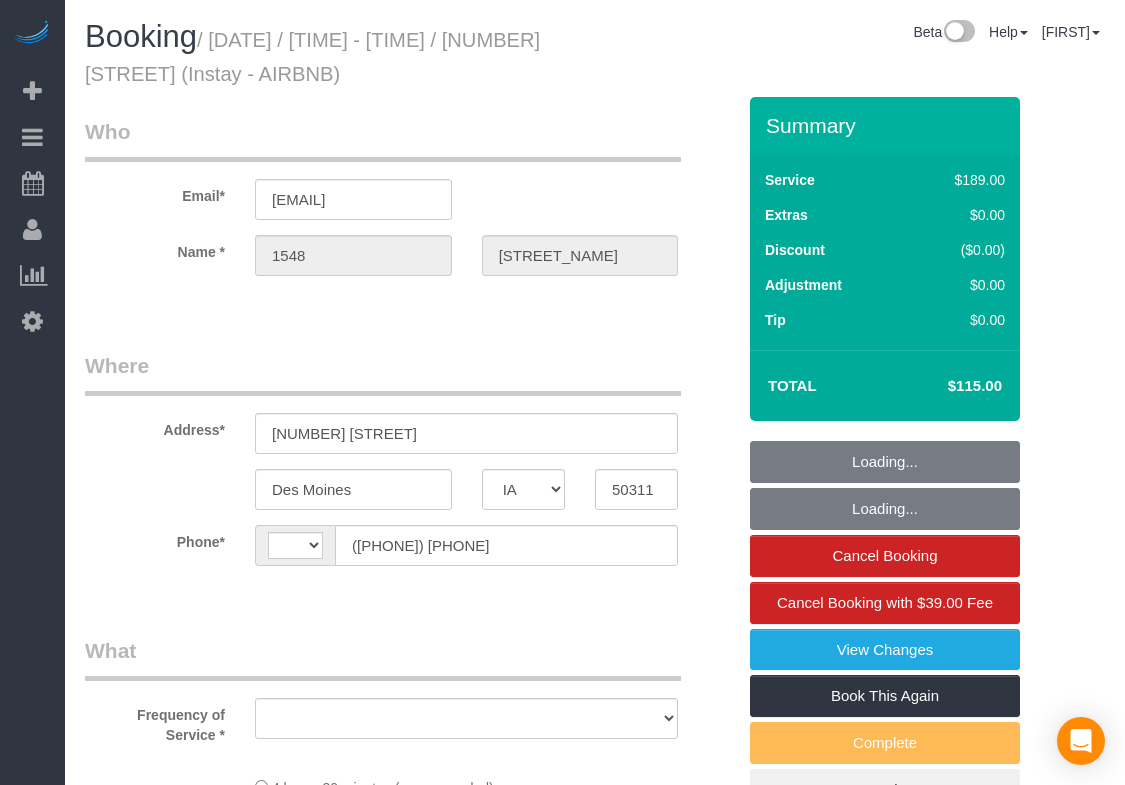 select on "IA" 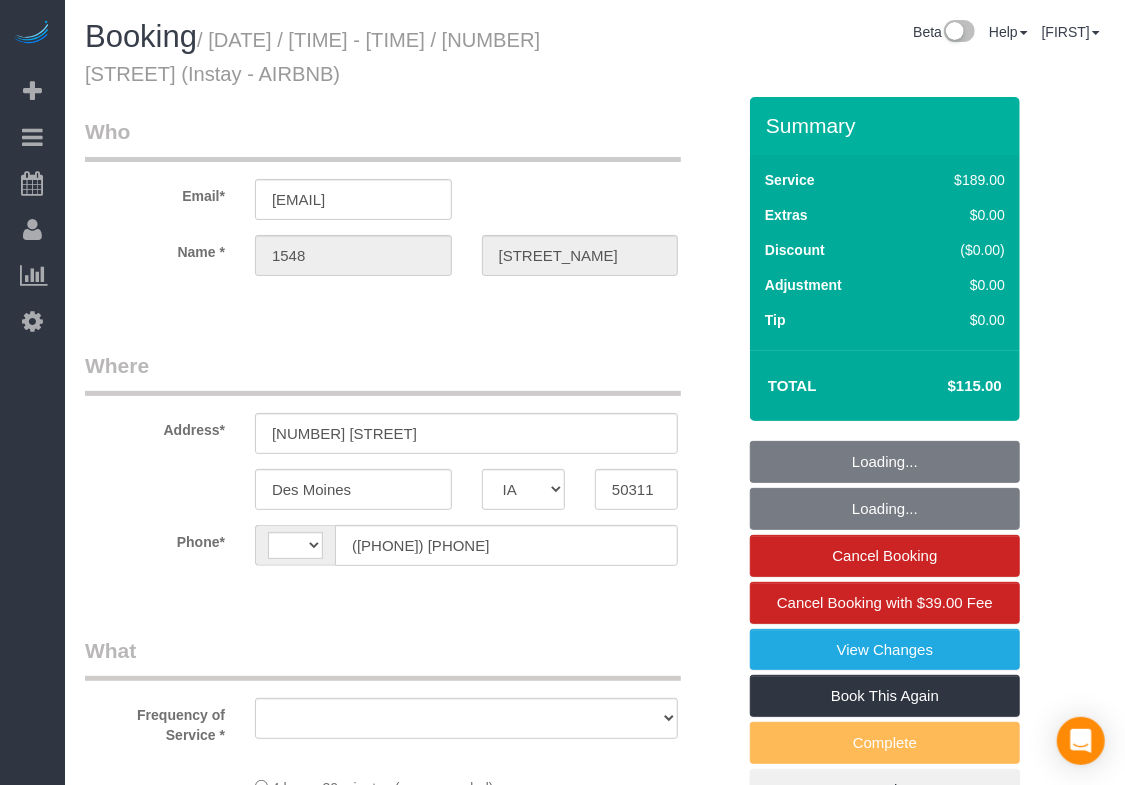 select on "string:US" 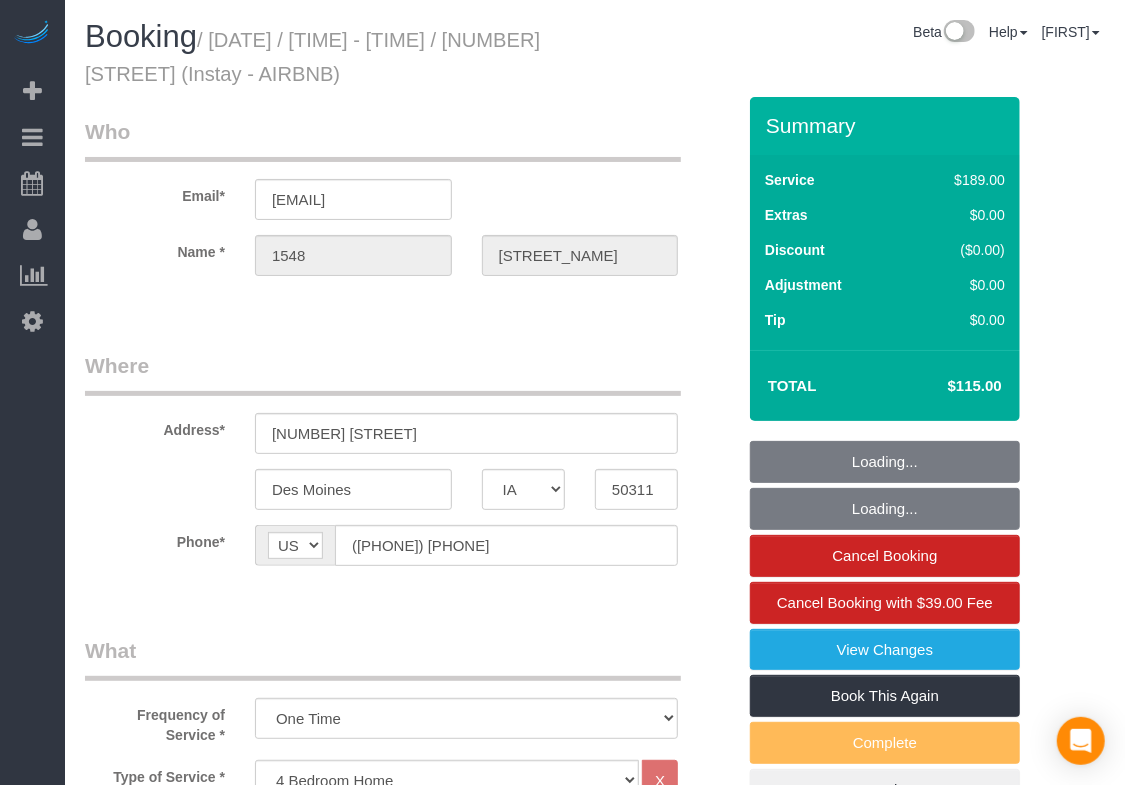select on "object:738" 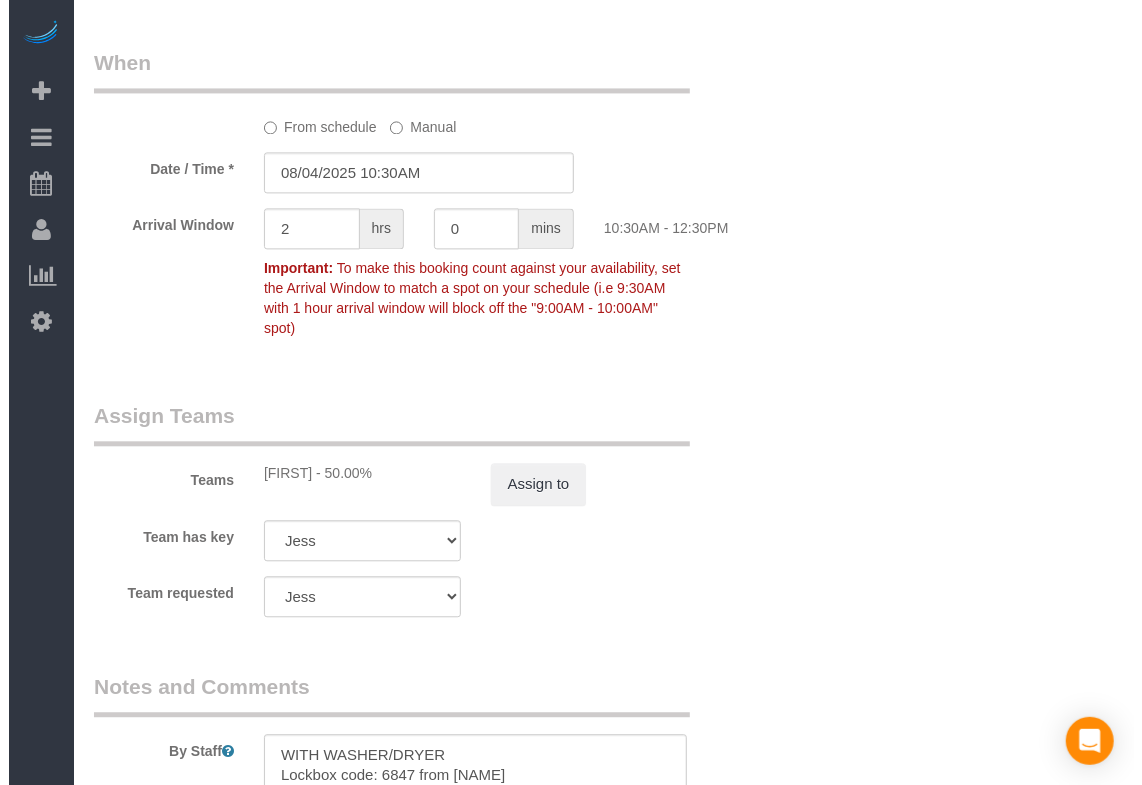 scroll, scrollTop: 2230, scrollLeft: 0, axis: vertical 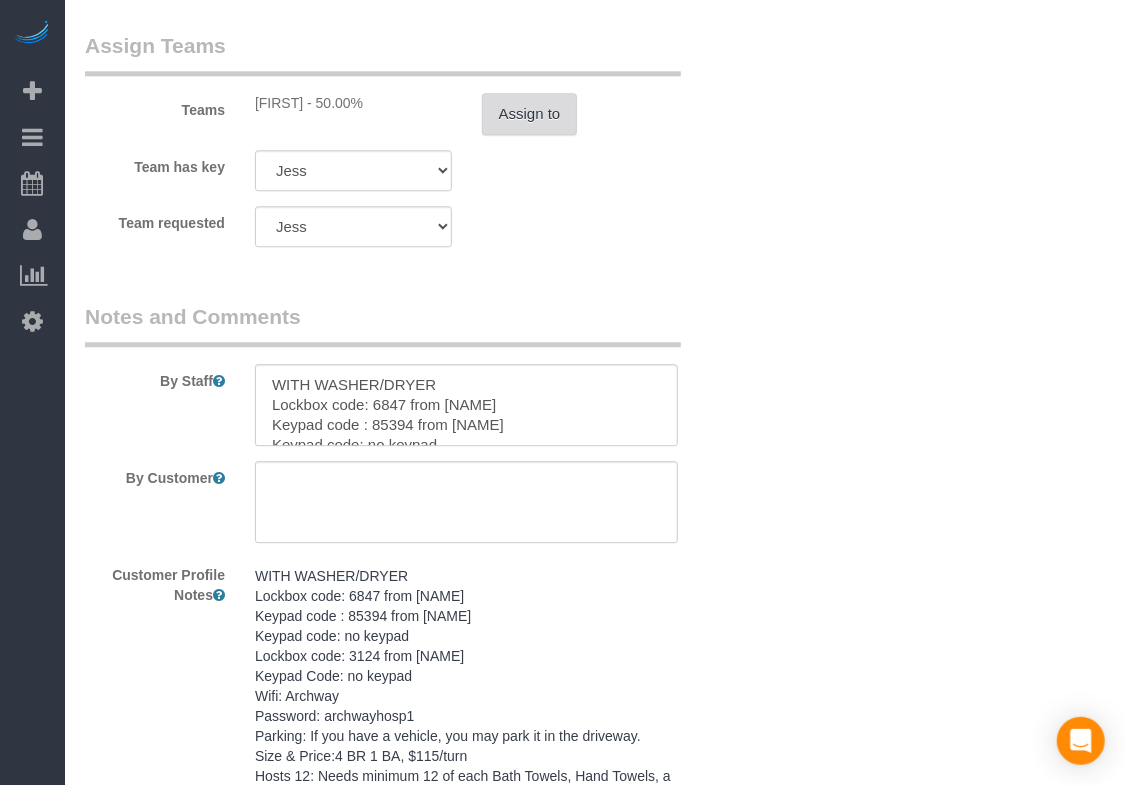click on "Assign to" at bounding box center (530, 114) 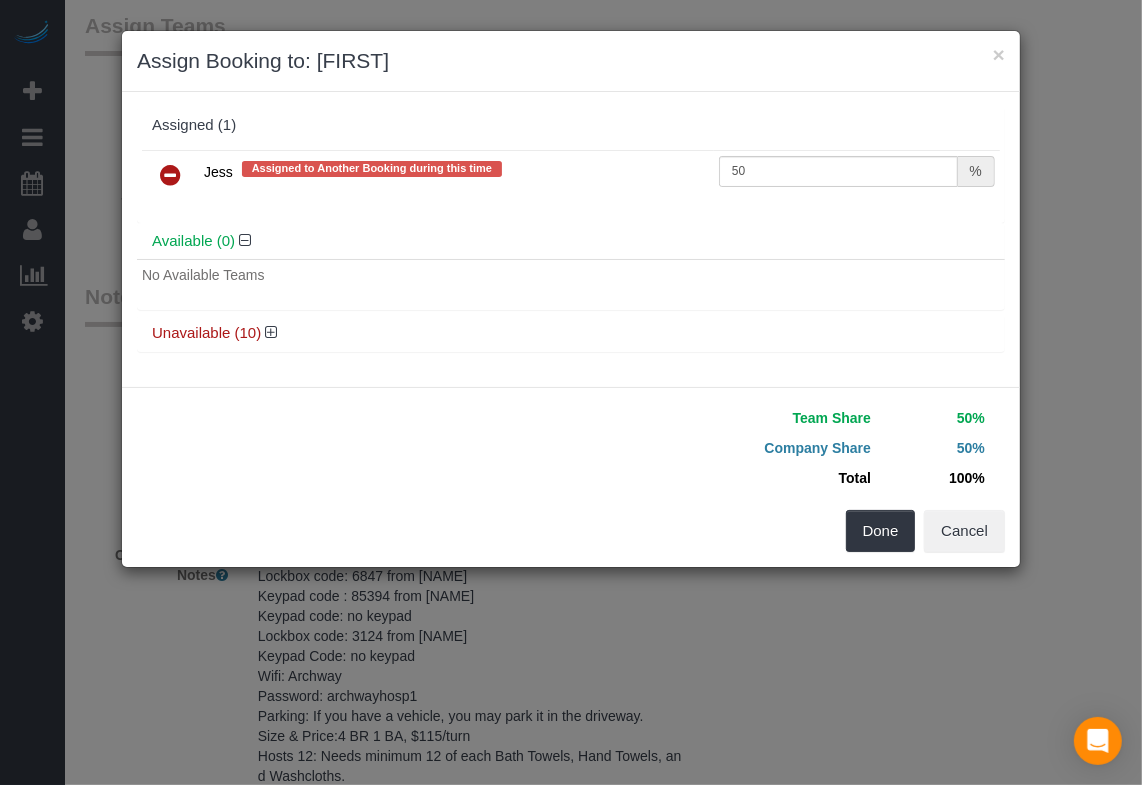 click at bounding box center [170, 175] 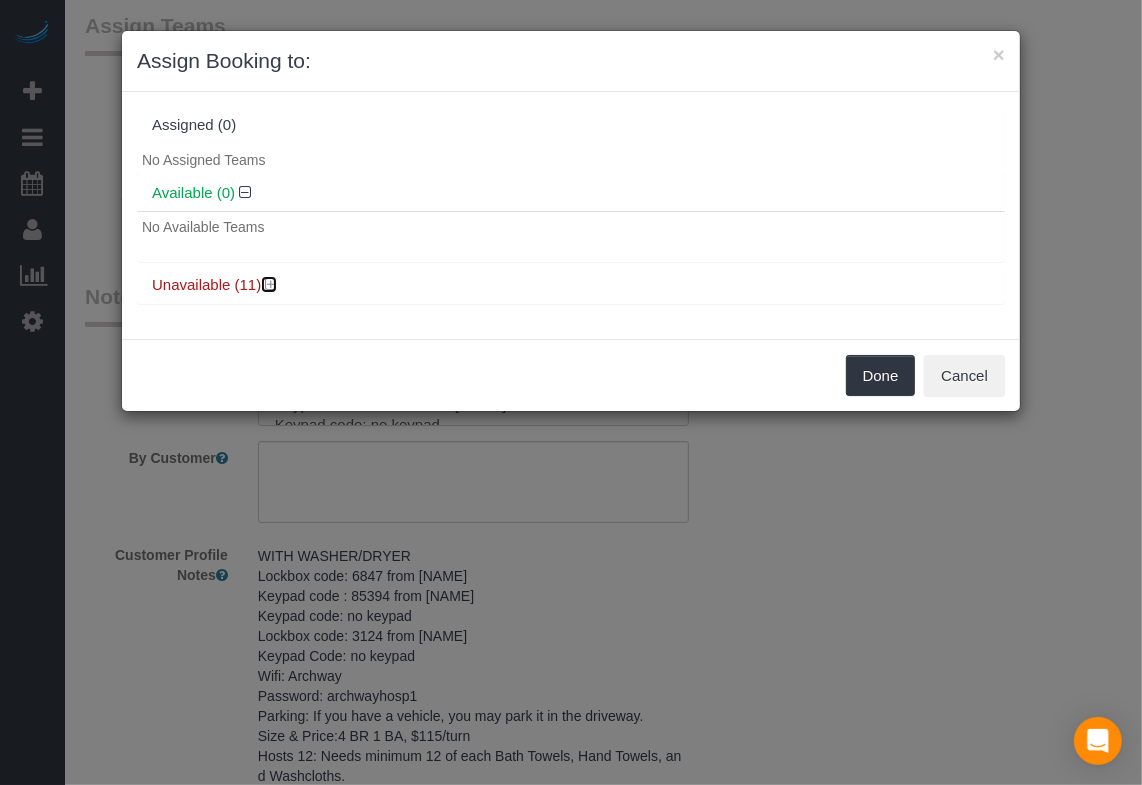 click at bounding box center (271, 284) 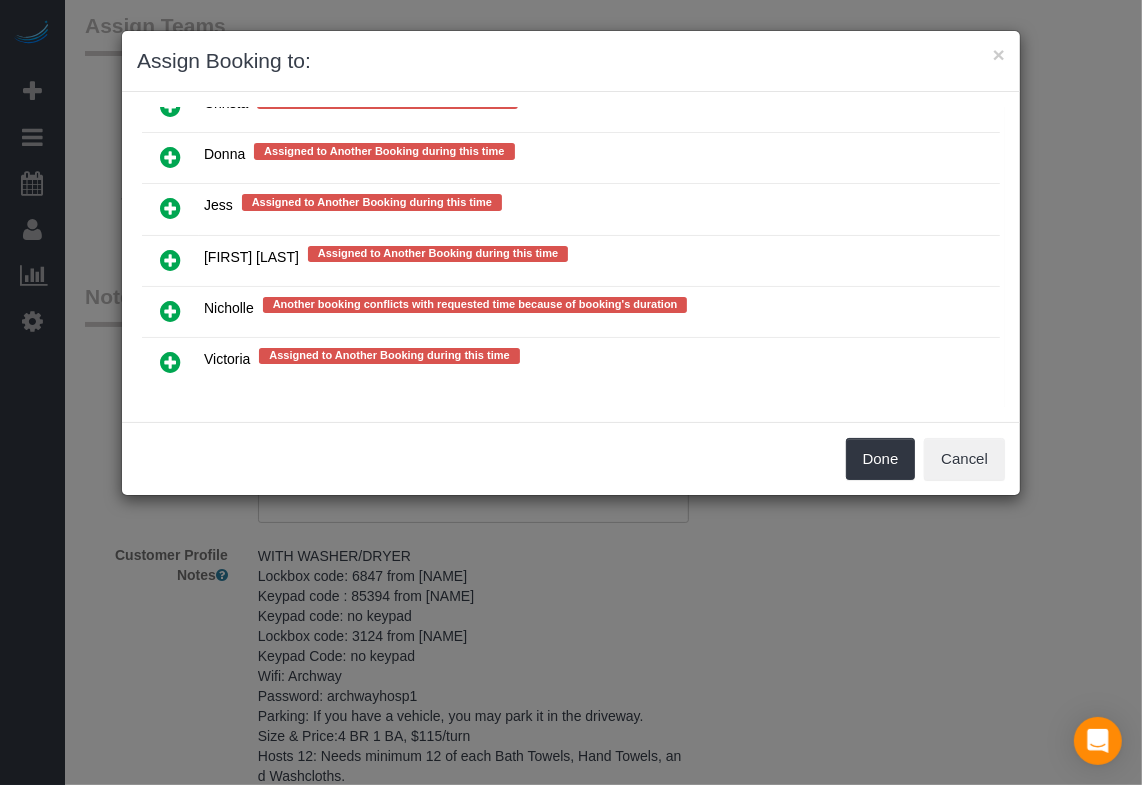 scroll, scrollTop: 541, scrollLeft: 0, axis: vertical 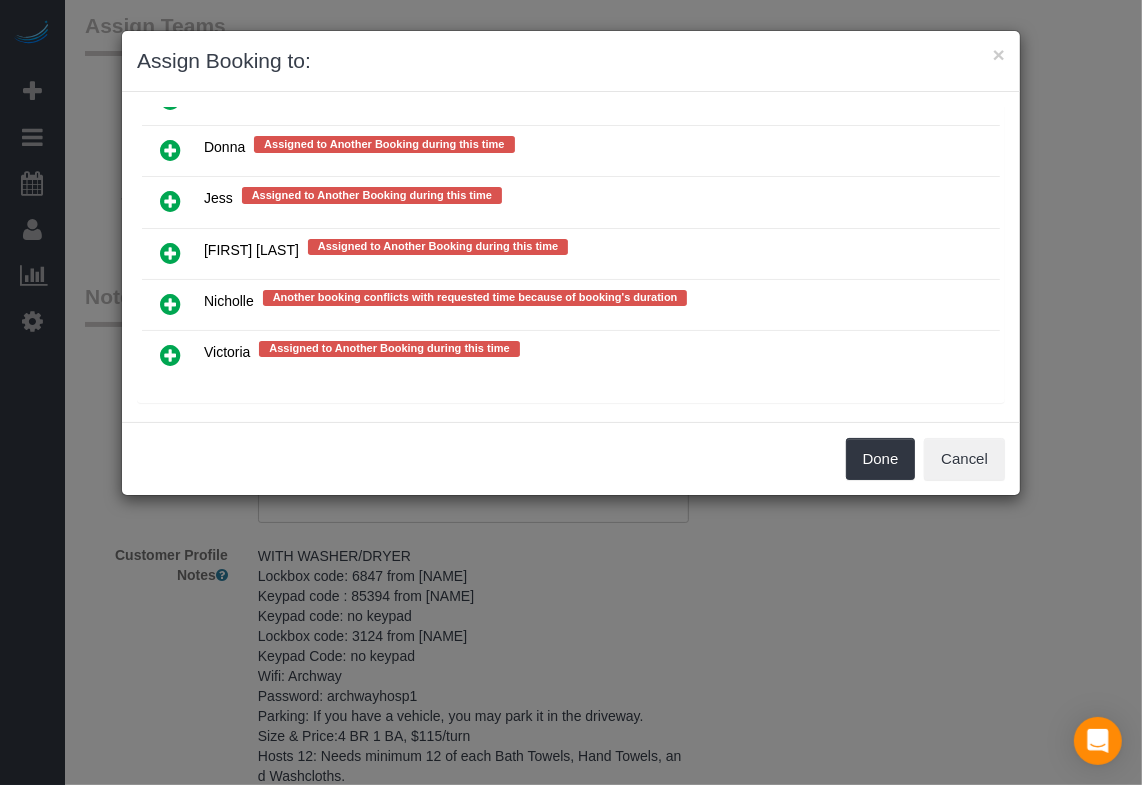 click at bounding box center [170, 304] 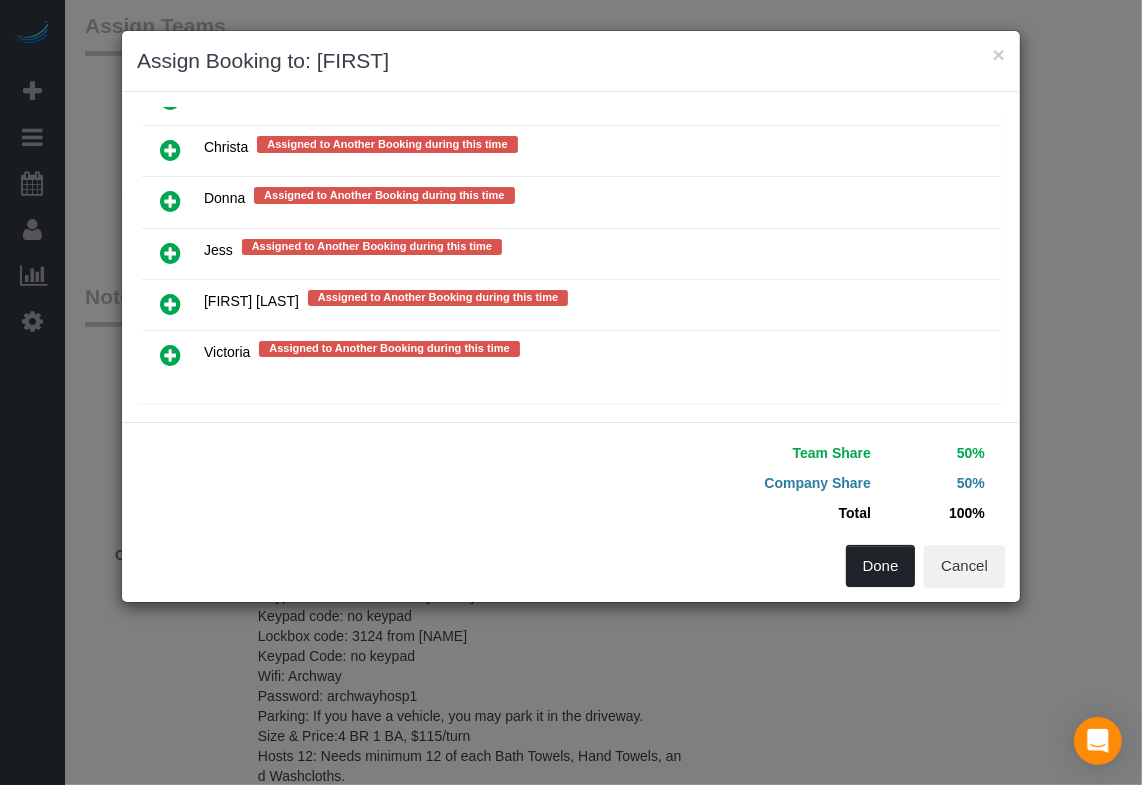 click on "Done" at bounding box center (881, 566) 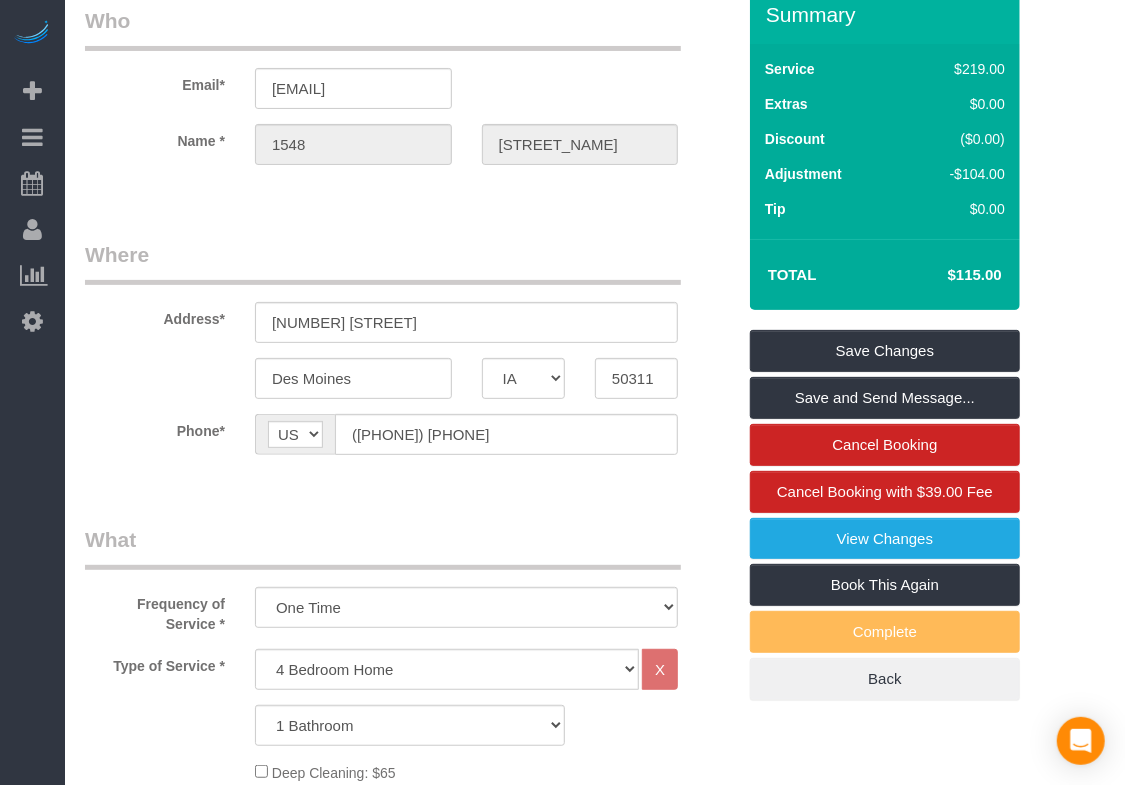 scroll, scrollTop: 0, scrollLeft: 0, axis: both 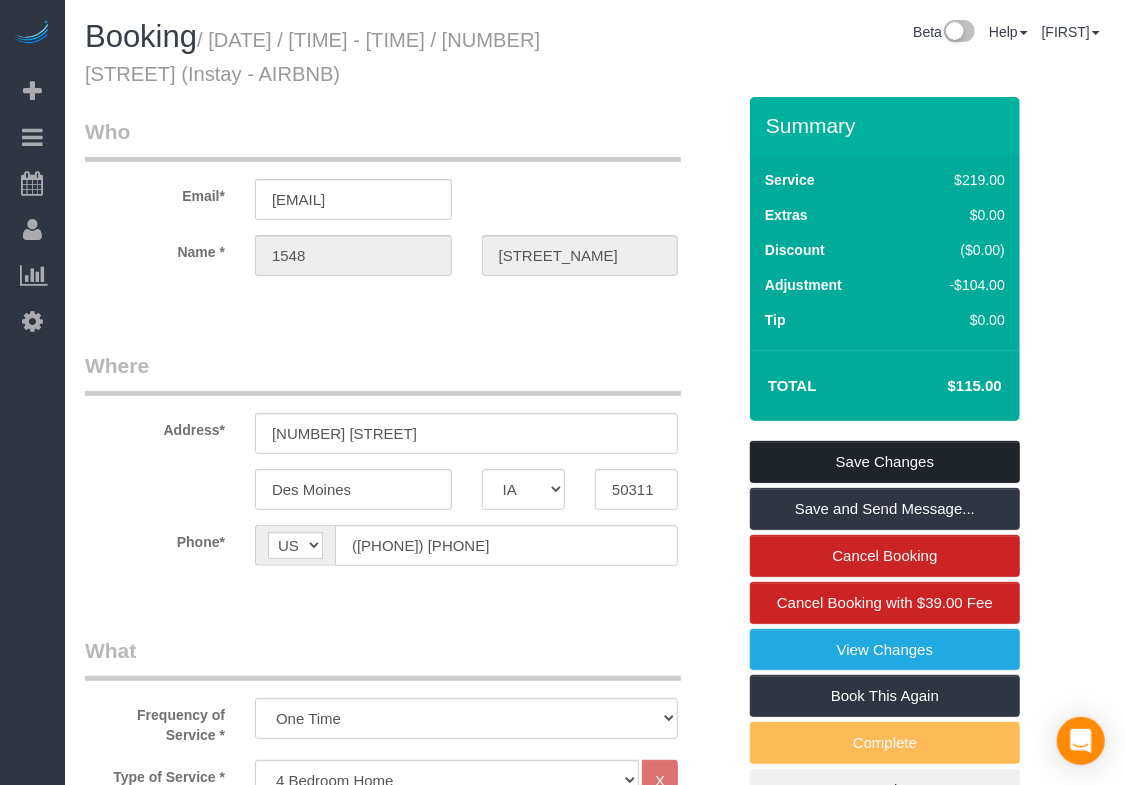 click on "Save Changes" at bounding box center (885, 462) 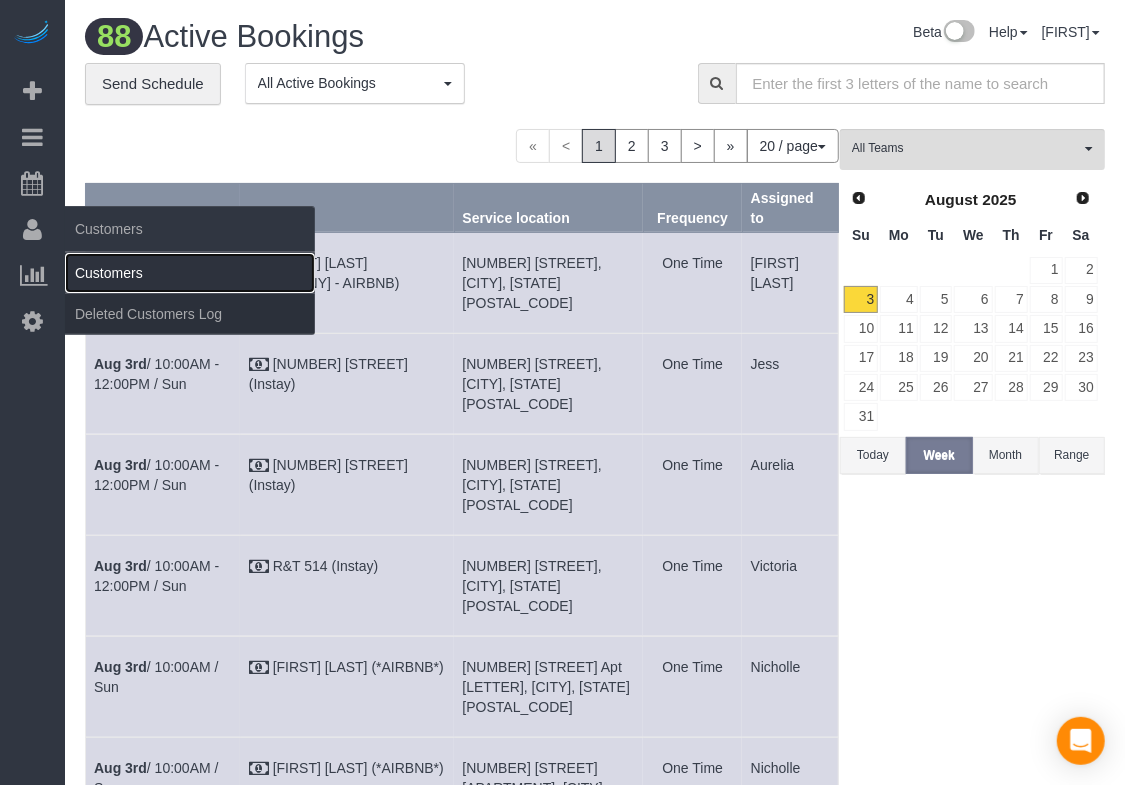 click on "Customers" at bounding box center (190, 273) 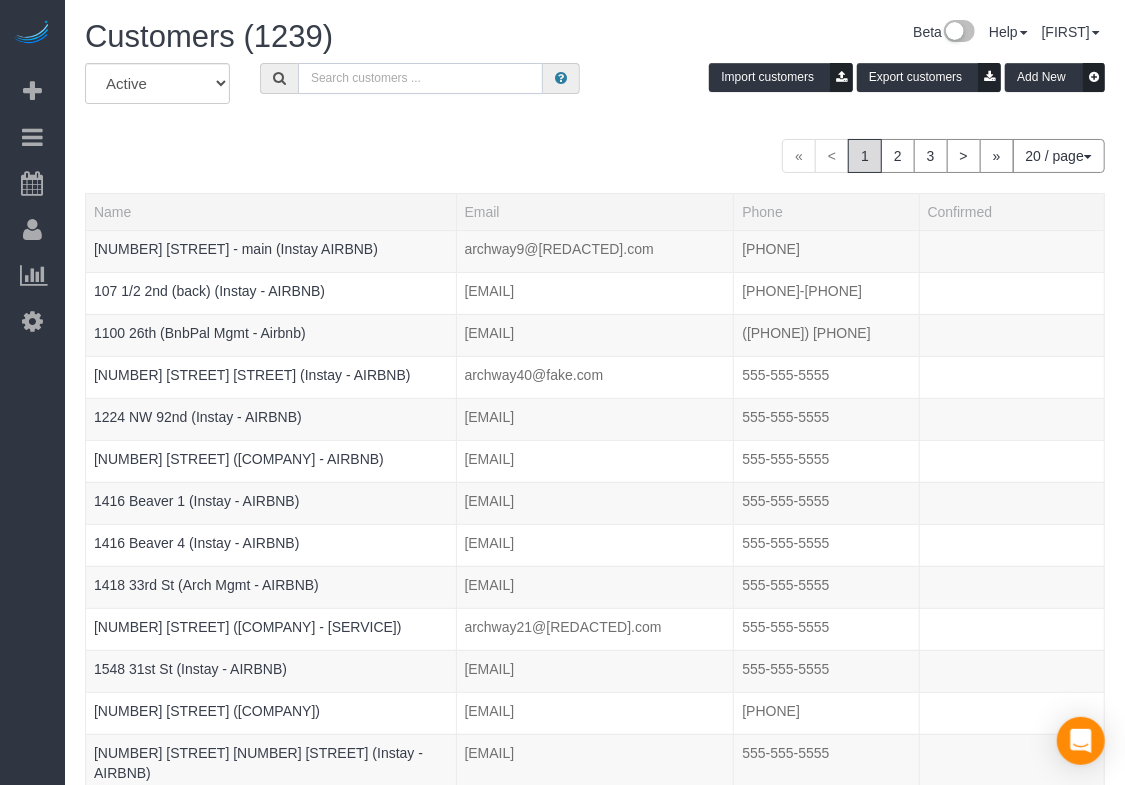 paste on "[NUMBER] [STREET]" 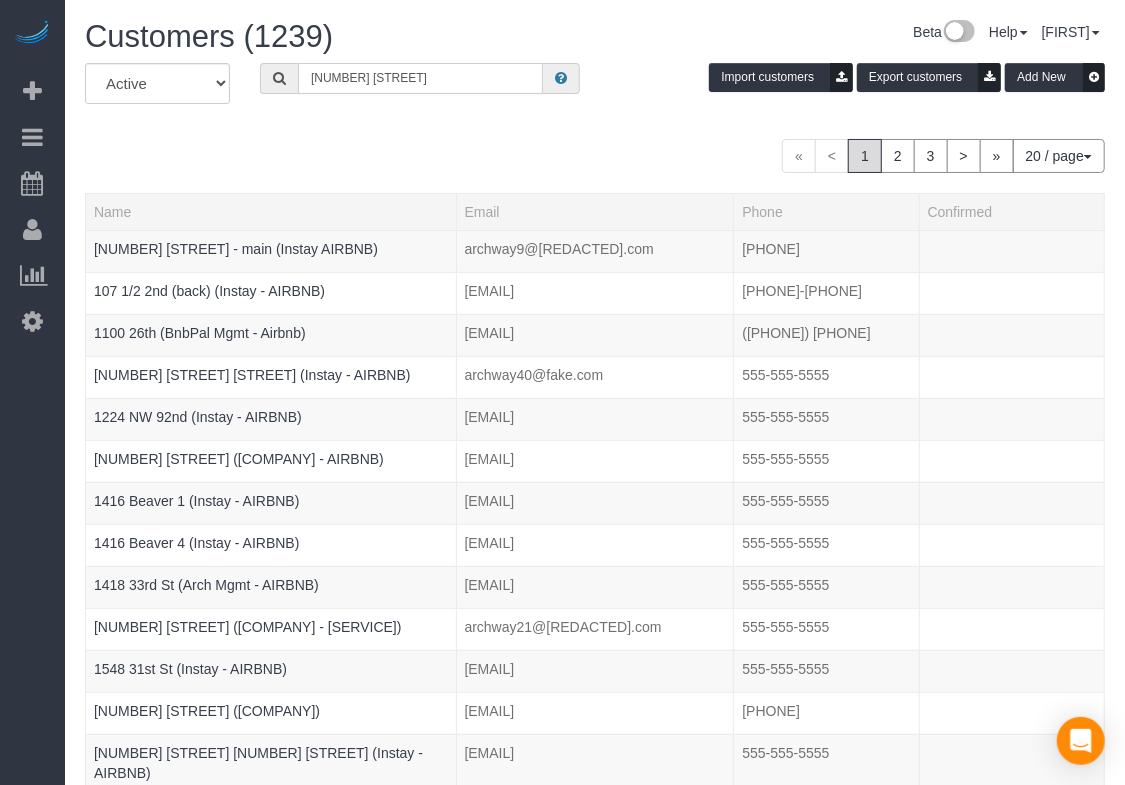 click on "[NUMBER] [STREET]" at bounding box center (420, 78) 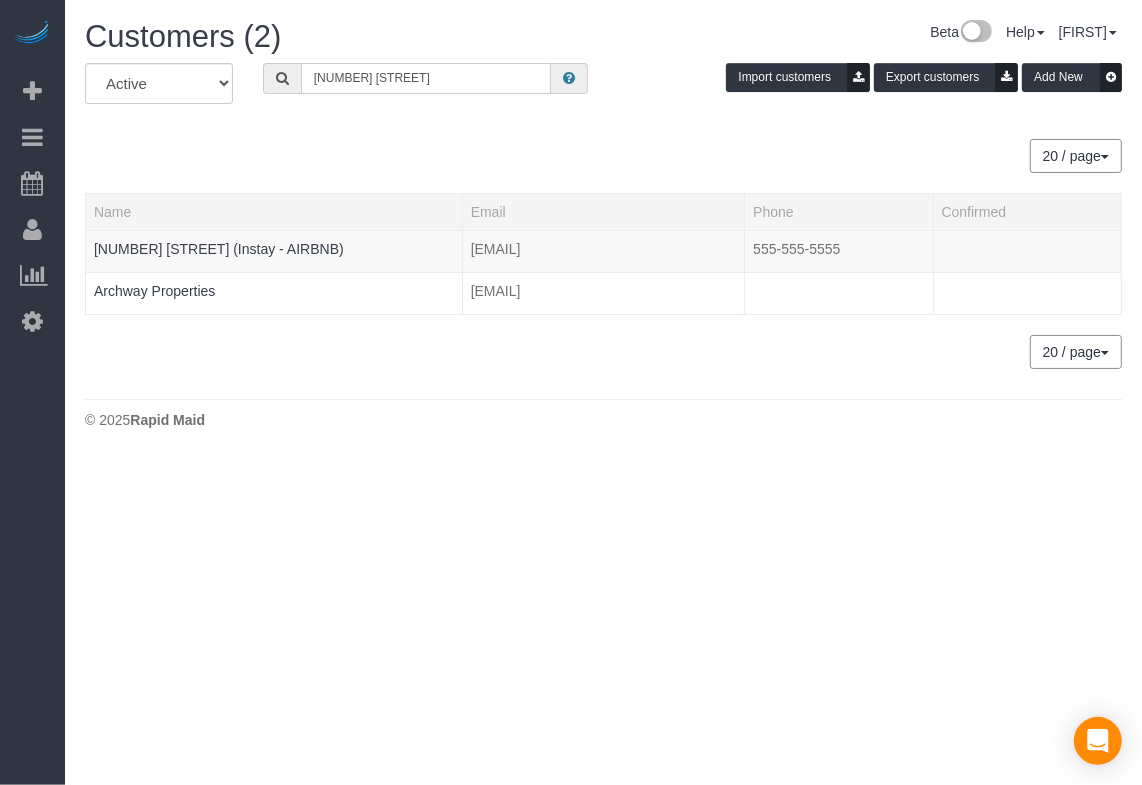 type on "[NUMBER] [STREET]" 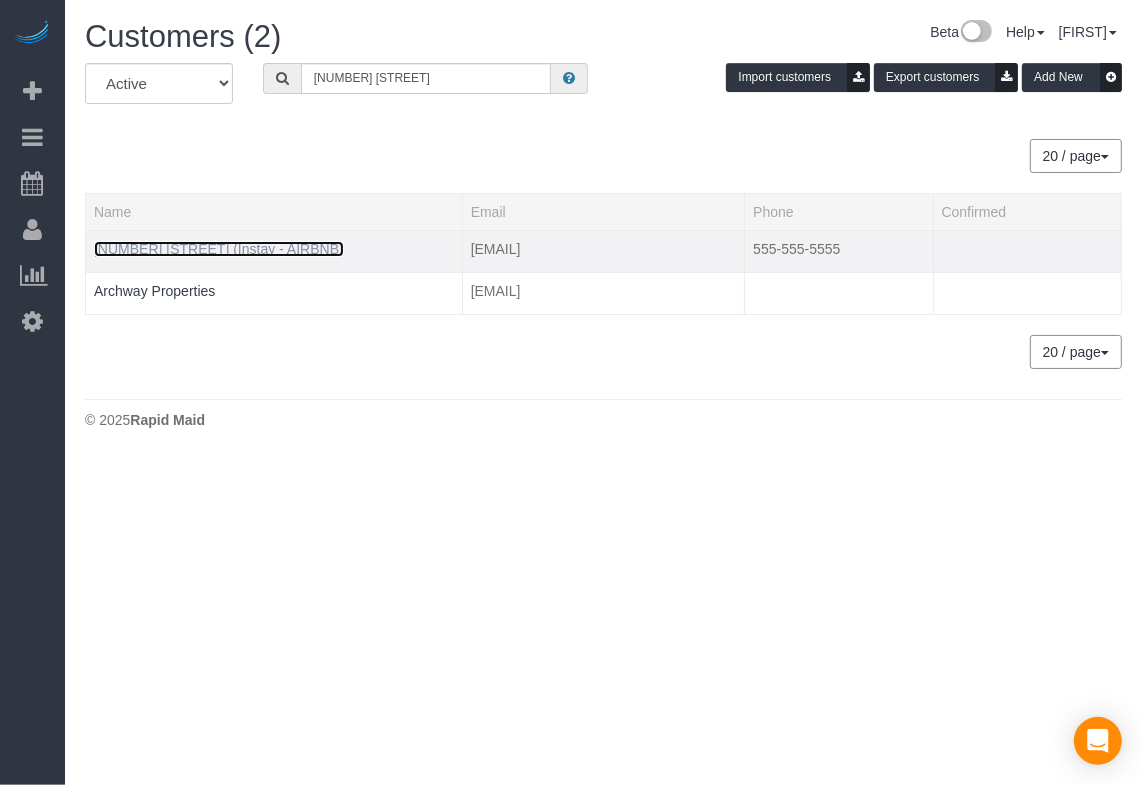 click on "[NUMBER] [STREET] (Instay - AIRBNB)" at bounding box center [219, 249] 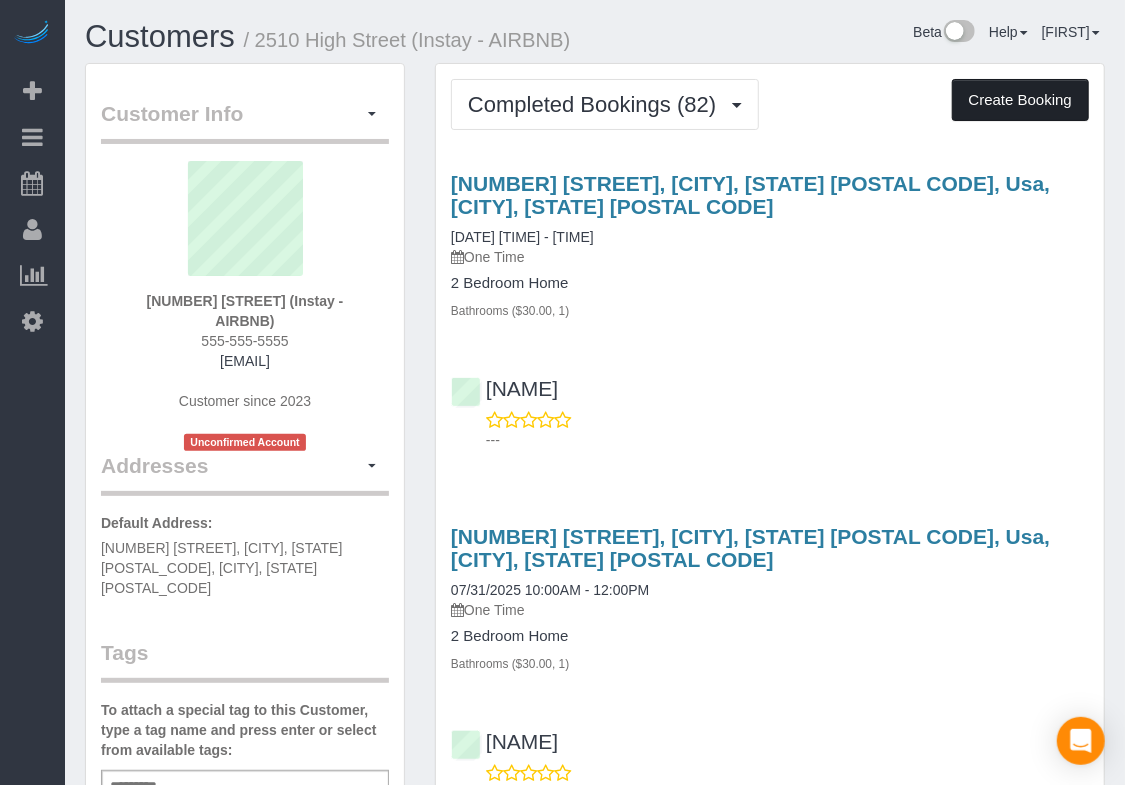 click on "Create Booking" at bounding box center (1020, 100) 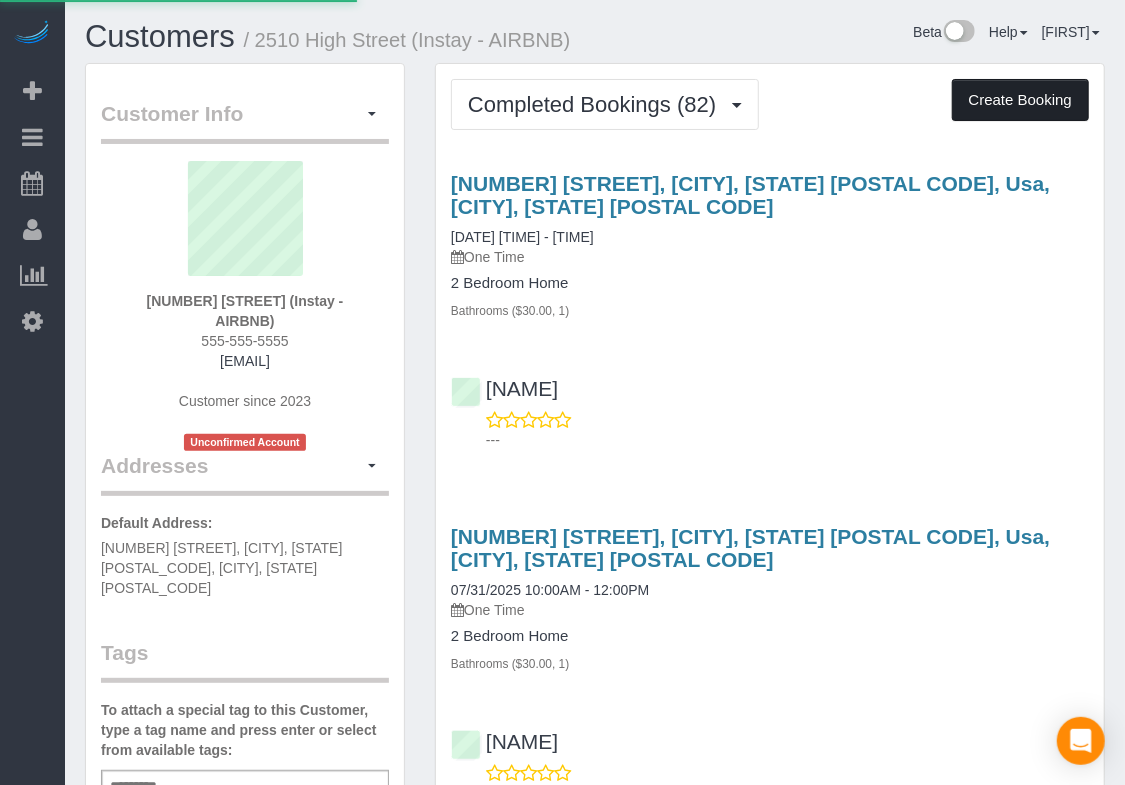 select on "IA" 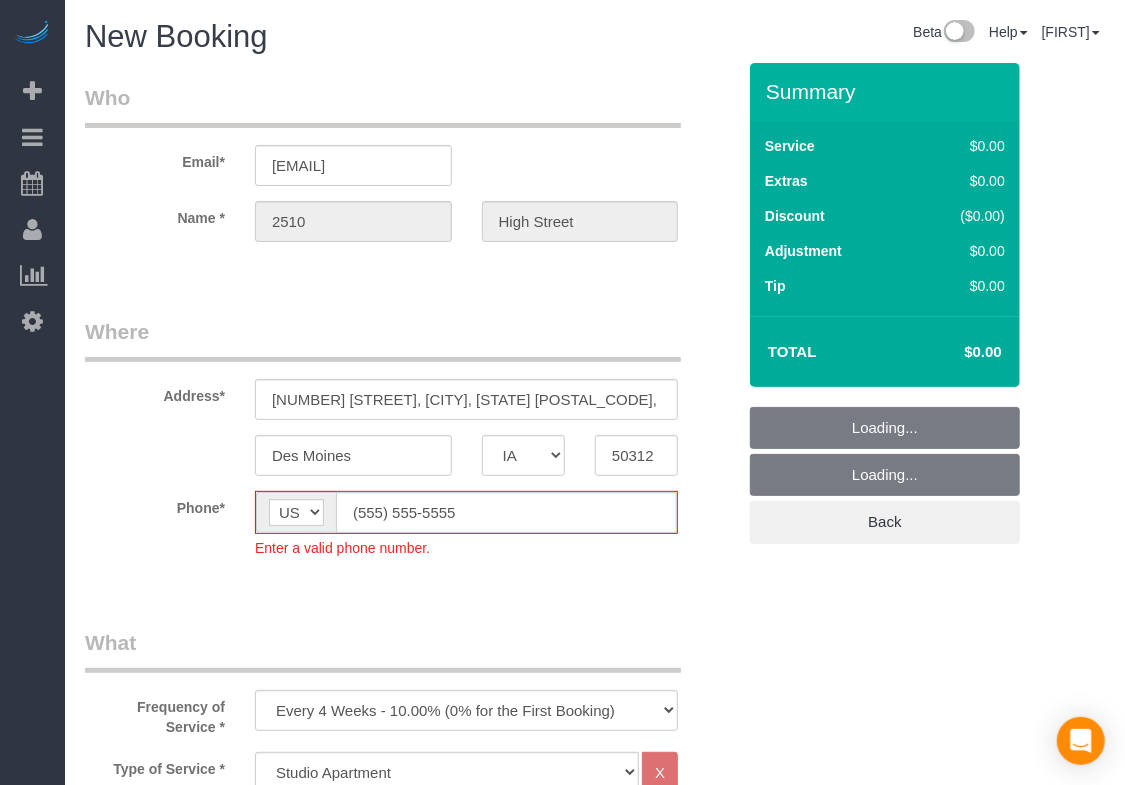 select on "object:3131" 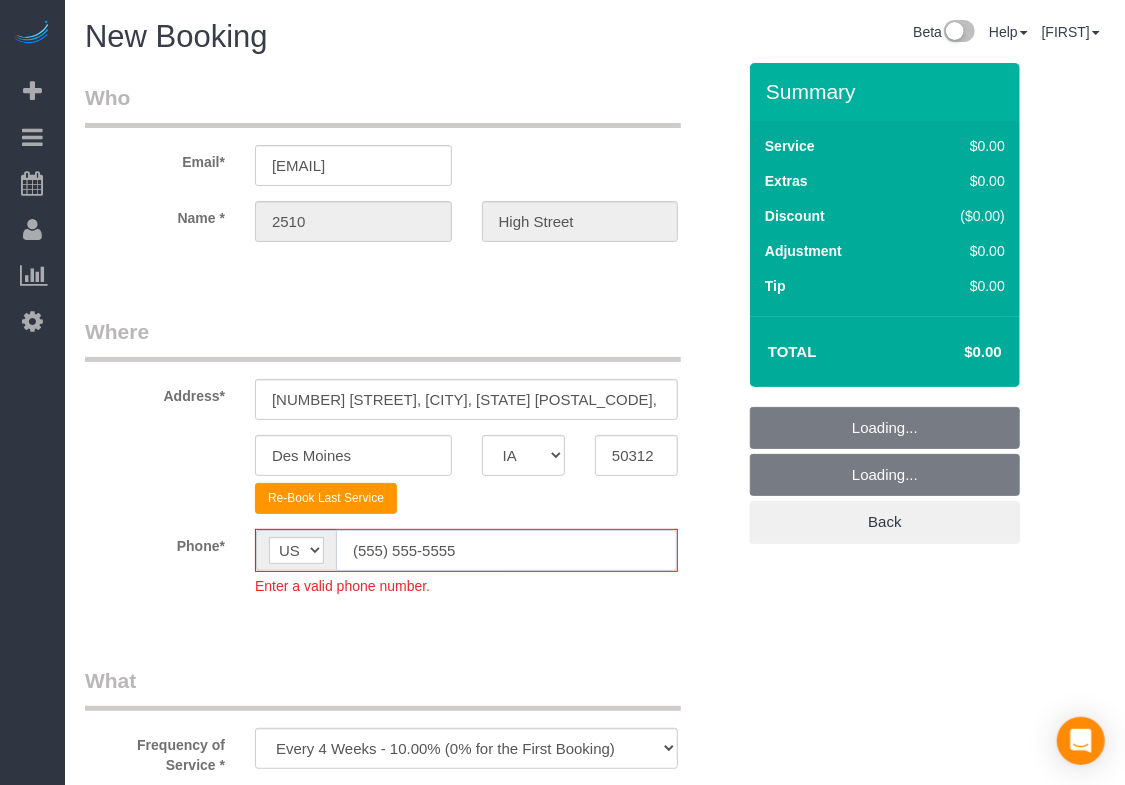 click on "(555) 555-5555" 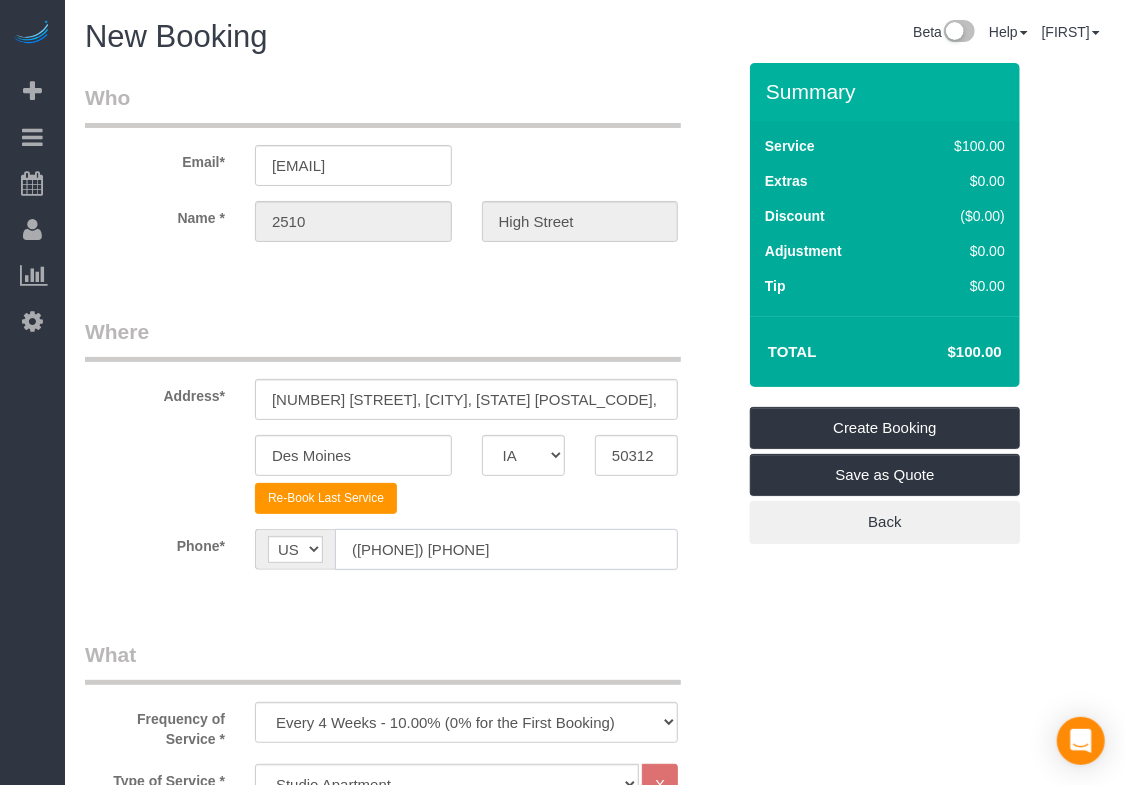 type on "([PHONE]) [PHONE]" 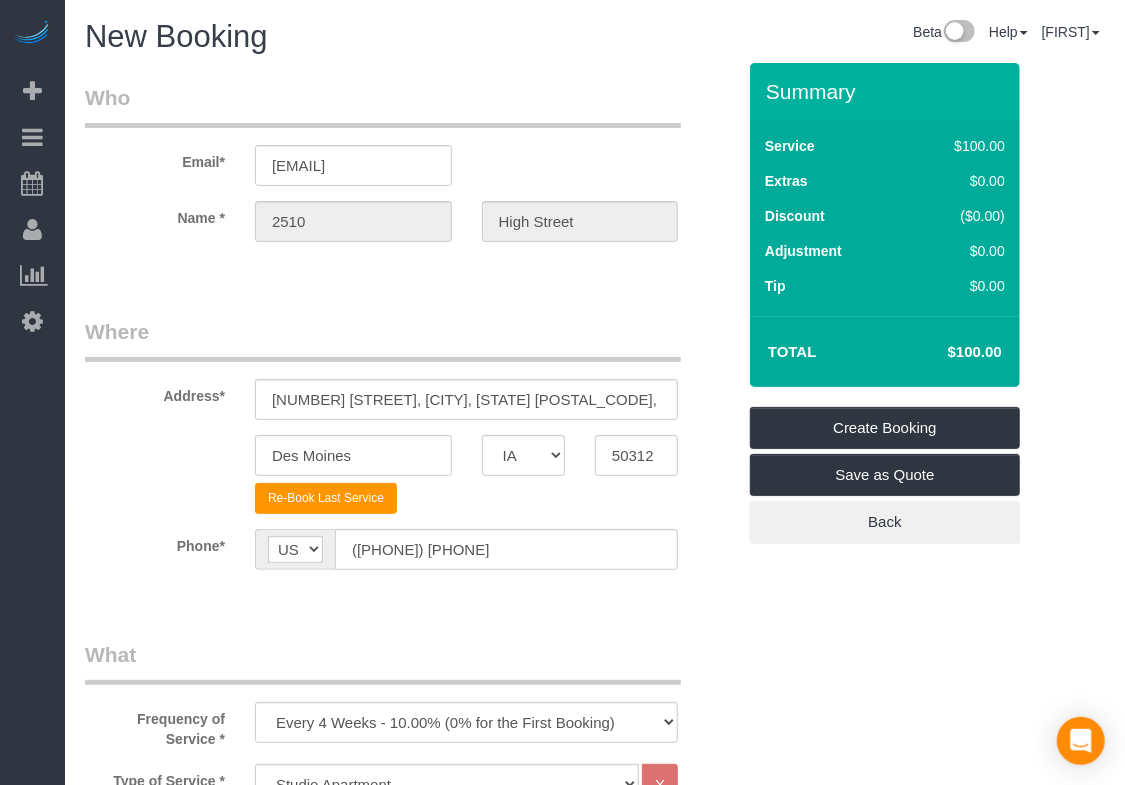 click on "Who
Email*
archway51@[REDACTED].com
Name *
2510
High Street
Where
Address*
2510 High St, [CITY], [STATE] [POSTAL_CODE], USA
Des Moines
AK
AL
AR
AZ
CA
CO
CT
DC
DE
FL
GA
HI
IA
ID
IL
IN
KS
KY
LA
MA
MD
ME
MI
MN
MO
MS
MT
NC
ND" at bounding box center [410, 1429] 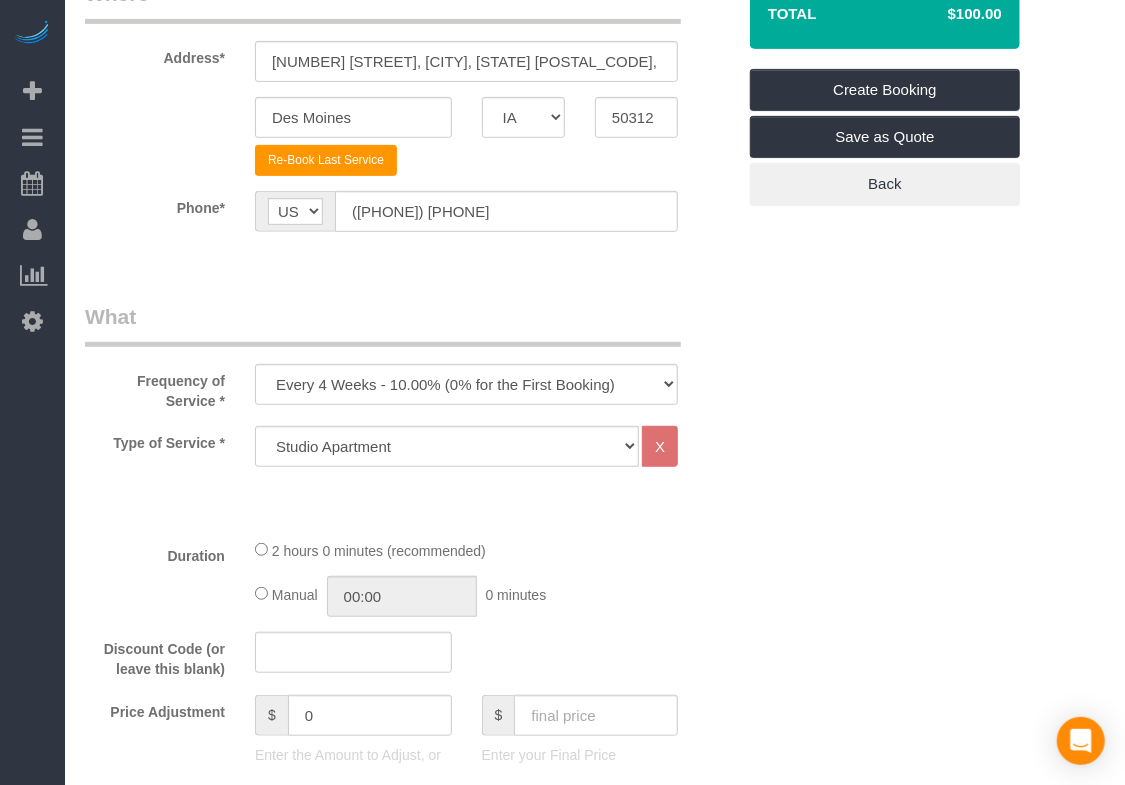 scroll, scrollTop: 347, scrollLeft: 0, axis: vertical 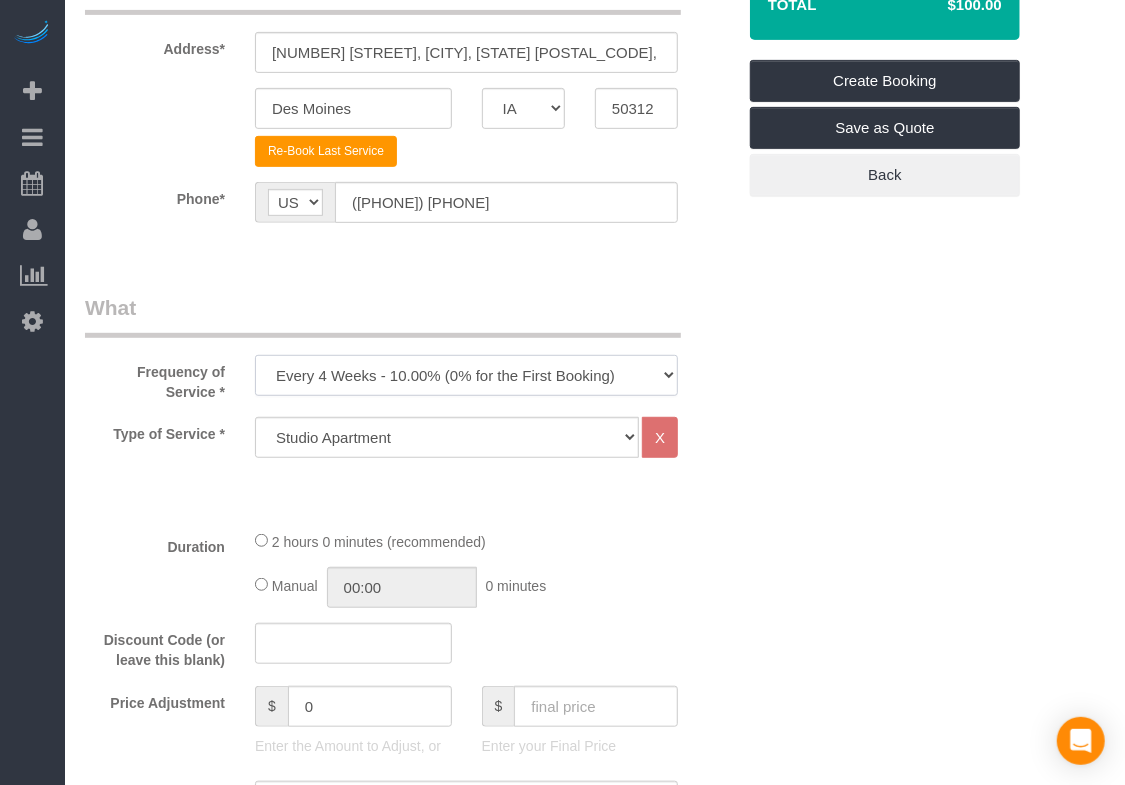 click on "Every 6 Weeks (0% for the First Booking) One Time Every 8 Weeks (0% for the First Booking) Every 4 Weeks - 10.00% (0% for the First Booking) Every 3 Weeks - 12.00% (0% for the First Booking) Every 2 Weeks - 15.00% (0% for the First Booking) Weekly - 20.00% (0% for the First Booking)" at bounding box center (466, 375) 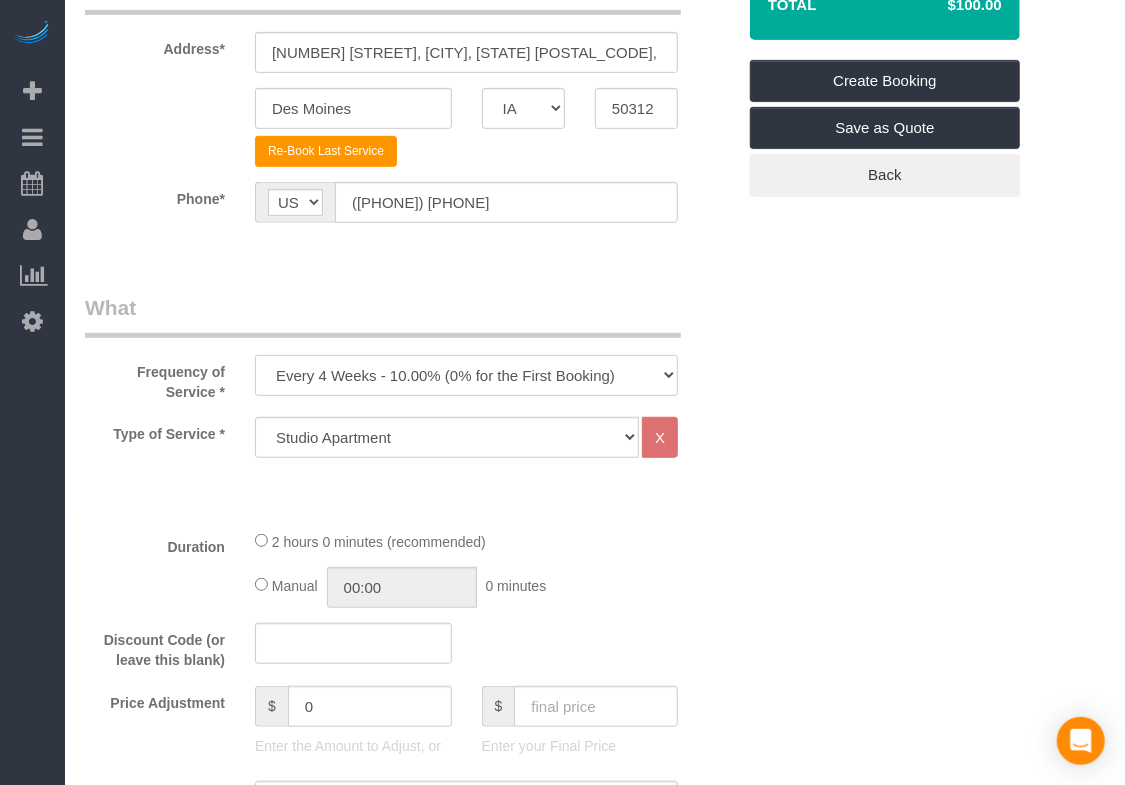 select on "object:[NUMBER]" 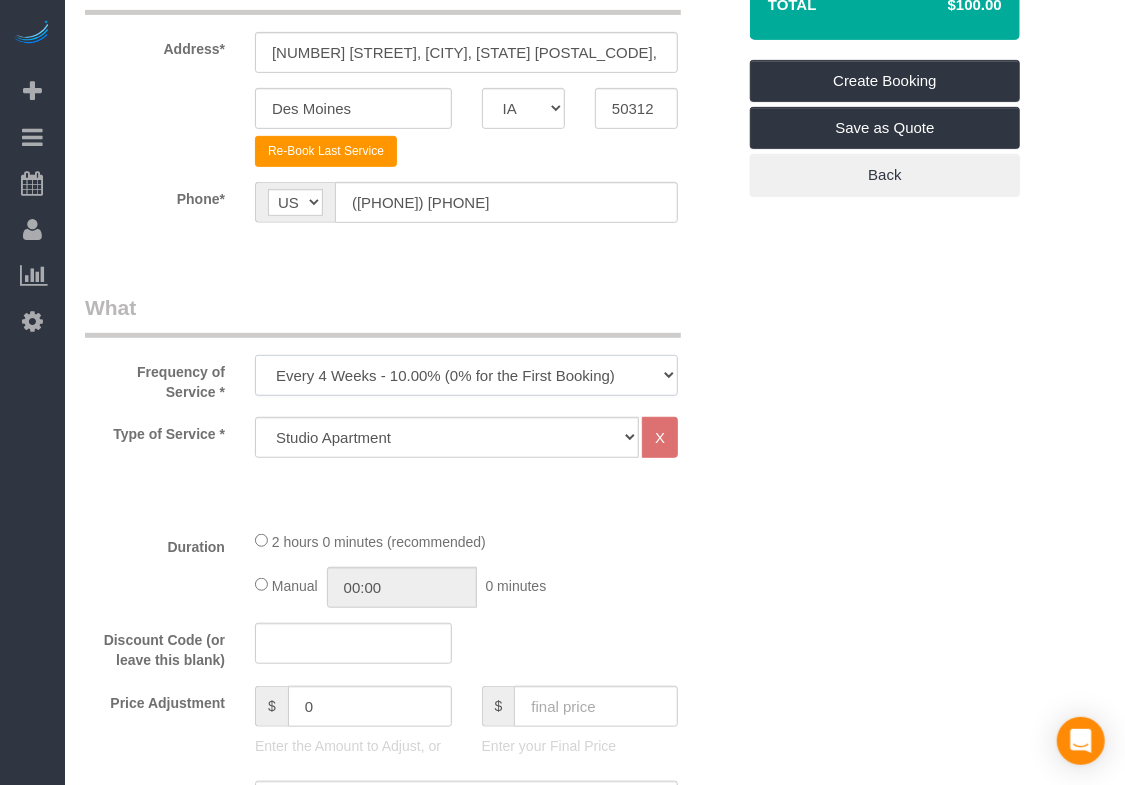 click on "Every 6 Weeks (0% for the First Booking) One Time Every 8 Weeks (0% for the First Booking) Every 4 Weeks - 10.00% (0% for the First Booking) Every 3 Weeks - 12.00% (0% for the First Booking) Every 2 Weeks - 15.00% (0% for the First Booking) Weekly - 20.00% (0% for the First Booking)" at bounding box center [466, 375] 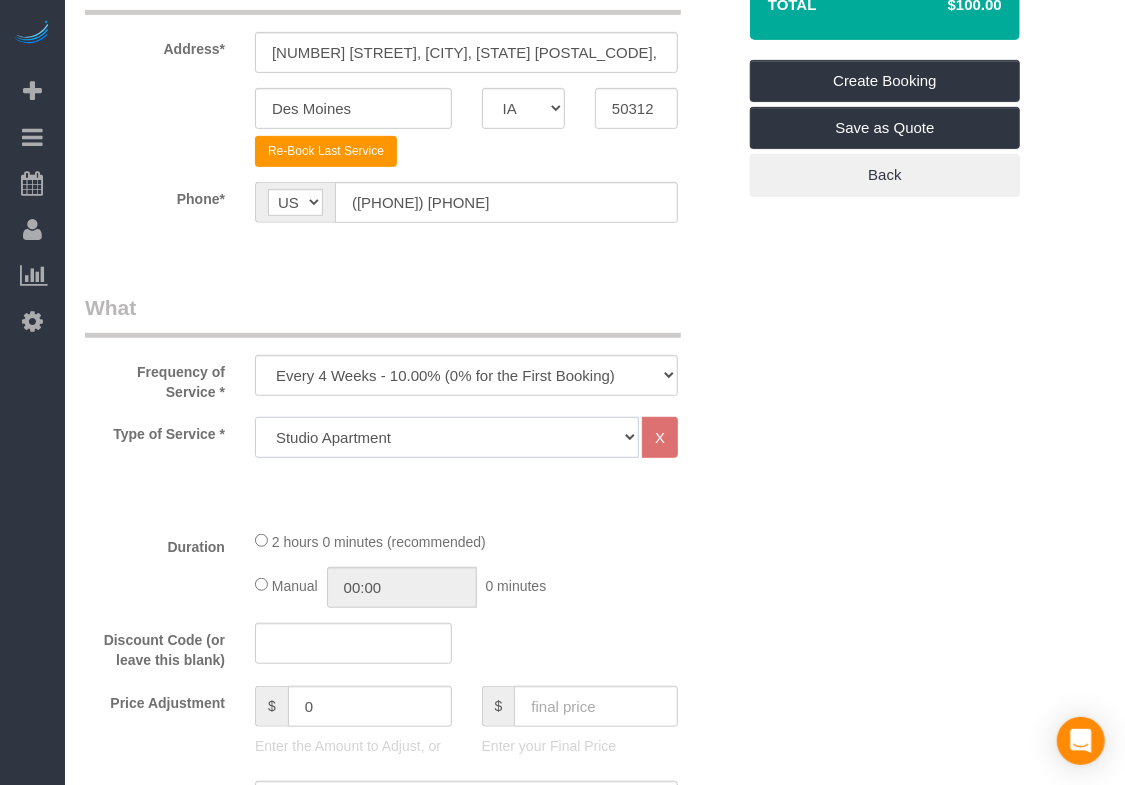 click on "Studio Apartment 1 Bedroom Home 2 Bedroom Home 3 Bedroom Home 4 Bedroom Home 5 Bedroom Home 6 Bedroom Home 7 Bedroom Home Hourly Cleaning Hazard/Emergency Cleaning General Maintenance" 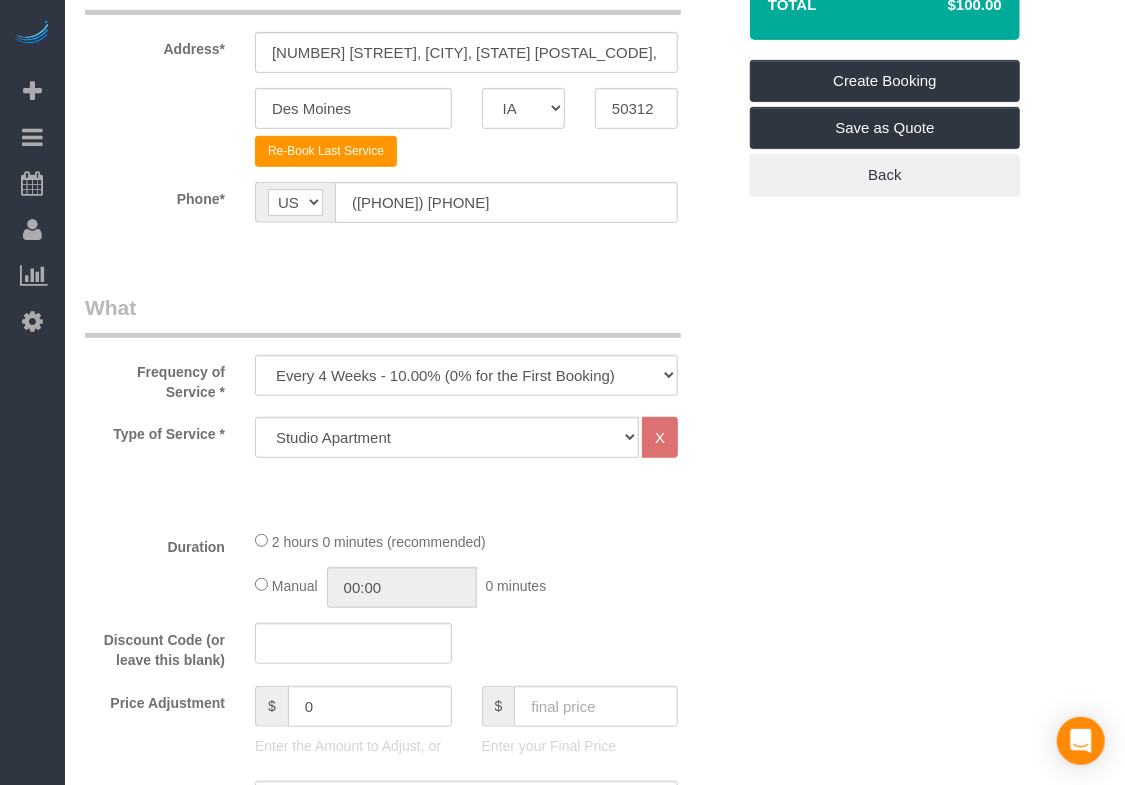 click on "Who
Email*
archway51@[REDACTED].com
Name *
2510
High Street
Where
Address*
2510 High St, [CITY], [STATE] [POSTAL_CODE], USA
Des Moines
AK
AL
AR
AZ
CA
CO
CT
DC
DE
FL
GA
HI
IA
ID
IL
IN
KS
KY
LA
MA
MD
ME
MI
MN
MO
MS
MT
NC
ND" at bounding box center [595, 1082] 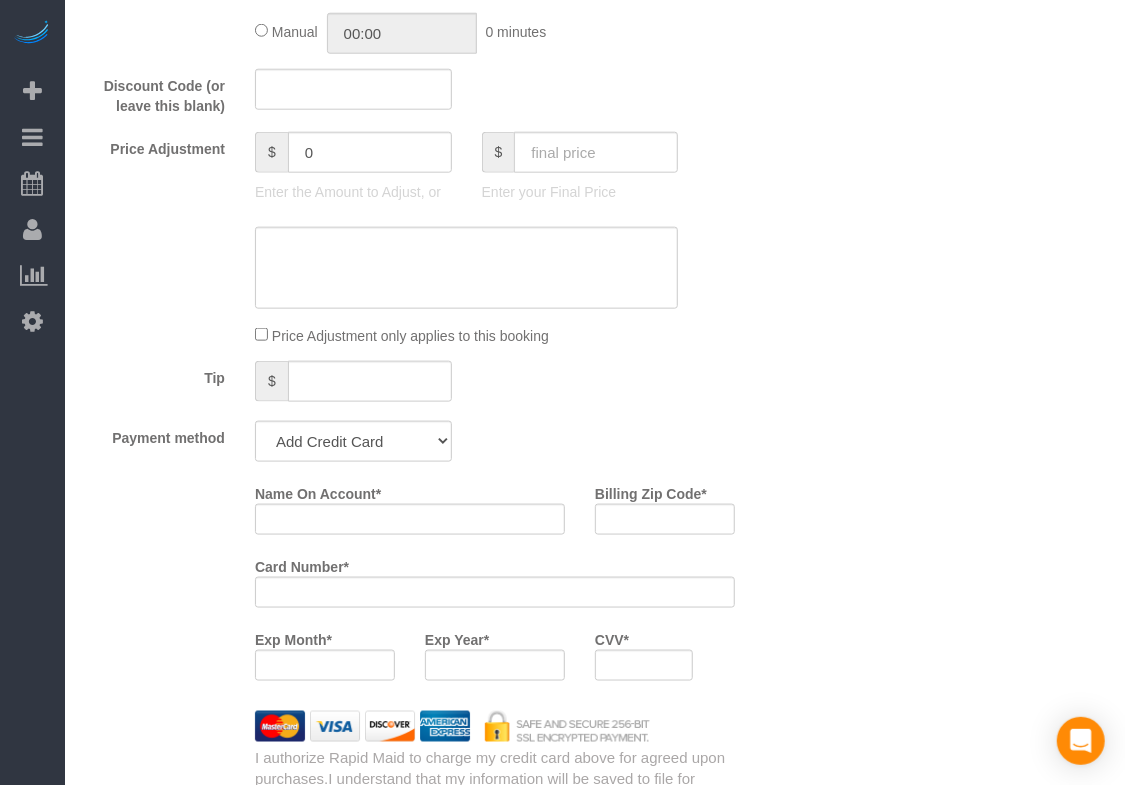 scroll, scrollTop: 907, scrollLeft: 0, axis: vertical 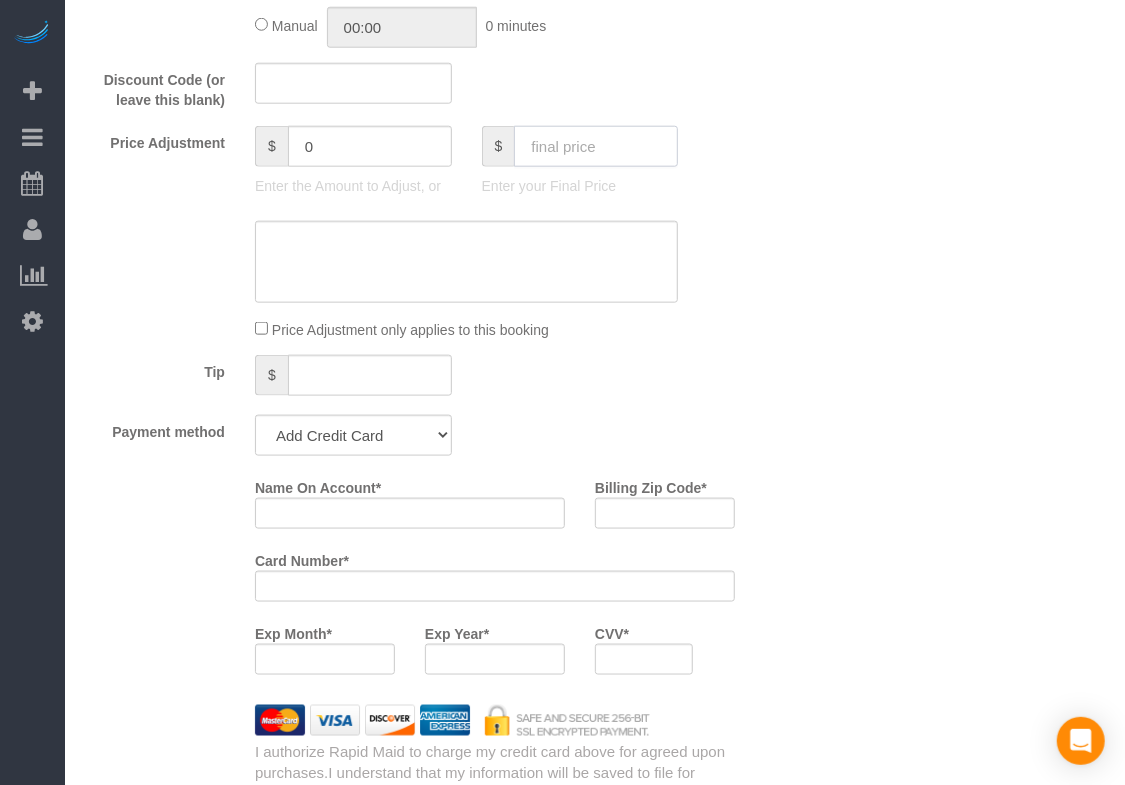 click 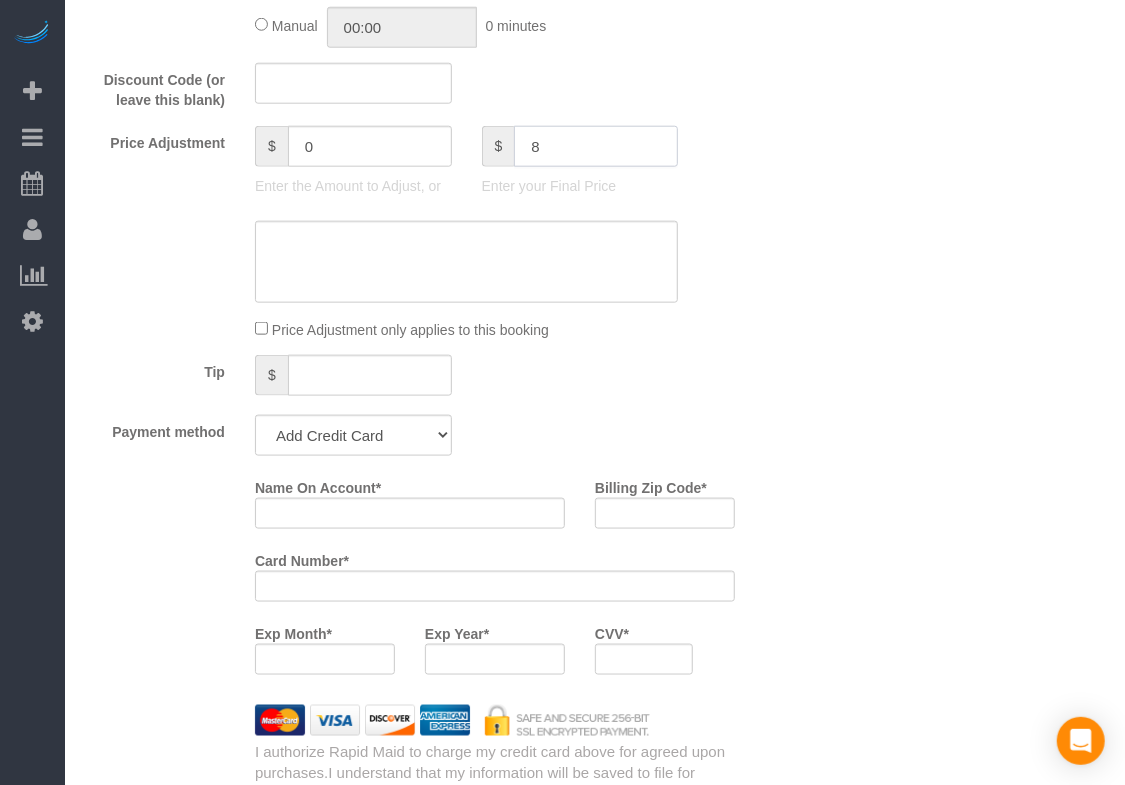 type on "80" 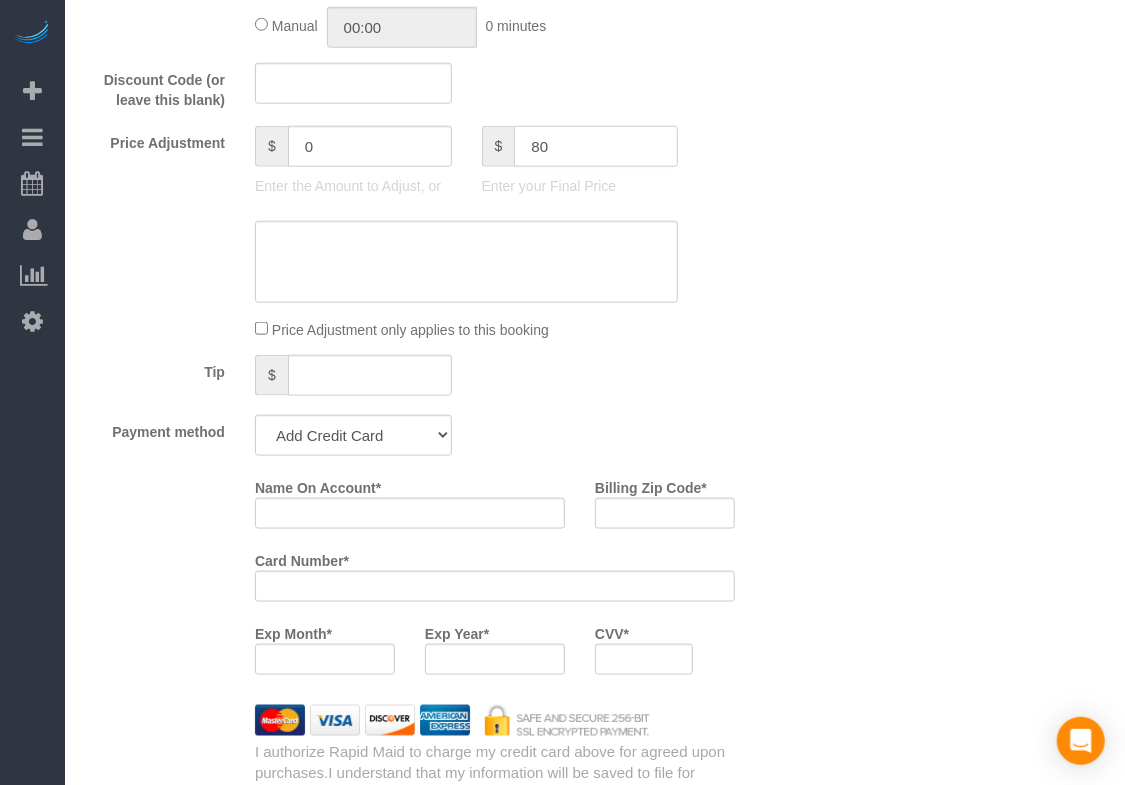 type on "-20" 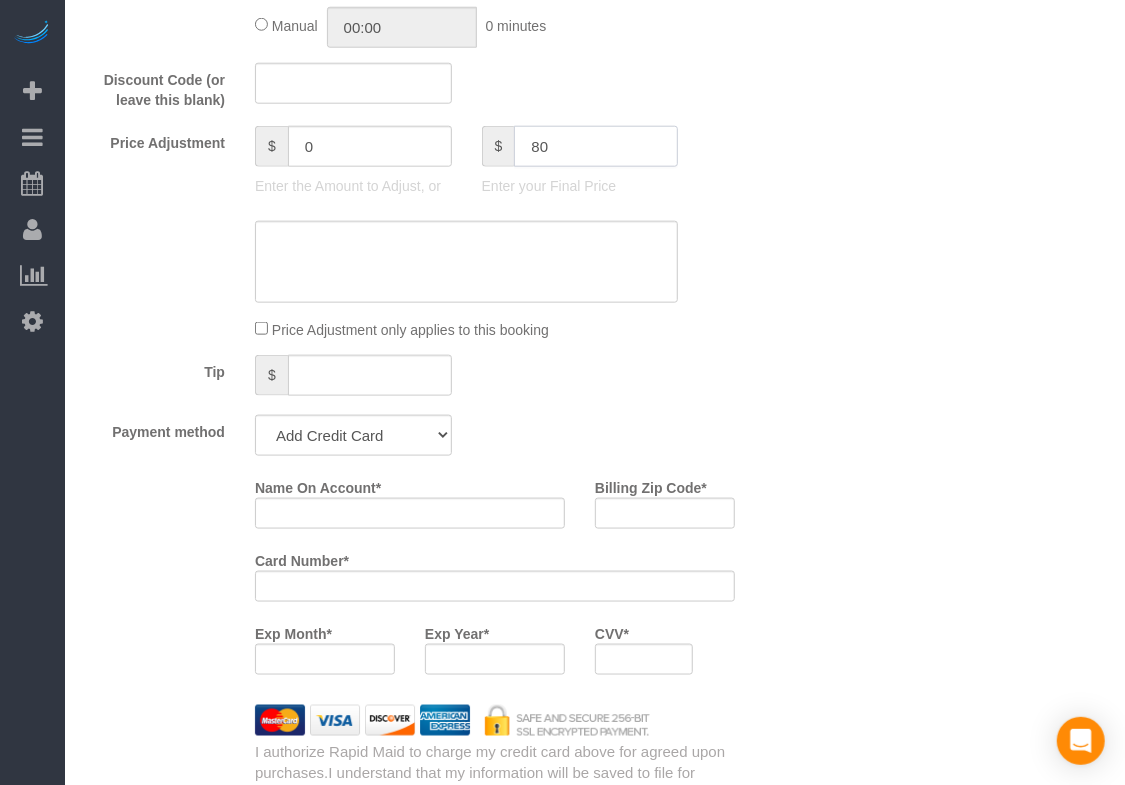 type 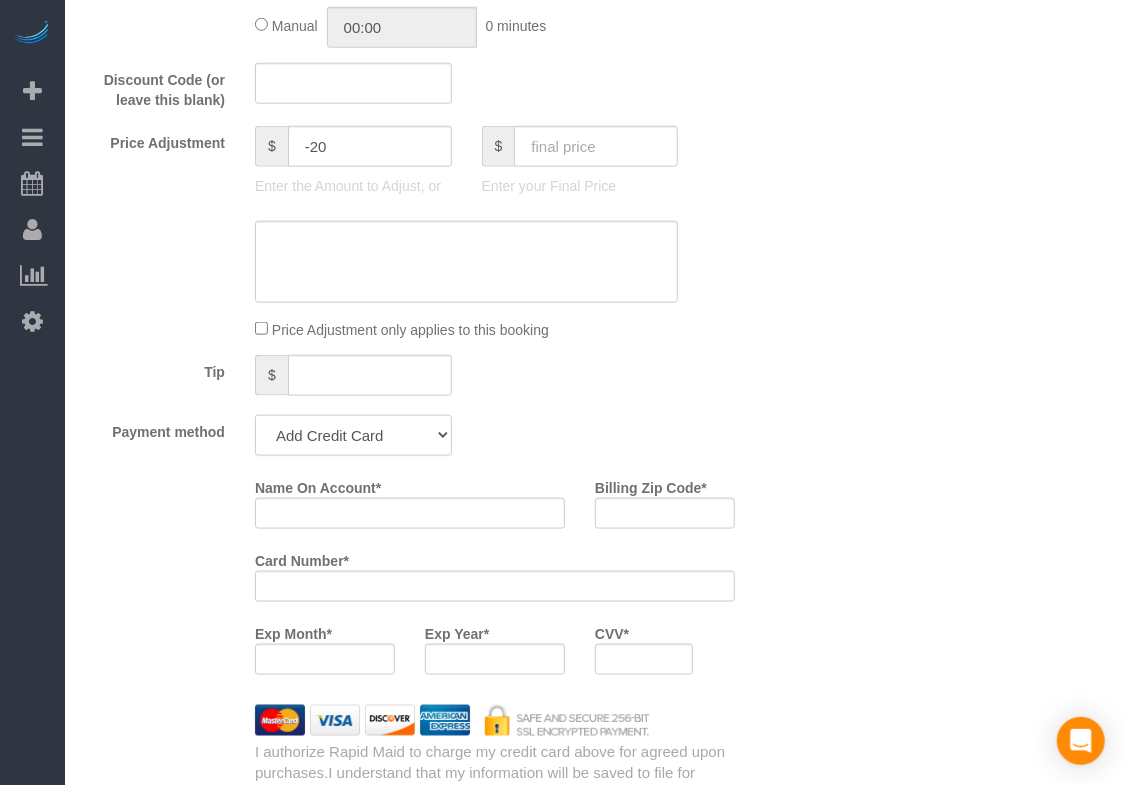 click on "Add Credit Card Cash Check Paypal" 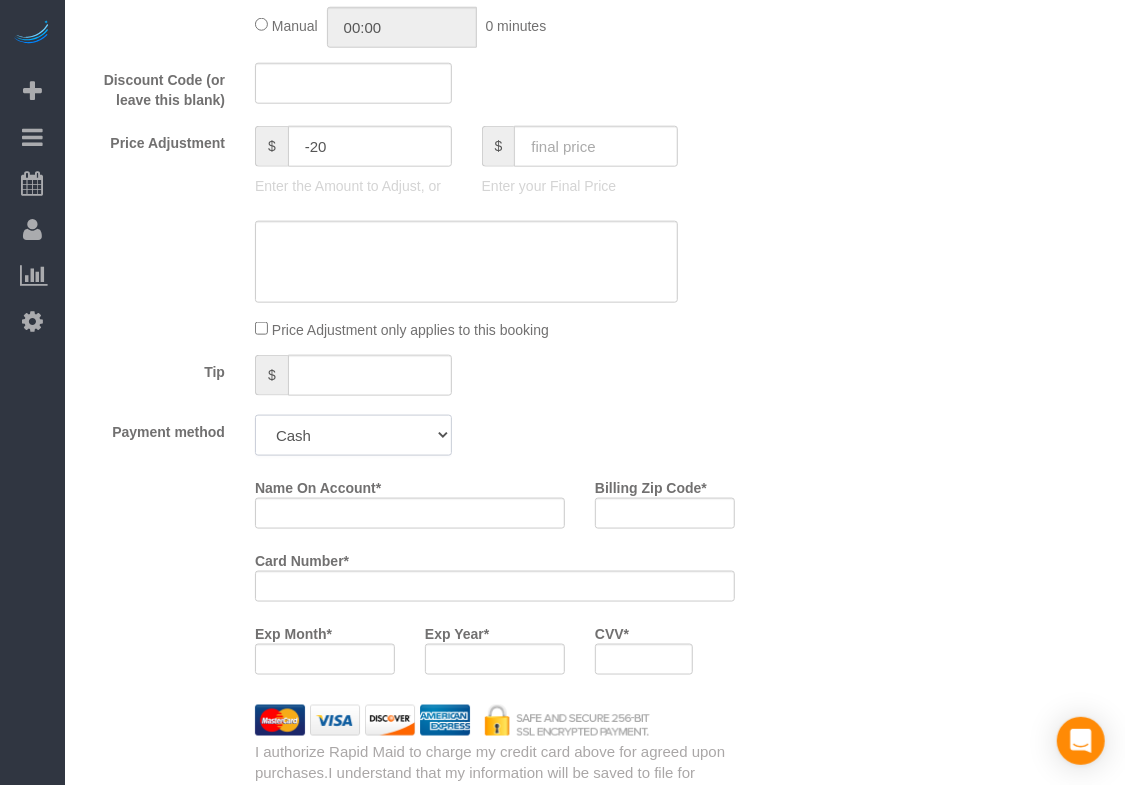 click on "Add Credit Card Cash Check Paypal" 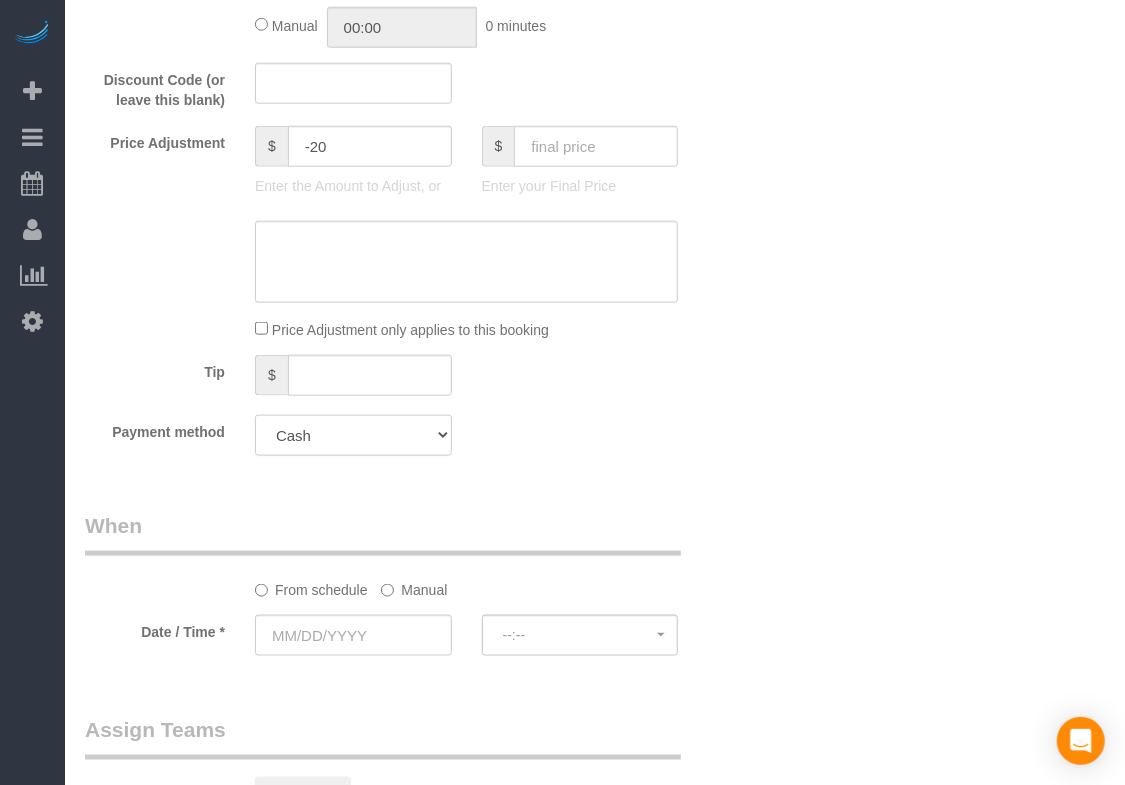 click on "Add Credit Card Cash Check Paypal" 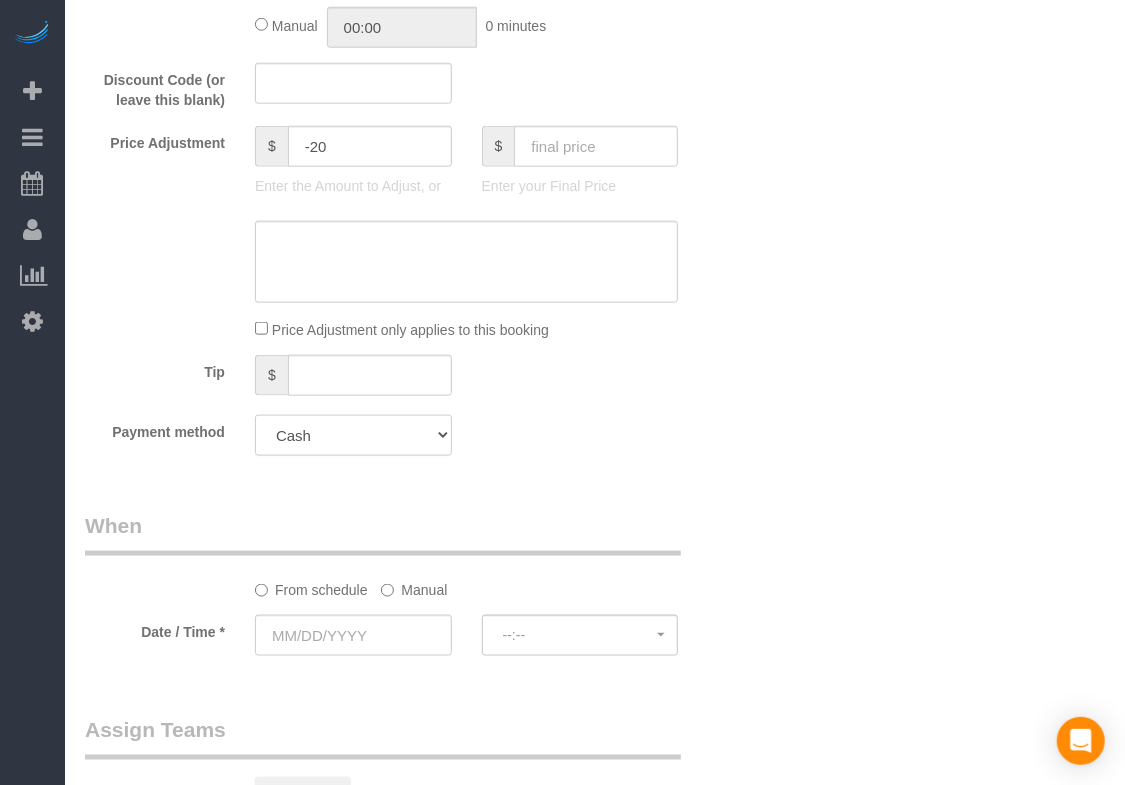 select on "string:check" 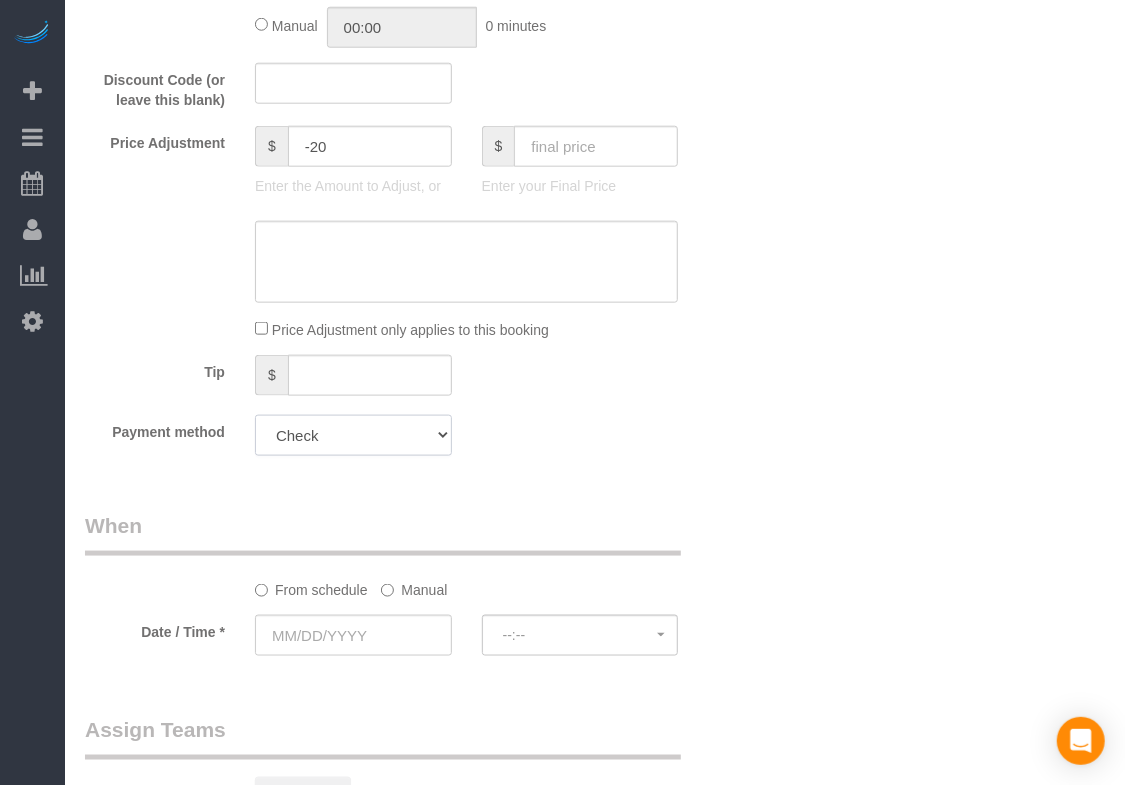 click on "Add Credit Card Cash Check Paypal" 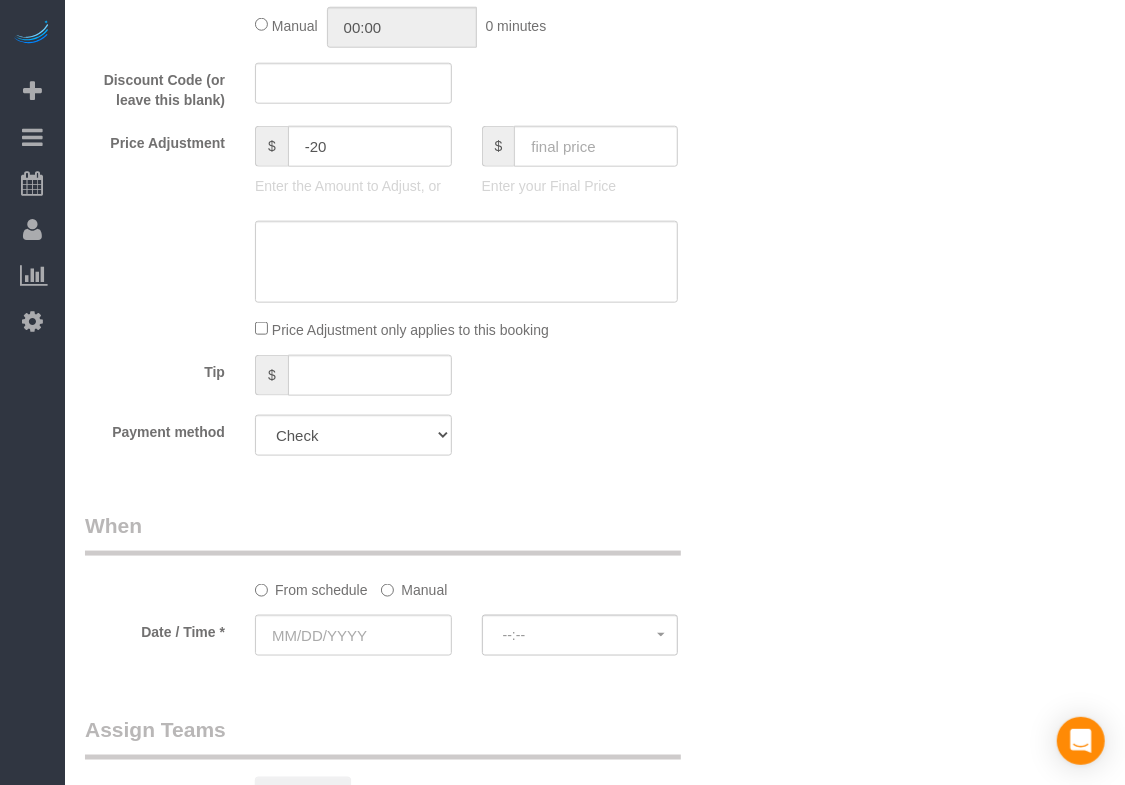 click on "What
Frequency of Service *
Every 6 Weeks (0% for the First Booking) One Time Every 8 Weeks (0% for the First Booking) Every 4 Weeks - 10.00% (0% for the First Booking) Every 3 Weeks - 12.00% (0% for the First Booking) Every 2 Weeks - 15.00% (0% for the First Booking) Weekly - 20.00% (0% for the First Booking)
Type of Service *
Studio Apartment 1 Bedroom Home 2 Bedroom Home 3 Bedroom Home 4 Bedroom Home 5 Bedroom Home 6 Bedroom Home 7 Bedroom Home Hourly Cleaning Hazard/Emergency Cleaning General Maintenance
X" at bounding box center (410, 102) 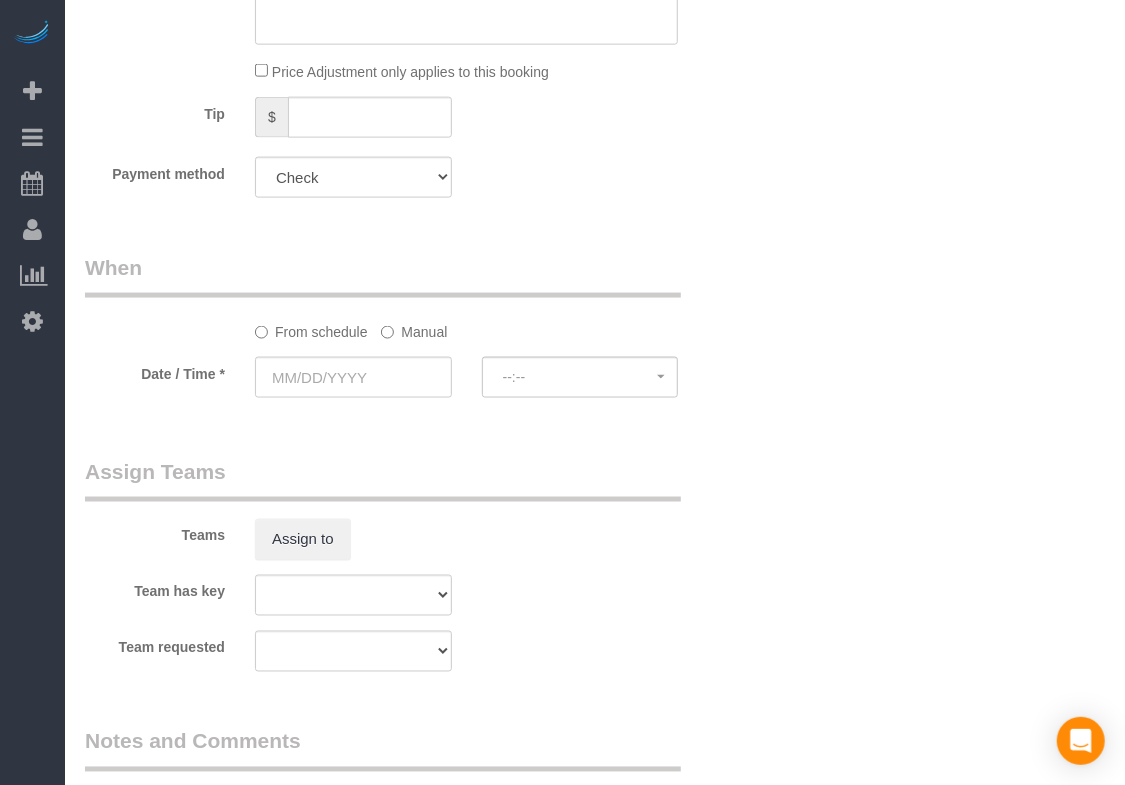scroll, scrollTop: 1176, scrollLeft: 0, axis: vertical 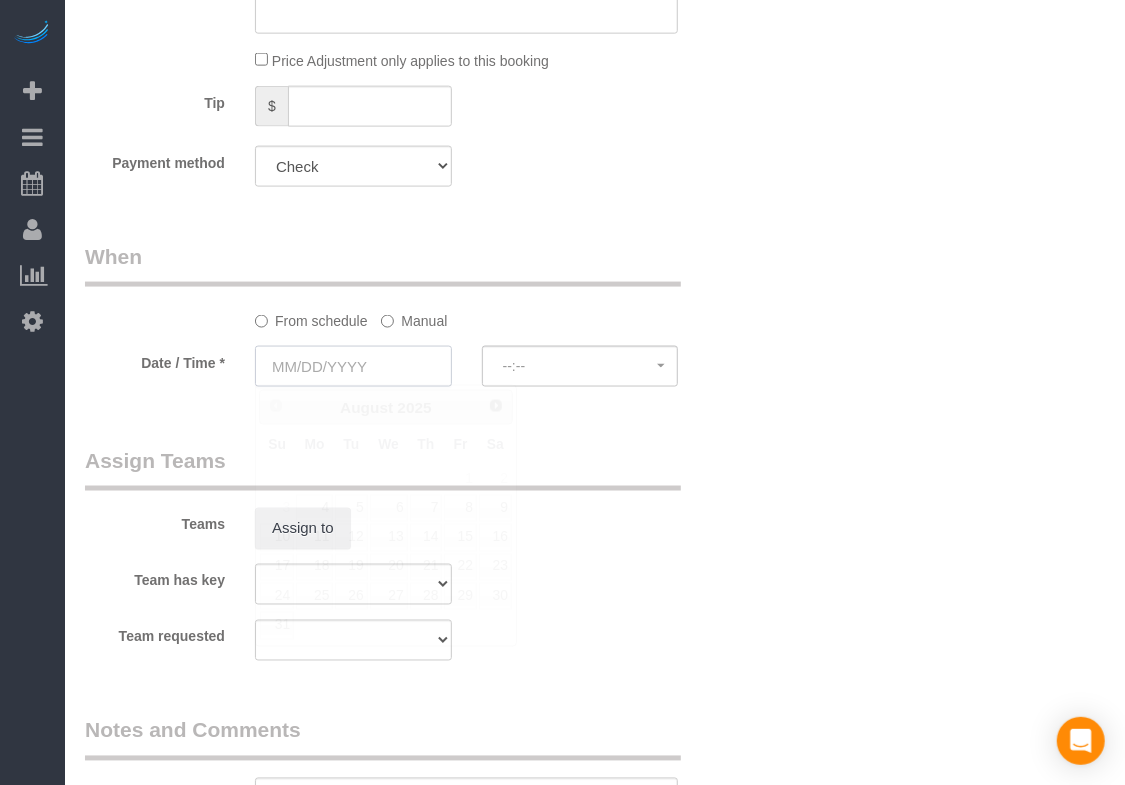 click at bounding box center (353, 366) 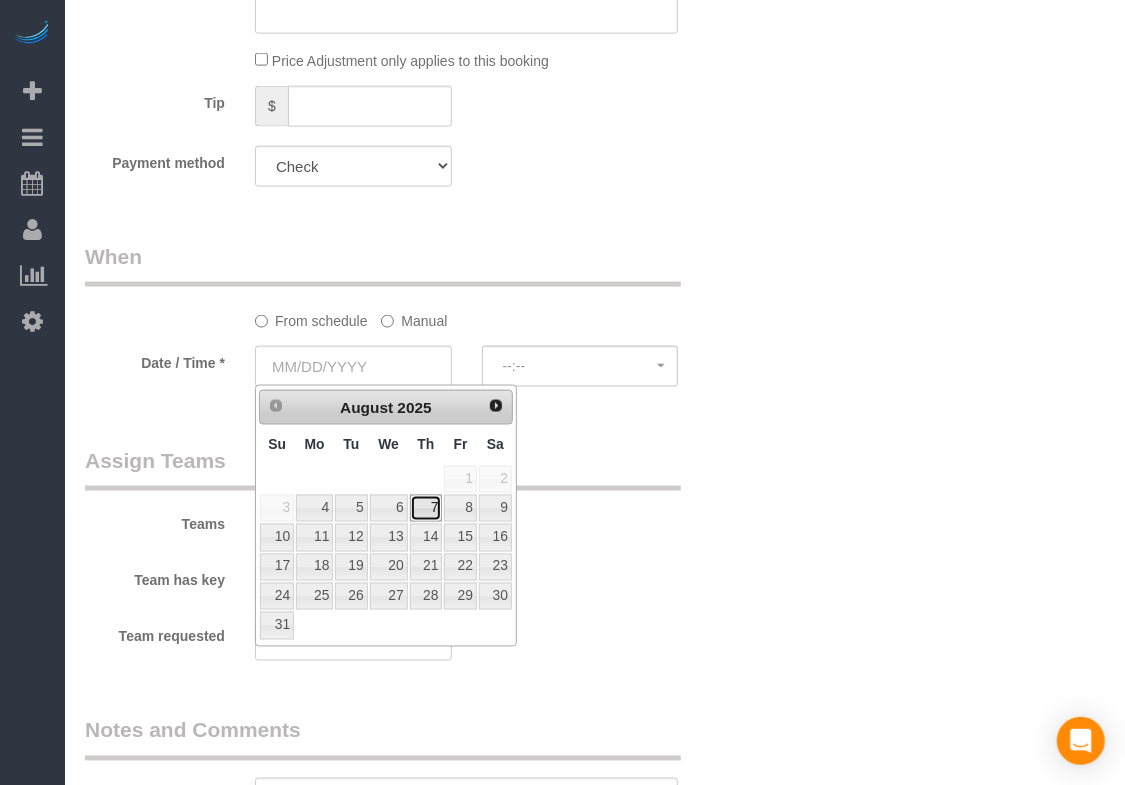 click on "7" at bounding box center (426, 508) 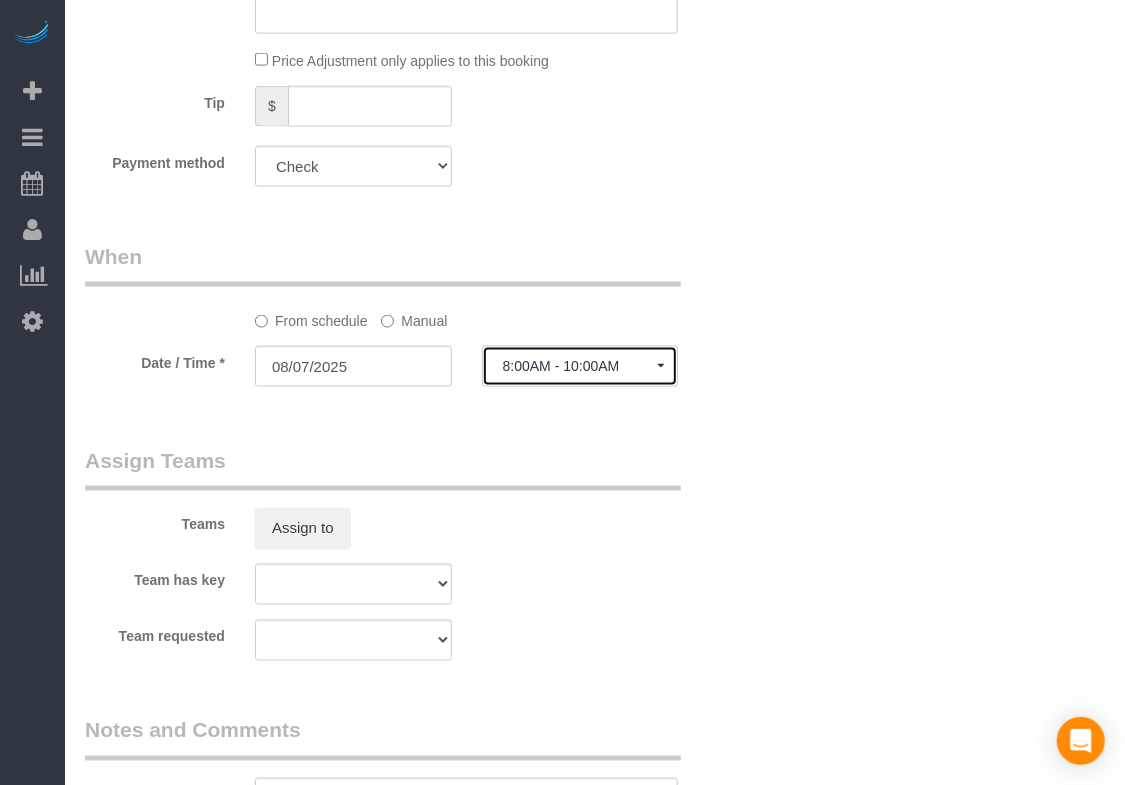 click on "8:00AM - 10:00AM" 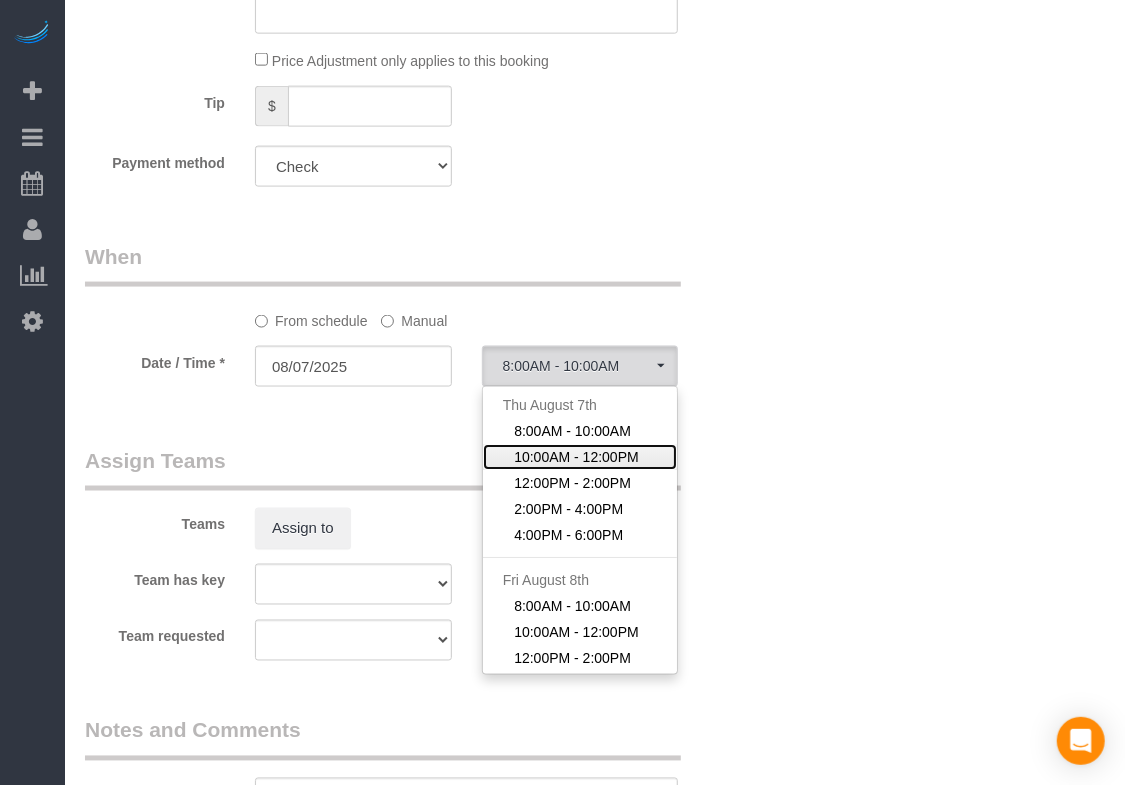 click on "10:00AM - 12:00PM" 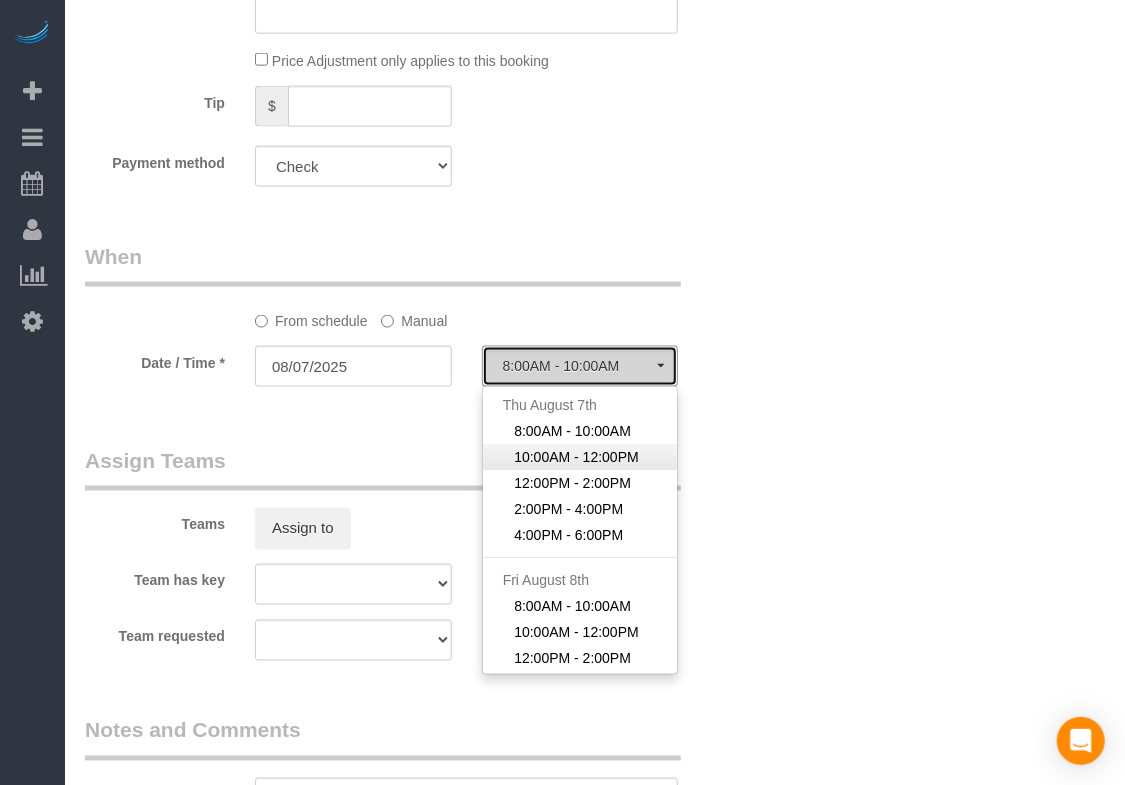 select on "spot19" 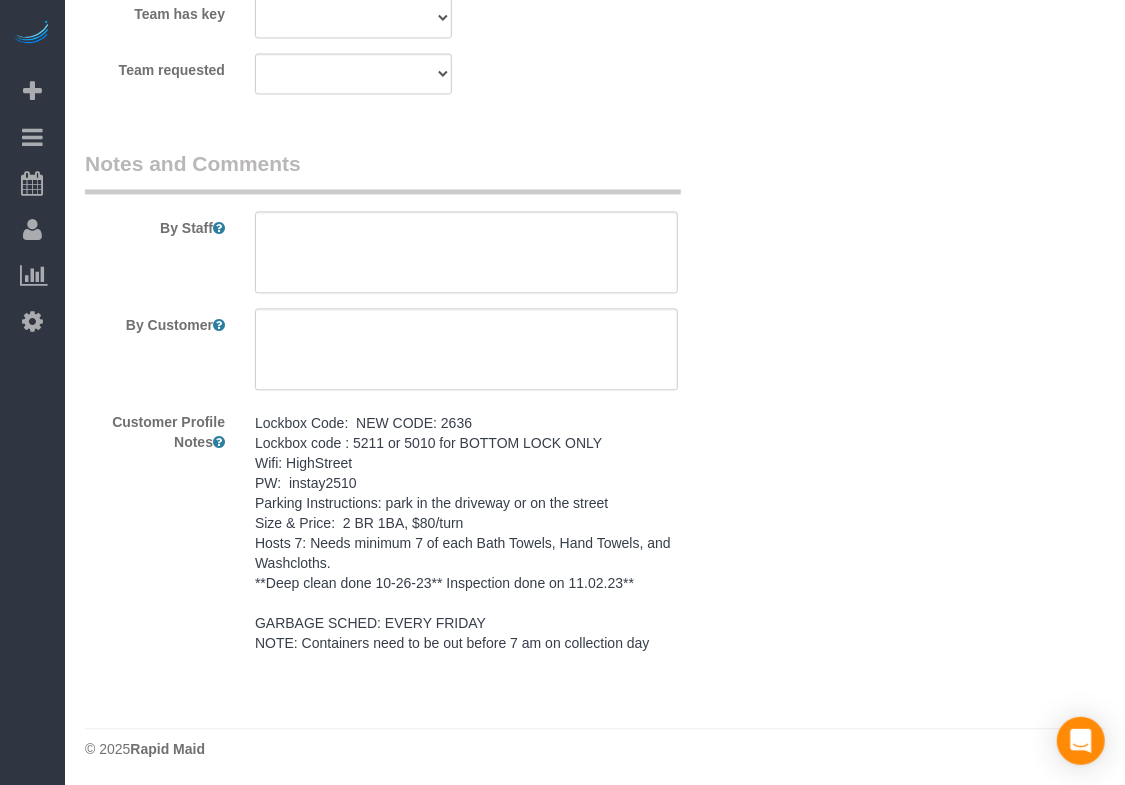click on "Lockbox Code:  NEW CODE: 2636
Lockbox code : 5211 or 5010 for BOTTOM LOCK ONLY
Wifi: HighStreet
PW:  instay2510
Parking Instructions: park in the driveway or on the street
Size & Price:  2 BR 1BA, $80/turn                                                                Hosts 7: Needs minimum 7 of each Bath Towels, Hand Towels, and Washcloths.
**Deep clean done 10-26-23** Inspection done on 11.02.23**
GARBAGE SCHED: EVERY FRIDAY
NOTE: Containers need to be out before 7 am on collection day" at bounding box center (466, 533) 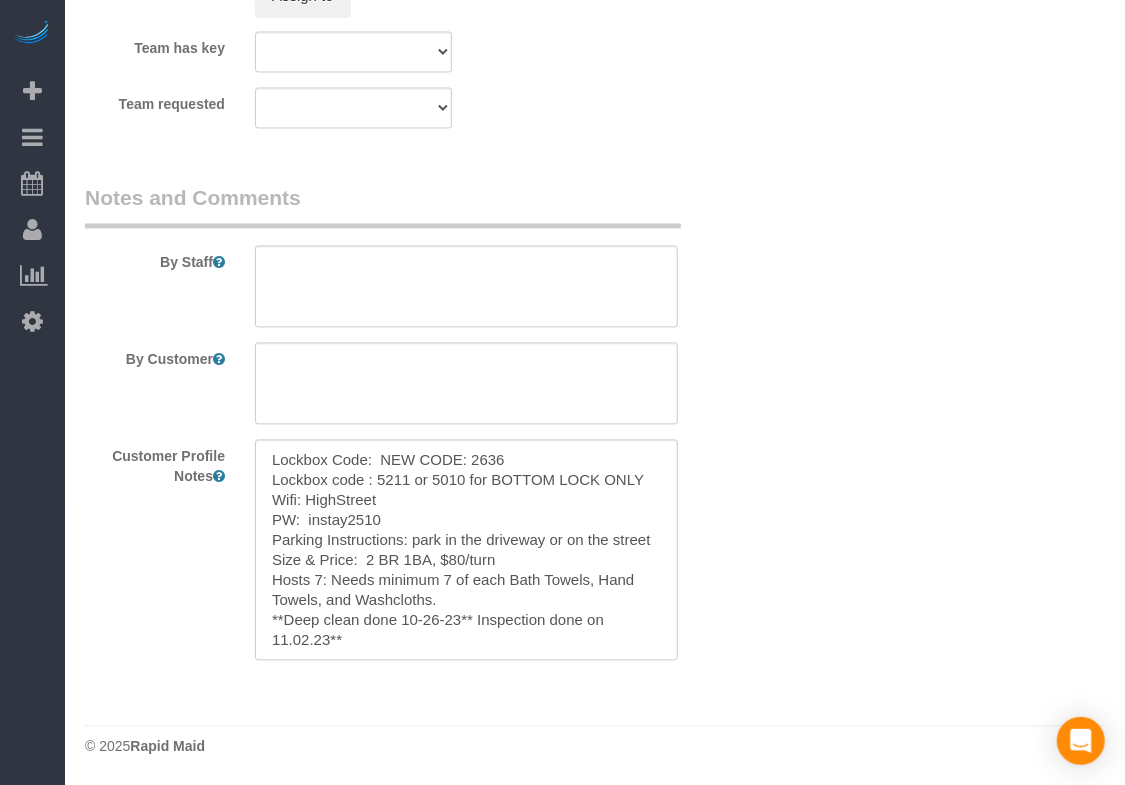 scroll, scrollTop: 1706, scrollLeft: 0, axis: vertical 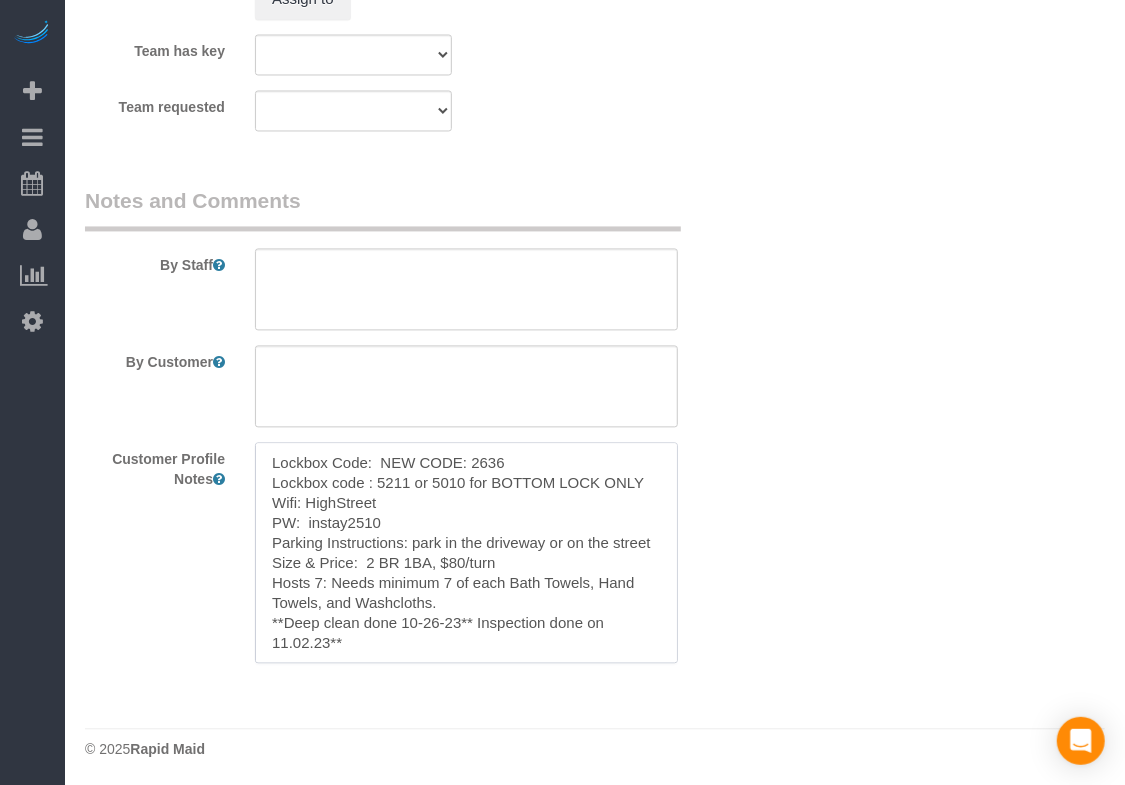 click on "Lockbox Code:  NEW CODE: 2636
Lockbox code : 5211 or 5010 for BOTTOM LOCK ONLY
Wifi: HighStreet
PW:  instay2510
Parking Instructions: park in the driveway or on the street
Size & Price:  2 BR 1BA, $80/turn                                                                Hosts 7: Needs minimum 7 of each Bath Towels, Hand Towels, and Washcloths.
**Deep clean done 10-26-23** Inspection done on 11.02.23**
GARBAGE SCHED: EVERY FRIDAY
NOTE: Containers need to be out before 7 am on collection day" at bounding box center (466, 552) 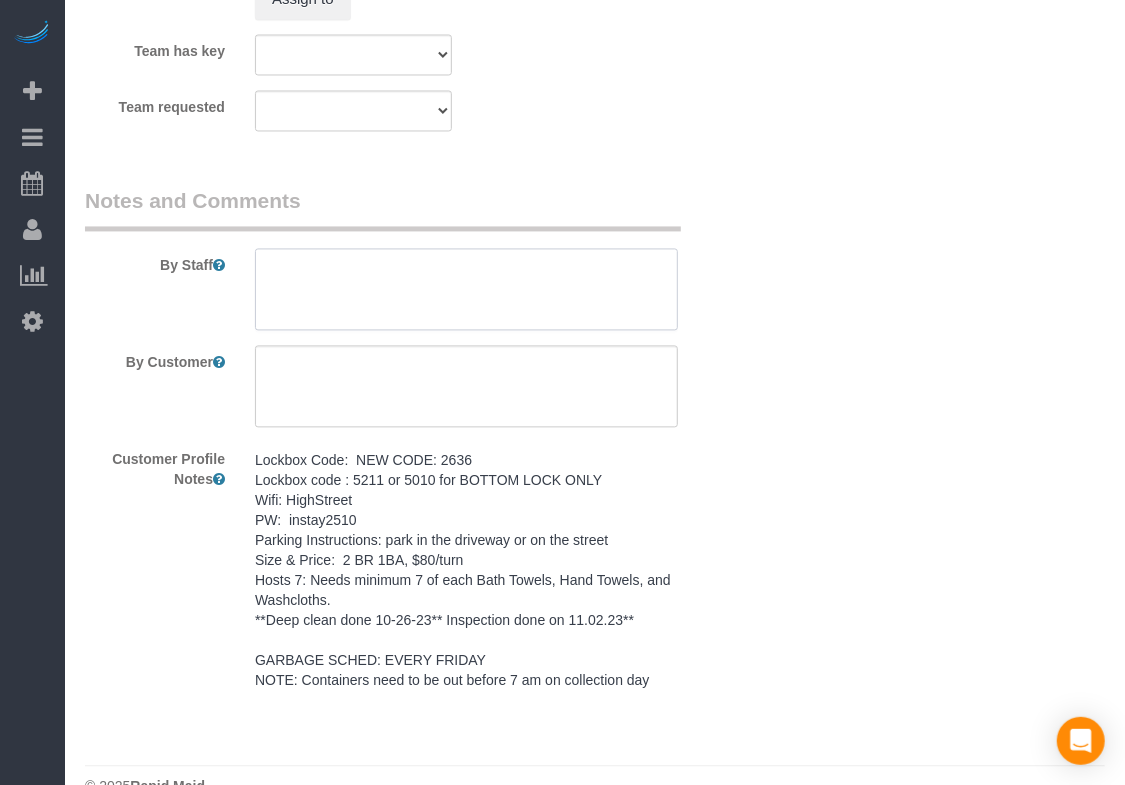 click at bounding box center (466, 289) 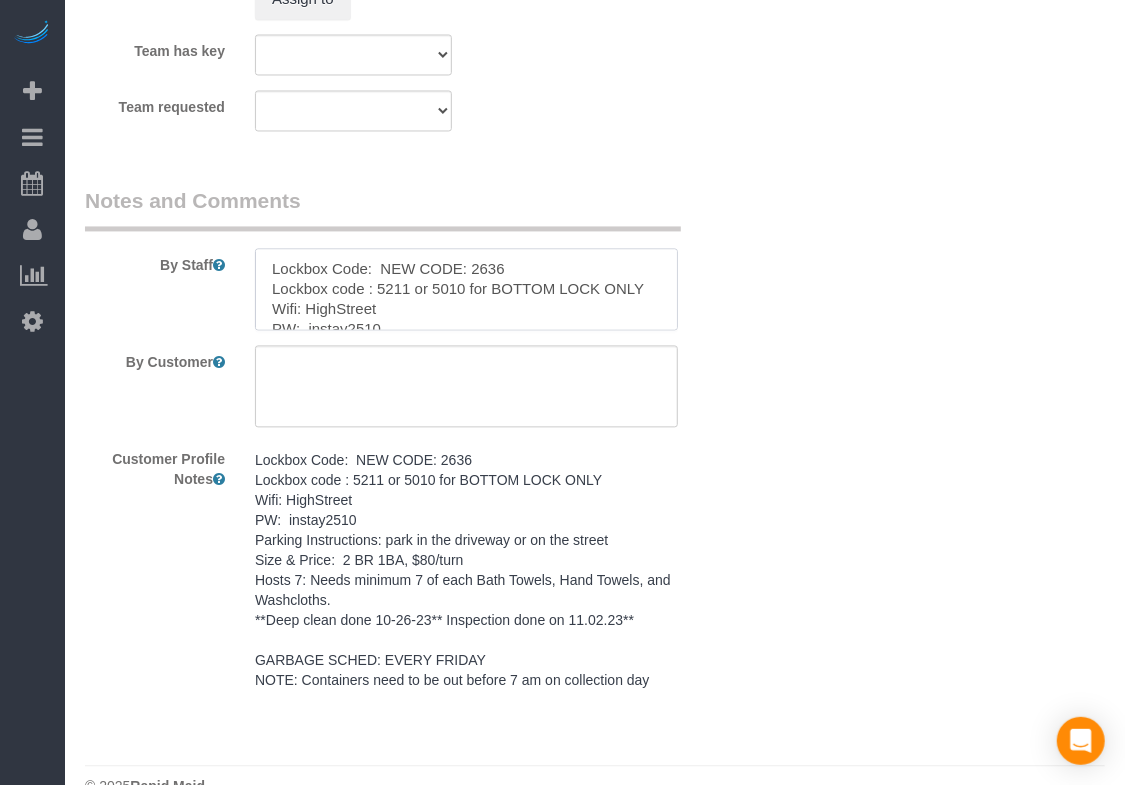 scroll, scrollTop: 227, scrollLeft: 0, axis: vertical 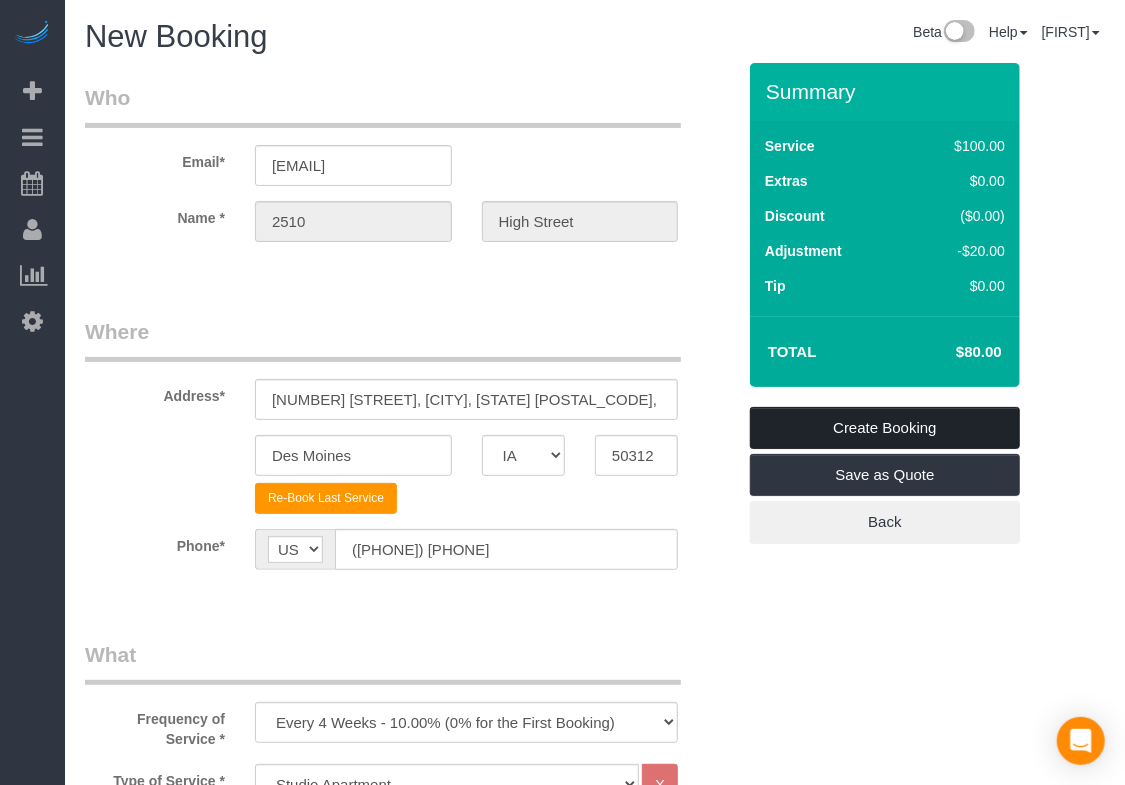 type on "Lockbox Code:  NEW CODE: 2636
Lockbox code : 5211 or 5010 for BOTTOM LOCK ONLY
Wifi: HighStreet
PW:  instay2510
Parking Instructions: park in the driveway or on the street
Size & Price:  2 BR 1BA, $80/turn                                                                Hosts 7: Needs minimum 7 of each Bath Towels, Hand Towels, and Washcloths.
**Deep clean done 10-26-23** Inspection done on 11.02.23**
GARBAGE SCHED: EVERY FRIDAY
NOTE: Containers need to be out before 7 am on collection day" 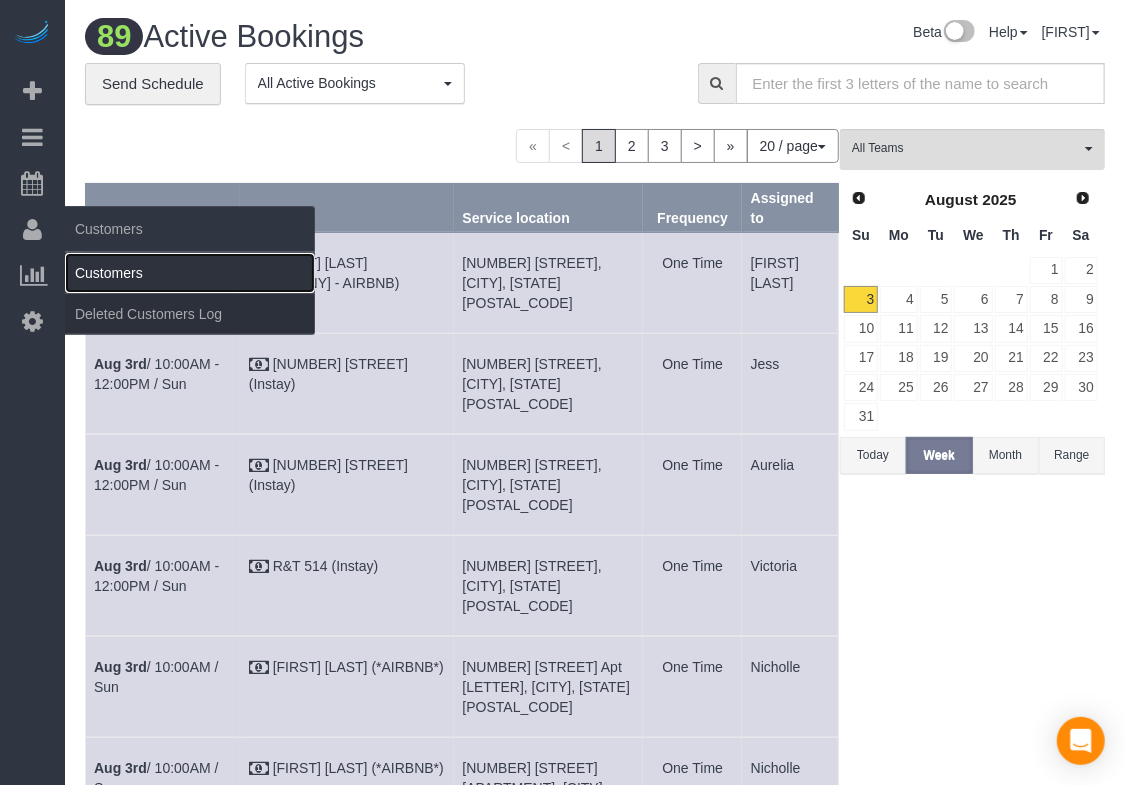 click on "Customers" at bounding box center (190, 273) 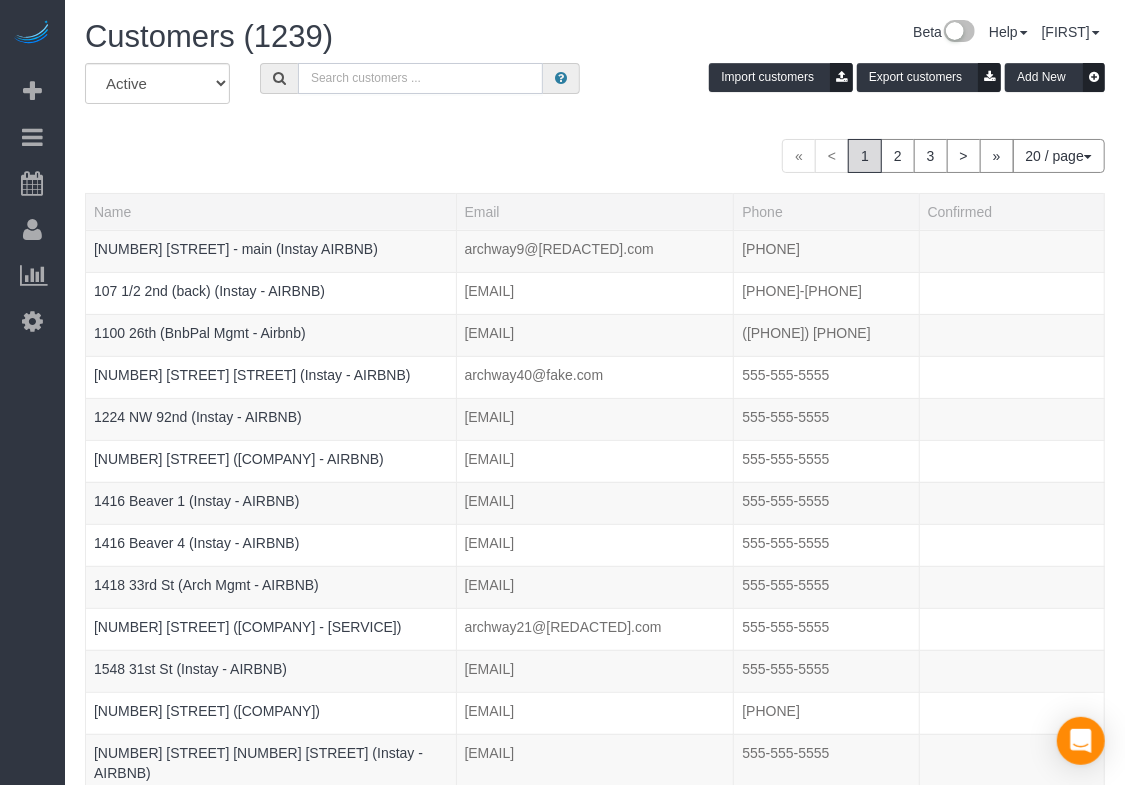 click at bounding box center (420, 78) 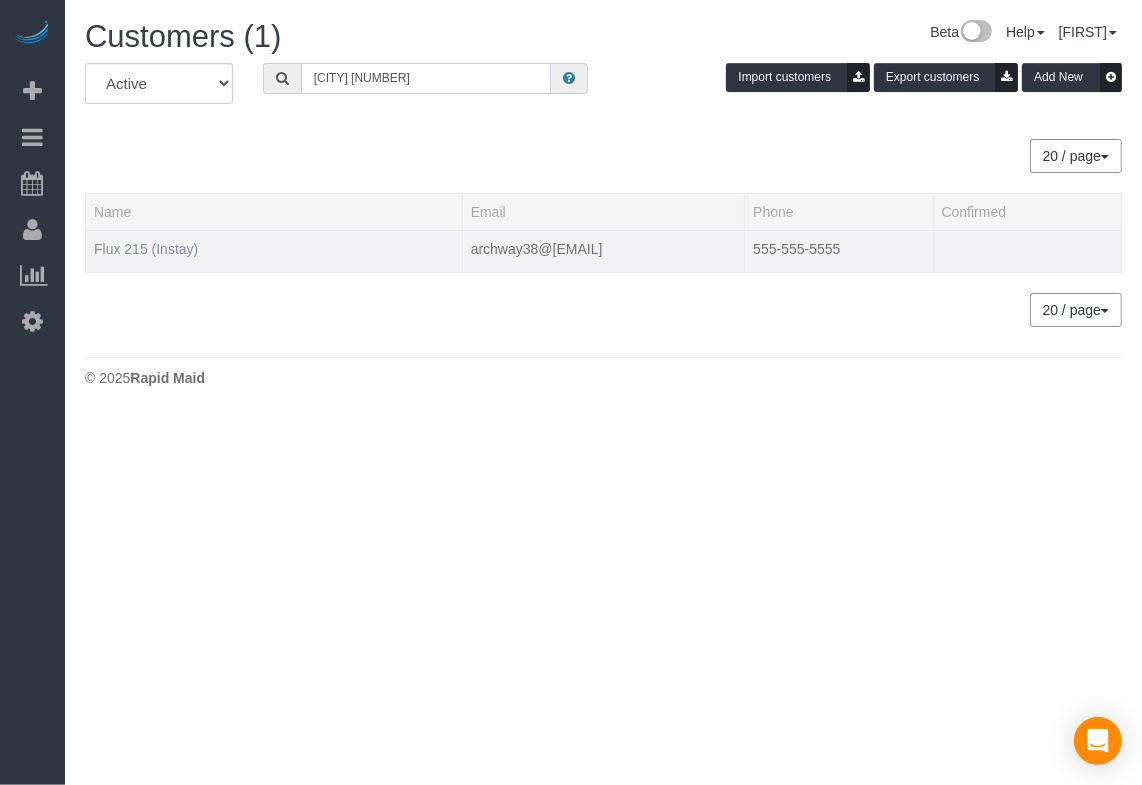 type on "[CITY] [NUMBER]" 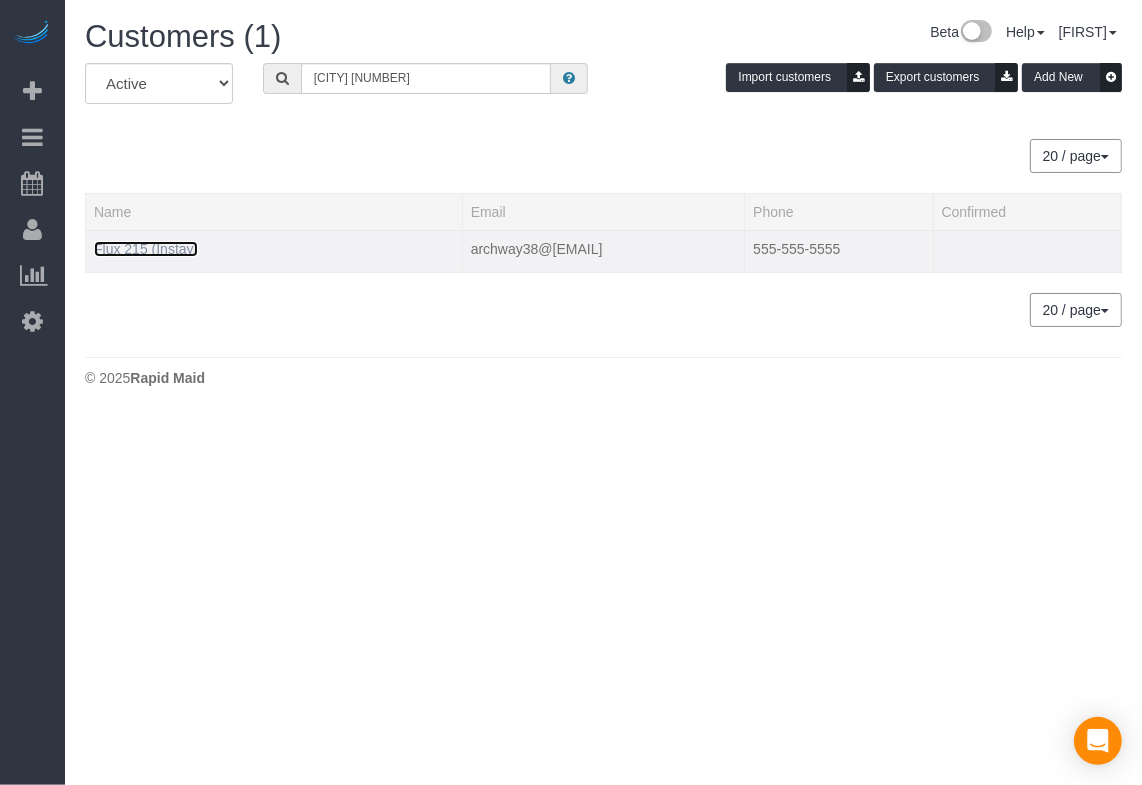 click on "Flux 215 (Instay)" at bounding box center (146, 249) 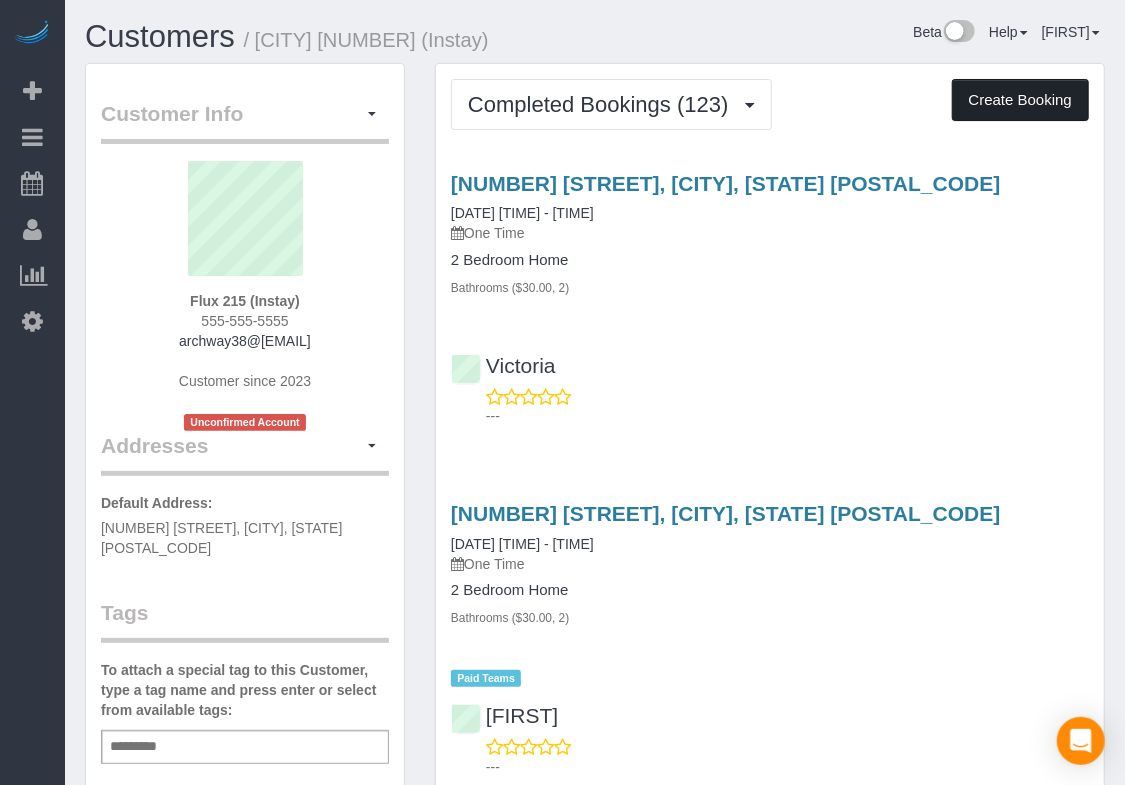 click on "Create Booking" at bounding box center (1020, 100) 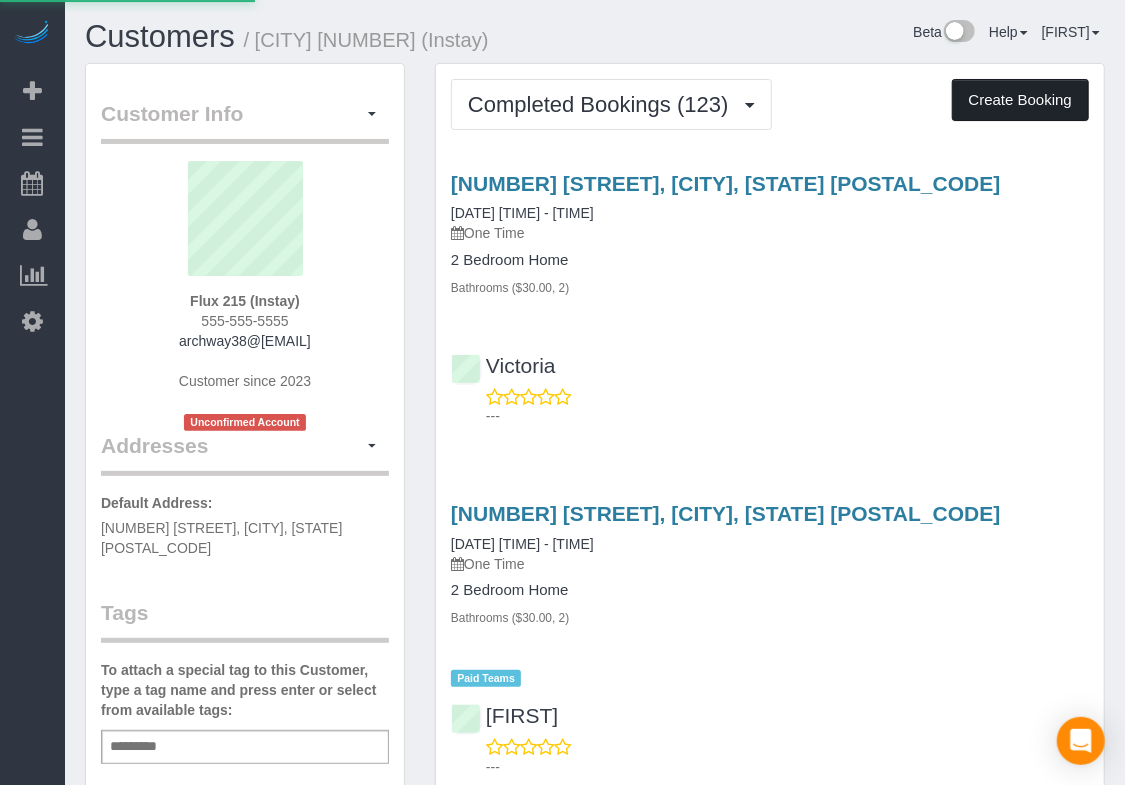 select on "IA" 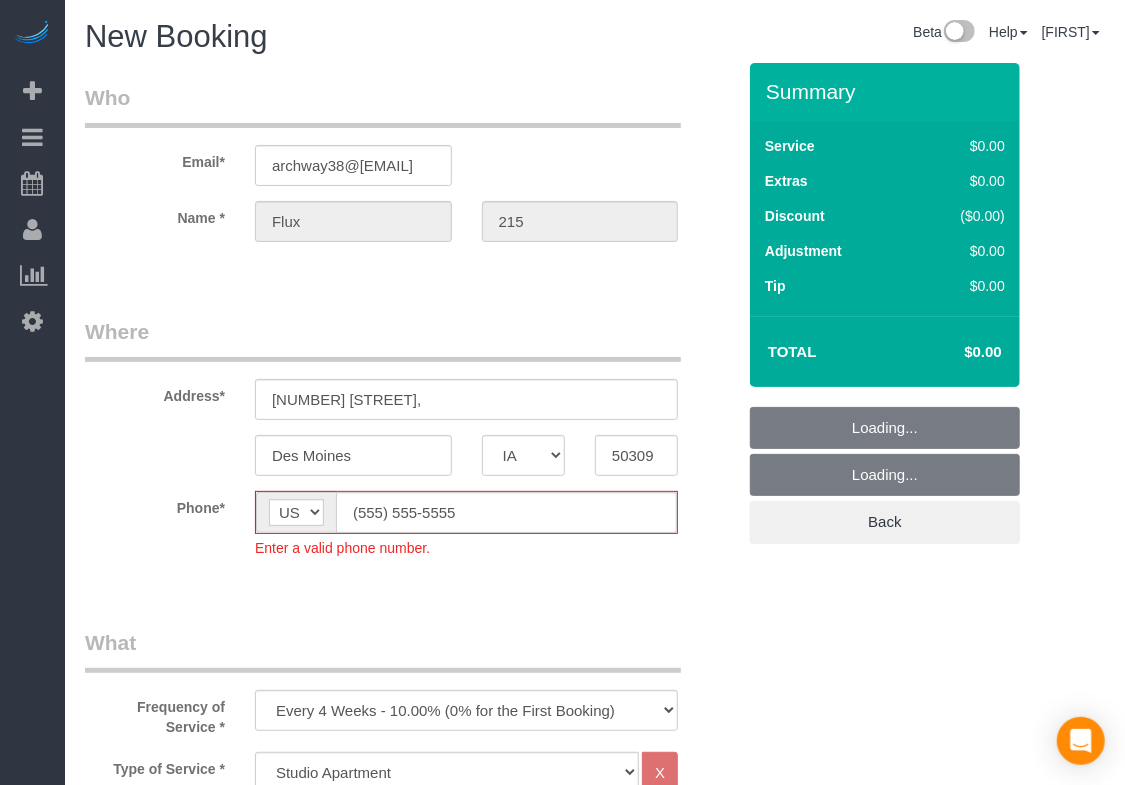 select on "object:[ID]" 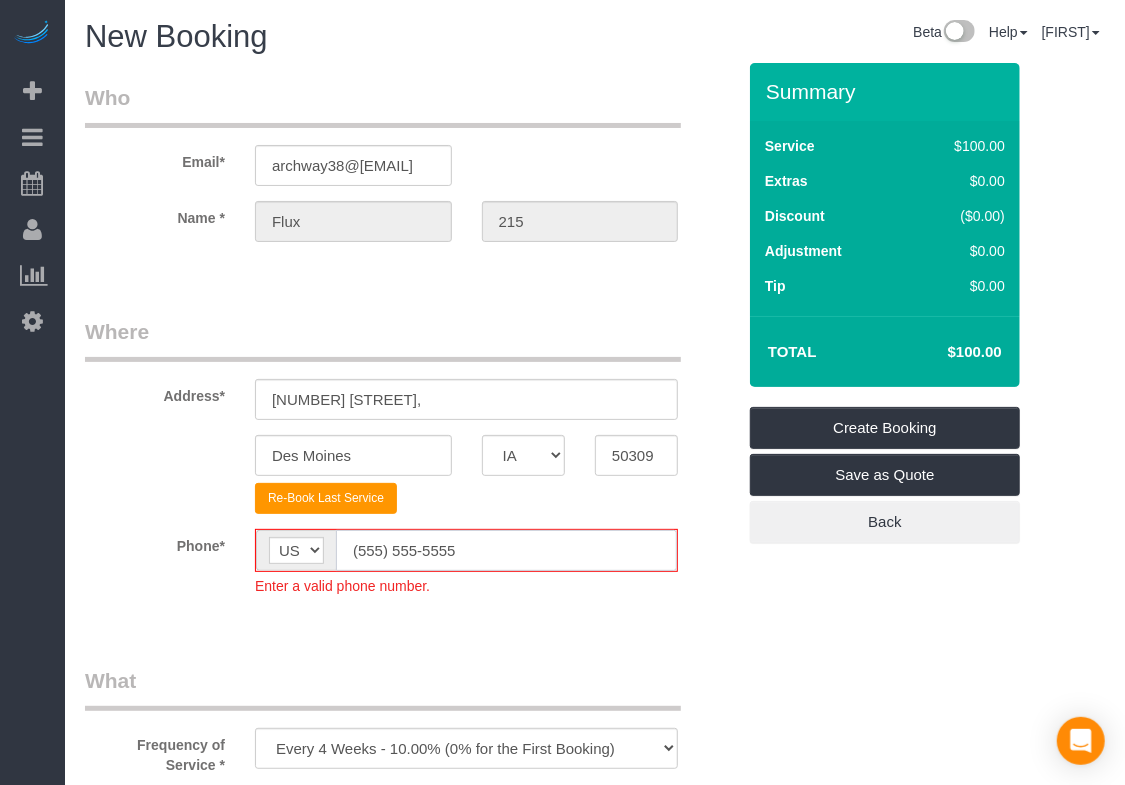 click on "(555) 555-5555" 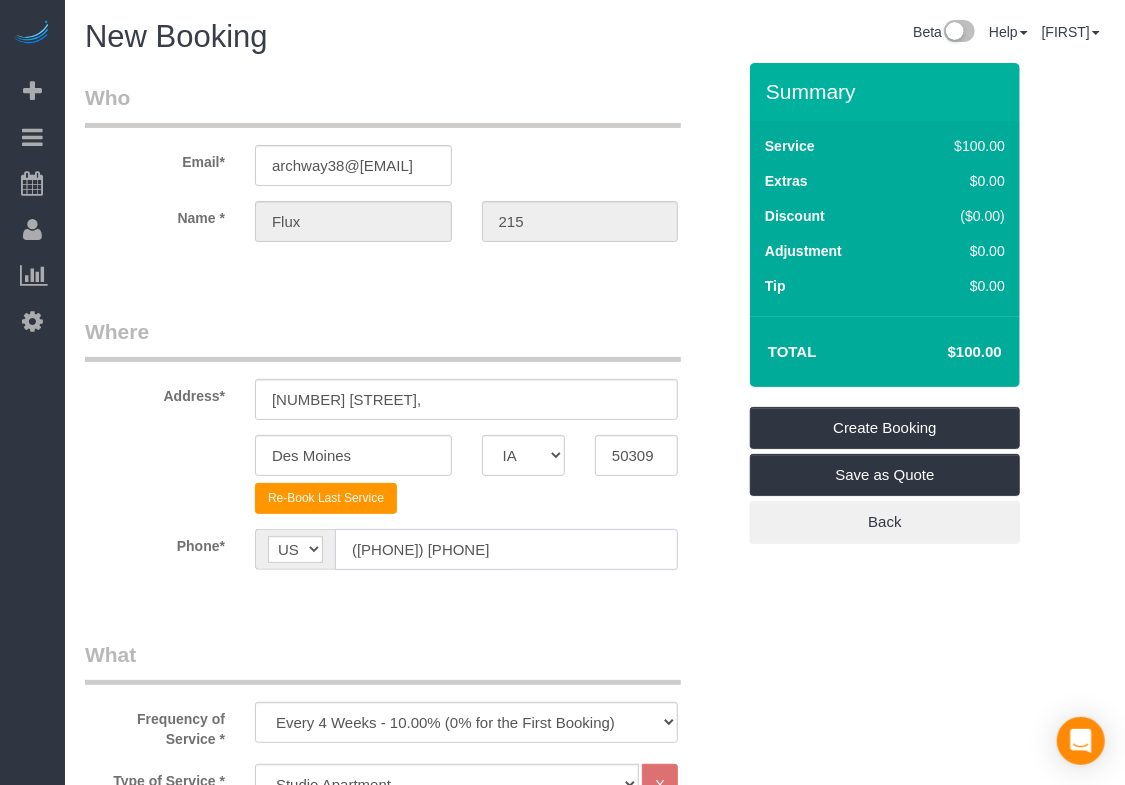 type on "([PHONE]) [PHONE]" 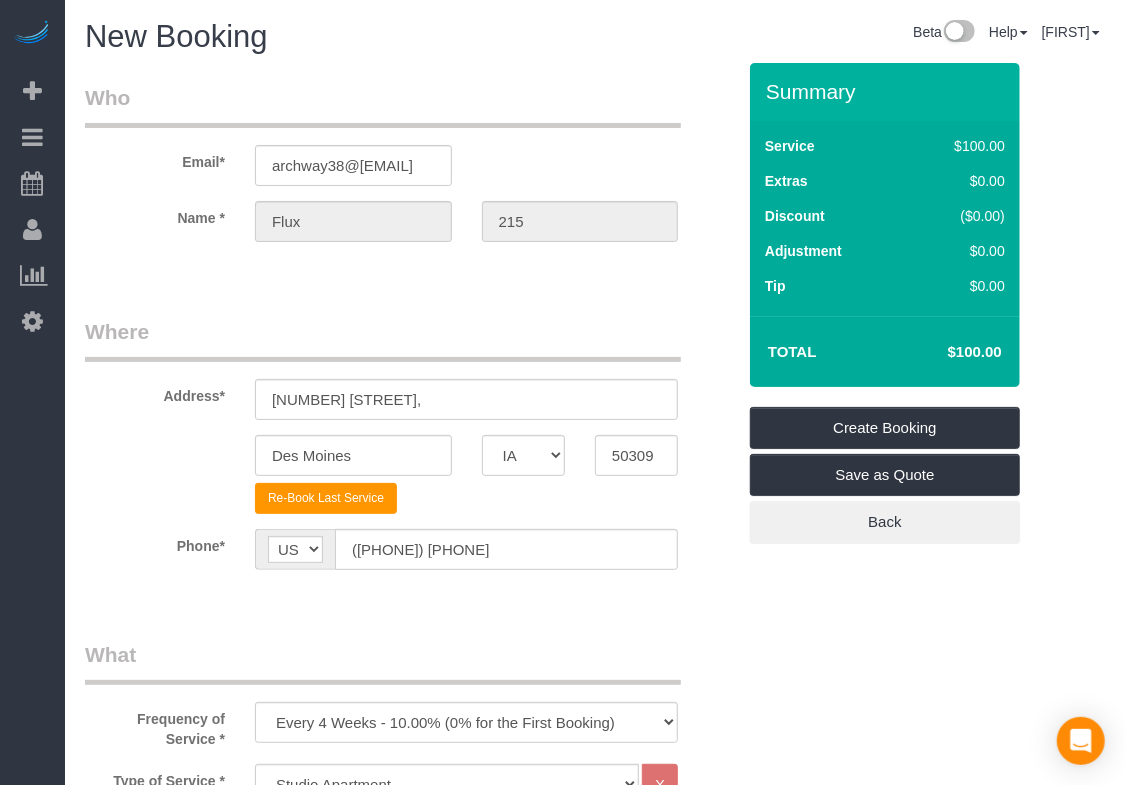 click on "Who
Email*
archway38@[EMAIL]
Name *
Flux
215
Where
Address*
1400 Walnut St,
Des Moines
AK
AL
AR
AZ
CA
CO
CT
DC
DE
FL
GA
HI
IA
ID
IL
IN
KS
KY
LA
MA
MD
ME
MI
MN
MO
MS
MT
NC
ND
NE
NH" at bounding box center [595, 1429] 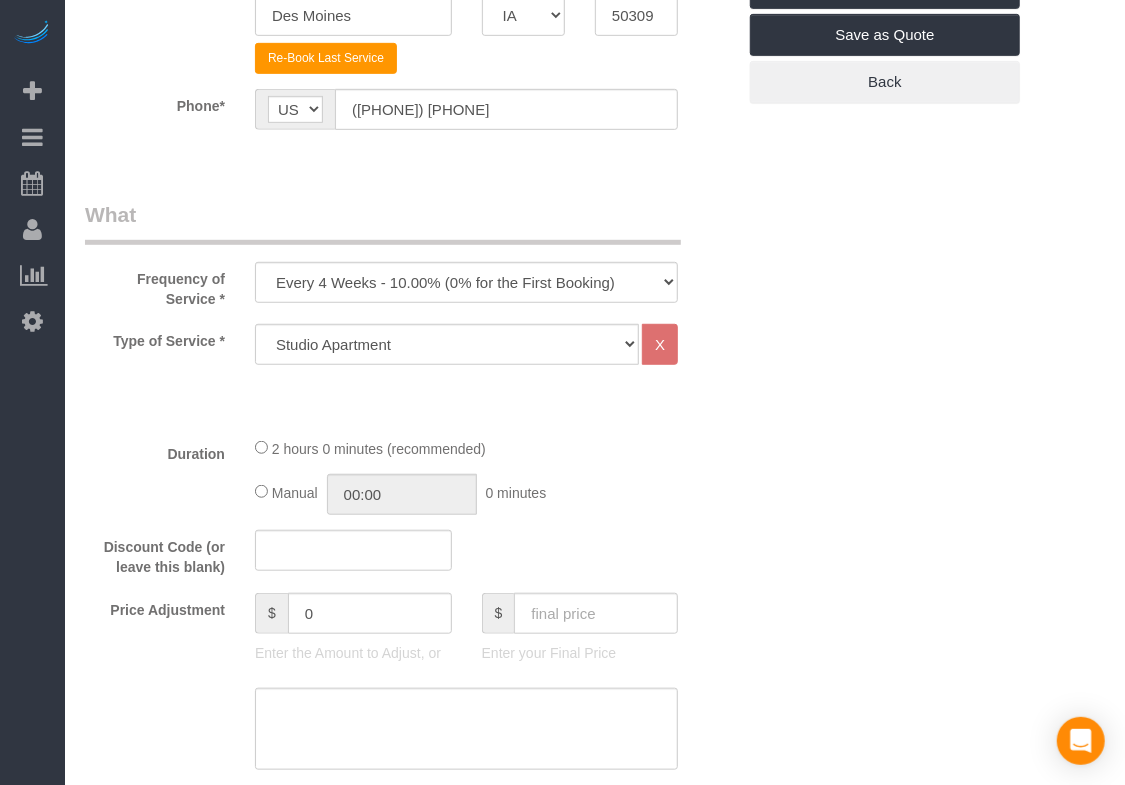 scroll, scrollTop: 475, scrollLeft: 0, axis: vertical 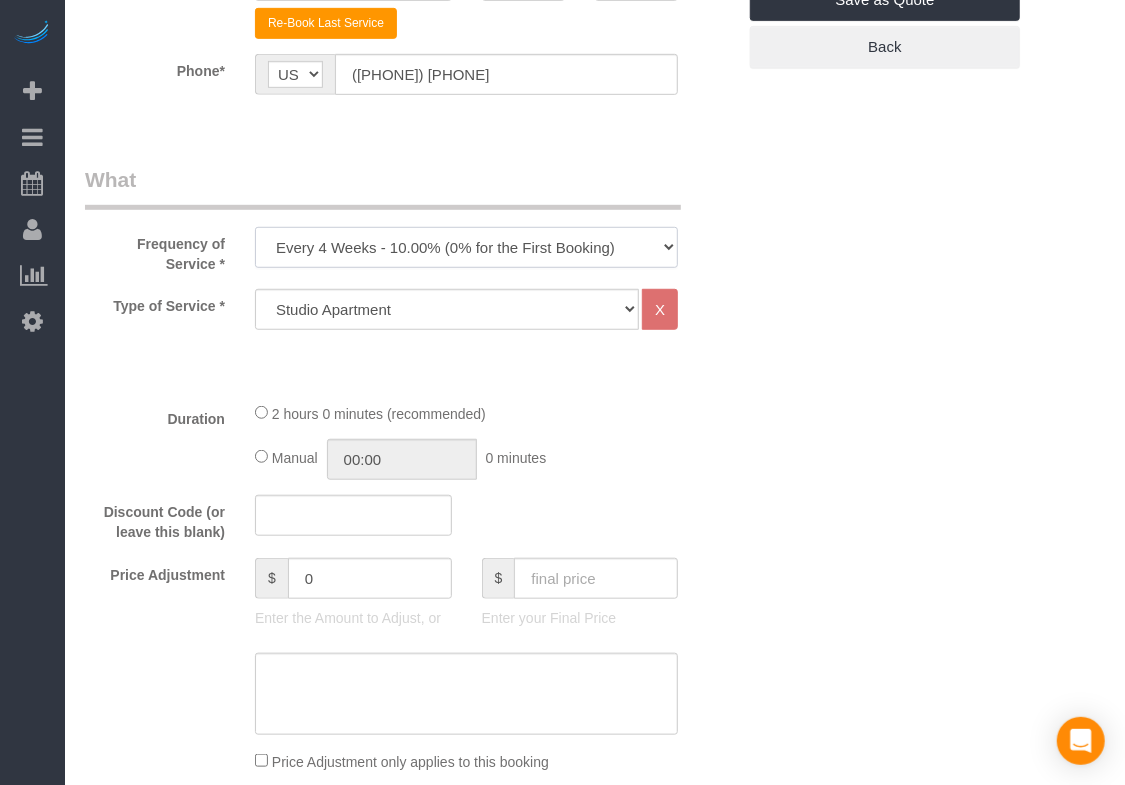 click on "Every 6 Weeks (0% for the First Booking) One Time Every 8 Weeks (0% for the First Booking) Every 4 Weeks - 10.00% (0% for the First Booking) Every 3 Weeks - 12.00% (0% for the First Booking) Every 2 Weeks - 15.00% (0% for the First Booking) Weekly - 20.00% (0% for the First Booking)" at bounding box center [466, 247] 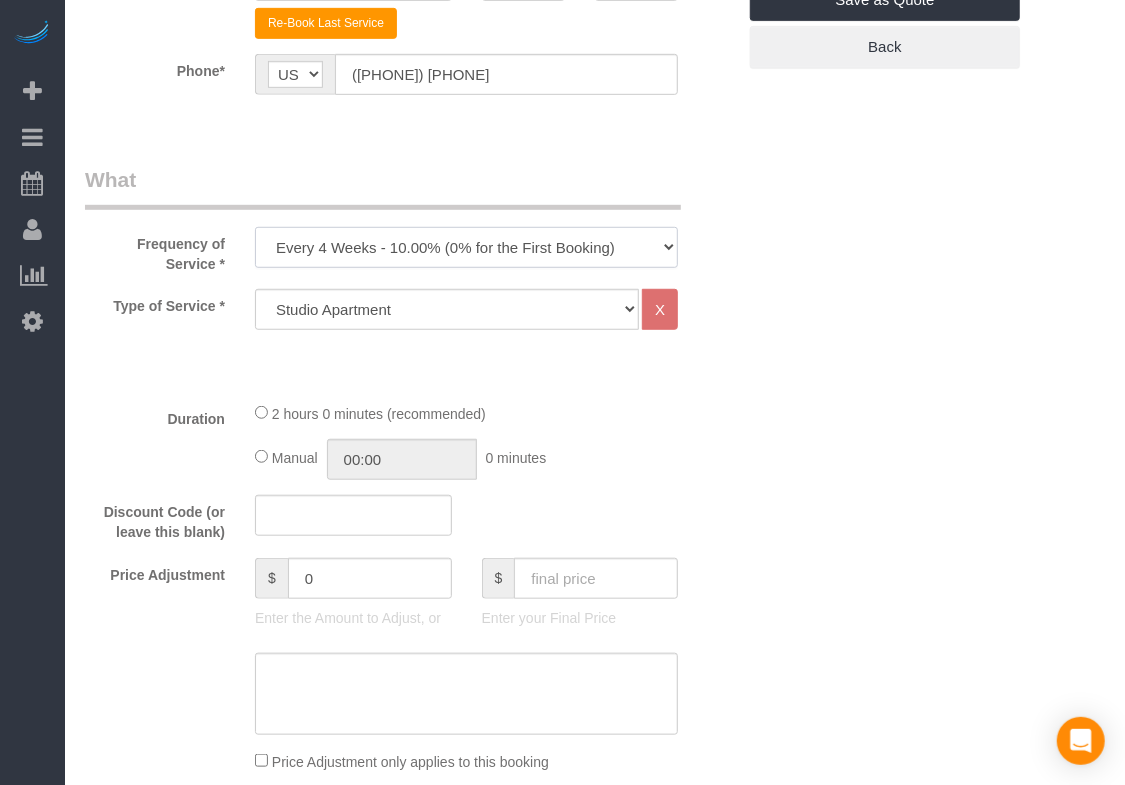select on "object:[ID]" 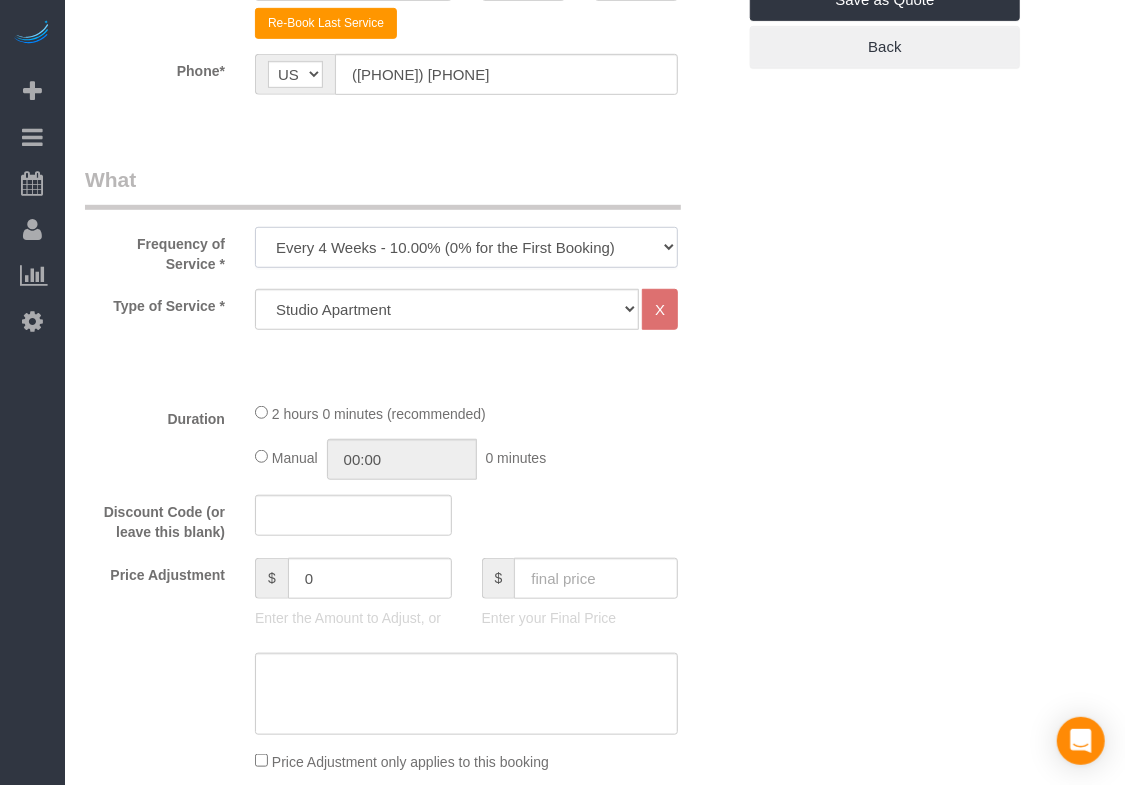 click on "Every 6 Weeks (0% for the First Booking) One Time Every 8 Weeks (0% for the First Booking) Every 4 Weeks - 10.00% (0% for the First Booking) Every 3 Weeks - 12.00% (0% for the First Booking) Every 2 Weeks - 15.00% (0% for the First Booking) Weekly - 20.00% (0% for the First Booking)" at bounding box center [466, 247] 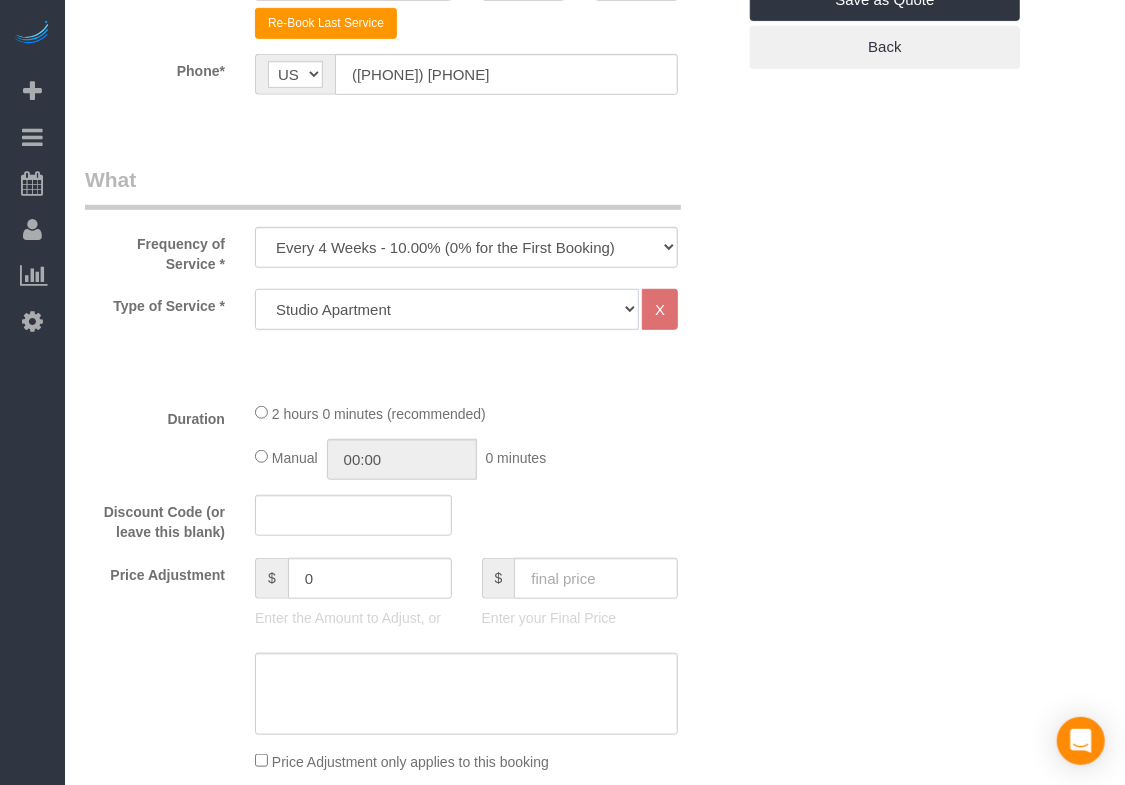 click on "Studio Apartment 1 Bedroom Home 2 Bedroom Home 3 Bedroom Home 4 Bedroom Home 5 Bedroom Home 6 Bedroom Home 7 Bedroom Home Hourly Cleaning Hazard/Emergency Cleaning General Maintenance" 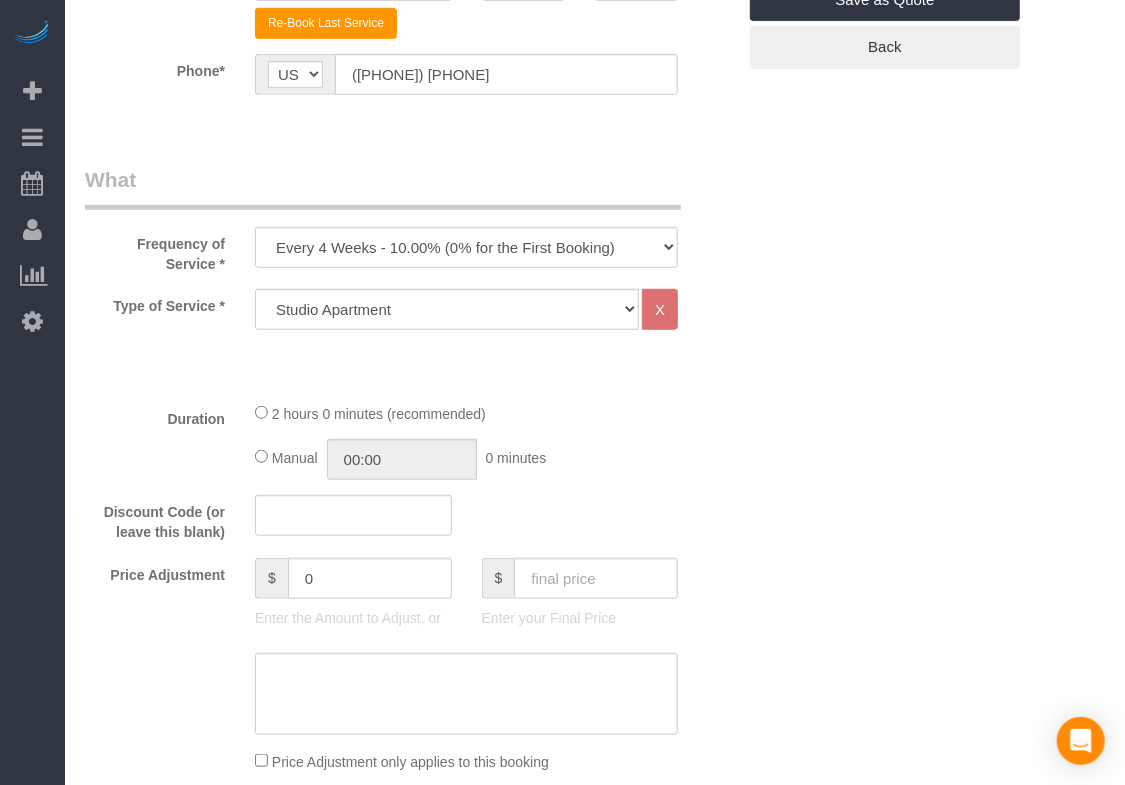 click on "Who
Email*
archway38@[EMAIL]
Name *
Flux
215
Where
Address*
1400 Walnut St,
Des Moines
AK
AL
AR
AZ
CA
CO
CT
DC
DE
FL
GA
HI
IA
ID
IL
IN
KS
KY
LA
MA
MD
ME
MI
MN
MO
MS
MT
NC
ND
NE
NH" at bounding box center [595, 954] 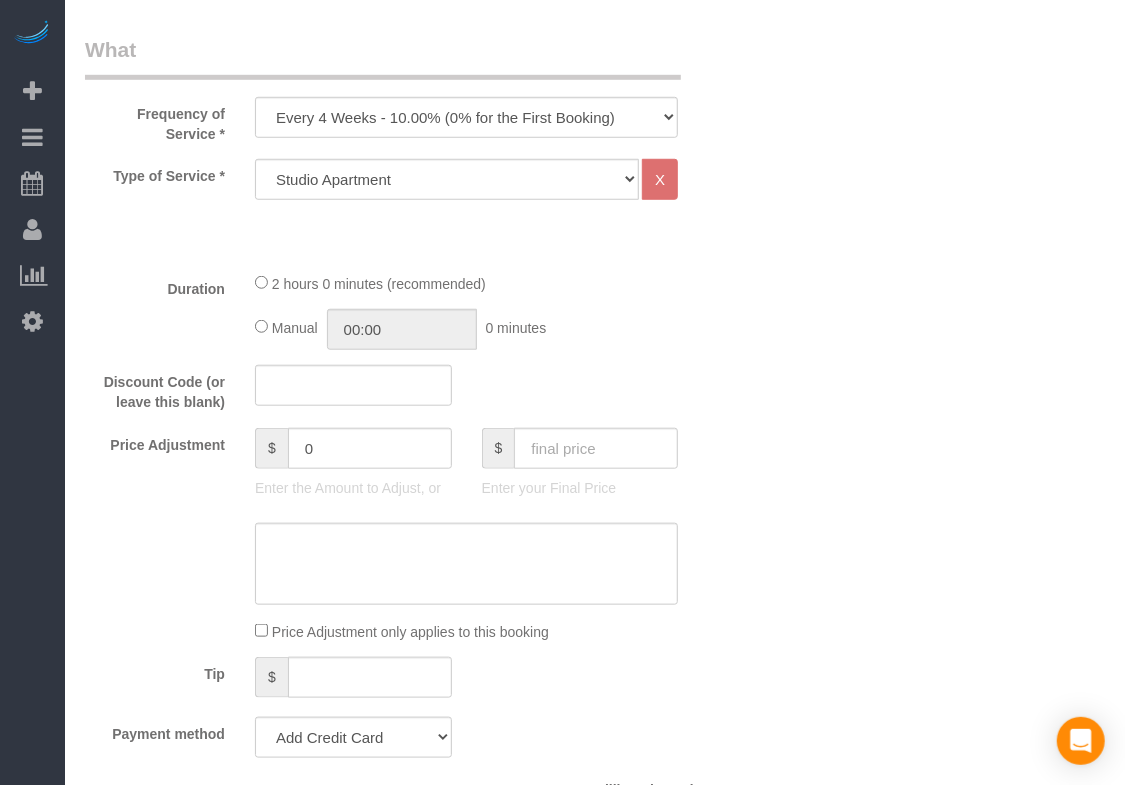 scroll, scrollTop: 626, scrollLeft: 0, axis: vertical 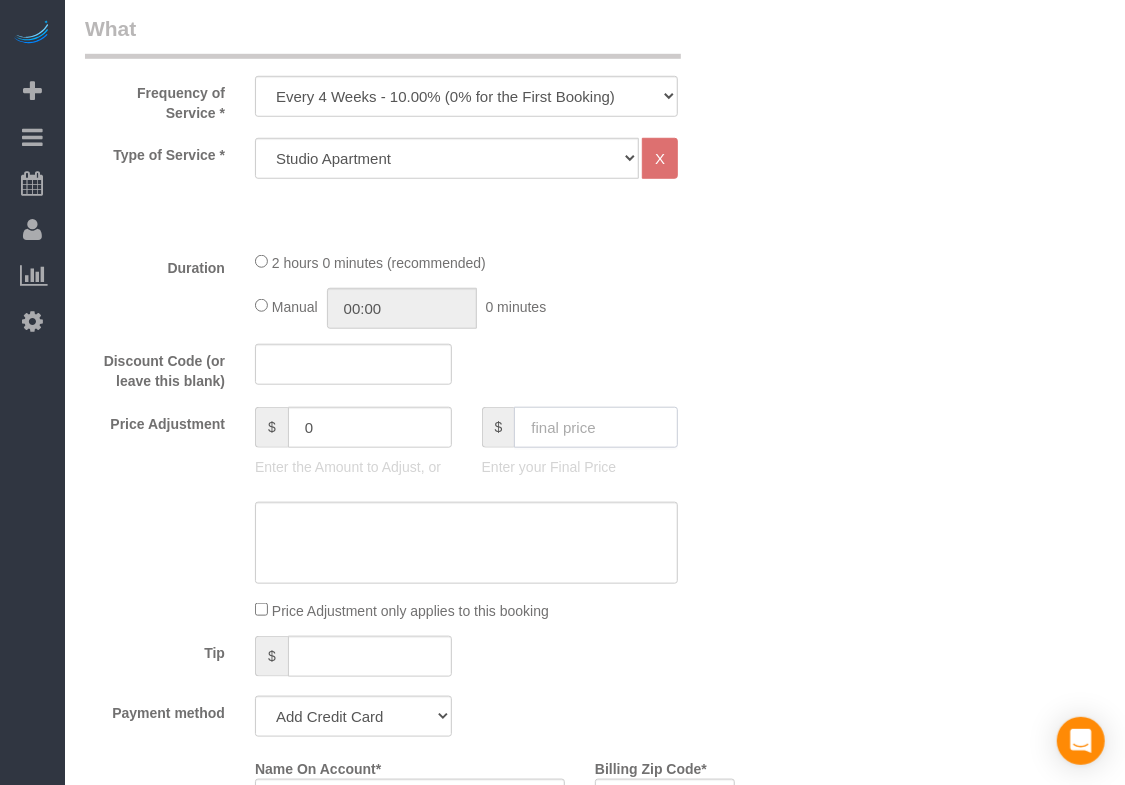 click 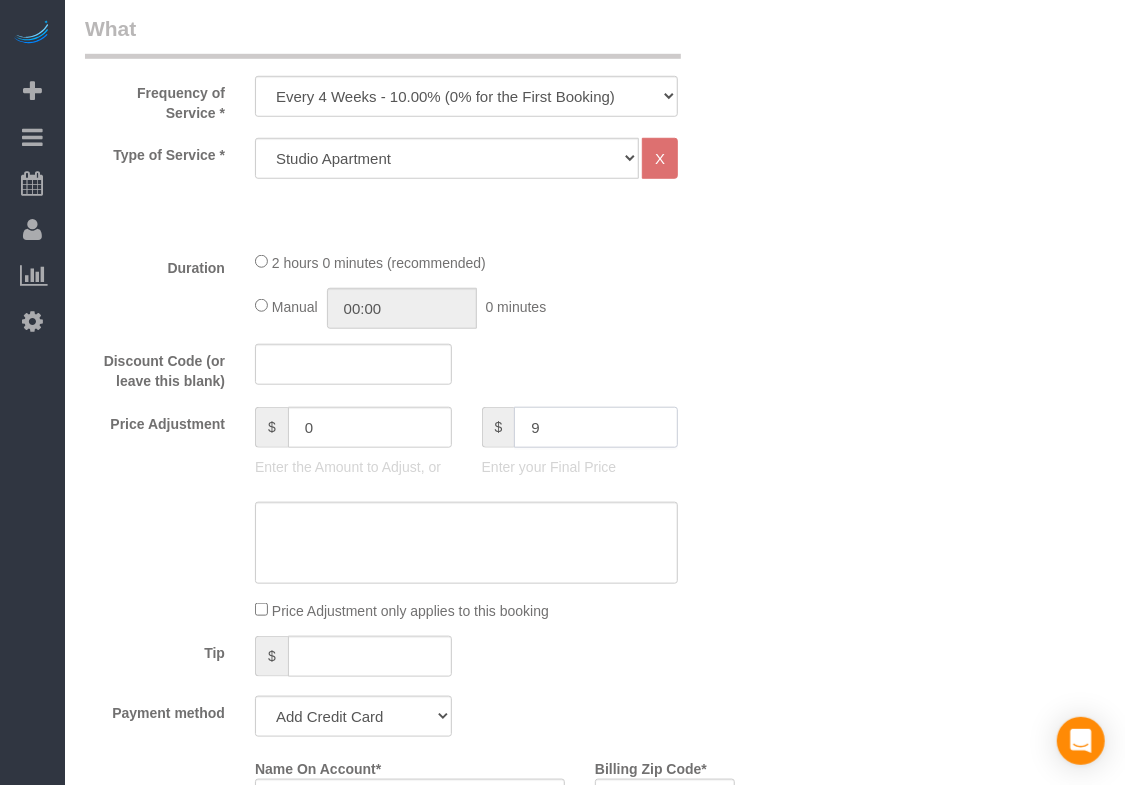 type on "95" 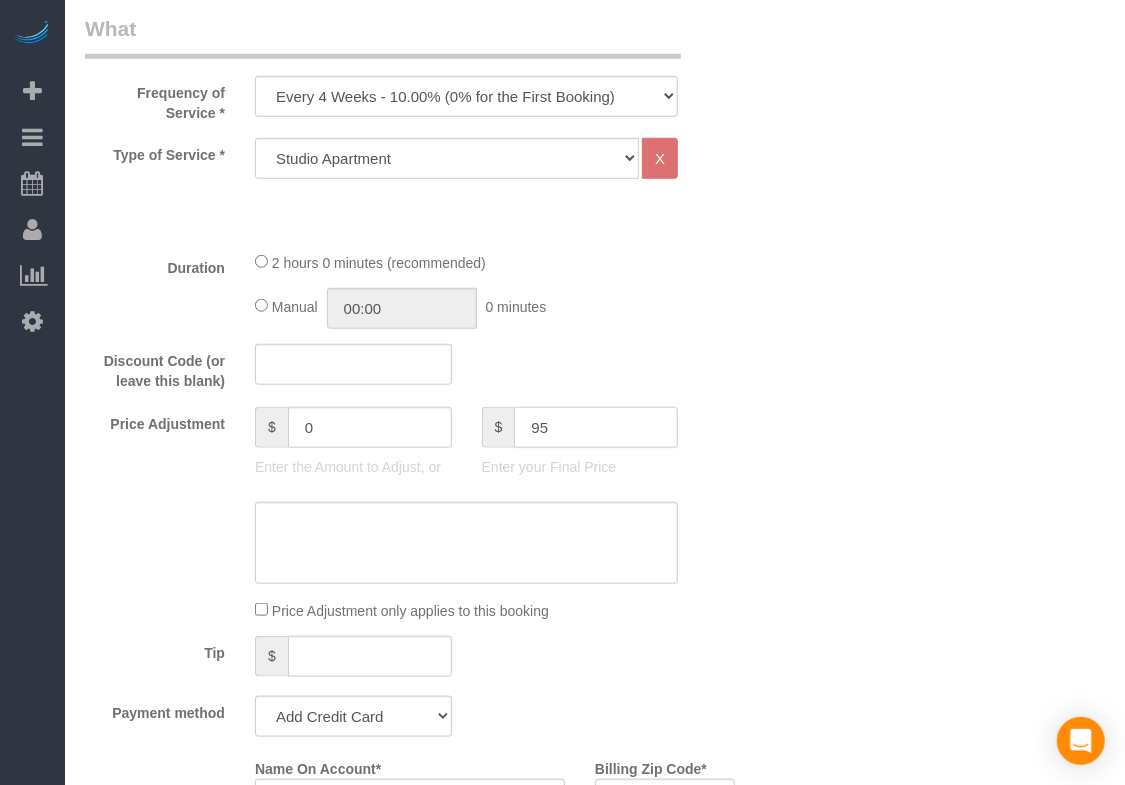 type on "-5" 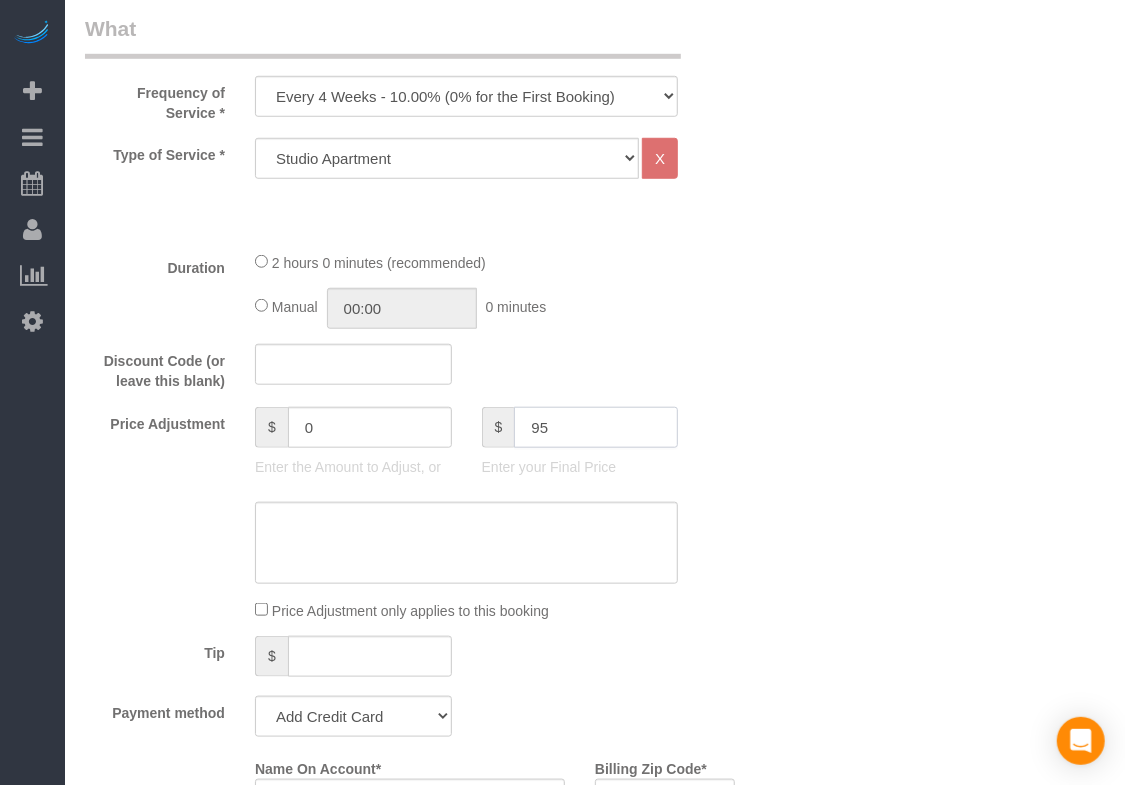 type 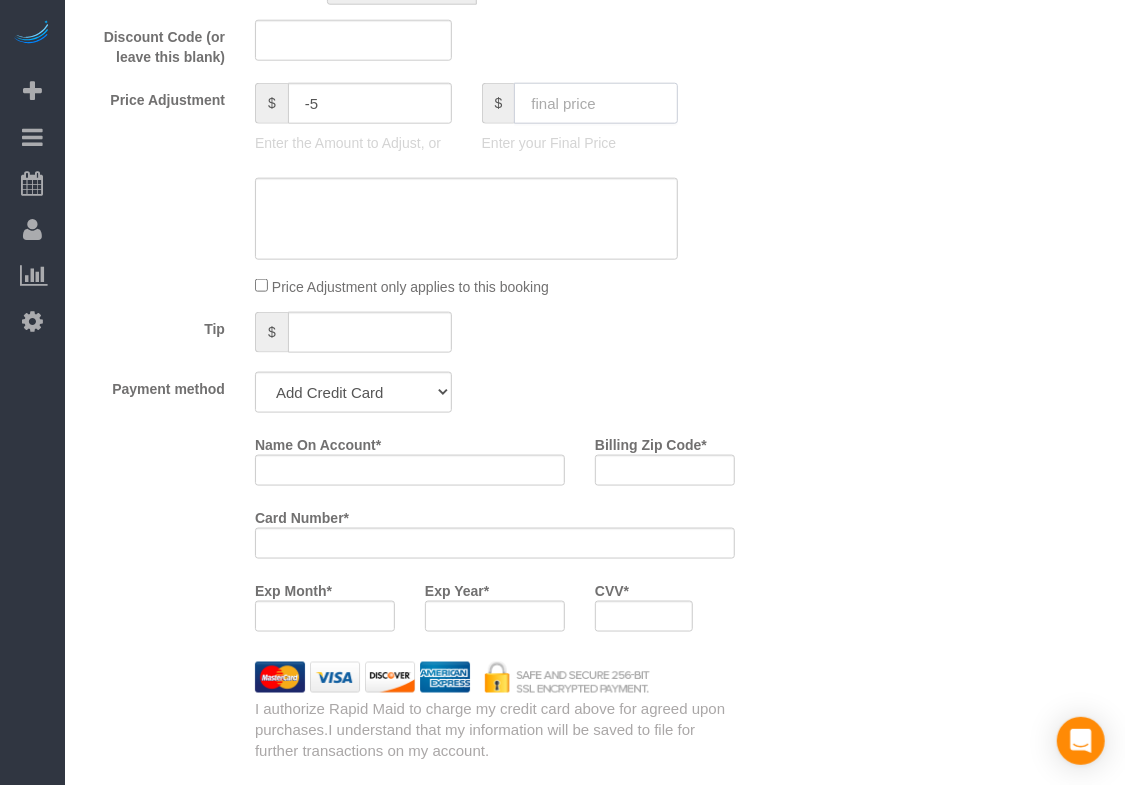 scroll, scrollTop: 1005, scrollLeft: 0, axis: vertical 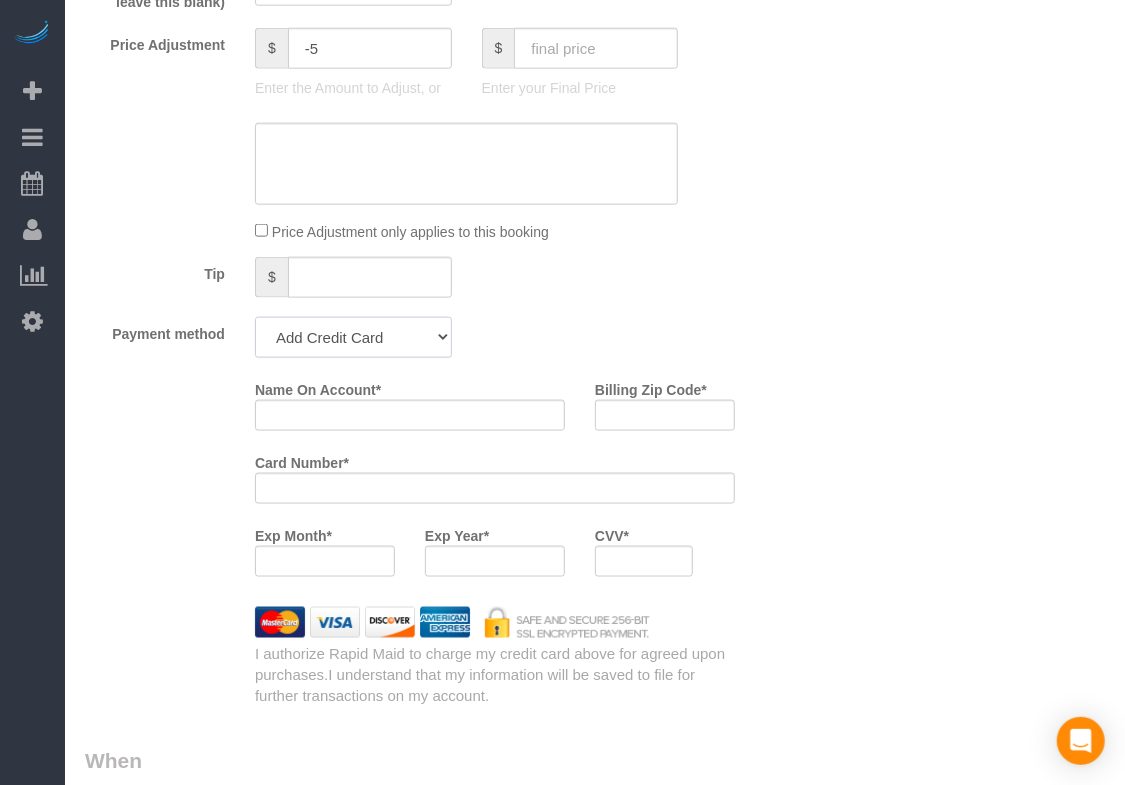 click on "Add Credit Card Cash Check Paypal" 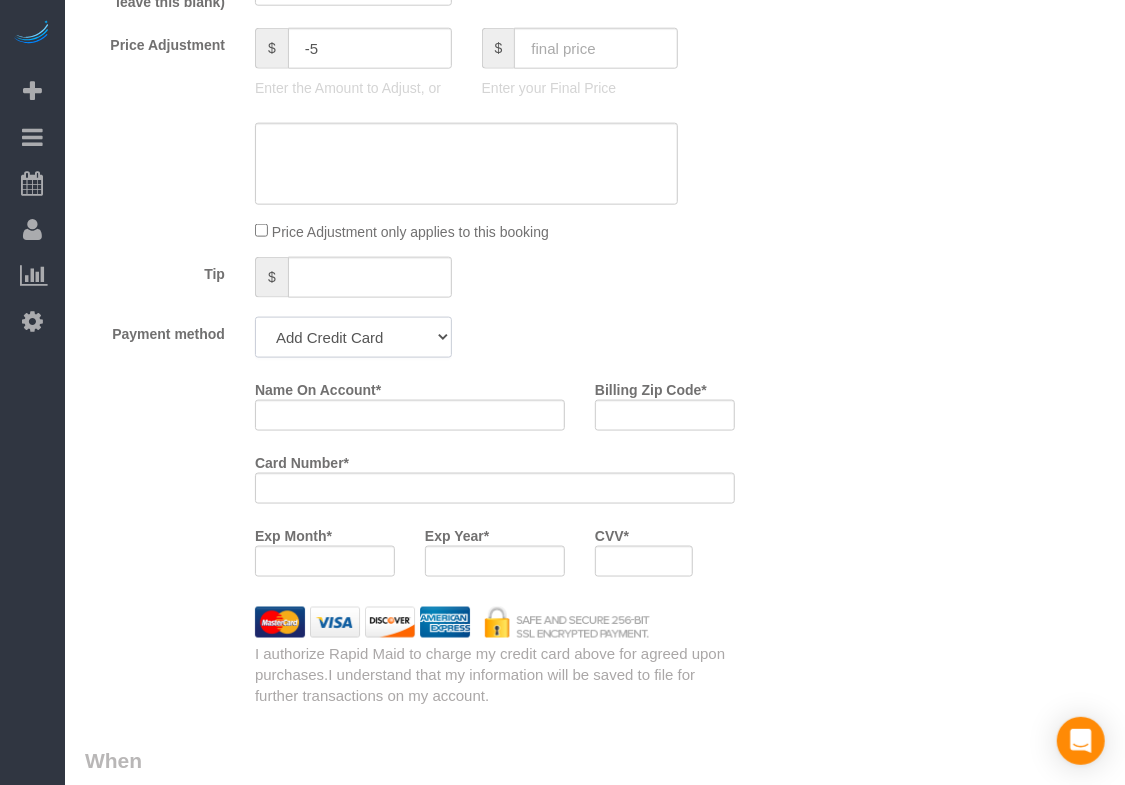 select on "string:check" 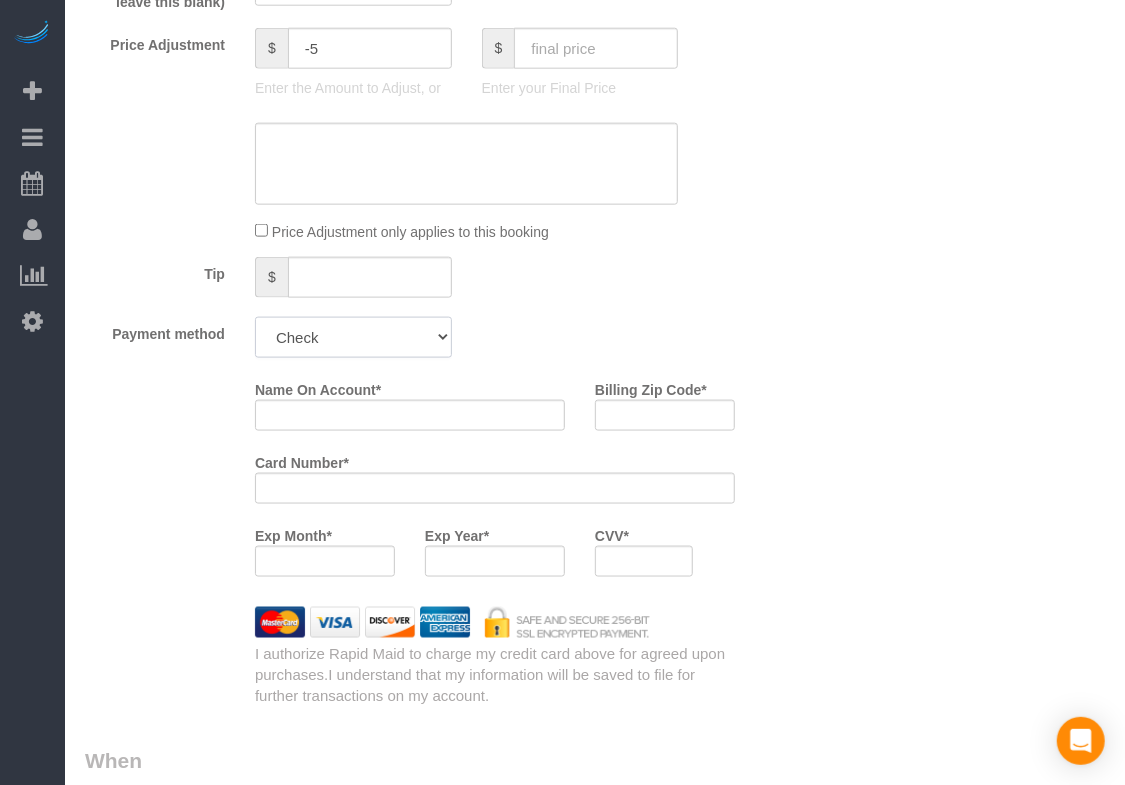 click on "Add Credit Card Cash Check Paypal" 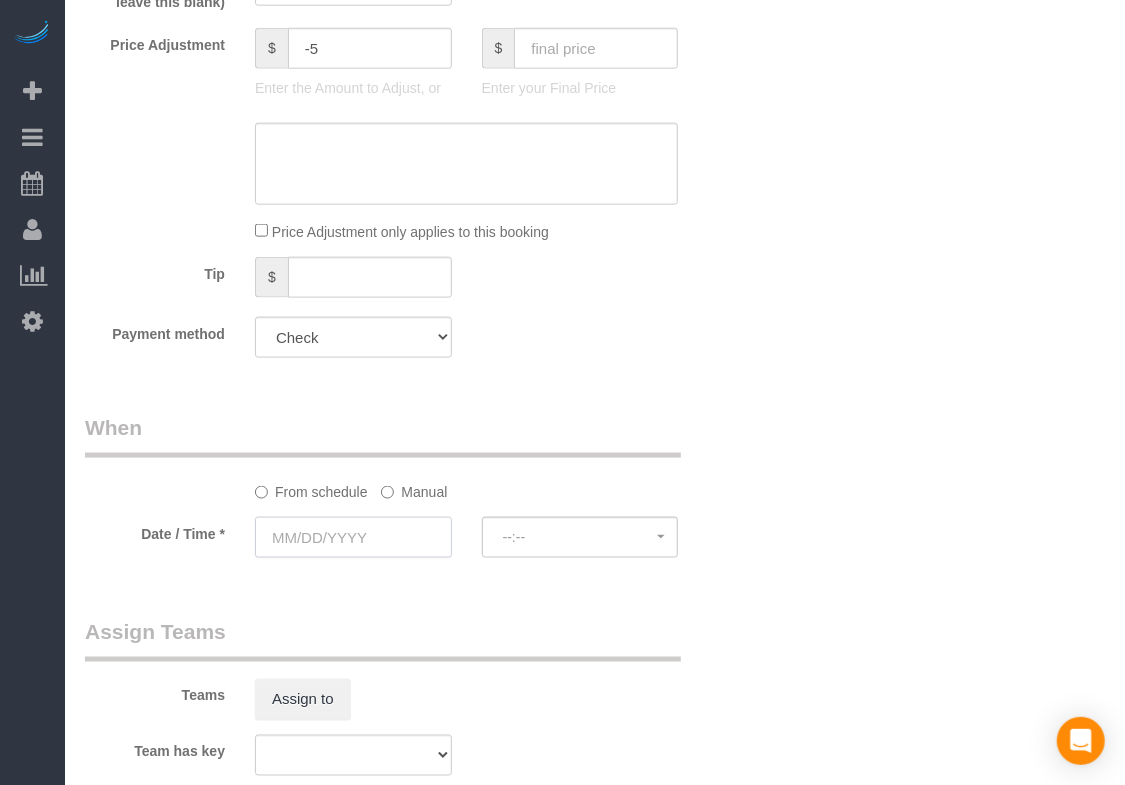 click at bounding box center (353, 537) 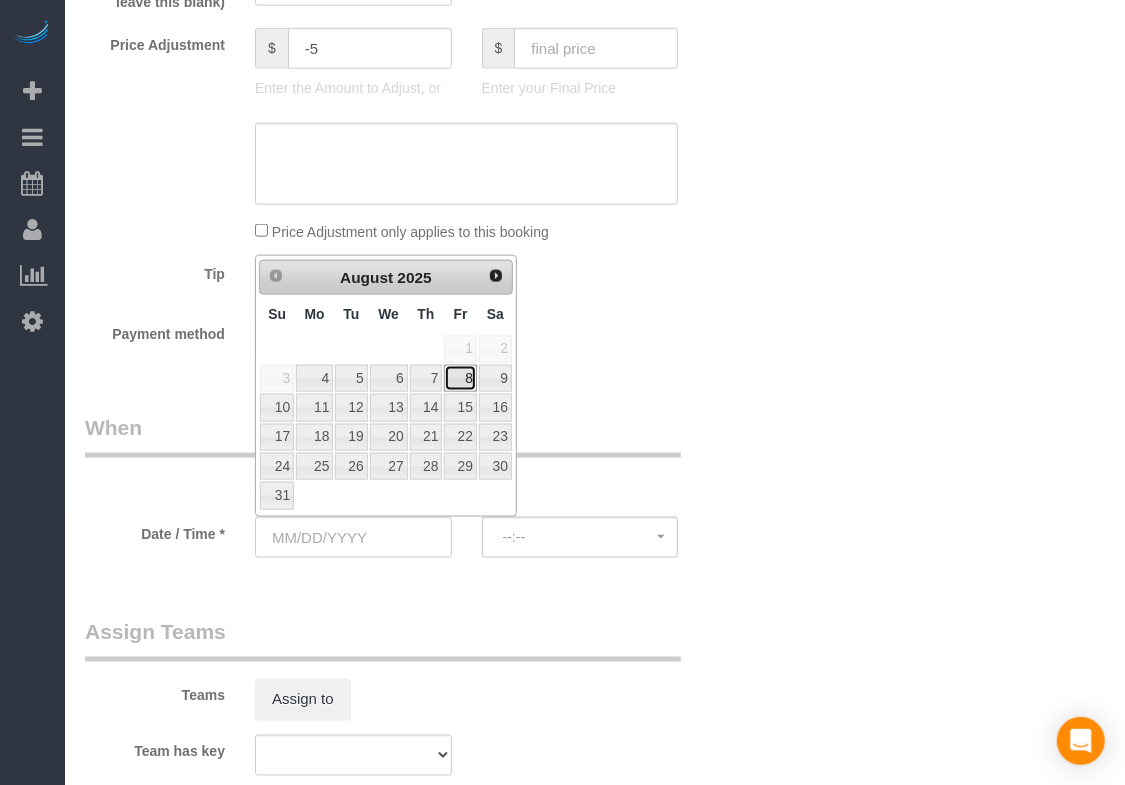 click on "8" at bounding box center [460, 378] 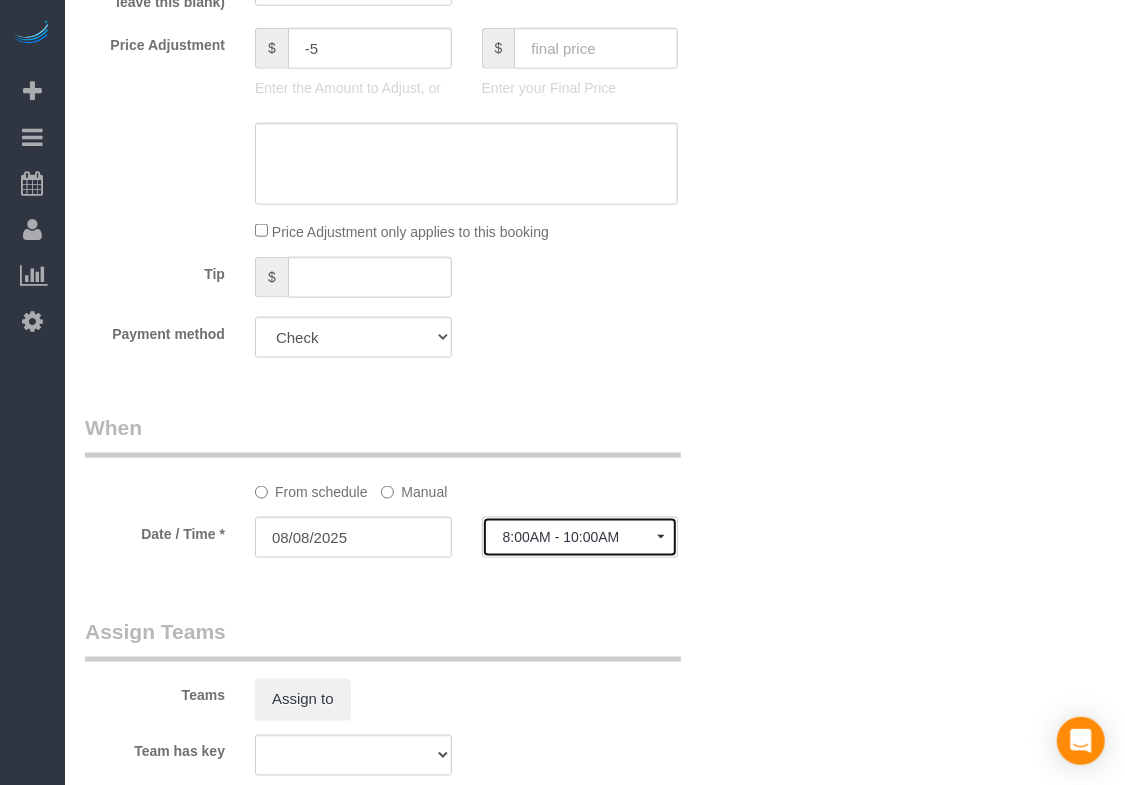click on "8:00AM - 10:00AM" 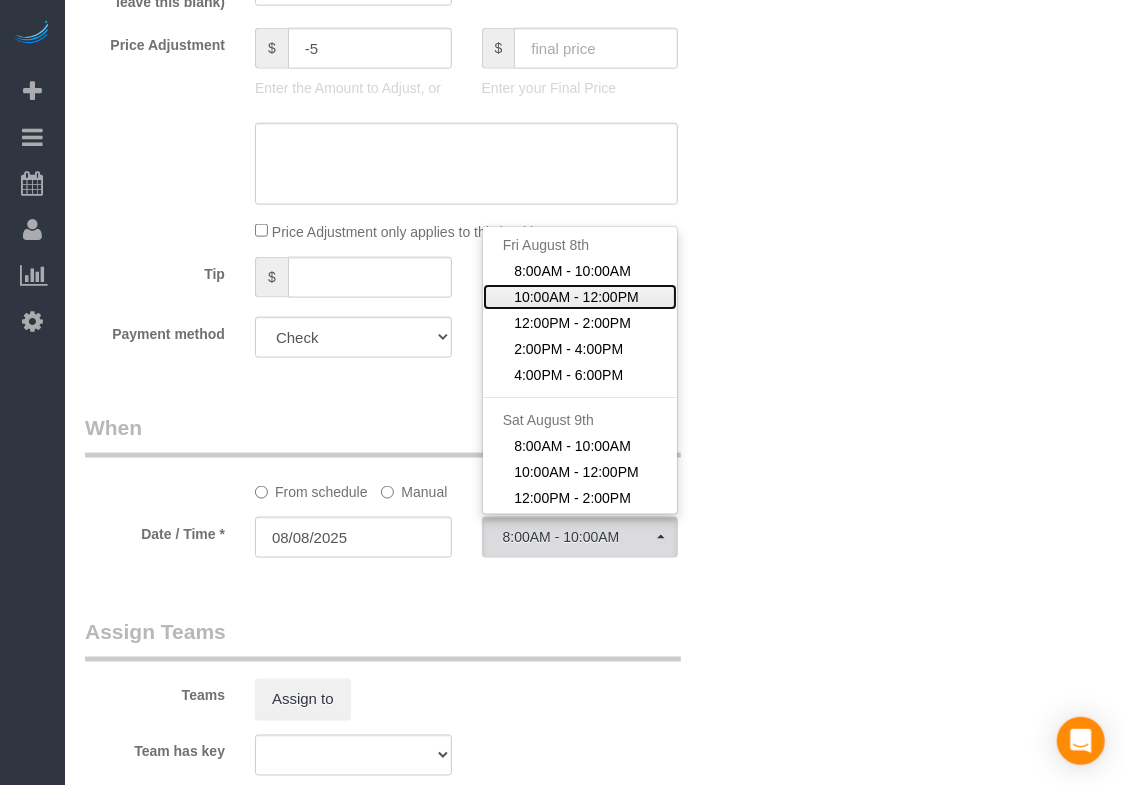 click on "10:00AM - 12:00PM" 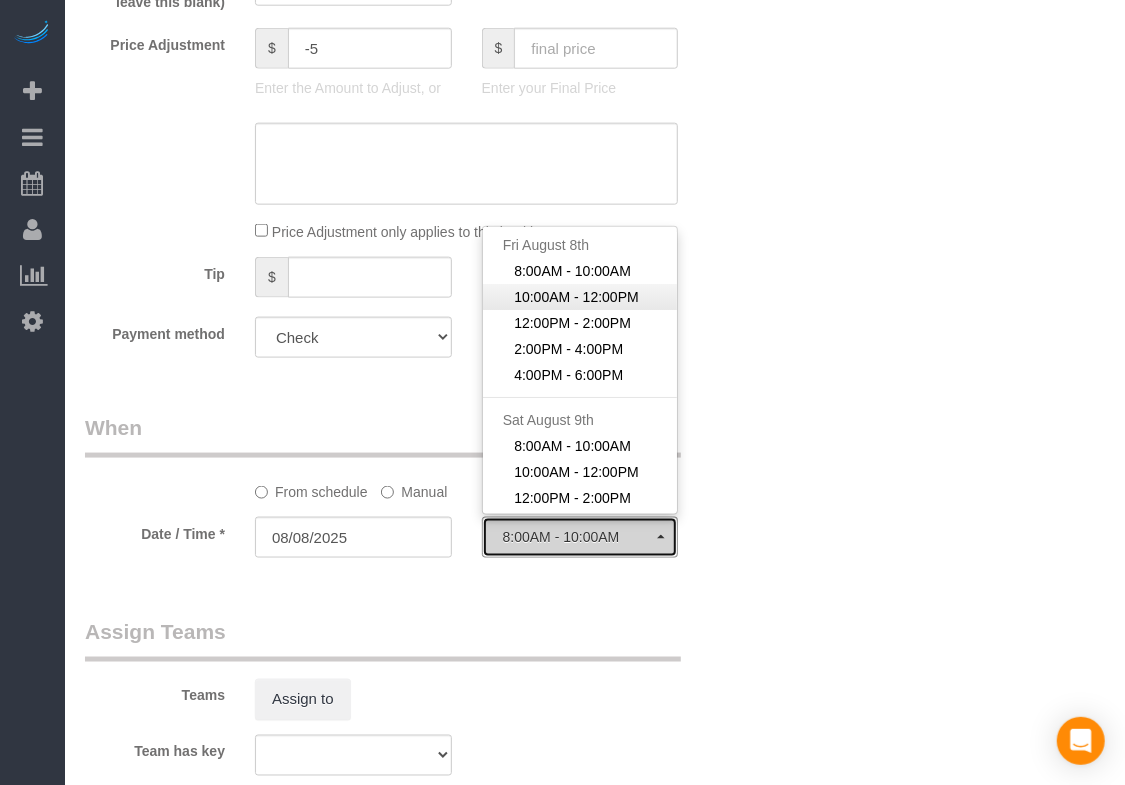 select on "spot44" 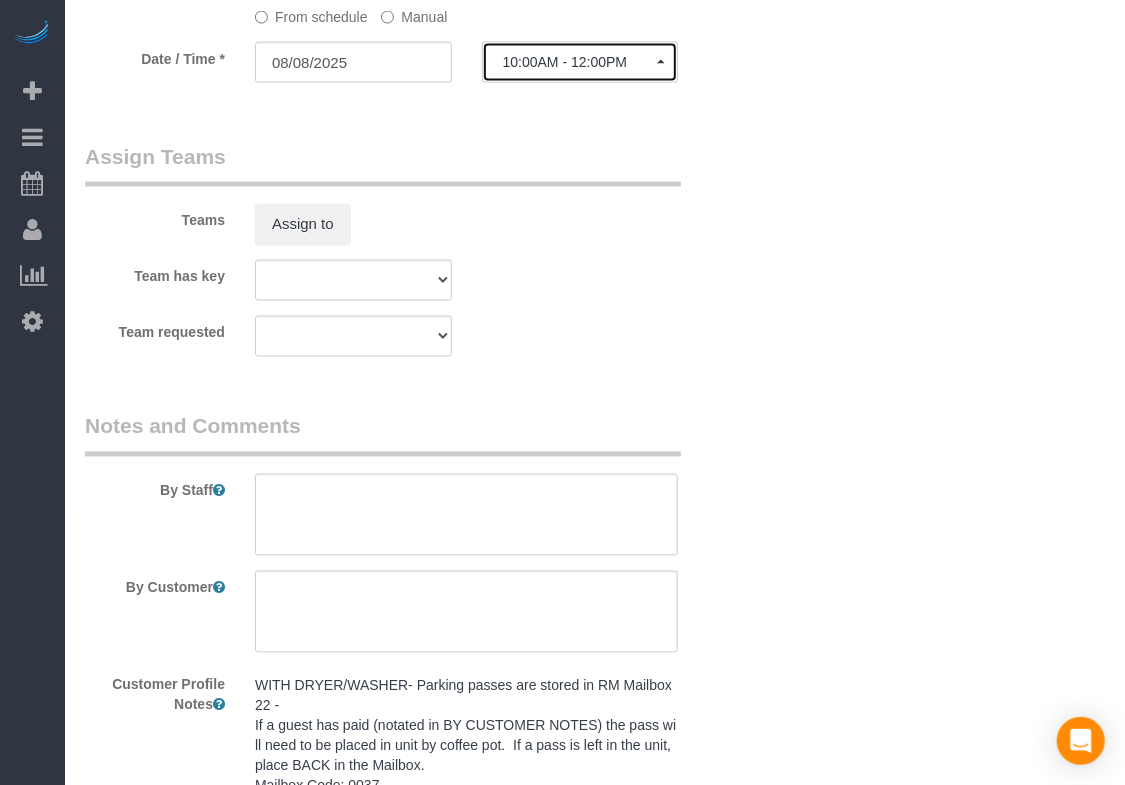 scroll, scrollTop: 1536, scrollLeft: 0, axis: vertical 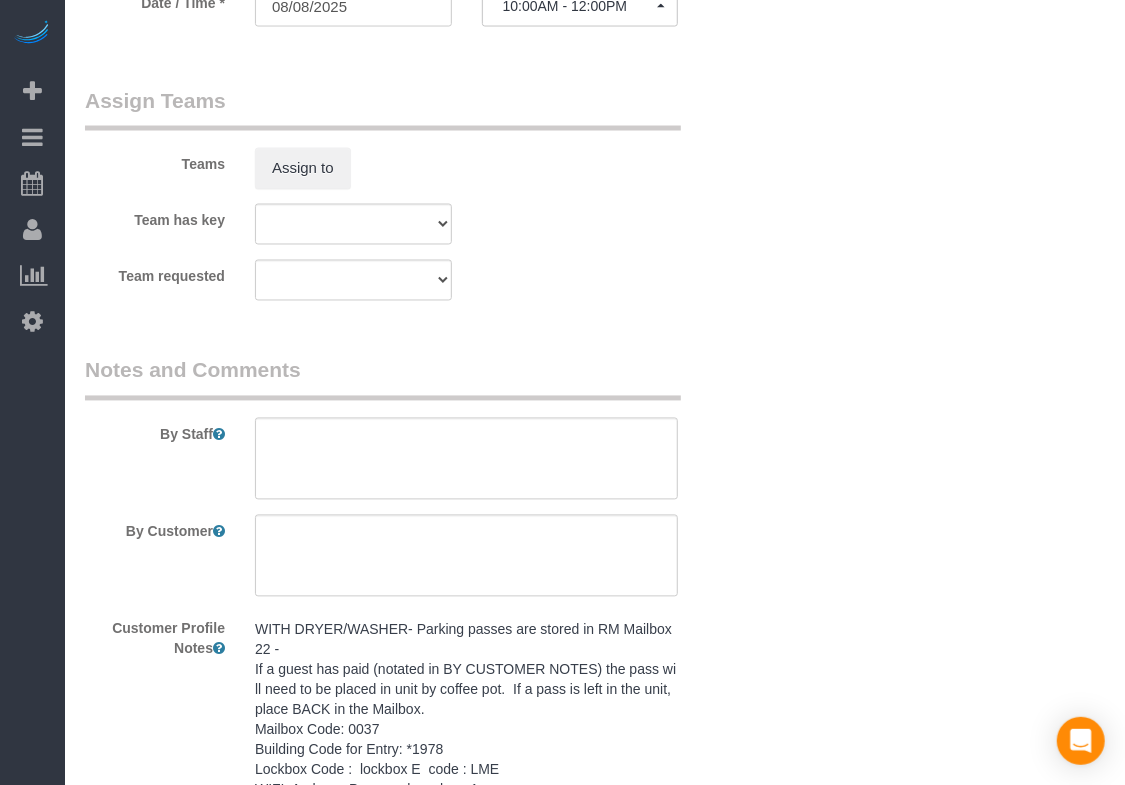click on "WITH DRYER/WASHER- Parking passes are stored in RM Mailbox 22 -
If a guest has paid (notated in BY CUSTOMER NOTES) the pass will need to be placed in unit by coffee pot.  If a pass is left in the unit, place BACK in the Mailbox.
Mailbox Code: 0037
Building Code for Entry: *1978
Lockbox Code :  lockbox E  code : LME
WIFI: Archway Pass: archwayhosp1
Billing: 2 Bed 2 Bath $95
Should have:  4 beach towels in basket, 5 each of bath towels, washcloths and hand towels" at bounding box center [466, 740] 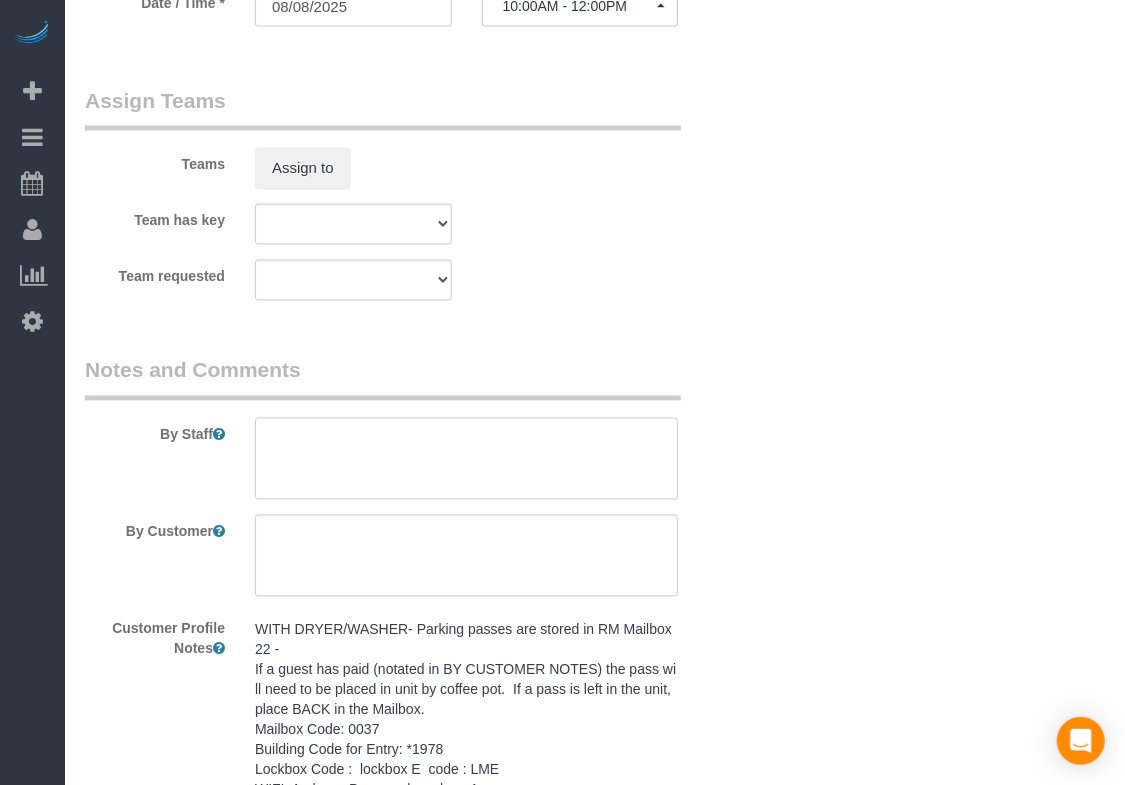 click at bounding box center (466, 459) 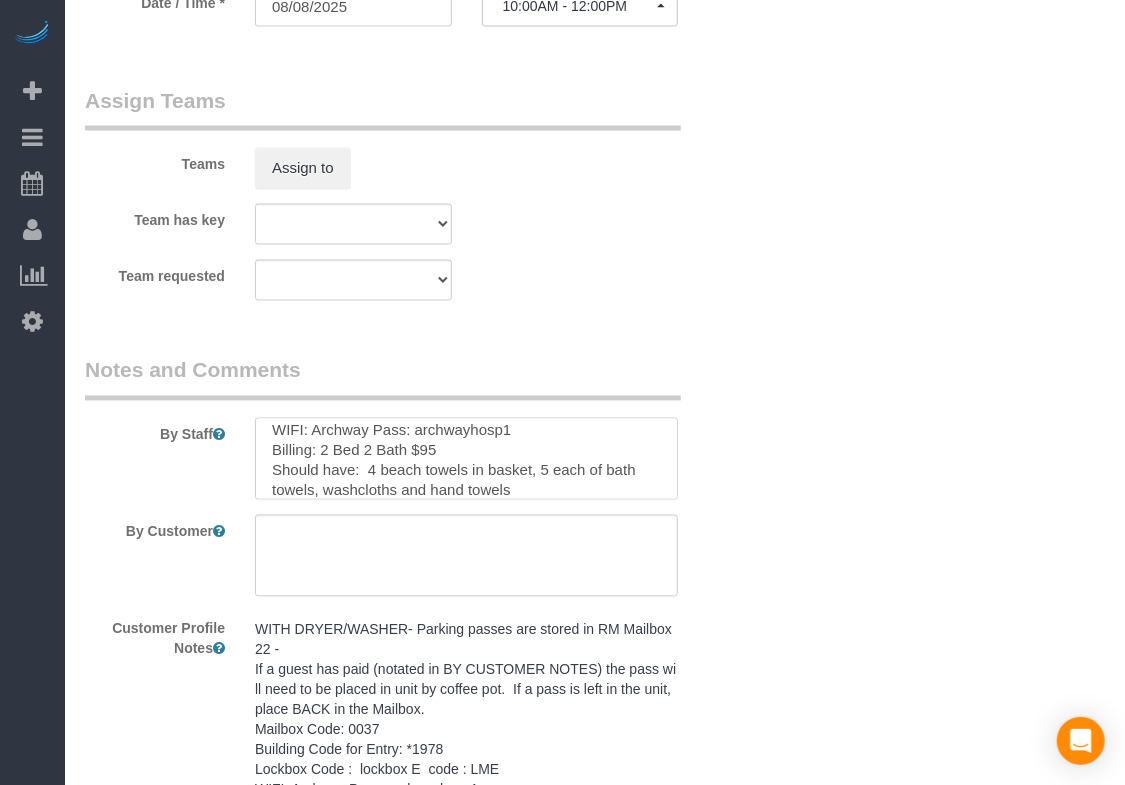 scroll, scrollTop: 0, scrollLeft: 0, axis: both 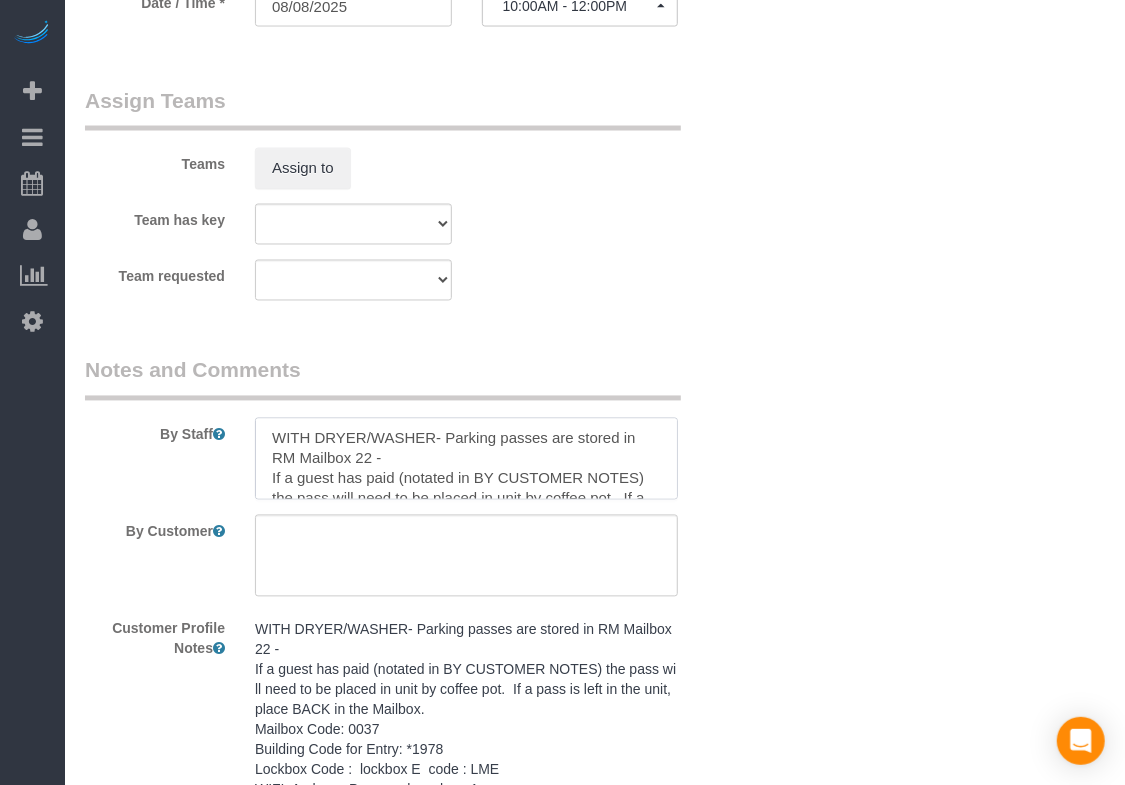 click at bounding box center [466, 459] 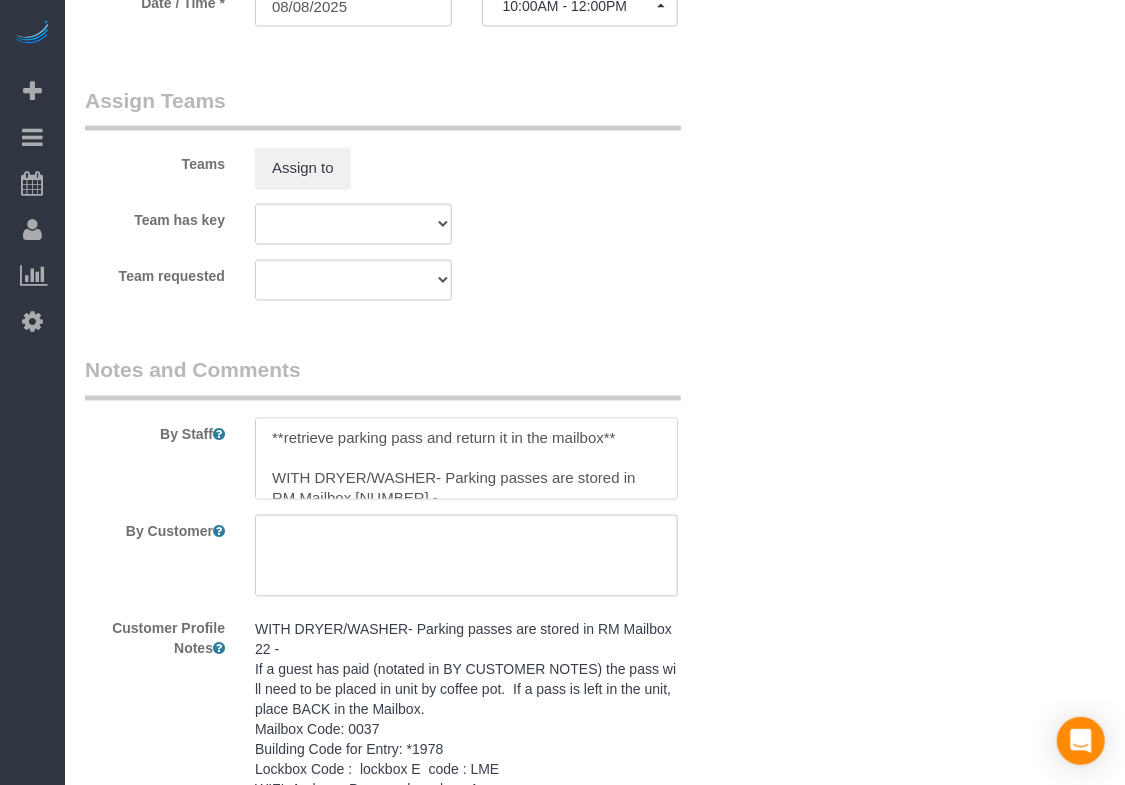click at bounding box center (466, 459) 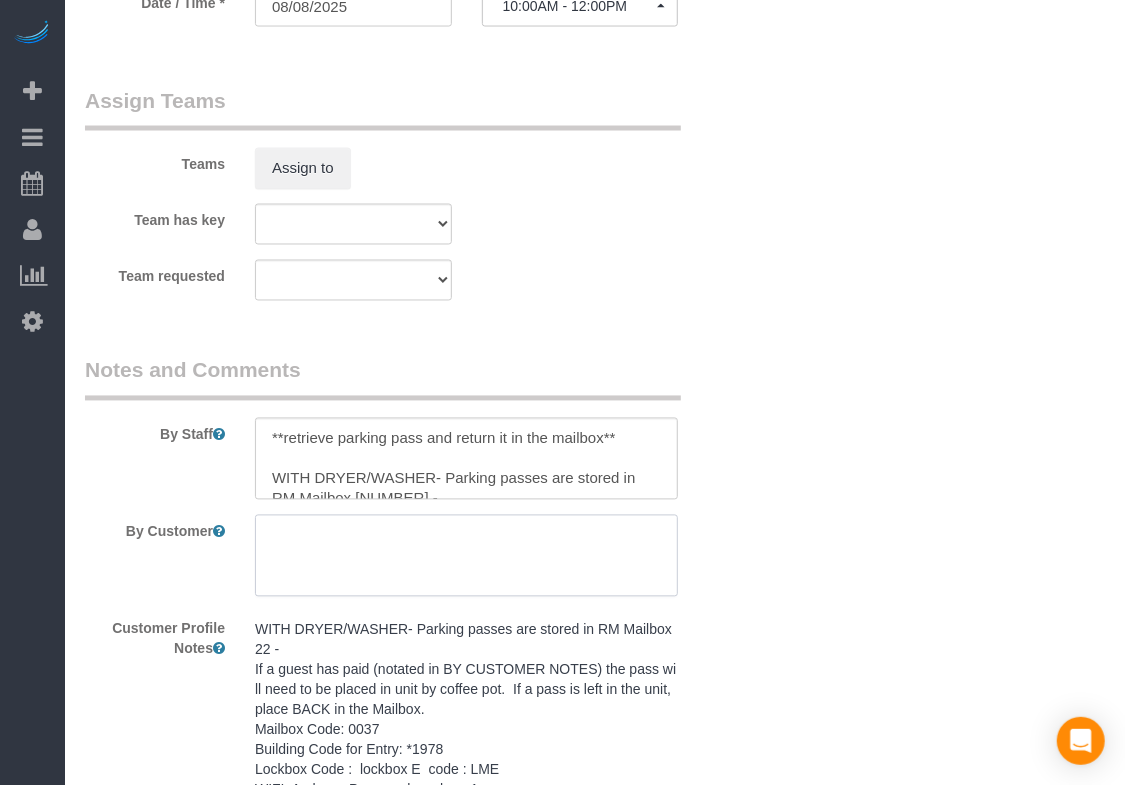 click at bounding box center [466, 556] 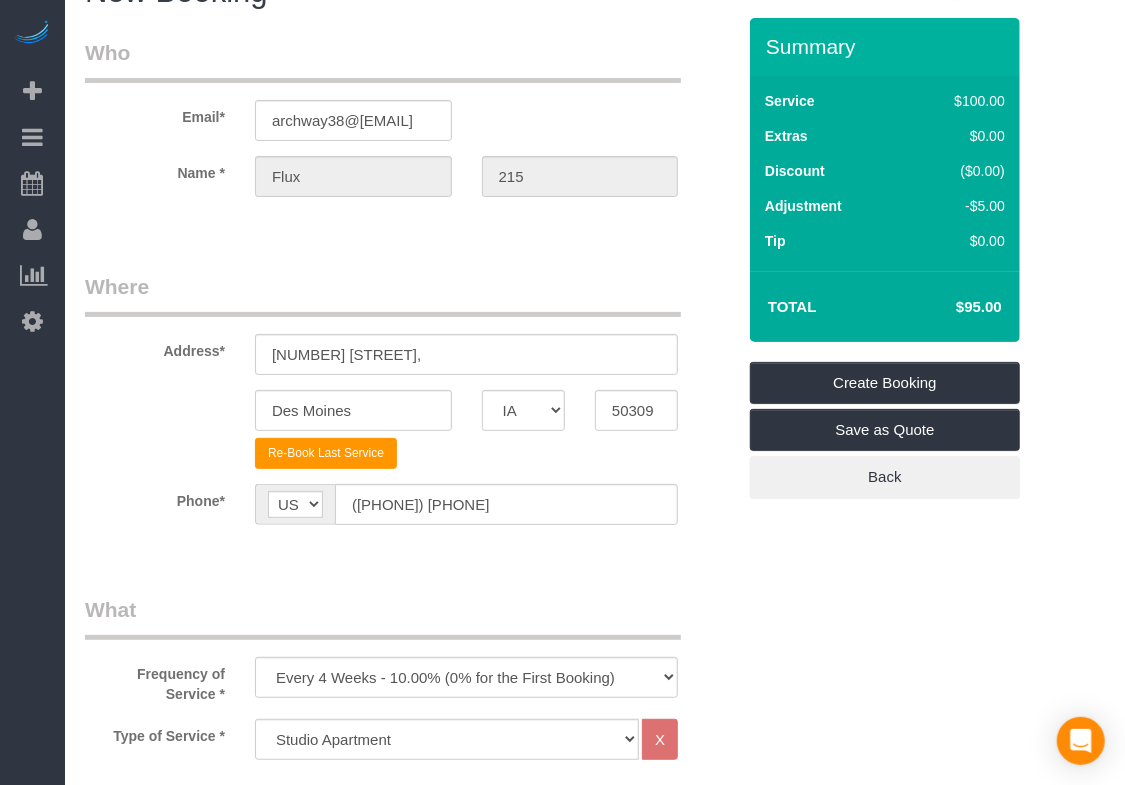 scroll, scrollTop: 0, scrollLeft: 0, axis: both 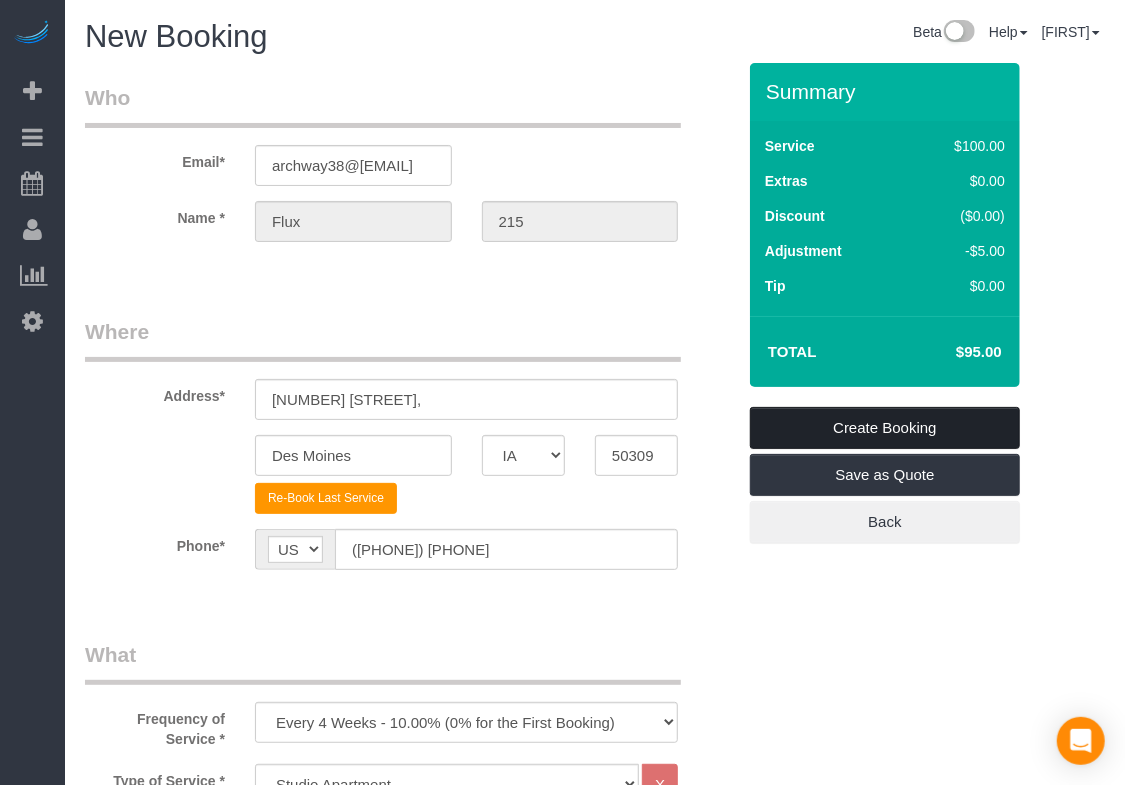 type on "**retrieve parking pass and return it in the mailbox**" 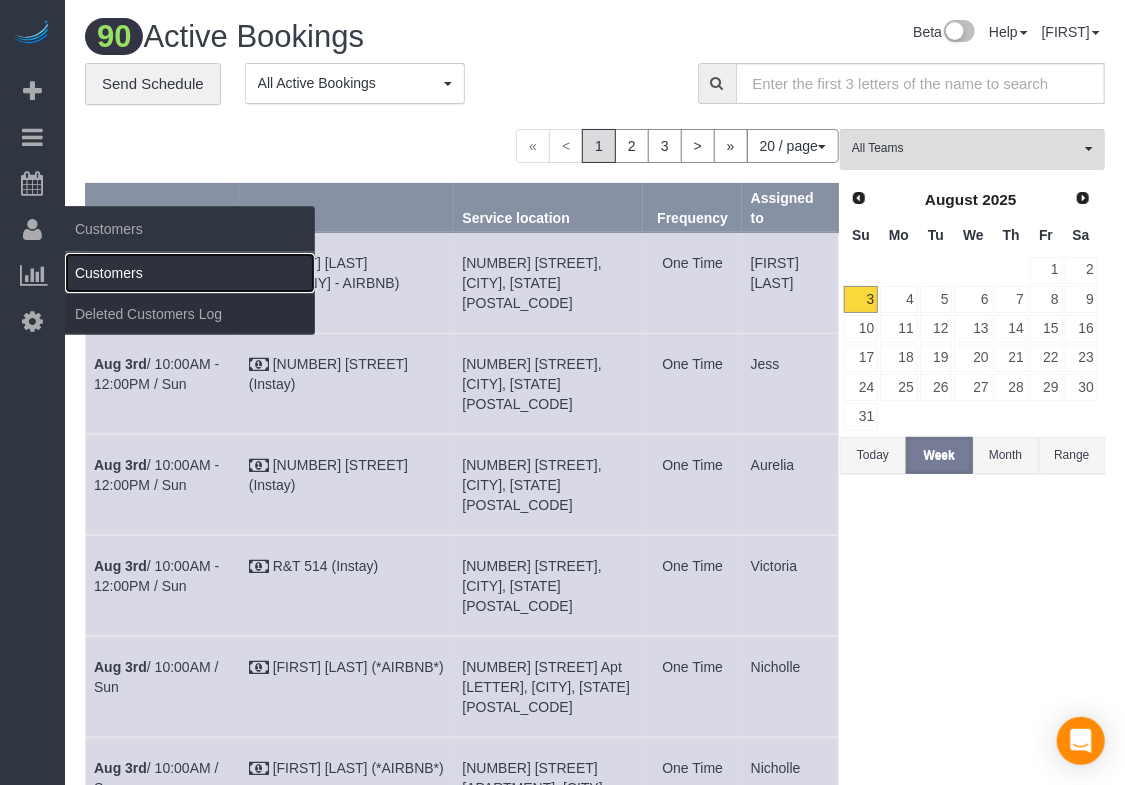 click on "Customers" at bounding box center [190, 273] 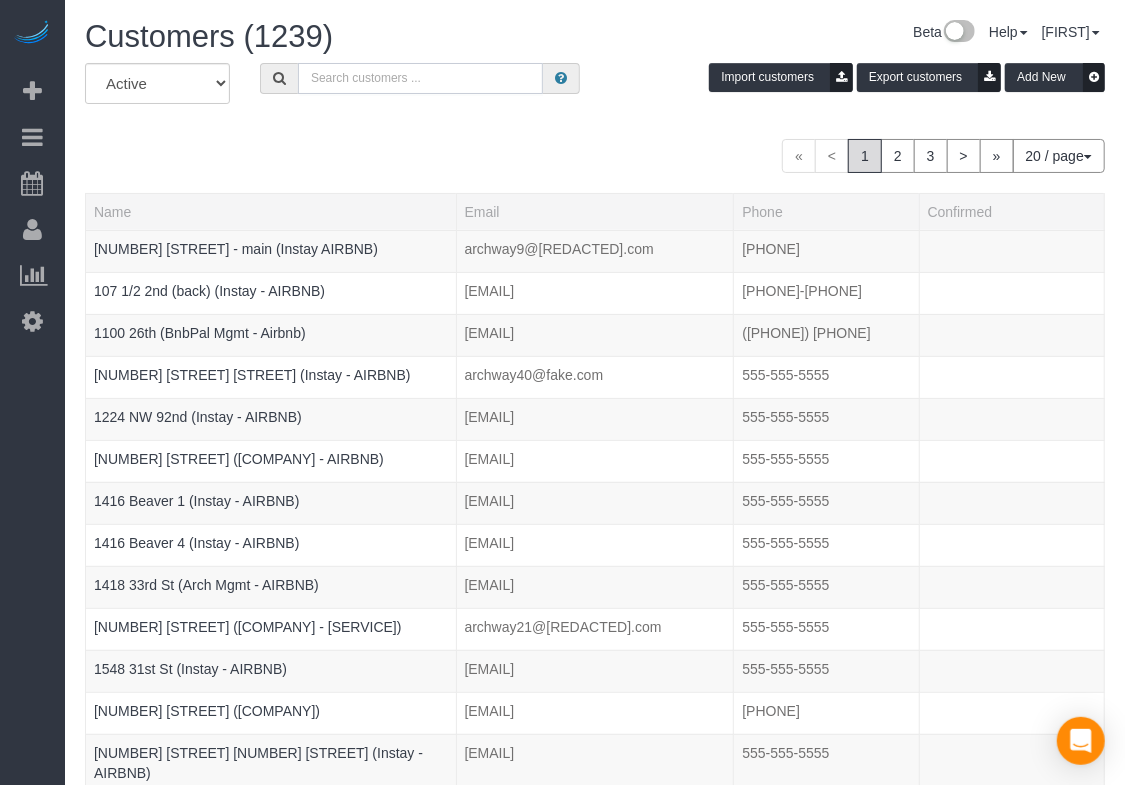click at bounding box center [420, 78] 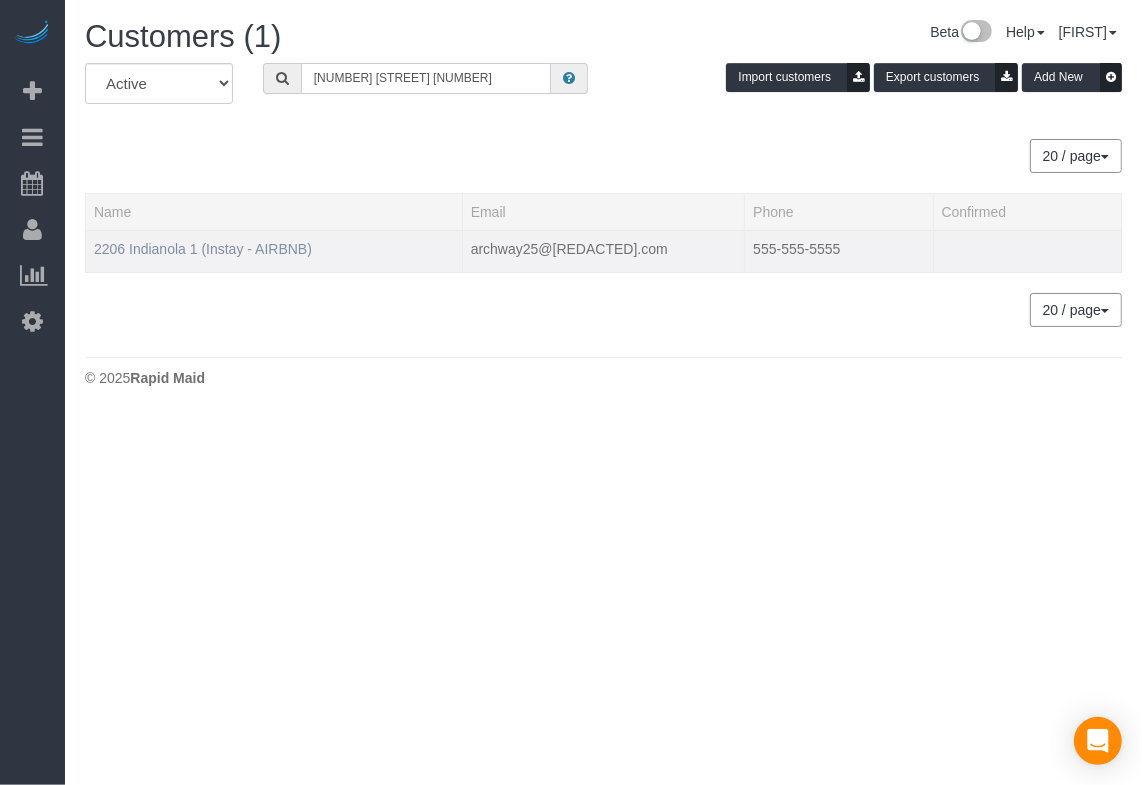 type on "[NUMBER] [STREET] [NUMBER]" 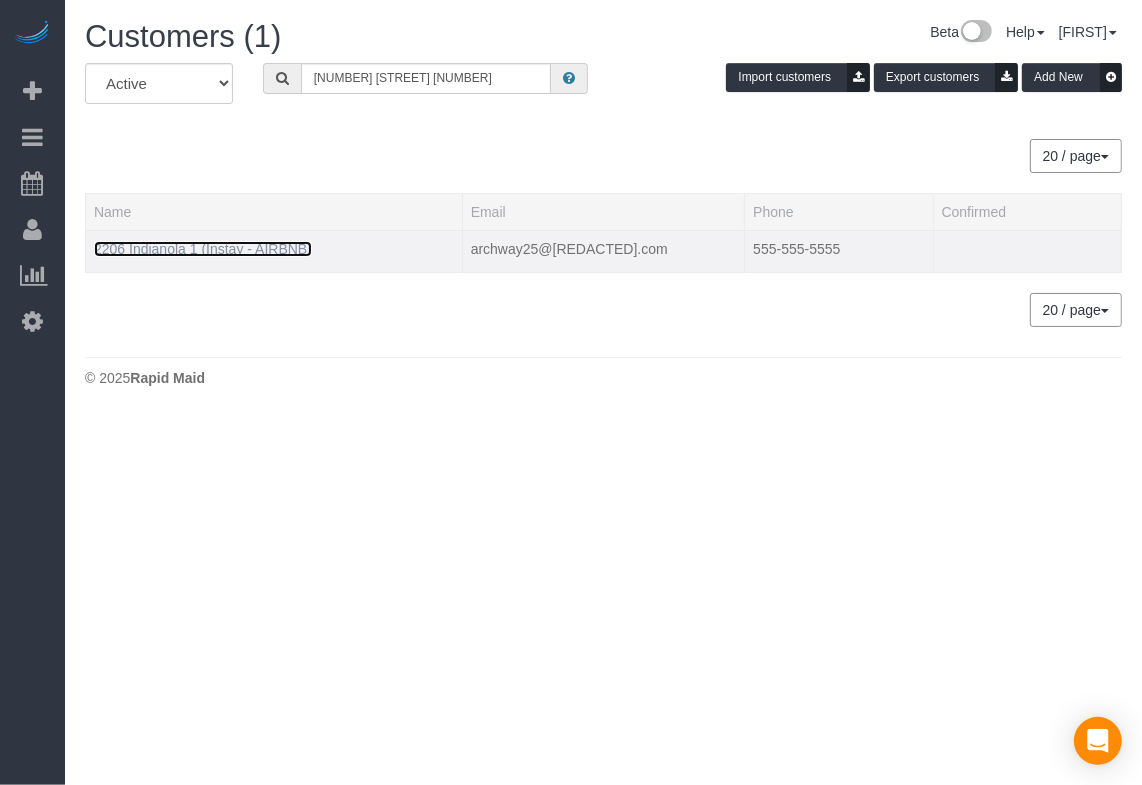 click on "2206 Indianola 1 (Instay - AIRBNB)" at bounding box center [203, 249] 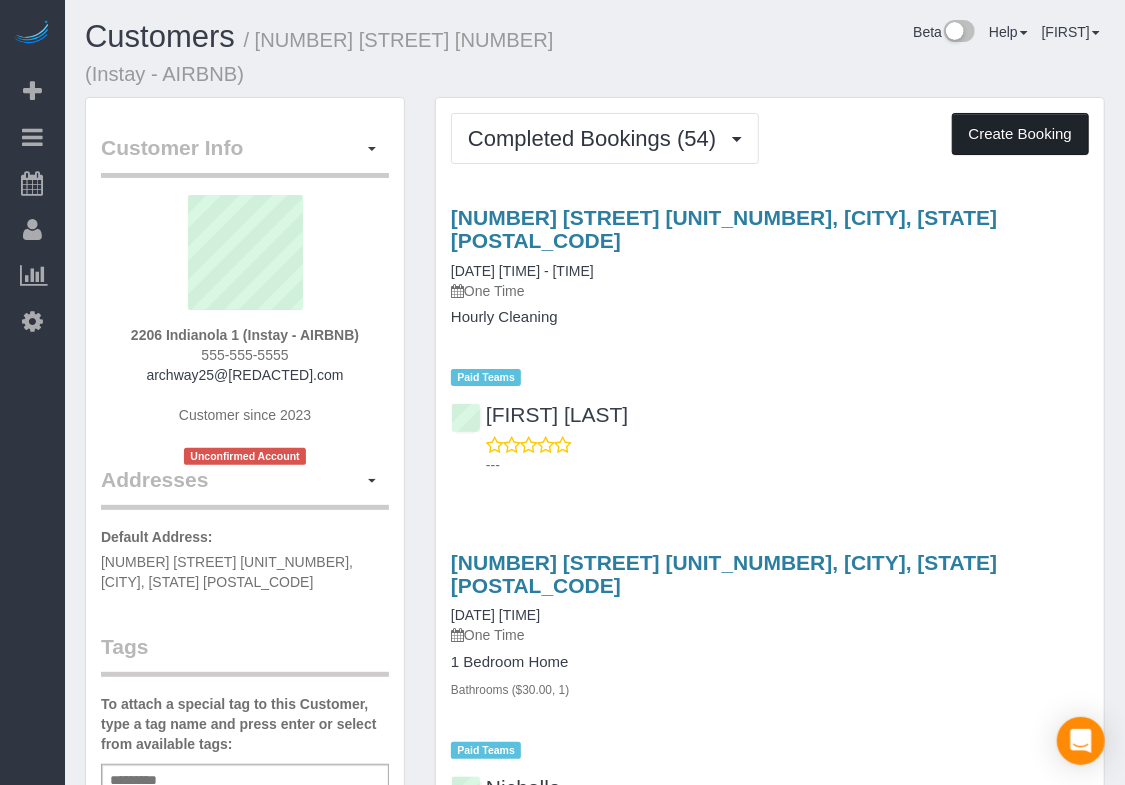 click on "Create Booking" at bounding box center (1020, 134) 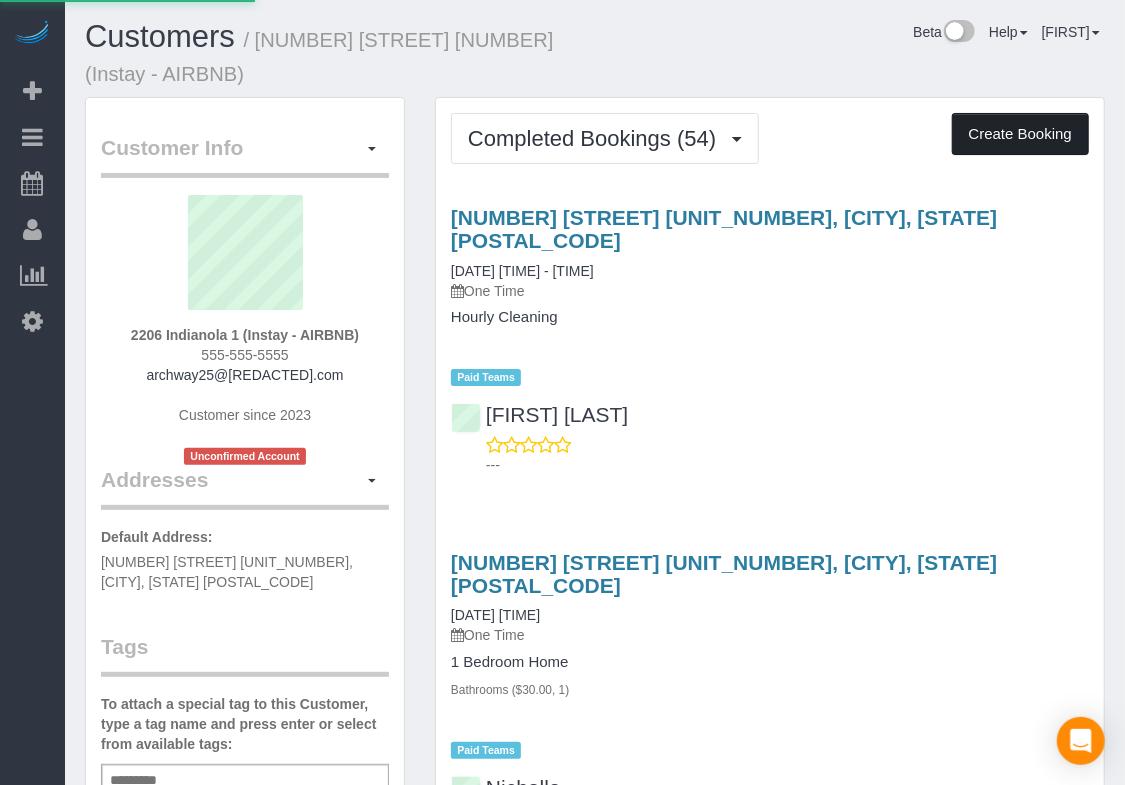 select on "IA" 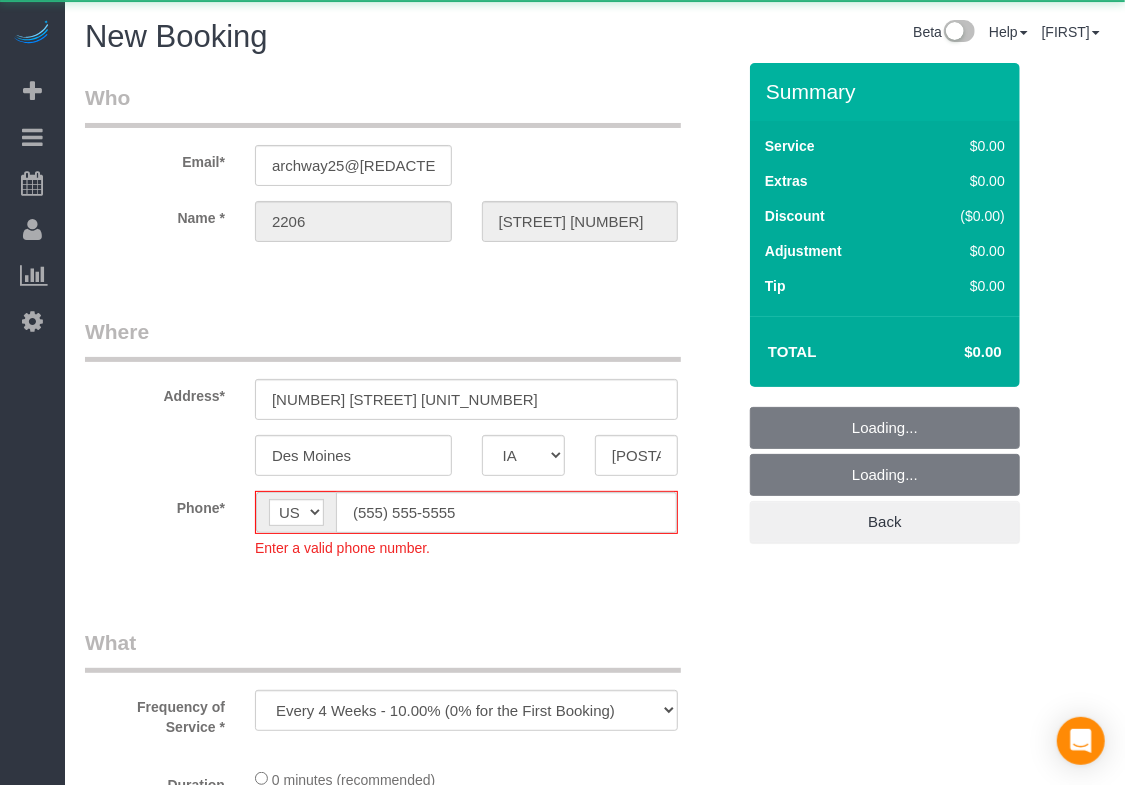 select on "object:7428" 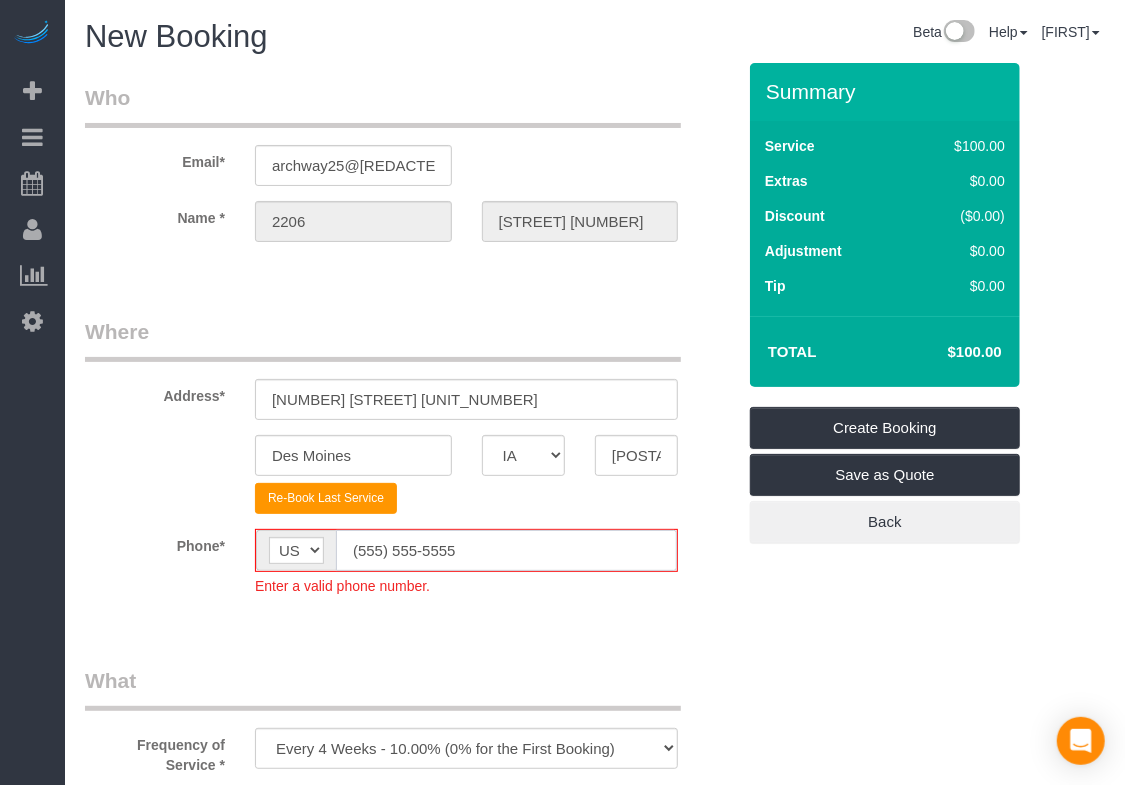 click on "(555) 555-5555" 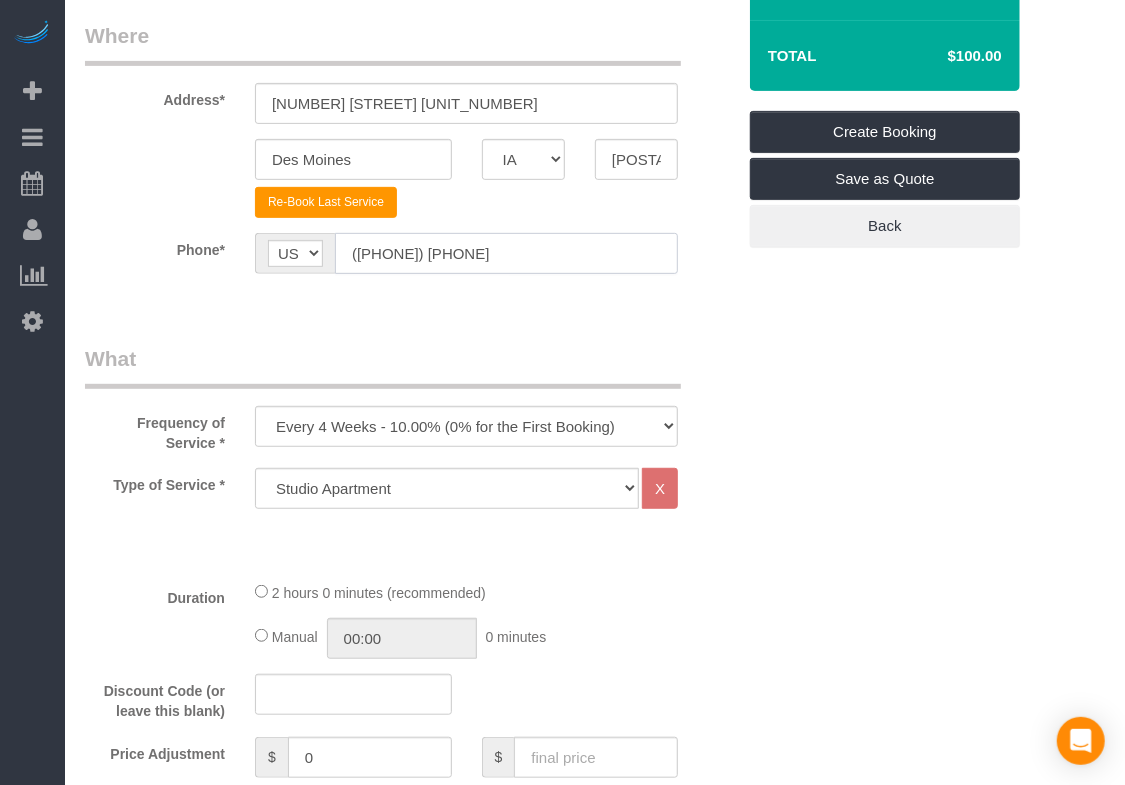 scroll, scrollTop: 297, scrollLeft: 0, axis: vertical 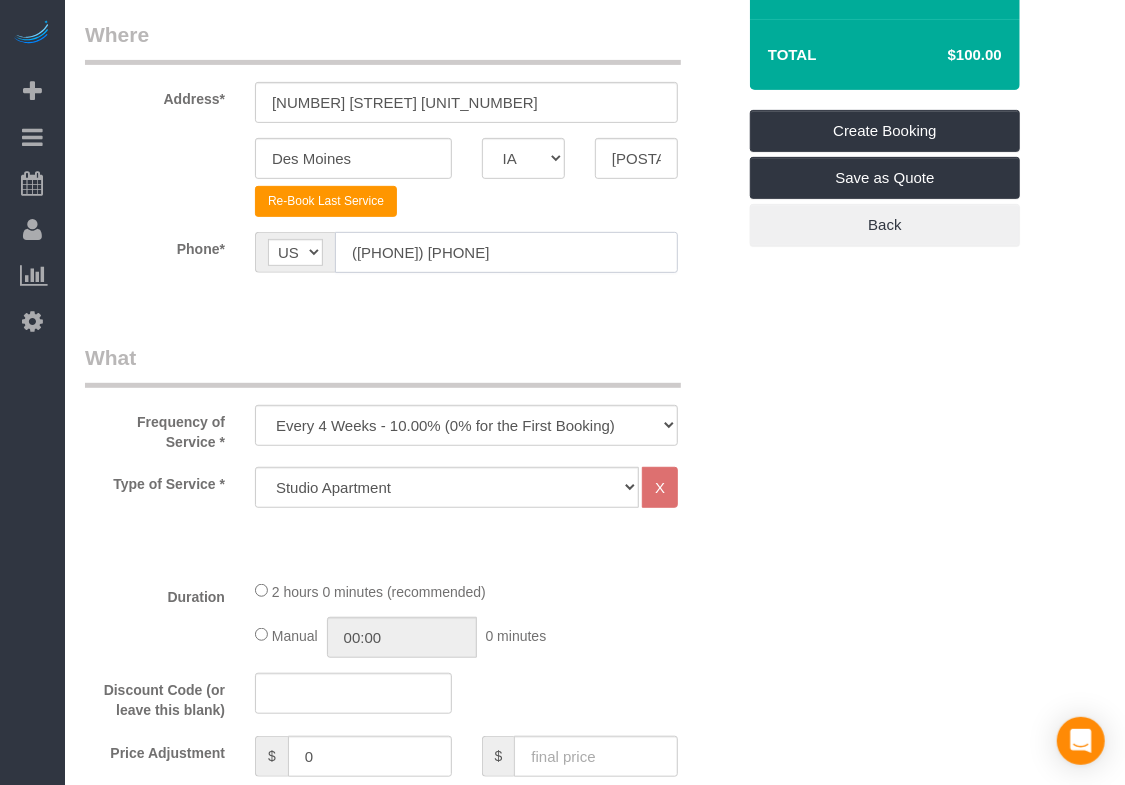 type on "([PHONE]) [PHONE]" 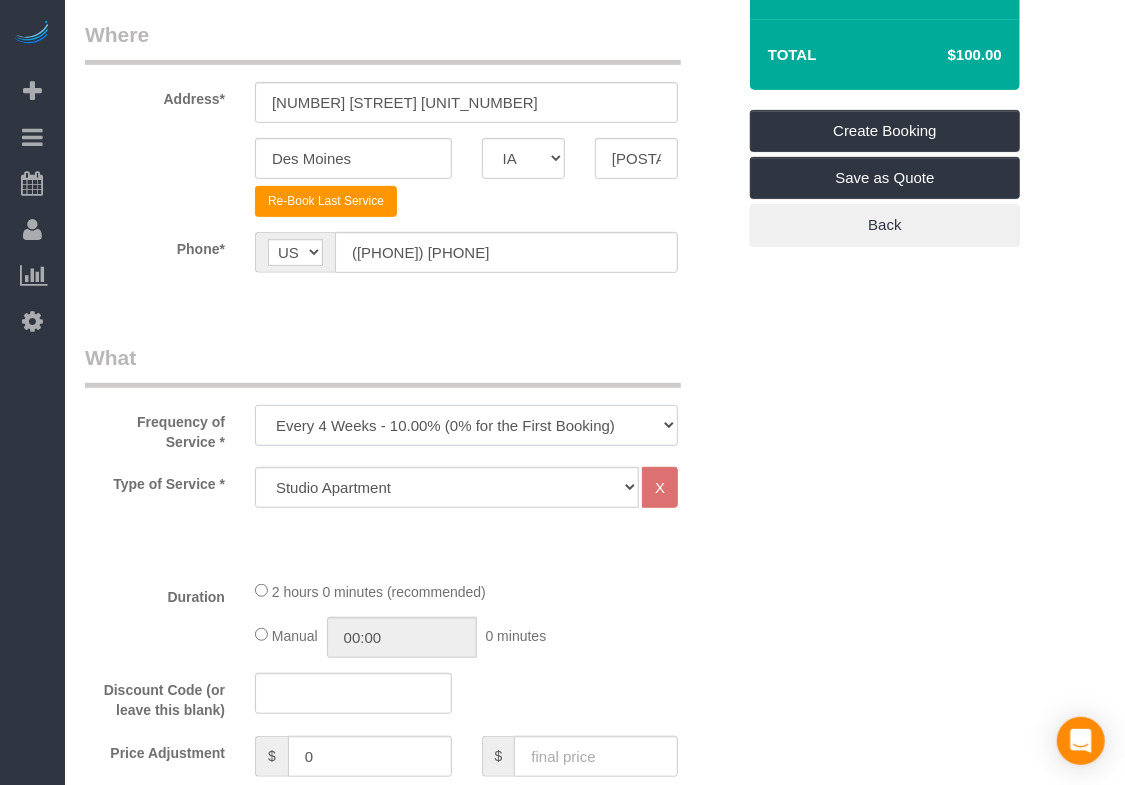 click on "Every 6 Weeks (0% for the First Booking) One Time Every 8 Weeks (0% for the First Booking) Every 4 Weeks - 10.00% (0% for the First Booking) Every 3 Weeks - 12.00% (0% for the First Booking) Every 2 Weeks - 15.00% (0% for the First Booking) Weekly - 20.00% (0% for the First Booking)" at bounding box center (466, 425) 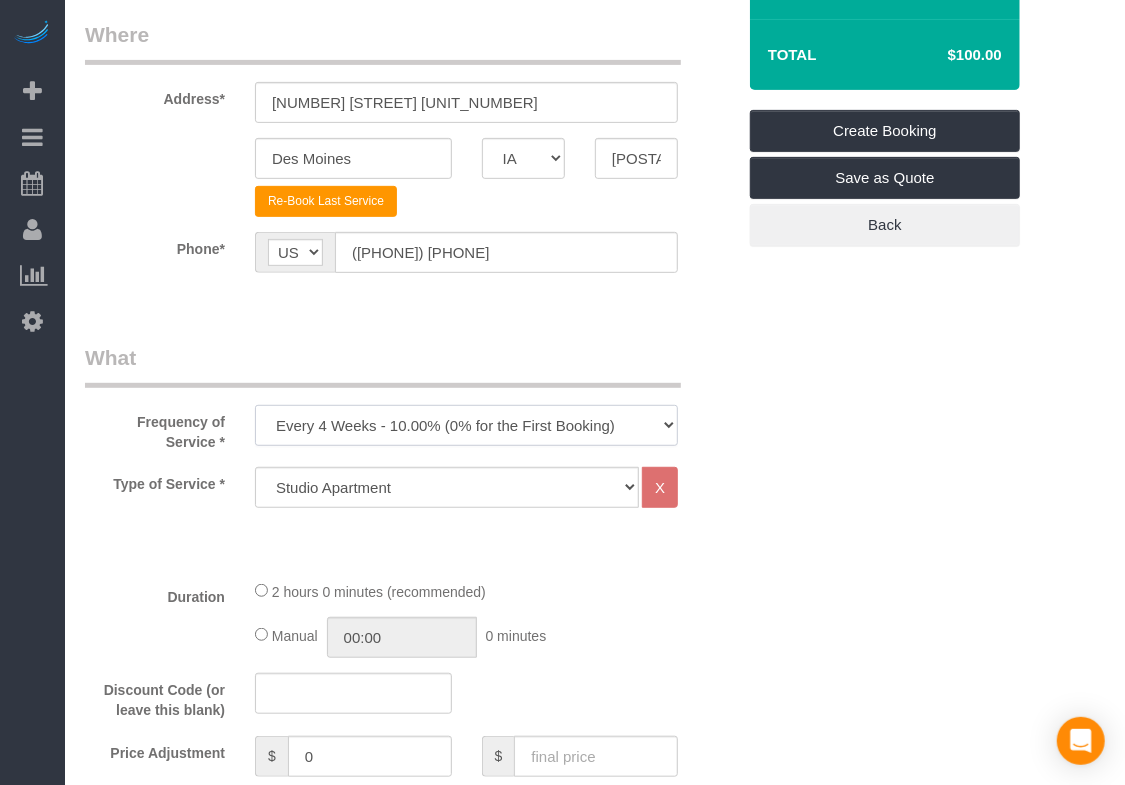 select on "object:7430" 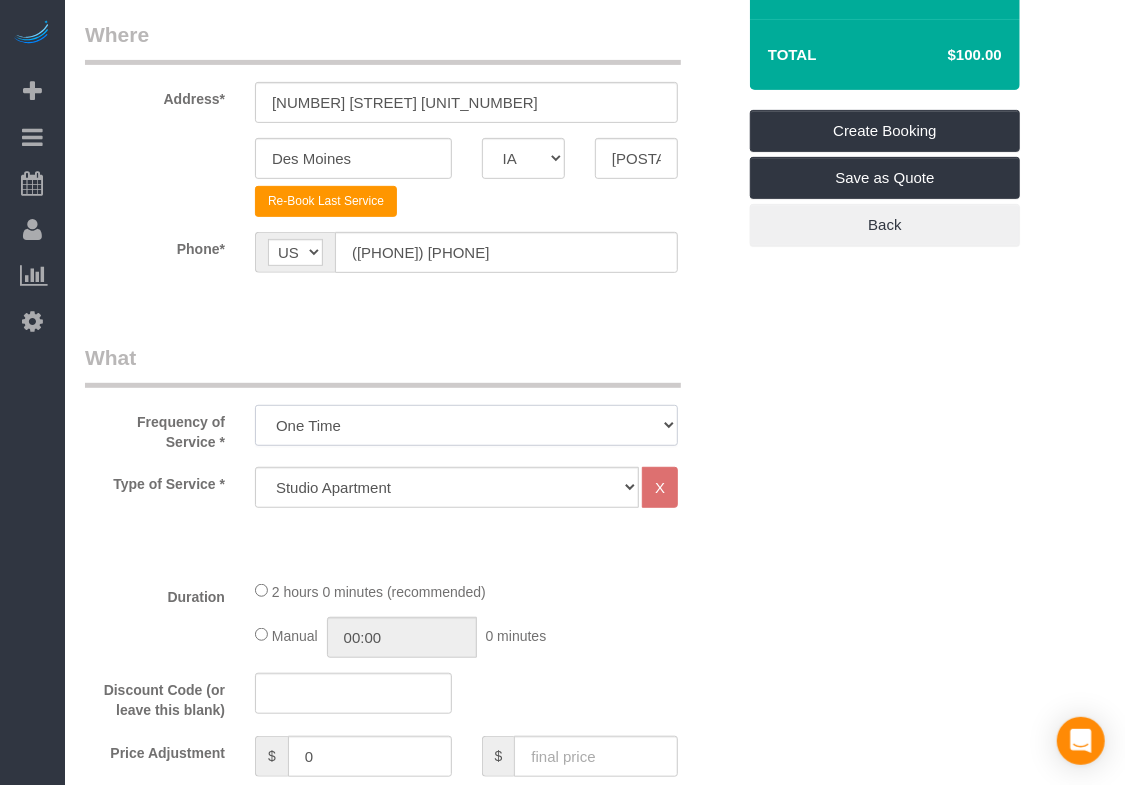 click on "Every 6 Weeks (0% for the First Booking) One Time Every 8 Weeks (0% for the First Booking) Every 4 Weeks - 10.00% (0% for the First Booking) Every 3 Weeks - 12.00% (0% for the First Booking) Every 2 Weeks - 15.00% (0% for the First Booking) Weekly - 20.00% (0% for the First Booking)" at bounding box center [466, 425] 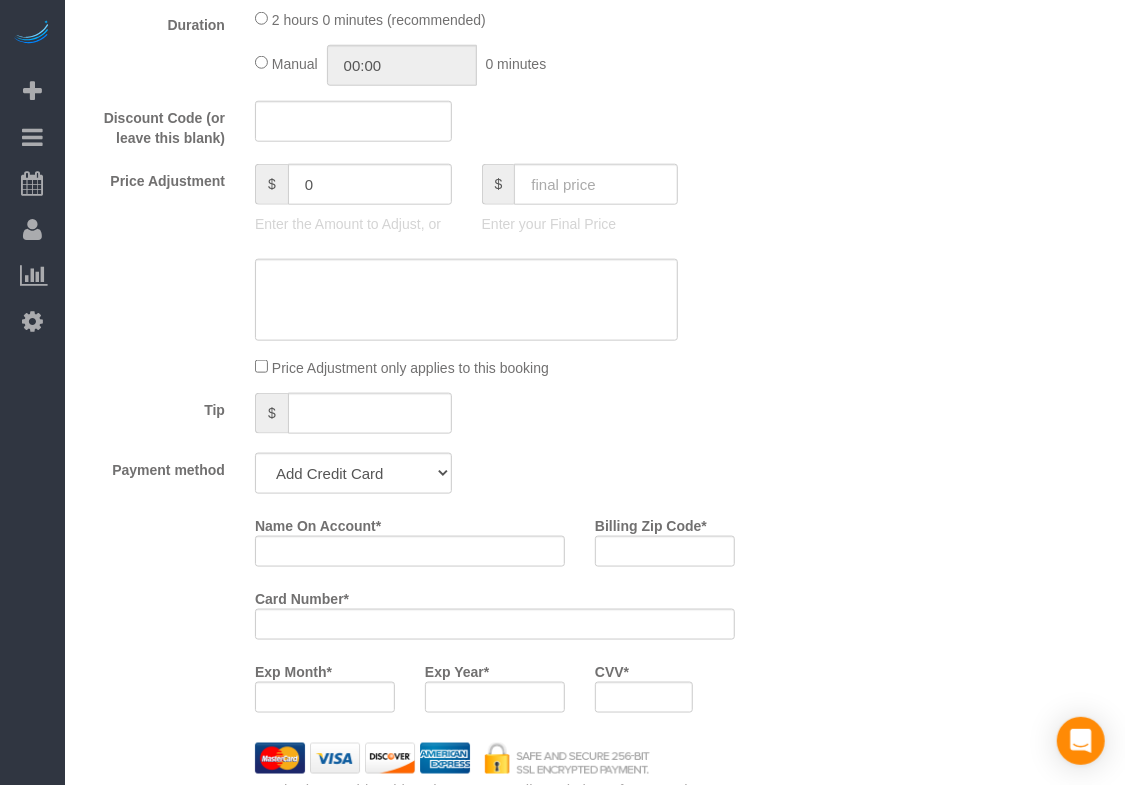 scroll, scrollTop: 871, scrollLeft: 0, axis: vertical 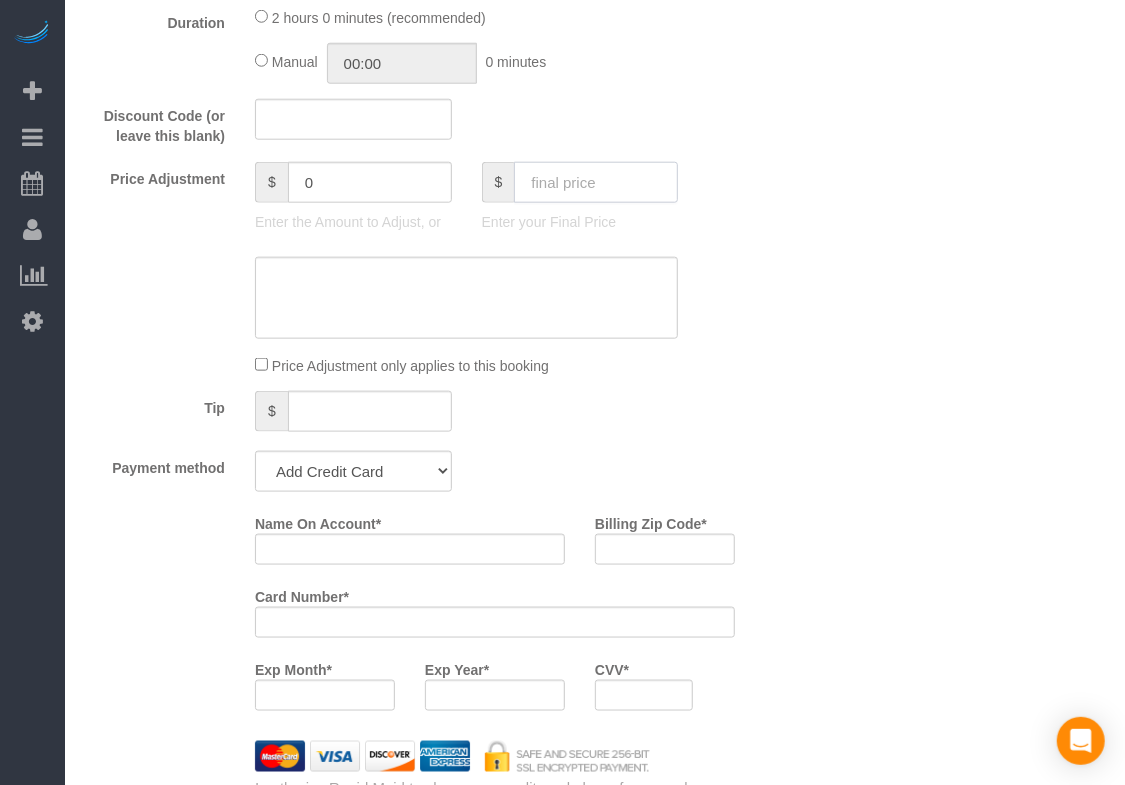 click 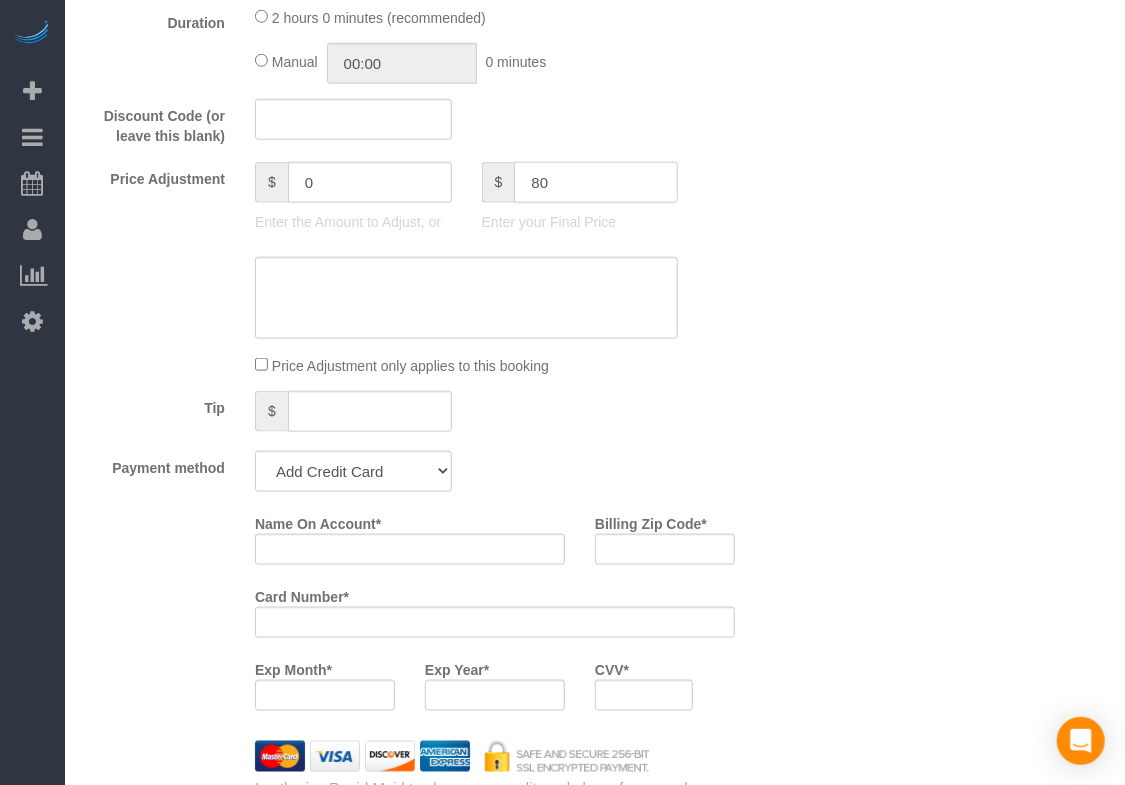 type on "80" 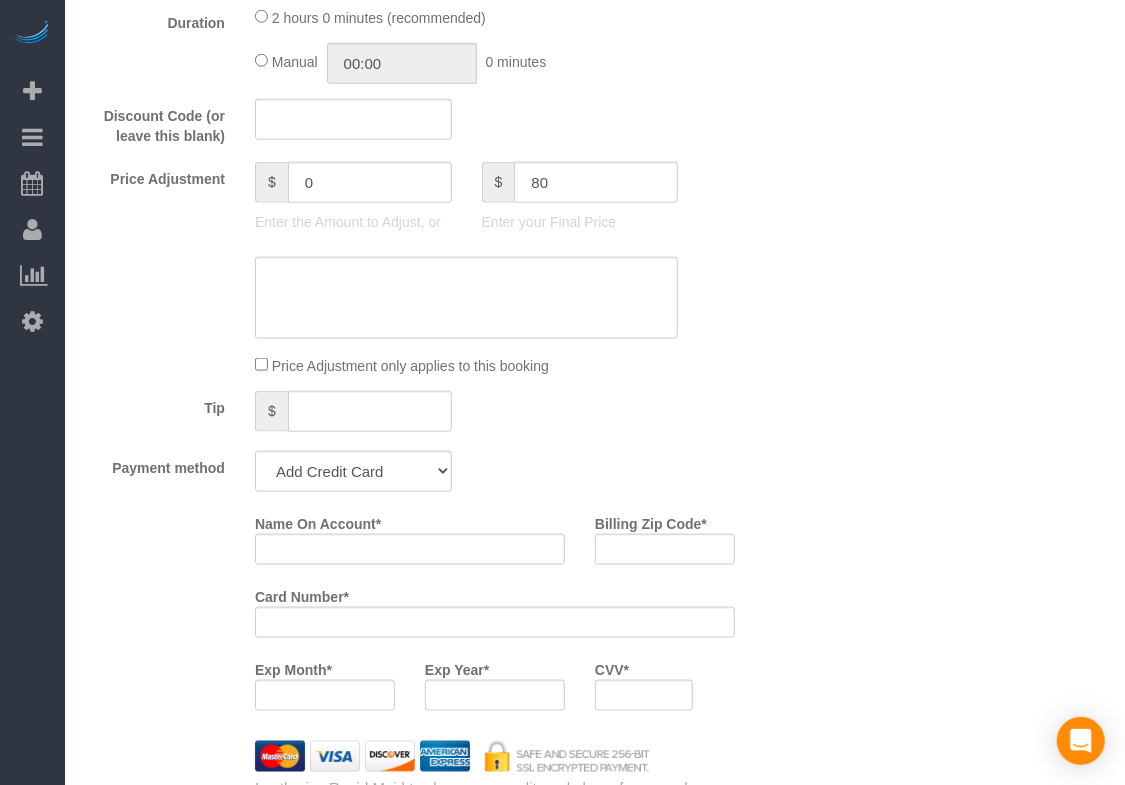 click on "Tip
$" 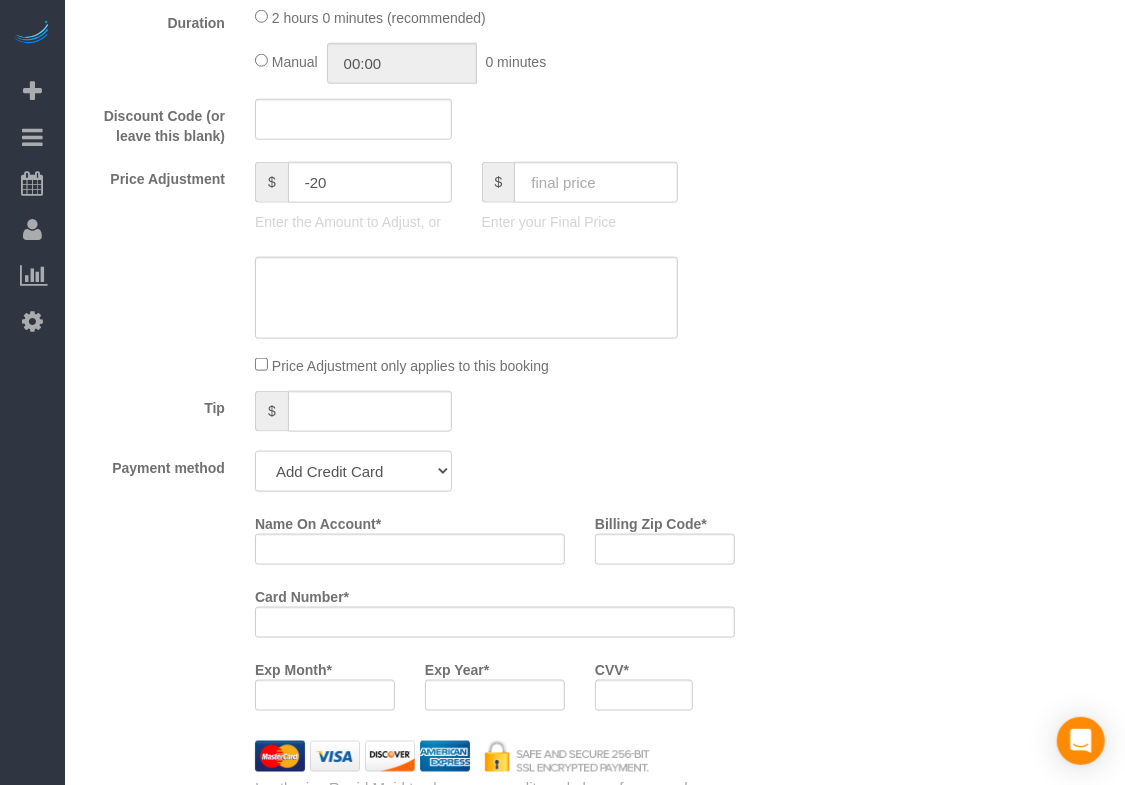 click on "Add Credit Card Cash Check Paypal" 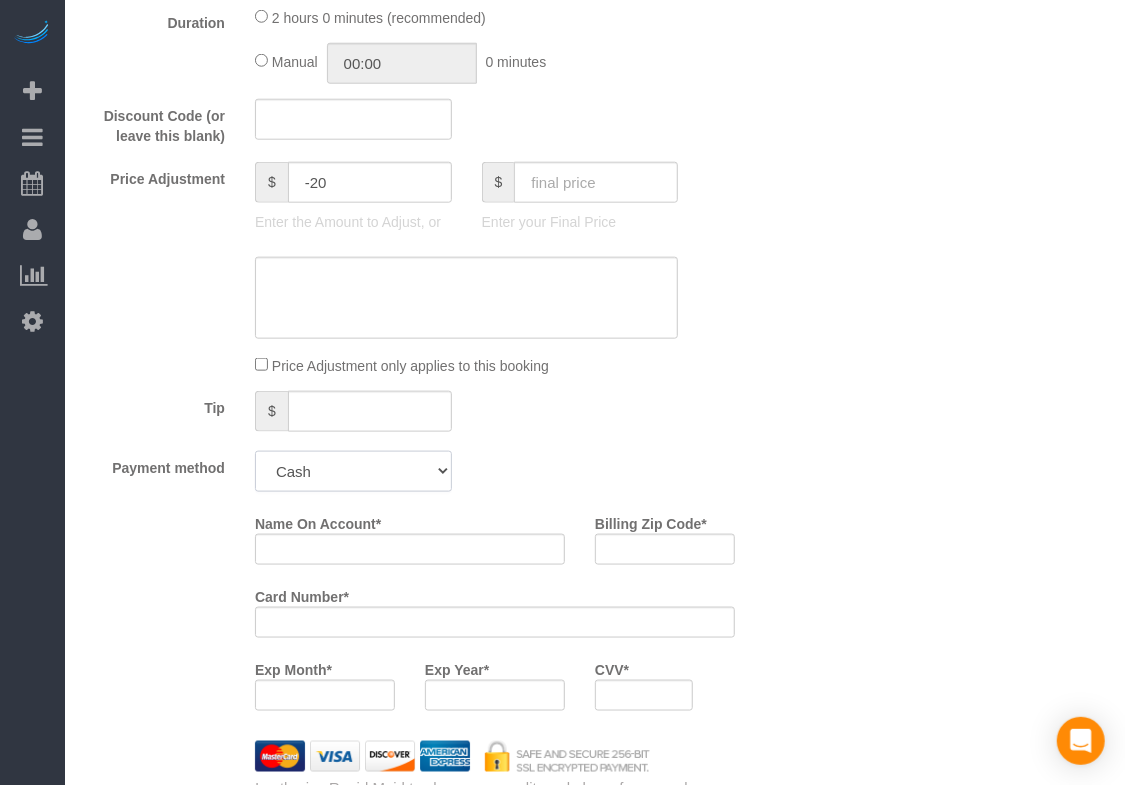 click on "Add Credit Card Cash Check Paypal" 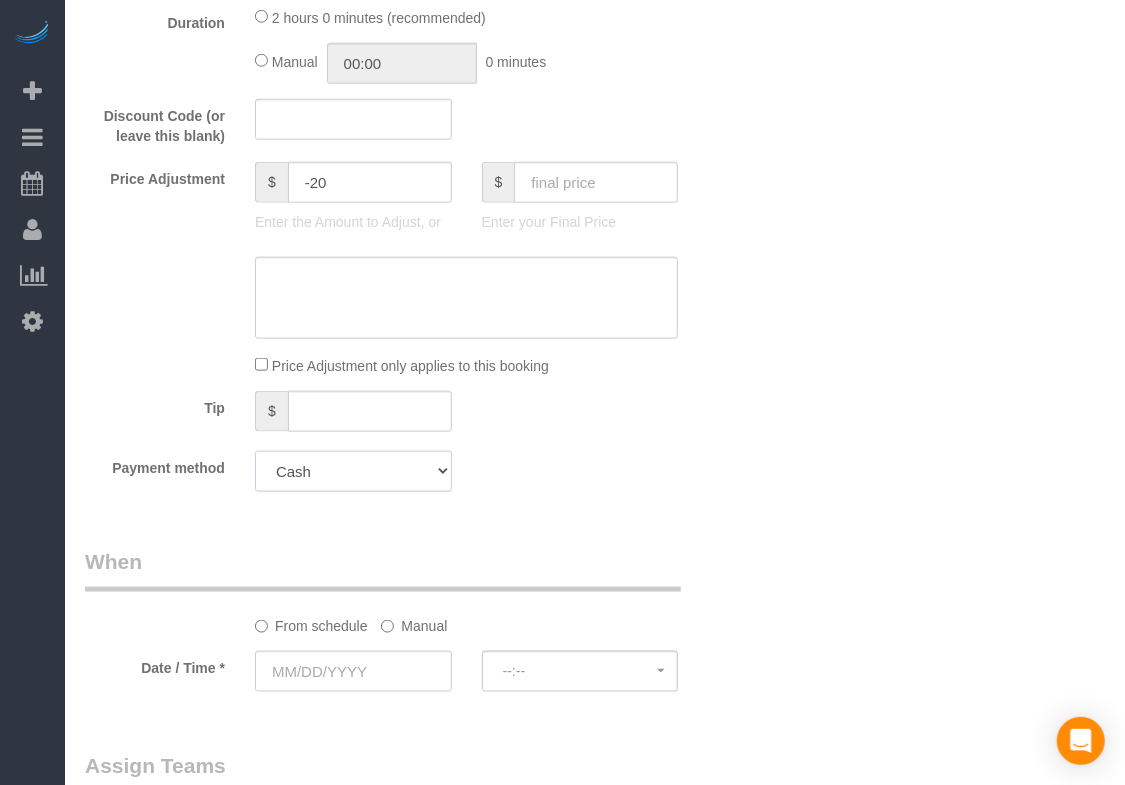 click on "Add Credit Card Cash Check Paypal" 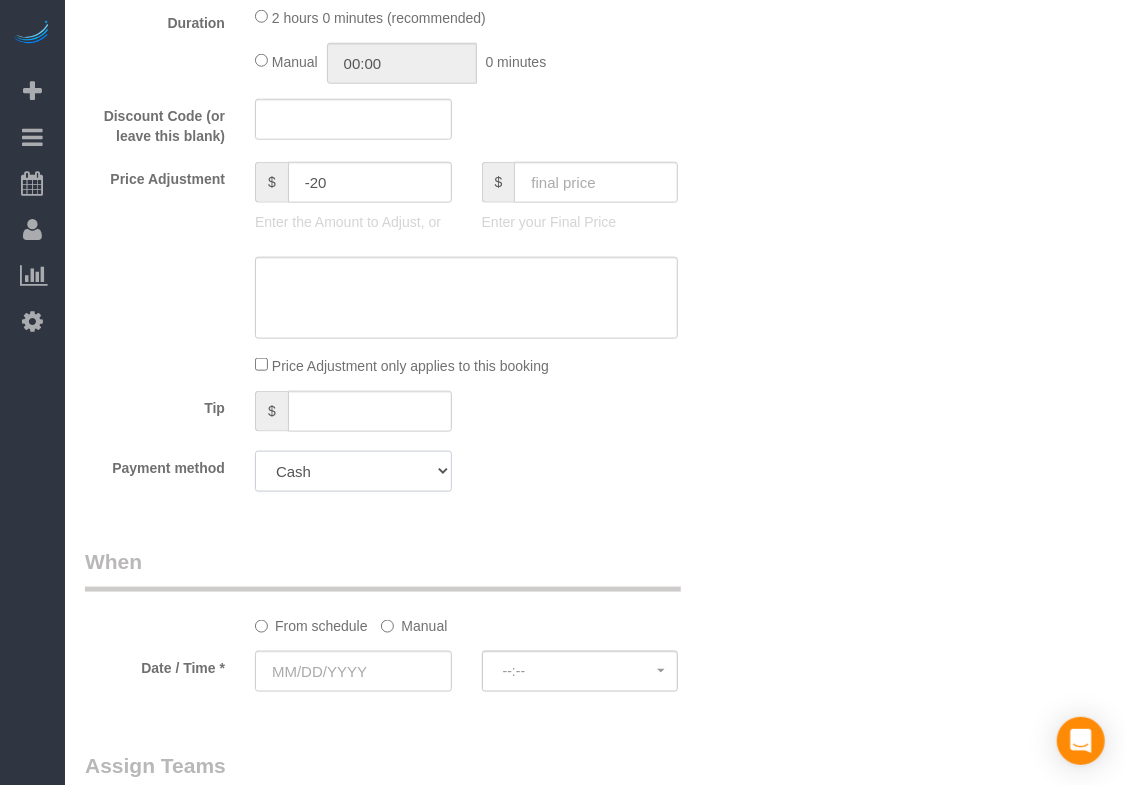 select on "string:check" 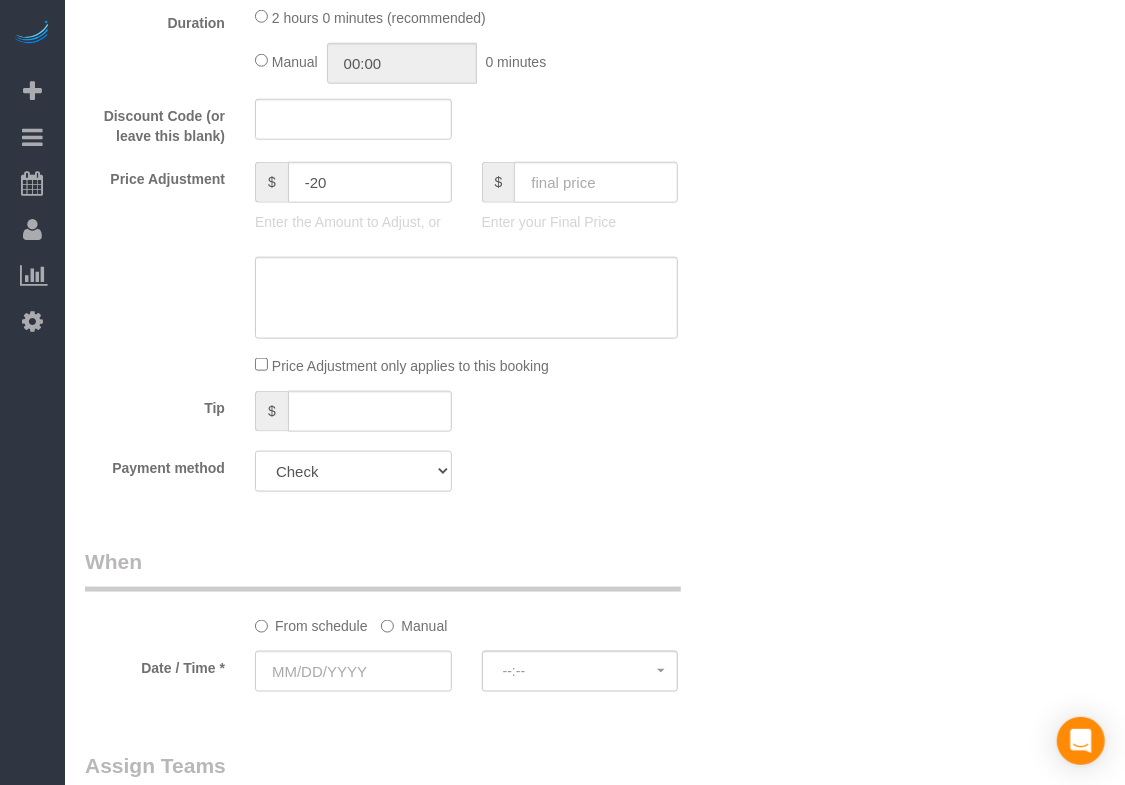 click on "Add Credit Card Cash Check Paypal" 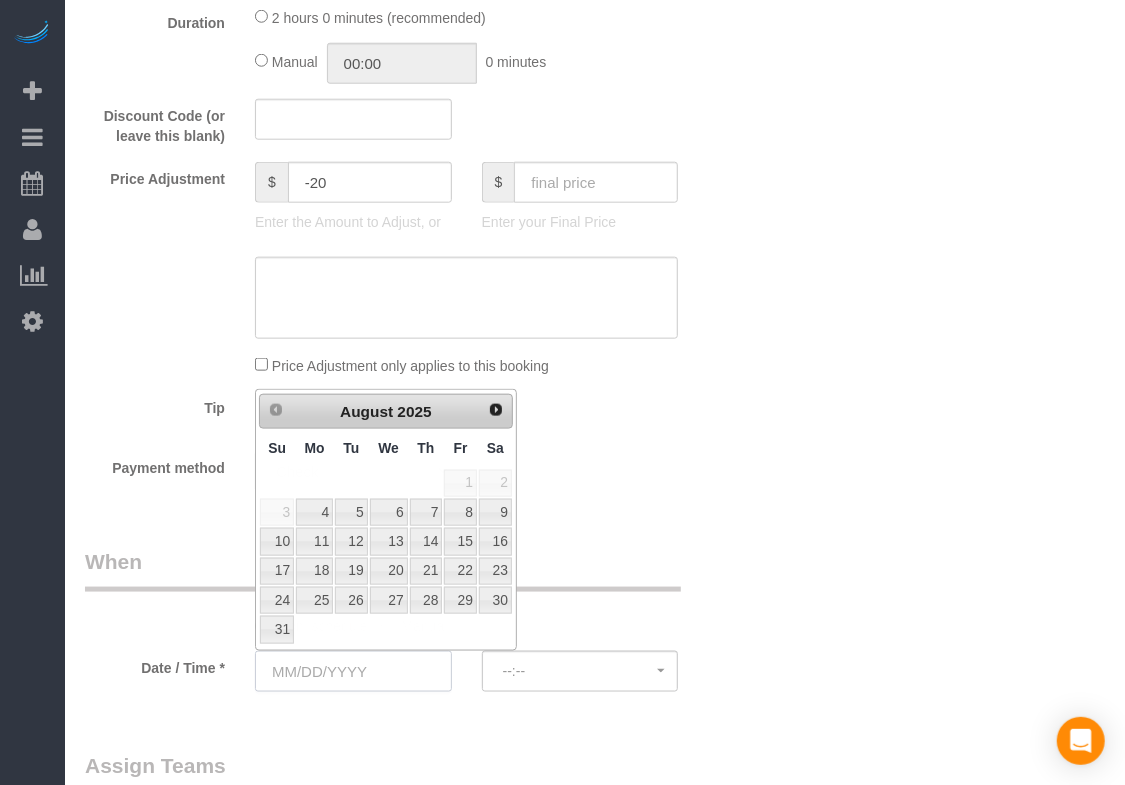 click at bounding box center [353, 671] 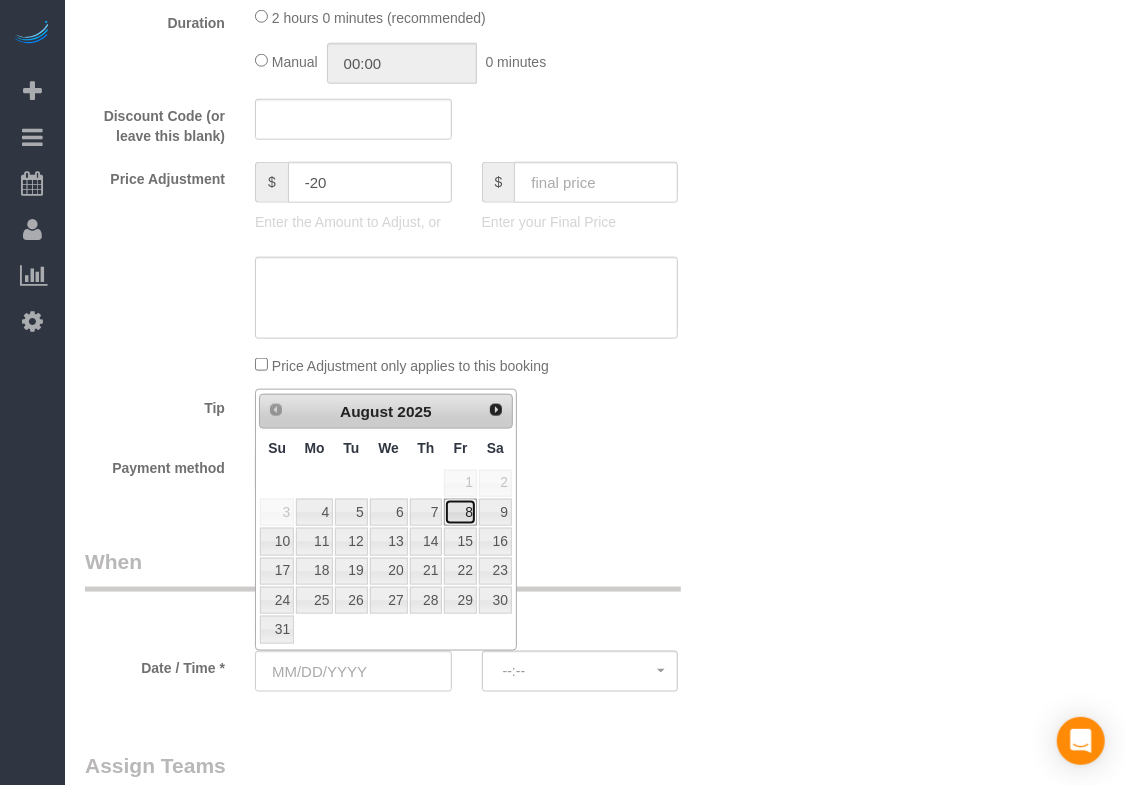 click on "8" at bounding box center [460, 512] 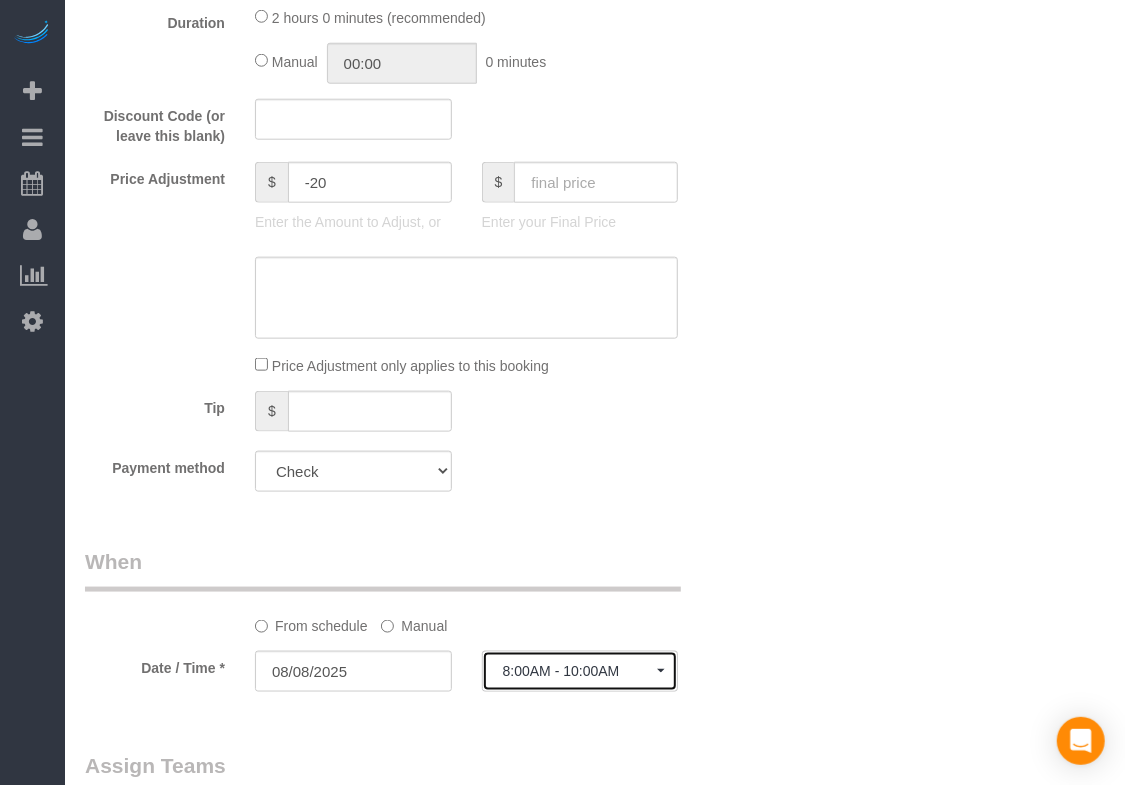 click on "8:00AM - 10:00AM" 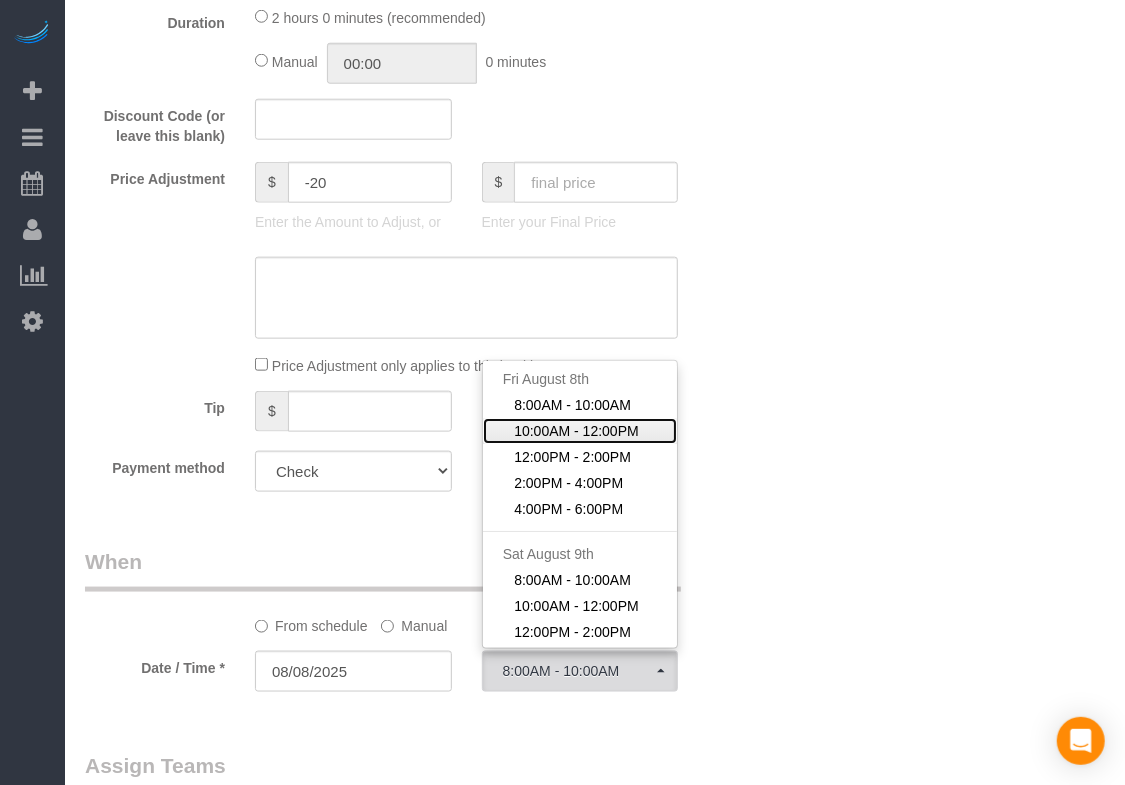 click on "10:00AM - 12:00PM" 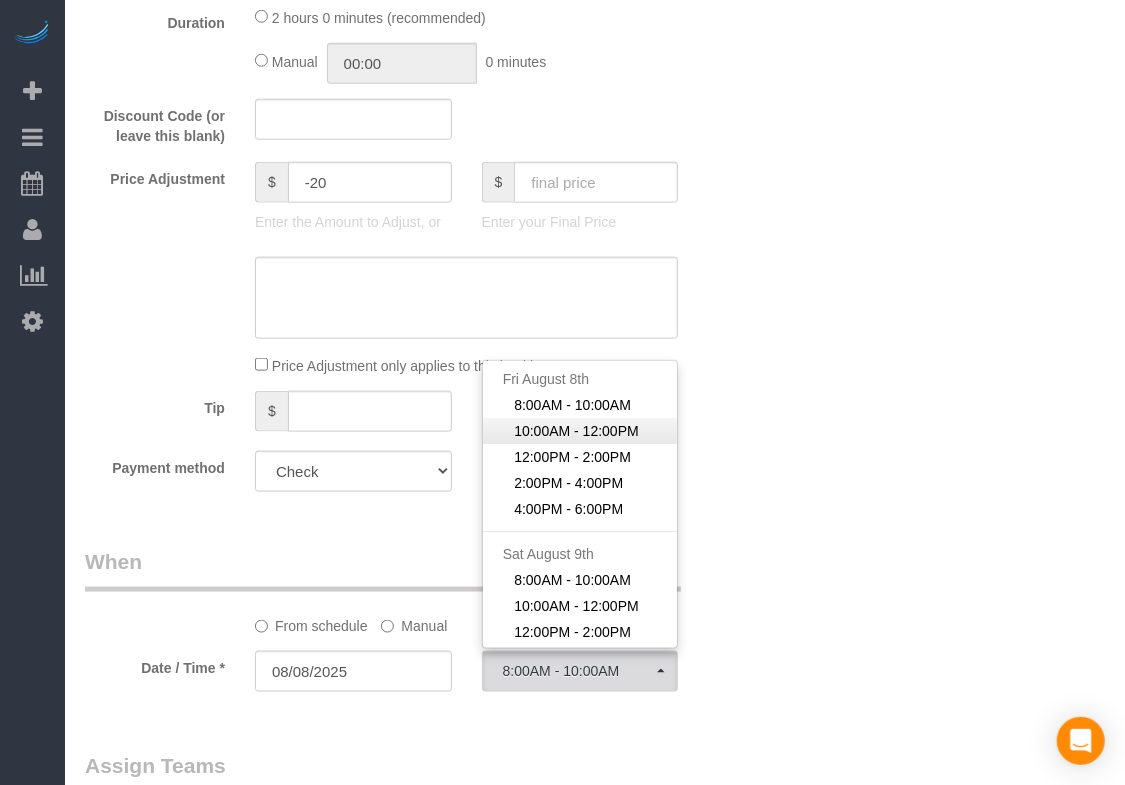 select on "spot69" 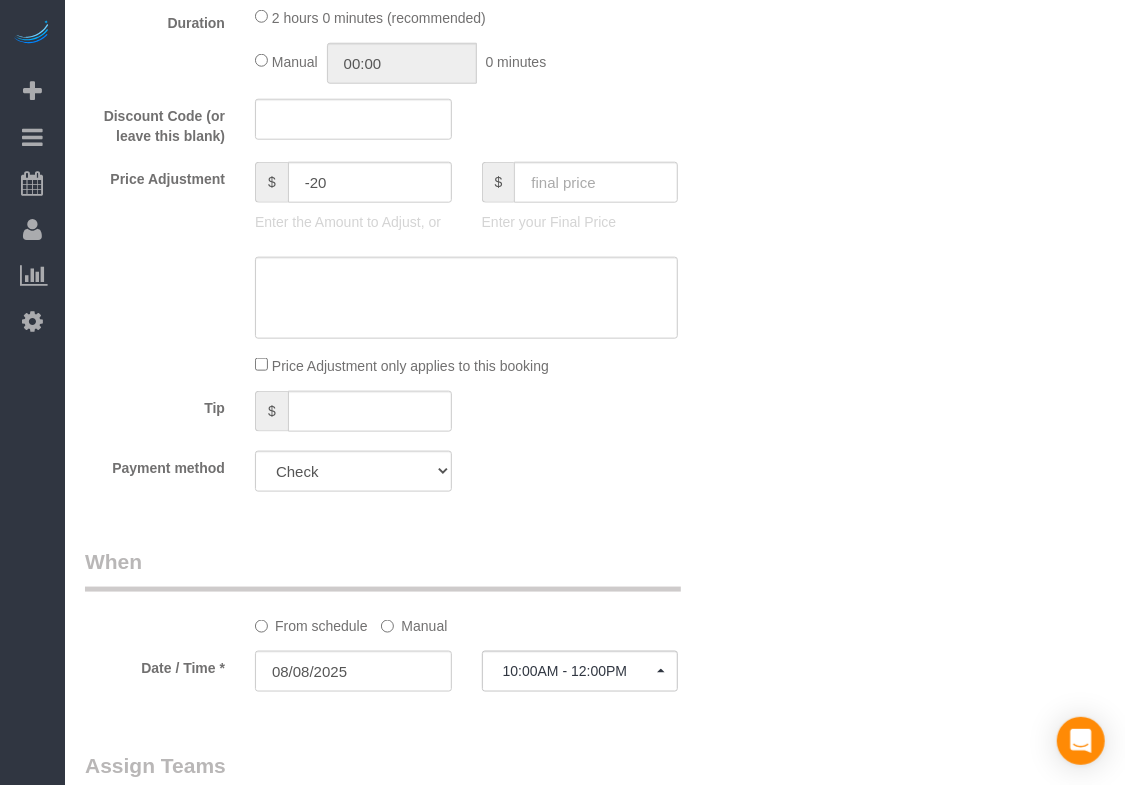 click on "Email*
[EMAIL]
Name *
[NUMBER]
[STREET] [NUMBER]
Where
Address*
[NUMBER] [STREET] #[NUMBER]
[CITY]
AK
AL
AR
AZ
CA
CO
CT
DC
DE
FL
GA
HI
IA
ID
IL
IN
KS
KY
LA
MA
MD
ME
MI
MN
MO
MS
MT
NC
ND
NE" at bounding box center [595, 391] 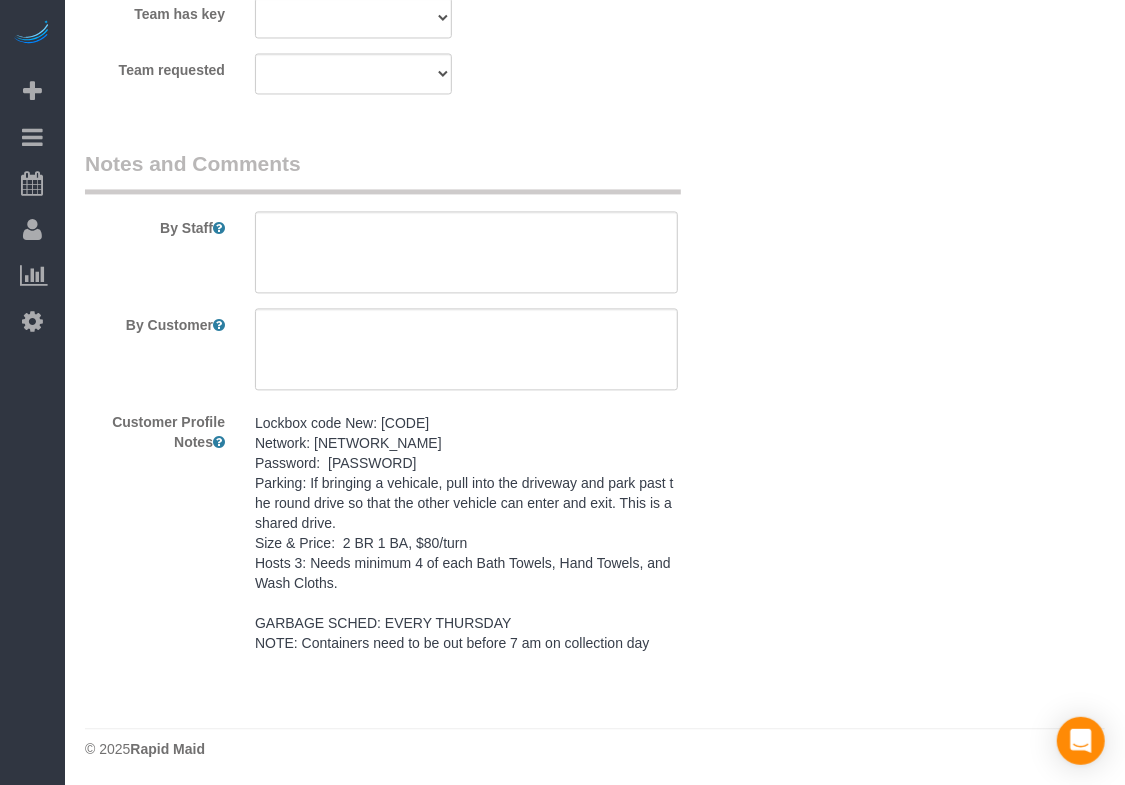 click on "Lockbox code New: [CODE]
Network: [NETWORK_NAME]
Password:  [PASSWORD]
Parking: If bringing a vehicale, pull into the driveway and park past the round drive so that the other vehicle can enter and exit. This is a shared drive.
Size & Price:  2 BR 1 BA, $80/turn                                                                                                         Hosts 3: Needs minimum 4 of each Bath Towels, Hand Towels, and Wash Cloths.
GARBAGE SCHED: EVERY THURSDAY
NOTE: Containers need to be out before 7 am on collection day" at bounding box center [466, 533] 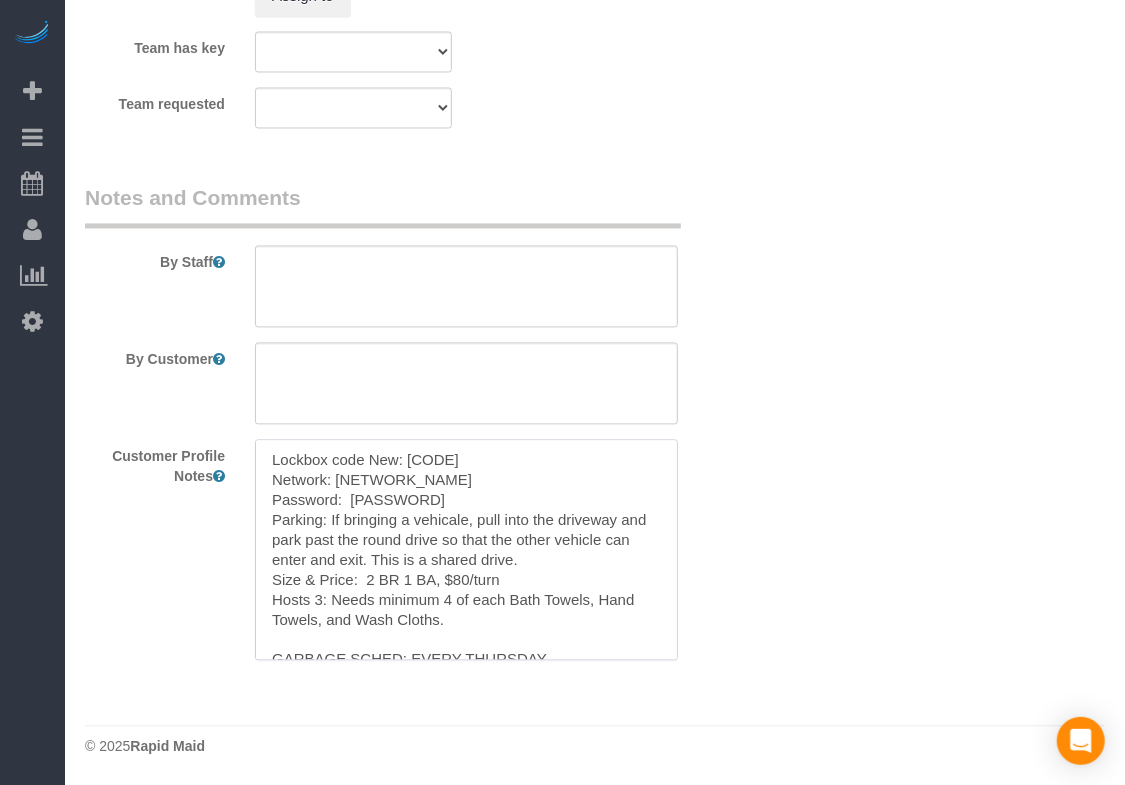 scroll, scrollTop: 1706, scrollLeft: 0, axis: vertical 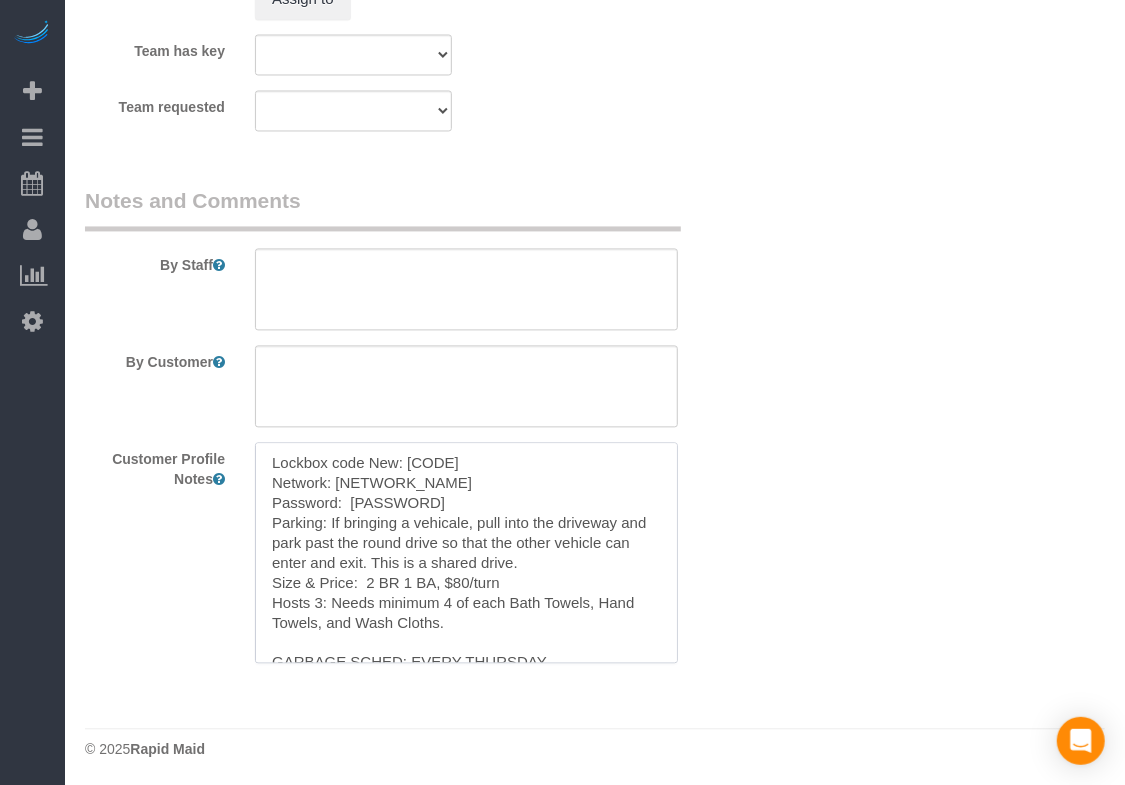 click on "Lockbox code New: [CODE]
Network: [NETWORK_NAME]
Password:  [PASSWORD]
Parking: If bringing a vehicale, pull into the driveway and park past the round drive so that the other vehicle can enter and exit. This is a shared drive.
Size & Price:  2 BR 1 BA, $80/turn                                                                                                         Hosts 3: Needs minimum 4 of each Bath Towels, Hand Towels, and Wash Cloths.
GARBAGE SCHED: EVERY THURSDAY
NOTE: Containers need to be out before 7 am on collection day" at bounding box center (466, 552) 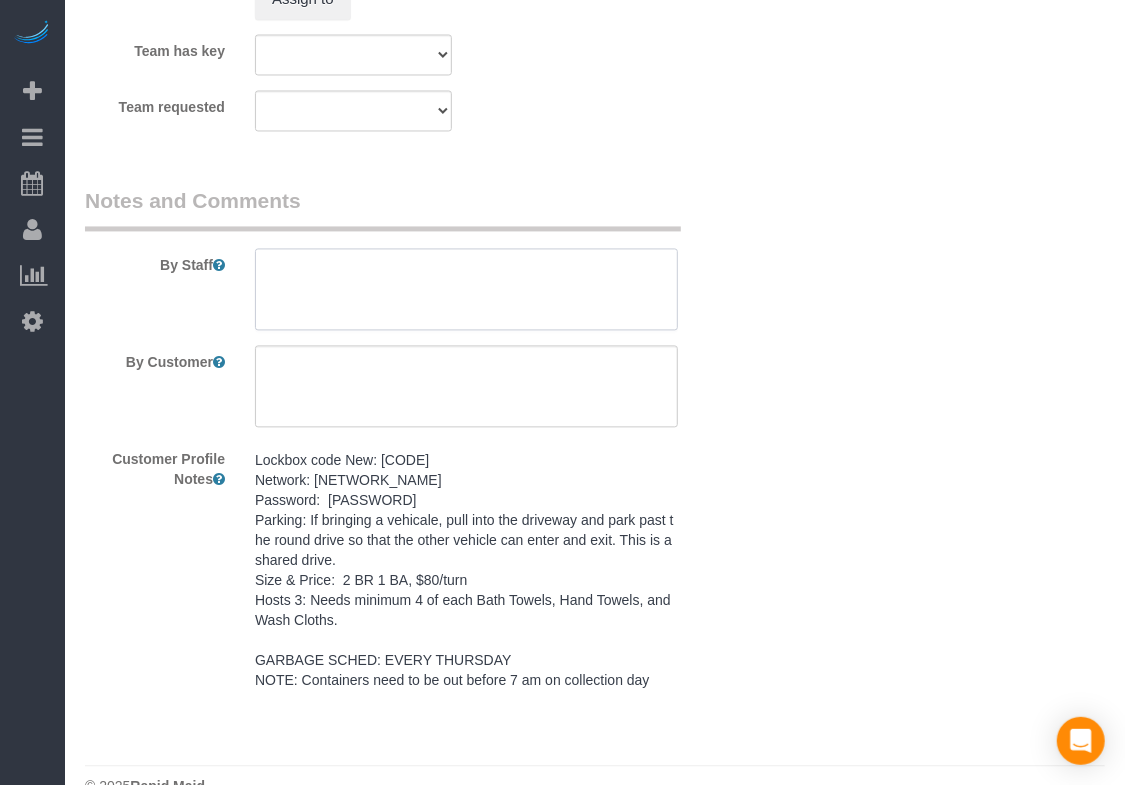 paste on "Lockbox code New: [CODE]
Network: [NETWORK_NAME]
Password:  [PASSWORD]
Parking: If bringing a vehicale, pull into the driveway and park past the round drive so that the other vehicle can enter and exit. This is a shared drive.
Size & Price:  2 BR 1 BA, $80/turn                                                                                                         Hosts 3: Needs minimum 4 of each Bath Towels, Hand Towels, and Wash Cloths.
GARBAGE SCHED: EVERY THURSDAY
NOTE: Containers need to be out before 7 am on collection day" 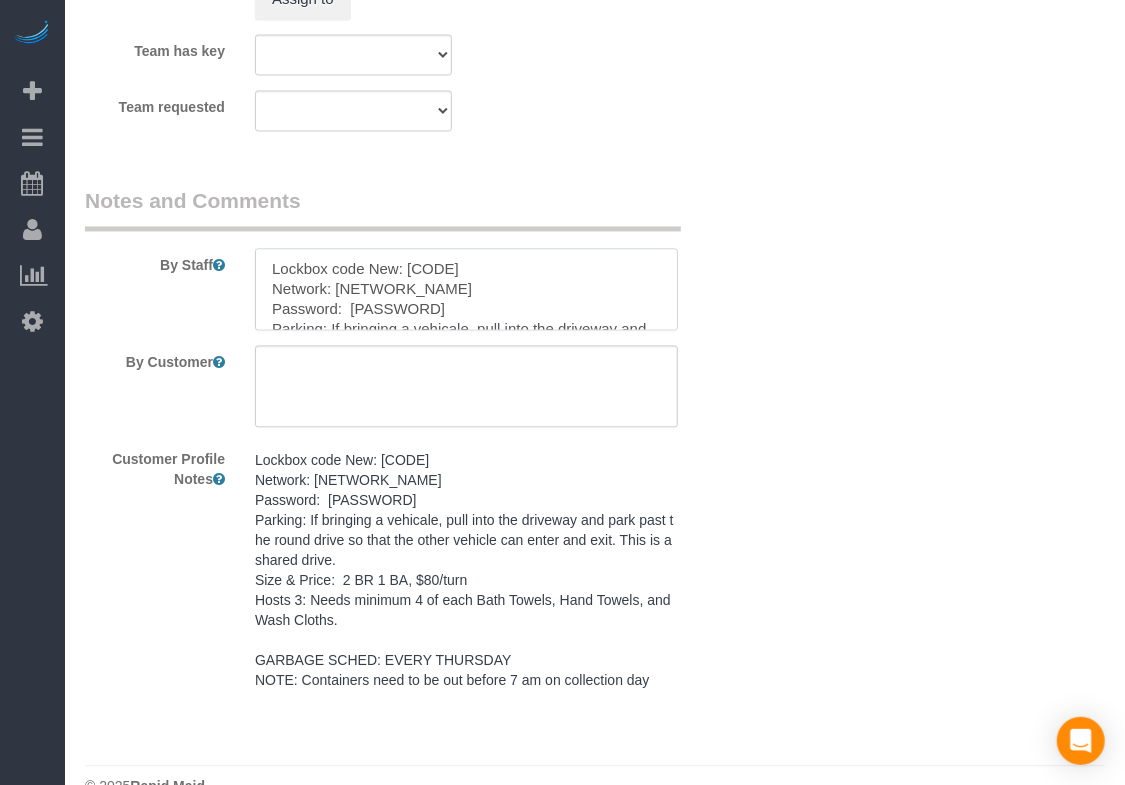 click at bounding box center [466, 289] 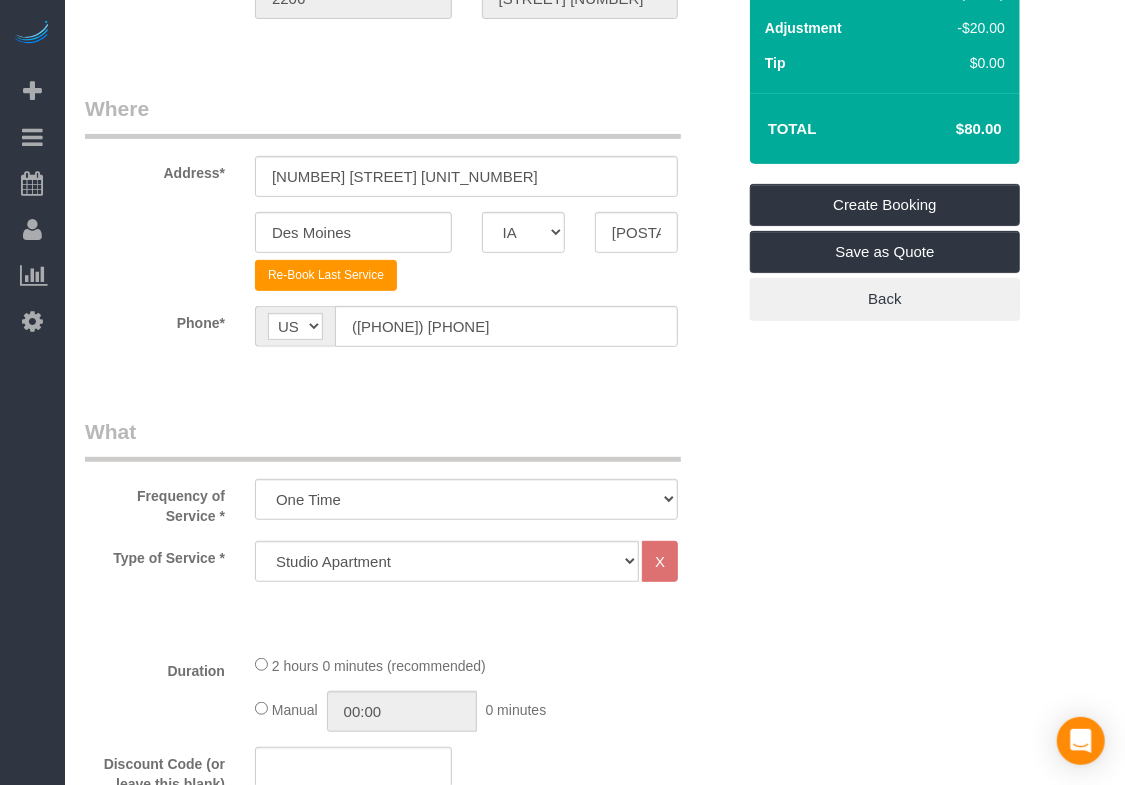 scroll, scrollTop: 0, scrollLeft: 0, axis: both 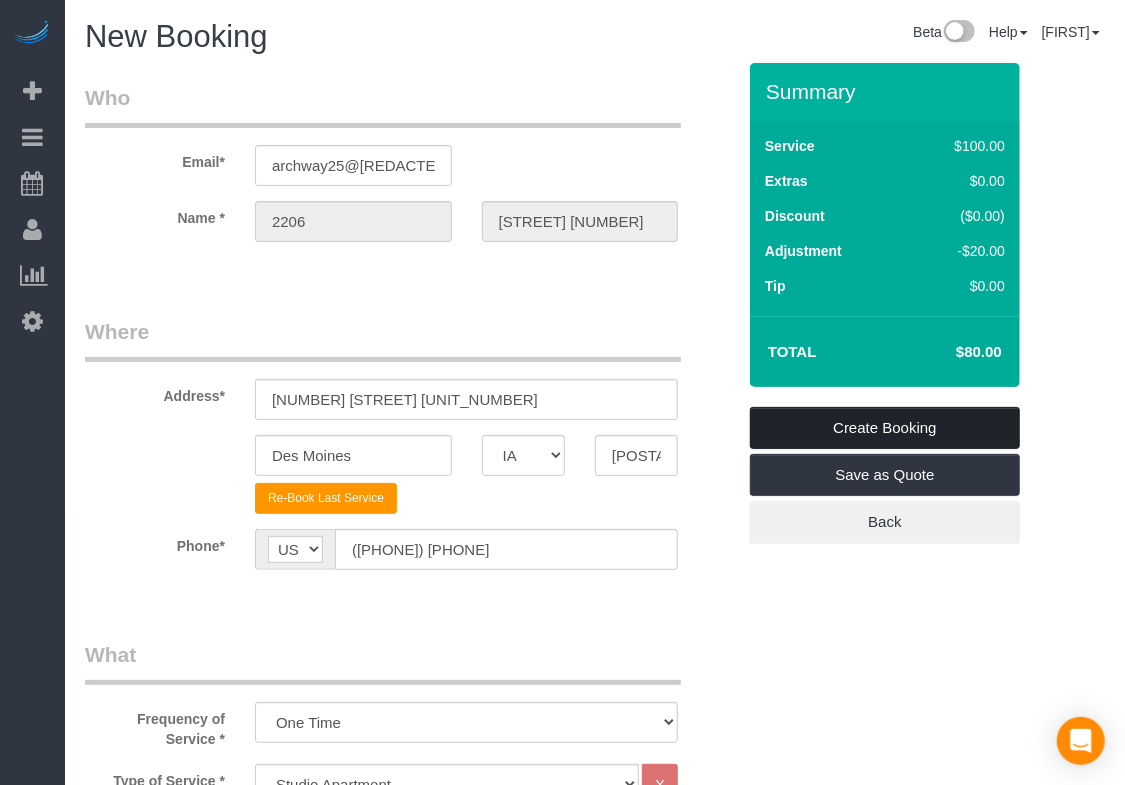 type on "Lockbox code New: [CODE]
Network: [NETWORK_NAME]
Password:  [PASSWORD]
Parking: If bringing a vehicale, pull into the driveway and park past the round drive so that the other vehicle can enter and exit. This is a shared drive.
Size & Price:  2 BR 1 BA, $80/turn                                                                                                         Hosts 3: Needs minimum 4 of each Bath Towels, Hand Towels, and Wash Cloths.
GARBAGE SCHED: EVERY THURSDAY
NOTE: Containers need to be out before 7 am on collection day" 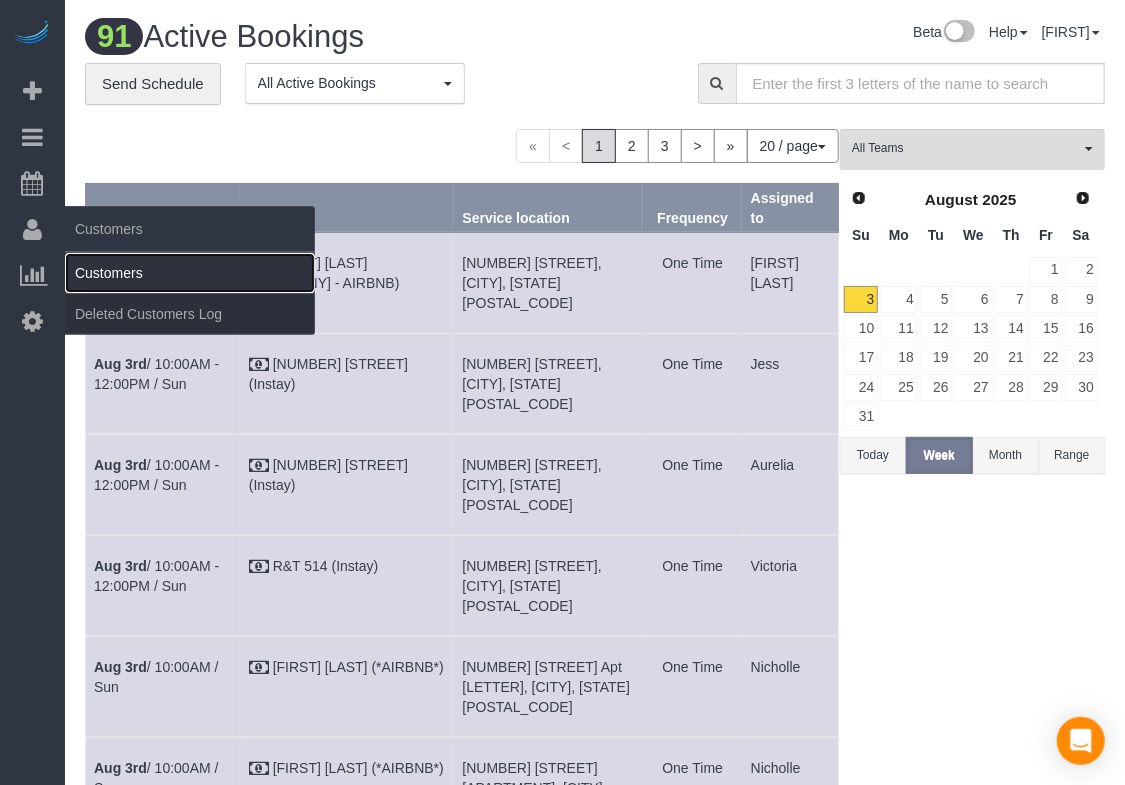 click on "Customers" at bounding box center (190, 273) 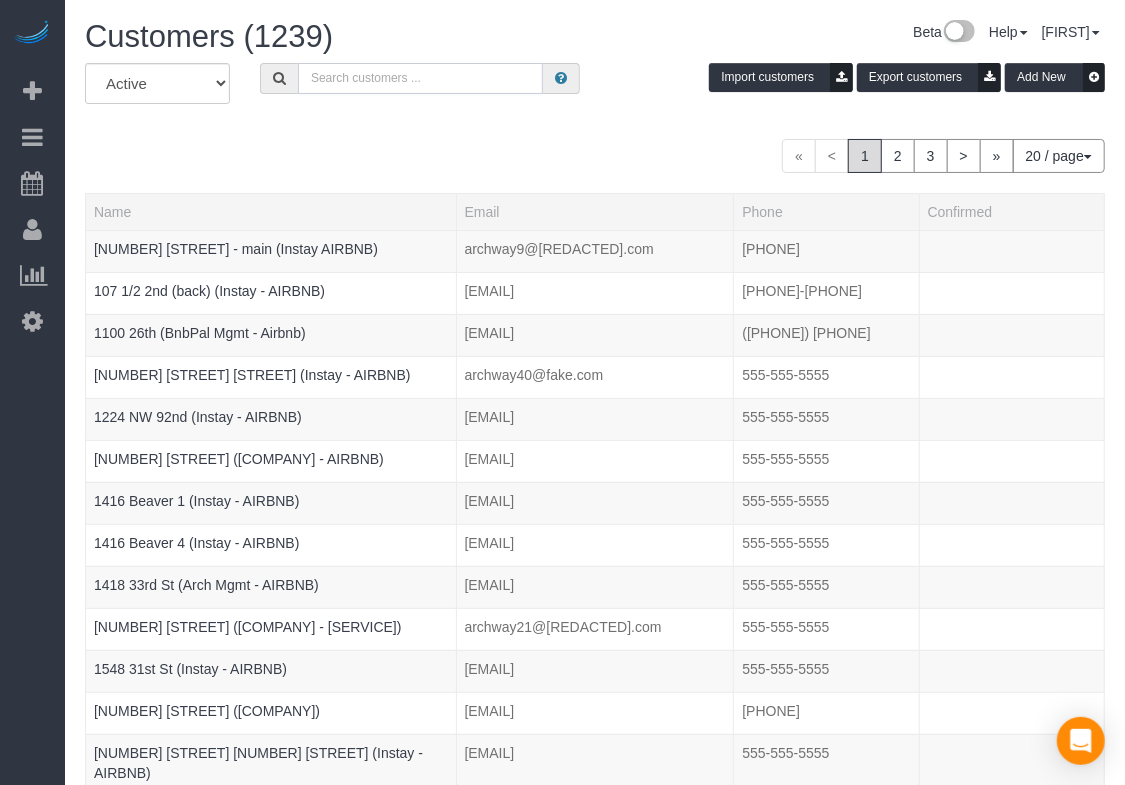 paste on "[NUMBER] [STREET]" 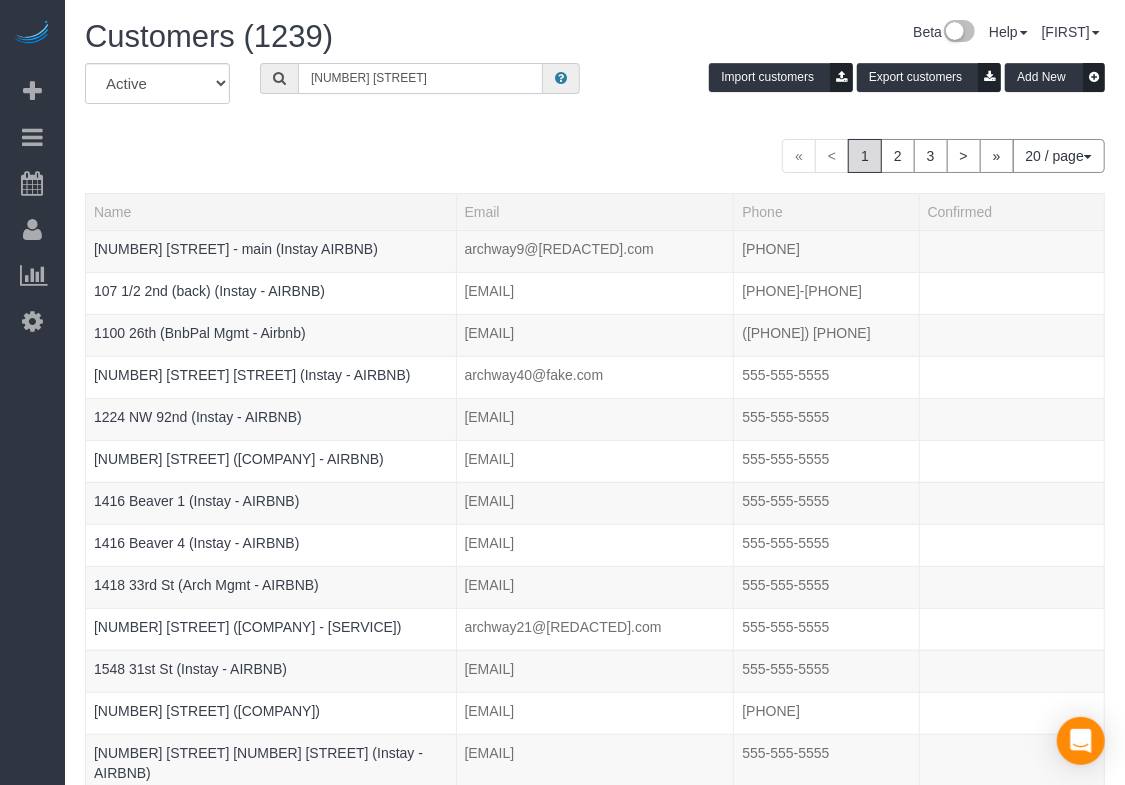 click on "[NUMBER] [STREET]" at bounding box center [420, 78] 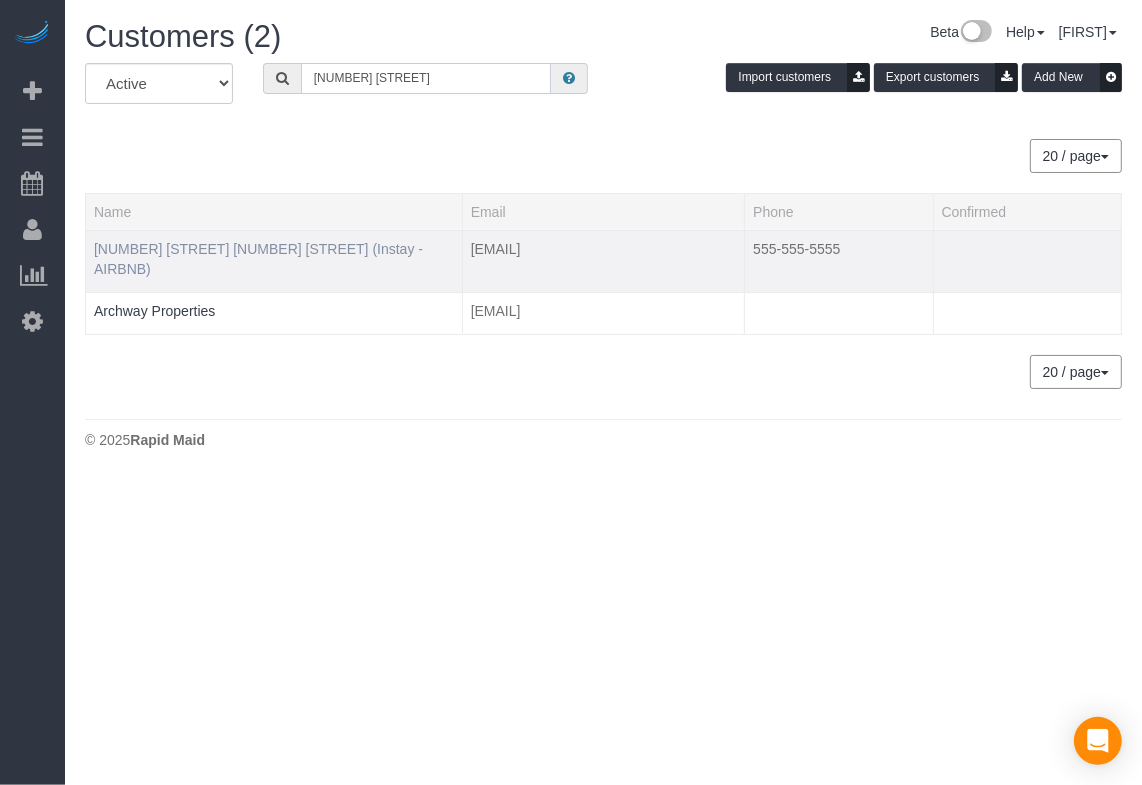 type on "[NUMBER] [STREET]" 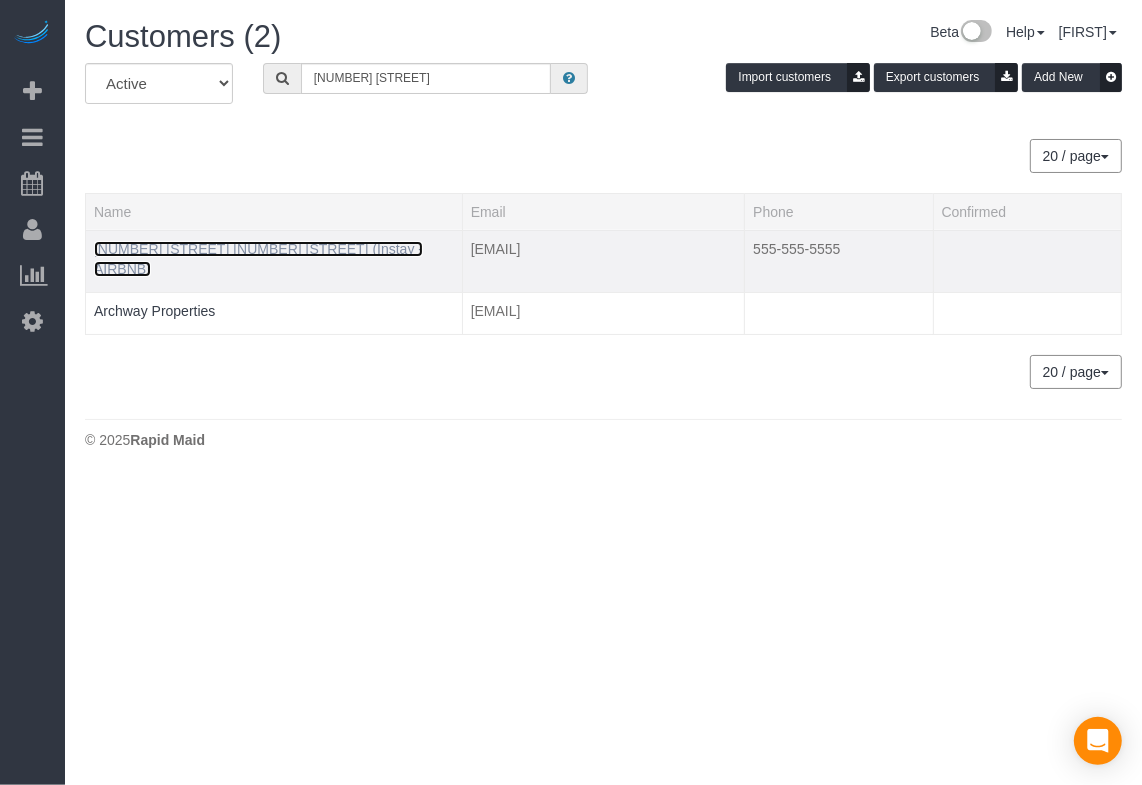 click on "[NUMBER] [STREET] [NUMBER] [STREET] (Instay - AIRBNB)" at bounding box center (258, 259) 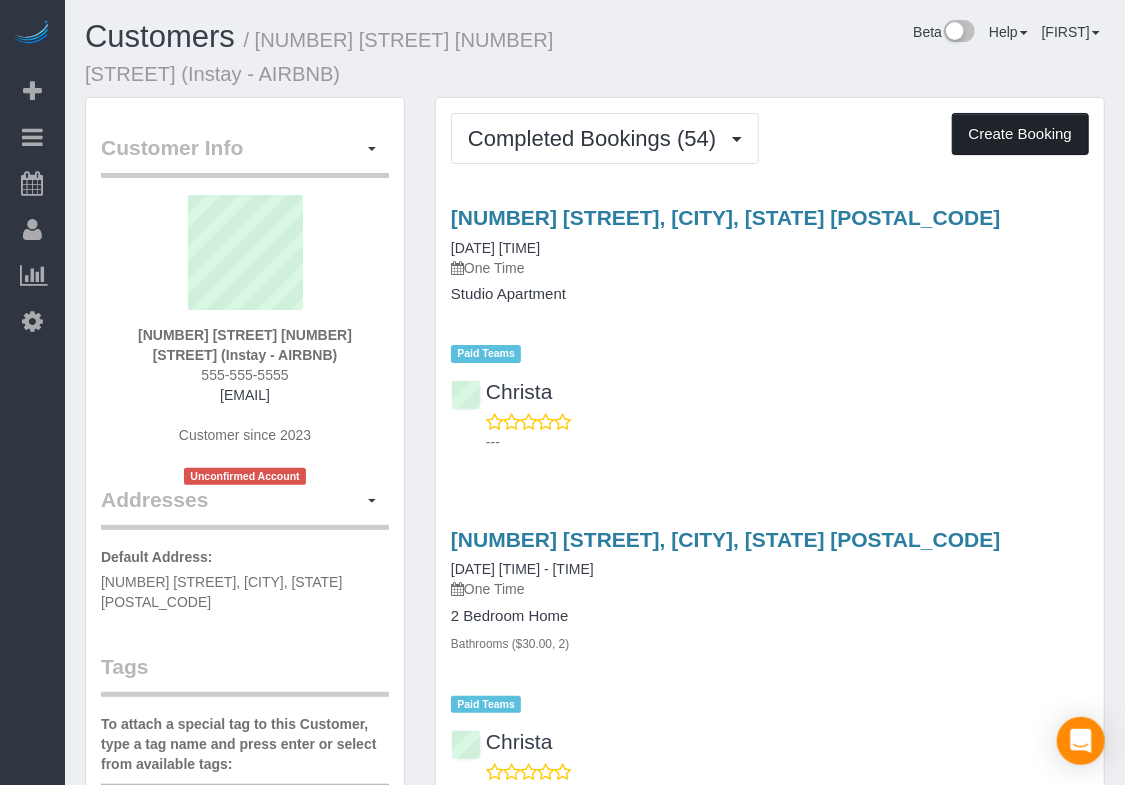 click on "Create Booking" at bounding box center (1020, 134) 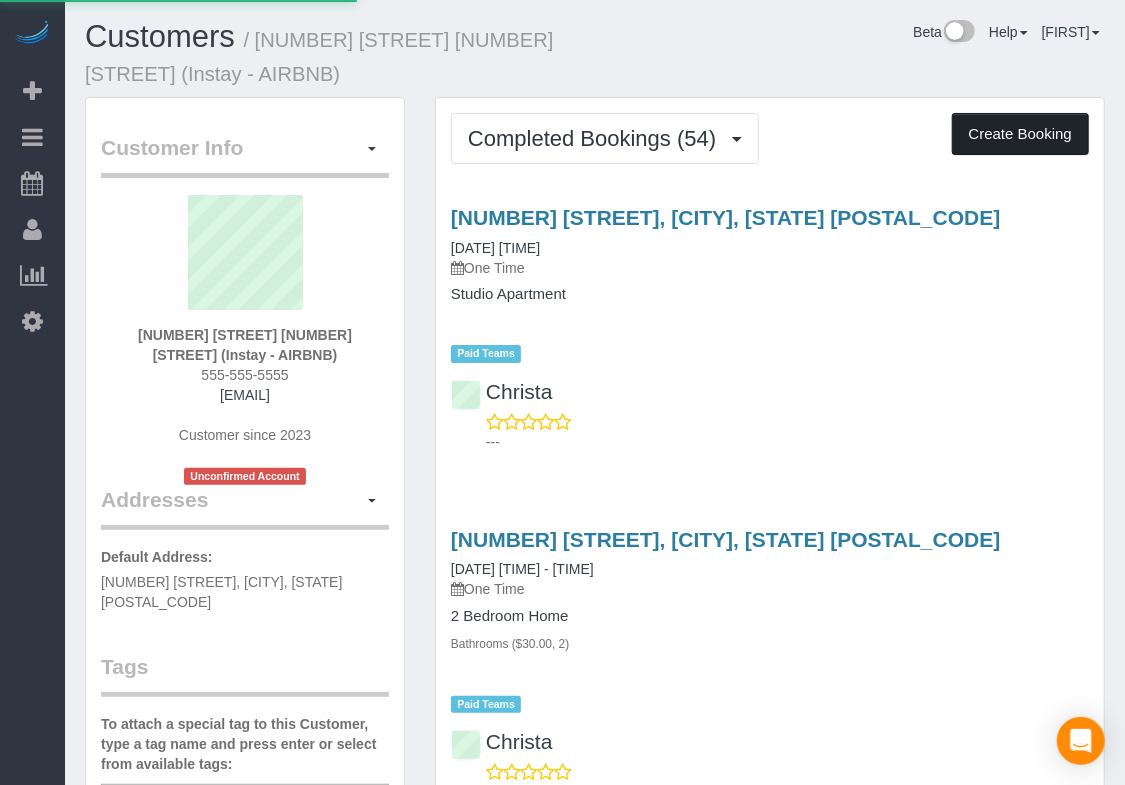 select on "IA" 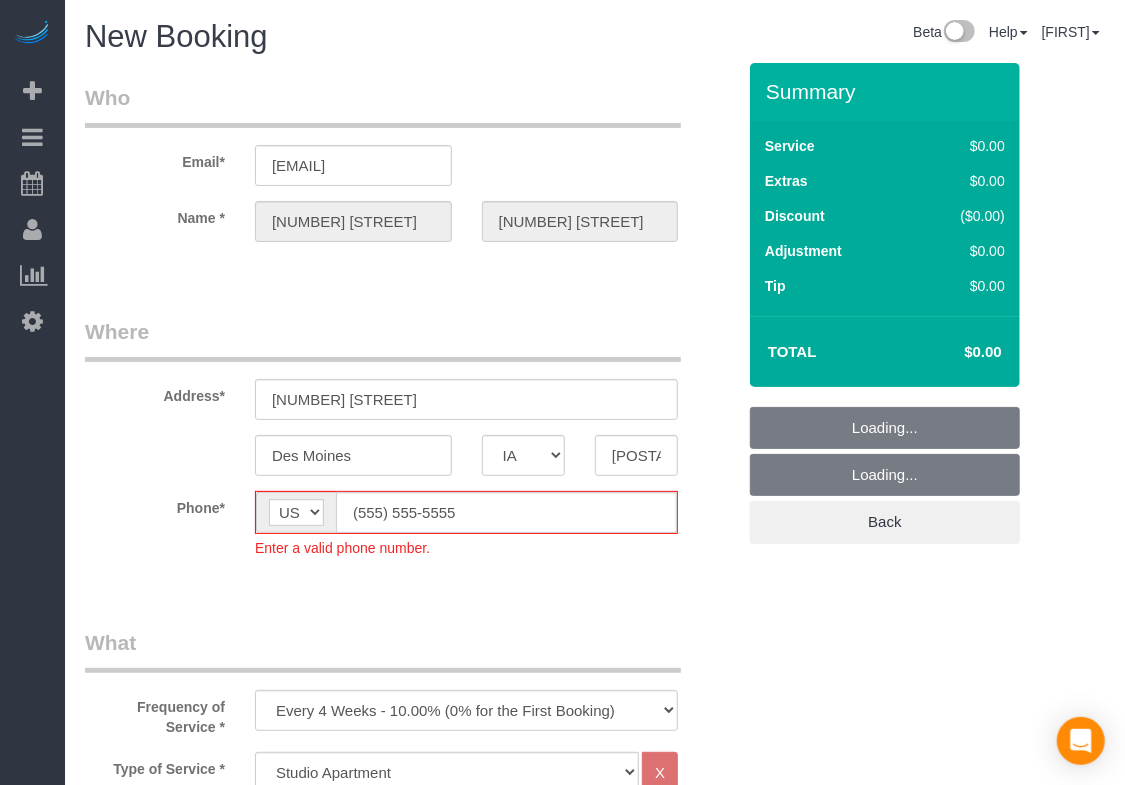 select on "object:9604" 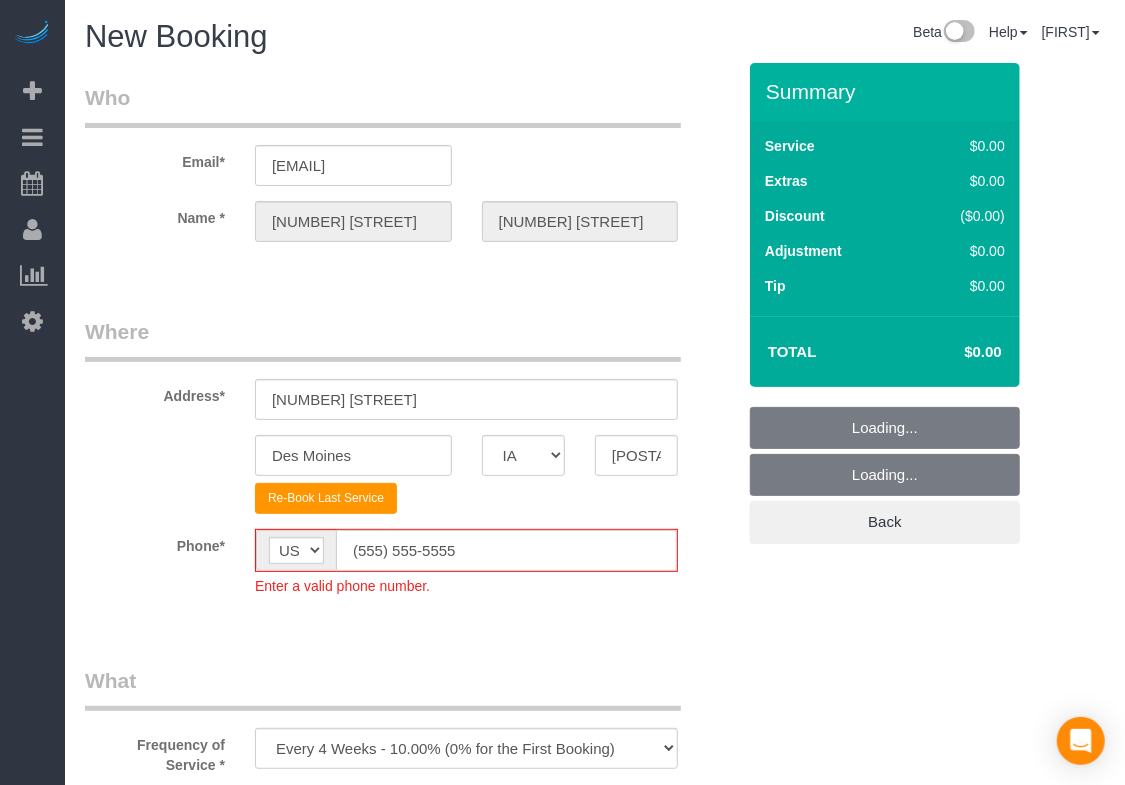 click on "(555) 555-5555" 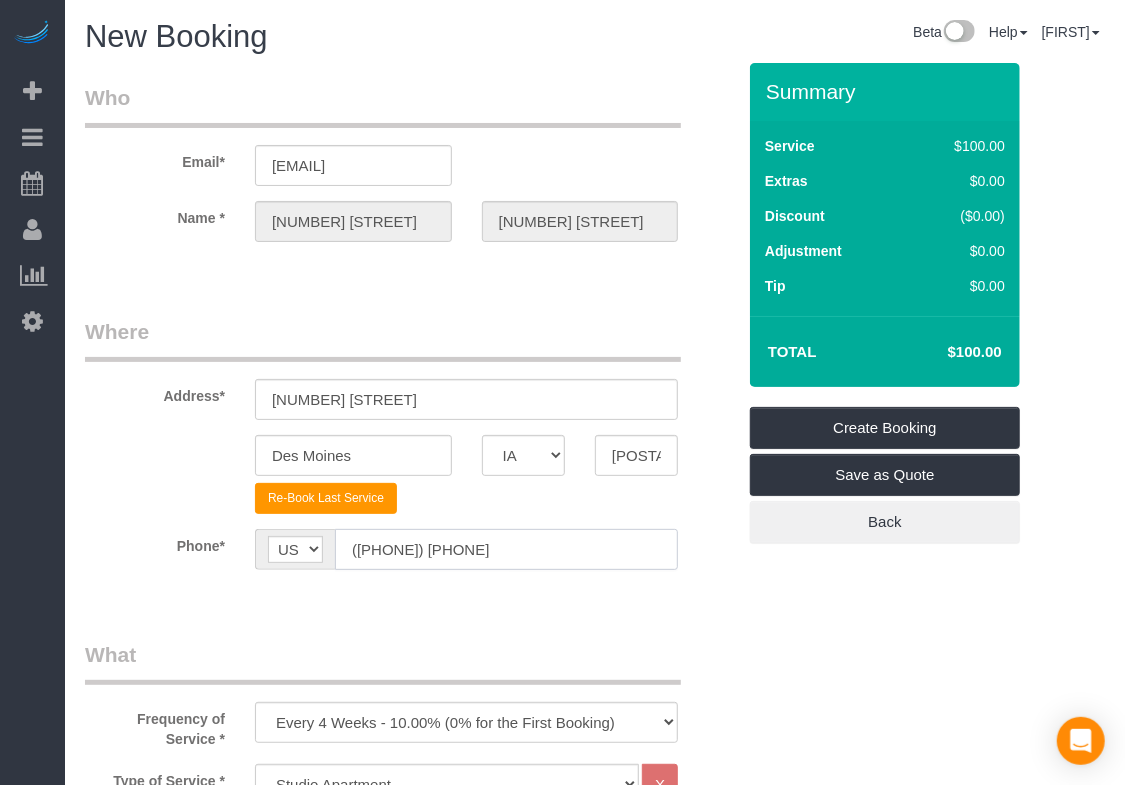 type on "([PHONE]) [PHONE]" 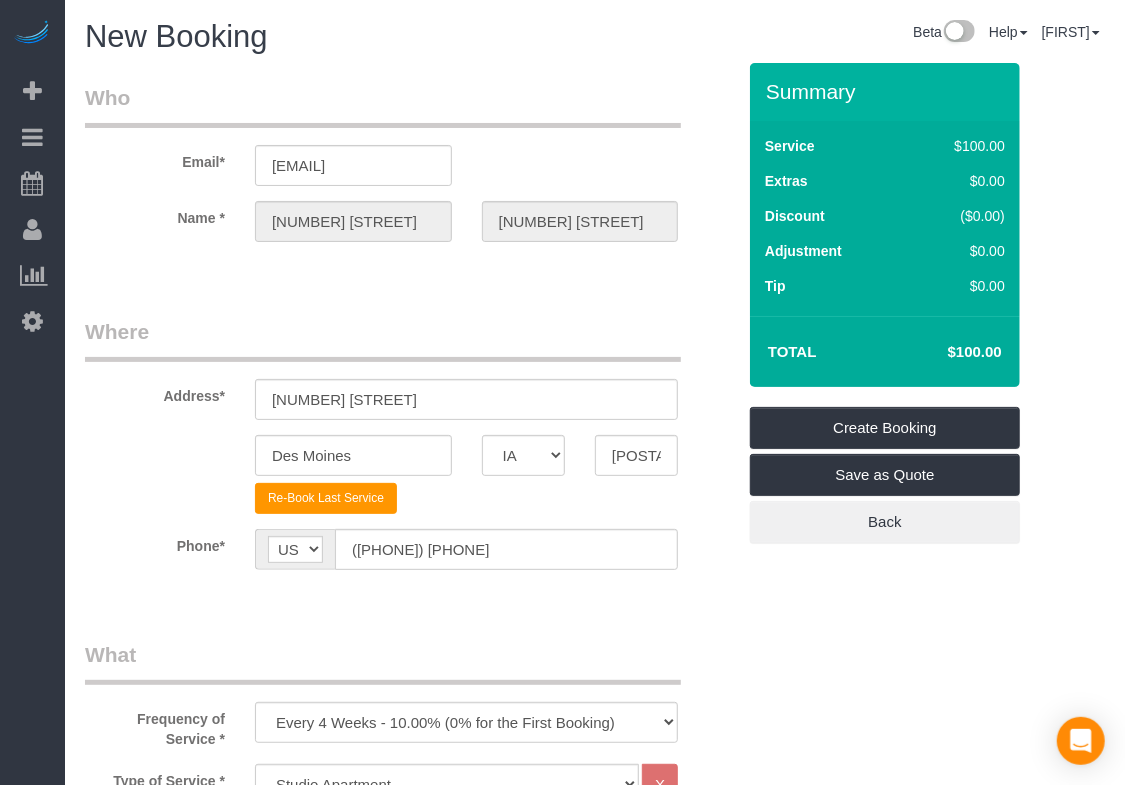 click on "Who
Email*
[EMAIL]
Name *
[NUMBER] [STREET]
[NUMBER] [STREET]
Where
Address*
[NUMBER] [STREET],
[CITY]
[STATE]
[STATE]
[STATE]
[STATE]
[STATE]
[STATE]
[STATE]
[STATE]
[STATE]
[STATE]
[STATE]
[STATE]
[STATE]
[STATE]
[STATE]
[STATE]
[STATE]
[STATE]
[STATE]
[STATE]
[STATE]
[STATE]
[STATE]
[STATE]
[STATE]
[STATE]
[STATE]
[STATE]
[STATE]
[STATE]
[STATE]
[STATE]
[STATE]" at bounding box center (410, 1469) 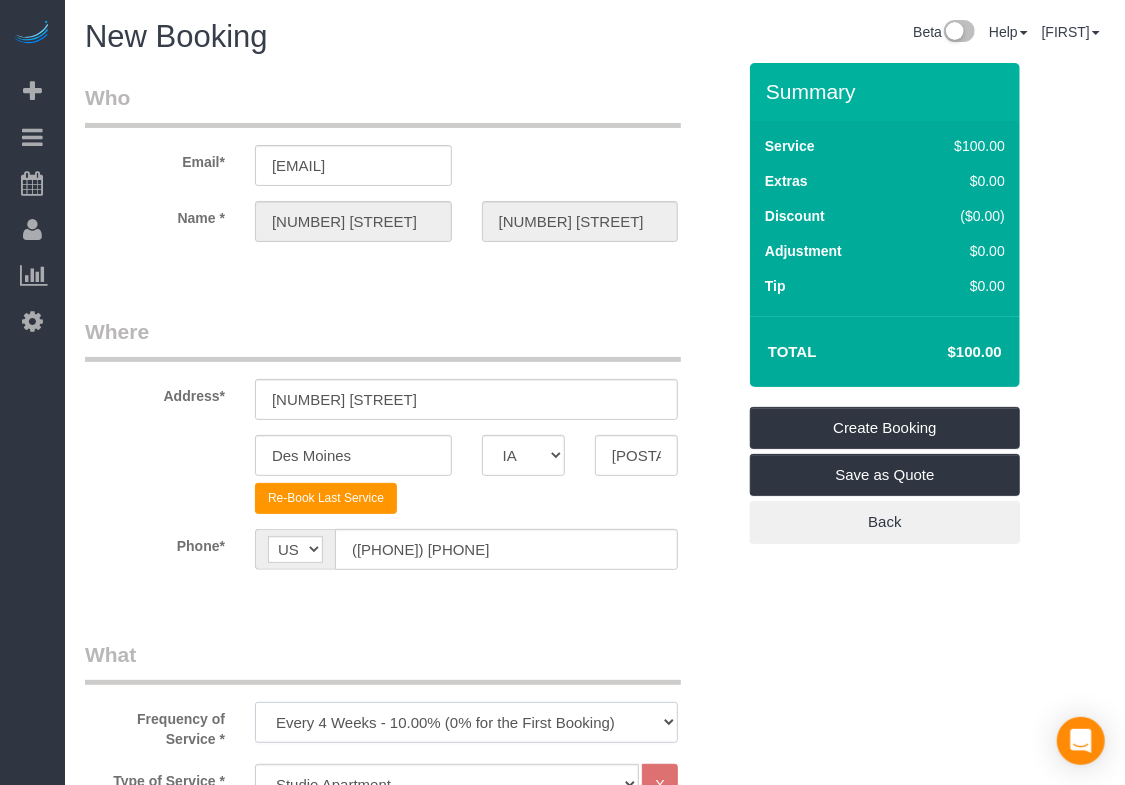 click on "Every 6 Weeks (0% for the First Booking) One Time Every 8 Weeks (0% for the First Booking) Every 4 Weeks - 10.00% (0% for the First Booking) Every 3 Weeks - 12.00% (0% for the First Booking) Every 2 Weeks - 15.00% (0% for the First Booking) Weekly - 20.00% (0% for the First Booking)" at bounding box center [466, 722] 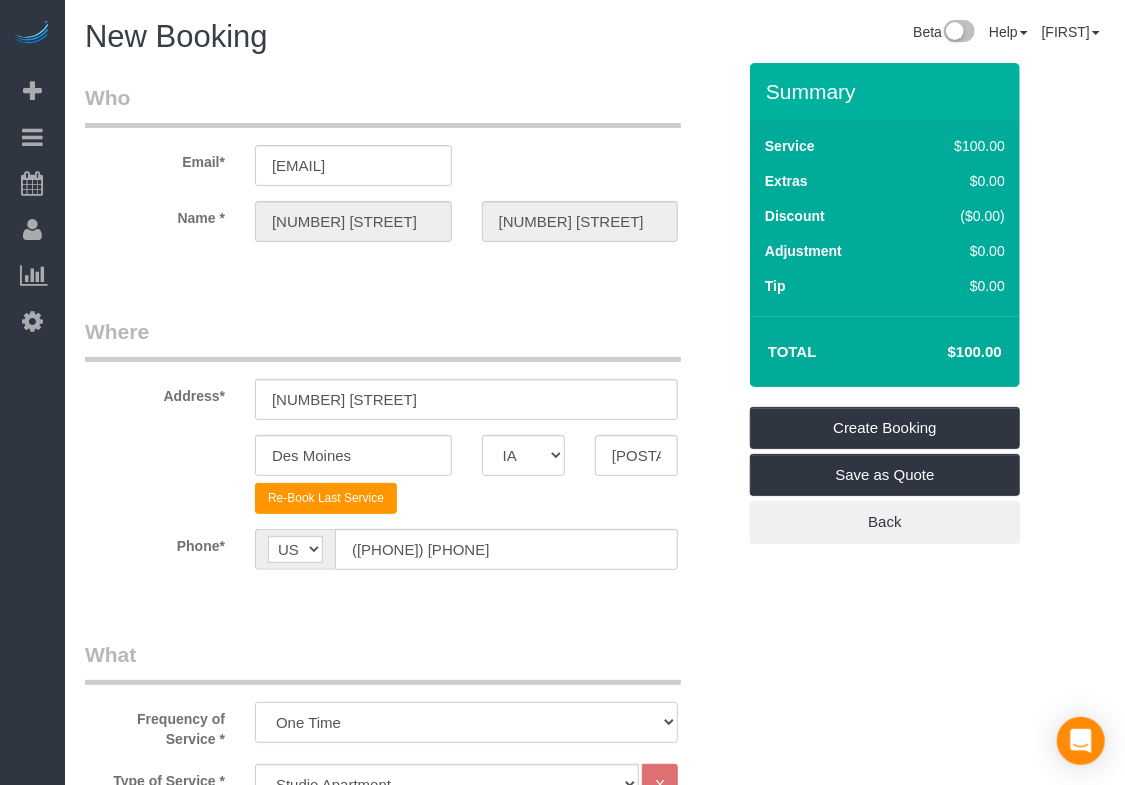 click on "Every 6 Weeks (0% for the First Booking) One Time Every 8 Weeks (0% for the First Booking) Every 4 Weeks - 10.00% (0% for the First Booking) Every 3 Weeks - 12.00% (0% for the First Booking) Every 2 Weeks - 15.00% (0% for the First Booking) Weekly - 20.00% (0% for the First Booking)" at bounding box center [466, 722] 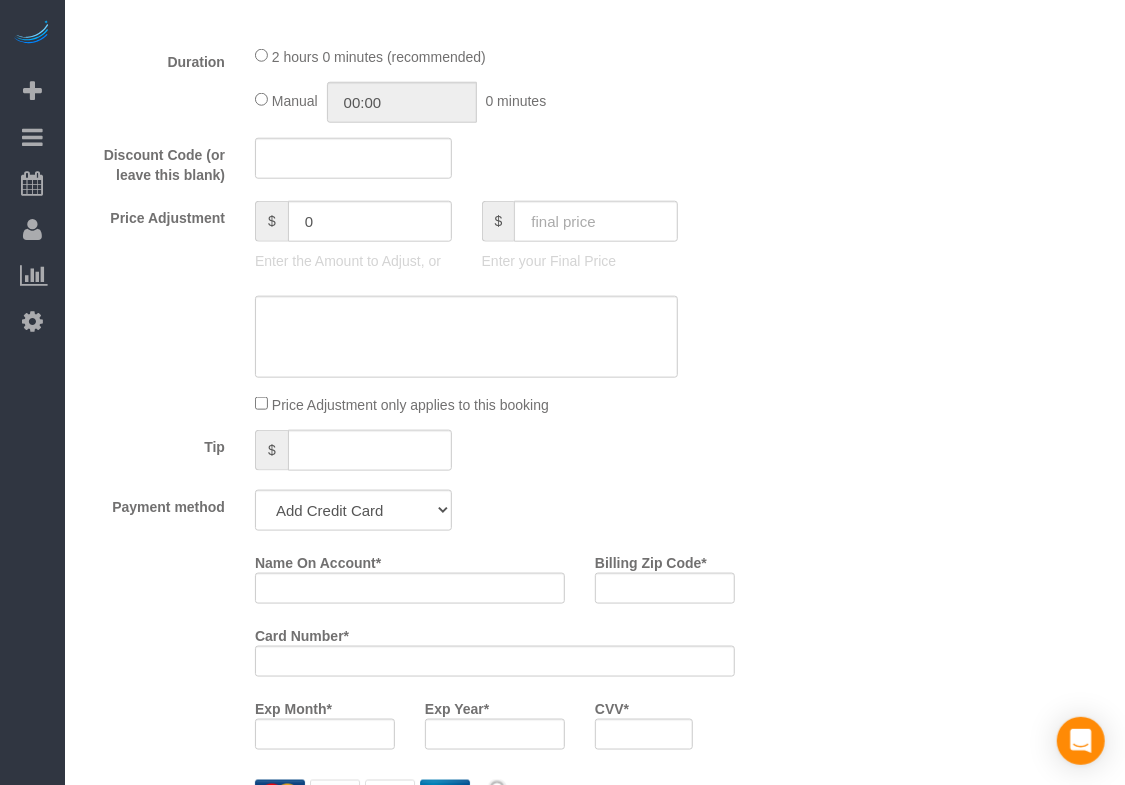 scroll, scrollTop: 831, scrollLeft: 0, axis: vertical 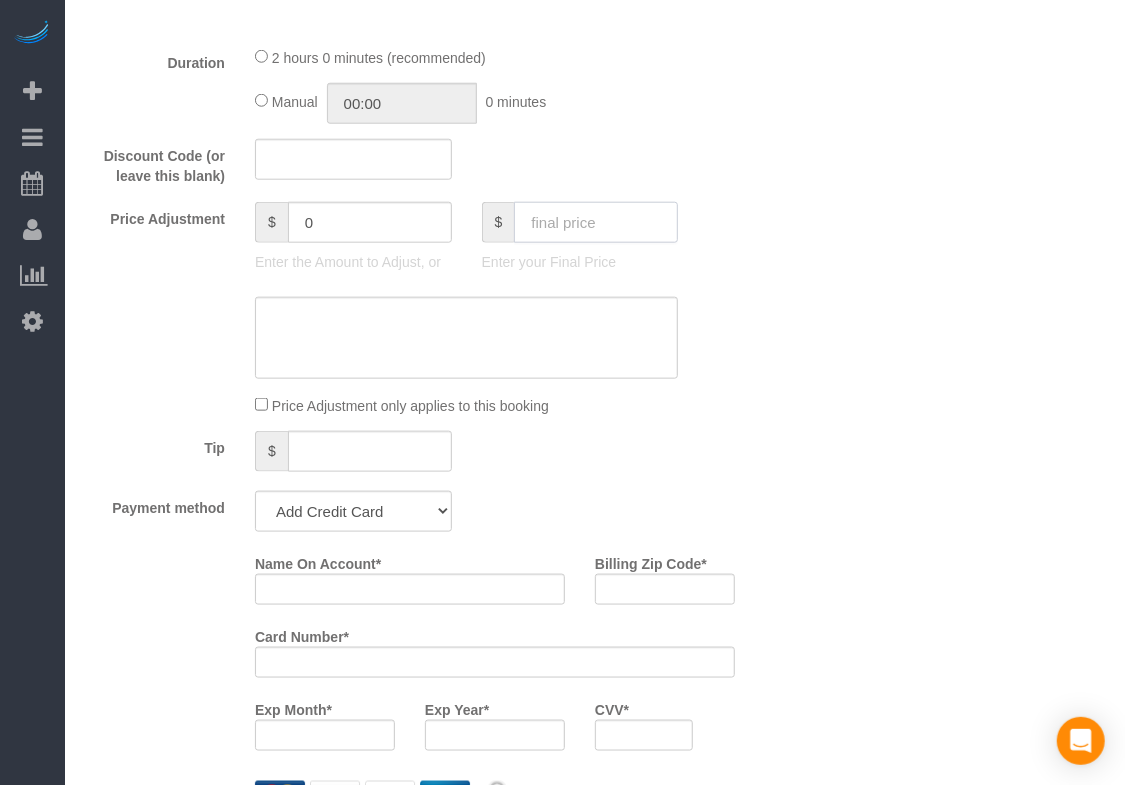click 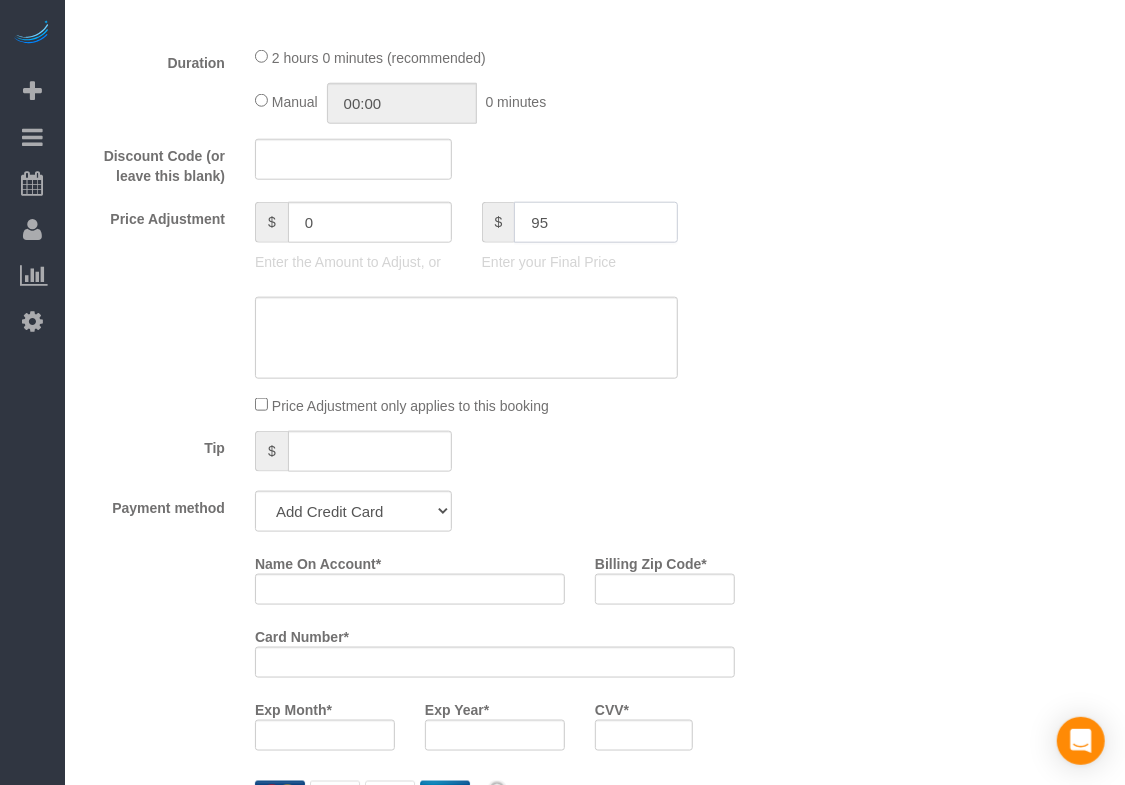 type on "95" 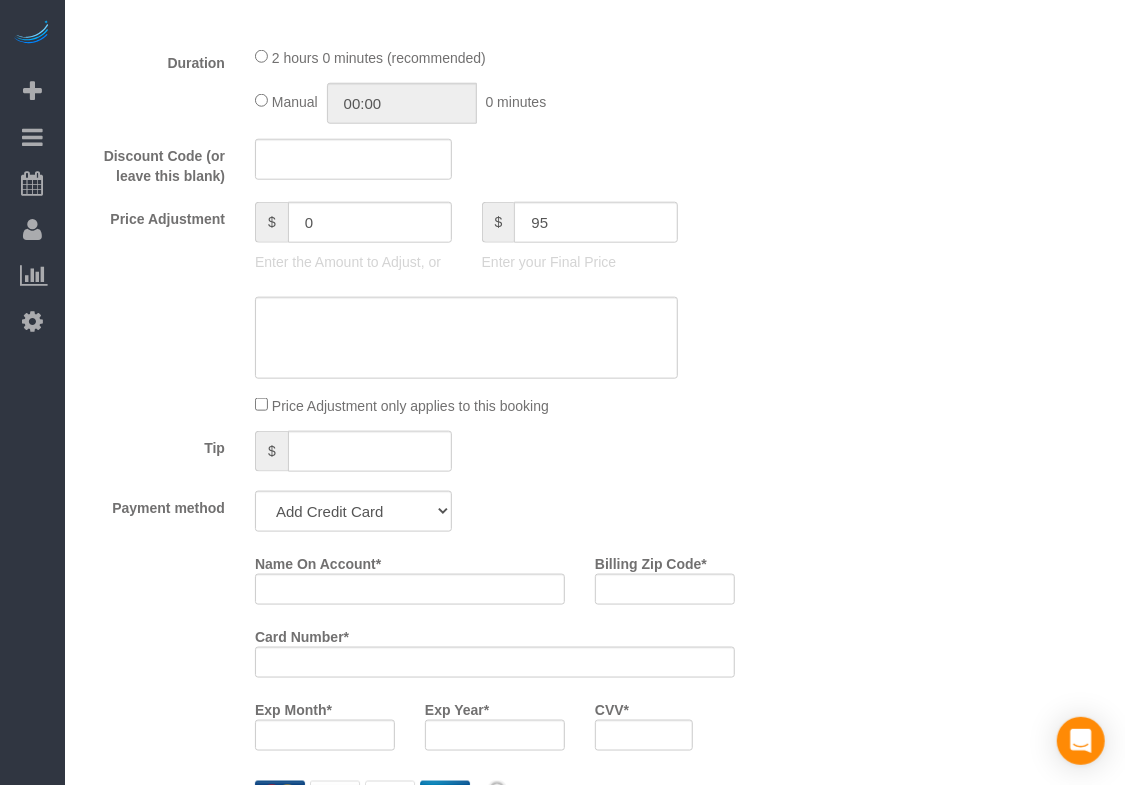click on "Who
Email*
[EMAIL]
Name *
[NUMBER] [STREET]
[NUMBER] [STREET]
Where
Address*
[NUMBER] [STREET],
[CITY]
[STATE]
[STATE]
[STATE]
[STATE]
[STATE]
[STATE]
[STATE]
[STATE]
[STATE]
[STATE]
[STATE]
[STATE]
[STATE]
[STATE]
[STATE]
[STATE]
[STATE]
[STATE]
[STATE]
[STATE]
[STATE]
[STATE]
[STATE]
[STATE]
[STATE]
[STATE]
[STATE]
[STATE]
[STATE]
[STATE]
[STATE]
[STATE]
[STATE]
[STATE]
[STATE]
[STATE]
[STATE]
[STATE]
[STATE]
[STATE]
[STATE]
[STATE]
[STATE]
[STATE]
[STATE]
[STATE]
[STATE]
[STATE]
[STATE]
[STATE]" at bounding box center [595, 638] 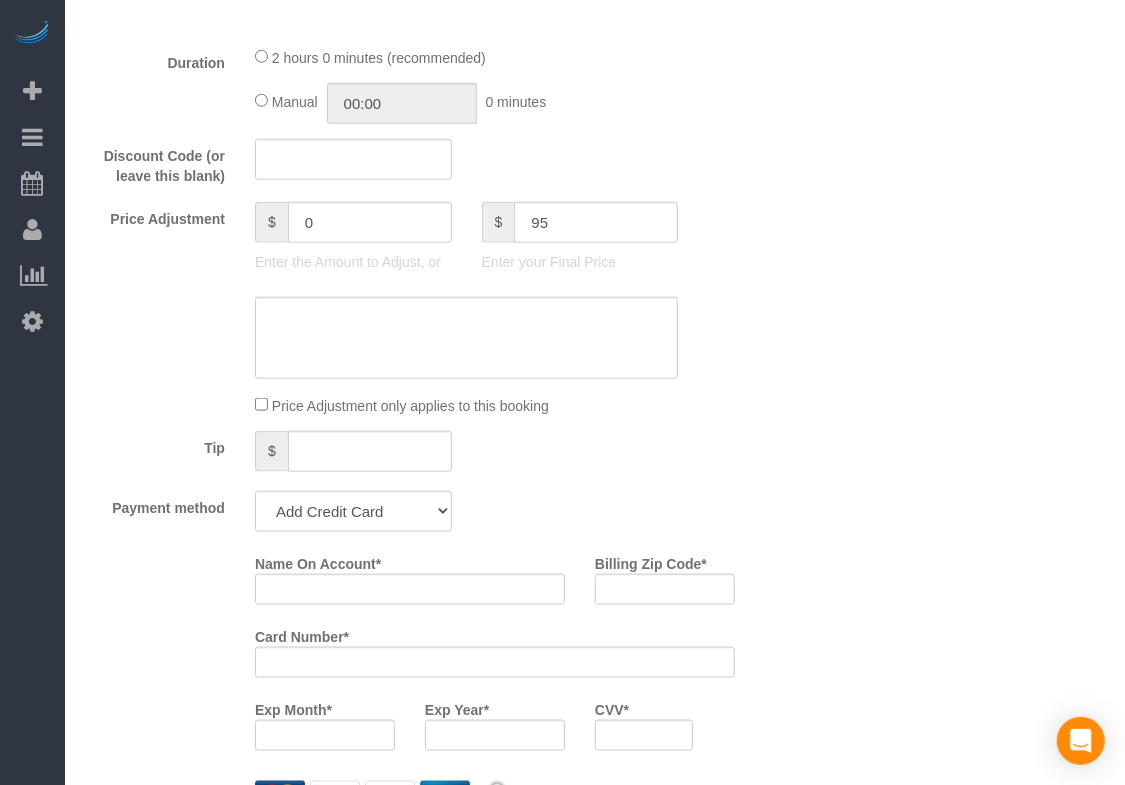 type on "-5" 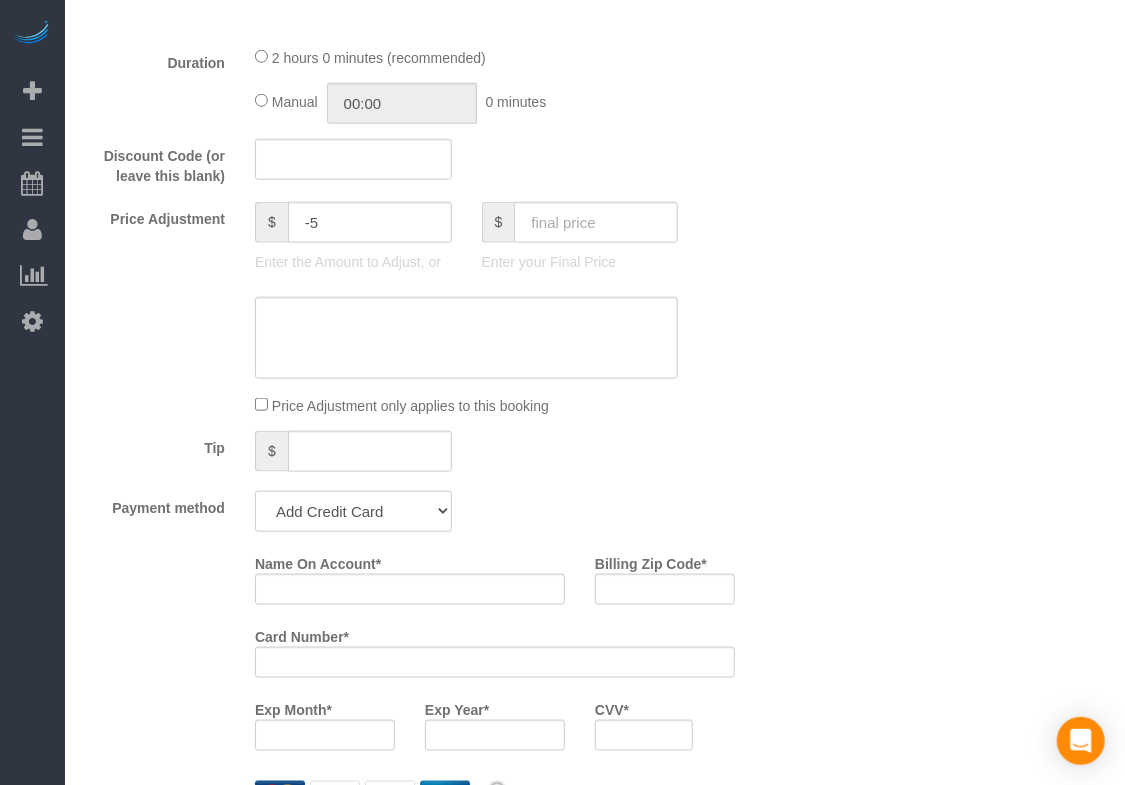 click on "Add Credit Card Cash Check Paypal" 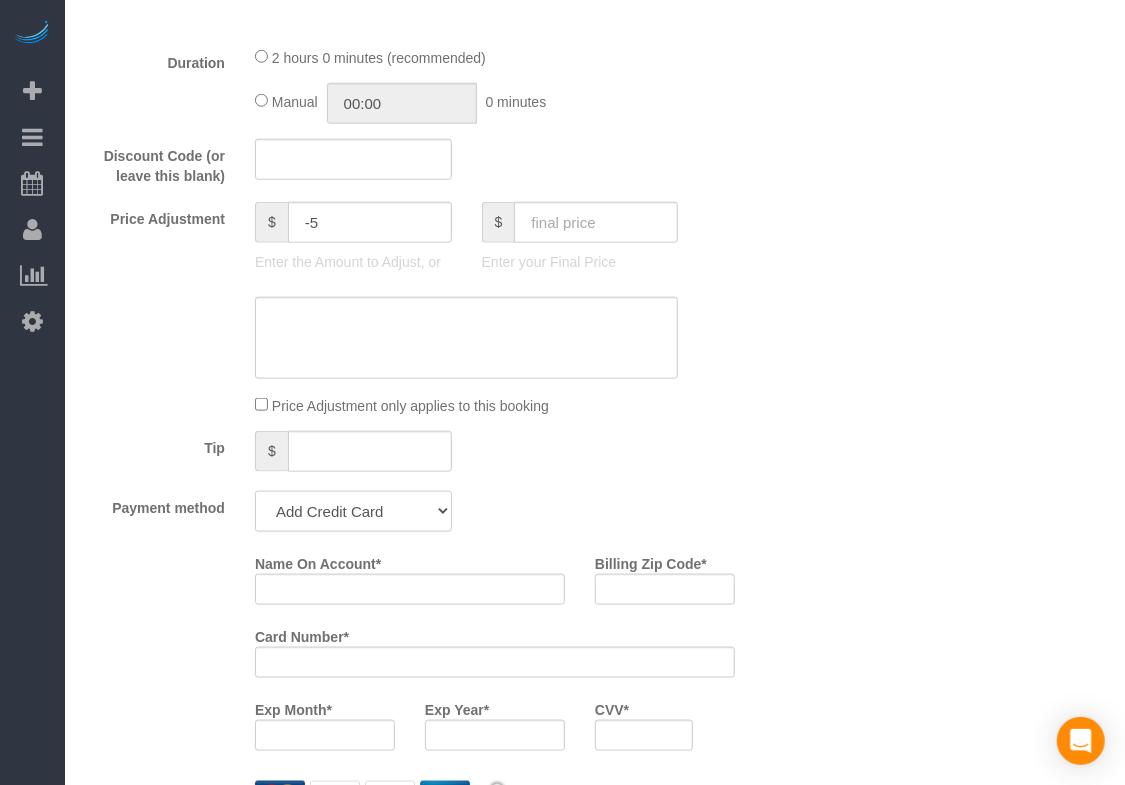 select on "string:check" 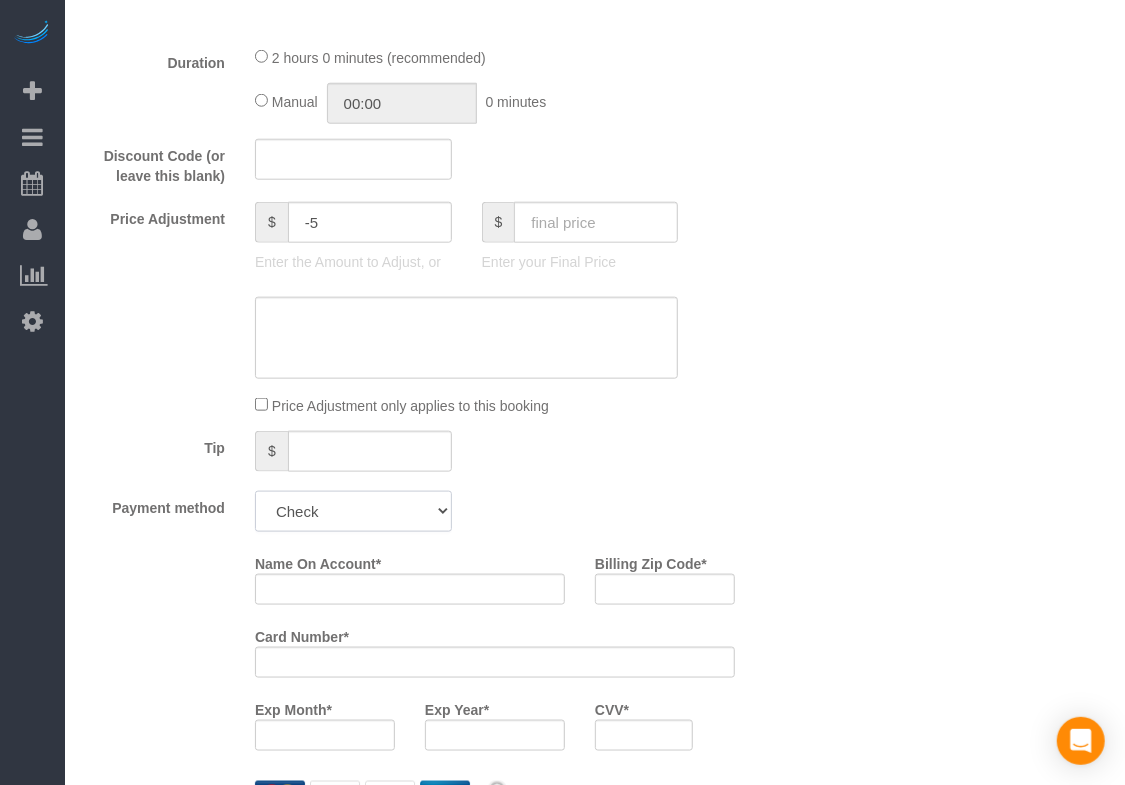 click on "Add Credit Card Cash Check Paypal" 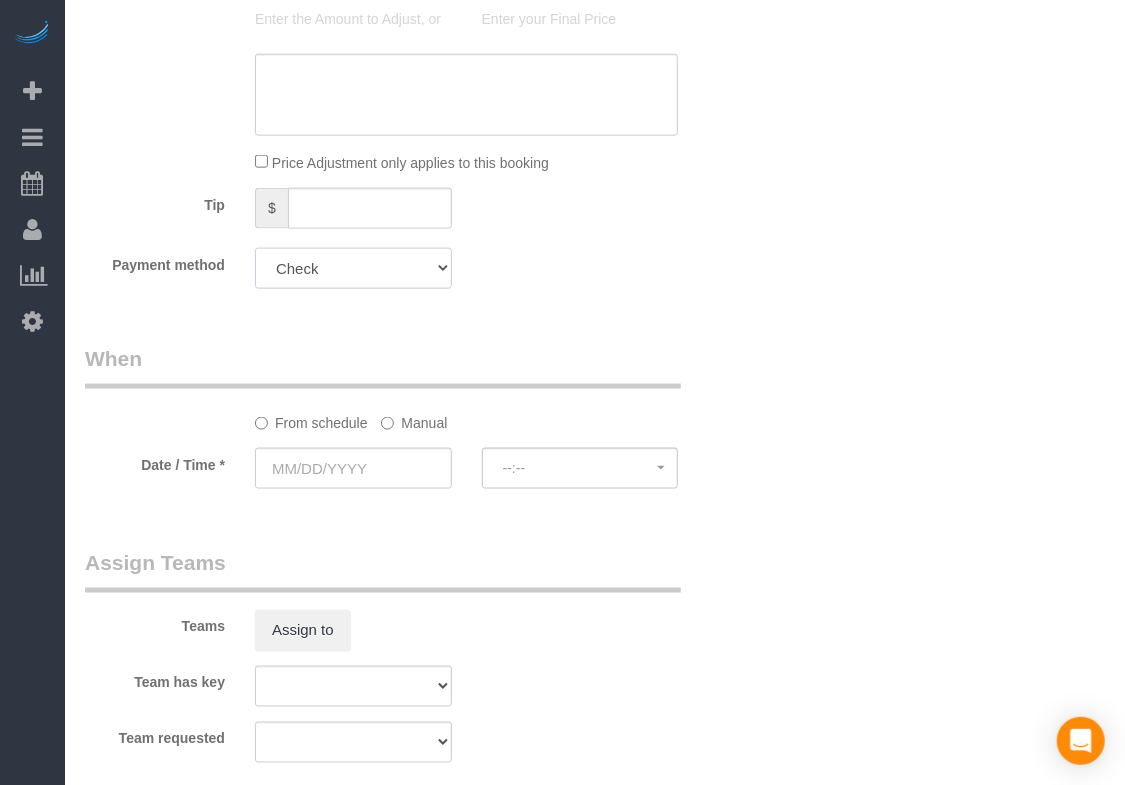 scroll, scrollTop: 1114, scrollLeft: 0, axis: vertical 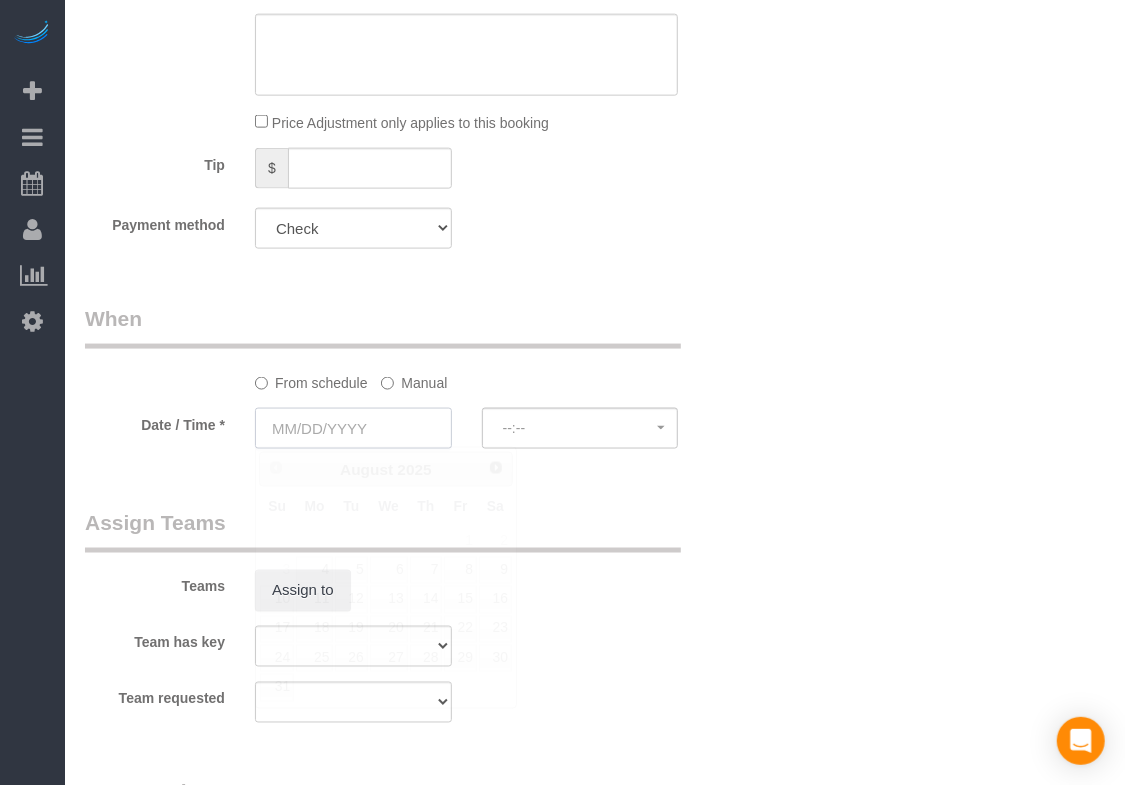 click at bounding box center (353, 428) 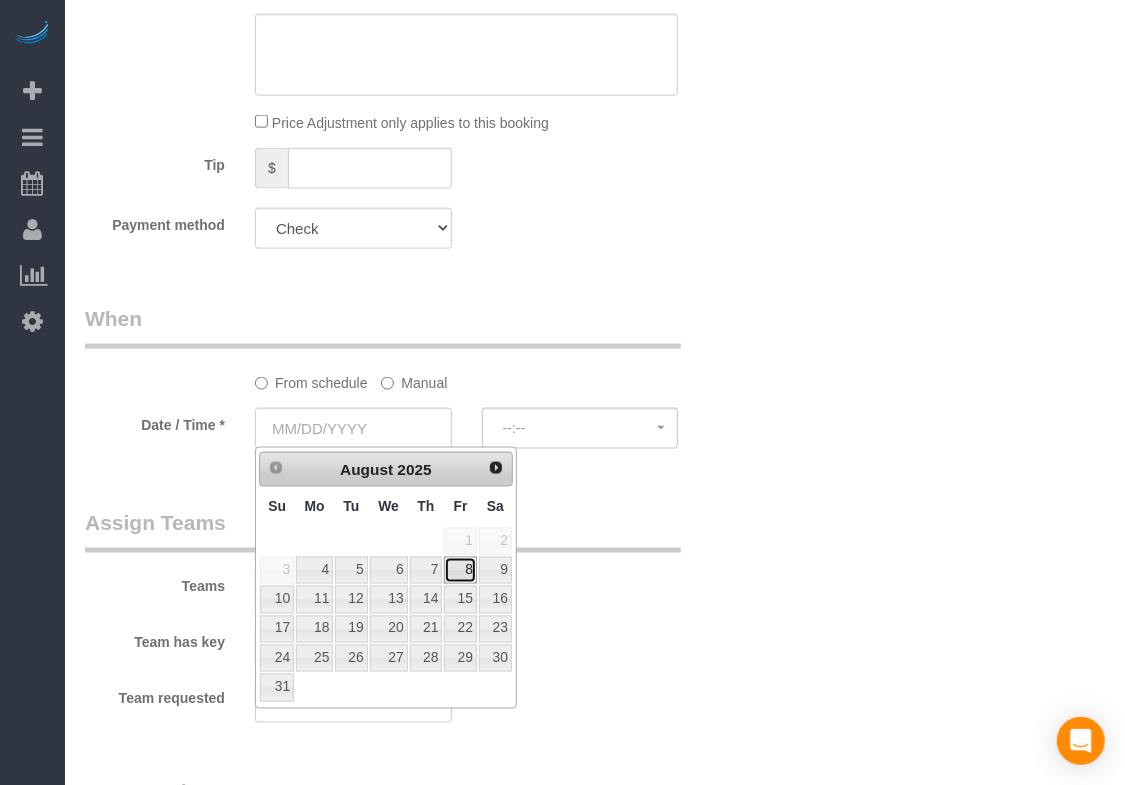 click on "8" at bounding box center [460, 570] 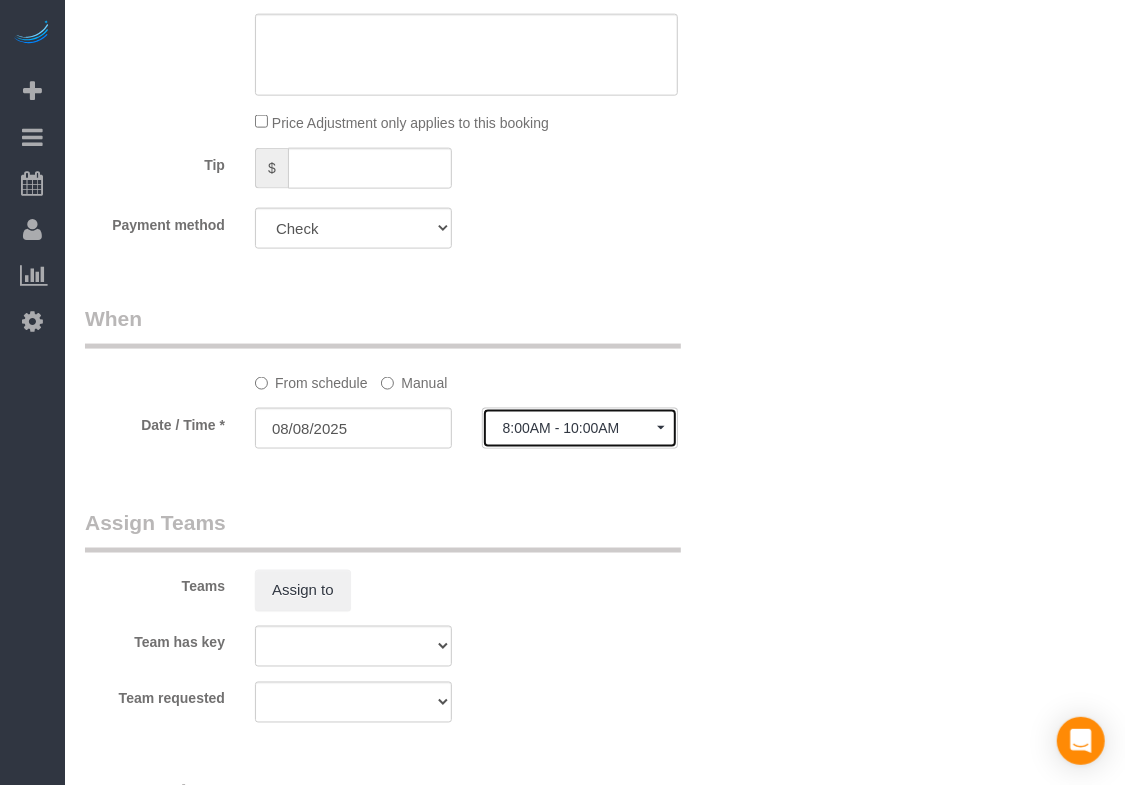 click on "8:00AM - 10:00AM" 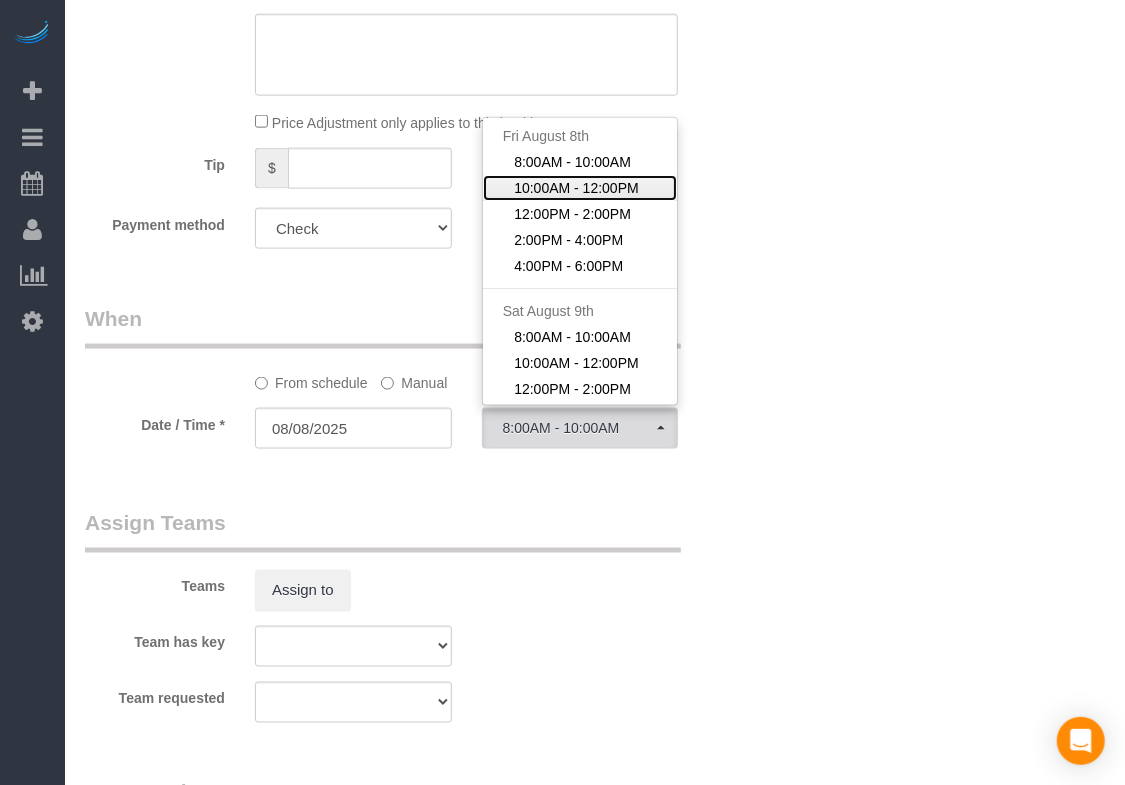 click on "10:00AM - 12:00PM" 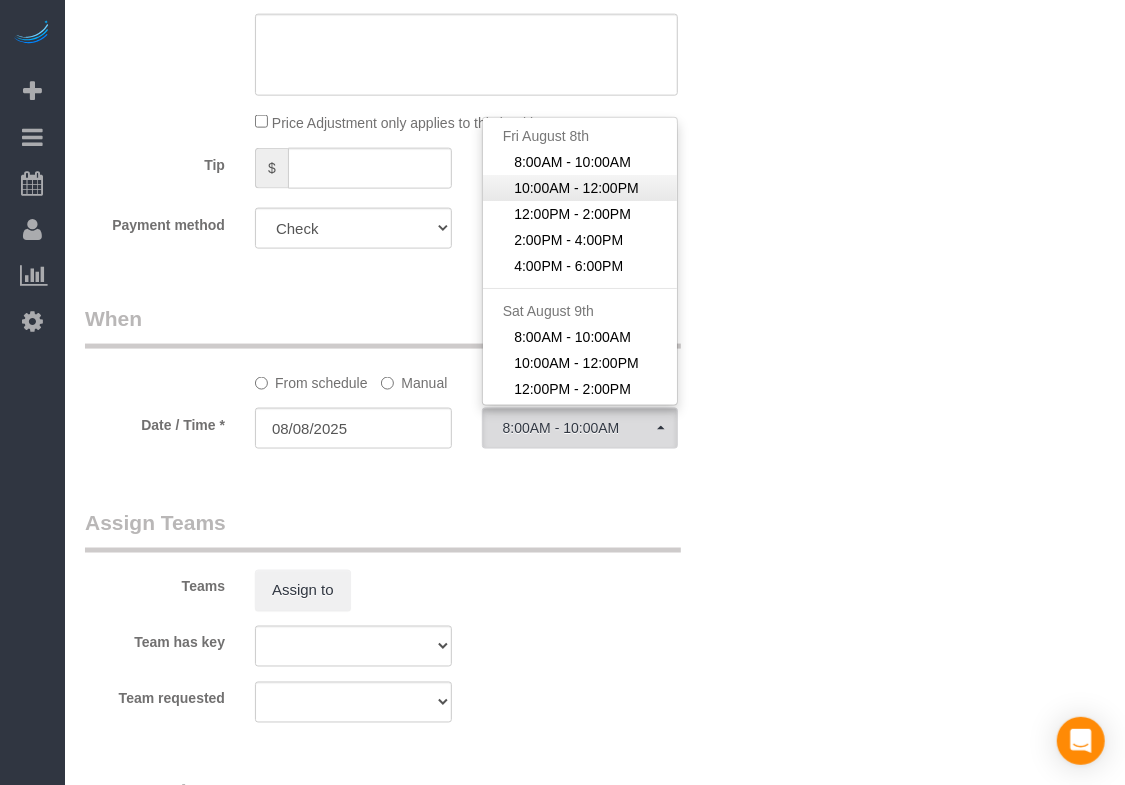 select on "spot94" 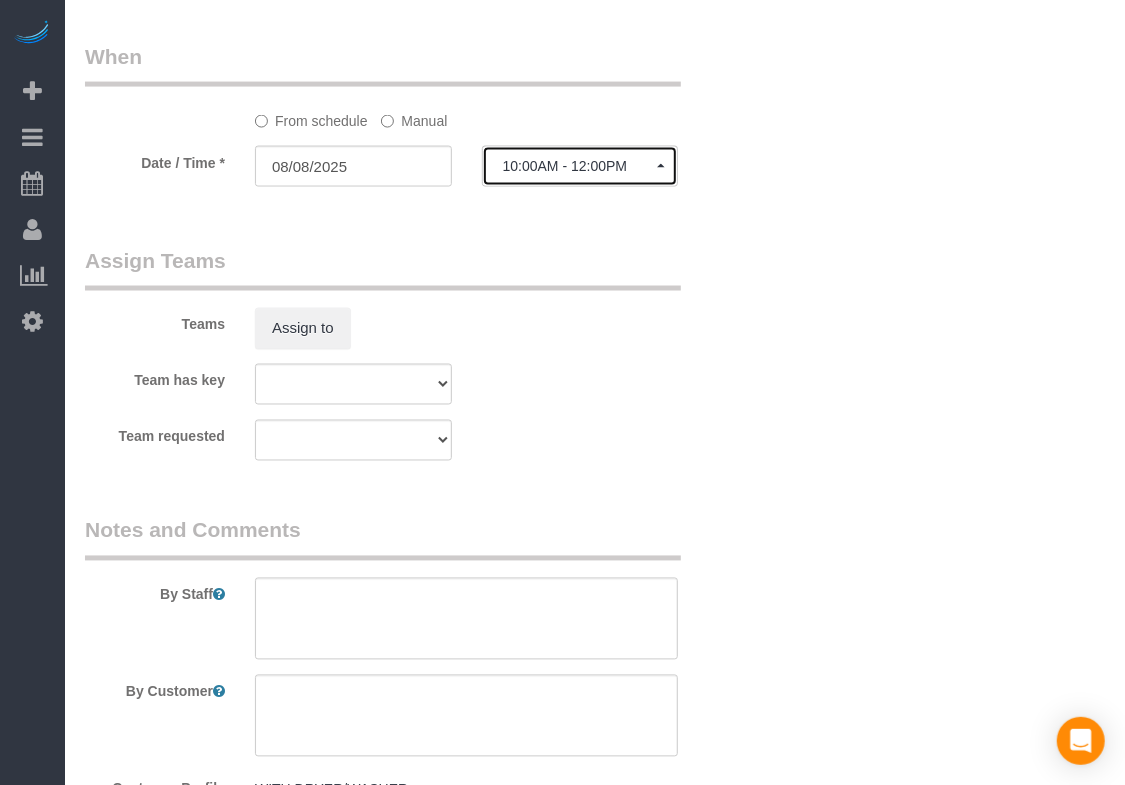scroll, scrollTop: 1382, scrollLeft: 0, axis: vertical 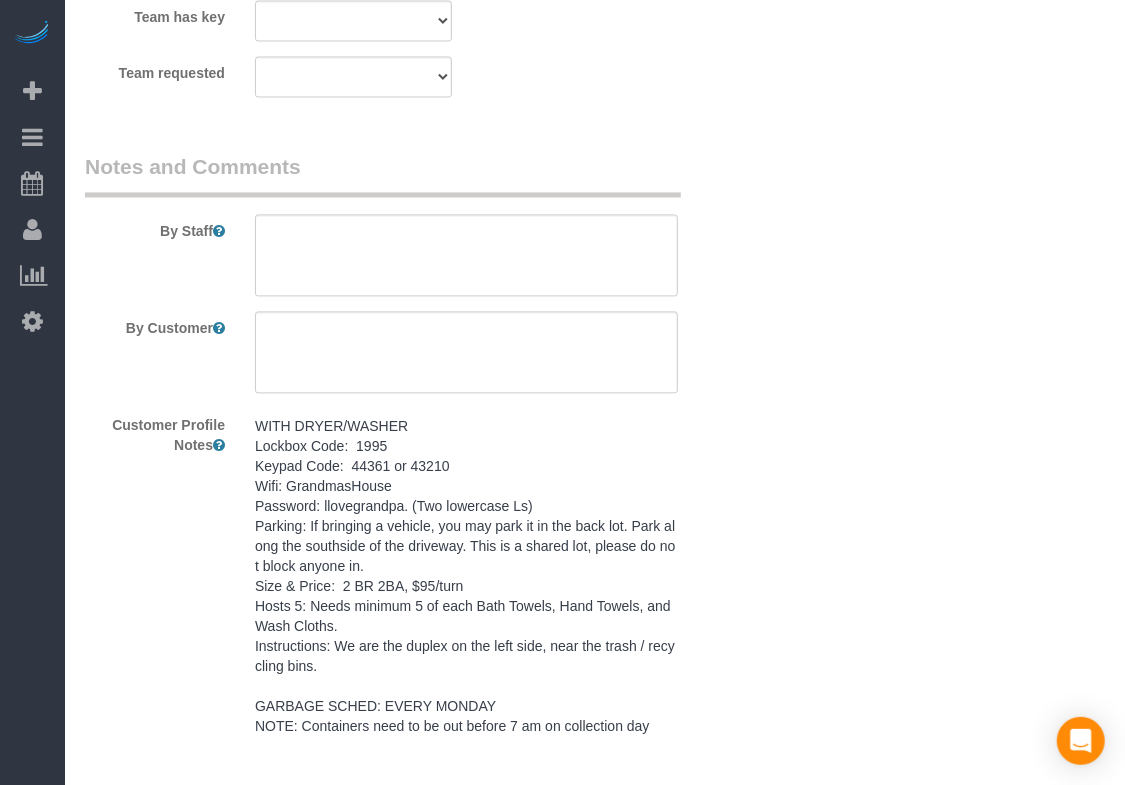 click on "WITH DRYER/WASHER
Lockbox Code:  1995
Keypad Code:  44361 or 43210
Wifi: GrandmasHouse
Password: llovegrandpa. (Two lowercase Ls)
Parking: If bringing a vehicle, you may park it in the back lot. Park along the southside of the driveway. This is a shared lot, please do not block anyone in.
Size & Price:  2 BR 2BA, $95/turn
Hosts 5: Needs minimum 5 of each Bath Towels, Hand Towels, and Wash Cloths.
Instructions: We are the duplex on the left side, near the trash / recycling bins.
GARBAGE SCHED: EVERY MONDAY
NOTE: Containers need to be out before 7 am on collection day" at bounding box center [466, 576] 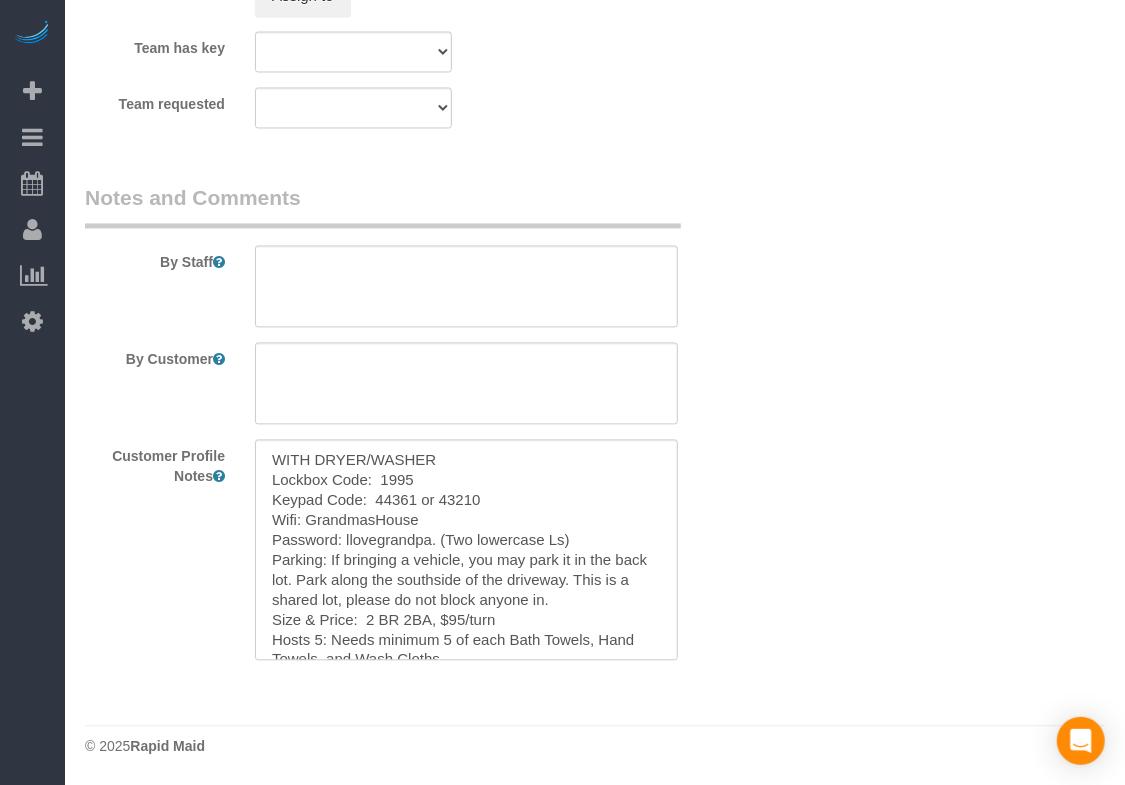 scroll, scrollTop: 1706, scrollLeft: 0, axis: vertical 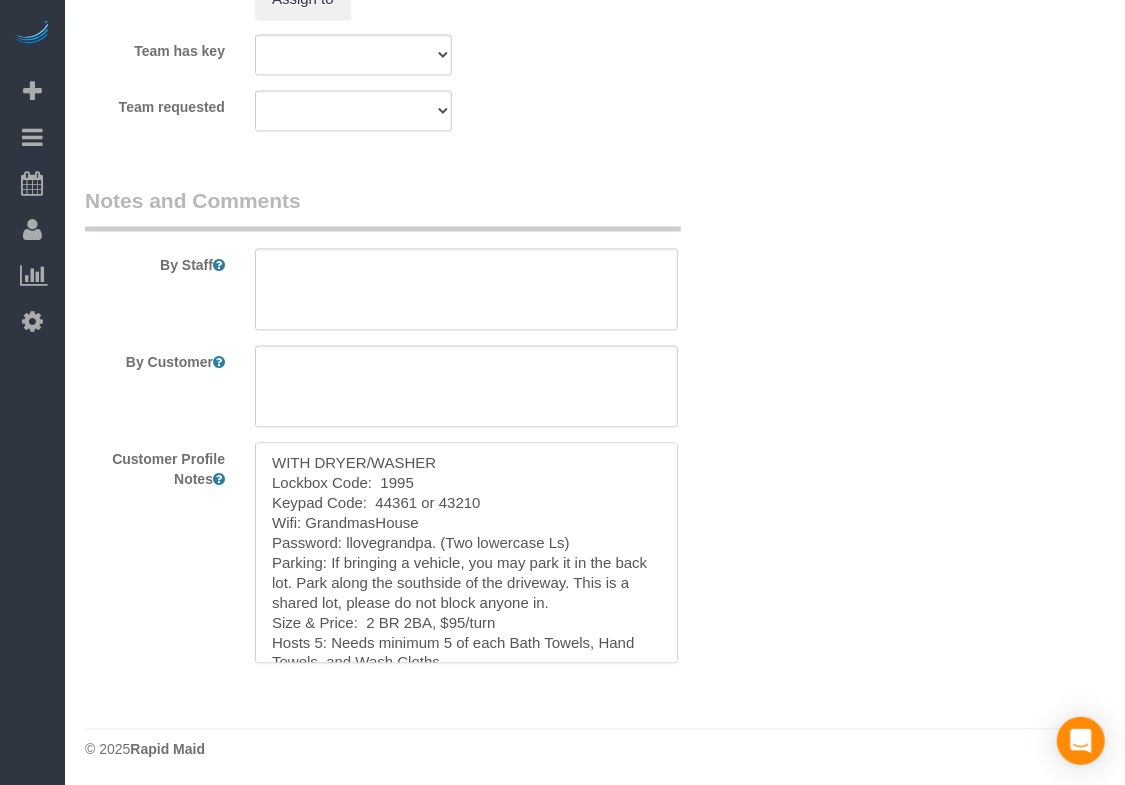click on "WITH DRYER/WASHER
Lockbox Code:  1995
Keypad Code:  44361 or 43210
Wifi: GrandmasHouse
Password: llovegrandpa. (Two lowercase Ls)
Parking: If bringing a vehicle, you may park it in the back lot. Park along the southside of the driveway. This is a shared lot, please do not block anyone in.
Size & Price:  2 BR 2BA, $95/turn
Hosts 5: Needs minimum 5 of each Bath Towels, Hand Towels, and Wash Cloths.
Instructions: We are the duplex on the left side, near the trash / recycling bins.
GARBAGE SCHED: EVERY MONDAY
NOTE: Containers need to be out before 7 am on collection day" at bounding box center [466, 552] 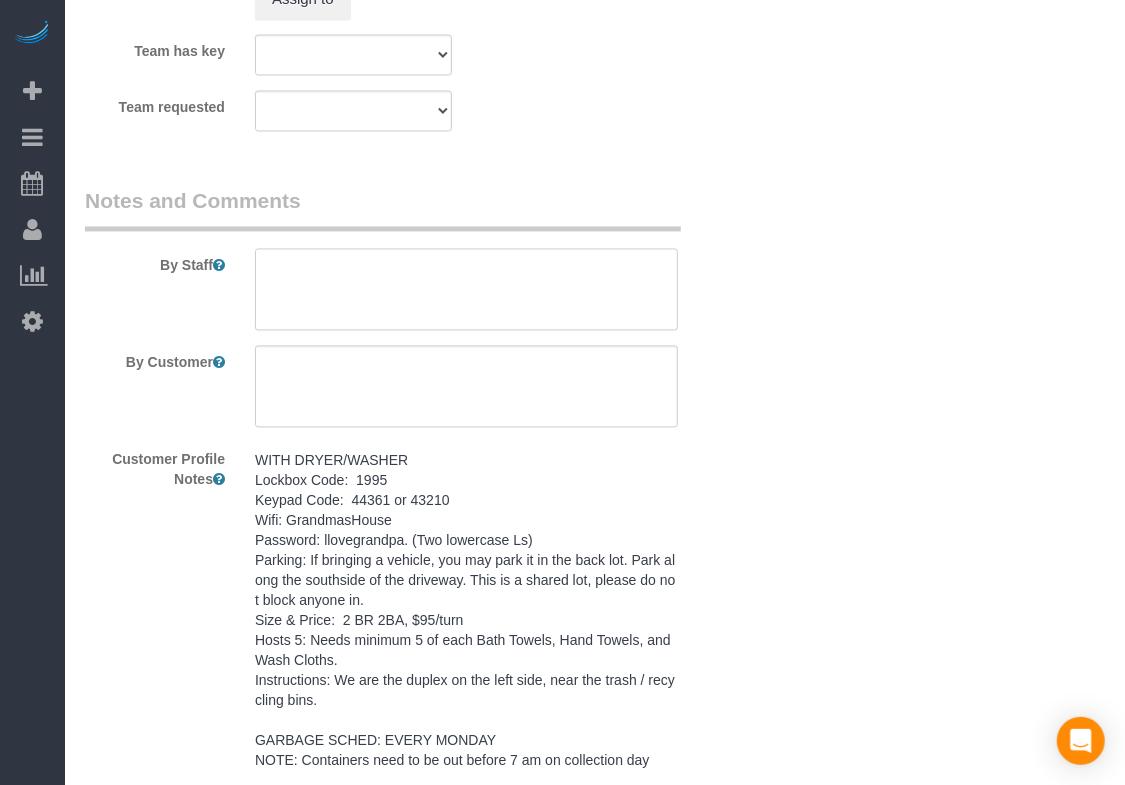 click at bounding box center [466, 289] 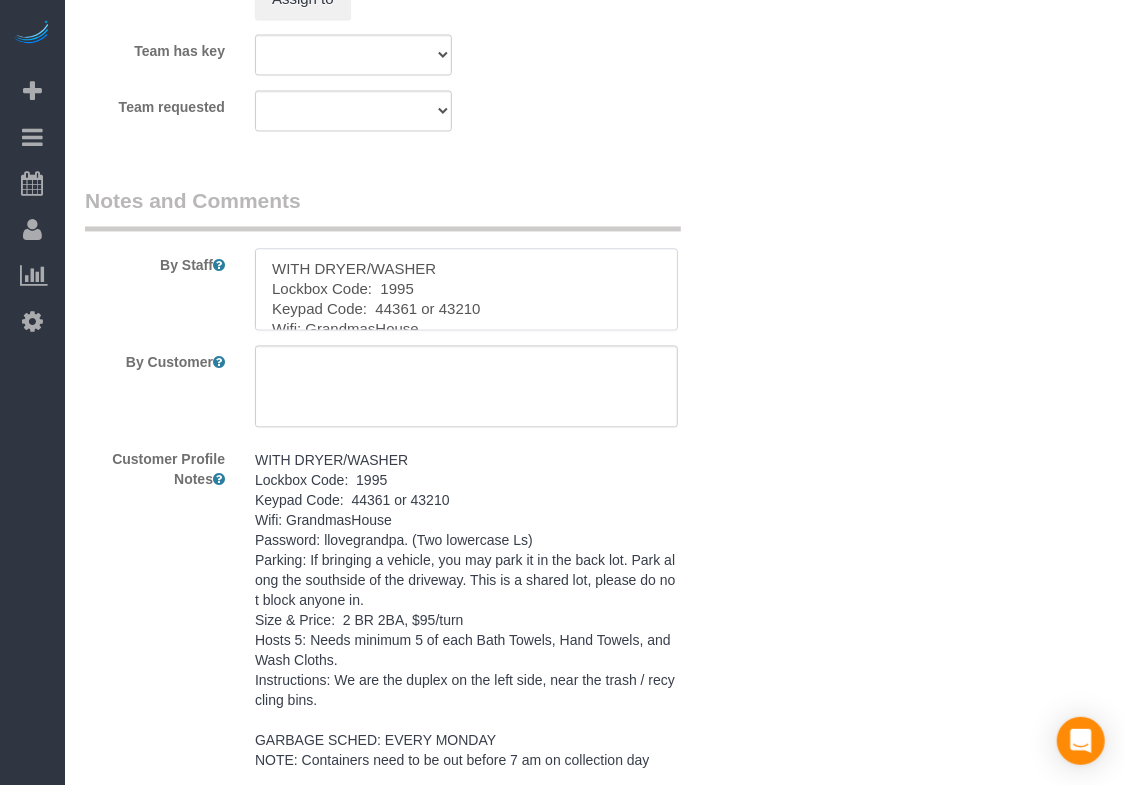 scroll, scrollTop: 267, scrollLeft: 0, axis: vertical 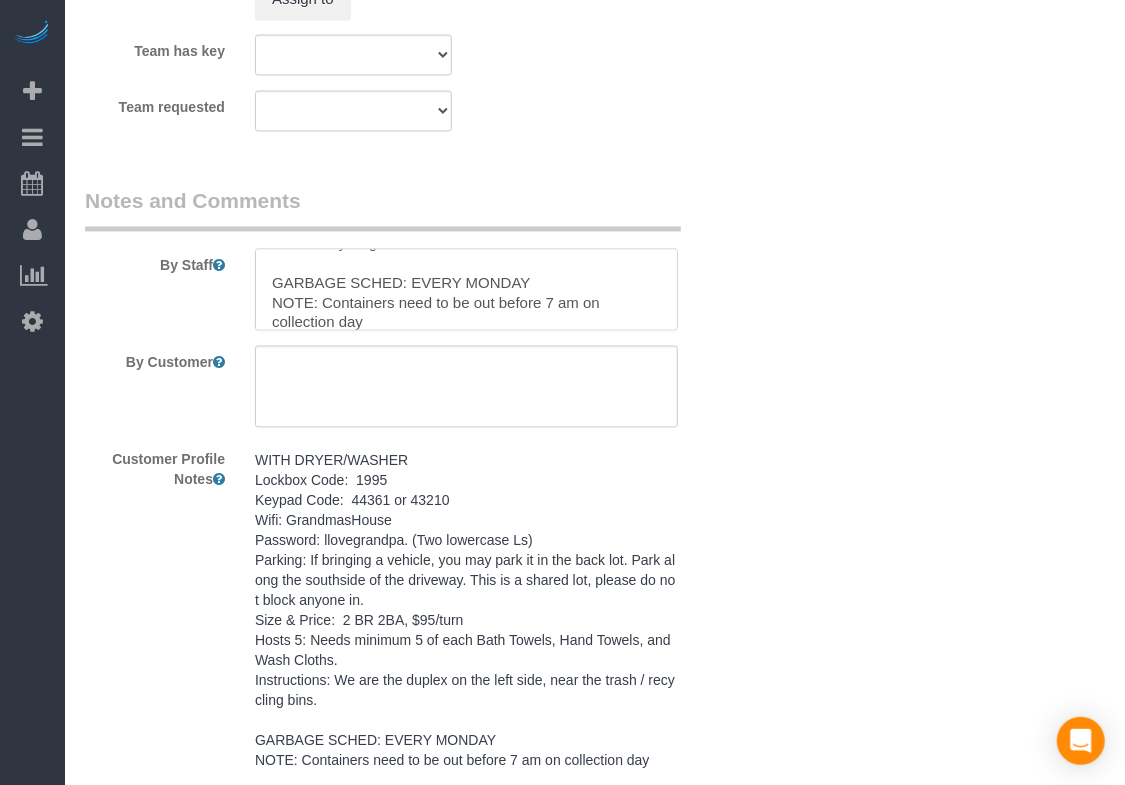 click at bounding box center [466, 289] 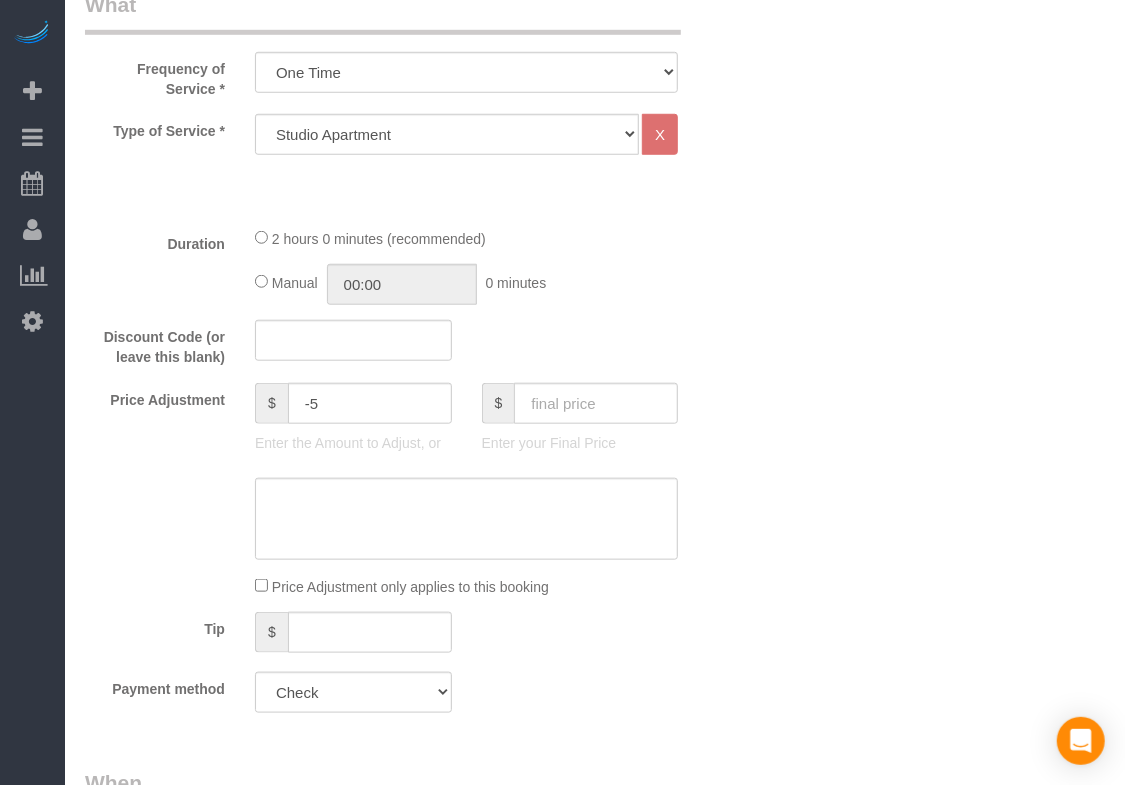 scroll, scrollTop: 0, scrollLeft: 0, axis: both 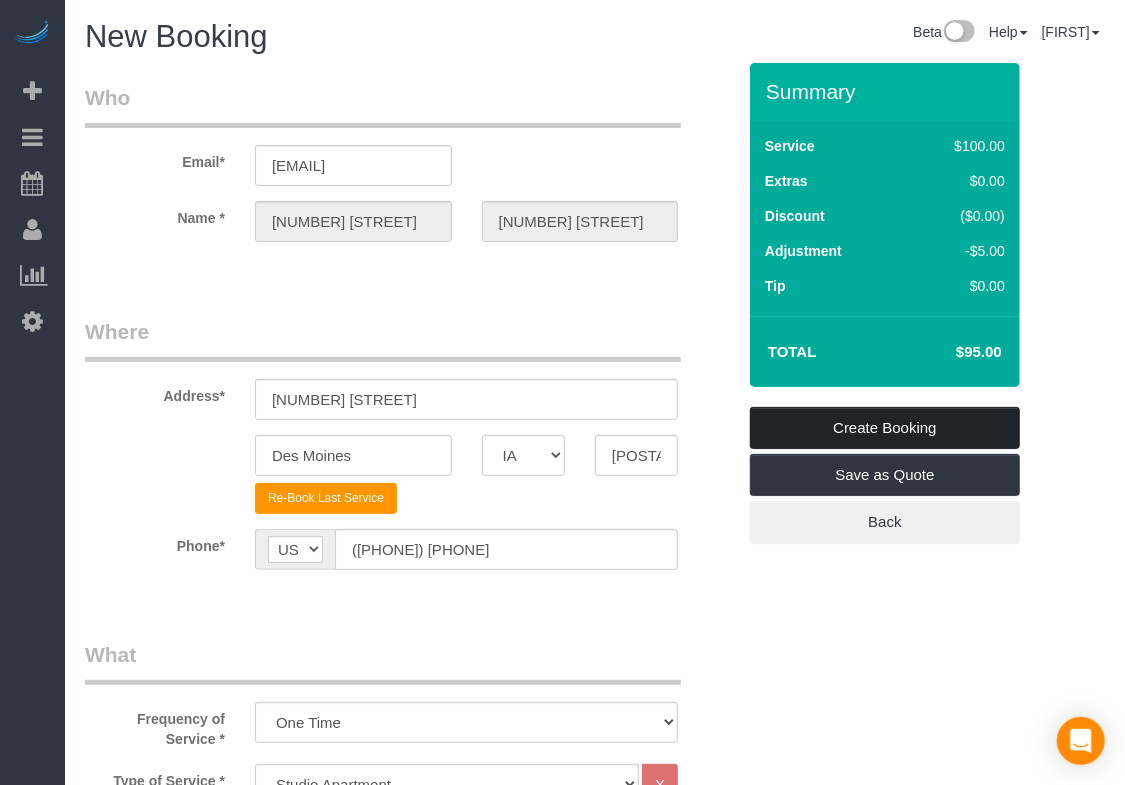 type on "WITH DRYER/WASHER
Lockbox Code:  1995
Keypad Code:  44361 or 43210
Wifi: GrandmasHouse
Password: llovegrandpa. (Two lowercase Ls)
Parking: If bringing a vehicle, you may park it in the back lot. Park along the southside of the driveway. This is a shared lot, please do not block anyone in.
Size & Price:  2 BR 2BA, $95/turn
Hosts 5: Needs minimum 5 of each Bath Towels, Hand Towels, and Wash Cloths.
Instructions: We are the duplex on the left side, near the trash / recycling bins.
GARBAGE SCHED: EVERY MONDAY
NOTE: Containers need to be out before 7 am on collection day" 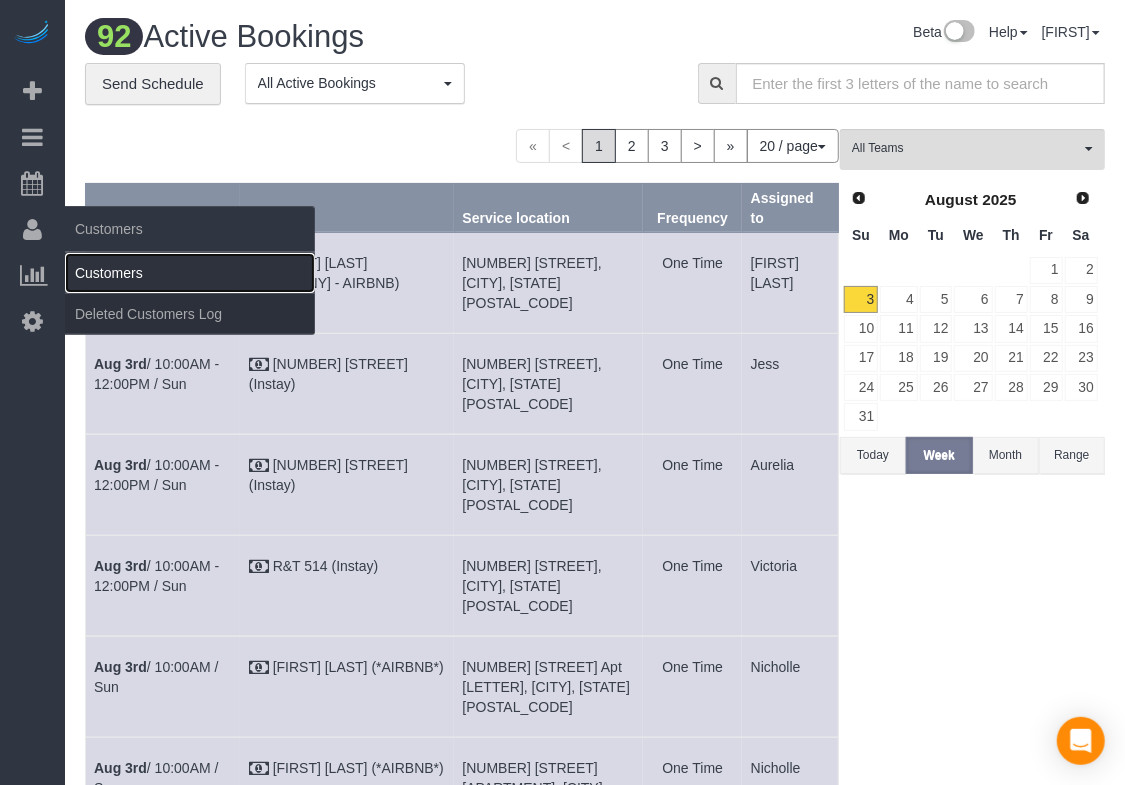 click on "Customers" at bounding box center (190, 273) 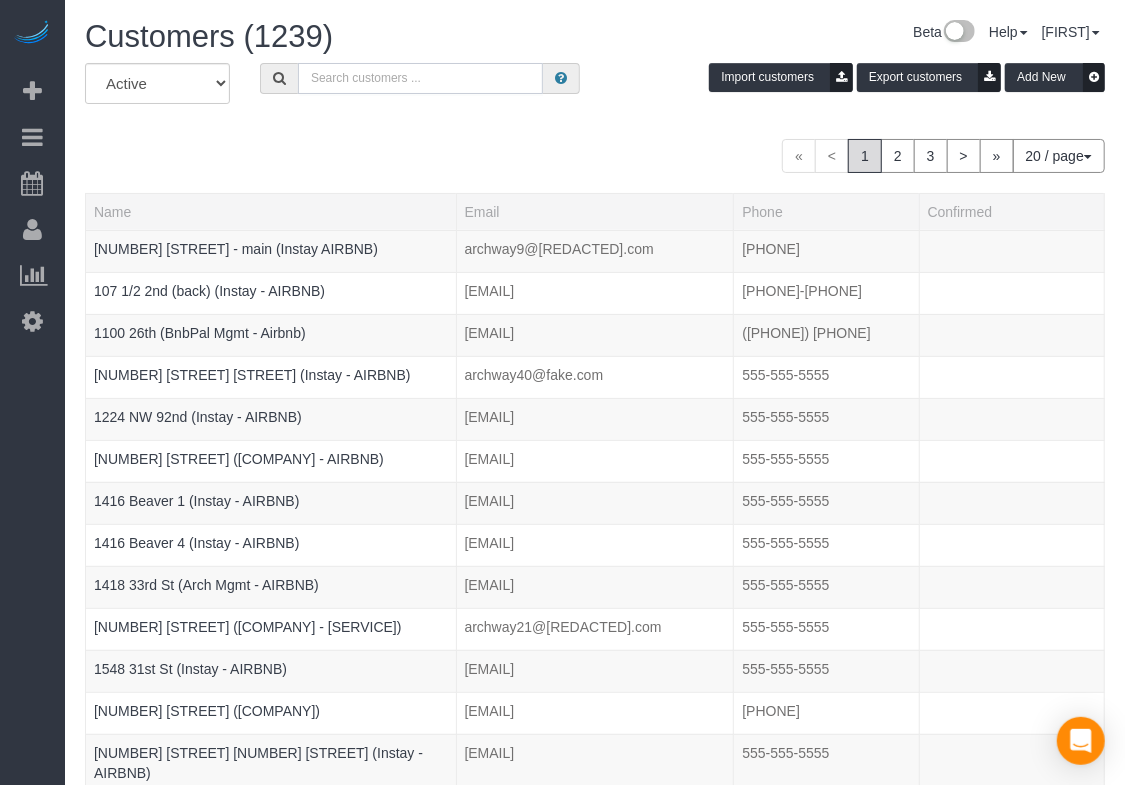 click at bounding box center [420, 78] 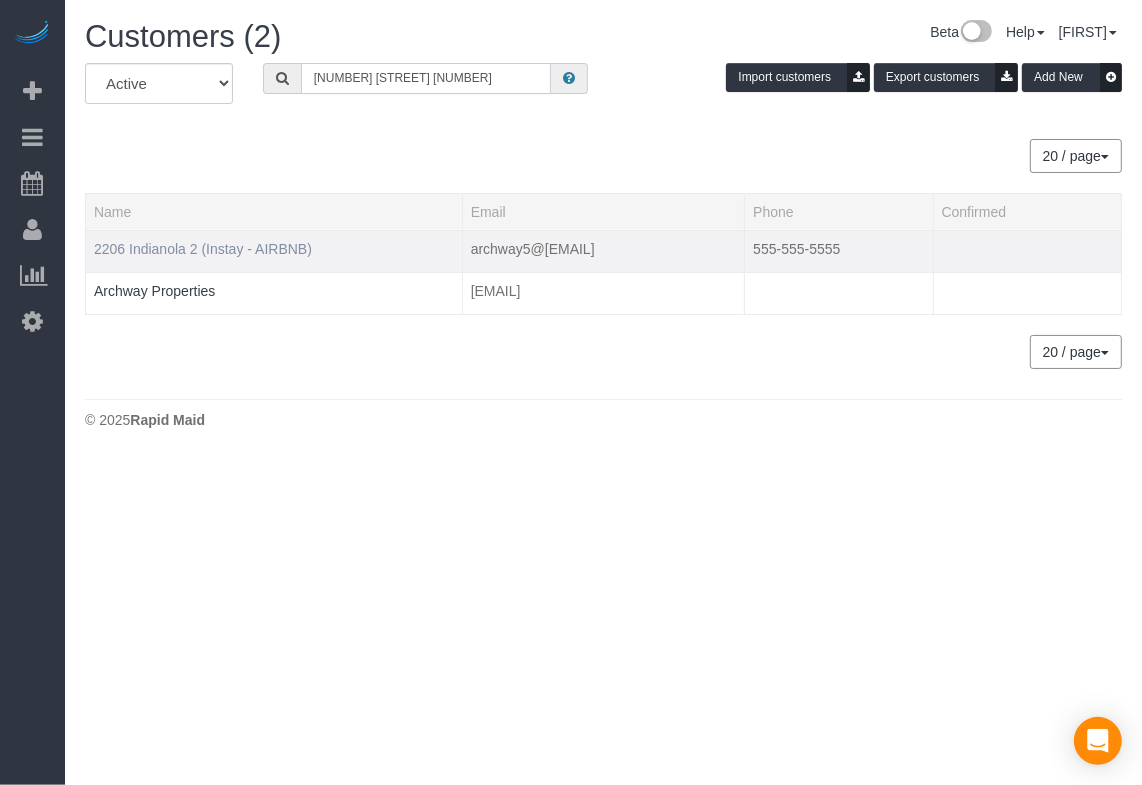 type on "[NUMBER] [STREET] [NUMBER]" 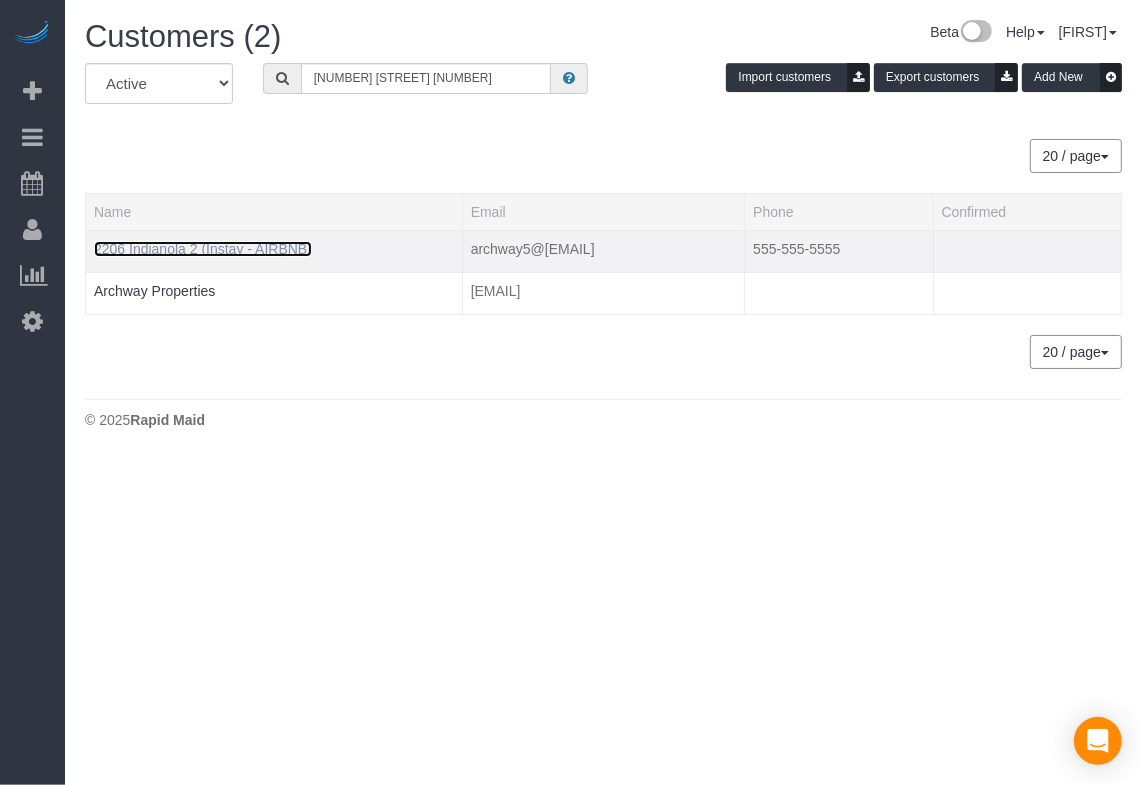 click on "2206 Indianola 2 (Instay - AIRBNB)" at bounding box center (203, 249) 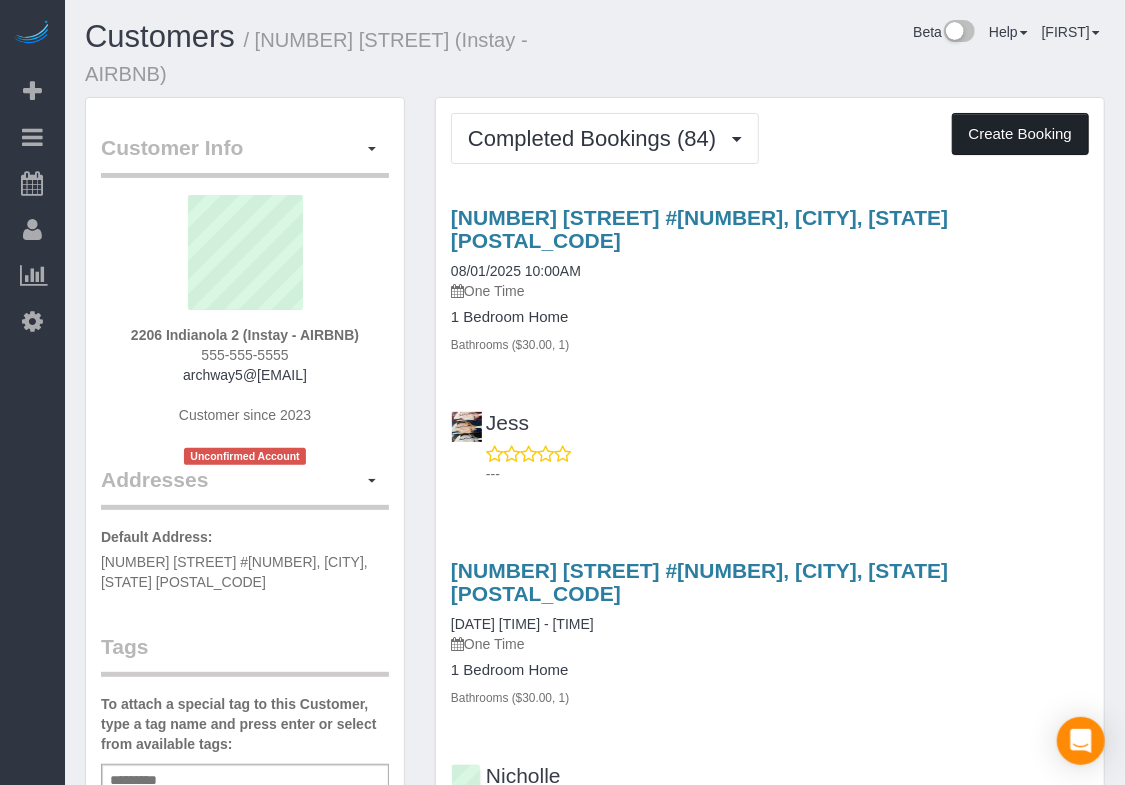 click on "Create Booking" at bounding box center (1020, 134) 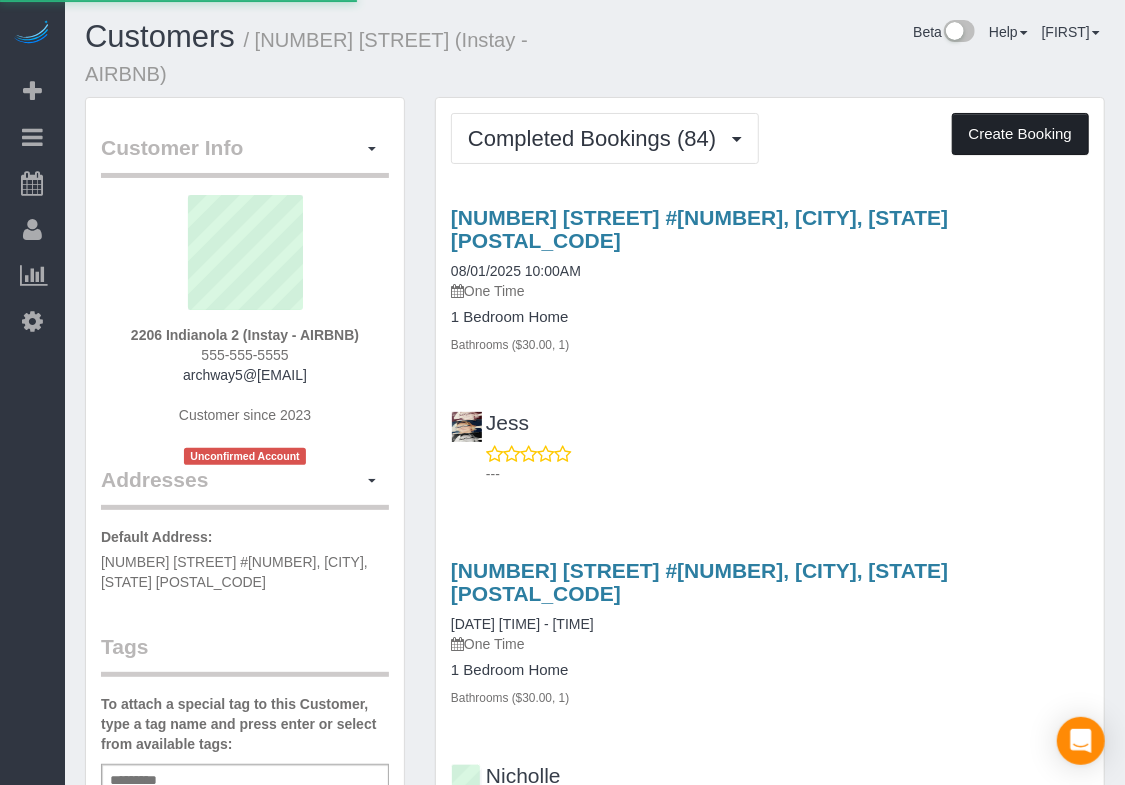 select on "IA" 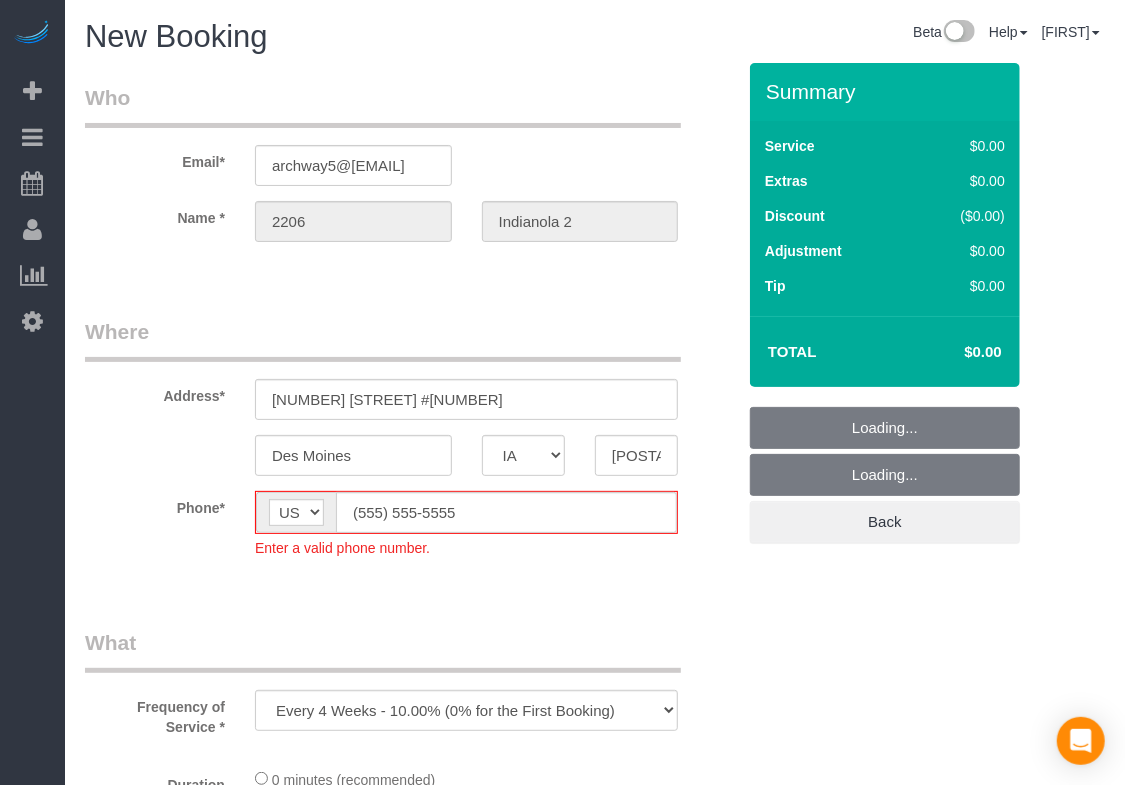select on "object:11716" 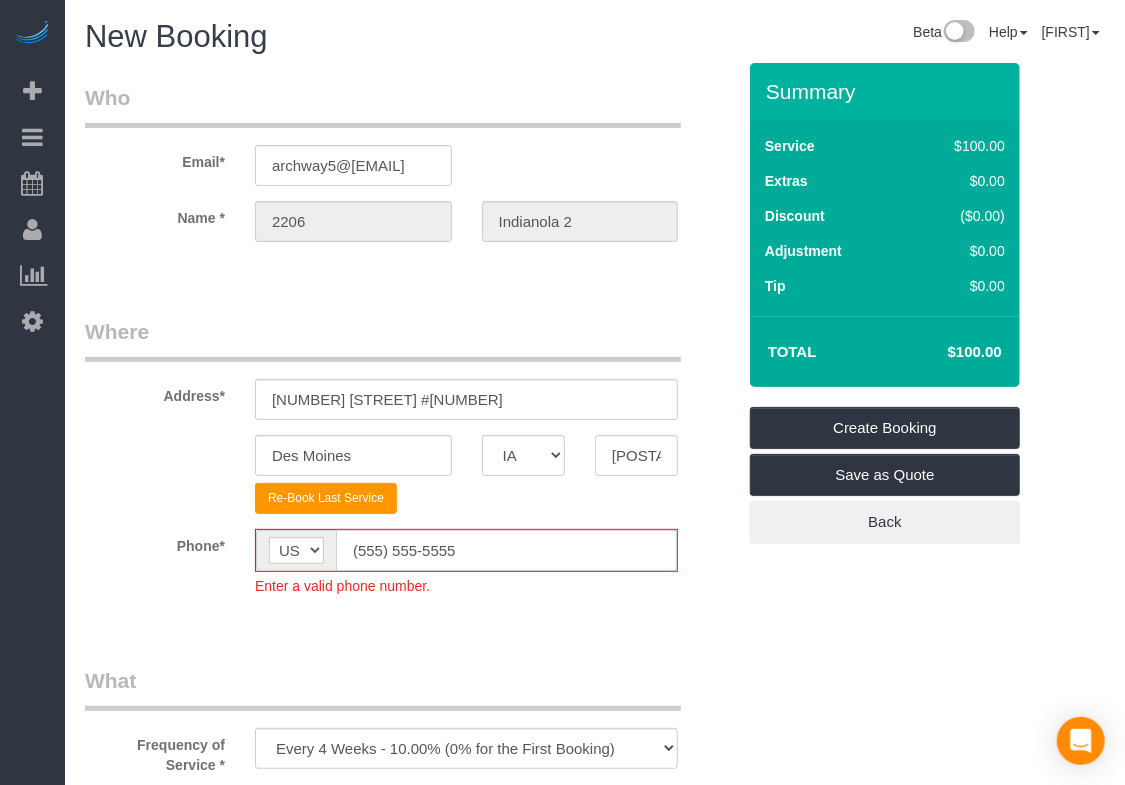 click on "(555) 555-5555" 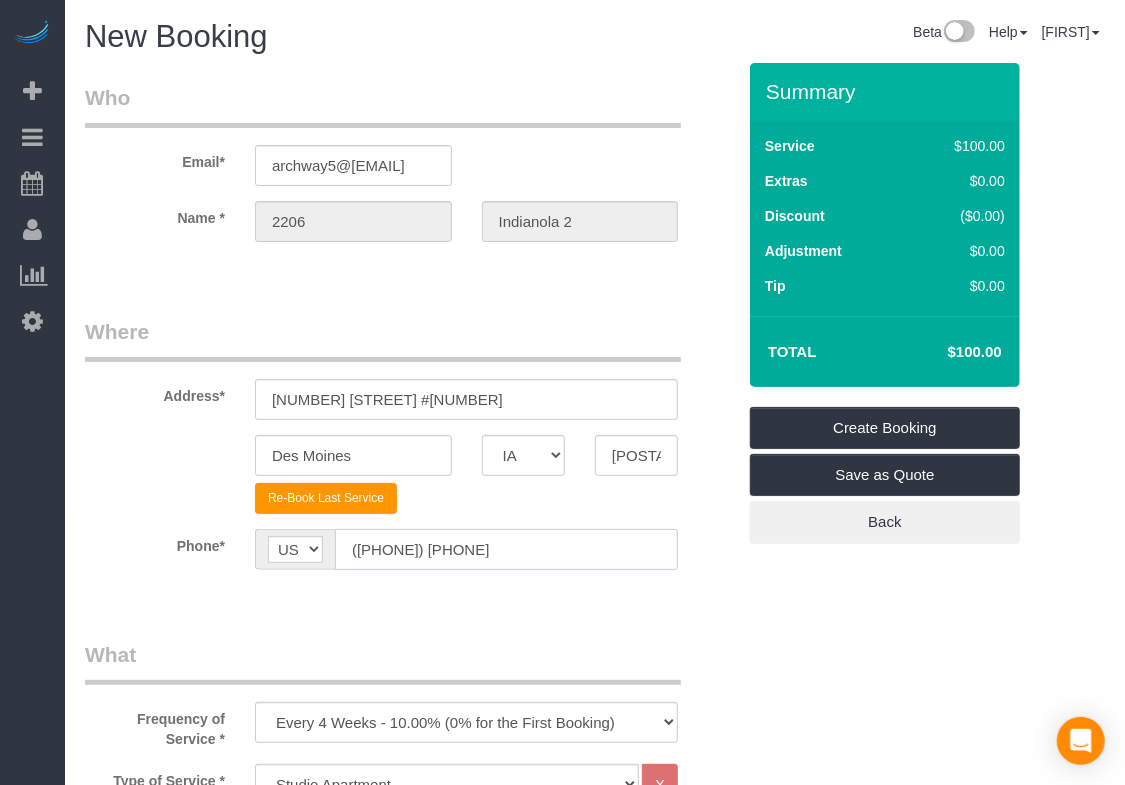 type on "([PHONE]) [PHONE]" 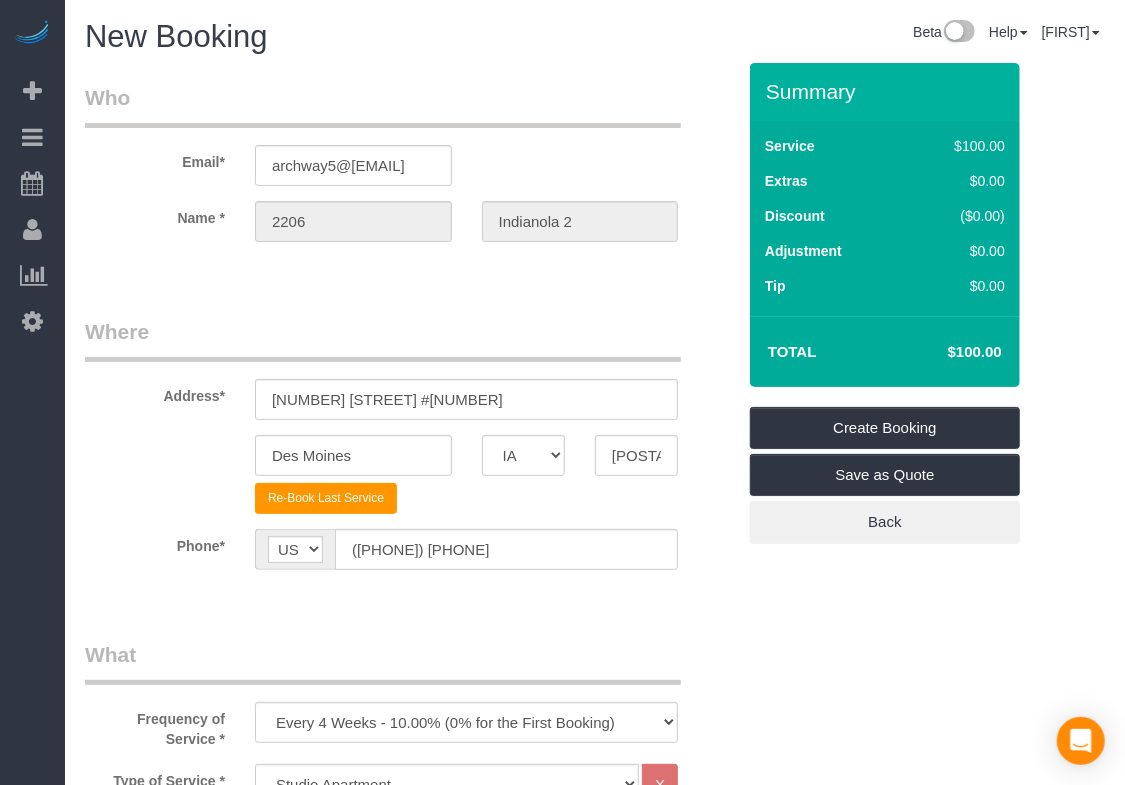 click on "What" at bounding box center (383, 662) 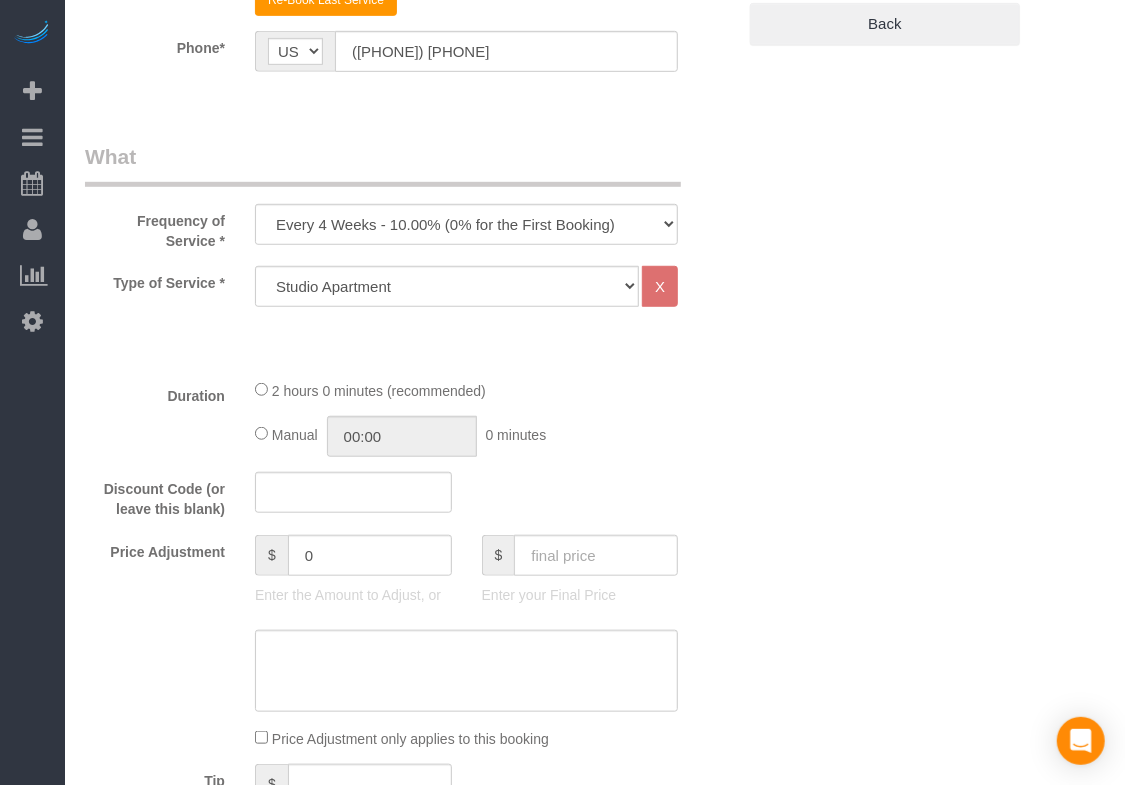 scroll, scrollTop: 627, scrollLeft: 0, axis: vertical 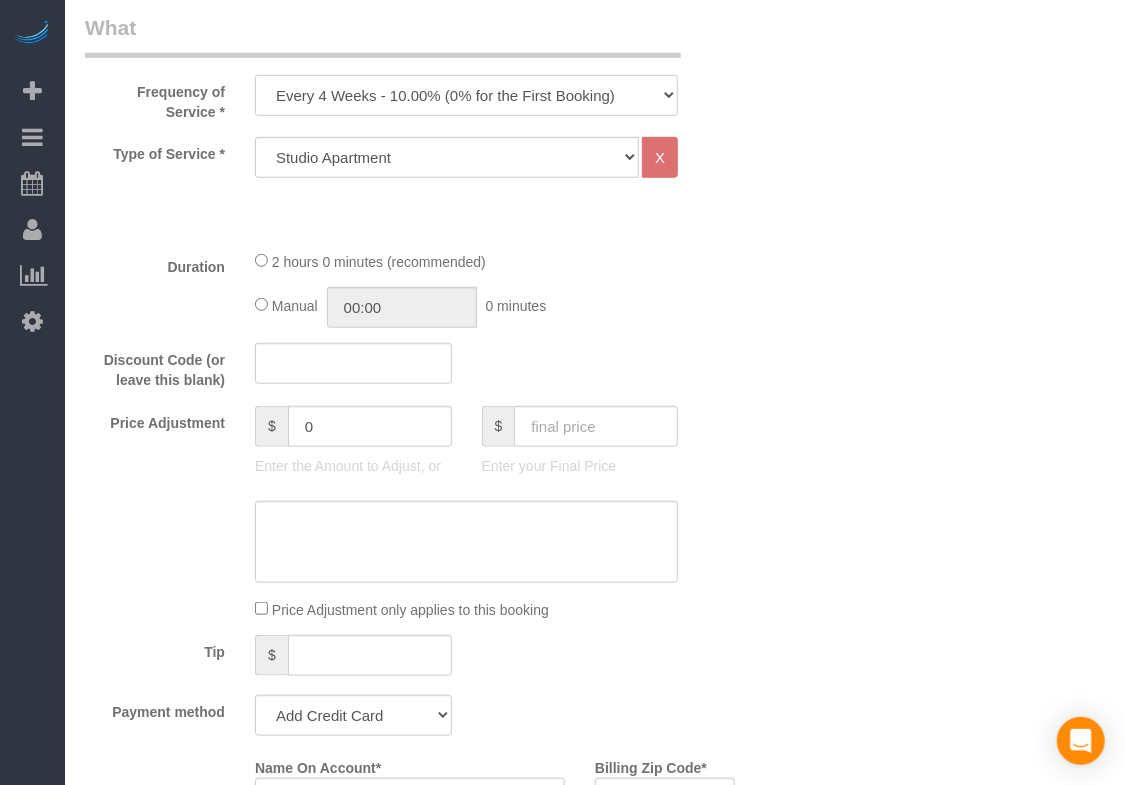 click on "Every 6 Weeks (0% for the First Booking) One Time Every 8 Weeks (0% for the First Booking) Every 4 Weeks - 10.00% (0% for the First Booking) Every 3 Weeks - 12.00% (0% for the First Booking) Every 2 Weeks - 15.00% (0% for the First Booking) Weekly - 20.00% (0% for the First Booking)" at bounding box center (466, 95) 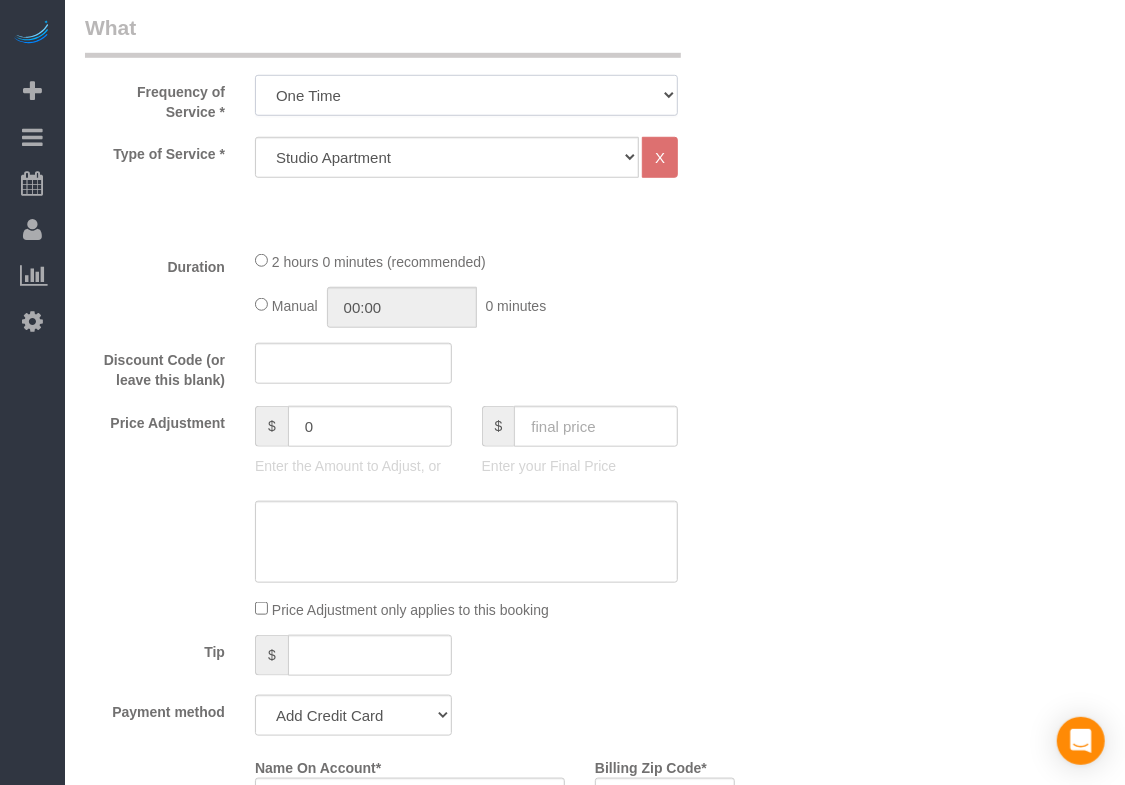 click on "Every 6 Weeks (0% for the First Booking) One Time Every 8 Weeks (0% for the First Booking) Every 4 Weeks - 10.00% (0% for the First Booking) Every 3 Weeks - 12.00% (0% for the First Booking) Every 2 Weeks - 15.00% (0% for the First Booking) Weekly - 20.00% (0% for the First Booking)" at bounding box center (466, 95) 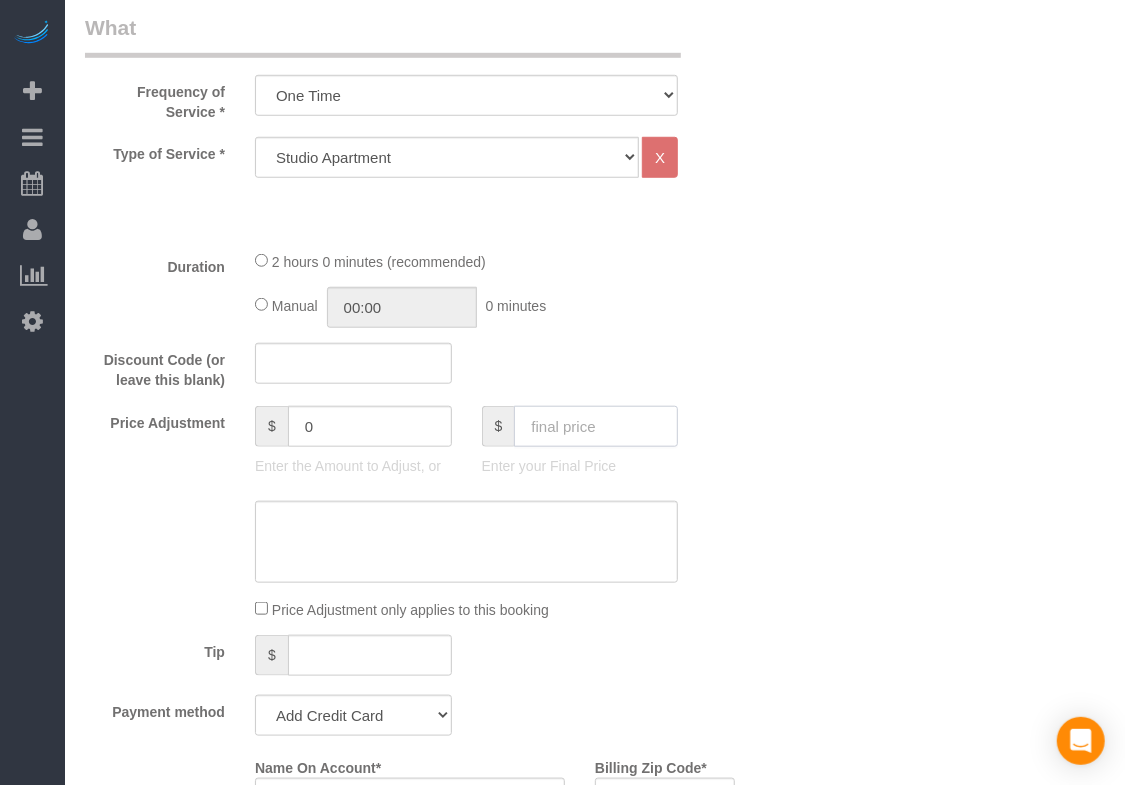 click 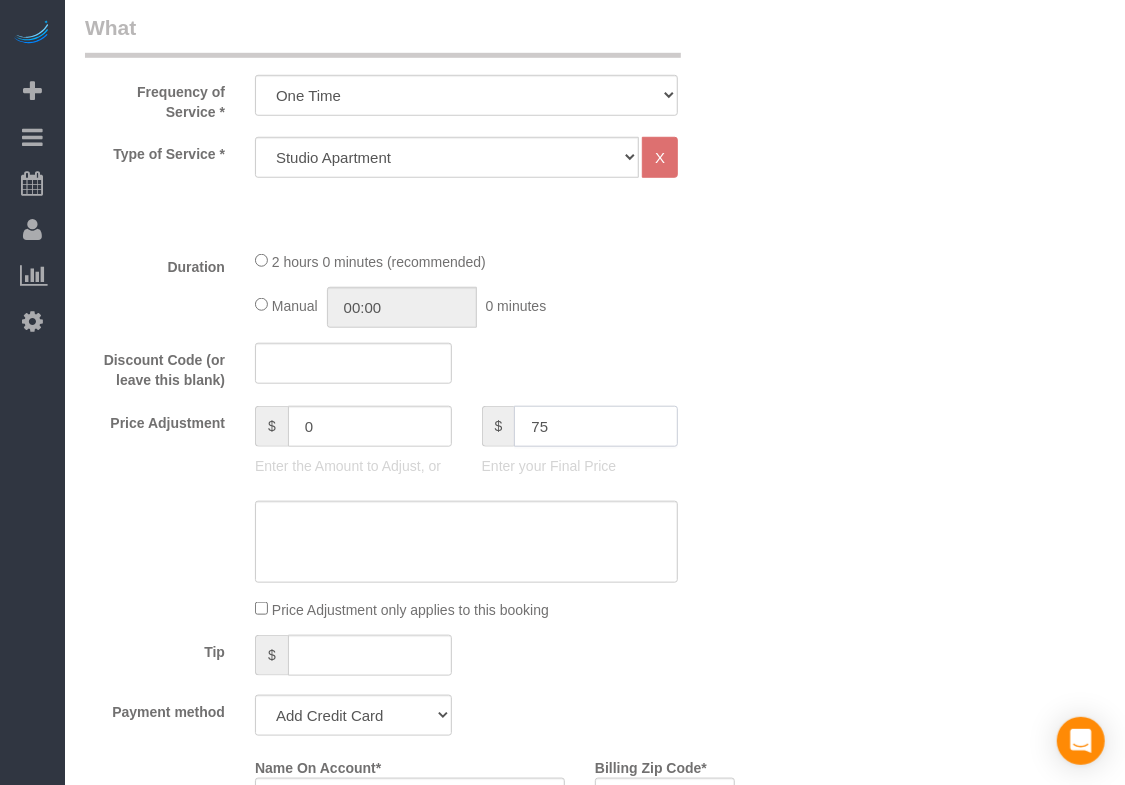 type on "75" 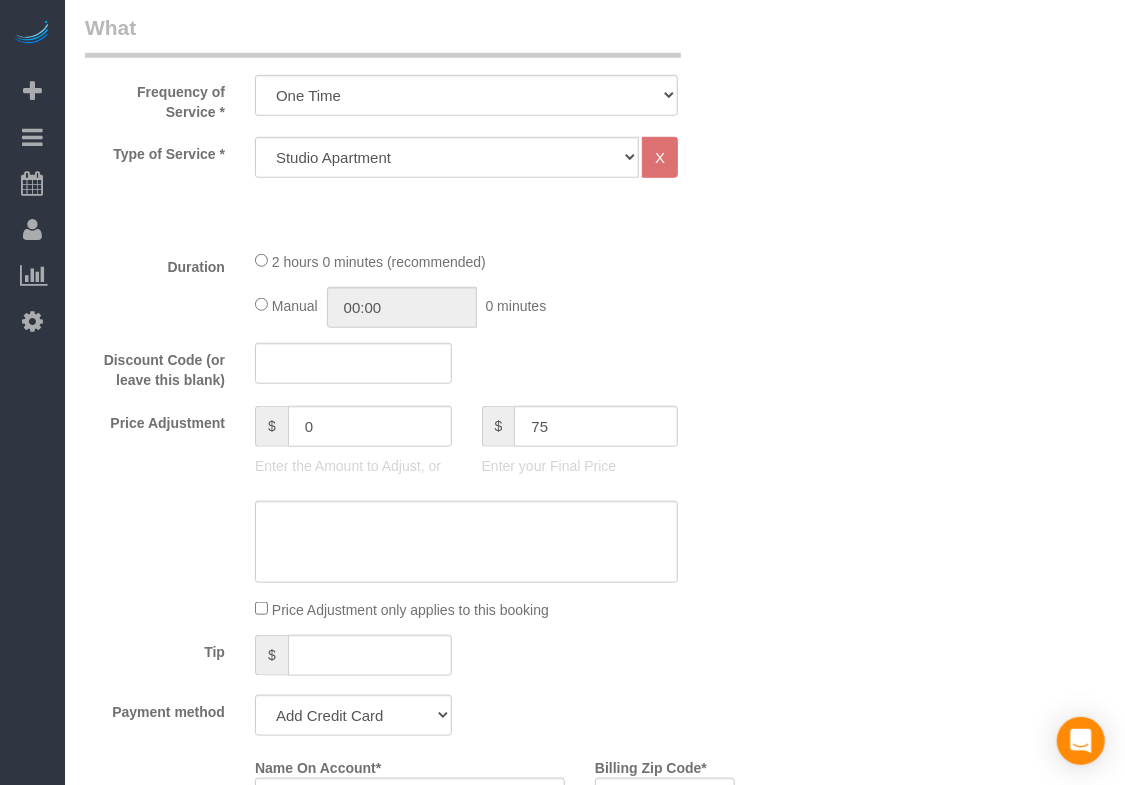 click on "Who
Email*
[EMAIL]
Name *
[NUMBER]
[STREET] [NUMBER]
Where
Address*
[NUMBER] [STREET] #[NUMBER]
[CITY]
AK
AL
AR
AZ
CA
CO
CT
DC
DE
FL
GA
HI
IA
ID
IL
IN
KS
KY
LA
MA
MD
ME
MI
MN
MO
MS
MT
NC
ND
NE" at bounding box center (595, 822) 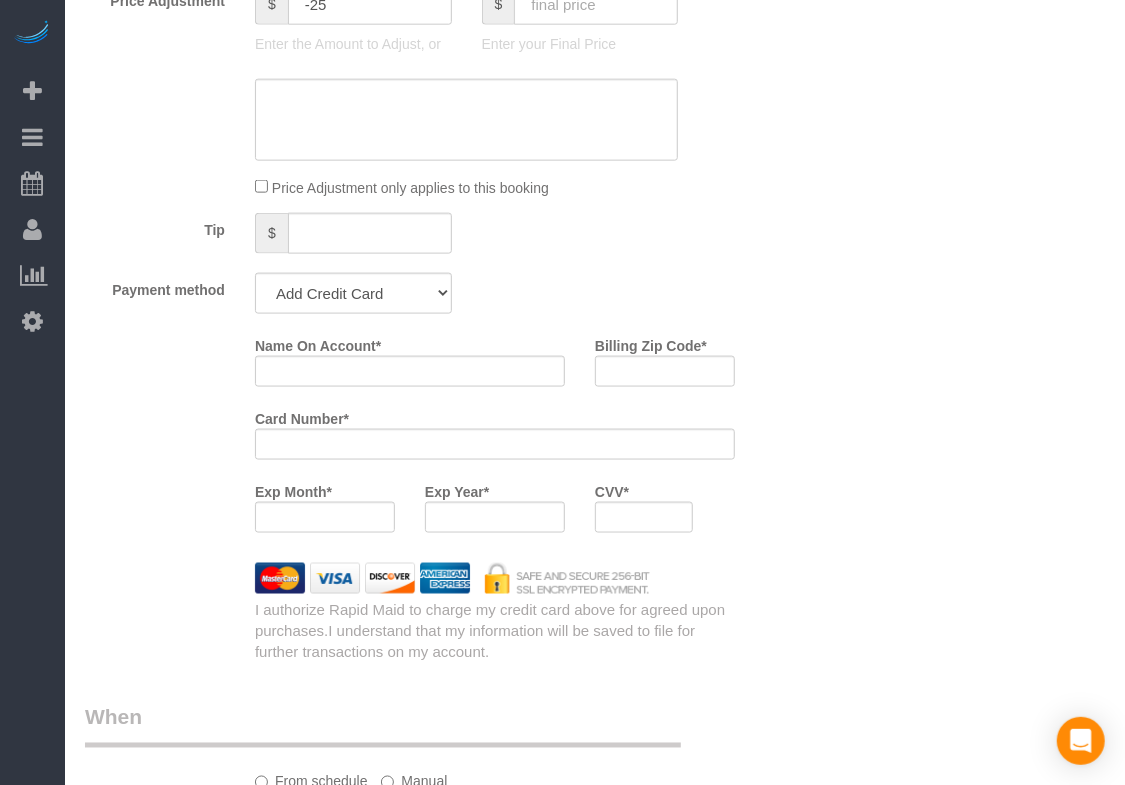 scroll, scrollTop: 1054, scrollLeft: 0, axis: vertical 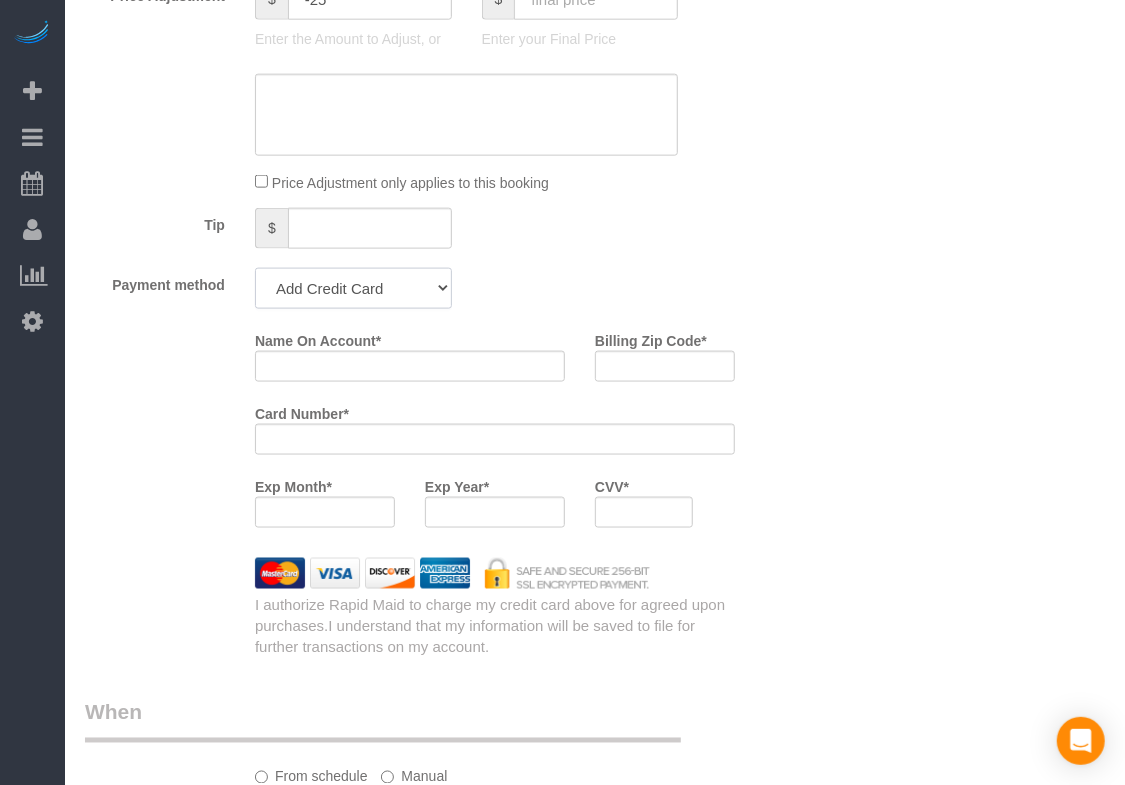 click on "Add Credit Card Cash Check Paypal" 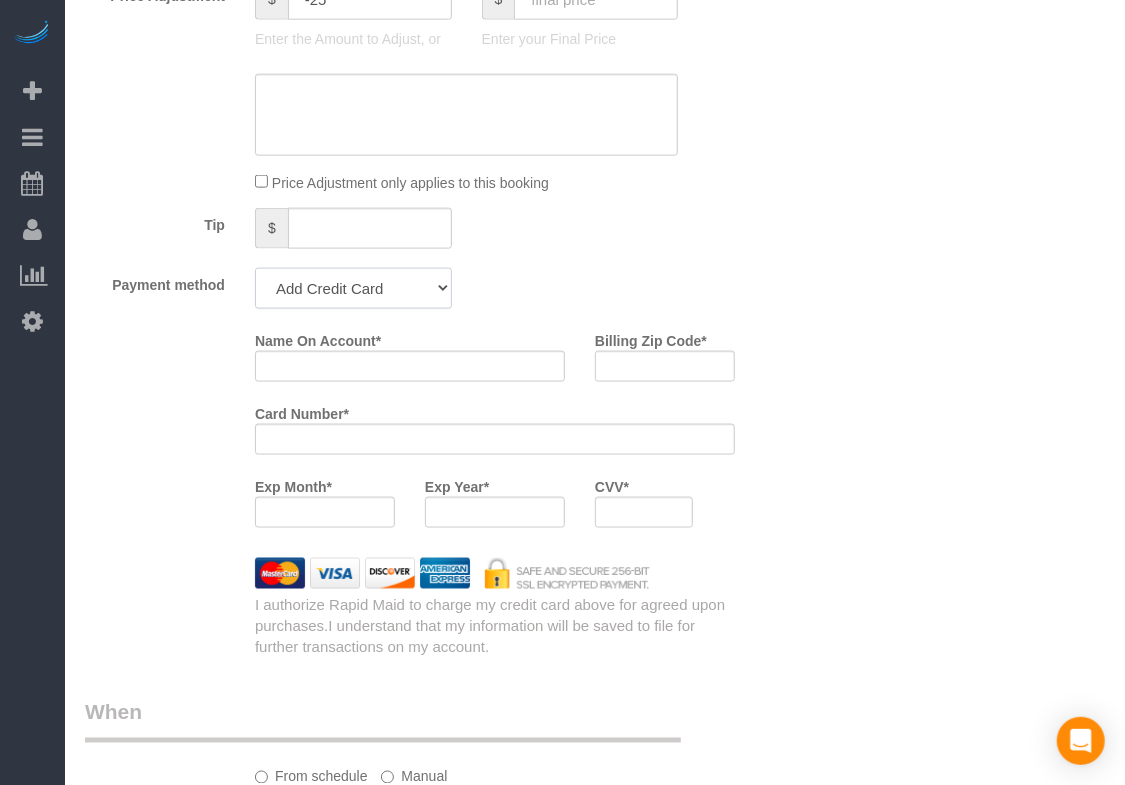 select on "string:check" 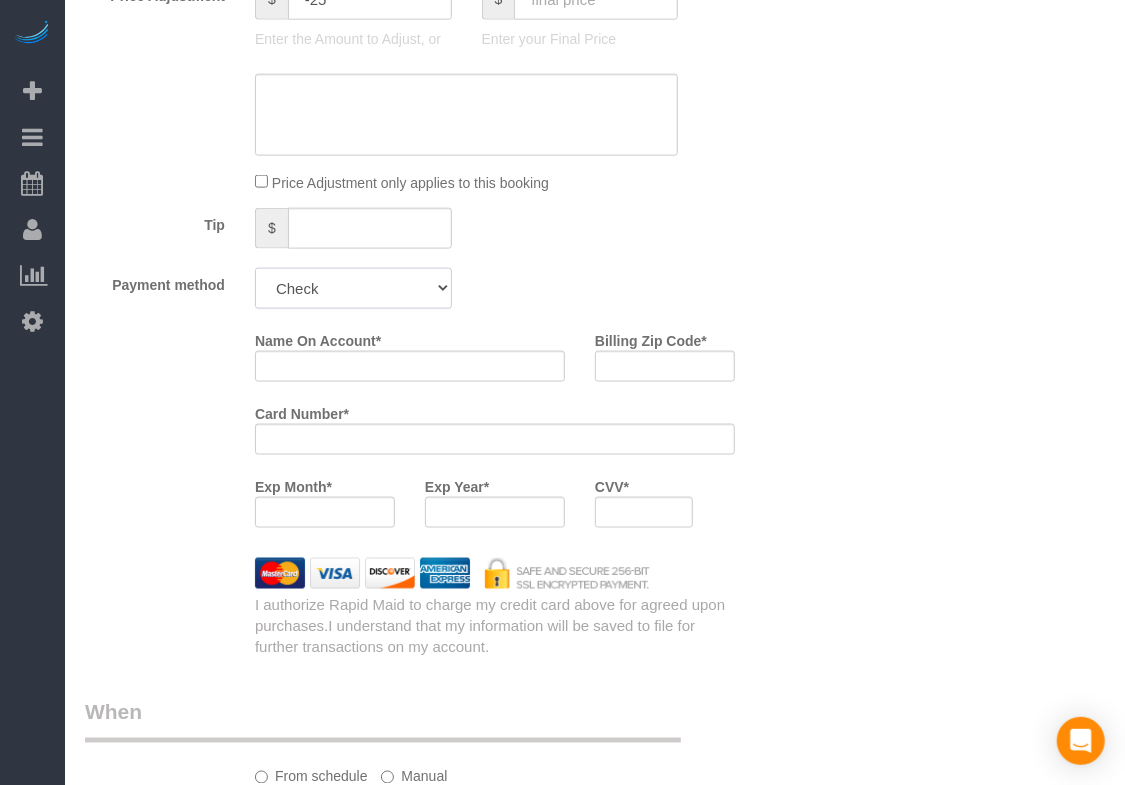 click on "Add Credit Card Cash Check Paypal" 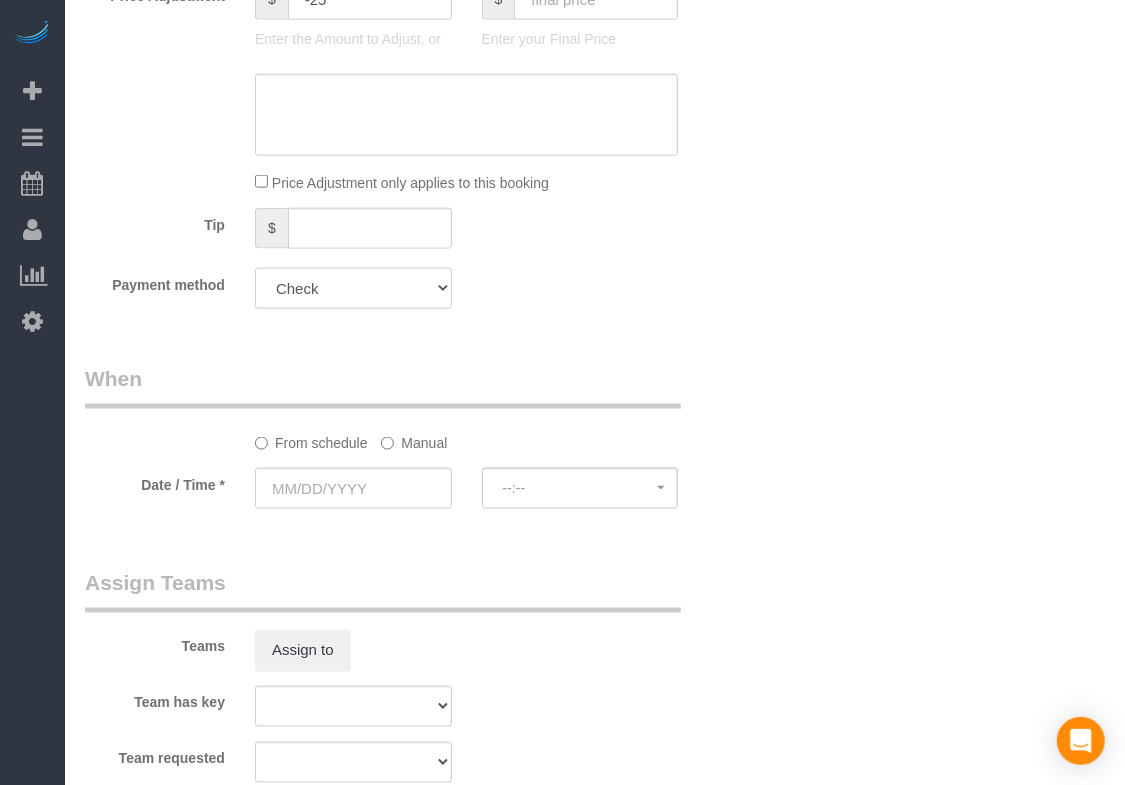scroll, scrollTop: 1131, scrollLeft: 0, axis: vertical 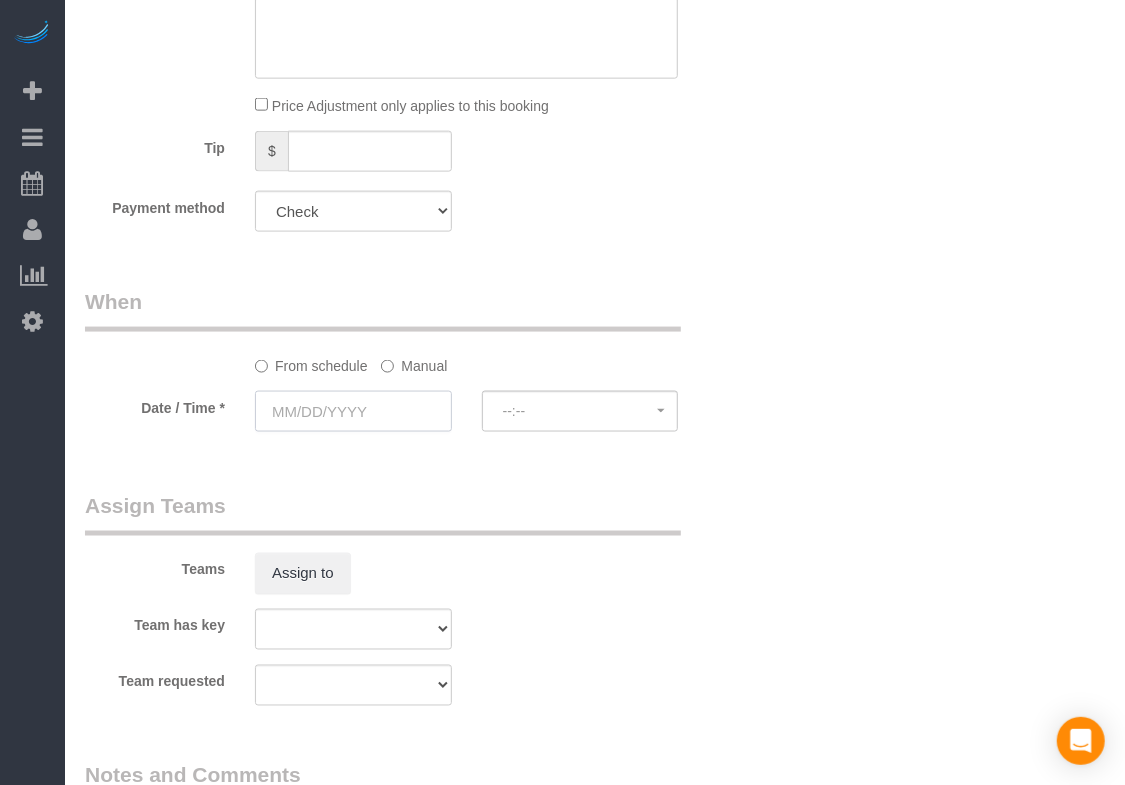 click at bounding box center [353, 411] 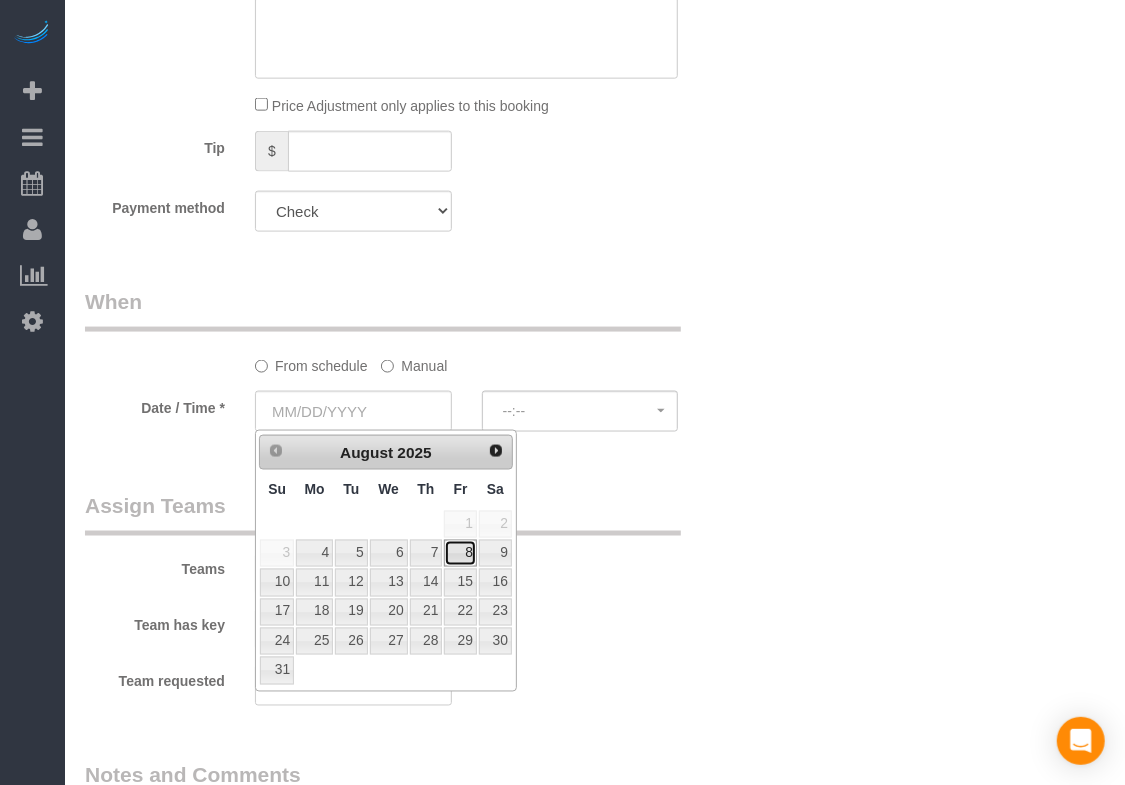 click on "8" at bounding box center [460, 553] 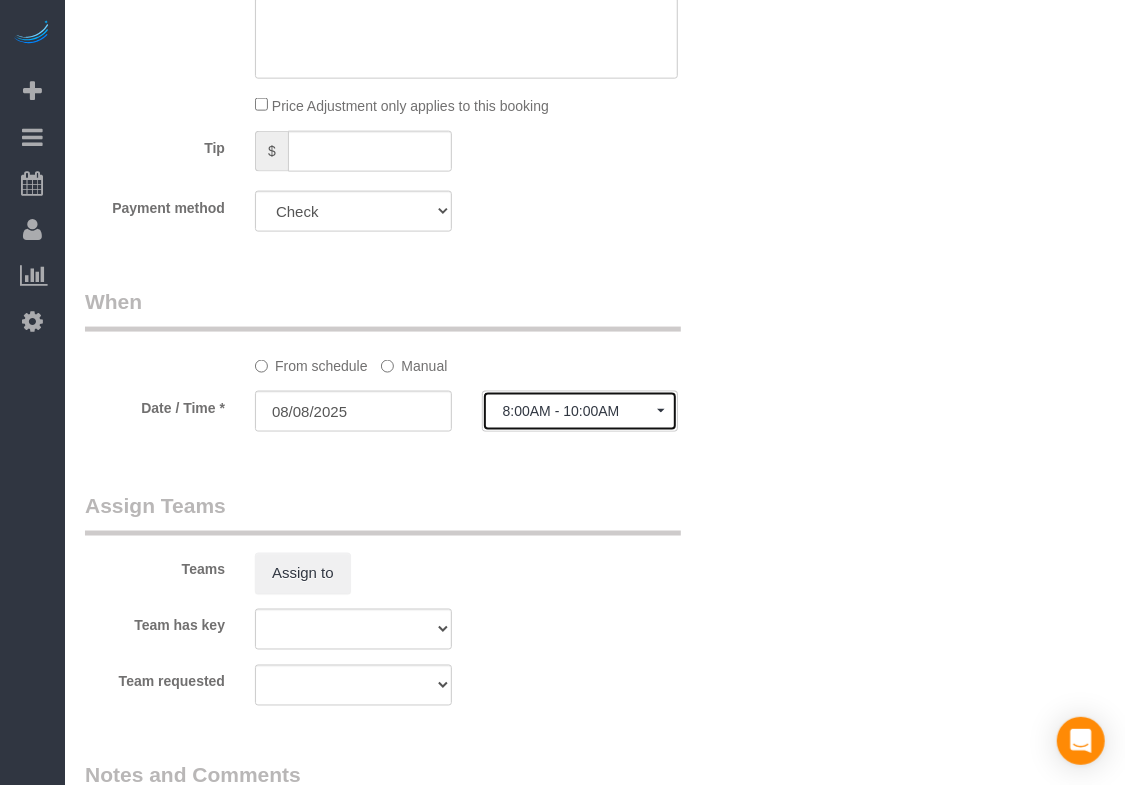 click on "8:00AM - 10:00AM" 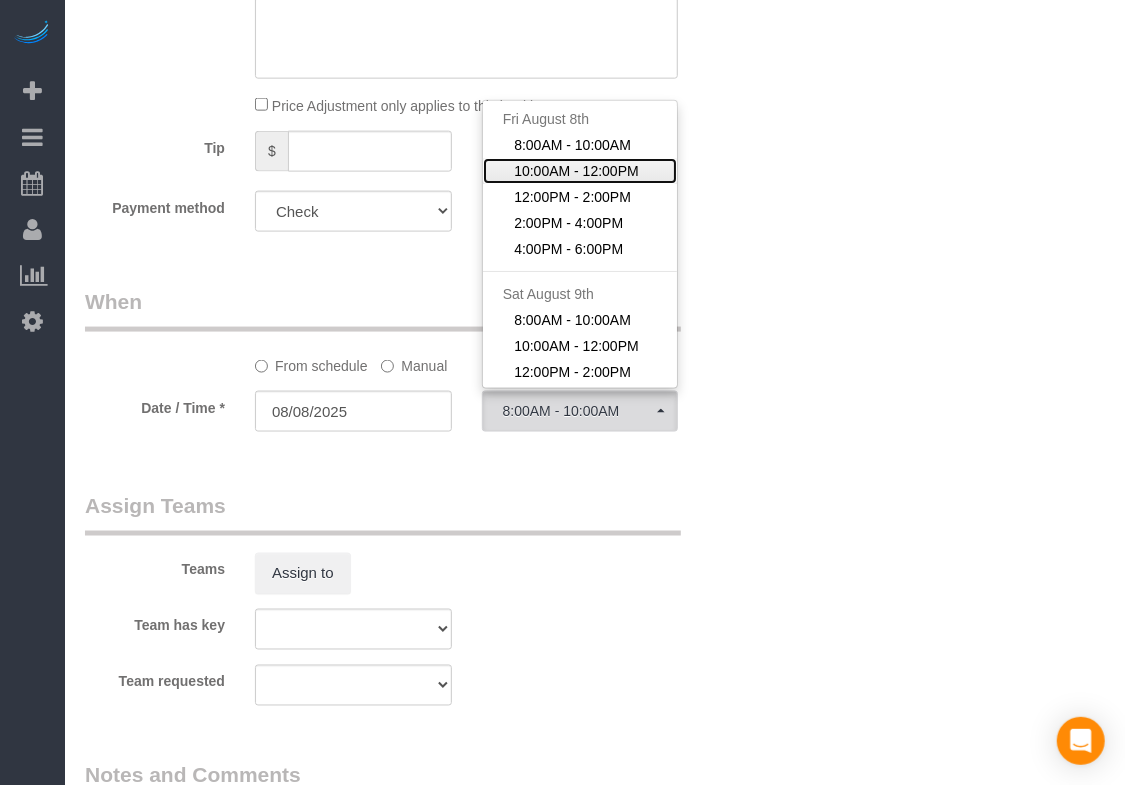 click on "10:00AM - 12:00PM" 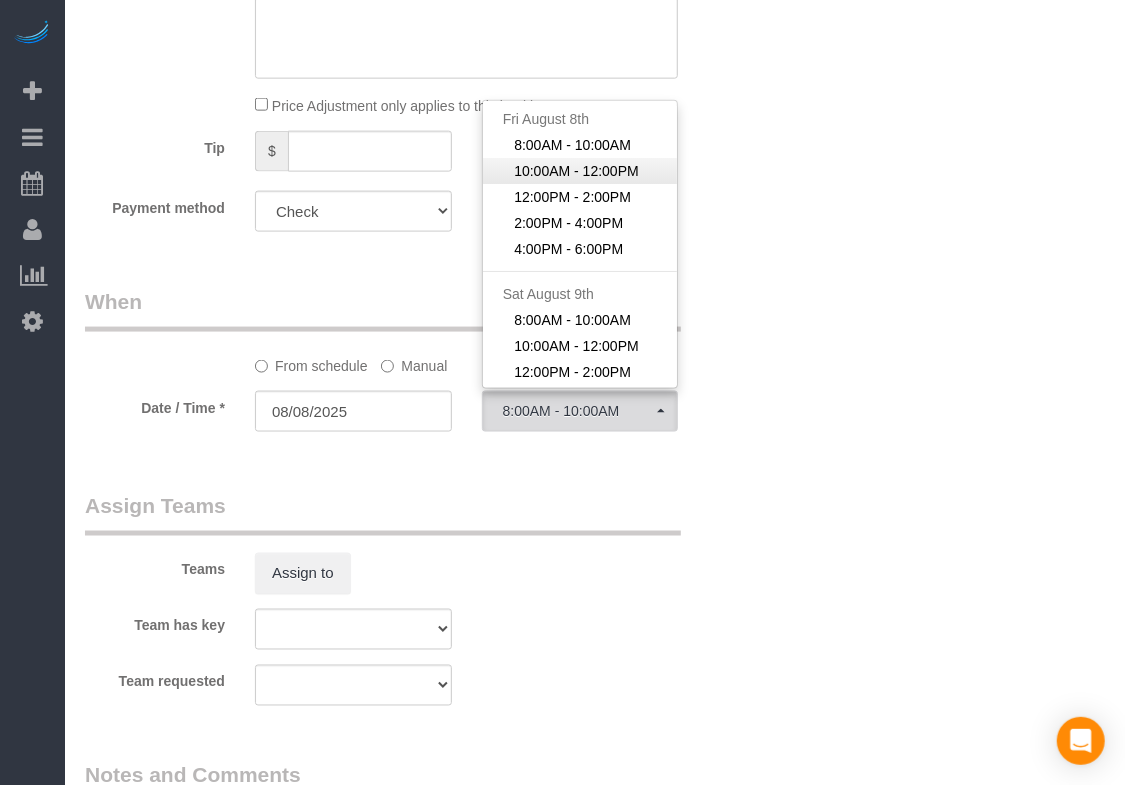 select on "spot119" 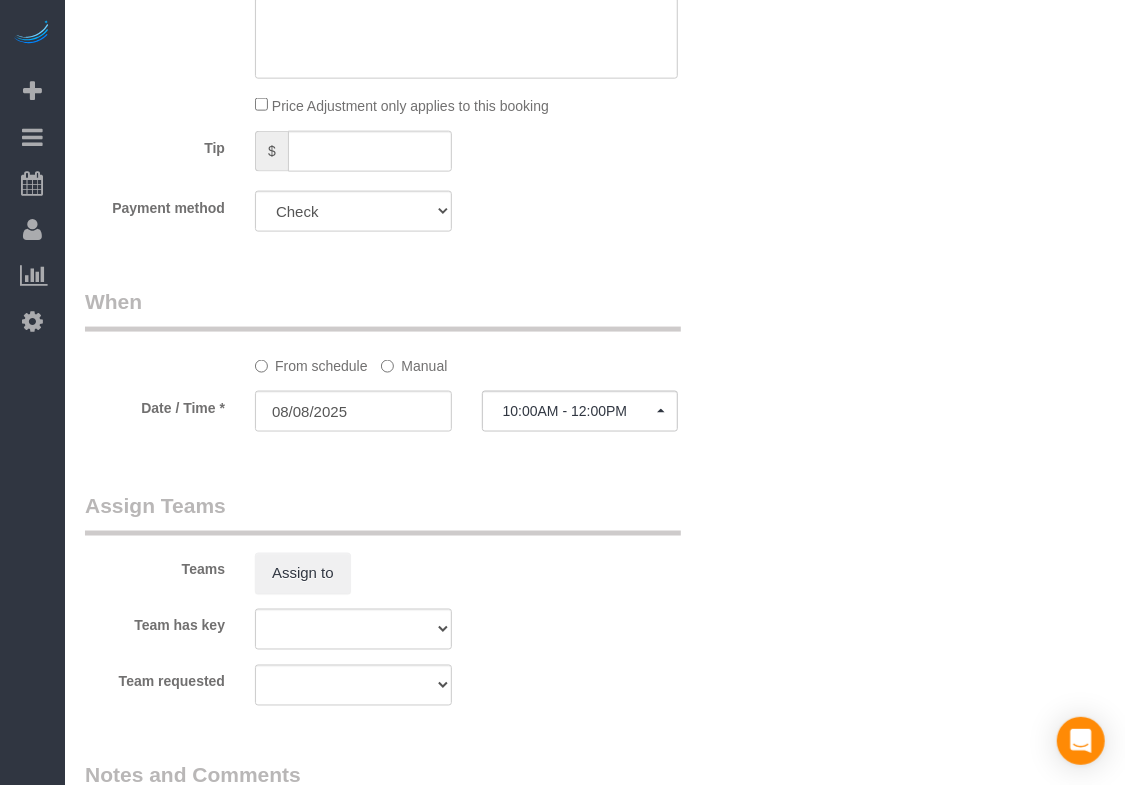 click on "Manual" 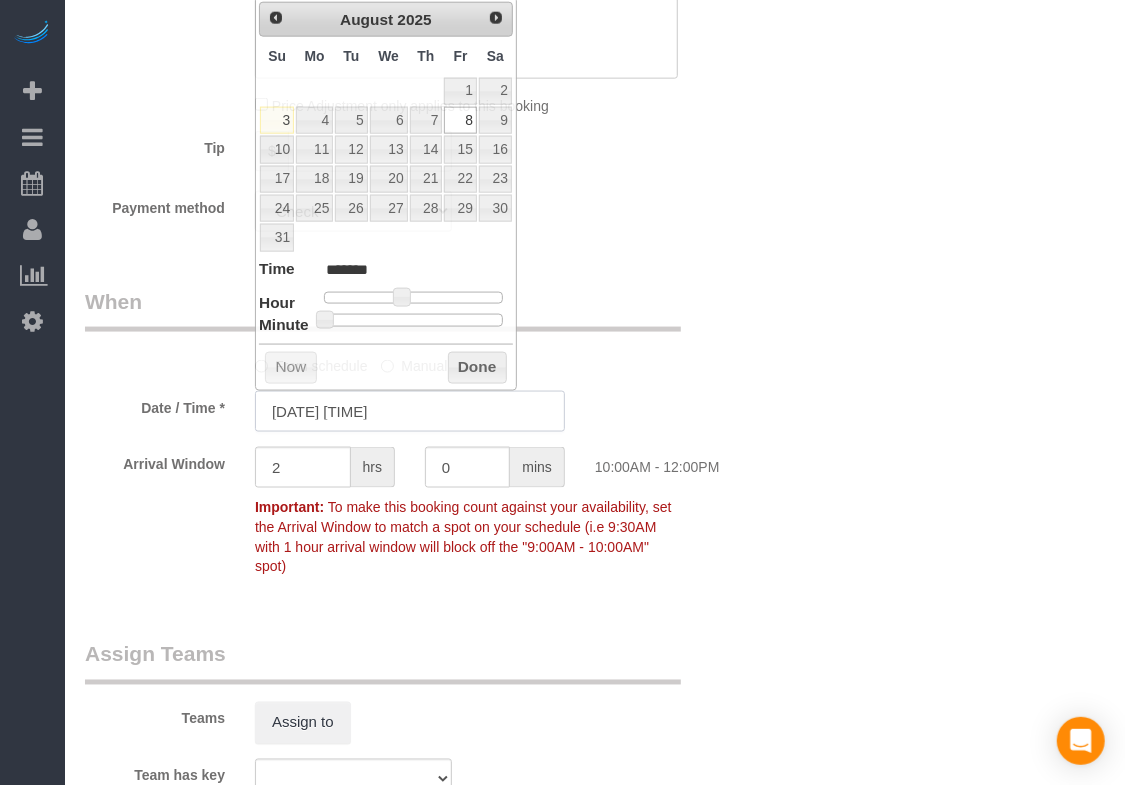 click on "[DATE] [TIME]" at bounding box center (410, 411) 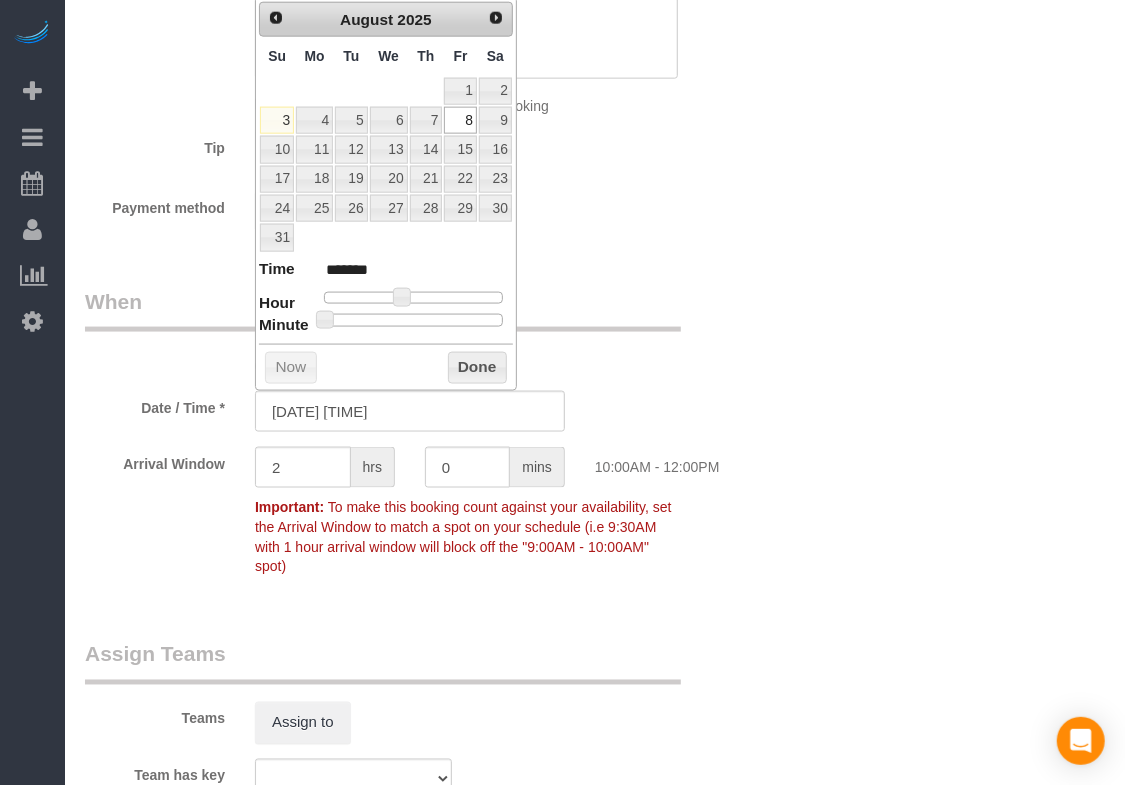 type on "[MM]/[DD]/[YYYY] [HH]:[MM][AM/PM]" 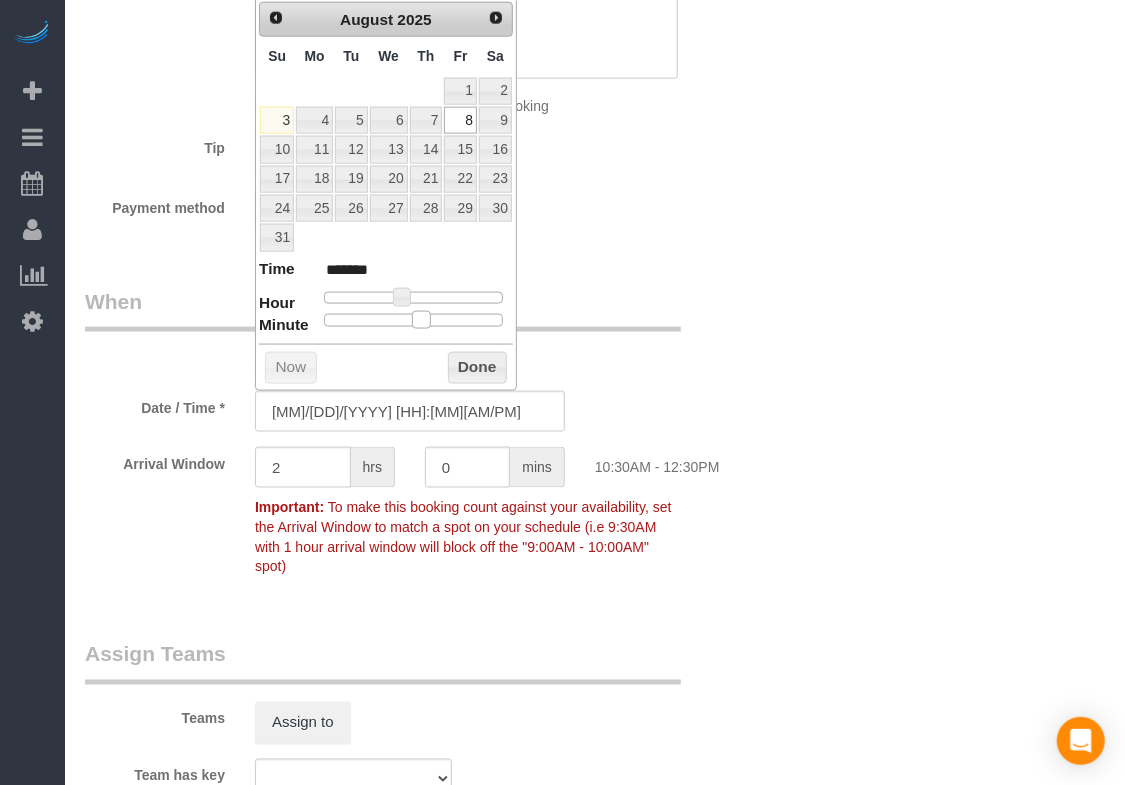 click at bounding box center (413, 320) 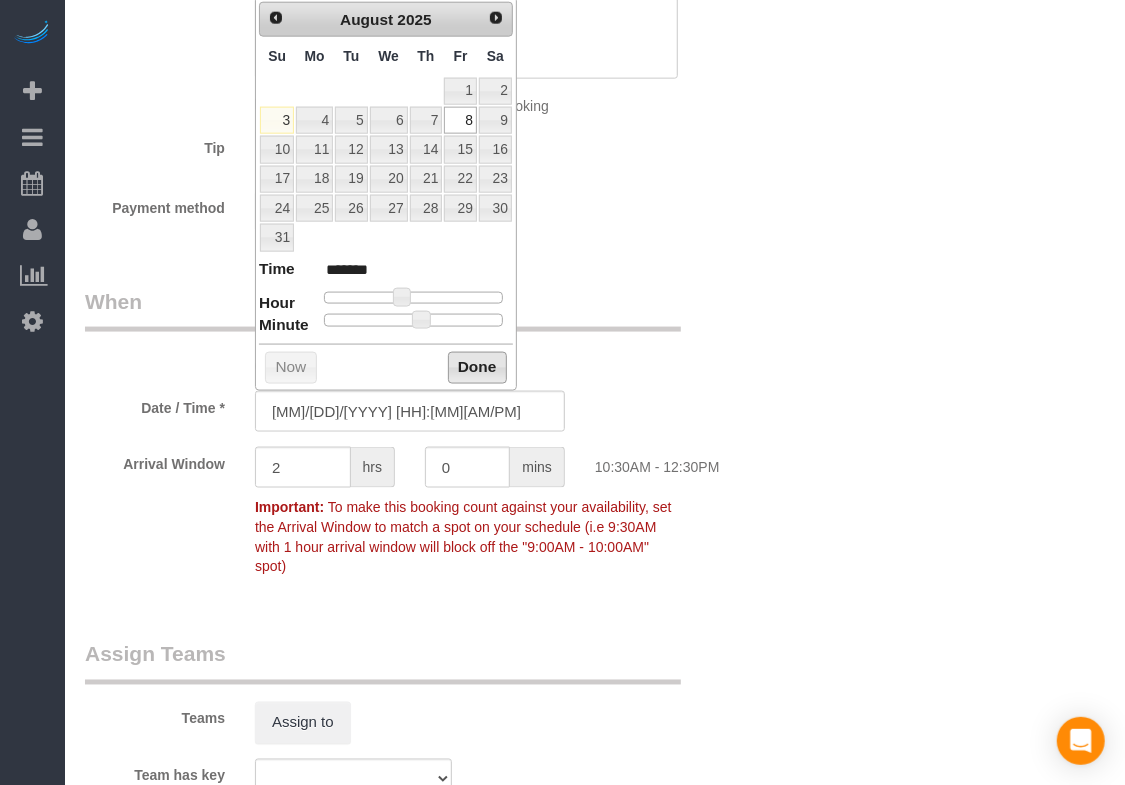 click on "Done" at bounding box center [477, 368] 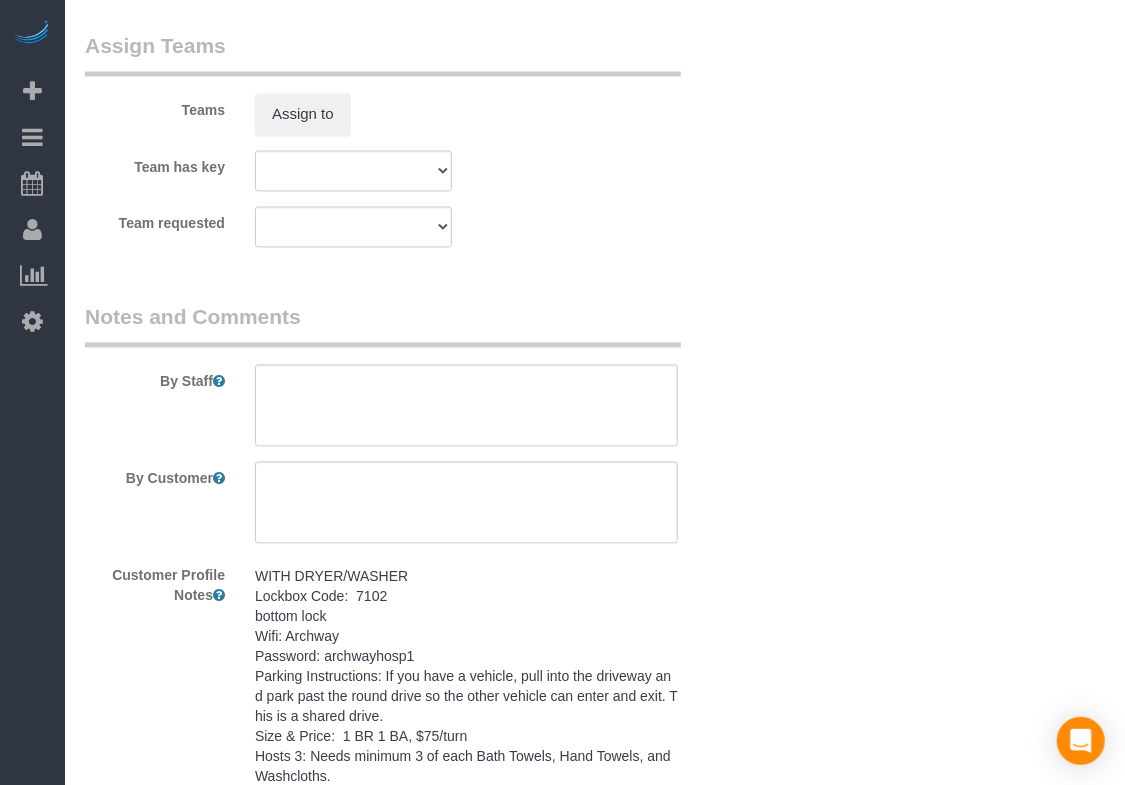 scroll, scrollTop: 1741, scrollLeft: 0, axis: vertical 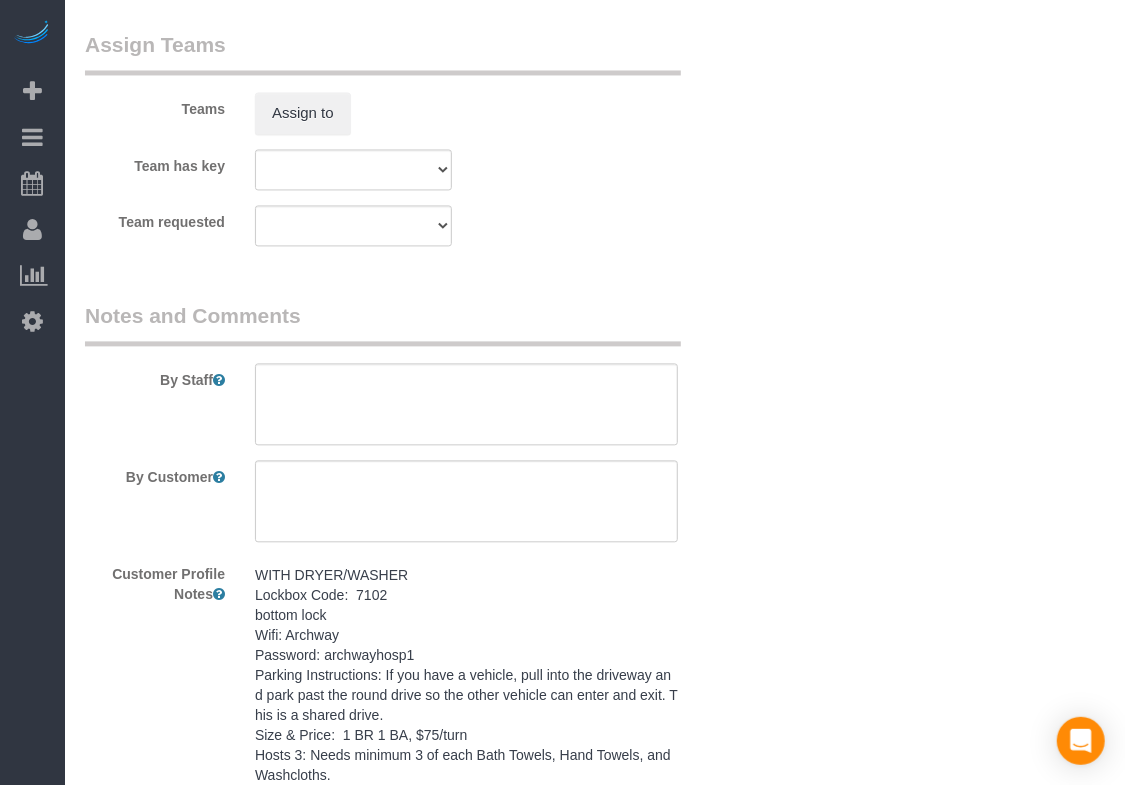 click on "WITH DRYER/WASHER
Lockbox Code:  7102
bottom lock
Wifi: Archway
Password: archwayhosp1
Parking Instructions: If you have a vehicle, pull into the driveway and park past the round drive so the other vehicle can enter and exit. This is a shared drive.
Size & Price:  1 BR 1 BA, $75/turn                                                                                                       Hosts 3: Needs minimum 3 of each Bath Towels, Hand Towels, and Washcloths.
GARBAGE SCHED: EVERY THURSDAY
NOTE: Containers need to be out before 7 am on collection day" at bounding box center (466, 705) 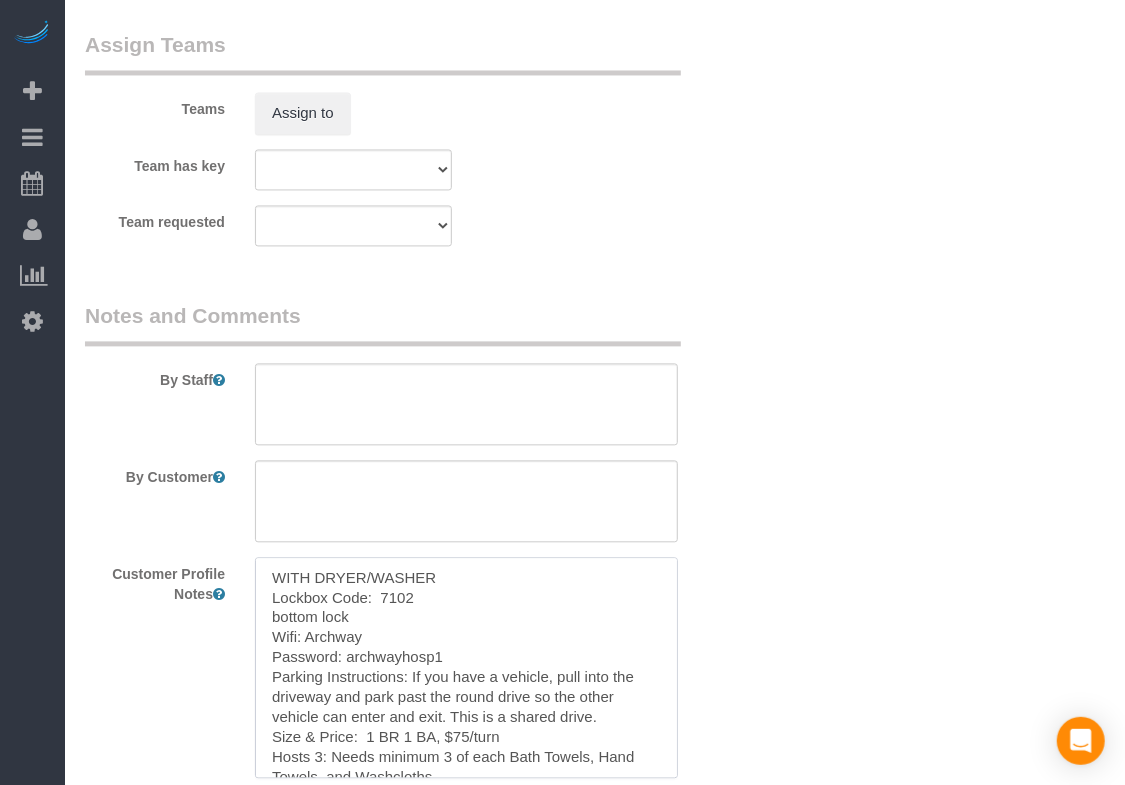 click on "WITH DRYER/WASHER
Lockbox Code:  7102
bottom lock
Wifi: Archway
Password: archwayhosp1
Parking Instructions: If you have a vehicle, pull into the driveway and park past the round drive so the other vehicle can enter and exit. This is a shared drive.
Size & Price:  1 BR 1 BA, $75/turn                                                                                                       Hosts 3: Needs minimum 3 of each Bath Towels, Hand Towels, and Washcloths.
GARBAGE SCHED: EVERY THURSDAY
NOTE: Containers need to be out before 7 am on collection day" at bounding box center [466, 667] 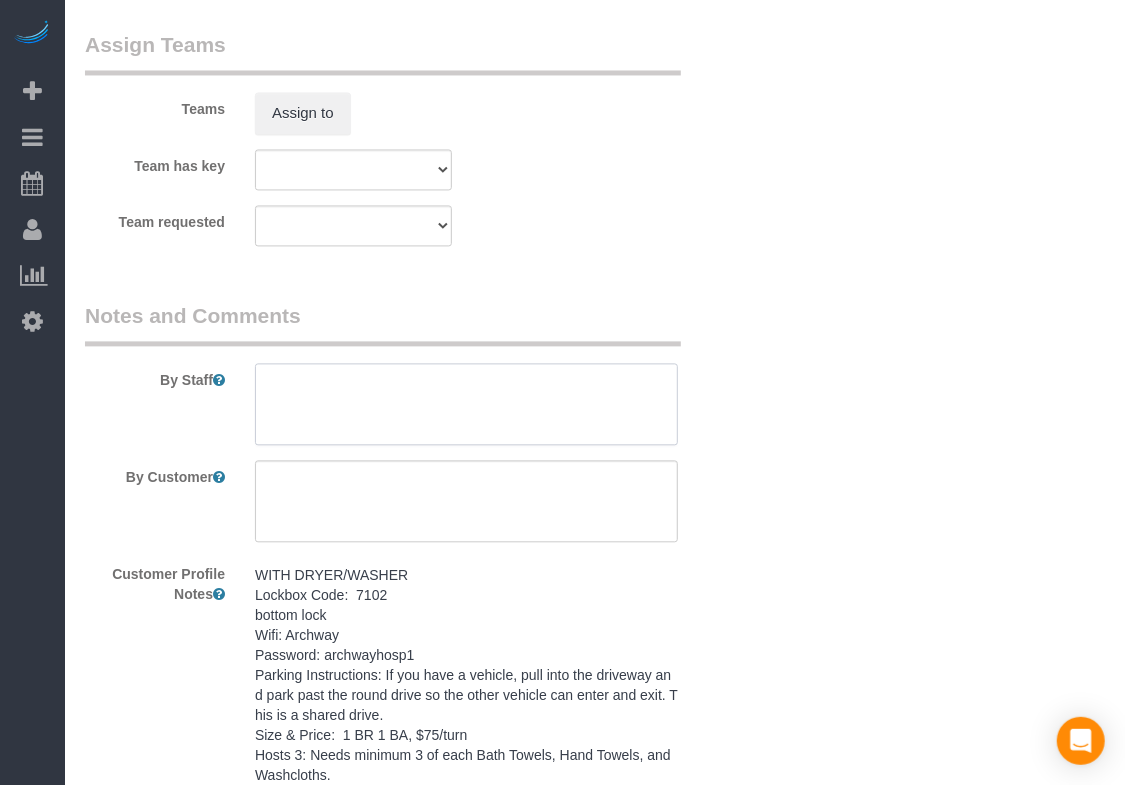 paste on "WITH DRYER/WASHER
Lockbox Code:  7102
bottom lock
Wifi: Archway
Password: archwayhosp1
Parking Instructions: If you have a vehicle, pull into the driveway and park past the round drive so the other vehicle can enter and exit. This is a shared drive.
Size & Price:  1 BR 1 BA, $75/turn                                                                                                       Hosts 3: Needs minimum 3 of each Bath Towels, Hand Towels, and Washcloths.
GARBAGE SCHED: EVERY THURSDAY
NOTE: Containers need to be out before 7 am on collection day" 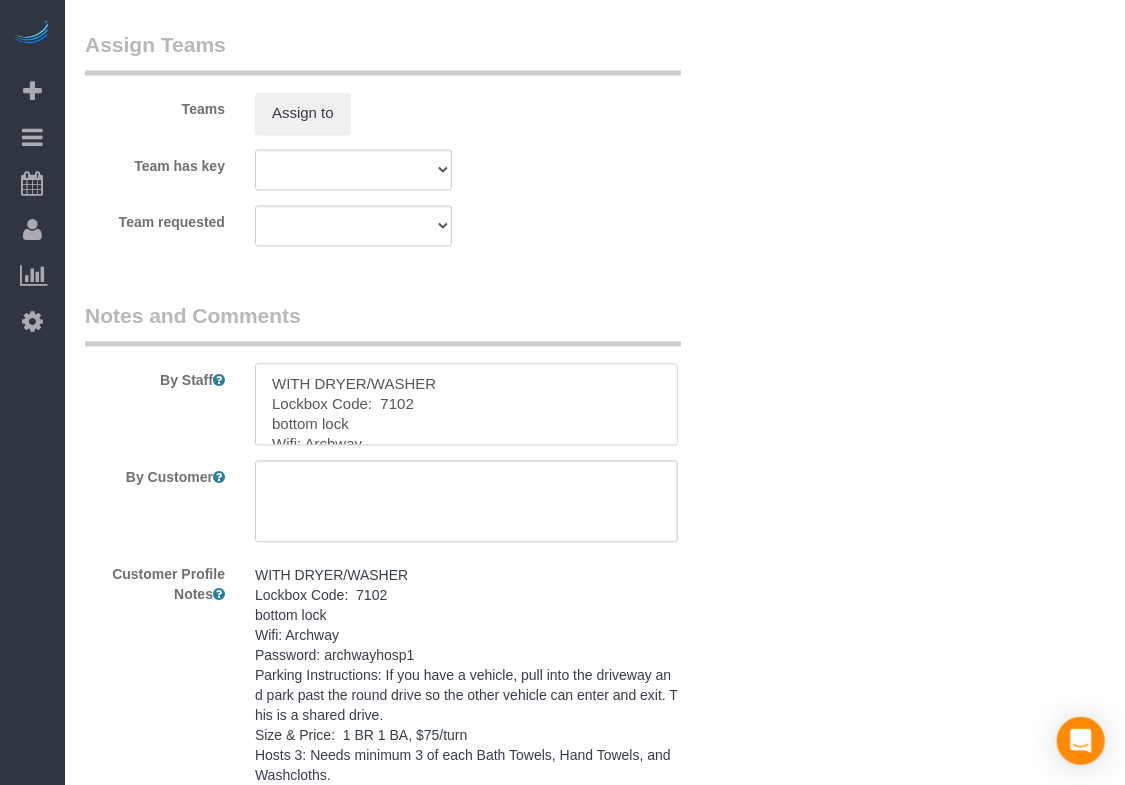 scroll, scrollTop: 227, scrollLeft: 0, axis: vertical 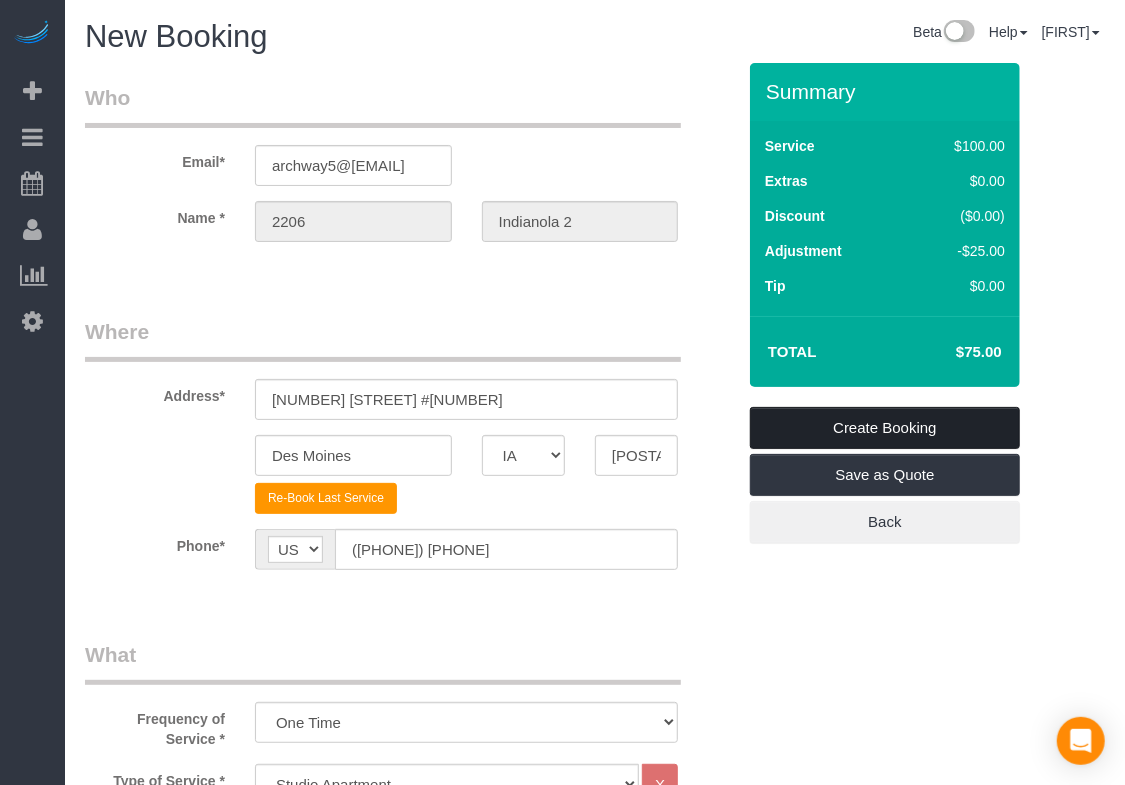 type on "WITH DRYER/WASHER
Lockbox Code:  7102
bottom lock
Wifi: Archway
Password: archwayhosp1
Parking Instructions: If you have a vehicle, pull into the driveway and park past the round drive so the other vehicle can enter and exit. This is a shared drive.
Size & Price:  1 BR 1 BA, $75/turn                                                                                                       Hosts 3: Needs minimum 3 of each Bath Towels, Hand Towels, and Washcloths.
GARBAGE SCHED: EVERY THURSDAY
NOTE: Containers need to be out before 7 am on collection day" 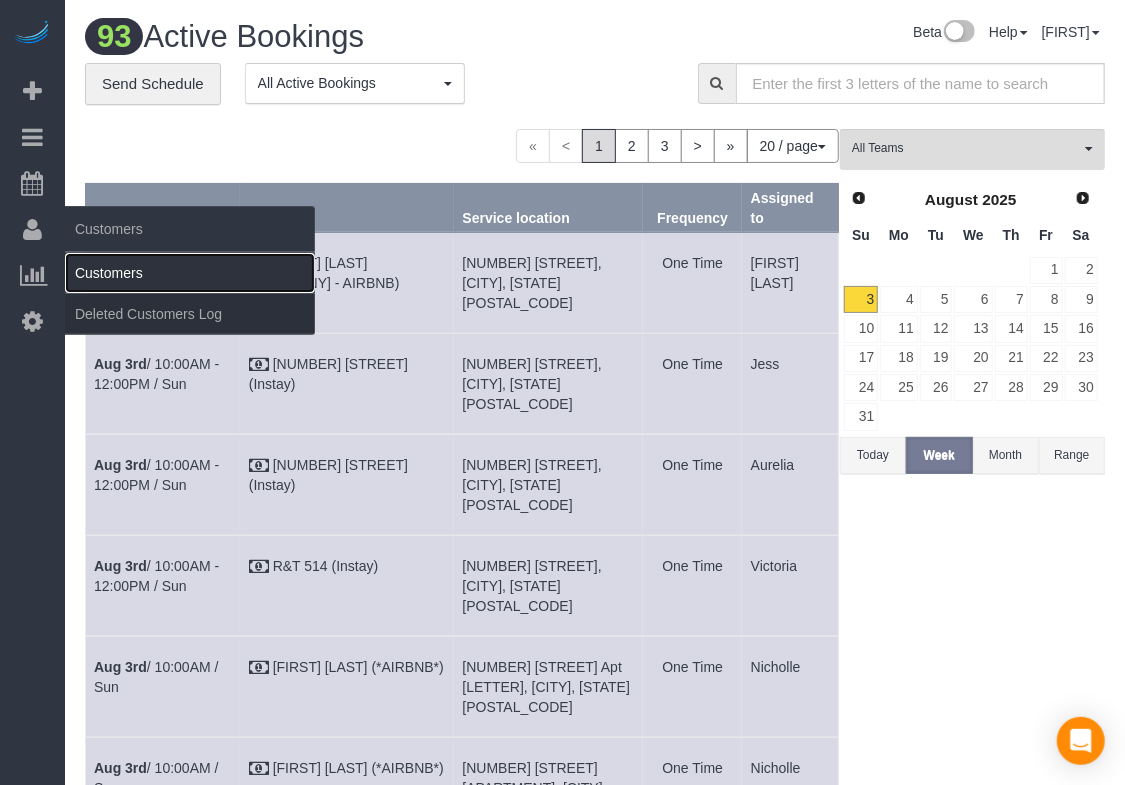 click on "Customers" at bounding box center [190, 273] 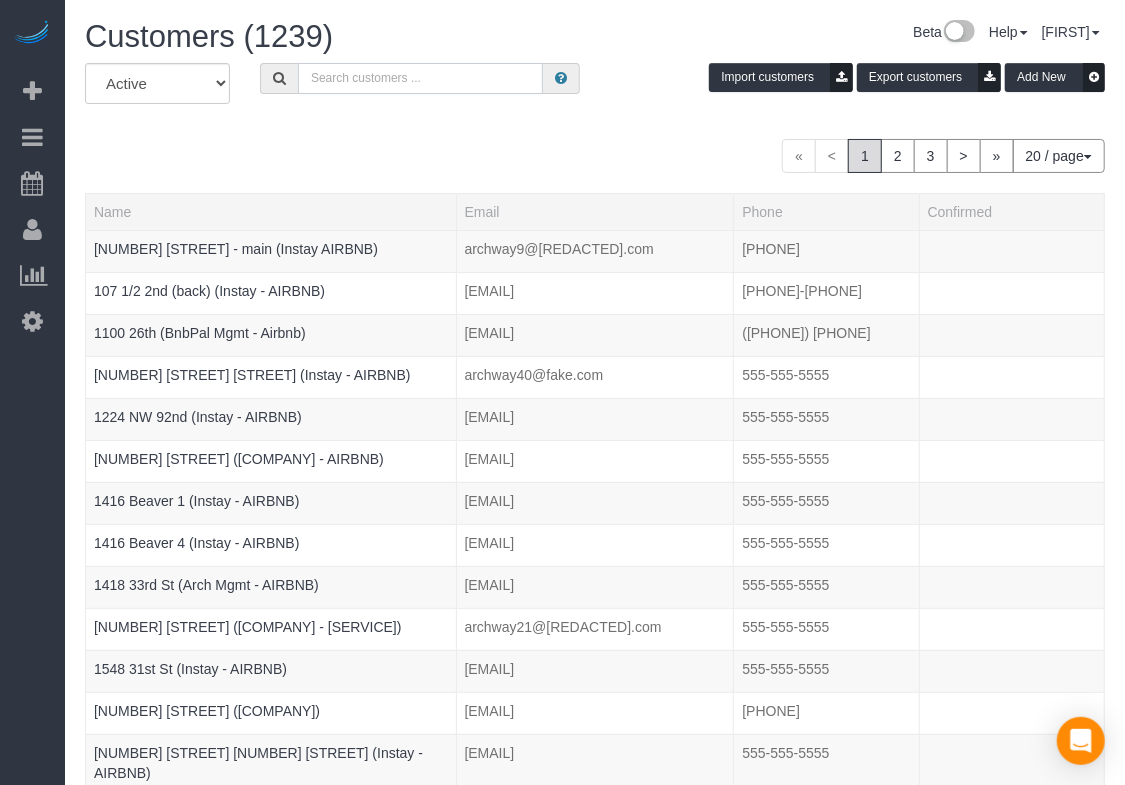click at bounding box center (420, 78) 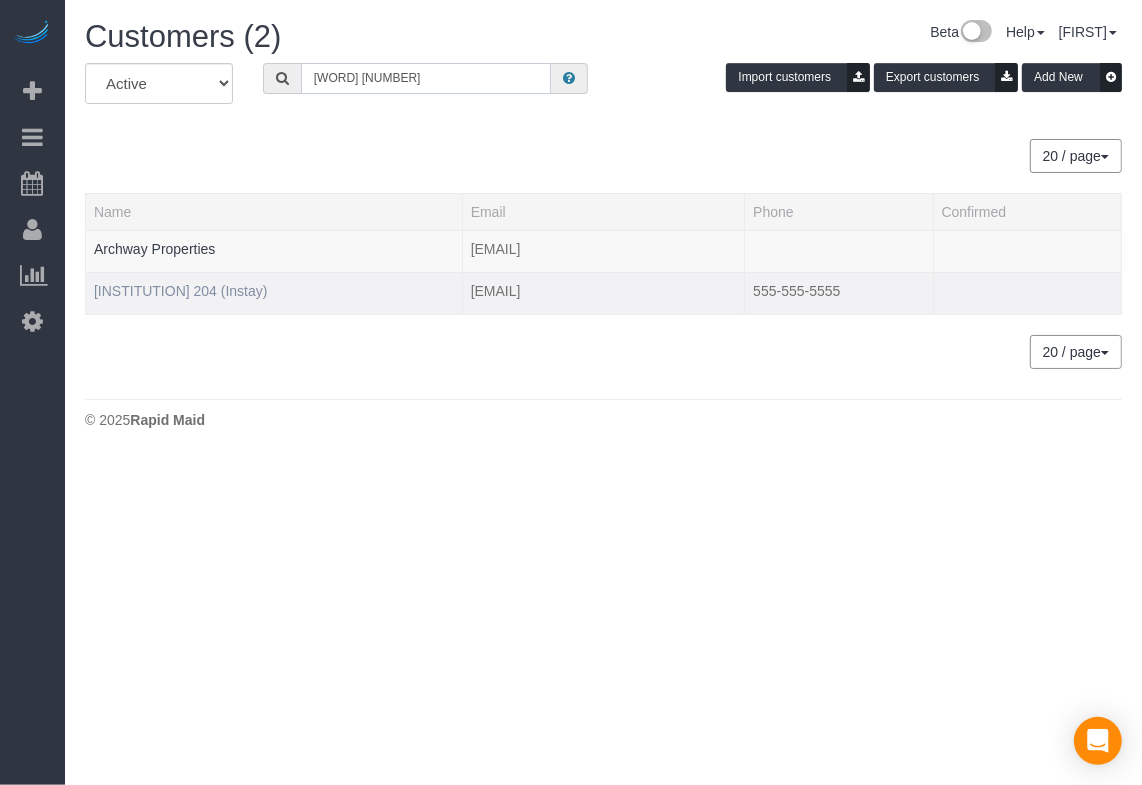 type on "[WORD] [NUMBER]" 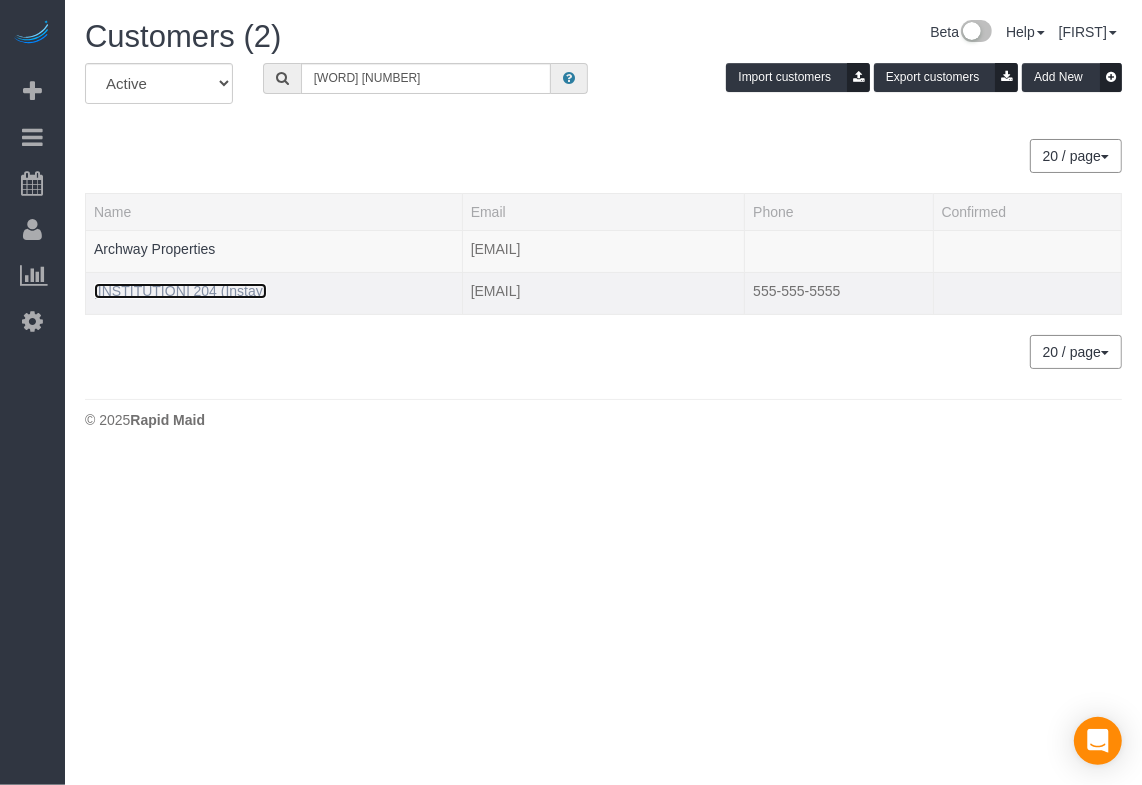 click on "[INSTITUTION] 204 (Instay)" at bounding box center [180, 291] 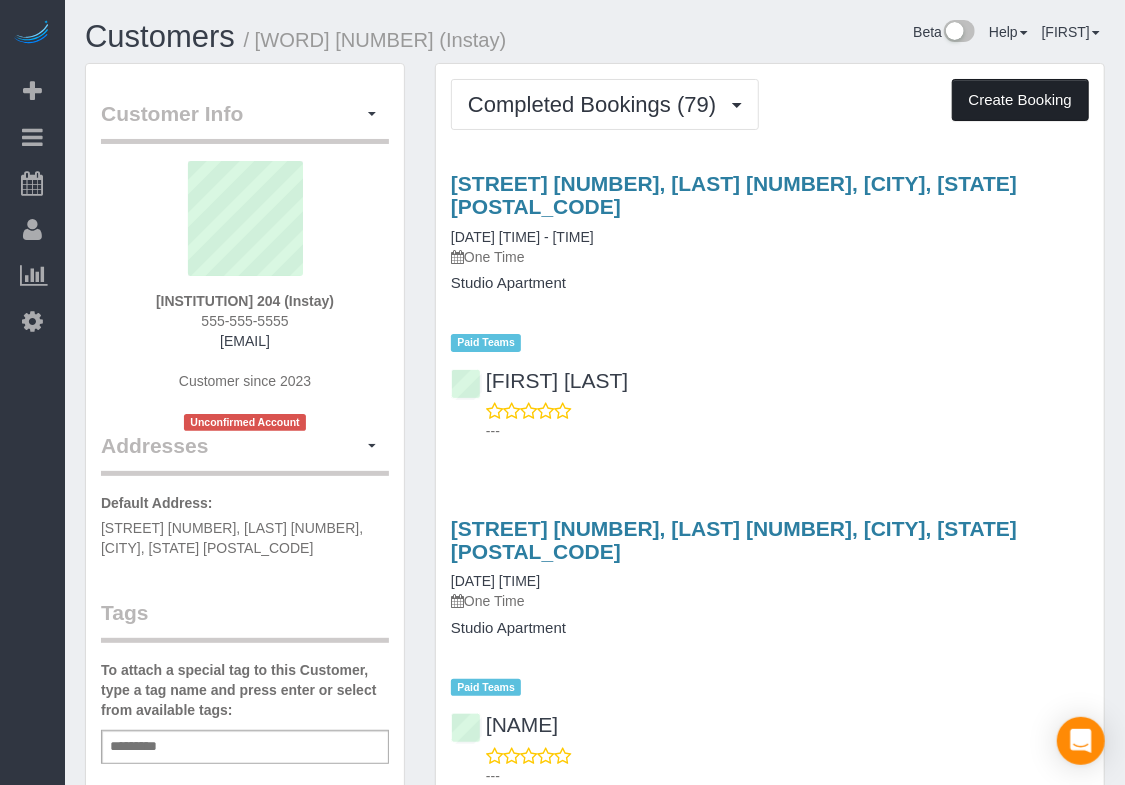 click on "Create Booking" at bounding box center (1020, 100) 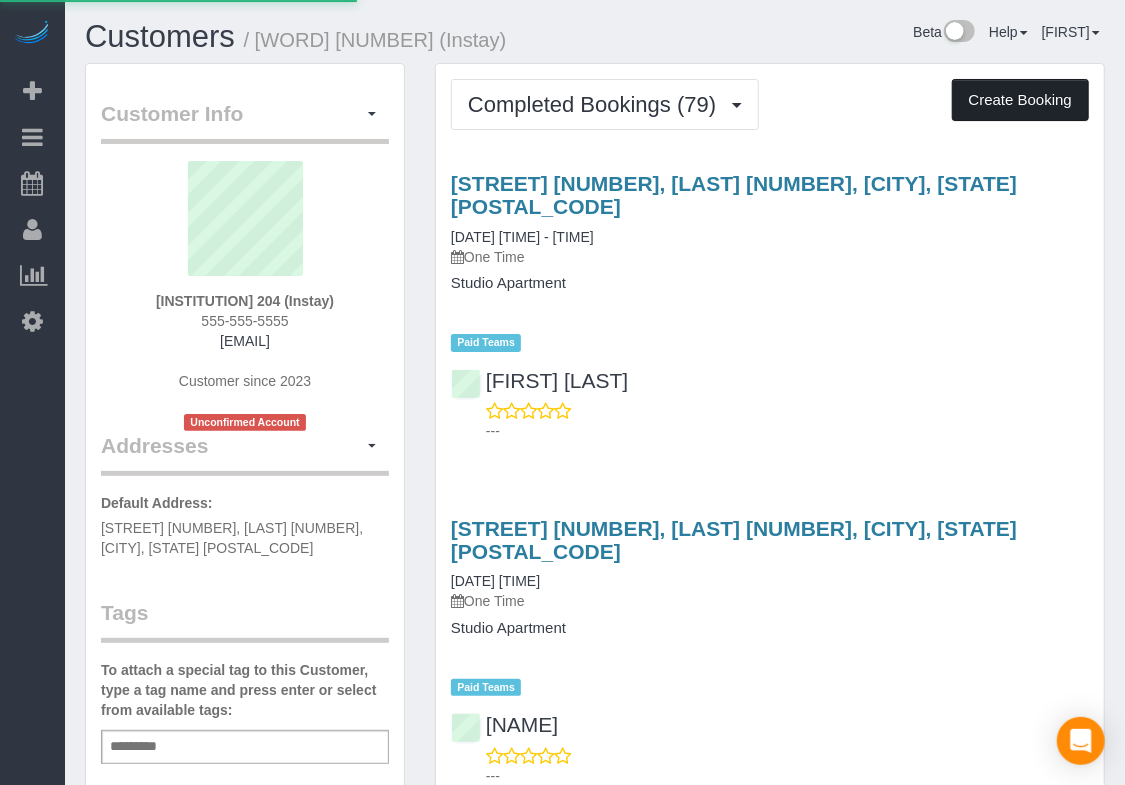 select on "IA" 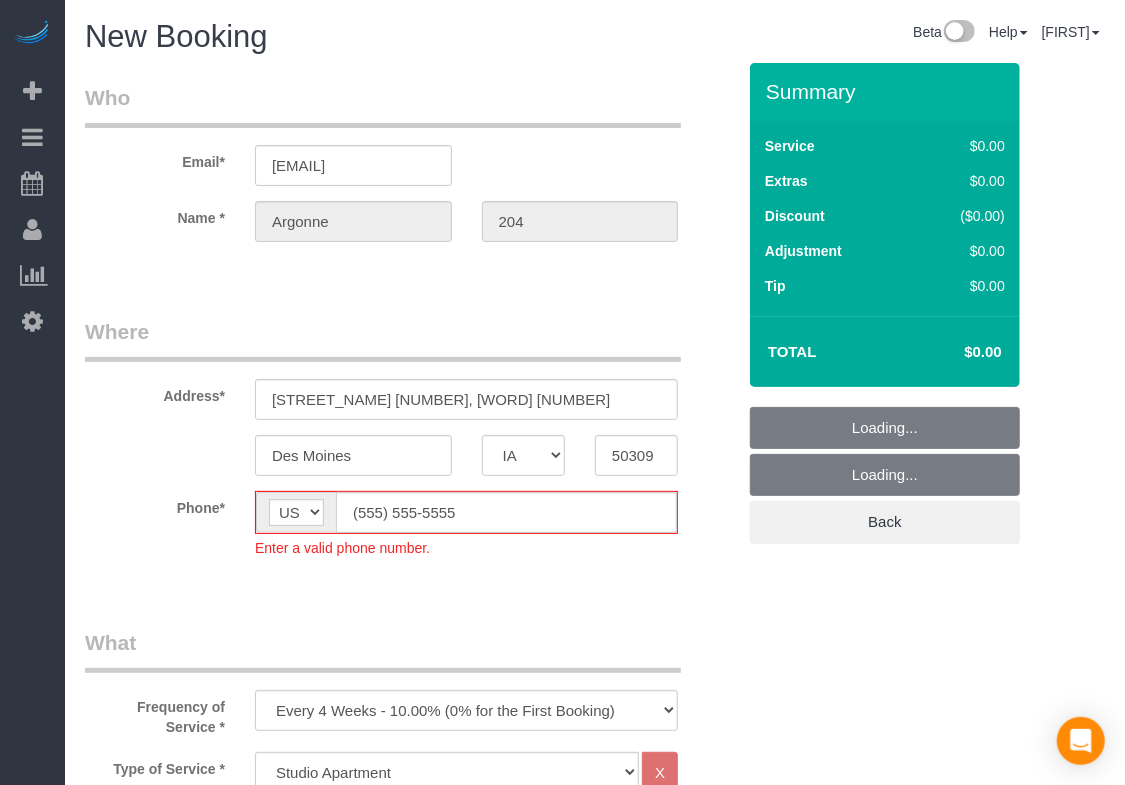 select on "object:13950" 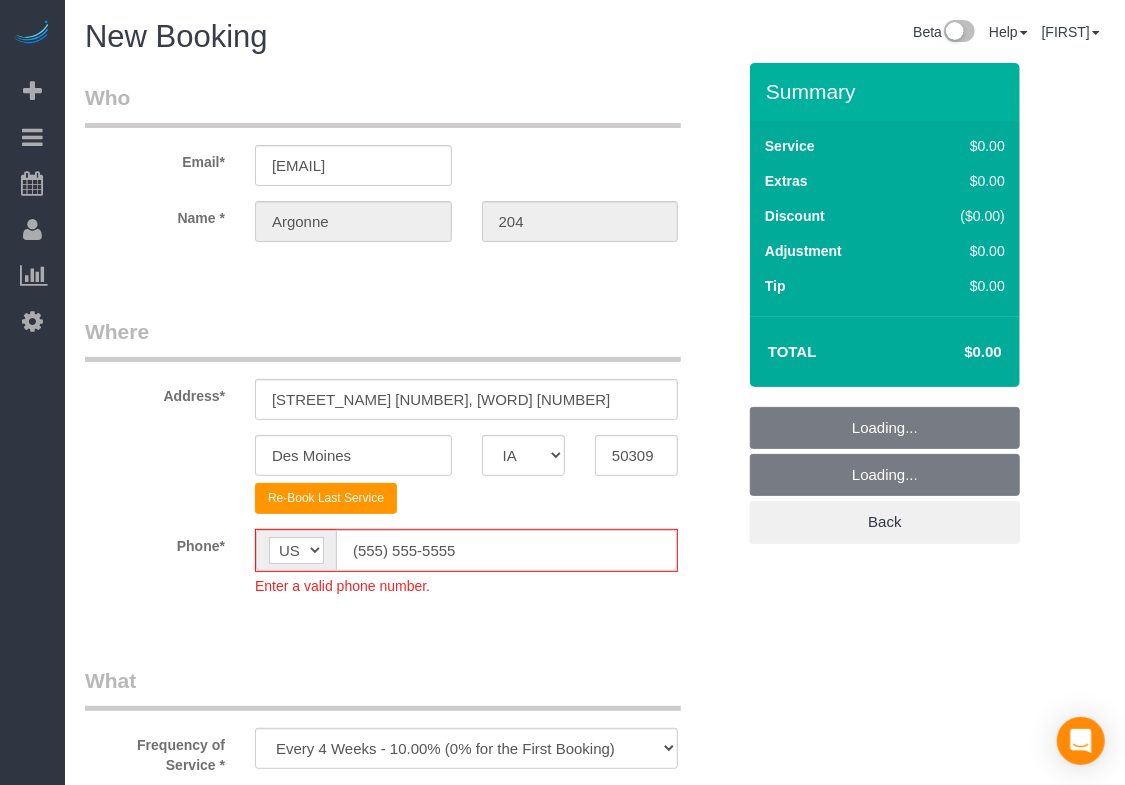 click on "(555) 555-5555" 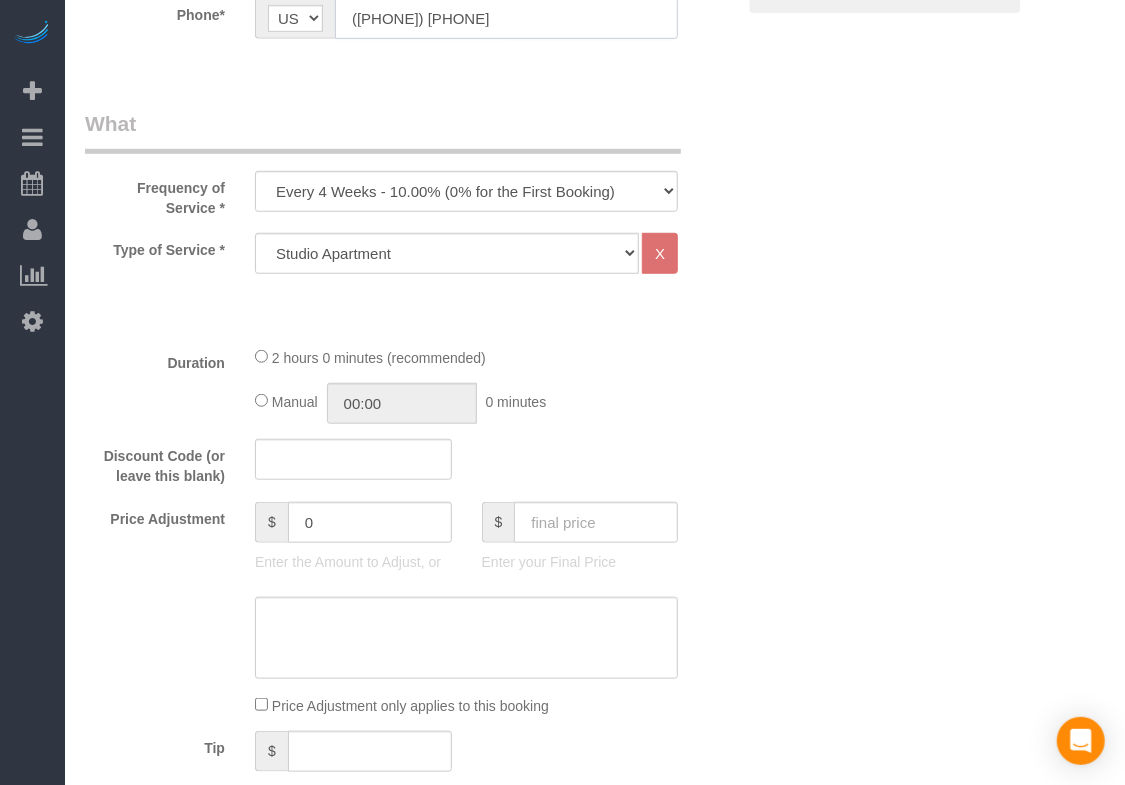 scroll, scrollTop: 590, scrollLeft: 0, axis: vertical 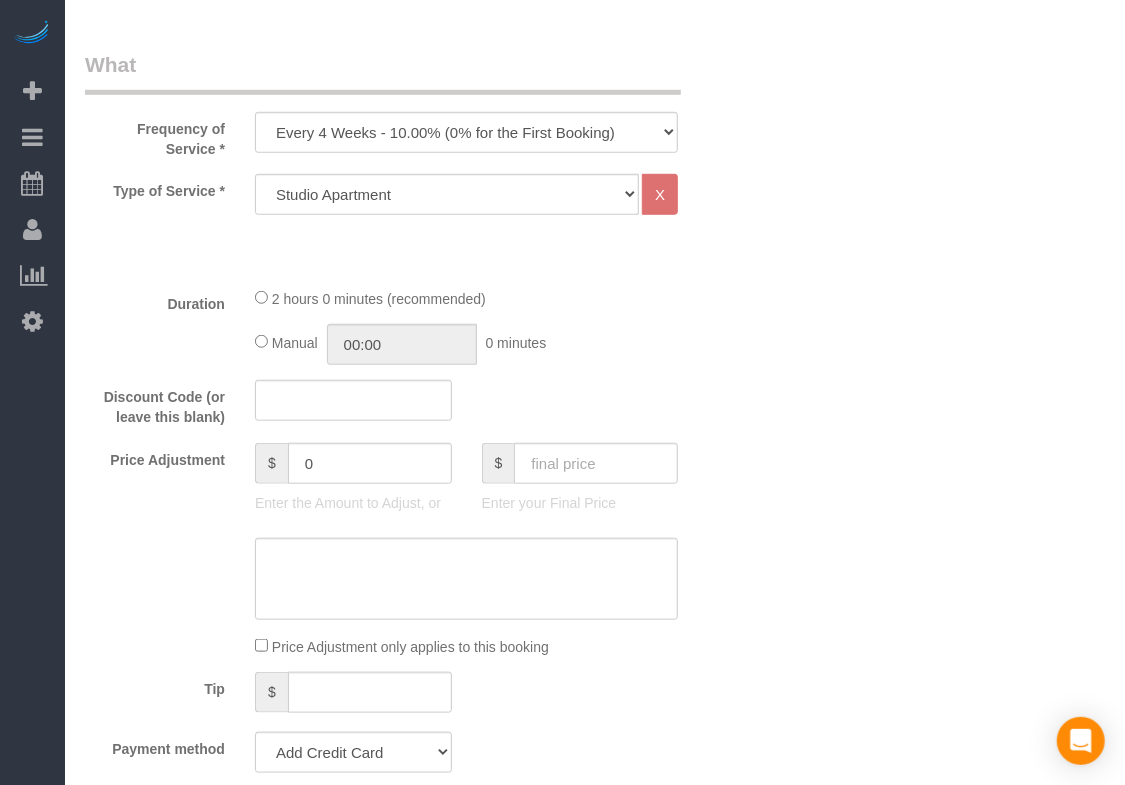 type on "([PHONE]) [PHONE]" 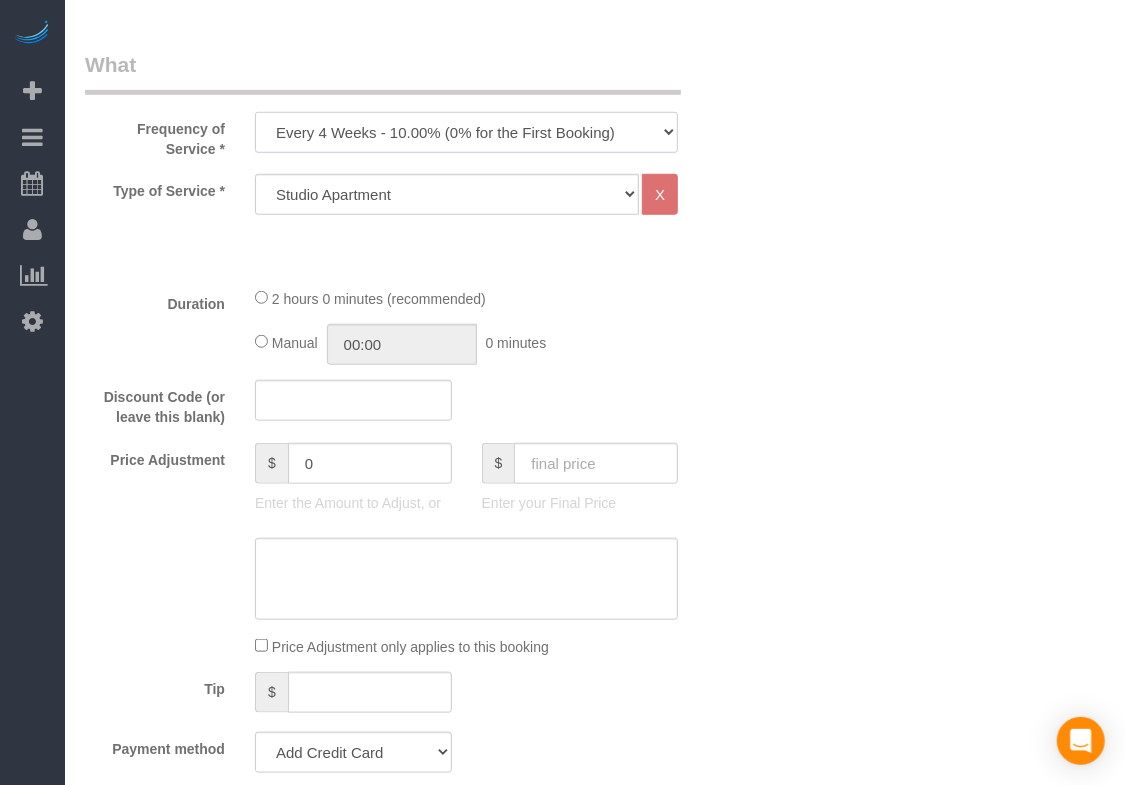 click on "Every 6 Weeks (0% for the First Booking) One Time Every 8 Weeks (0% for the First Booking) Every 4 Weeks - 10.00% (0% for the First Booking) Every 3 Weeks - 12.00% (0% for the First Booking) Every 2 Weeks - 15.00% (0% for the First Booking) Weekly - 20.00% (0% for the First Booking)" at bounding box center [466, 132] 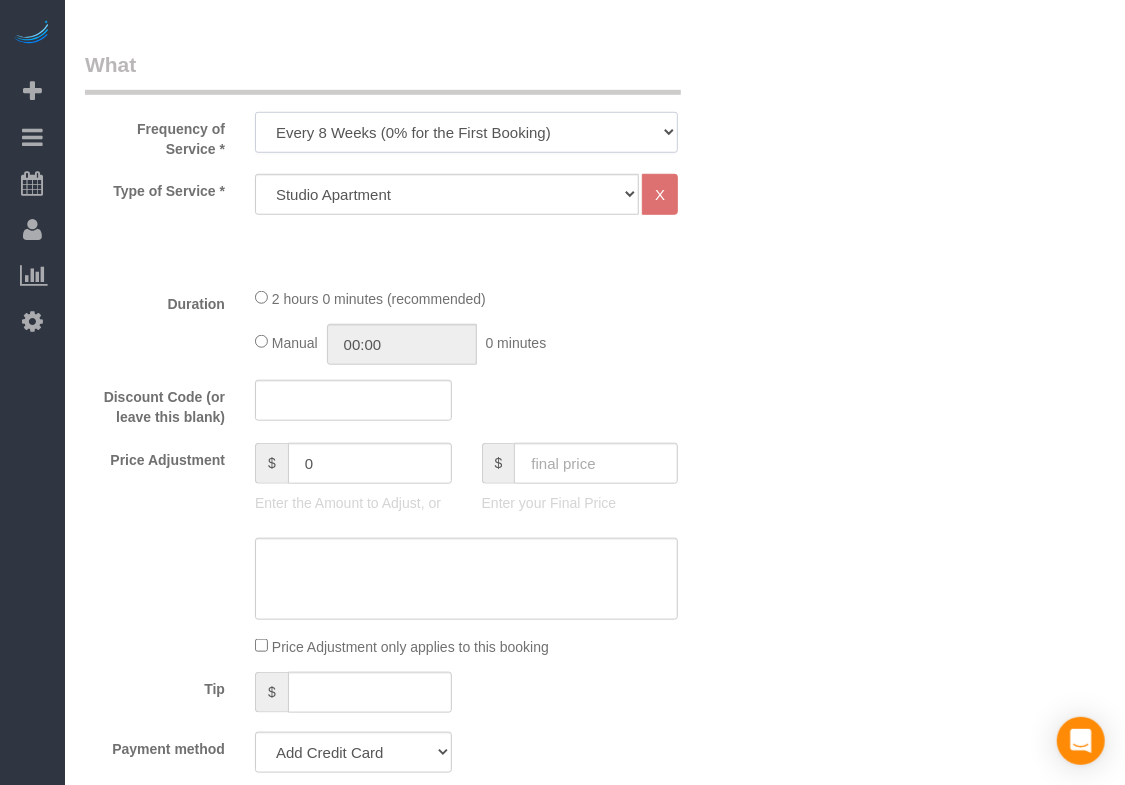 click on "Every 6 Weeks (0% for the First Booking) One Time Every 8 Weeks (0% for the First Booking) Every 4 Weeks - 10.00% (0% for the First Booking) Every 3 Weeks - 12.00% (0% for the First Booking) Every 2 Weeks - 15.00% (0% for the First Booking) Weekly - 20.00% (0% for the First Booking)" at bounding box center [466, 132] 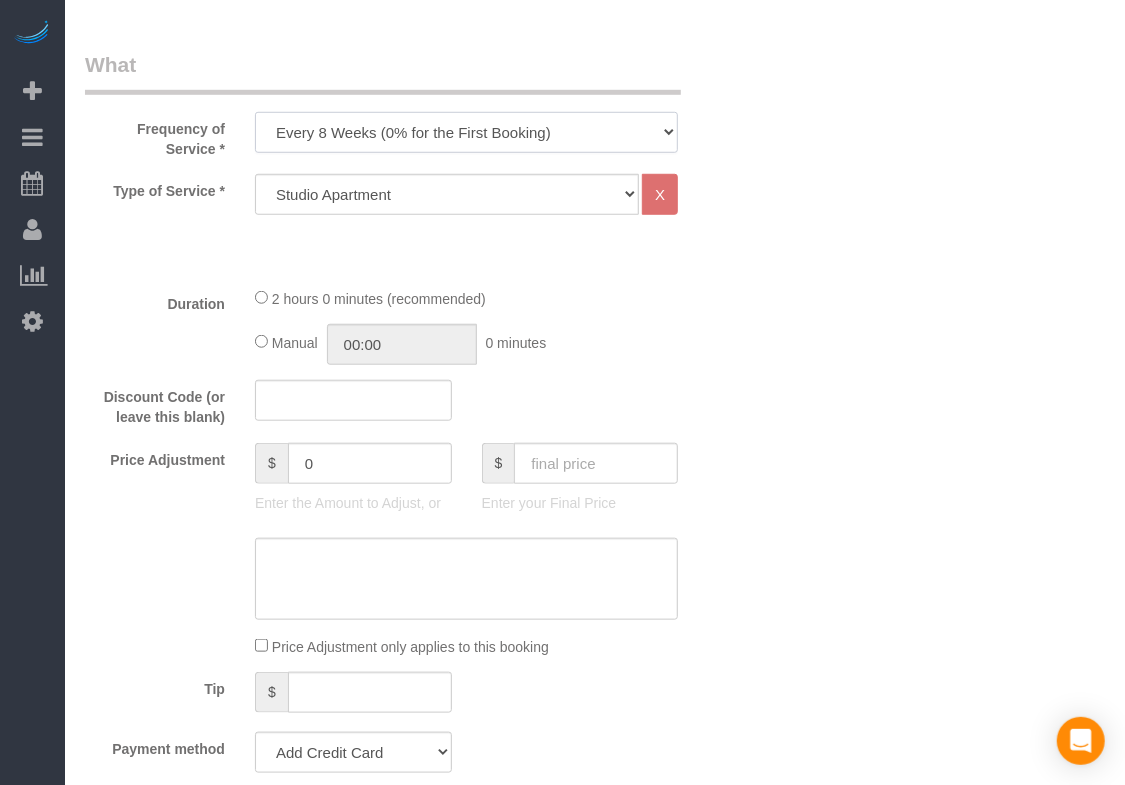 select on "object:13952" 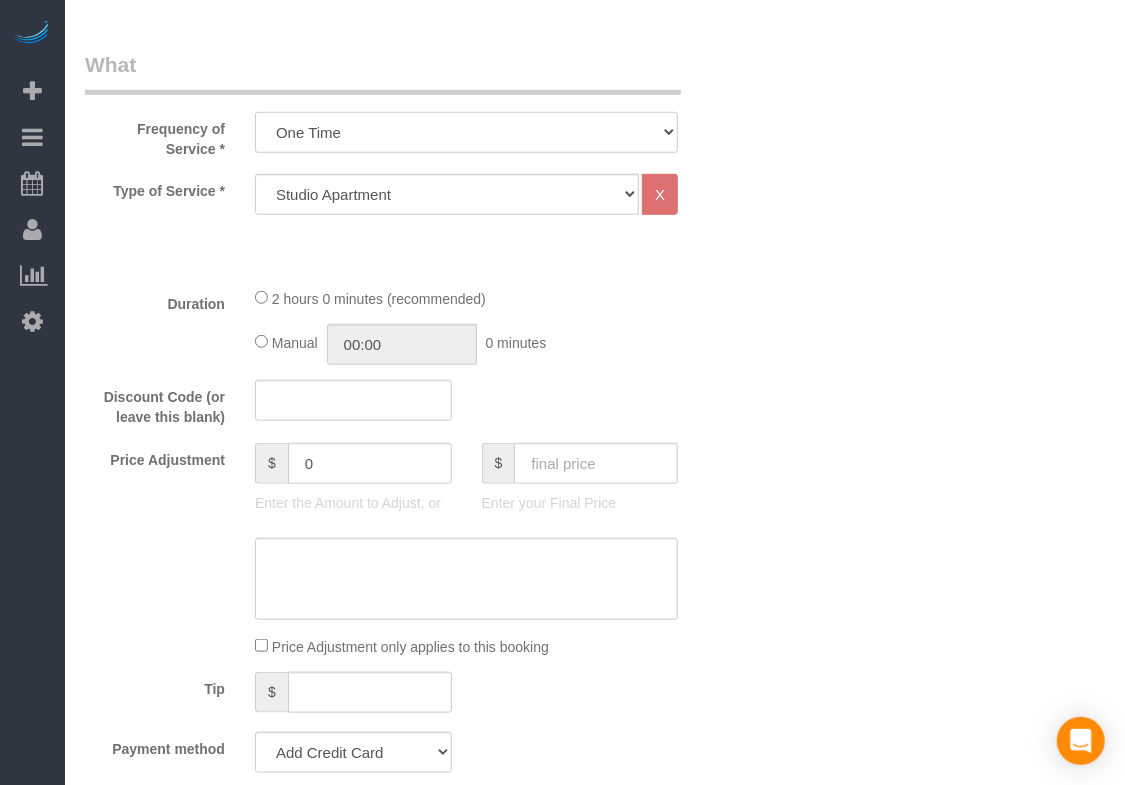 click on "Every 6 Weeks (0% for the First Booking) One Time Every 8 Weeks (0% for the First Booking) Every 4 Weeks - 10.00% (0% for the First Booking) Every 3 Weeks - 12.00% (0% for the First Booking) Every 2 Weeks - 15.00% (0% for the First Booking) Weekly - 20.00% (0% for the First Booking)" at bounding box center (466, 132) 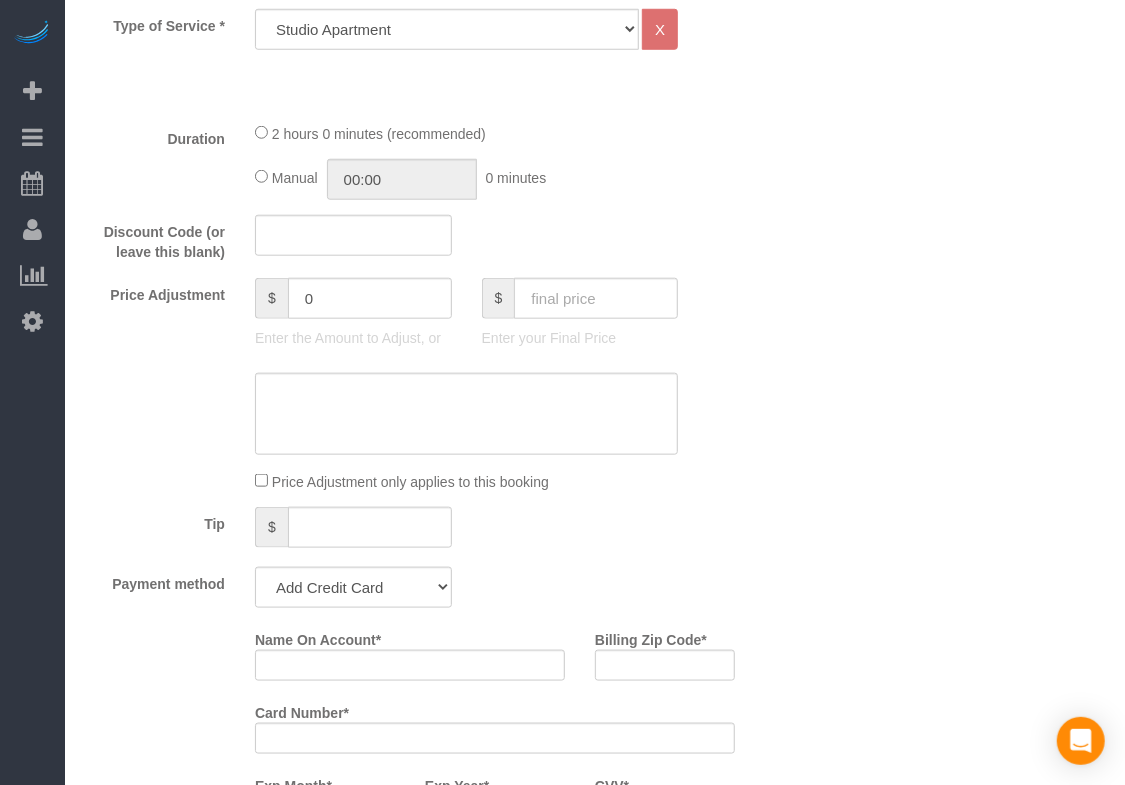 scroll, scrollTop: 760, scrollLeft: 0, axis: vertical 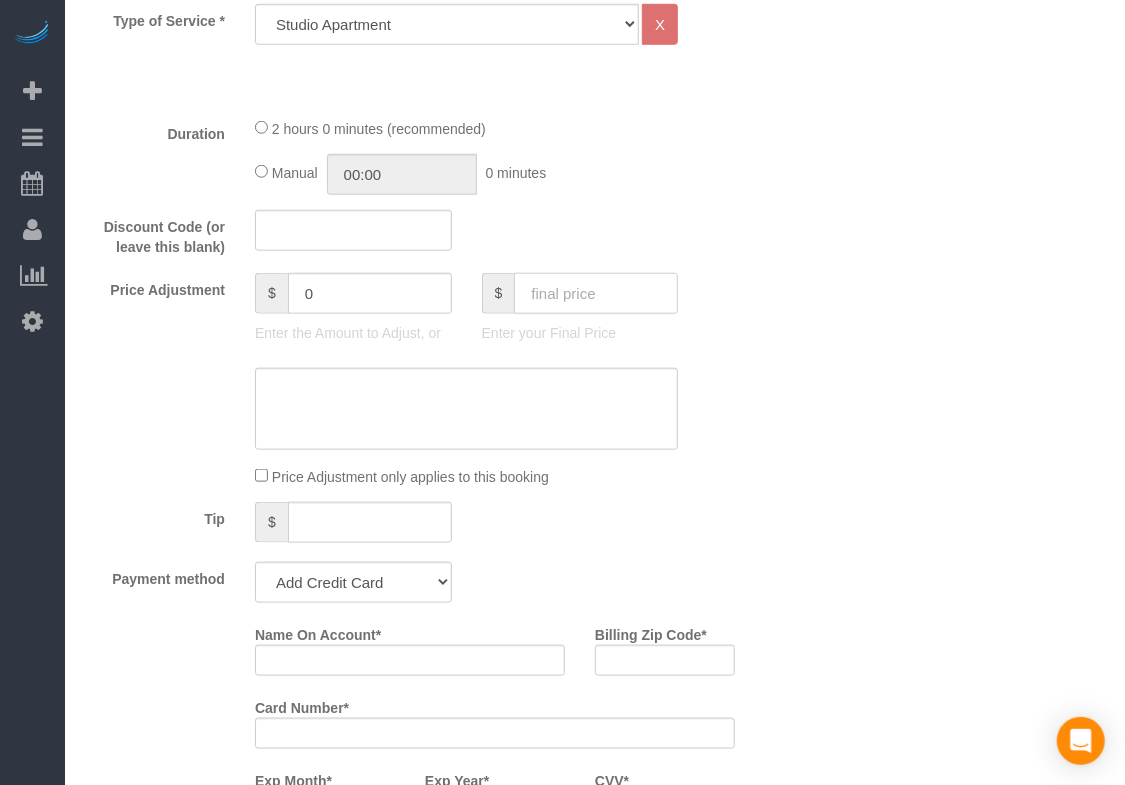 click 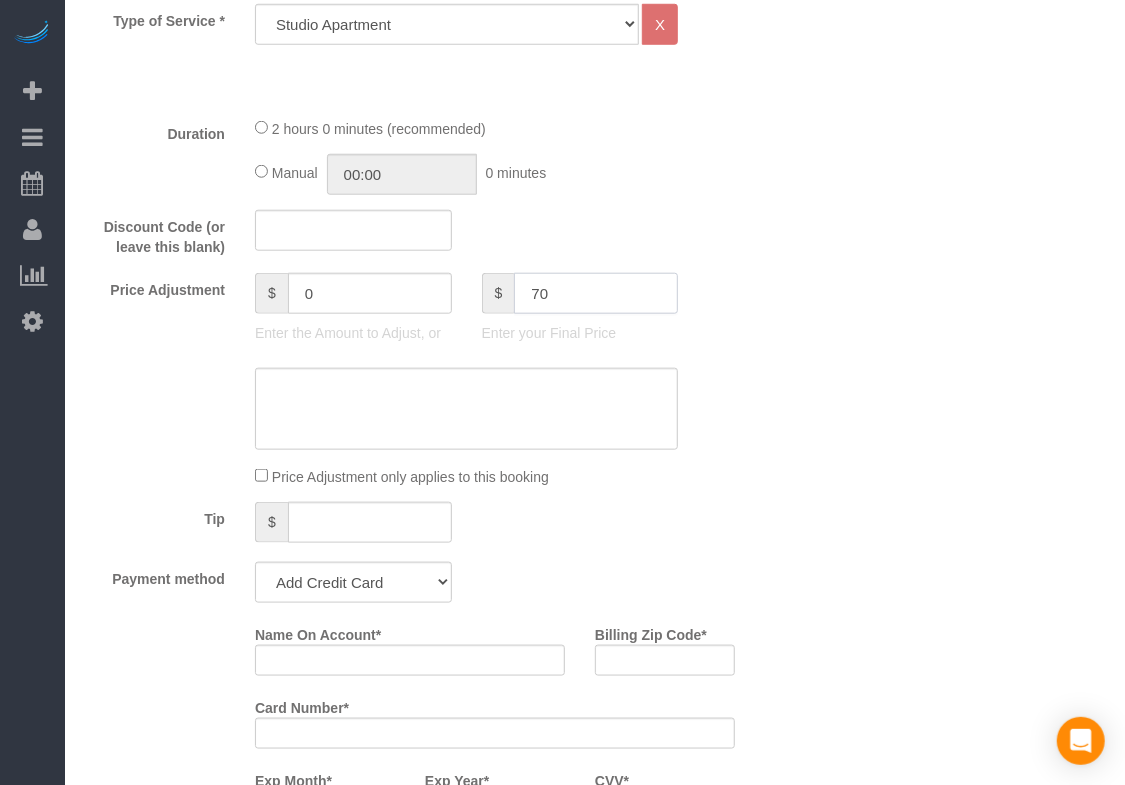 type on "70" 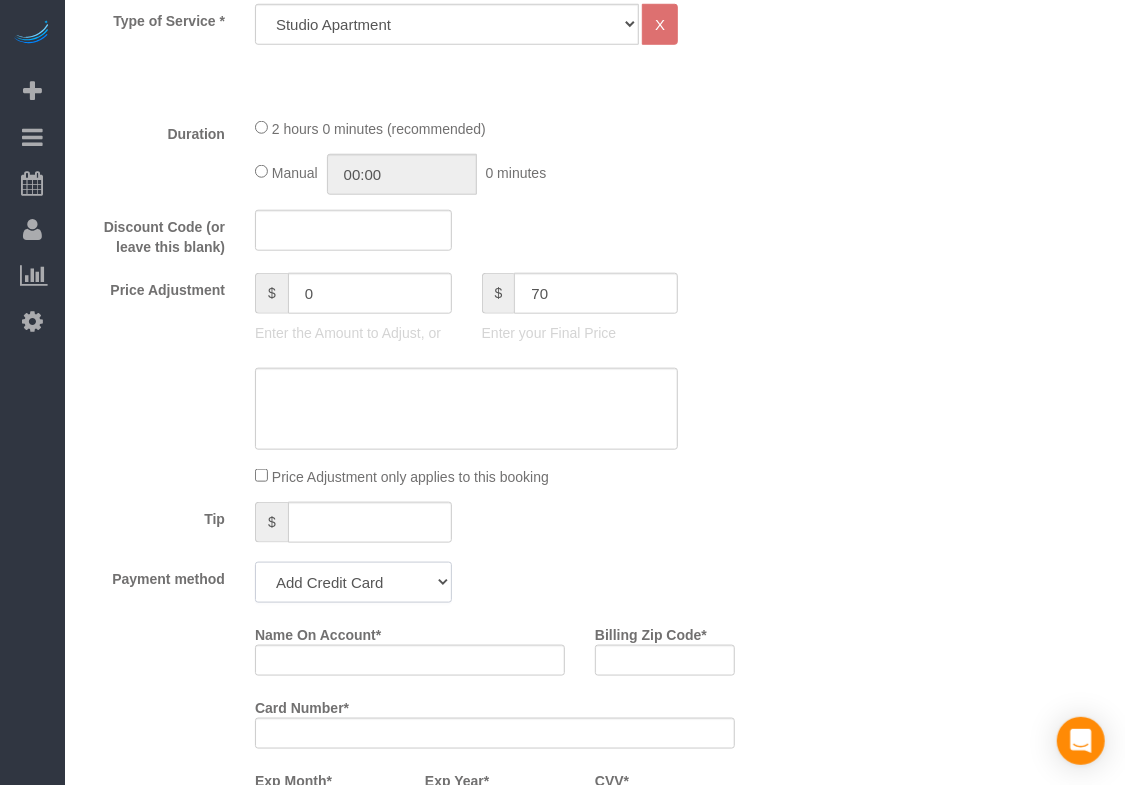 type on "-30" 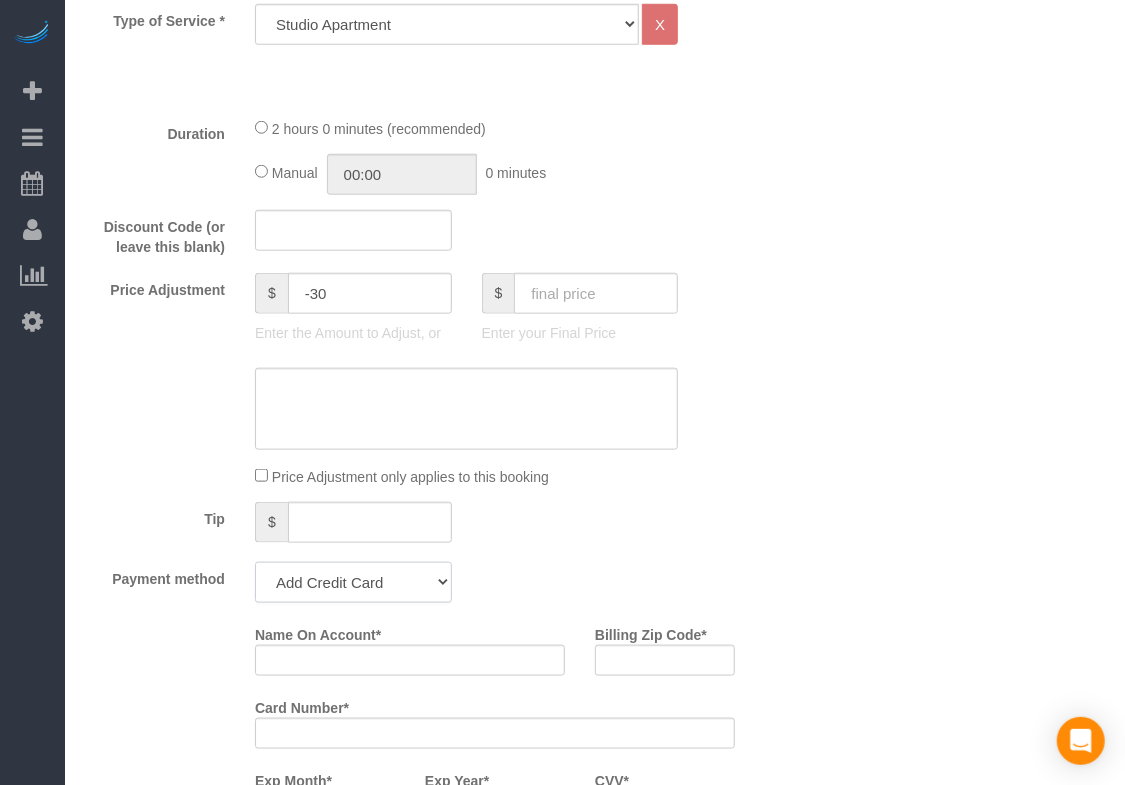 click on "Add Credit Card Cash Check Paypal" 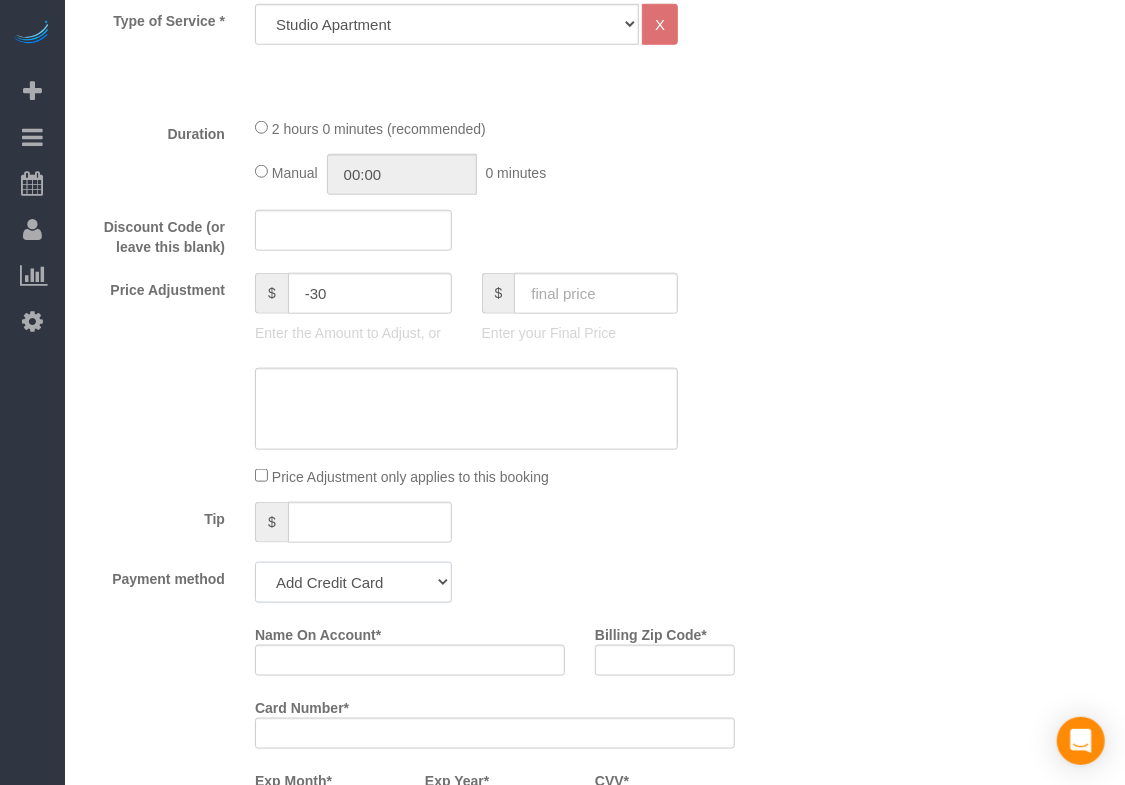 select on "string:check" 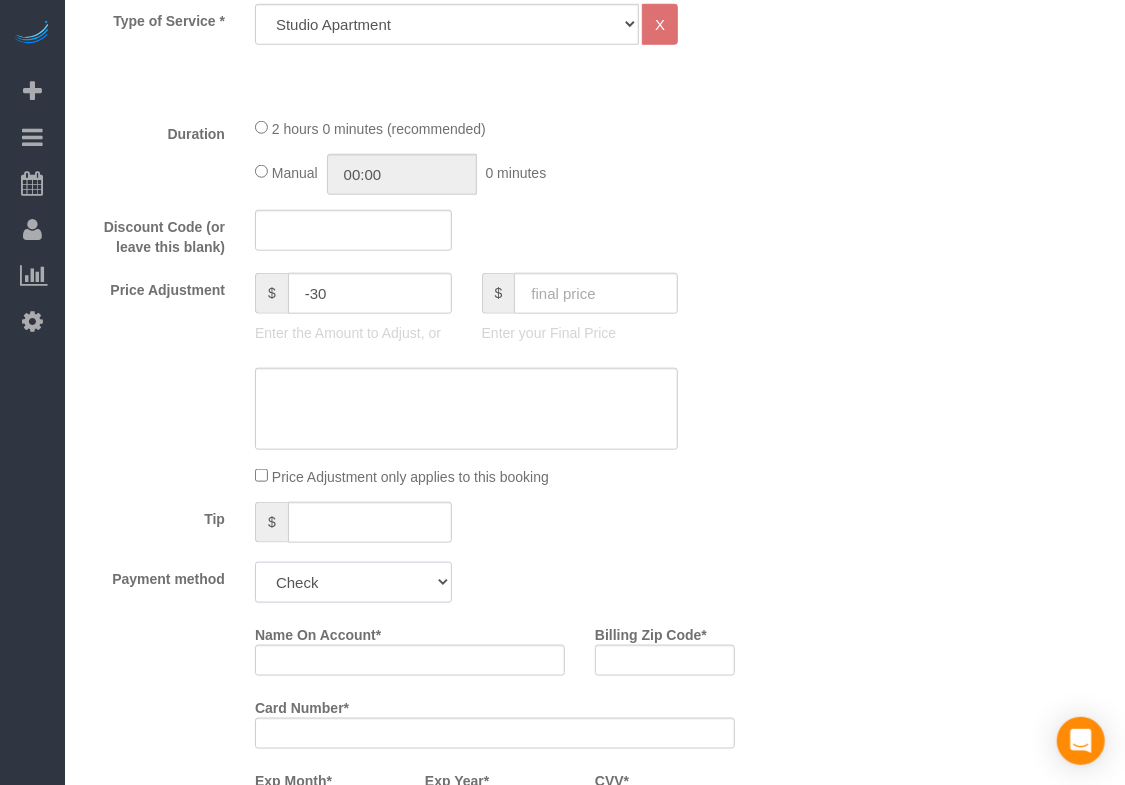 click on "Add Credit Card Cash Check Paypal" 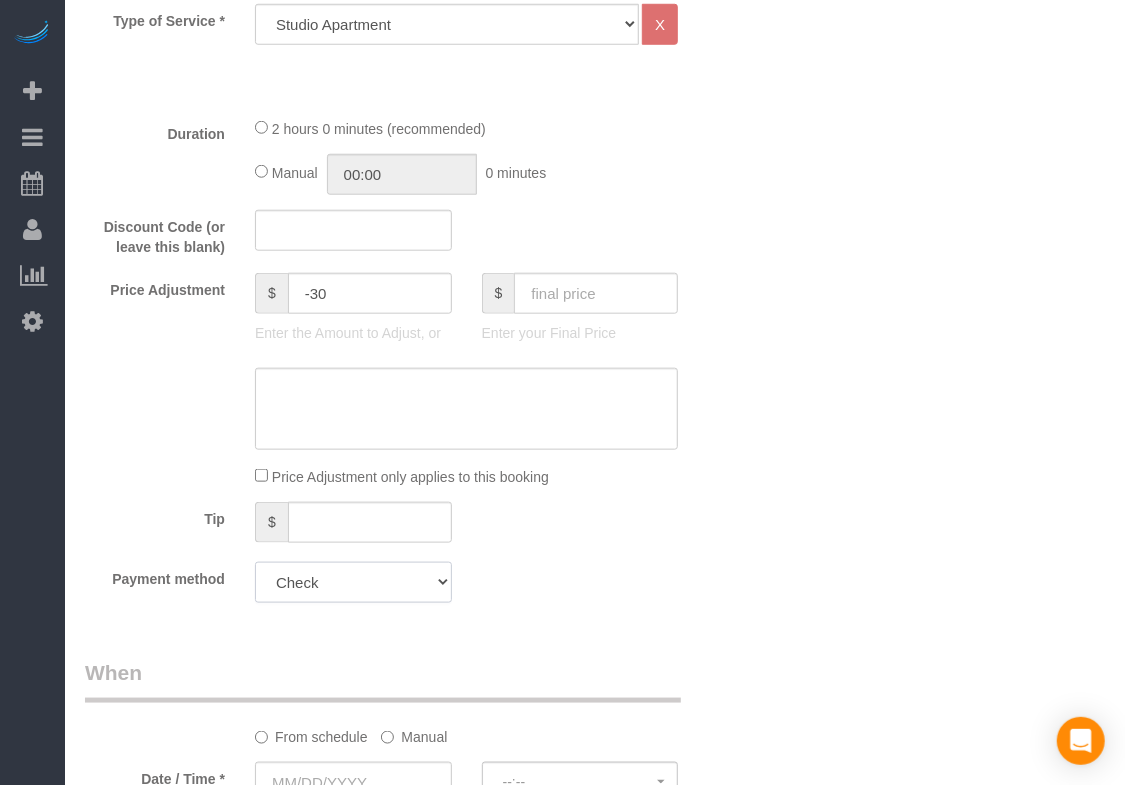 scroll, scrollTop: 1133, scrollLeft: 0, axis: vertical 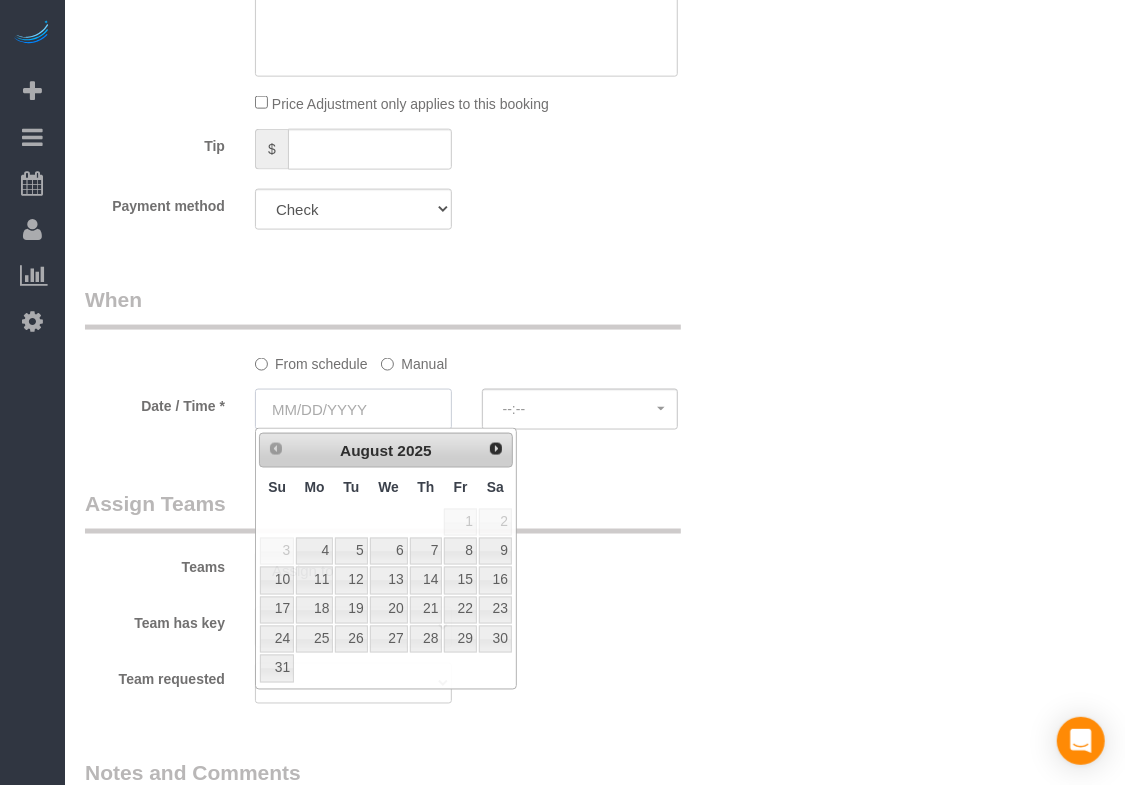 click at bounding box center [353, 409] 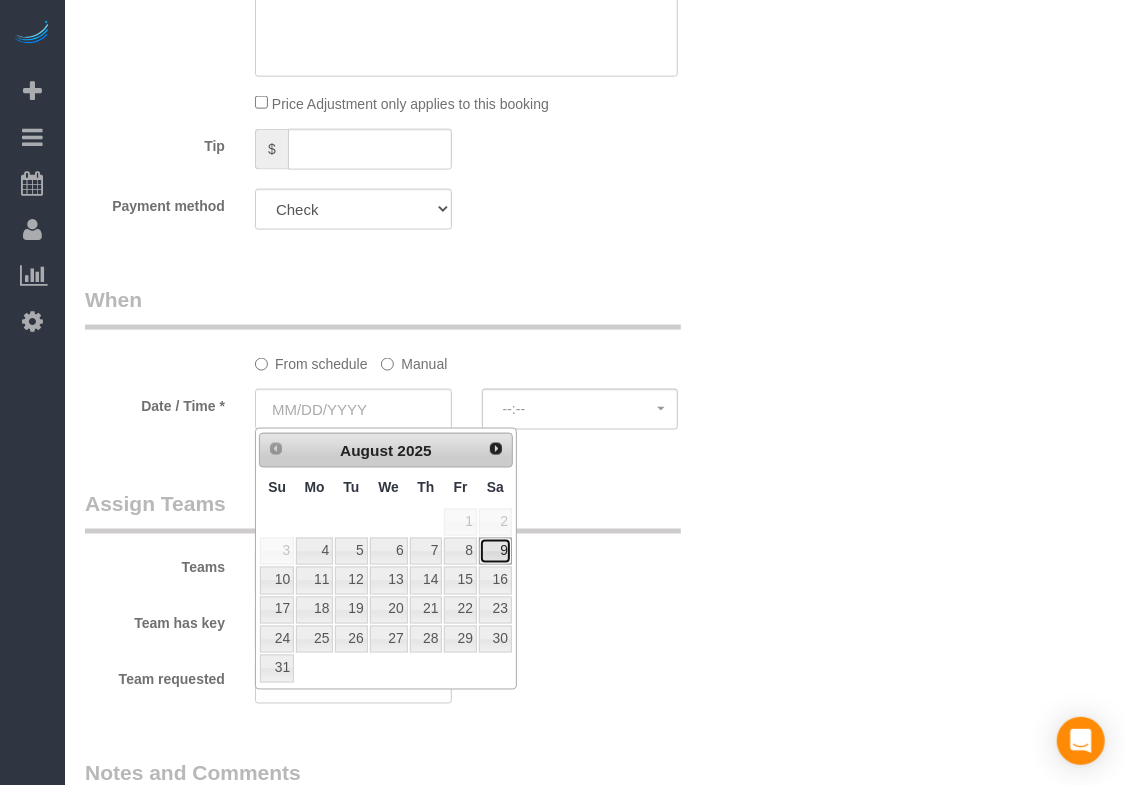 click on "9" at bounding box center [495, 551] 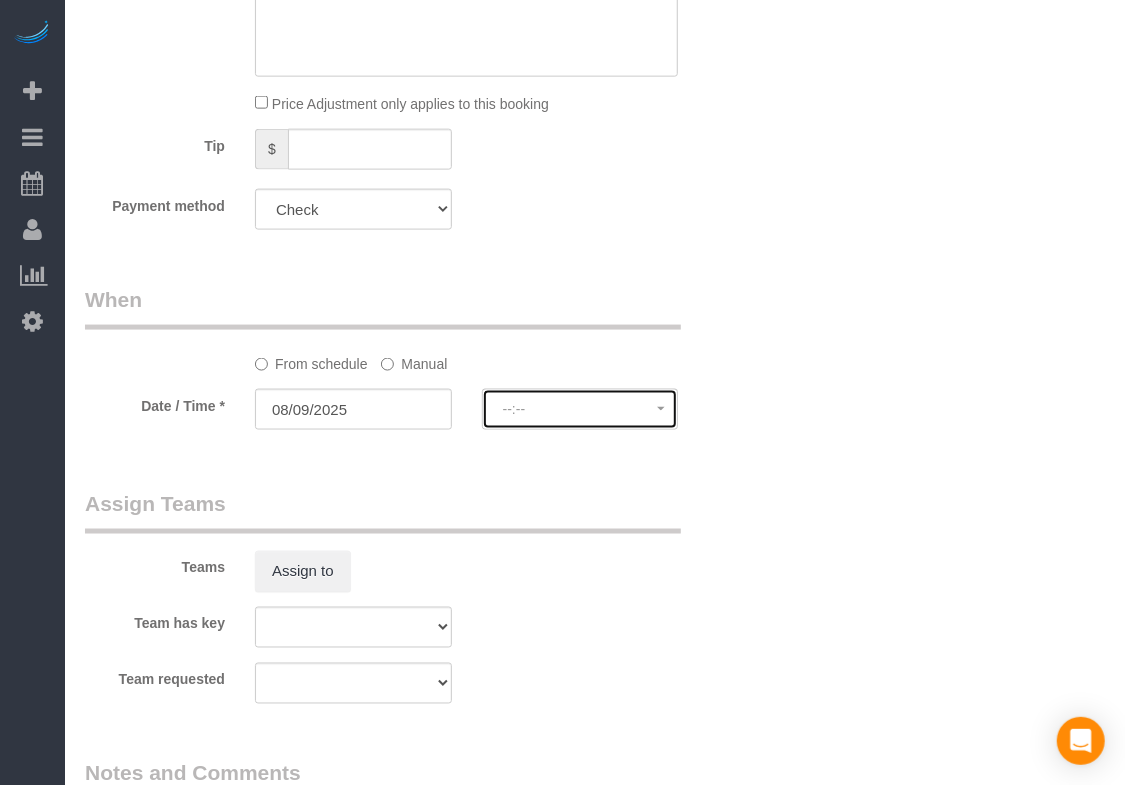 click on "--:--" 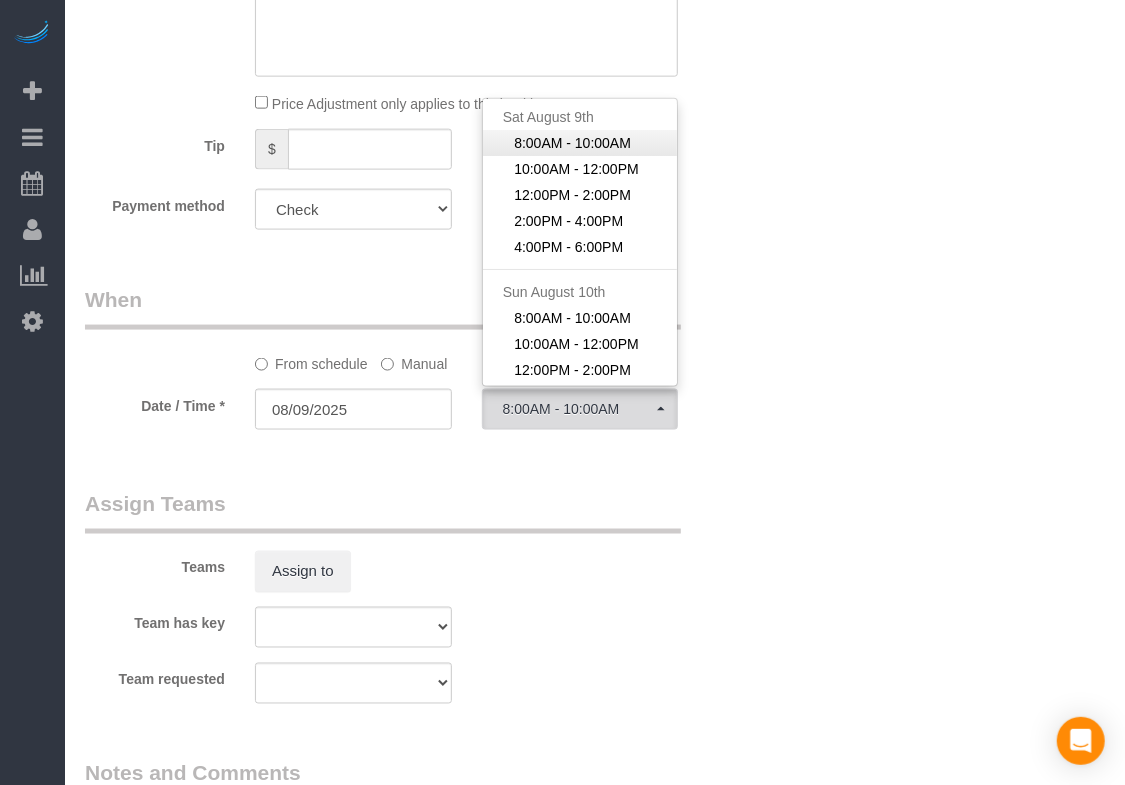 click on "8:00AM - 10:00AM" 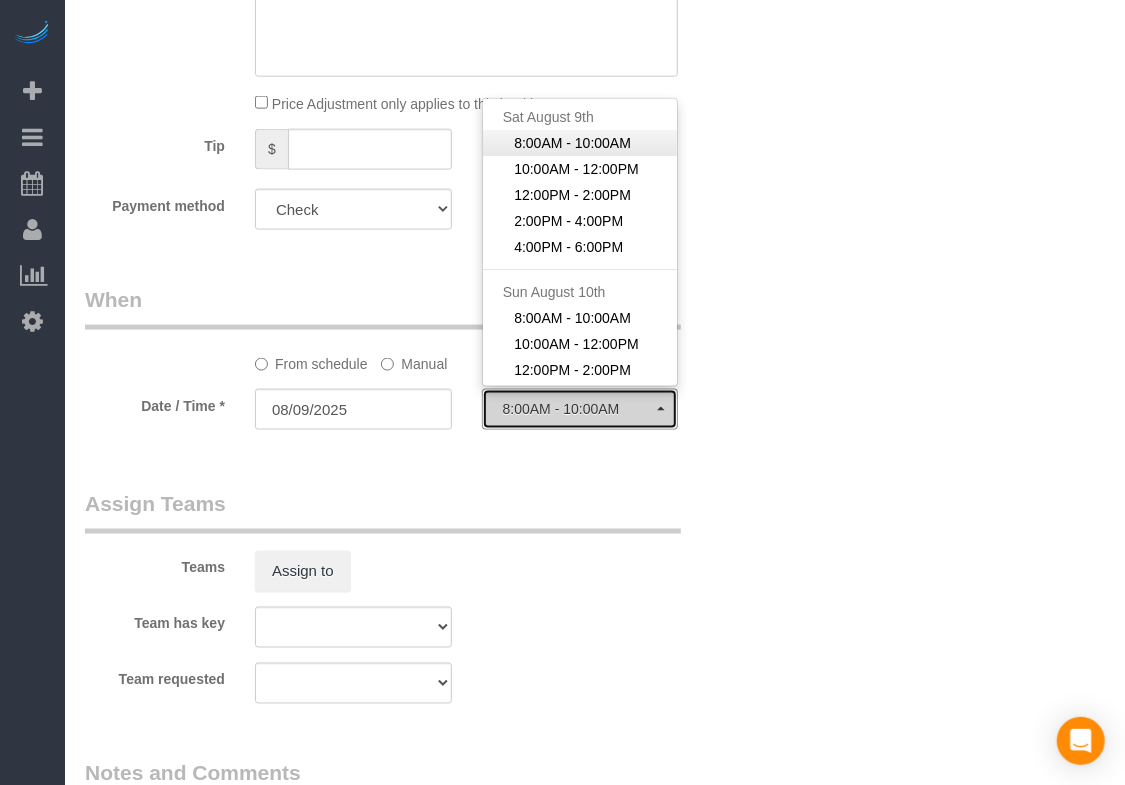 select on "spot143" 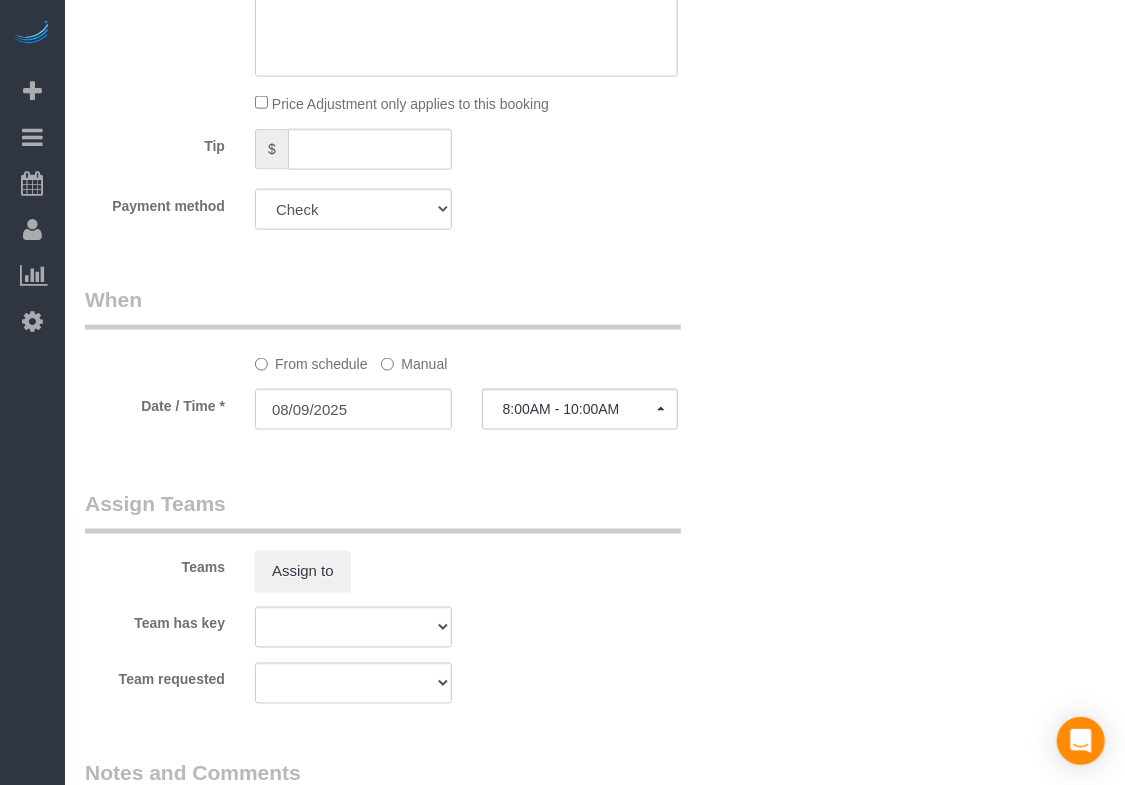 click on "Manual" 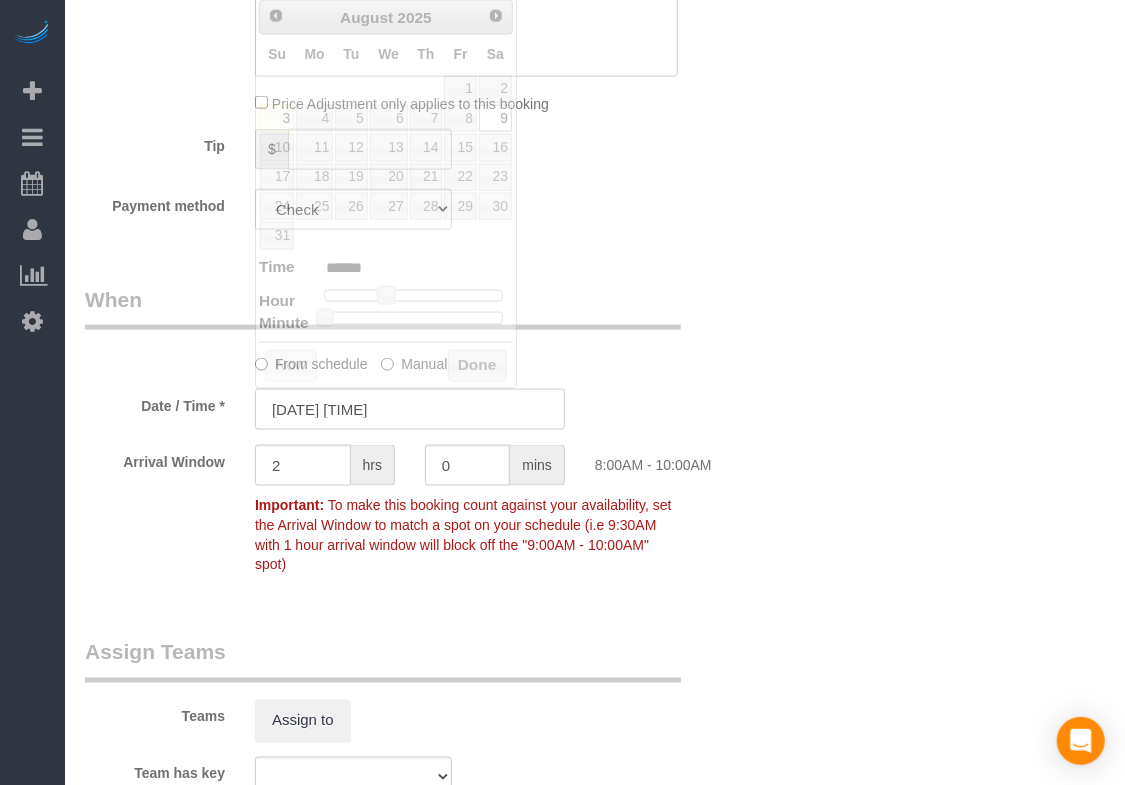 click on "[DATE] [TIME]" at bounding box center (410, 409) 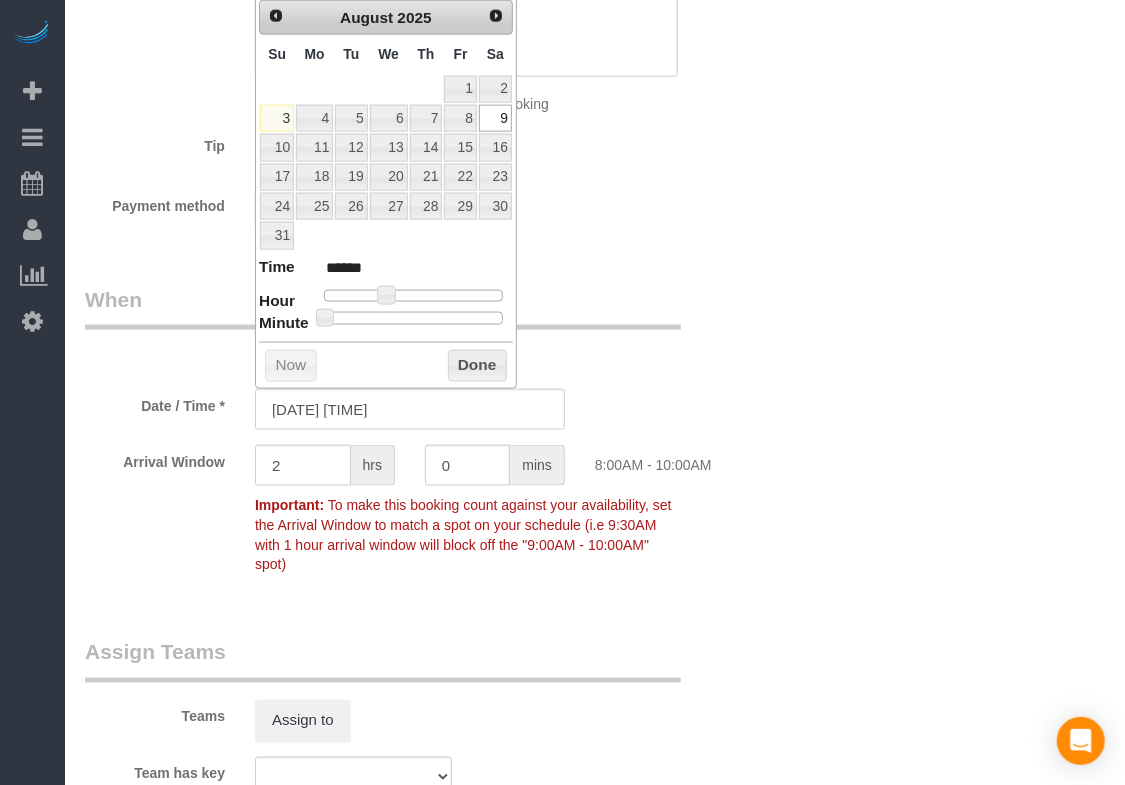click on "Time ****** Hour Minute Second Millisecond Microsecond Time Zone ***** ***** ***** ***** ***** ***** ***** ***** ***** ***** ***** ***** ***** ***** ***** ***** ***** ***** ***** ***** ***** ***** ***** ***** ***** ***** ***** ***** ***** ***** ***** ***** ***** ***** ***** ***** ***** ***** ***** *****" at bounding box center (386, 290) 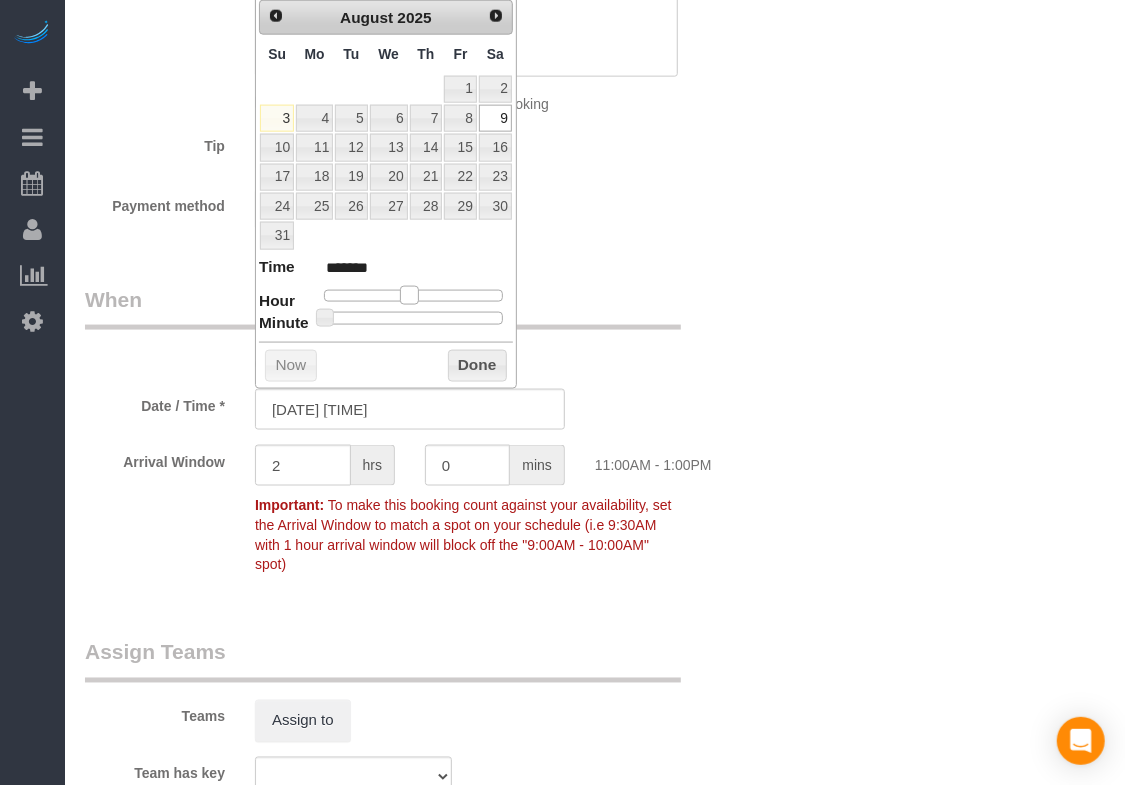 click at bounding box center (413, 296) 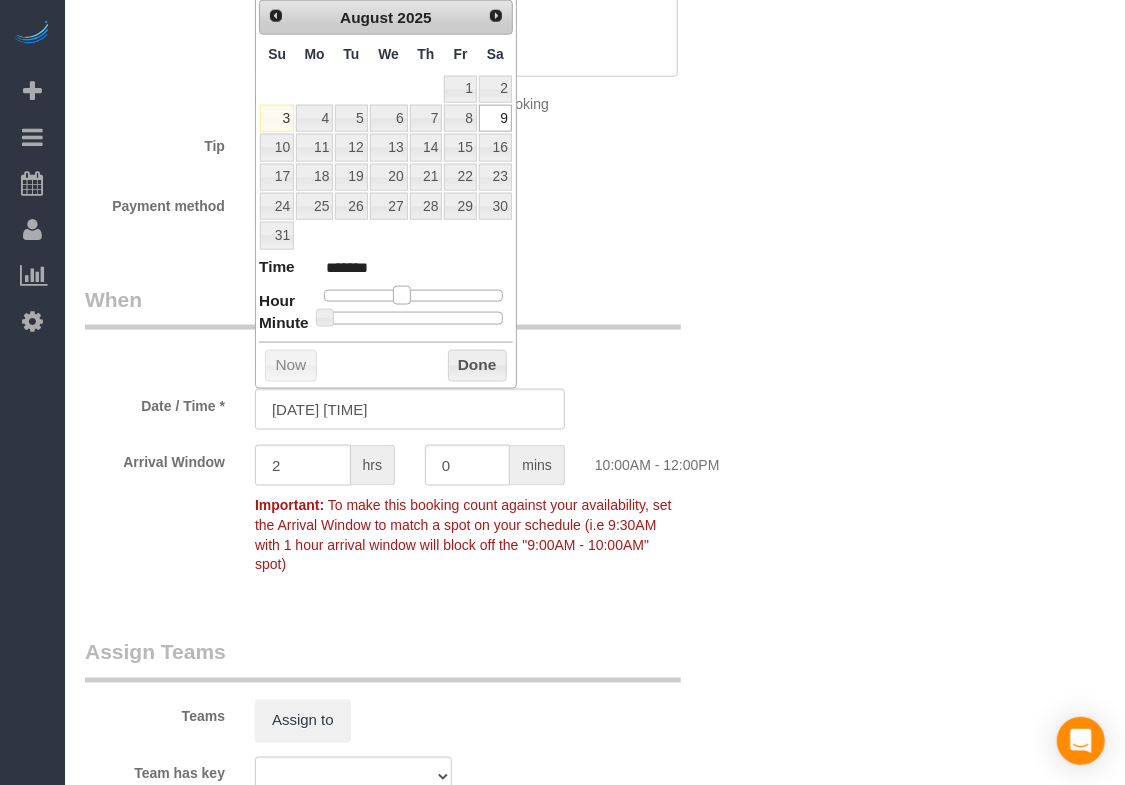 click at bounding box center [402, 295] 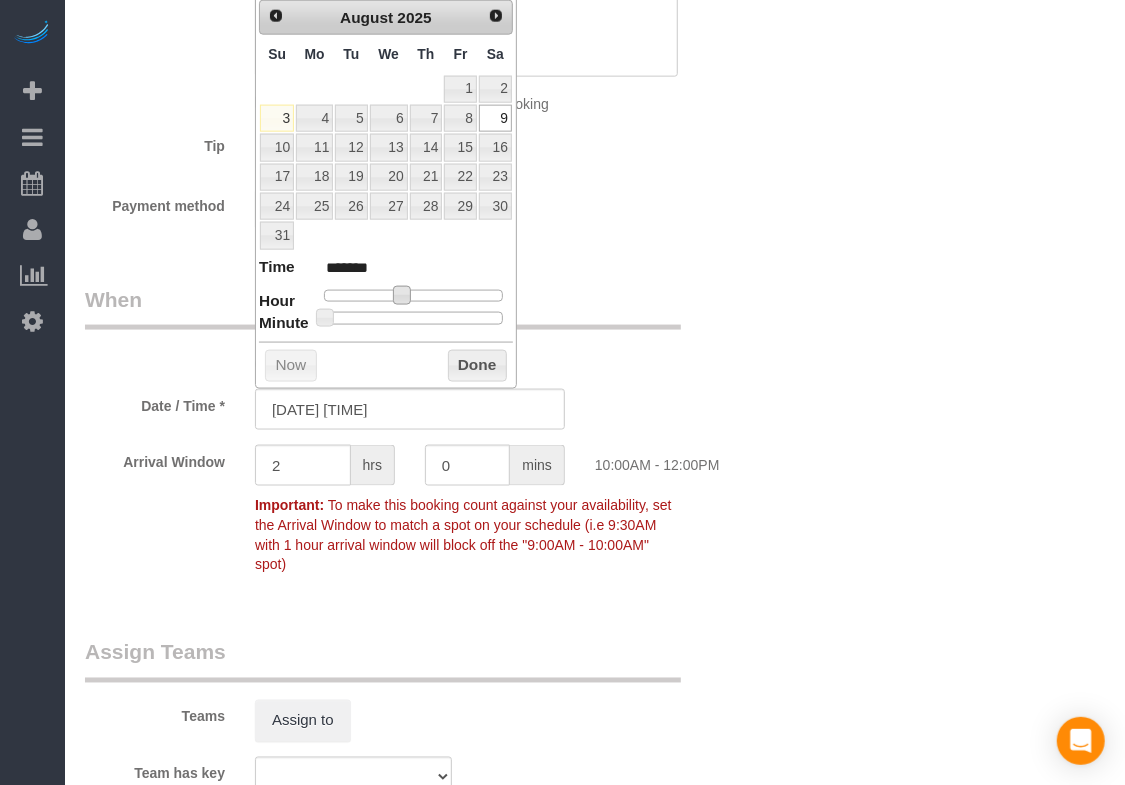 type on "[DATE] [TIME]" 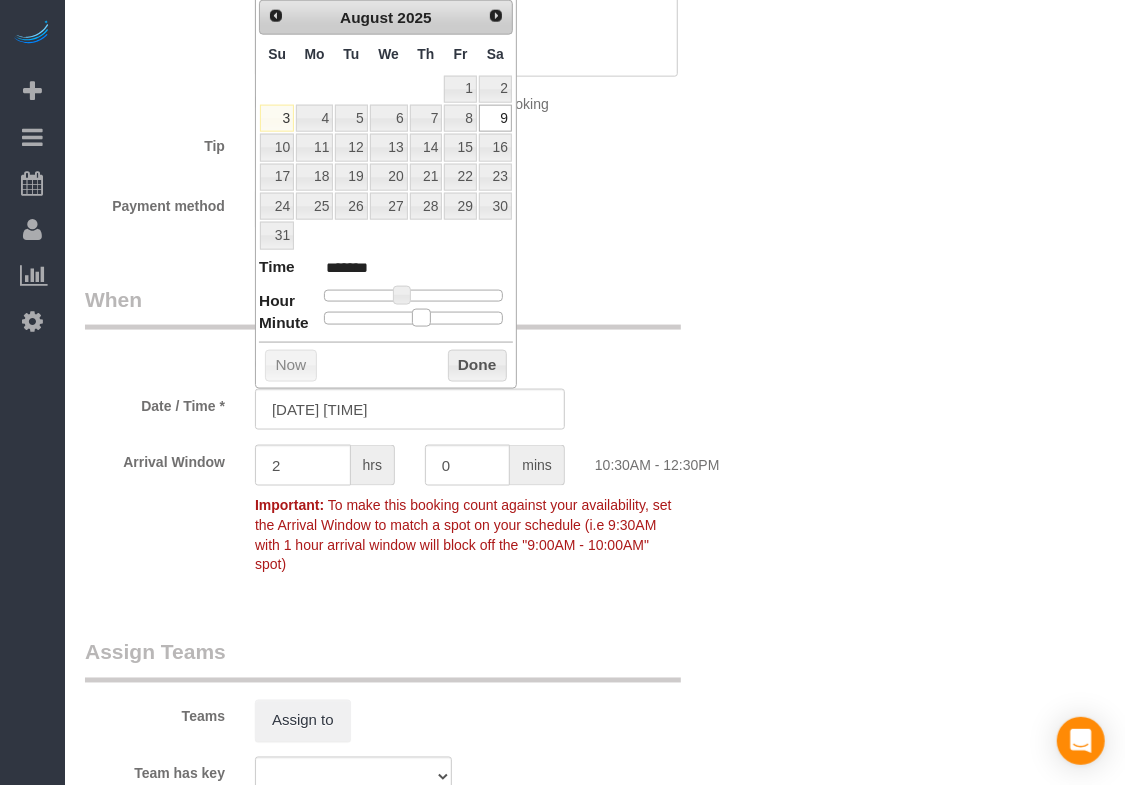 click at bounding box center [413, 318] 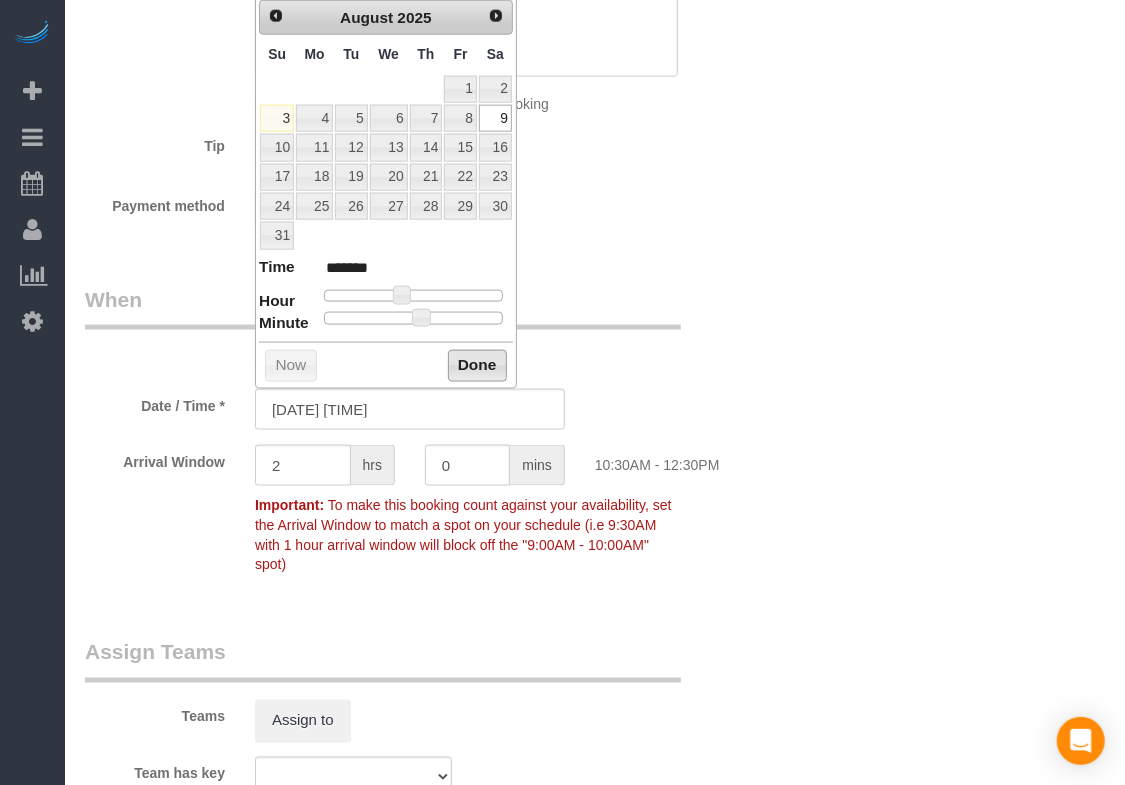 click on "Done" at bounding box center [477, 366] 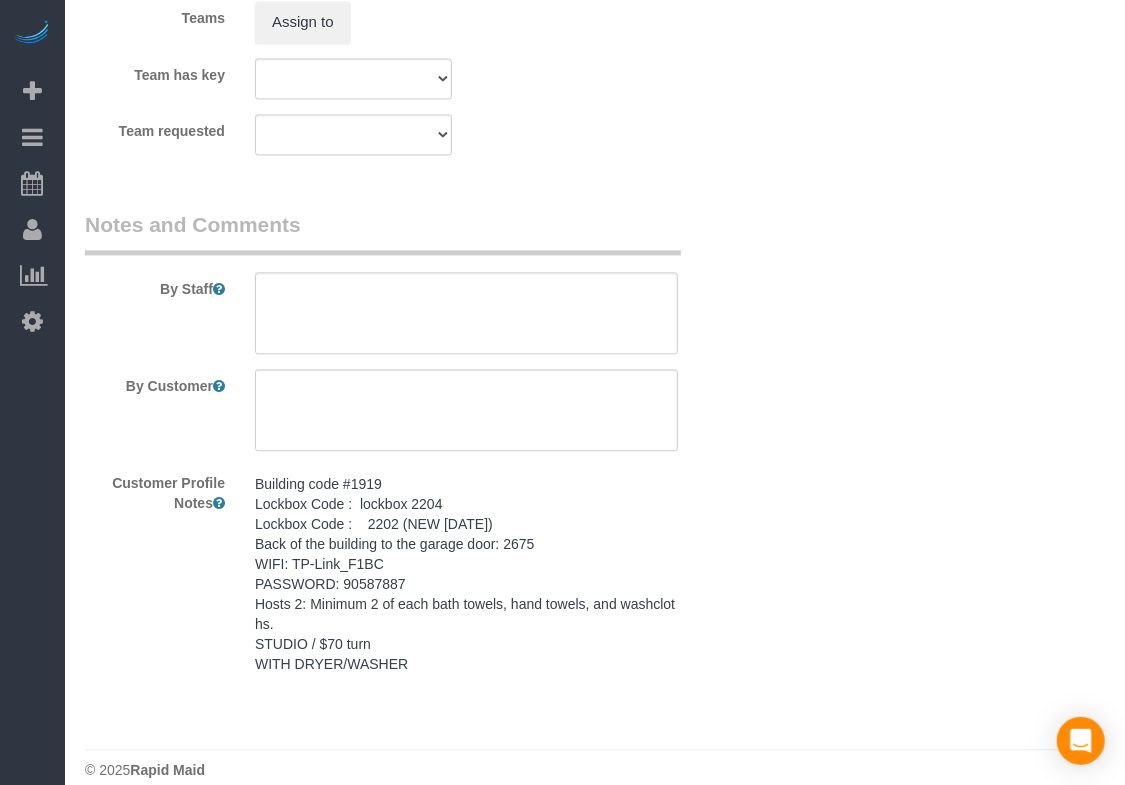scroll, scrollTop: 1840, scrollLeft: 0, axis: vertical 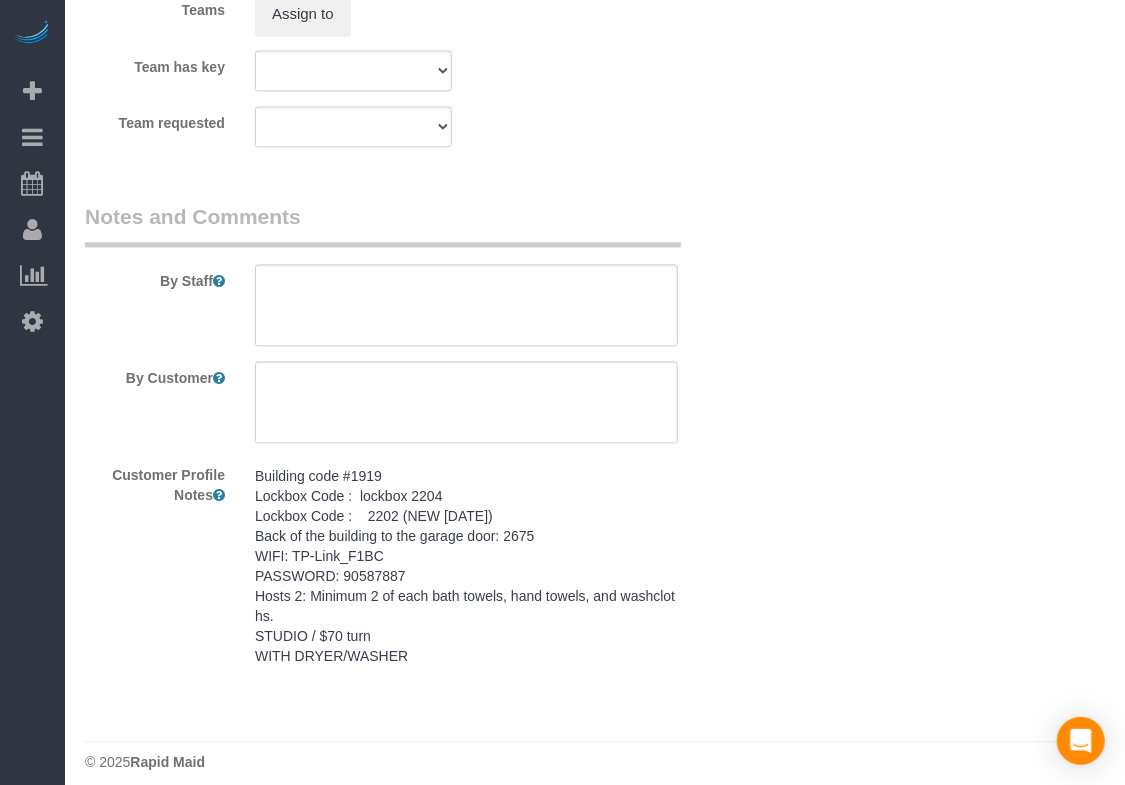 click on "Building code #1919
Lockbox Code :  lockbox 2204
Lockbox Code :    2202 (NEW [DATE])
Back of the building to the garage door: 2675
WIFI: TP-Link_F1BC
PASSWORD: 90587887
Hosts 2: Minimum 2 of each bath towels, hand towels, and washcloths.
STUDIO / $70 turn
WITH DRYER/WASHER" at bounding box center (466, 566) 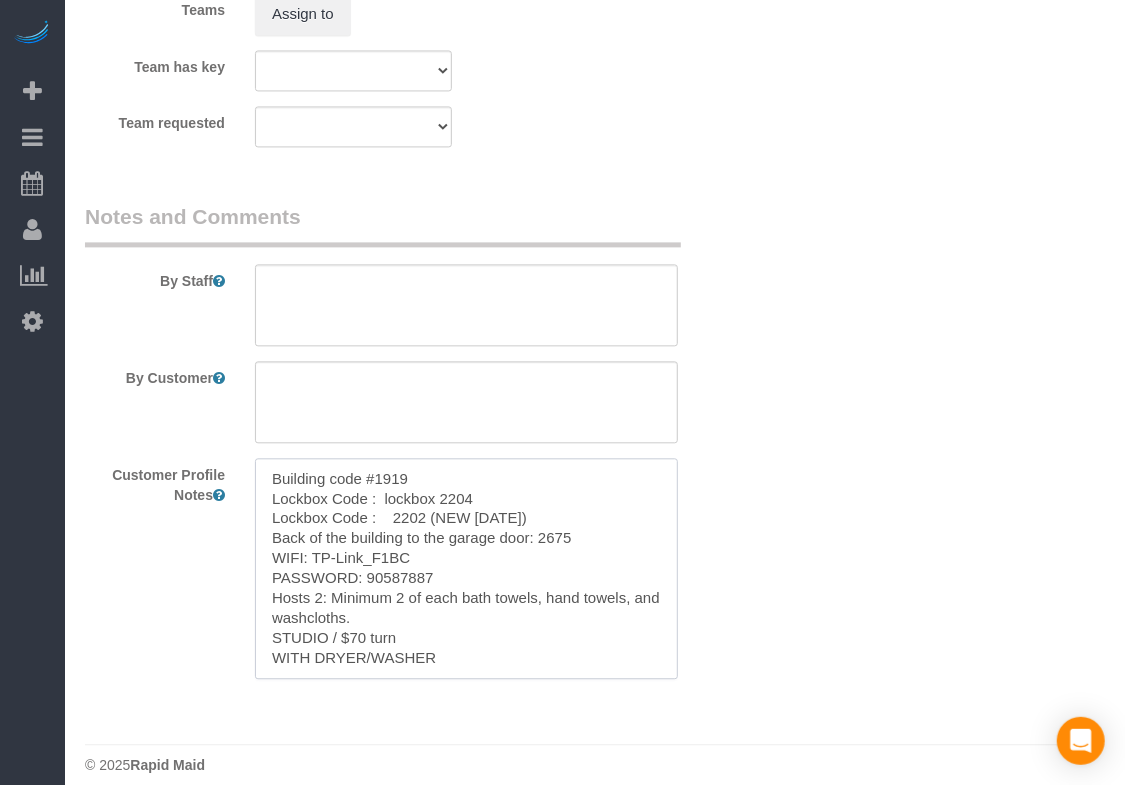 click on "Building code #1919
Lockbox Code :  lockbox 2204
Lockbox Code :    2202 (NEW [DATE])
Back of the building to the garage door: 2675
WIFI: TP-Link_F1BC
PASSWORD: 90587887
Hosts 2: Minimum 2 of each bath towels, hand towels, and washcloths.
STUDIO / $70 turn
WITH DRYER/WASHER" at bounding box center [466, 568] 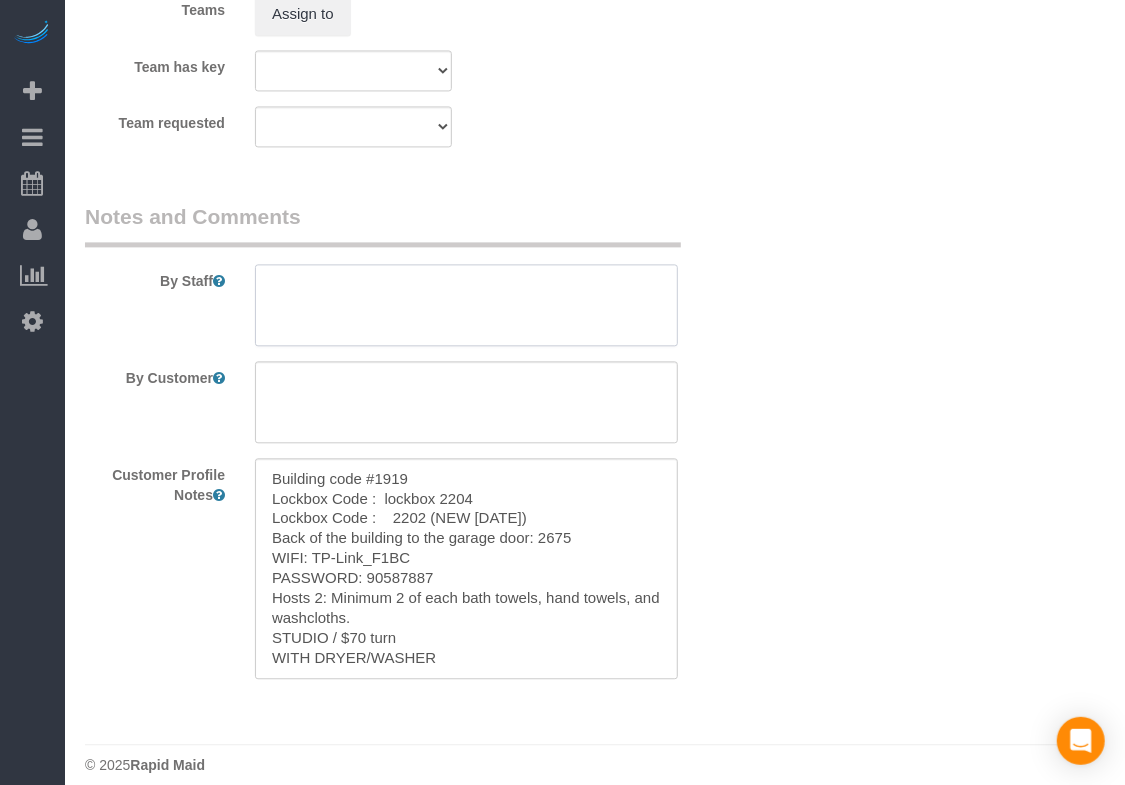 click at bounding box center (466, 305) 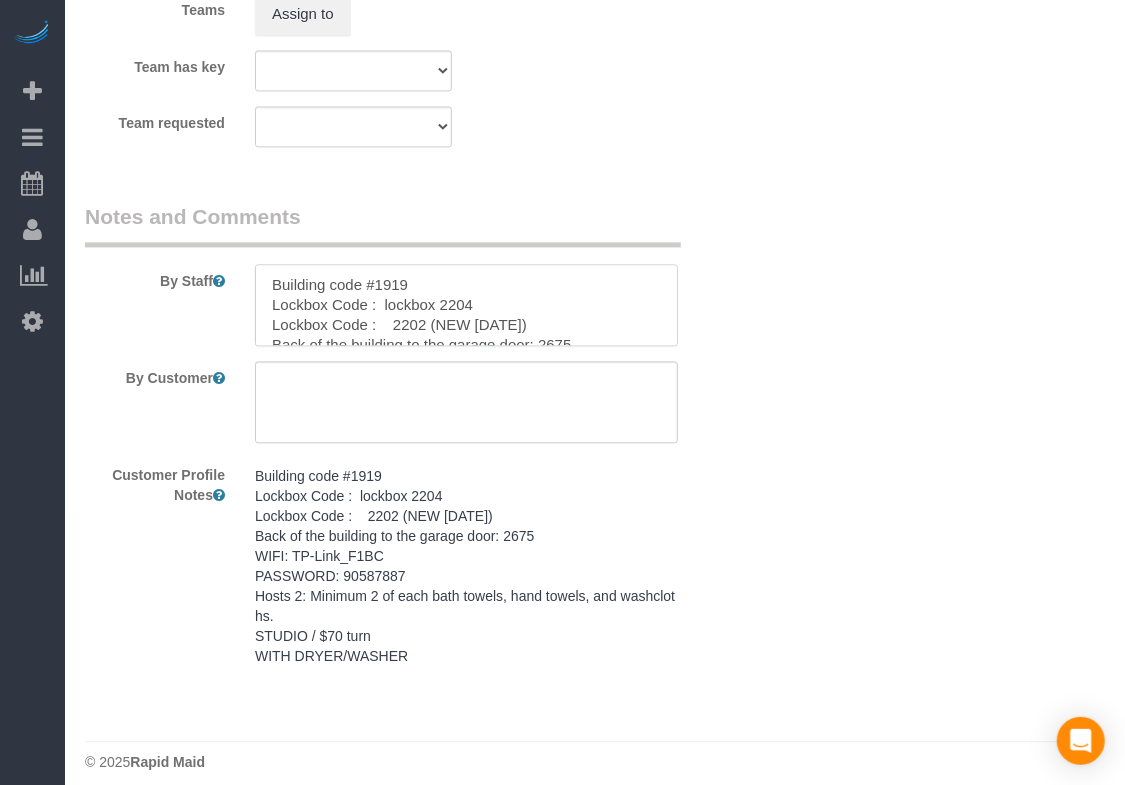 scroll, scrollTop: 128, scrollLeft: 0, axis: vertical 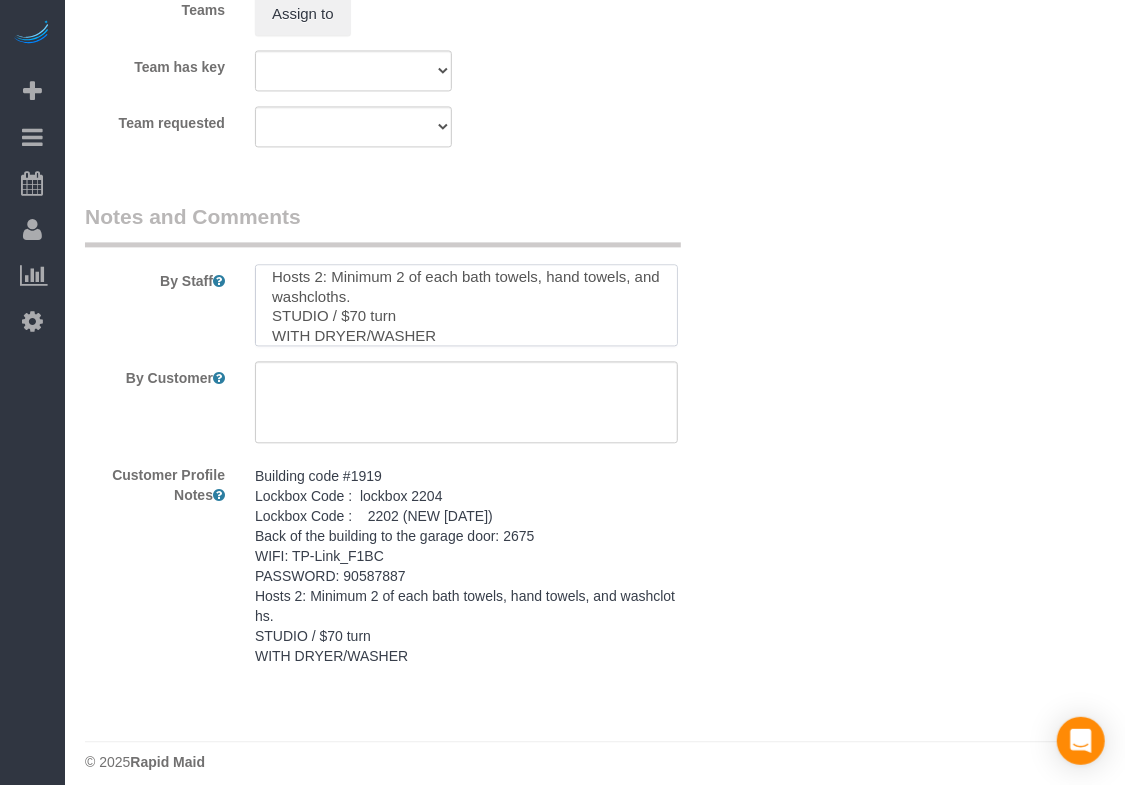 type on "Building code #1919
Lockbox Code :  lockbox 2204
Lockbox Code :    2202 (NEW [DATE])
Back of the building to the garage door: 2675
WIFI: TP-Link_F1BC
PASSWORD: 90587887
Hosts 2: Minimum 2 of each bath towels, hand towels, and washcloths.
STUDIO / $70 turn
WITH DRYER/WASHER" 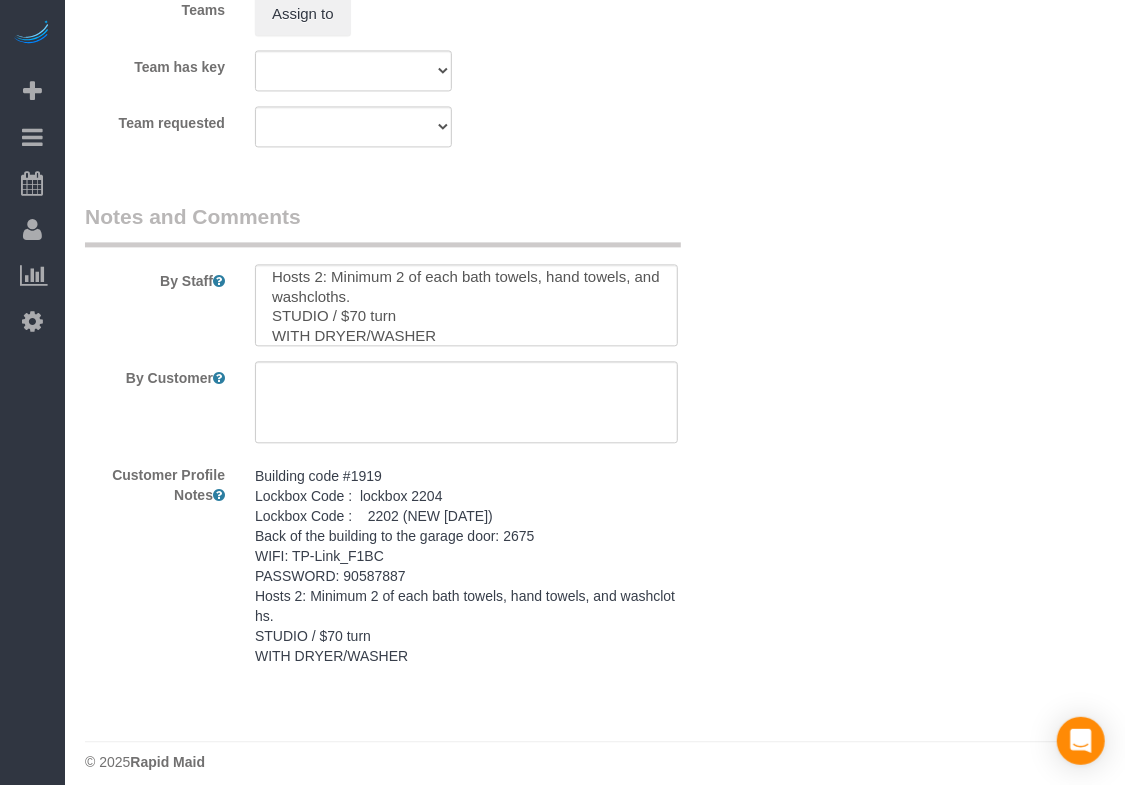 click on "Who
Email*
archway54@[REDACTED].com
Name *
Argonne
204
Where
Address*
Grand Avenue 1729, Argonne 204
Des Moines
AK
AL
AR
AZ
CA
CO
CT
DC
DE
FL
GA
HI
IA
ID
IL
IN
KS
KY
LA
MA
MD
ME
MI
MN
MO
MS
MT
NC
ND
NE" at bounding box center (595, -523) 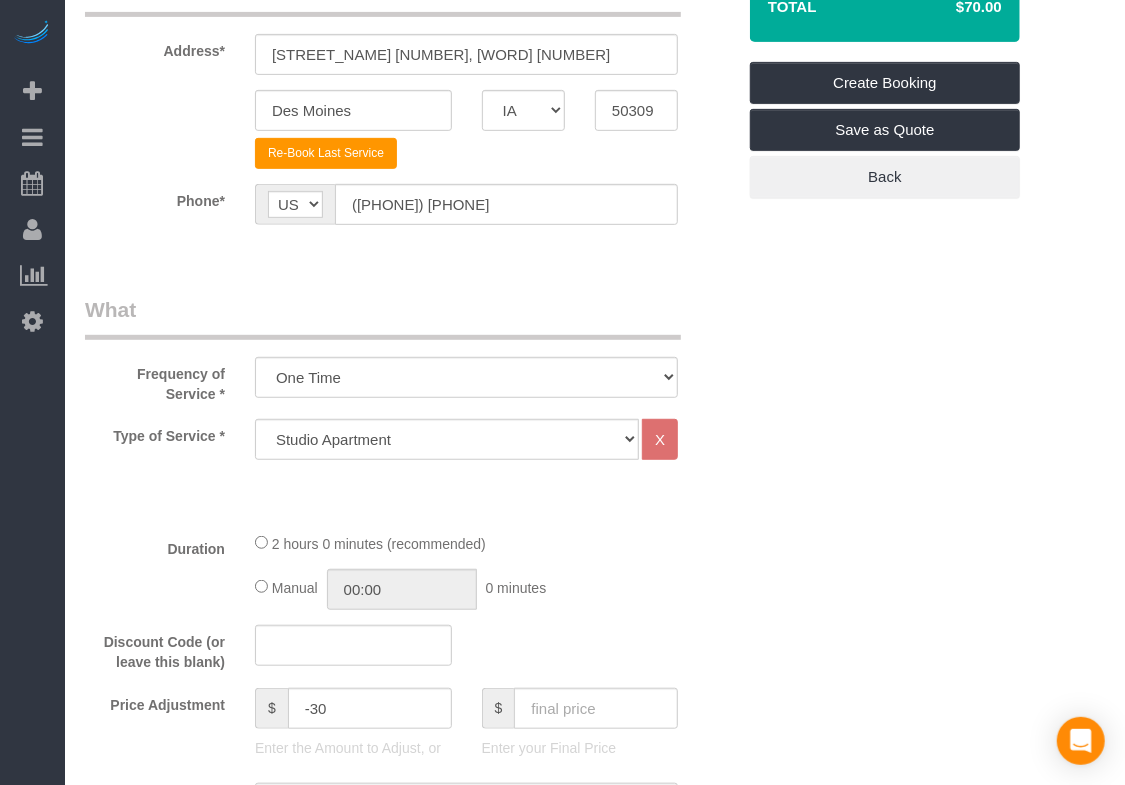 scroll, scrollTop: 0, scrollLeft: 0, axis: both 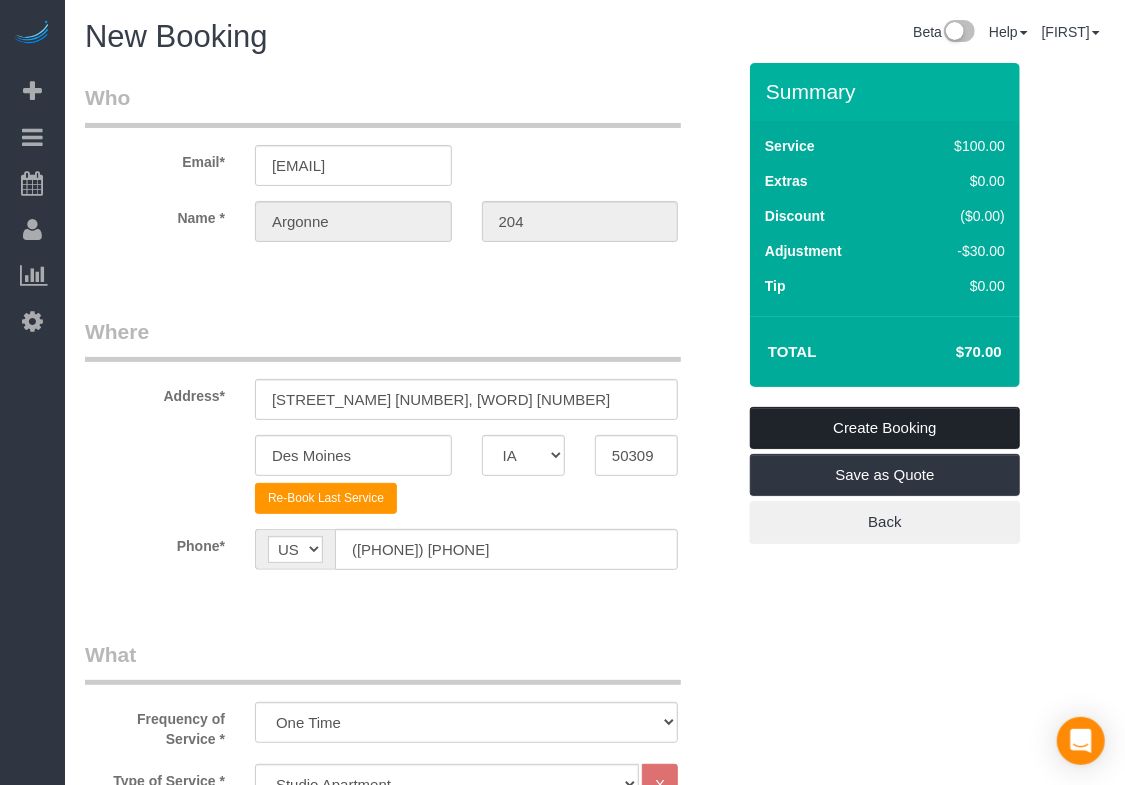 click on "Create Booking" at bounding box center [885, 428] 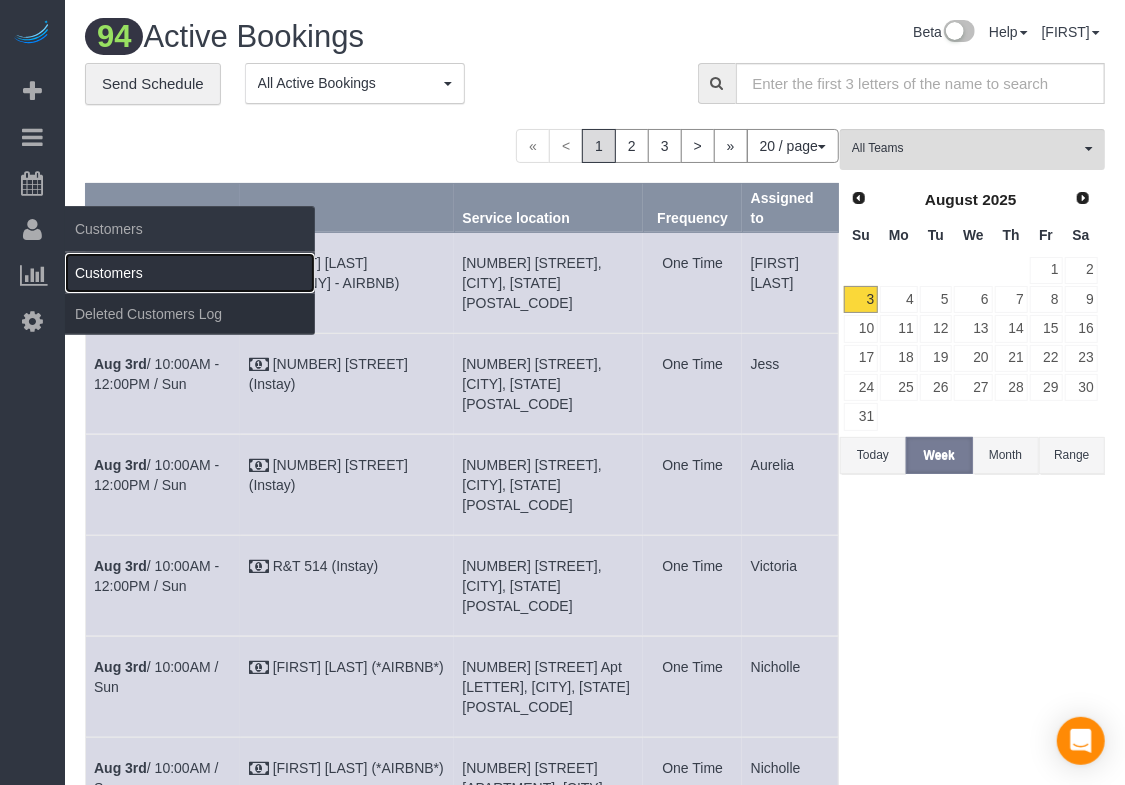 click on "Customers" at bounding box center (190, 273) 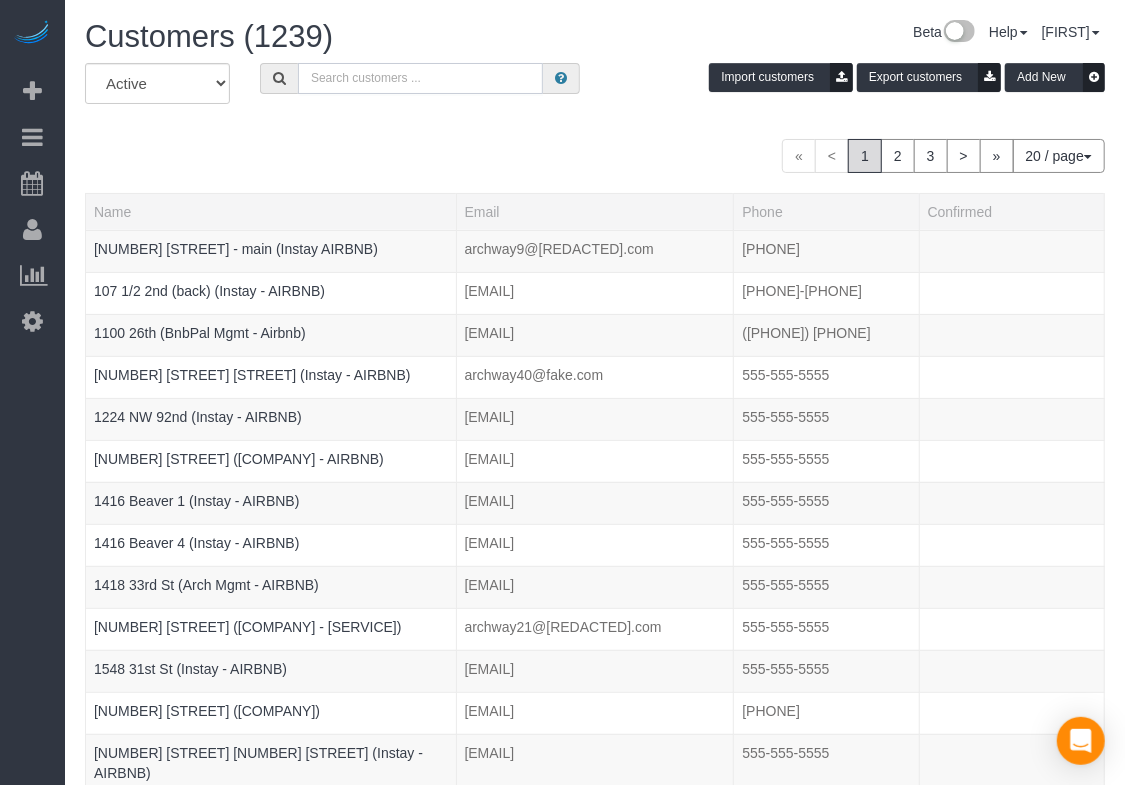 click at bounding box center (420, 78) 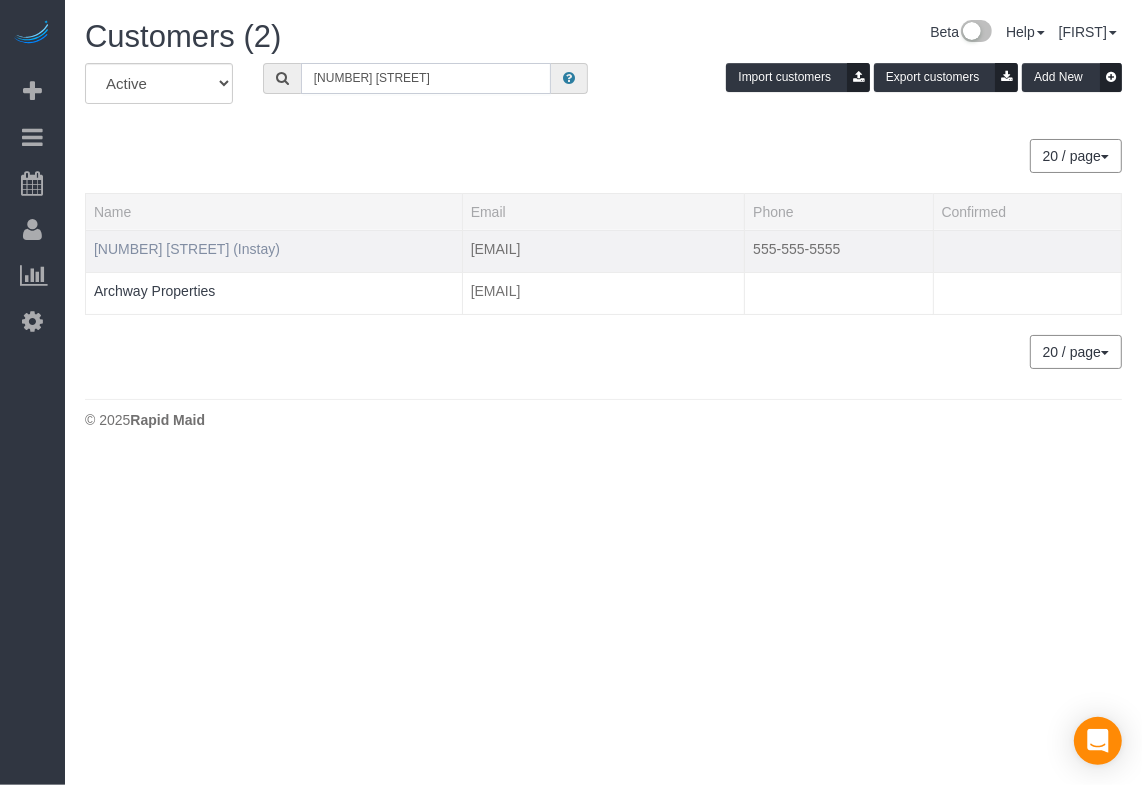 type on "[NUMBER] [STREET]" 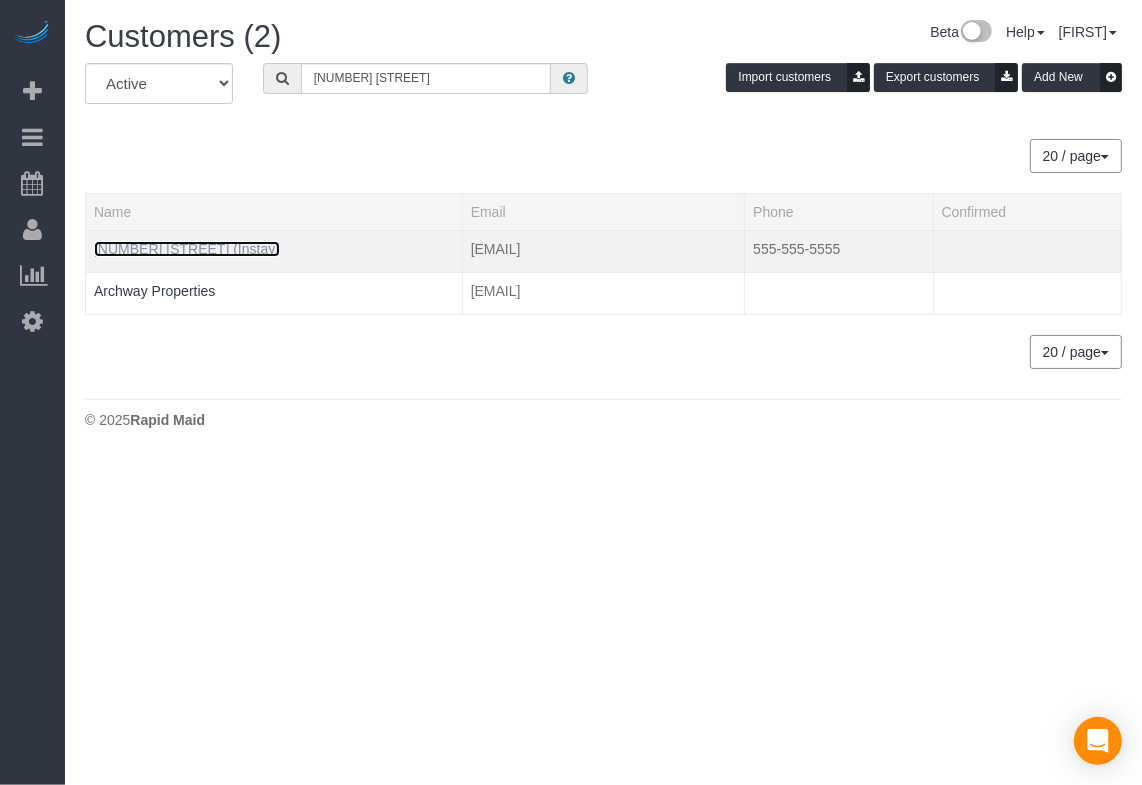 click on "[NUMBER] [STREET] (Instay)" at bounding box center [187, 249] 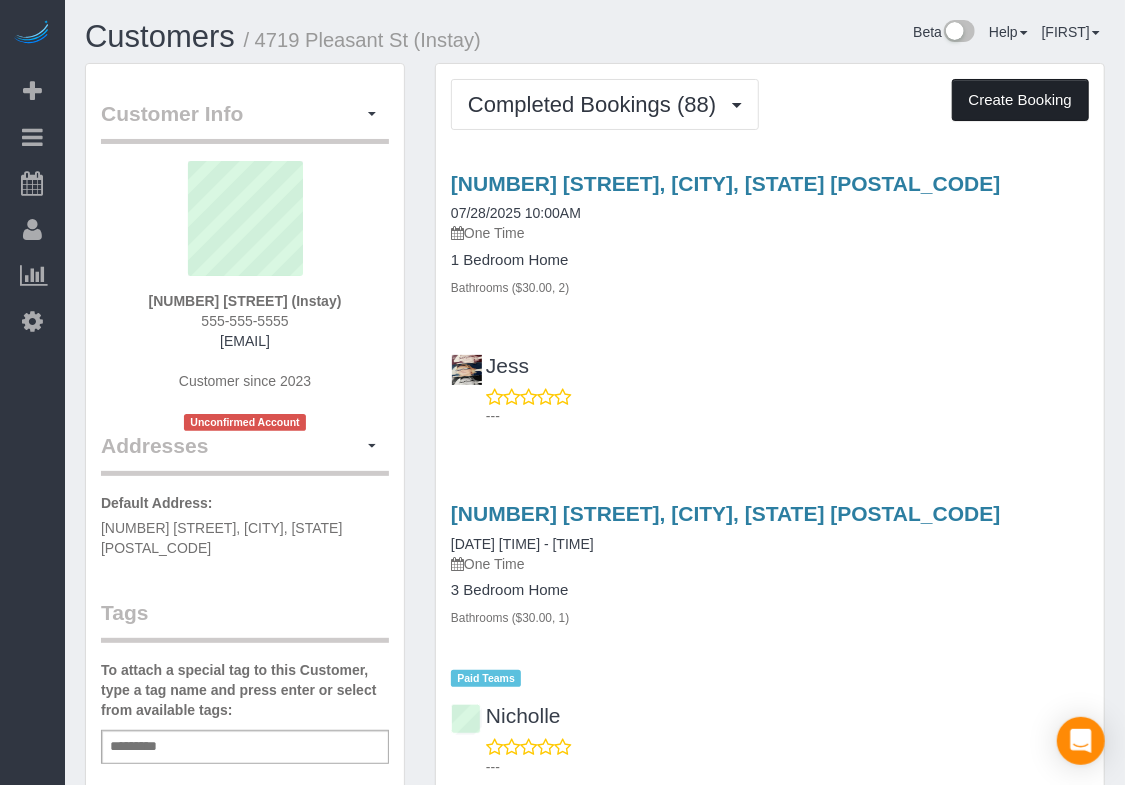 click on "Create Booking" at bounding box center (1020, 100) 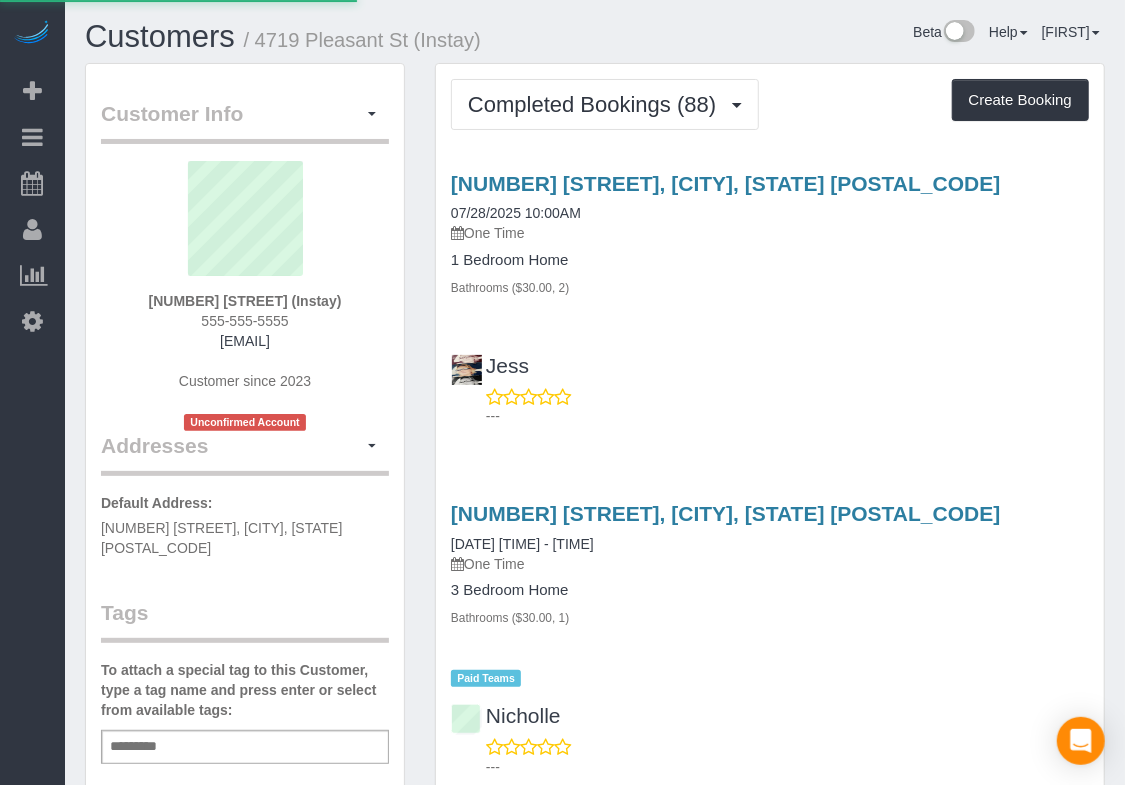 select on "IA" 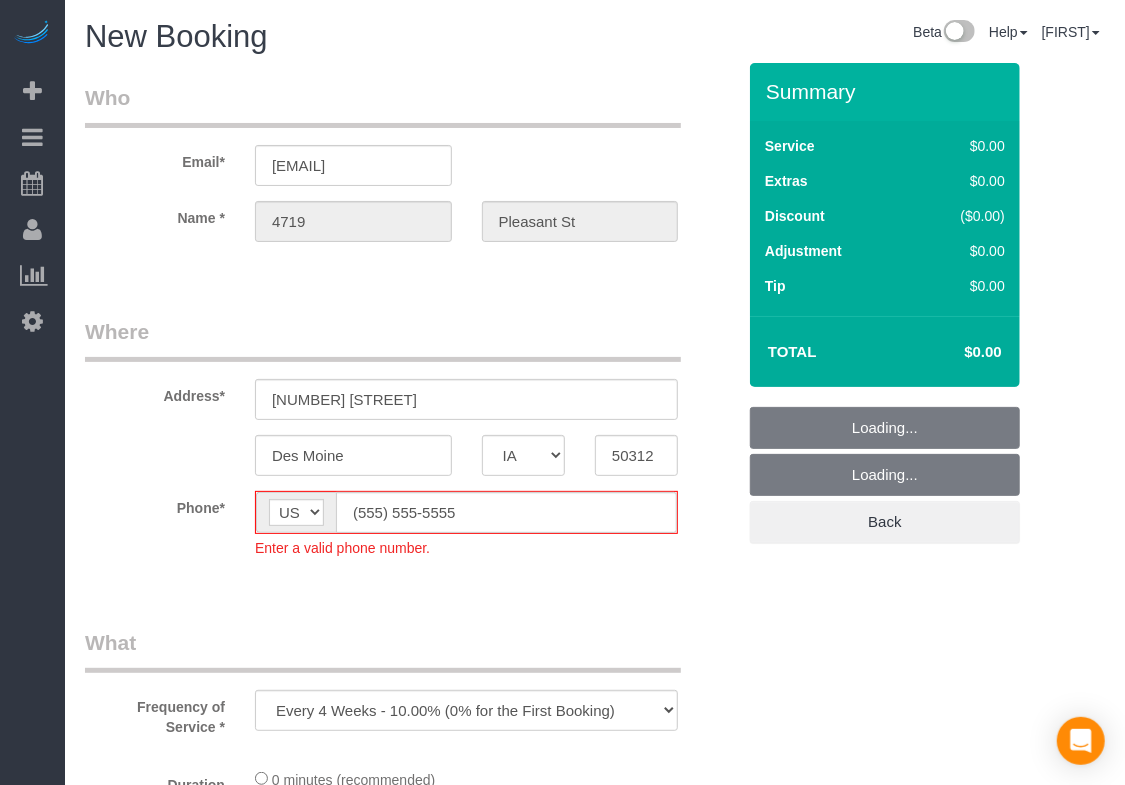 select on "object:[ID]" 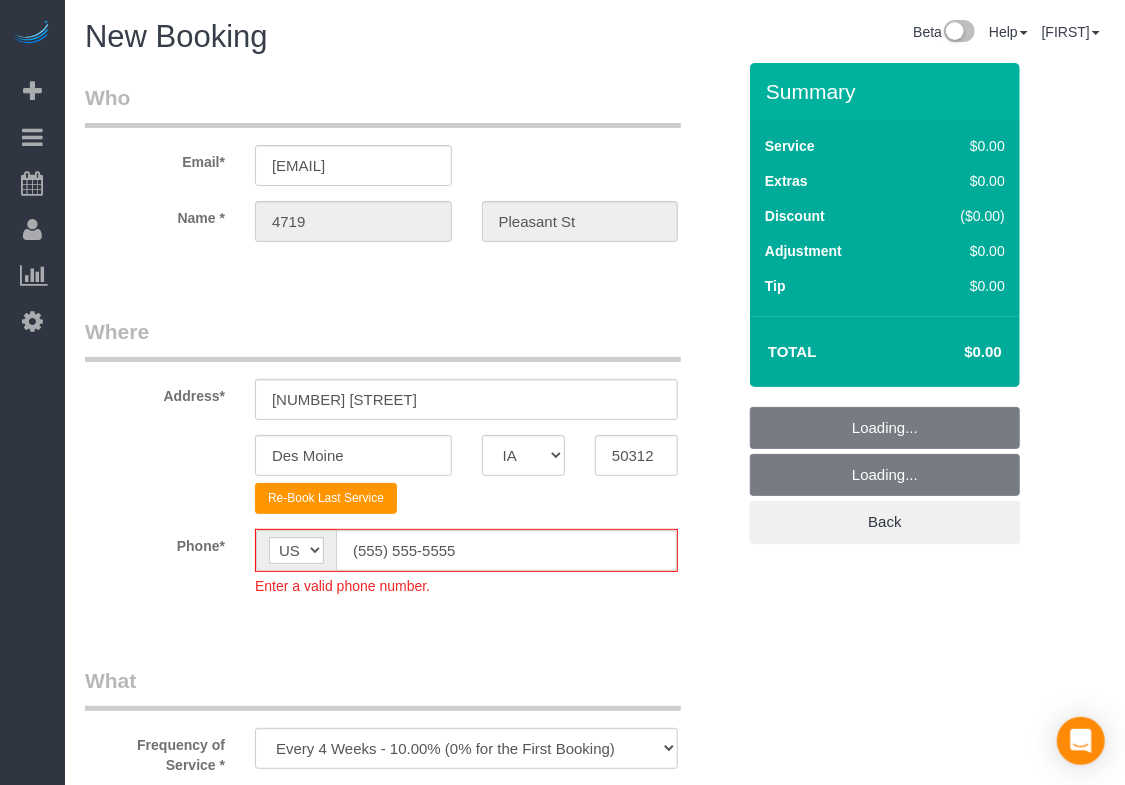 click on "Where
Address*
4719 Pleasant St
Des Moine
AK
AL
AR
AZ
CA
CO
CT
DC
DE
FL
GA
HI
IA
ID
IL
IN
KS
KY
LA
MA
MD
ME
MI
MN
MO
MS
MT
NC
ND
NE
NH
NJ
NM
NV
NY
OH
OK
OR
PA
RI
SC
SD
TN
TX
UT" at bounding box center [410, 471] 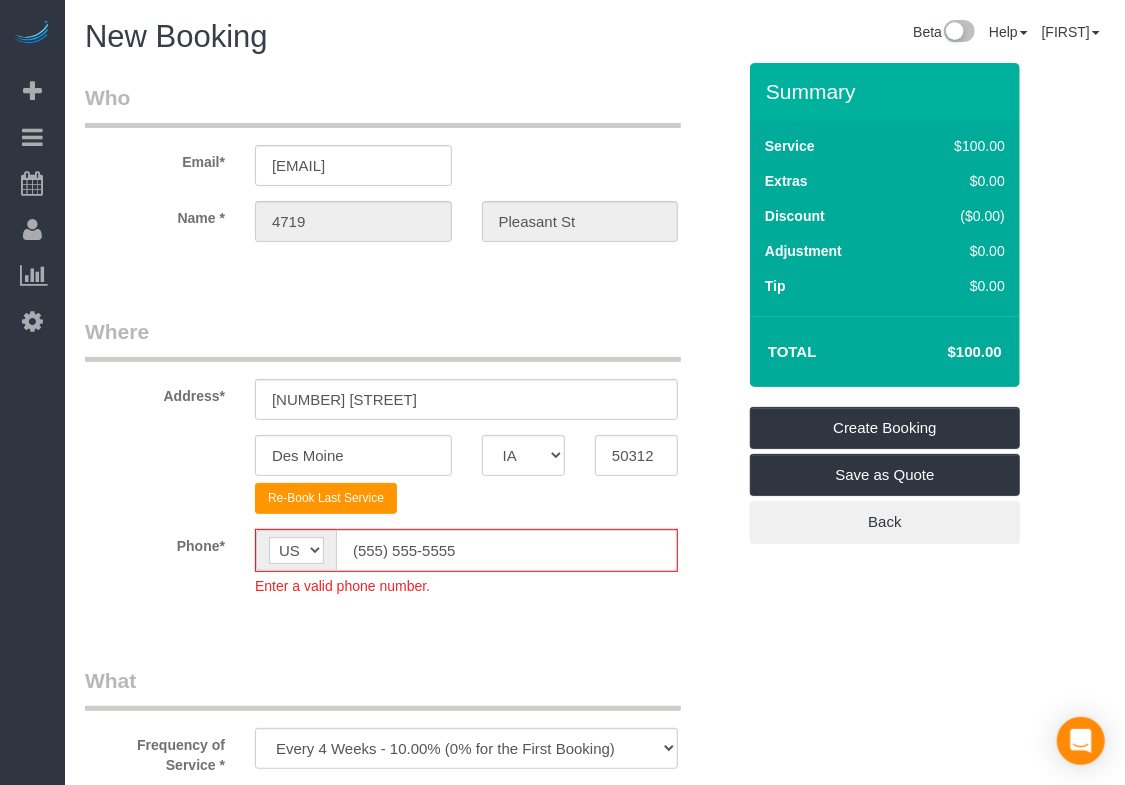 click on "(555) 555-5555" 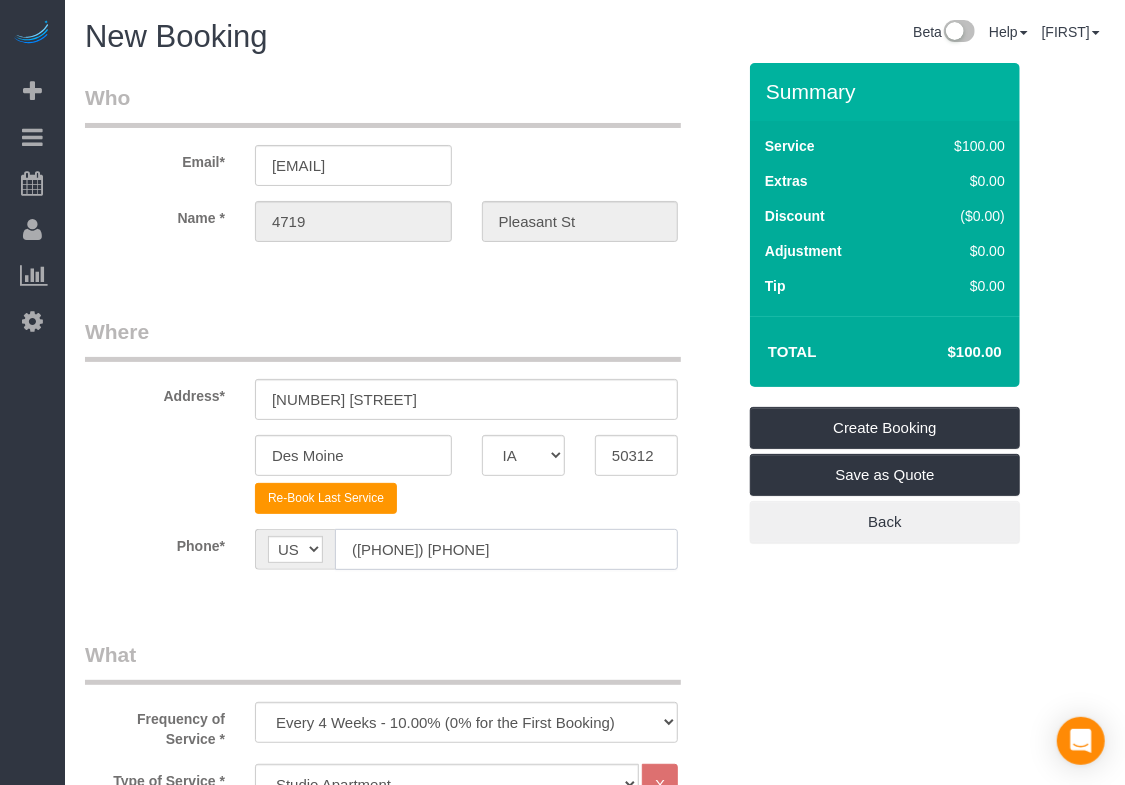 type on "([PHONE]) [PHONE]" 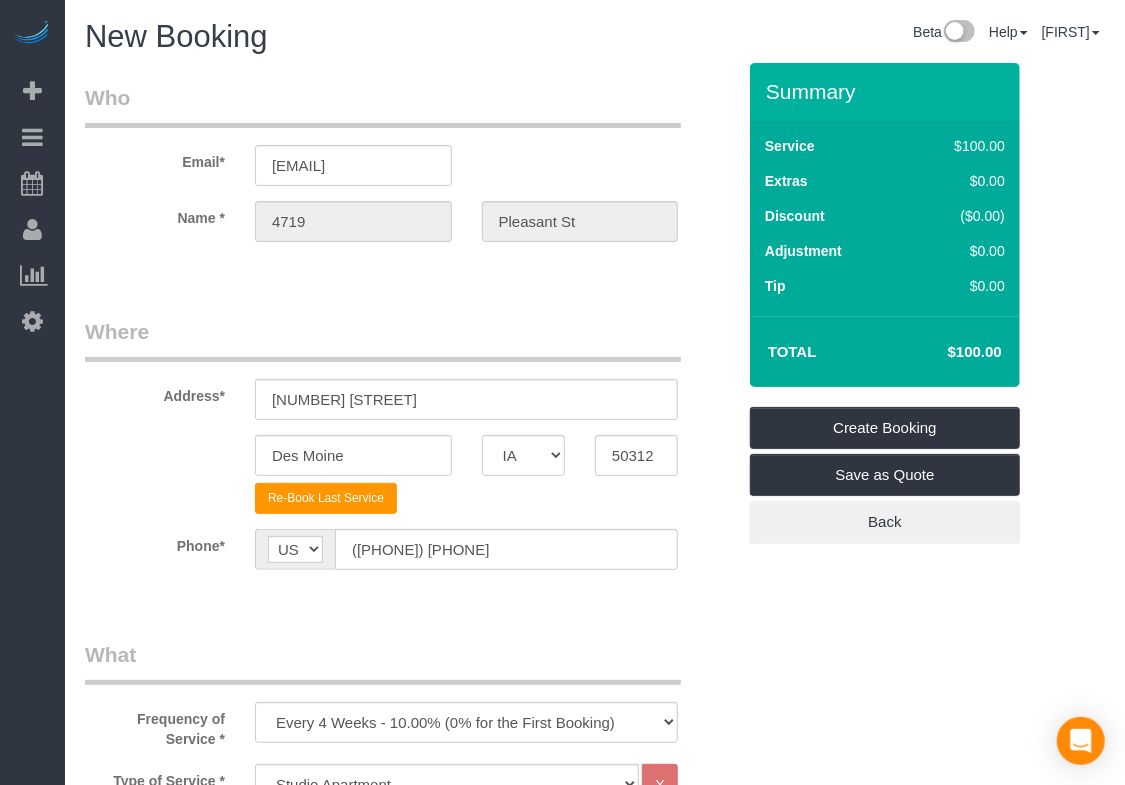 click on "Where
Address*
4719 Pleasant St
Des Moine
AK
AL
AR
AZ
CA
CO
CT
DC
DE
FL
GA
HI
IA
ID
IL
IN
KS
KY
LA
MA
MD
ME
MI
MN
MO
MS
MT
NC
ND
NE
NH
NJ
NM
NV
NY
OH
OK
OR
PA
RI
SC
SD
TN
TX
UT" at bounding box center [410, 458] 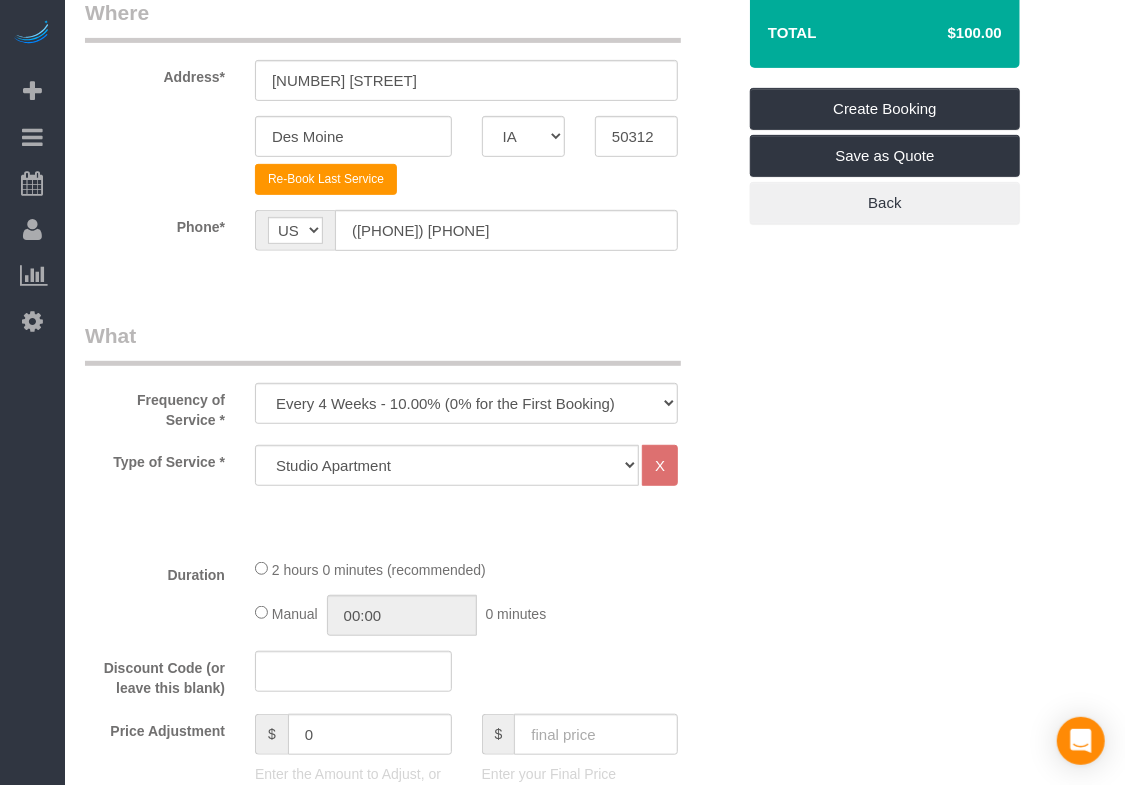 scroll, scrollTop: 320, scrollLeft: 0, axis: vertical 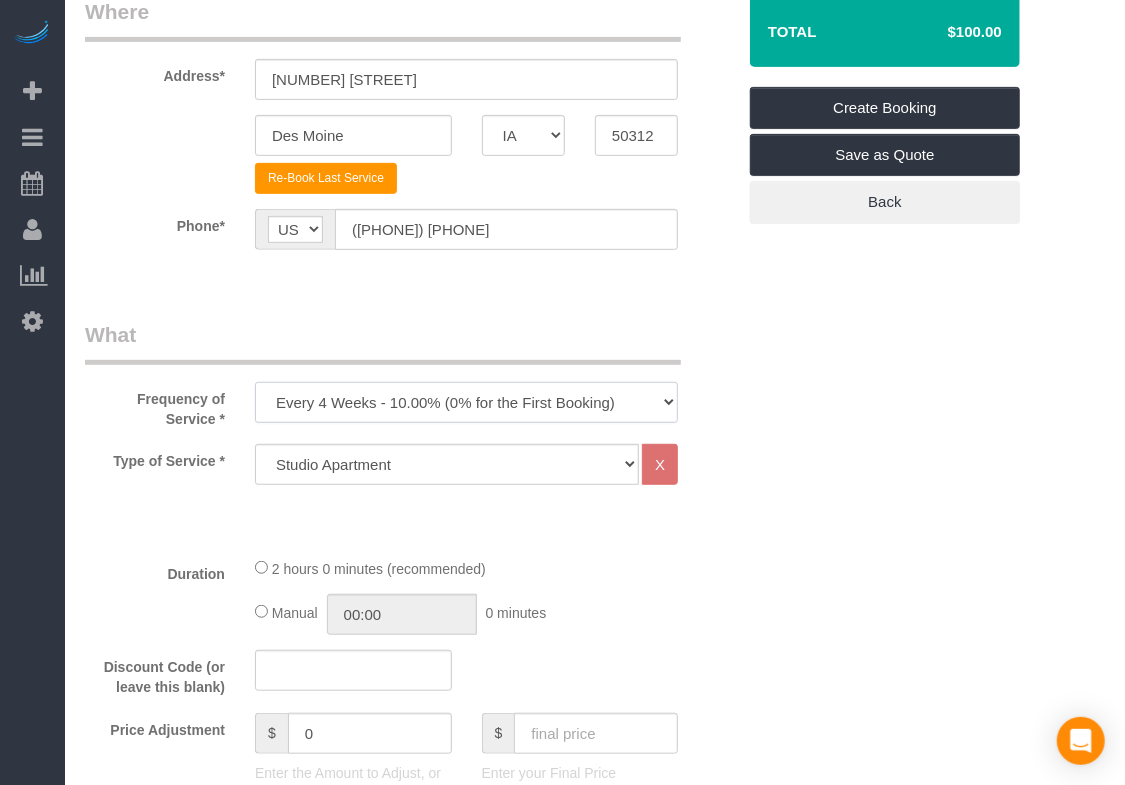 click on "Every 6 Weeks (0% for the First Booking) One Time Every 8 Weeks (0% for the First Booking) Every 4 Weeks - 10.00% (0% for the First Booking) Every 3 Weeks - 12.00% (0% for the First Booking) Every 2 Weeks - 15.00% (0% for the First Booking) Weekly - 20.00% (0% for the First Booking)" at bounding box center [466, 402] 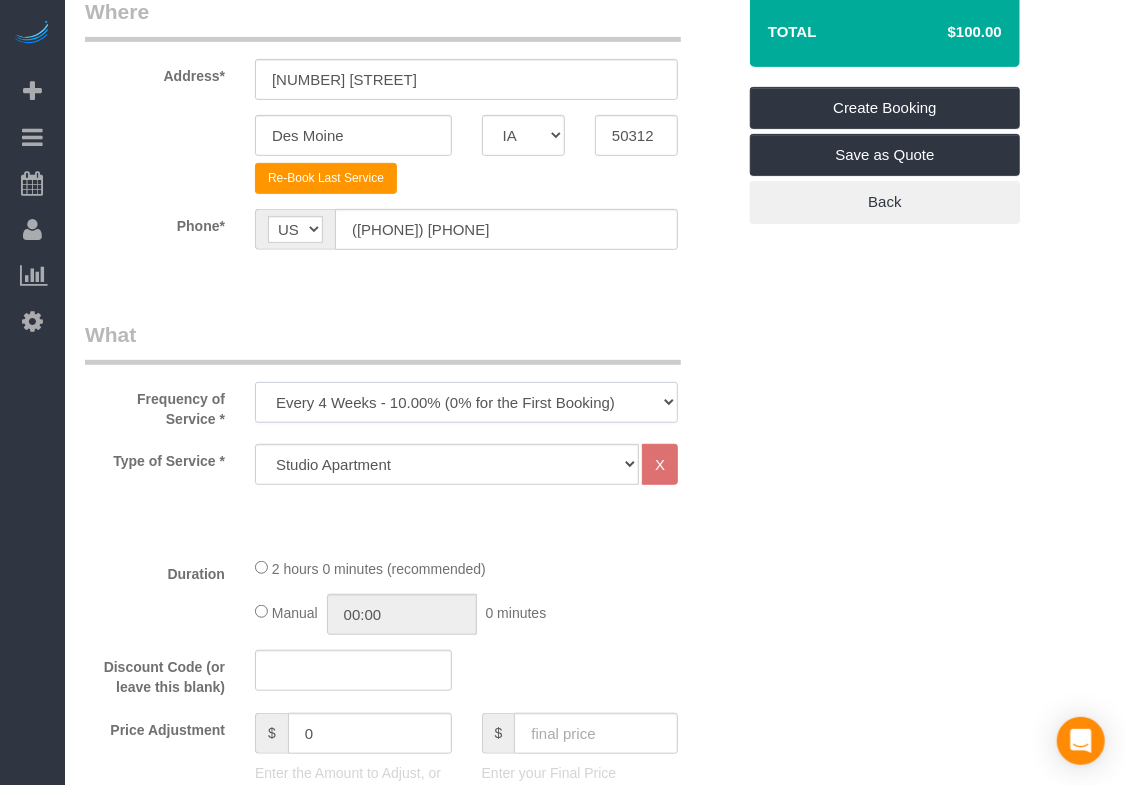 select on "object:[ID]" 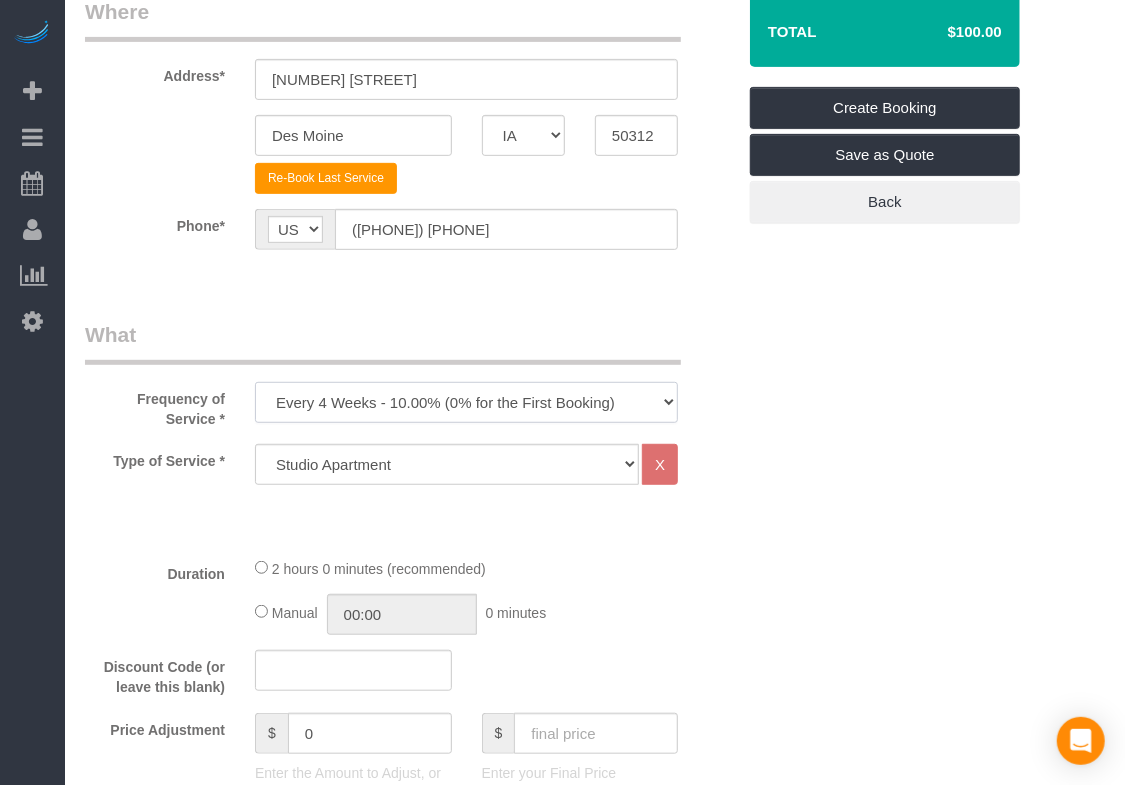 click on "Every 6 Weeks (0% for the First Booking) One Time Every 8 Weeks (0% for the First Booking) Every 4 Weeks - 10.00% (0% for the First Booking) Every 3 Weeks - 12.00% (0% for the First Booking) Every 2 Weeks - 15.00% (0% for the First Booking) Weekly - 20.00% (0% for the First Booking)" at bounding box center (466, 402) 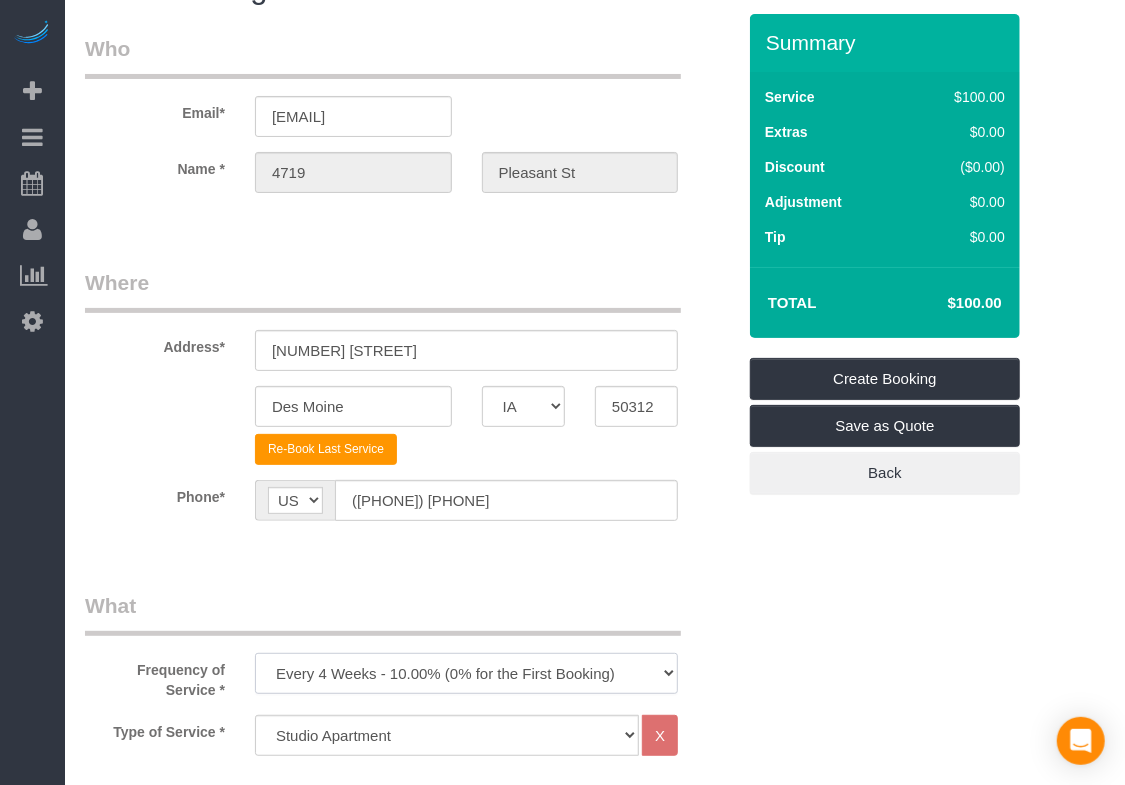 scroll, scrollTop: 40, scrollLeft: 0, axis: vertical 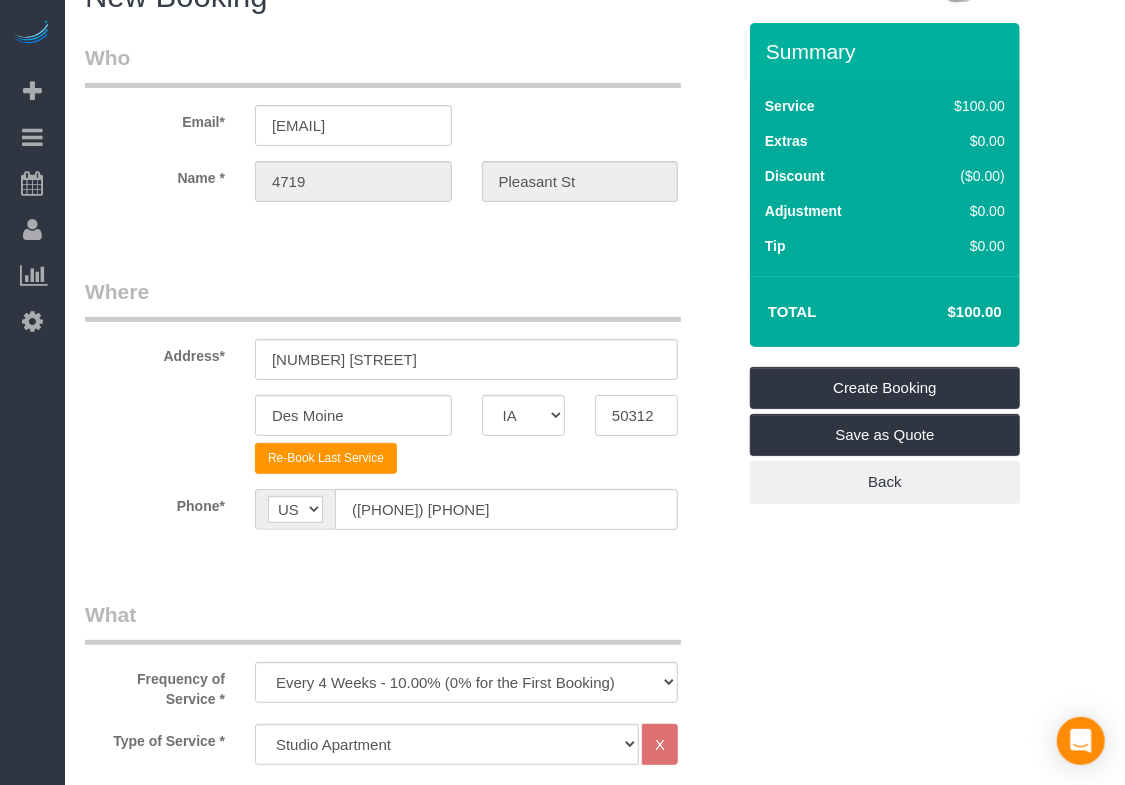 click on "Des Moine
[STATE]
[STATE]
[STATE]
[STATE]
[STATE]
[STATE]
[STATE]
[STATE]
[STATE]
[STATE]
[STATE]
[STATE]
[STATE]
[STATE]
[STATE]
[STATE]
[STATE]
[STATE]
[STATE]
[STATE]
[STATE]
[STATE]
[STATE]
[STATE]
[STATE]
[STATE]
[STATE]
[STATE]
[STATE]
[STATE]
[STATE]
[STATE]
[STATE]
[STATE]
[STATE]
[STATE]
[STATE]
[STATE]
[STATE]
[STATE]
[STATE]
[STATE]
[STATE]
[STATE]
[STATE]
[STATE]
[STATE]
[STATE]
[STATE]
[STATE]" at bounding box center (410, 415) 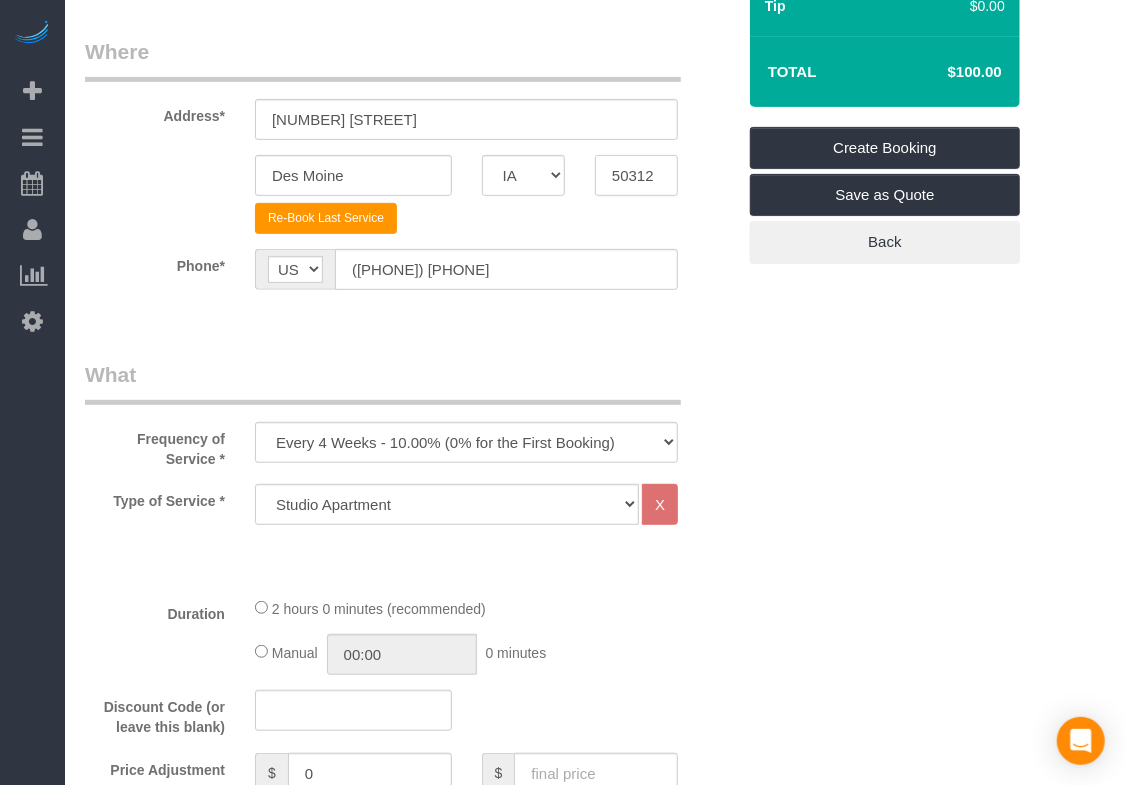 scroll, scrollTop: 280, scrollLeft: 0, axis: vertical 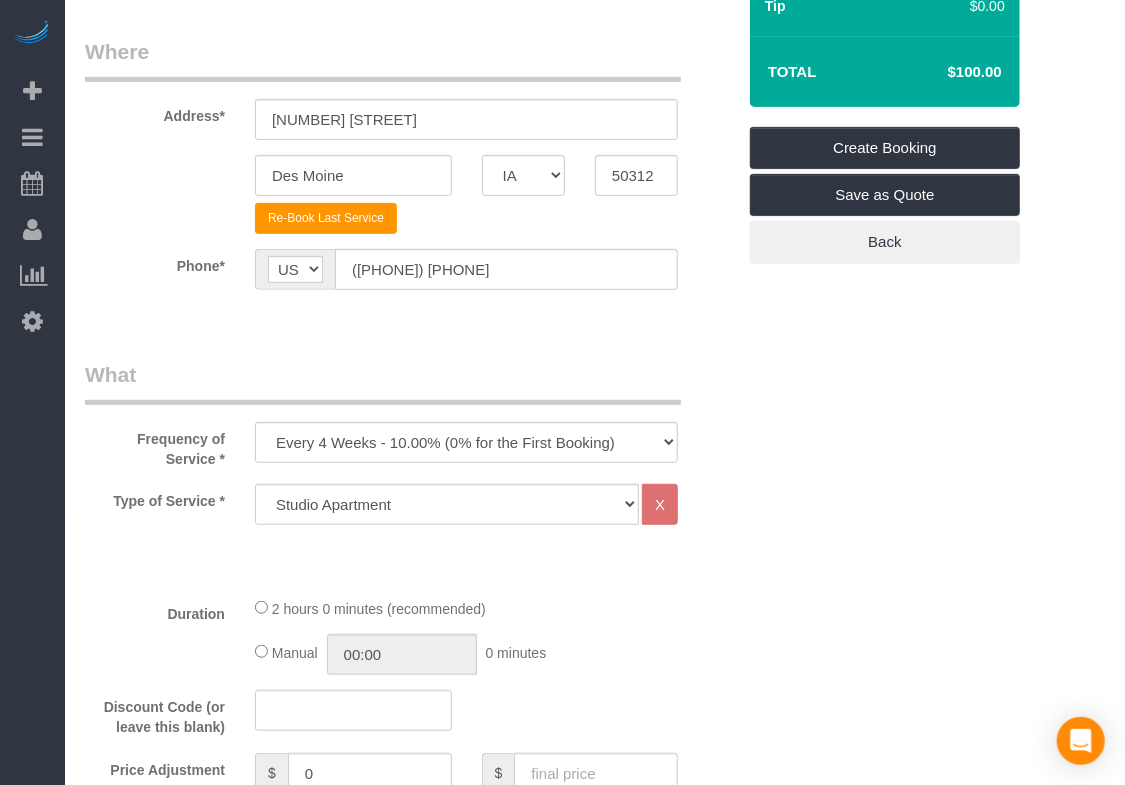 click on "Beta
Add Booking
Bookings
Active Bookings
Cancelled Bookings
Quote Inquiries
Download CSV
Scheduler
Customers
Customers
Deleted Customers Log
Payments
Charge Customers
Pay Teams
Payments Report" at bounding box center (32, 392) 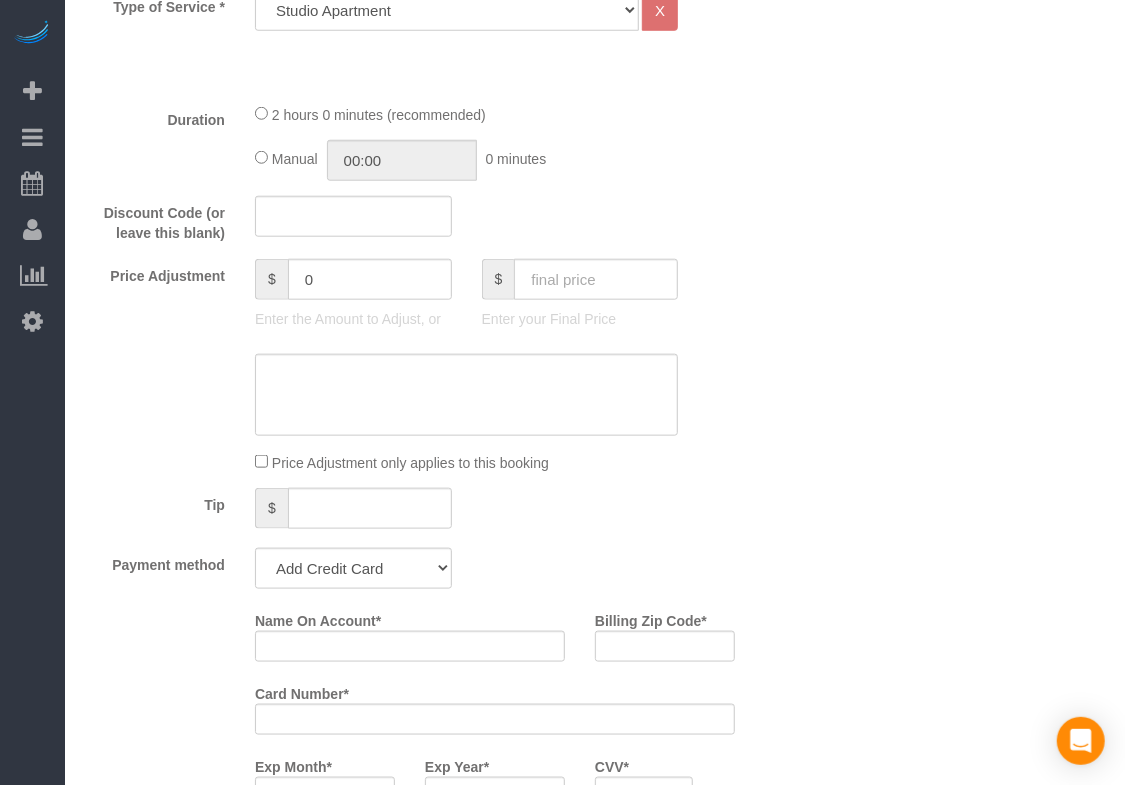 scroll, scrollTop: 805, scrollLeft: 0, axis: vertical 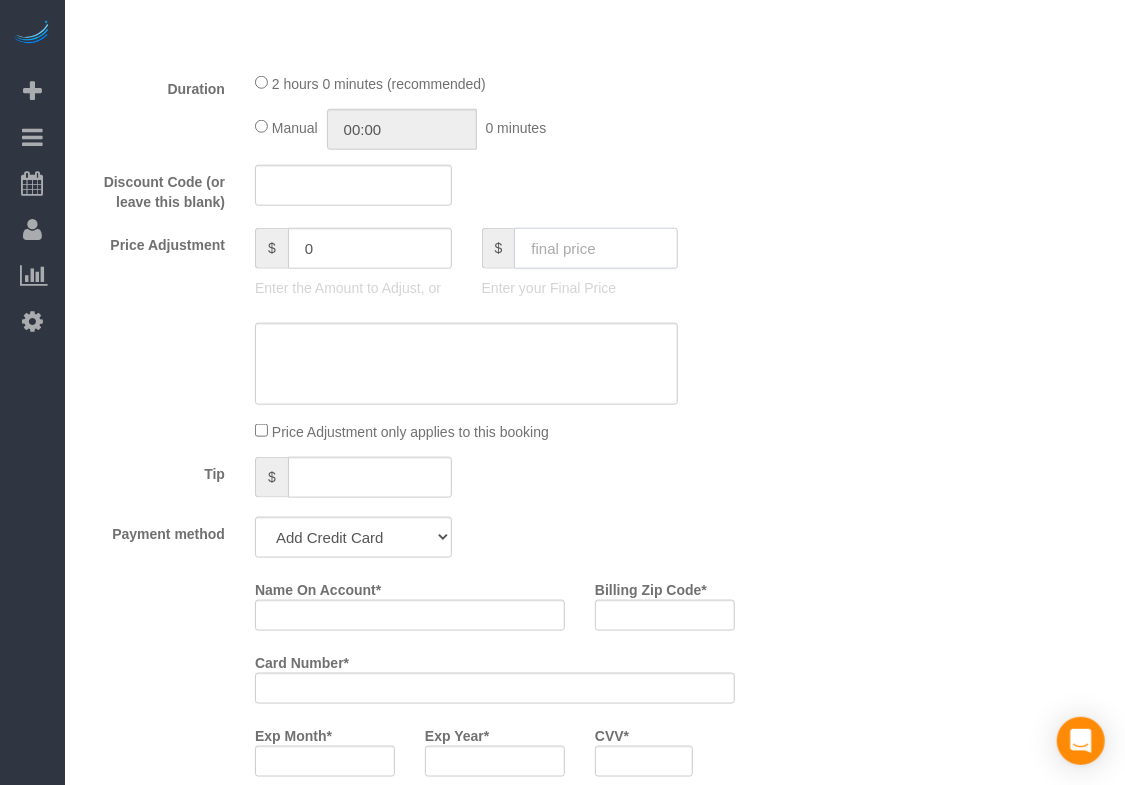 click 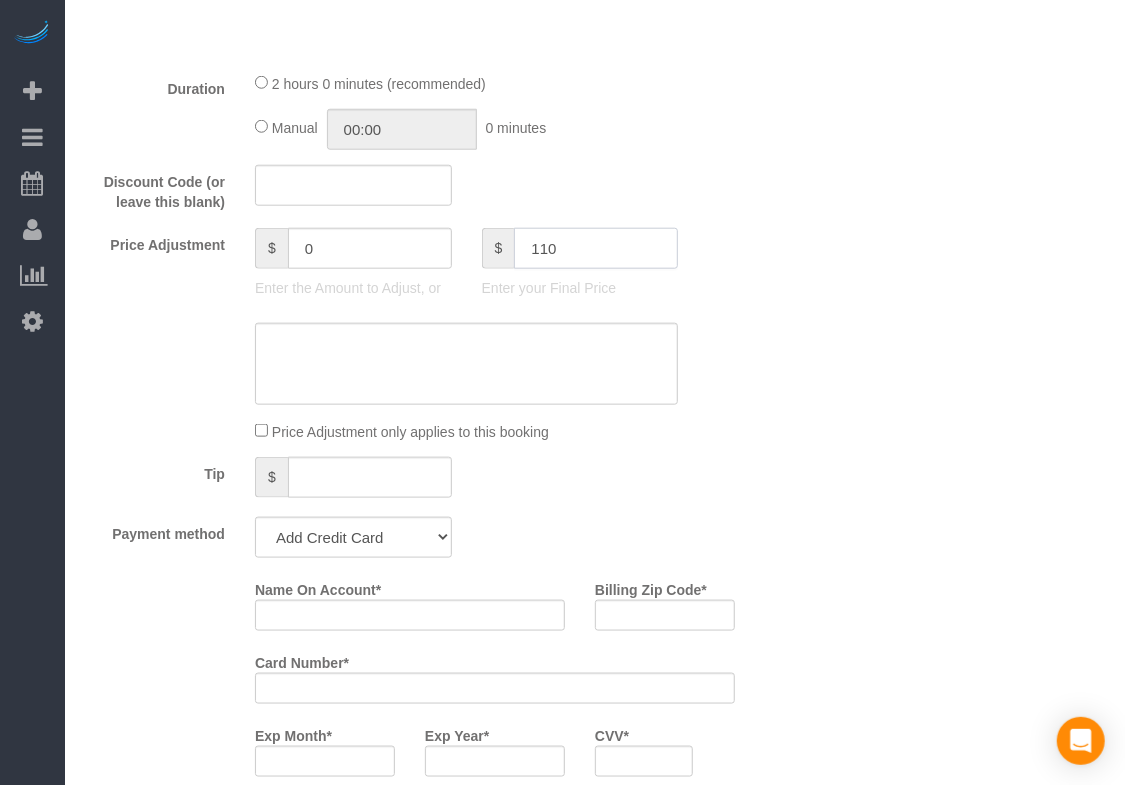 type on "110" 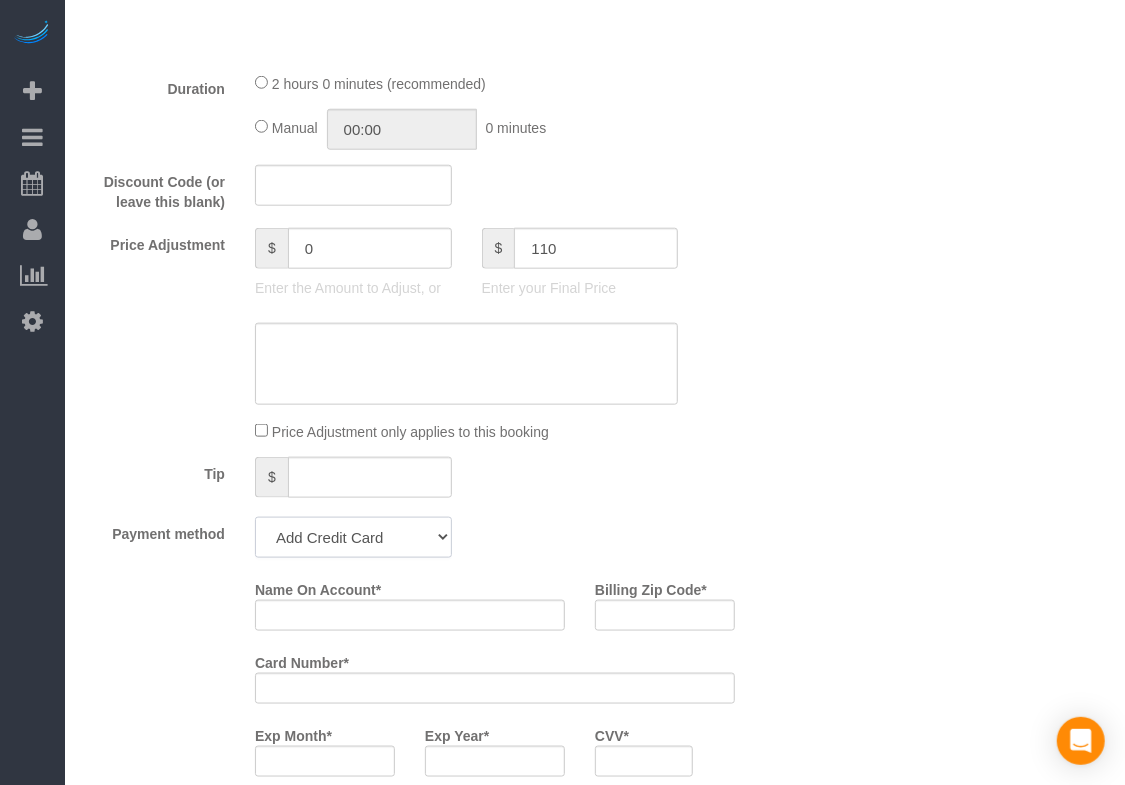 click on "Add Credit Card Cash Check Paypal" 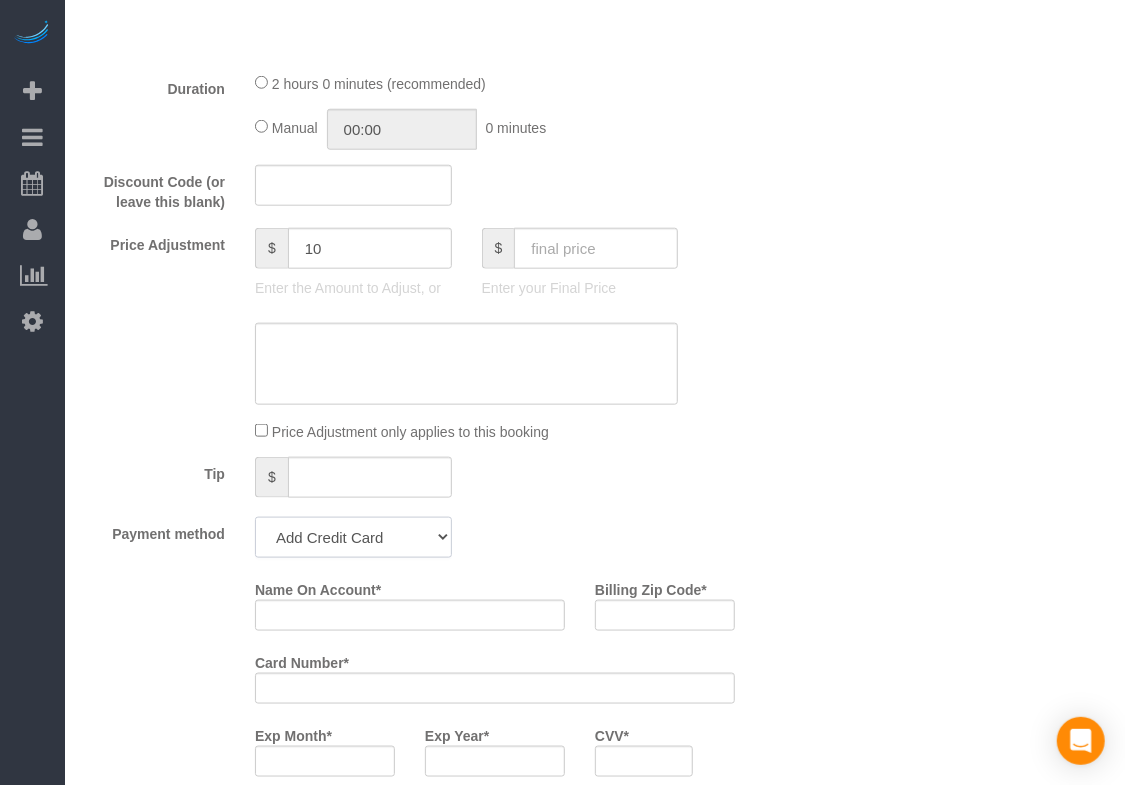 select on "string:check" 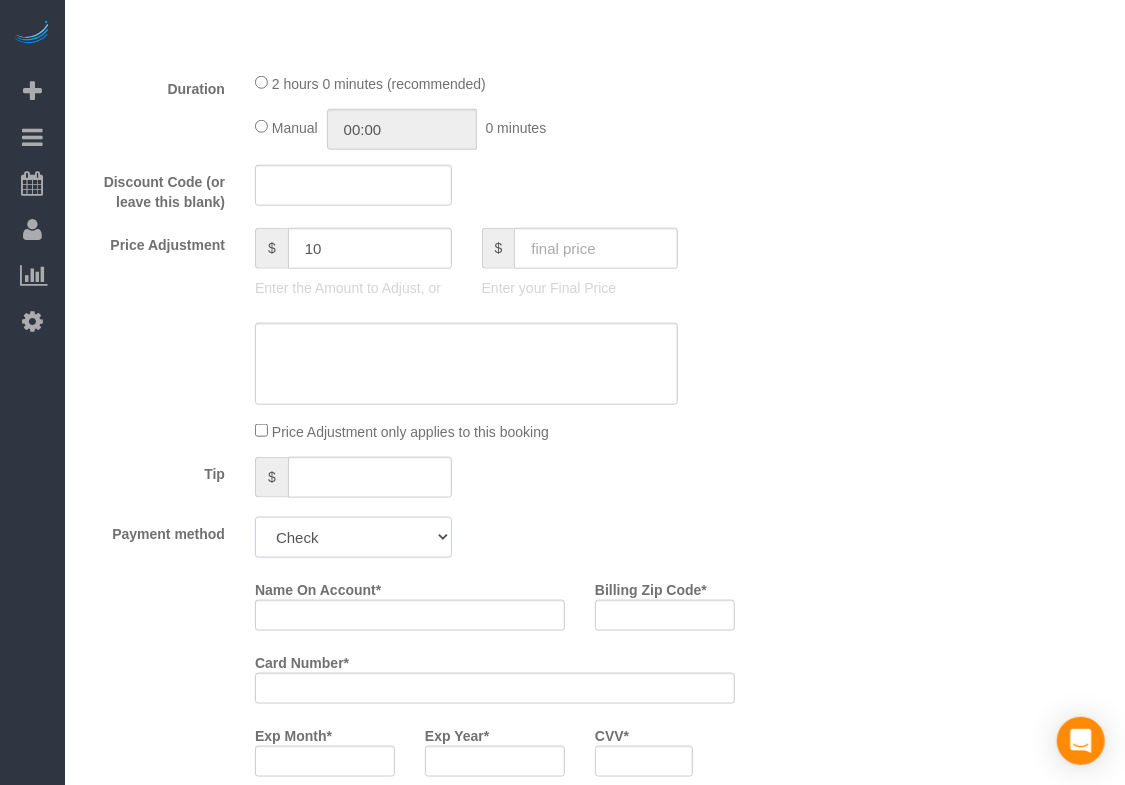 click on "Add Credit Card Cash Check Paypal" 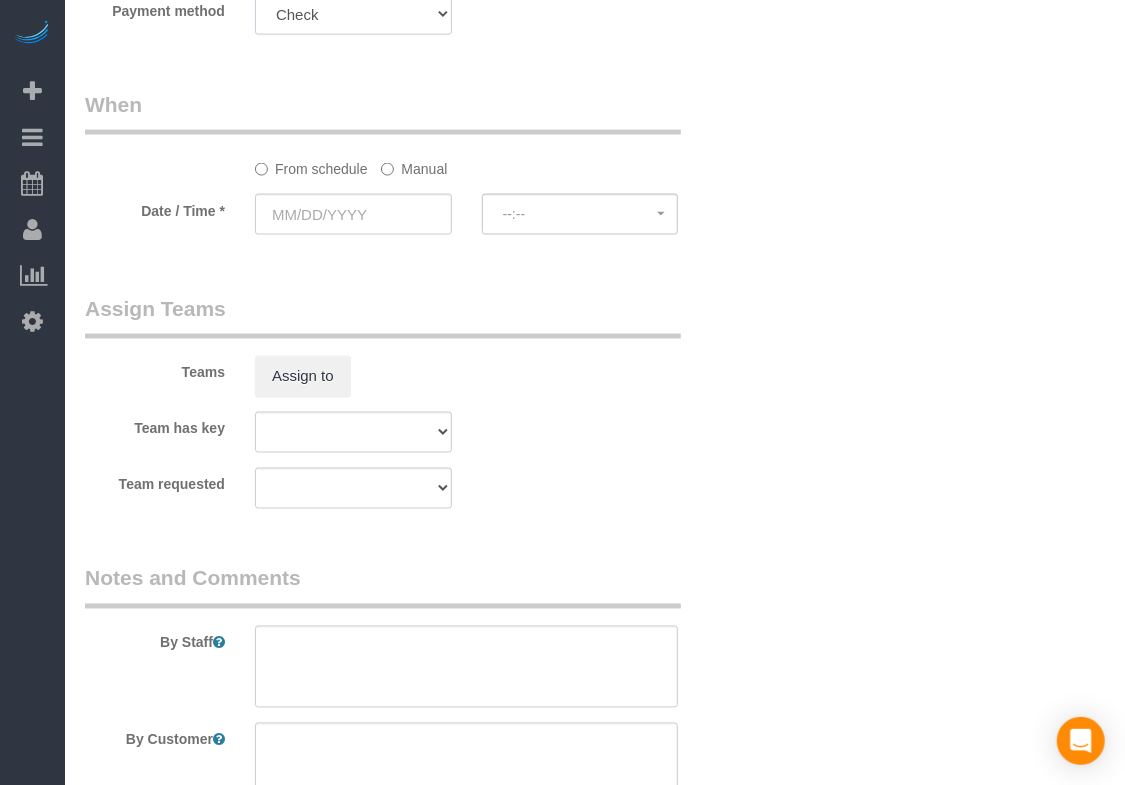scroll, scrollTop: 1329, scrollLeft: 0, axis: vertical 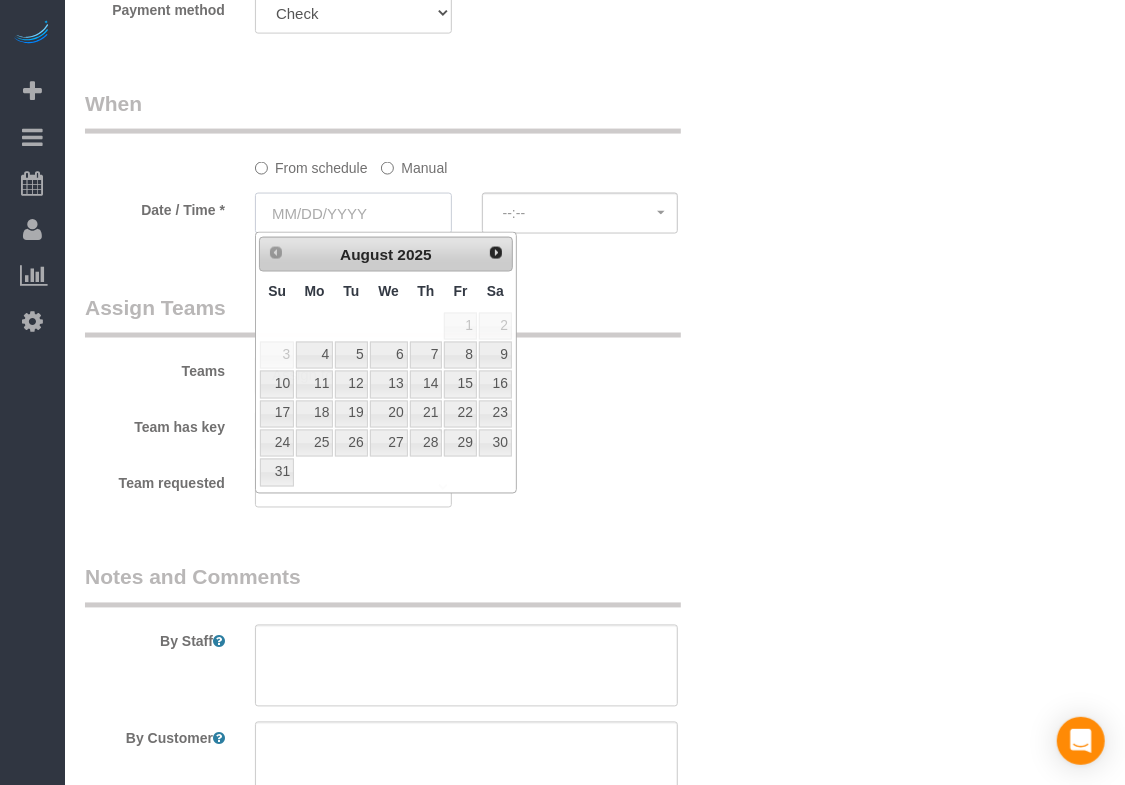 click at bounding box center [353, 213] 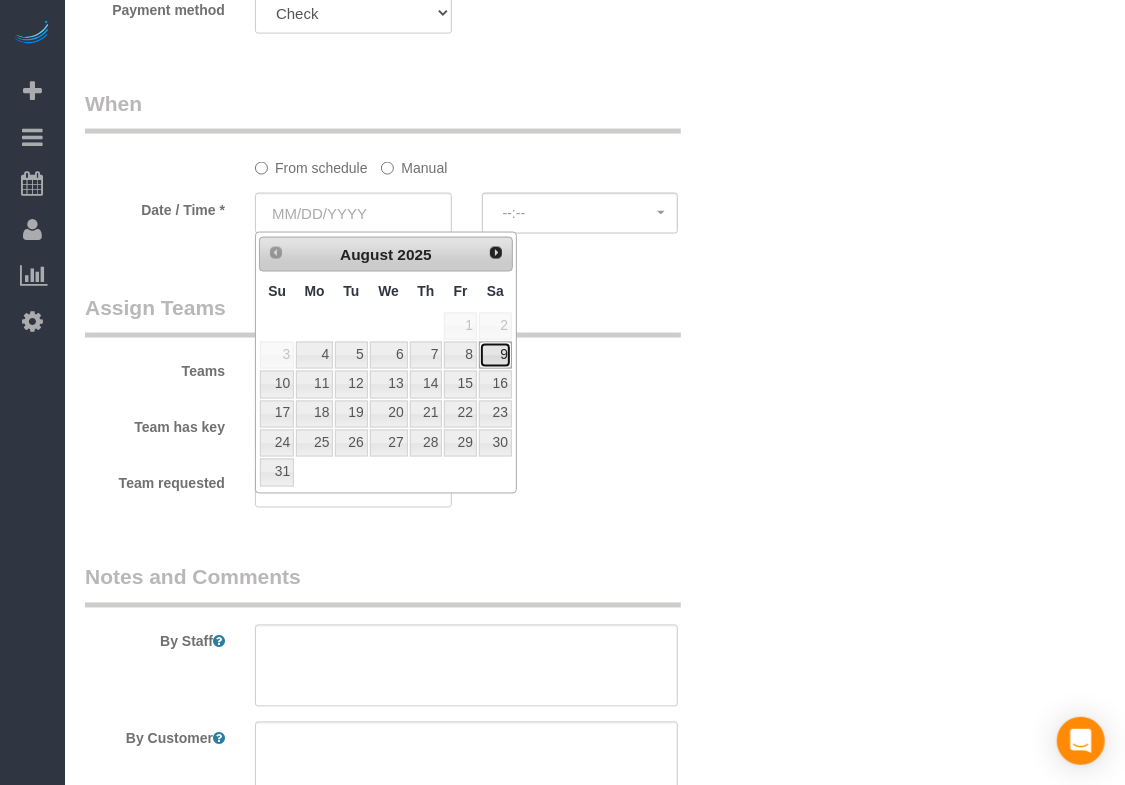 click on "9" at bounding box center (495, 355) 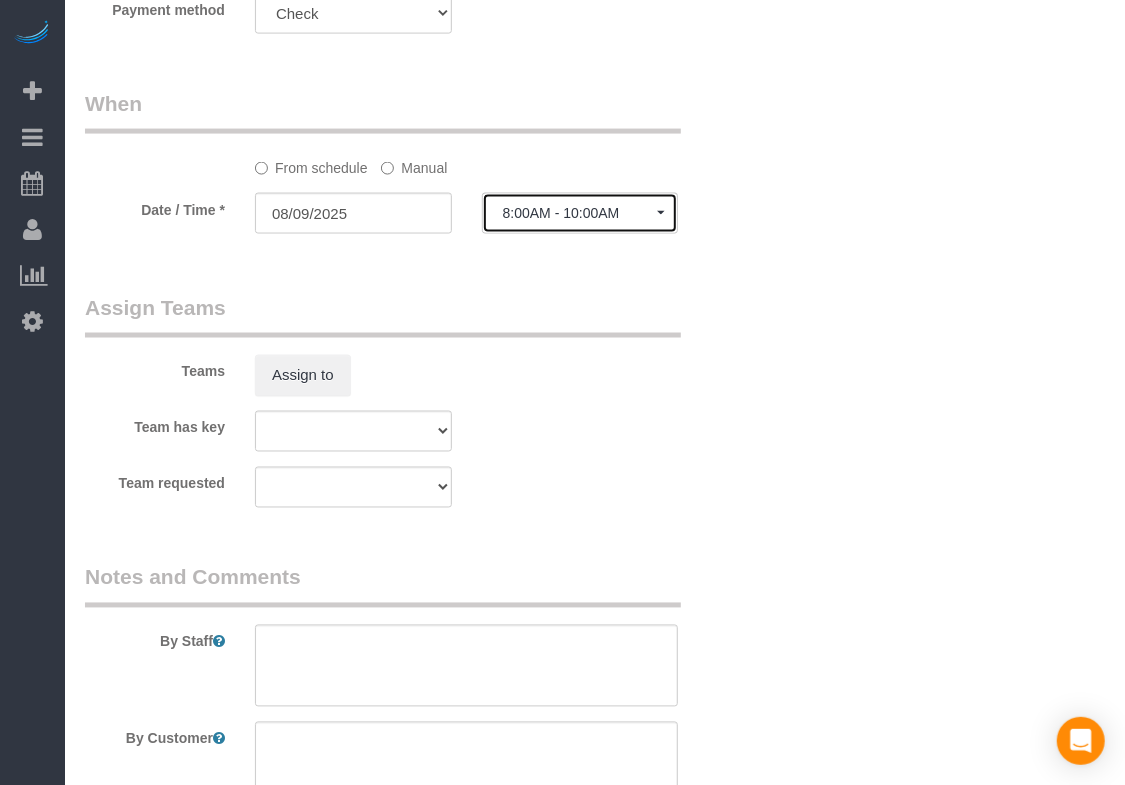 click on "8:00AM - 10:00AM" 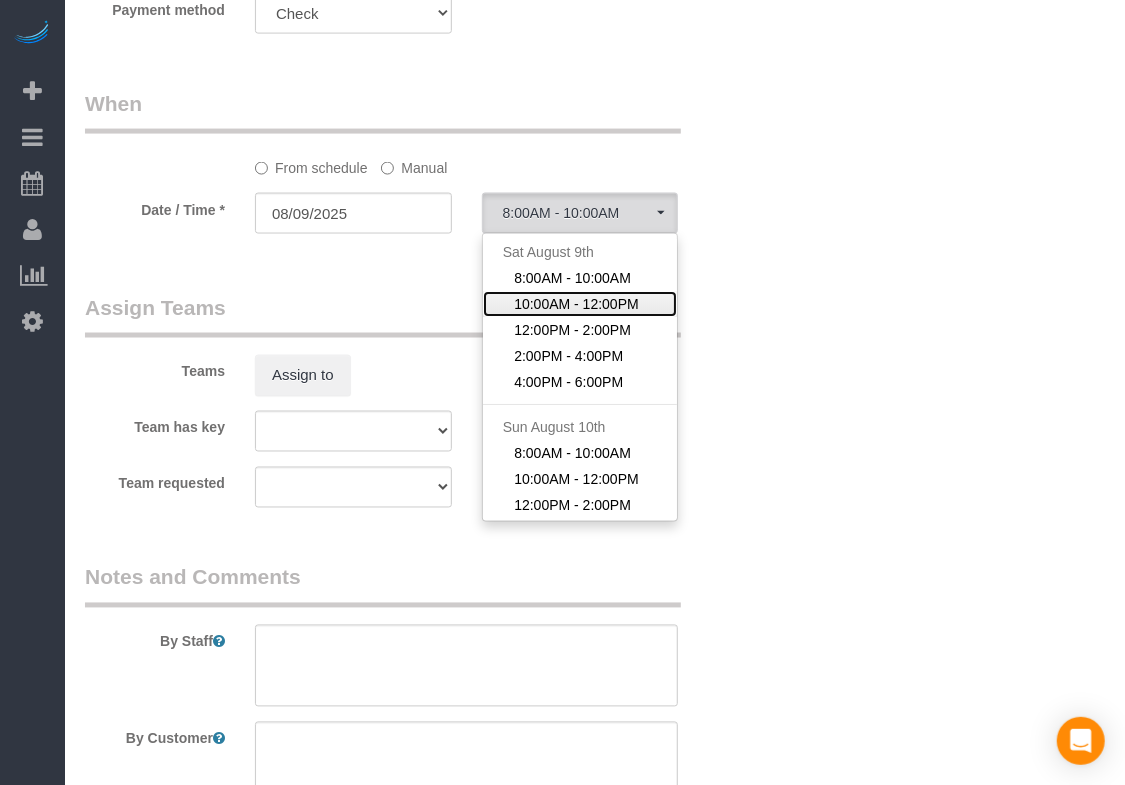 click on "10:00AM - 12:00PM" 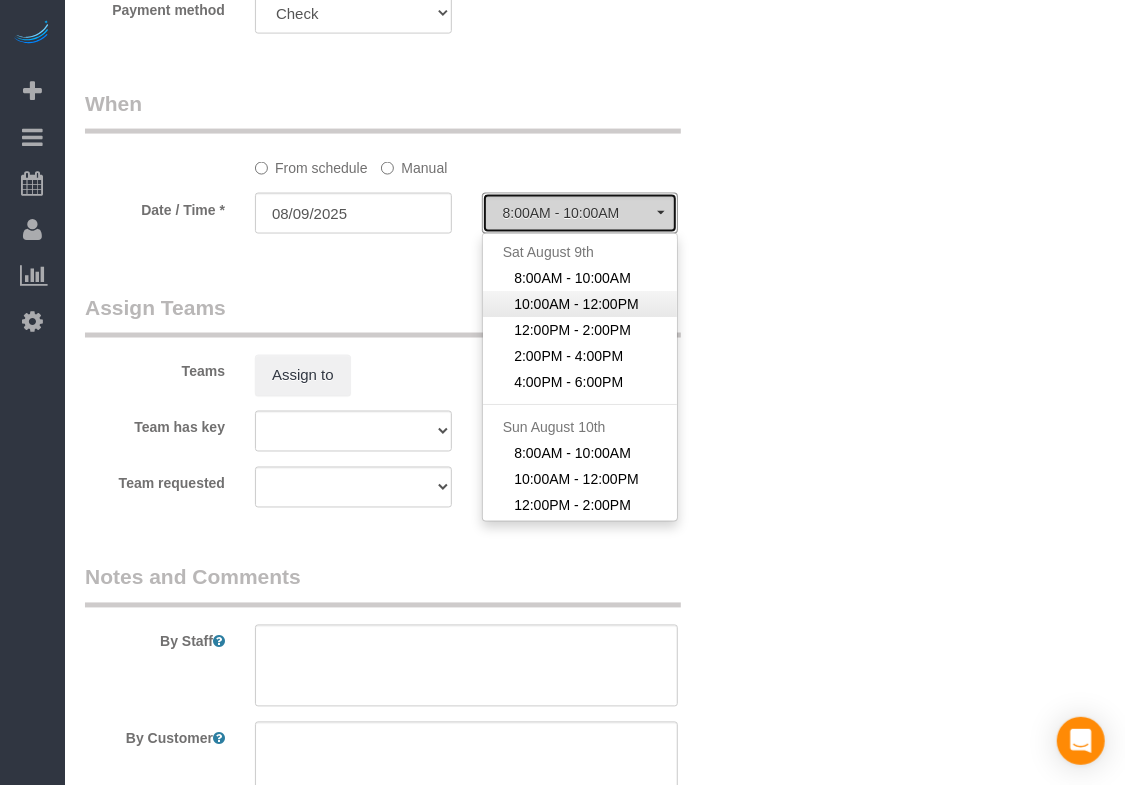 select on "spot169" 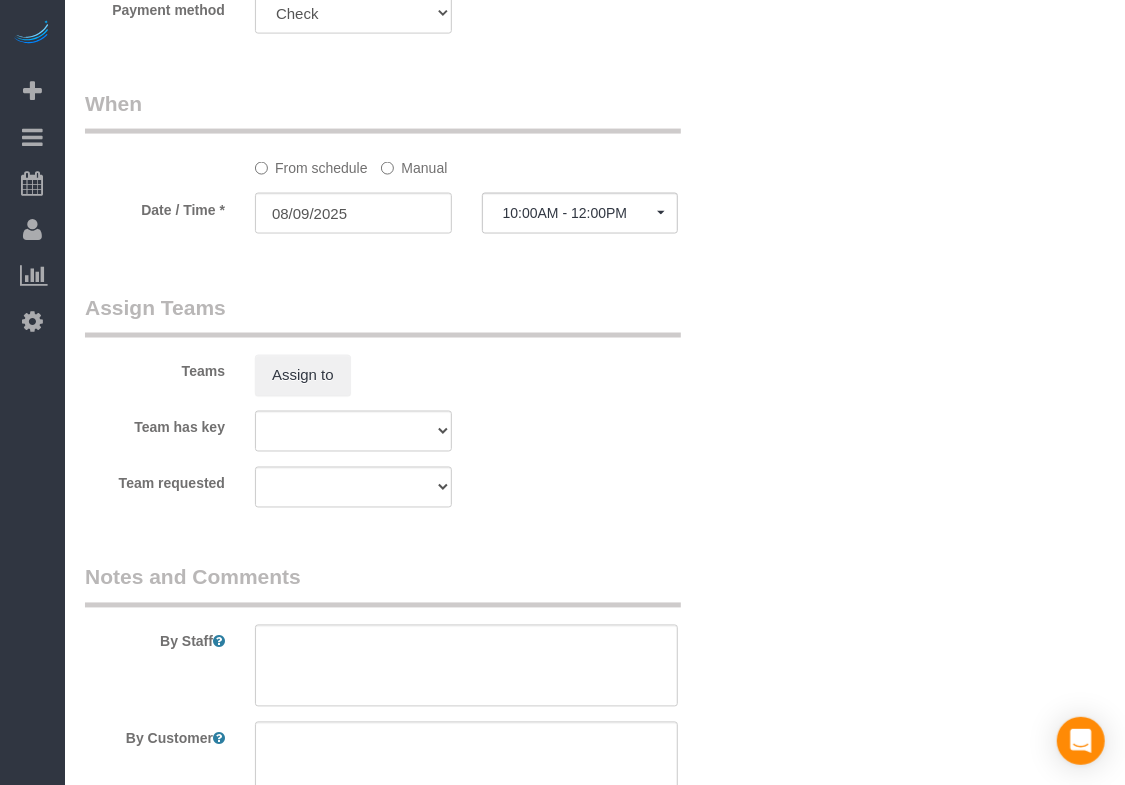 click on "Manual" 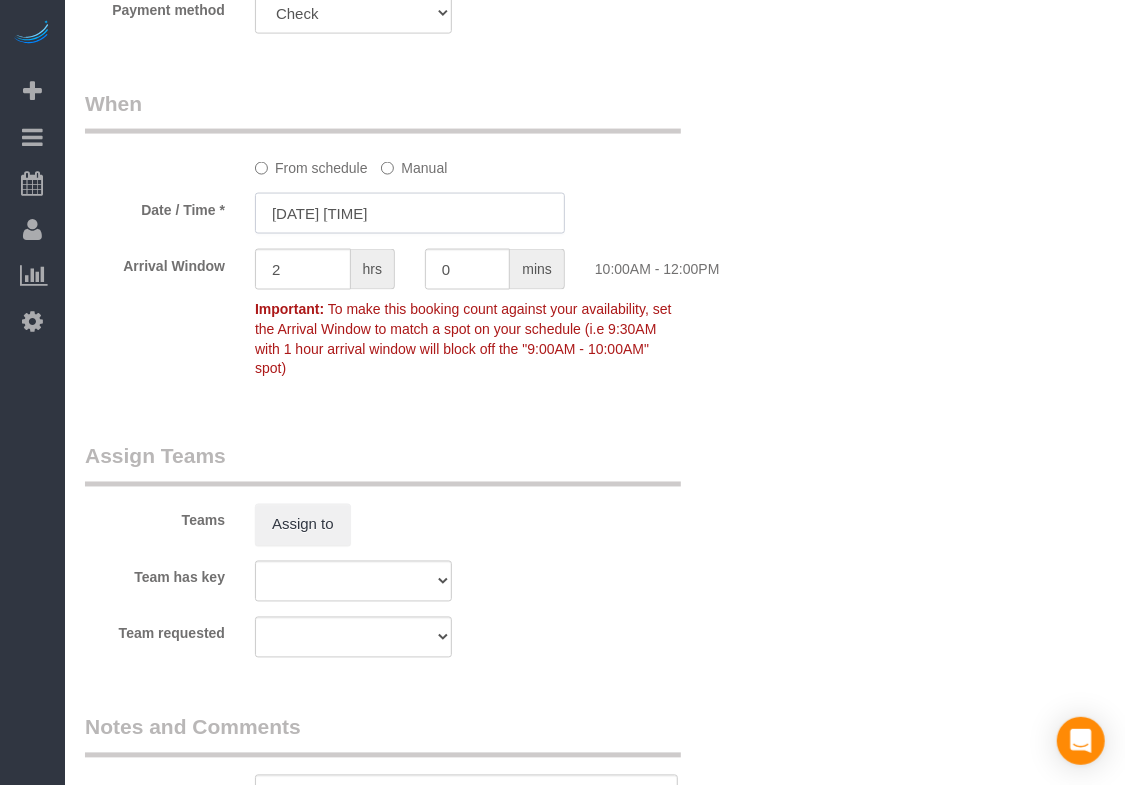 click on "[DATE] [TIME]" at bounding box center [410, 213] 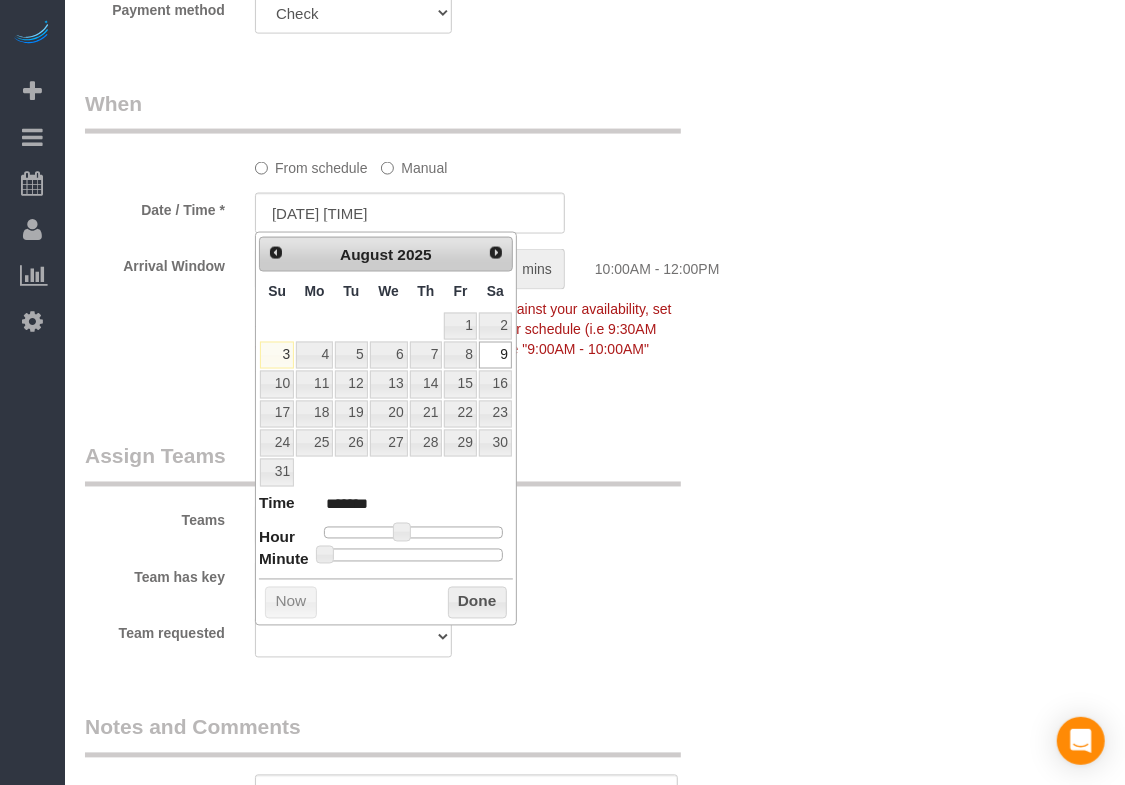 type on "[DATE] [TIME]" 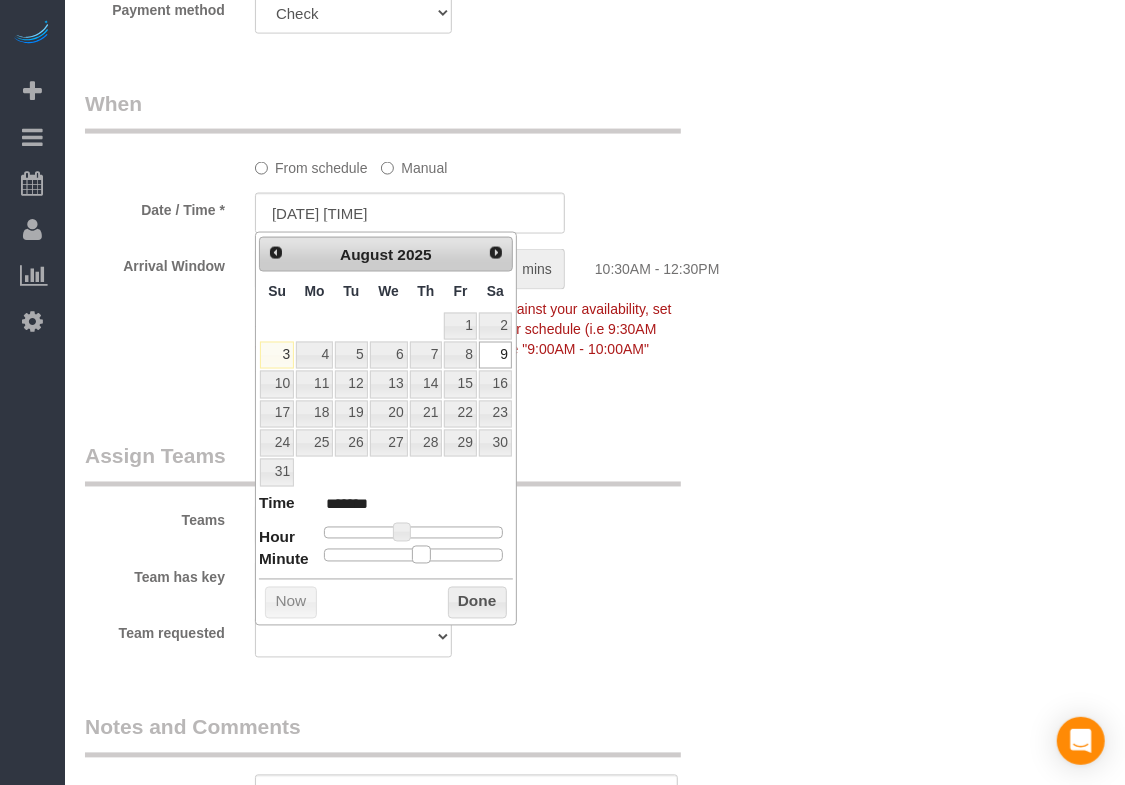 click at bounding box center (413, 555) 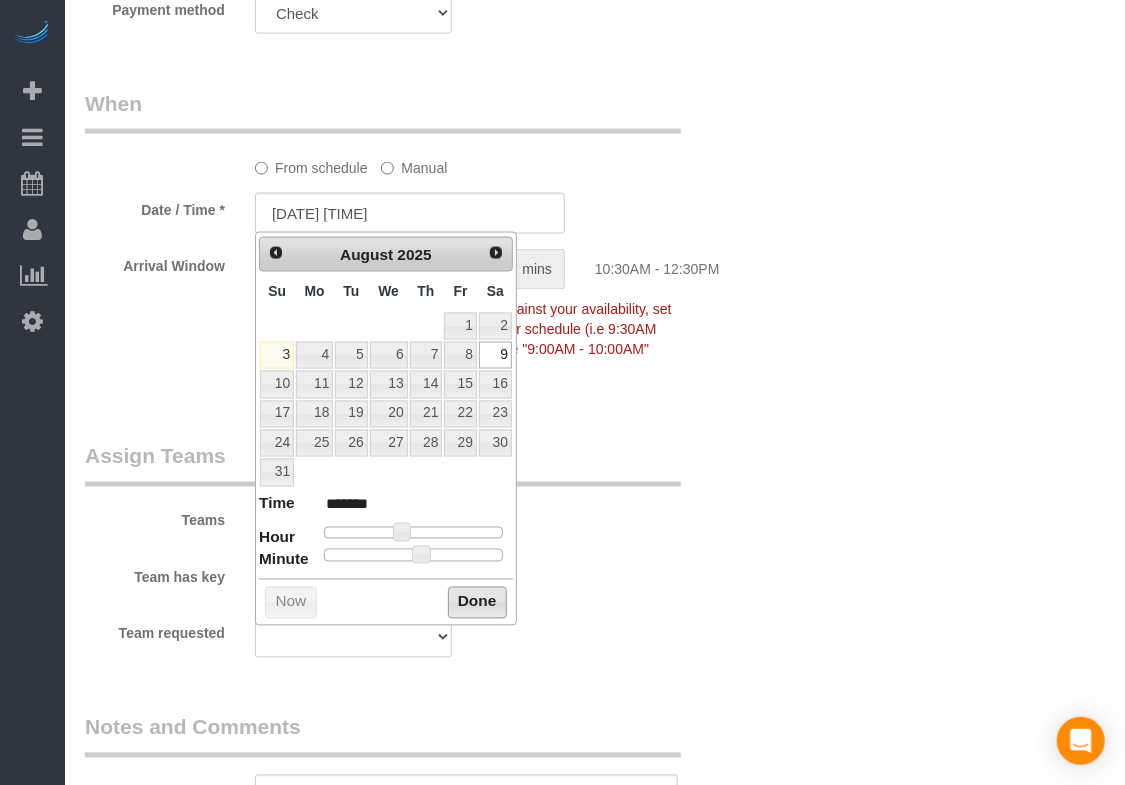 click on "Done" at bounding box center (477, 603) 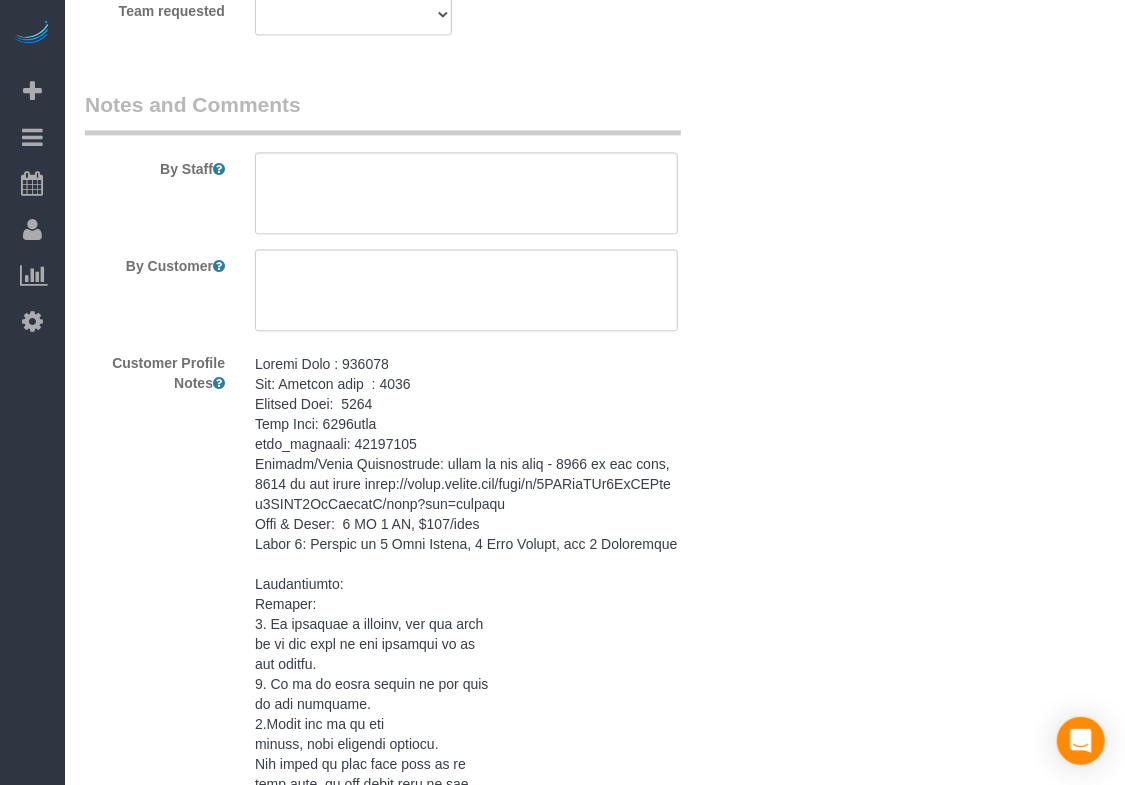click at bounding box center [466, 724] 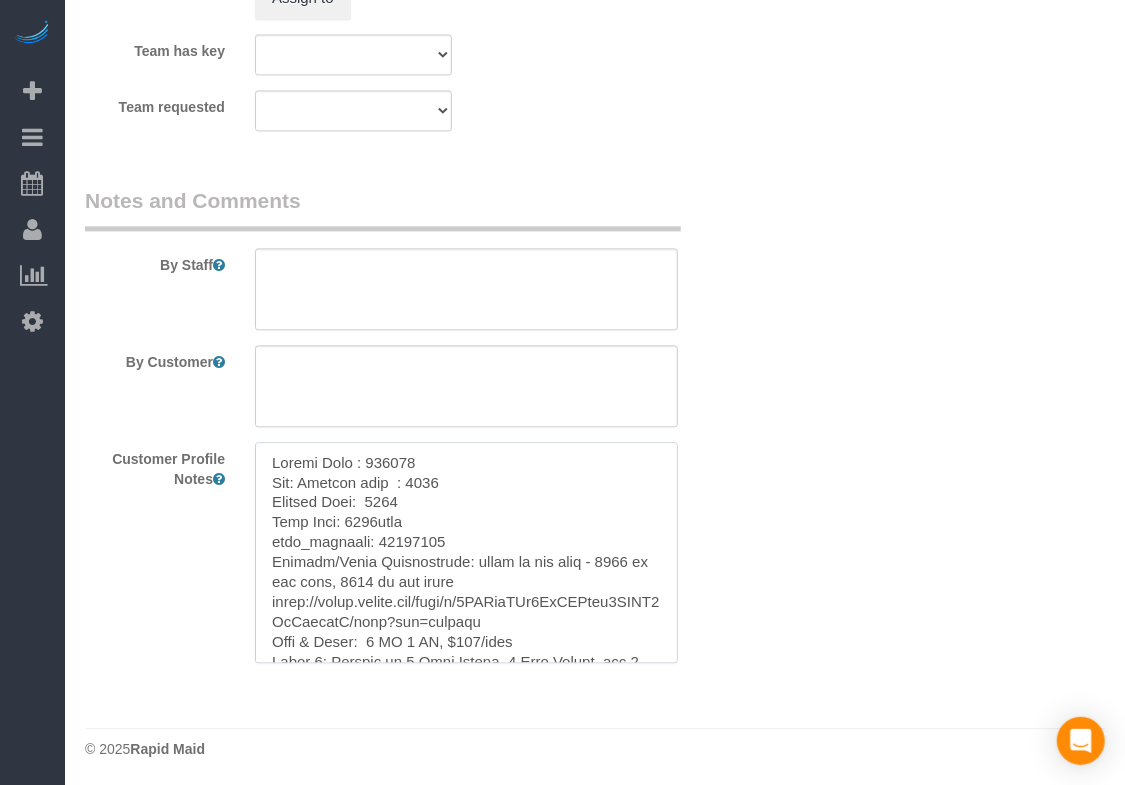 click at bounding box center (466, 552) 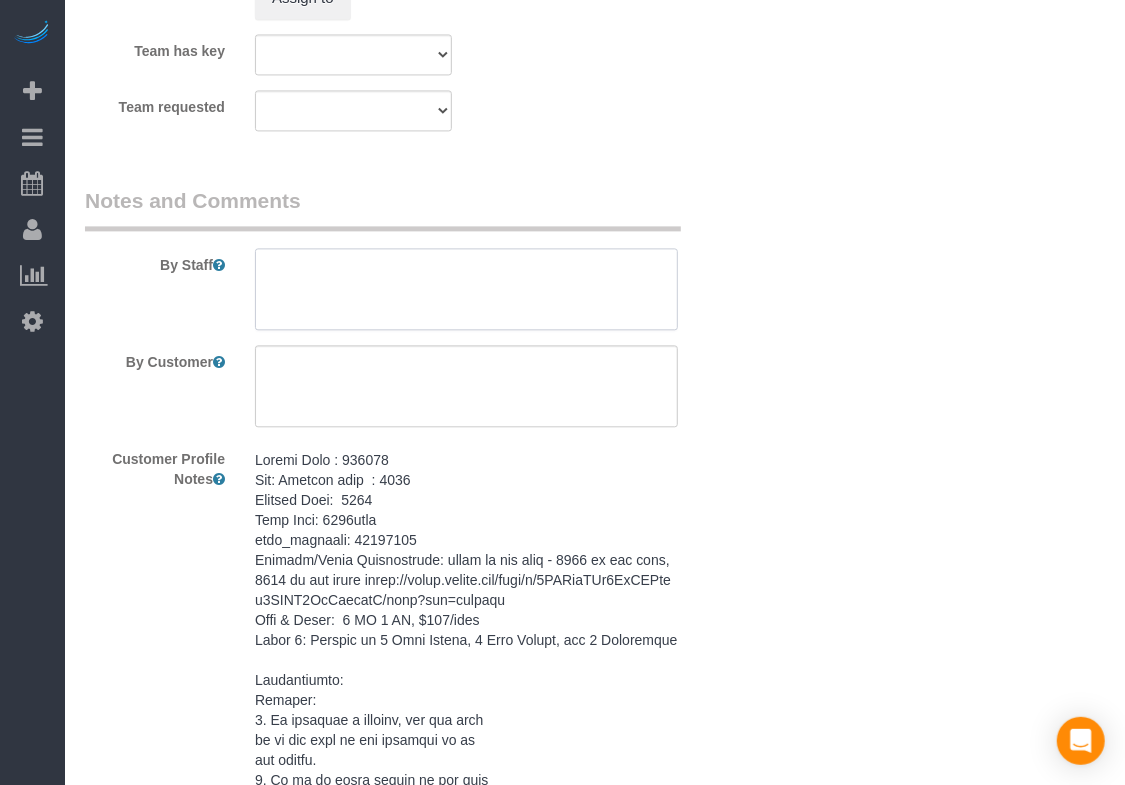 paste on "Keypad Code : [CODE]
New: Lockbox code  : [CODE]
Lockbox Code:  [CODE]
Wifi Name: [WIFI_NAME]
wifi_password: [WIFI_PASSWORD]
Parking/Entry Instructions: entry in the back - 4717 on the left, 4719 on the right https://drive.google.com/file/d/1PTDyoWBx2TkVBEtkk4BZJS6AhWvdhnmJ/view?usp=sharing
Size & Price:  3 BR 2 BA, $110/turn
Hosts 9: Minimum of 9 Bath Towels, 9 Hand Towels, and 9 Washcloths
Instructions:
Parking:
1. If bringing a vehicle, you may park
it in the back of the driveway or on
the street.
2. Go up to these stairs at the back
of the property.
3.After you go up the
stairs, walk straight forward.
The entry to your unit will be to
your left, on the right side of the
building.
Codes and Keys:
1. Locate the keypad near the door.
A personalized code will be sent to
you. Enter your
code followed by the red button
with the "August" symbol to
unlock the door. Wait until the
deadbolt has retracted from the
doorframe before opening the
door. This can take up to 30
seco..." 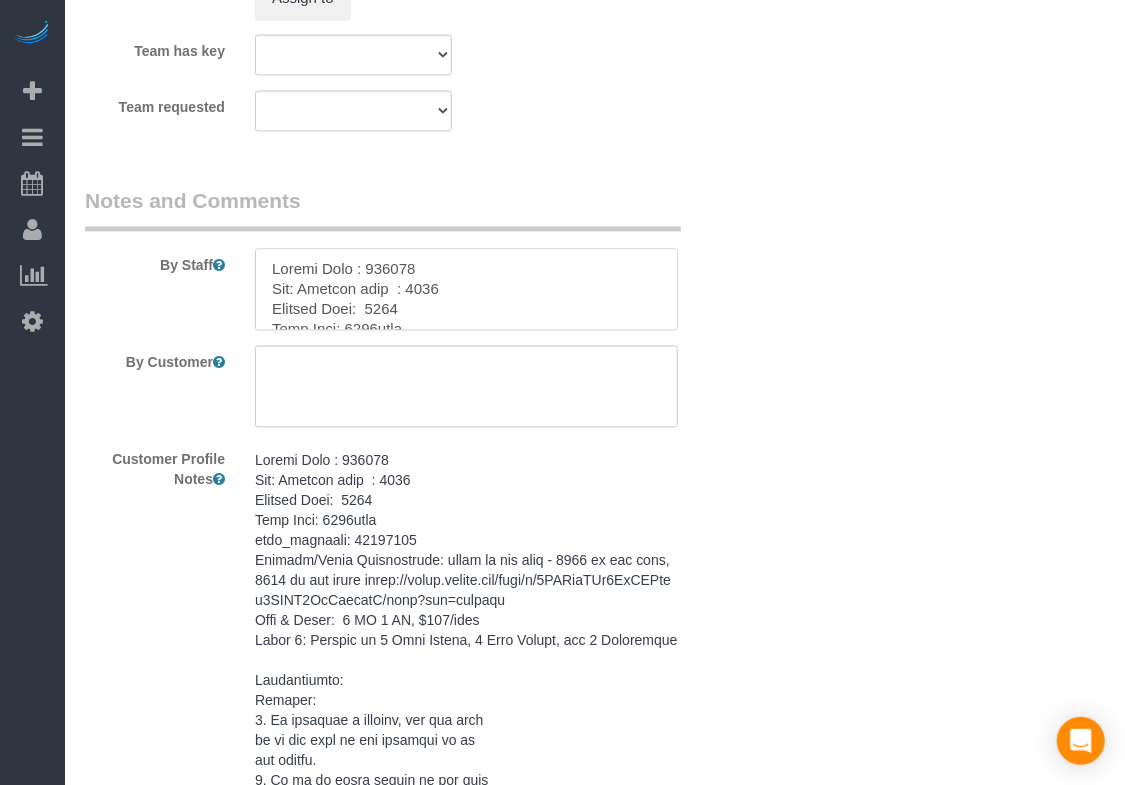 click at bounding box center (466, 289) 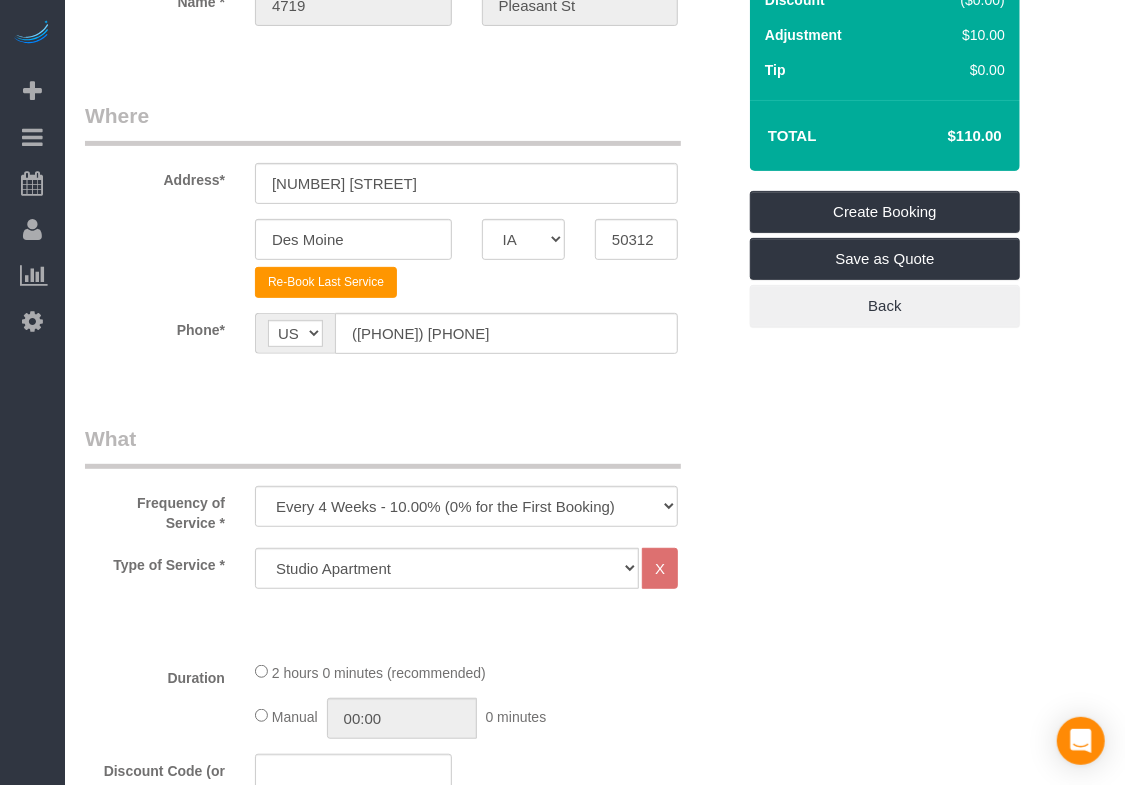 scroll, scrollTop: 0, scrollLeft: 0, axis: both 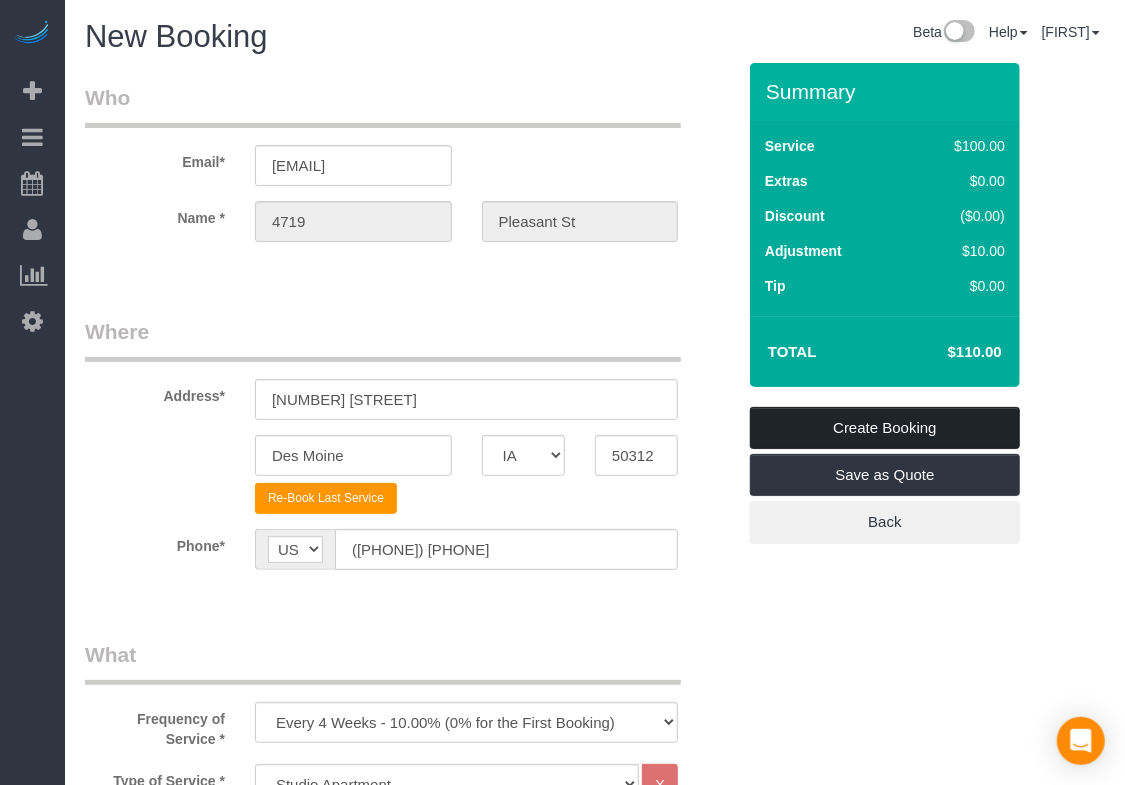 type on "Keypad Code : [CODE]
New: Lockbox code  : [CODE]
Lockbox Code:  [CODE]
Wifi Name: [WIFI_NAME]
wifi_password: [WIFI_PASSWORD]
Parking/Entry Instructions: entry in the back - 4717 on the left, 4719 on the right https://drive.google.com/file/d/1PTDyoWBx2TkVBEtkk4BZJS6AhWvdhnmJ/view?usp=sharing
Size & Price:  3 BR 2 BA, $110/turn
Hosts 9: Minimum of 9 Bath Towels, 9 Hand Towels, and 9 Washcloths
Instructions:
Parking:
1. If bringing a vehicle, you may park
it in the back of the driveway or on
the street.
2. Go up to these stairs at the back
of the property.
3.After you go up the
stairs, walk straight forward.
The entry to your unit will be to
your left, on the right side of the
building.
Codes and Keys:
1. Locate the keypad near the door.
A personalized code will be sent to
you. Enter your
code followed by the red button
with the "August" symbol to
unlock the door. Wait until the
deadbolt has retracted from the
doorframe before opening the
door. This can take up to 30
seco..." 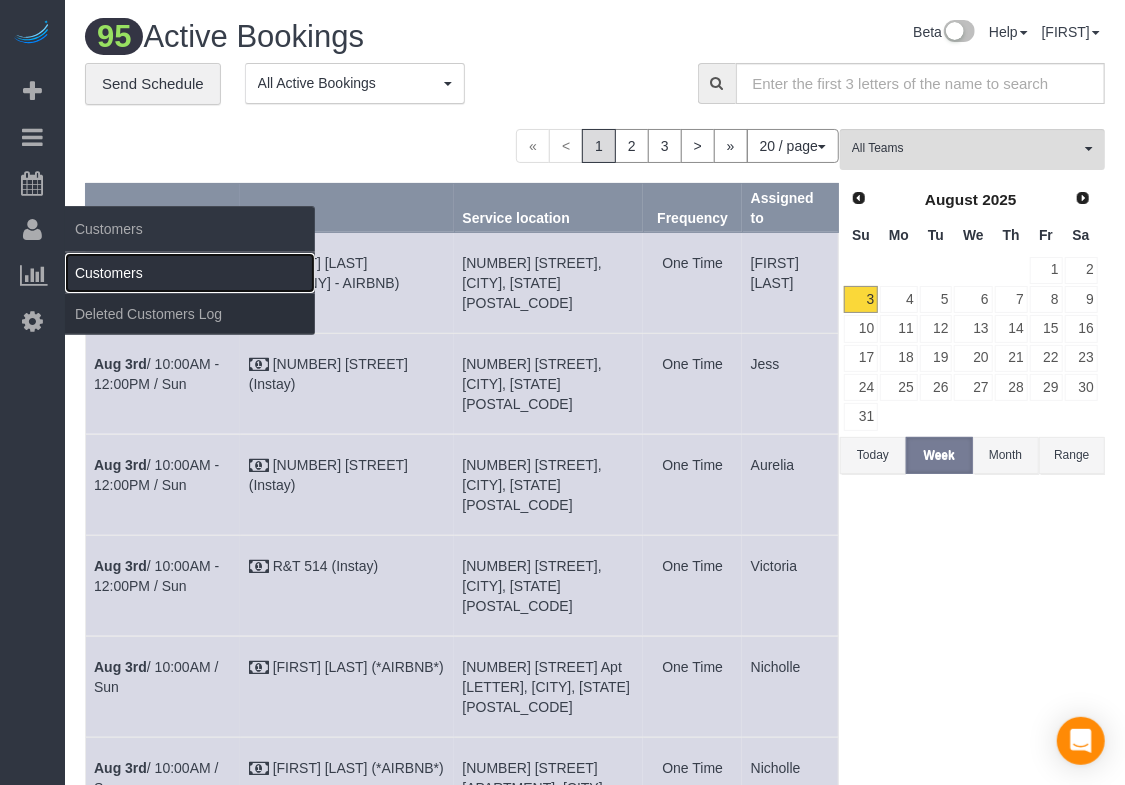 click on "Customers" at bounding box center (190, 273) 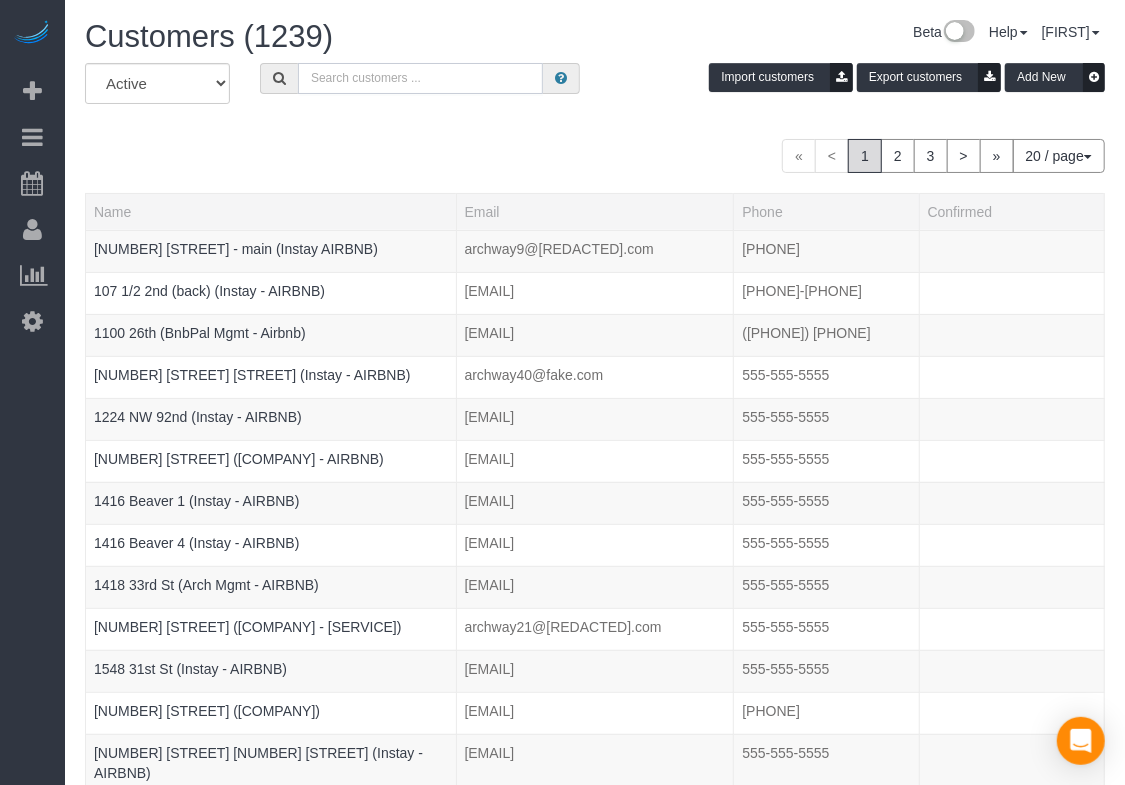 click at bounding box center [420, 78] 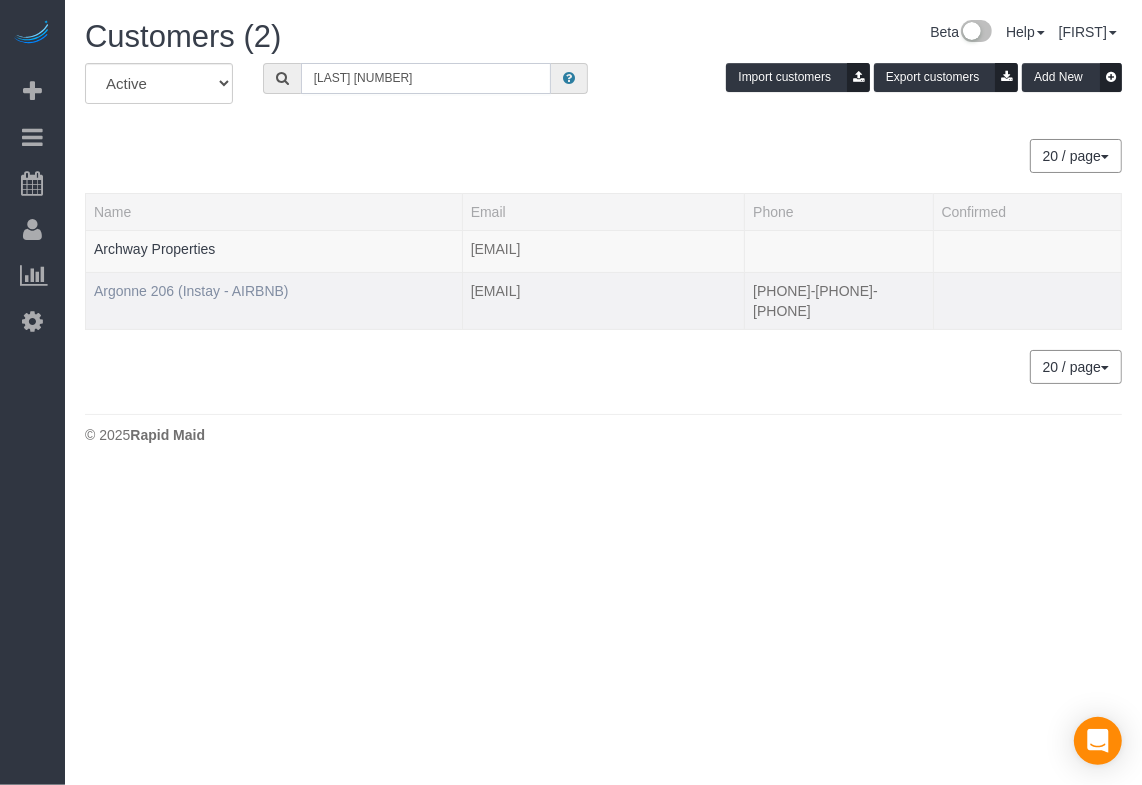 type on "[LAST] [NUMBER]" 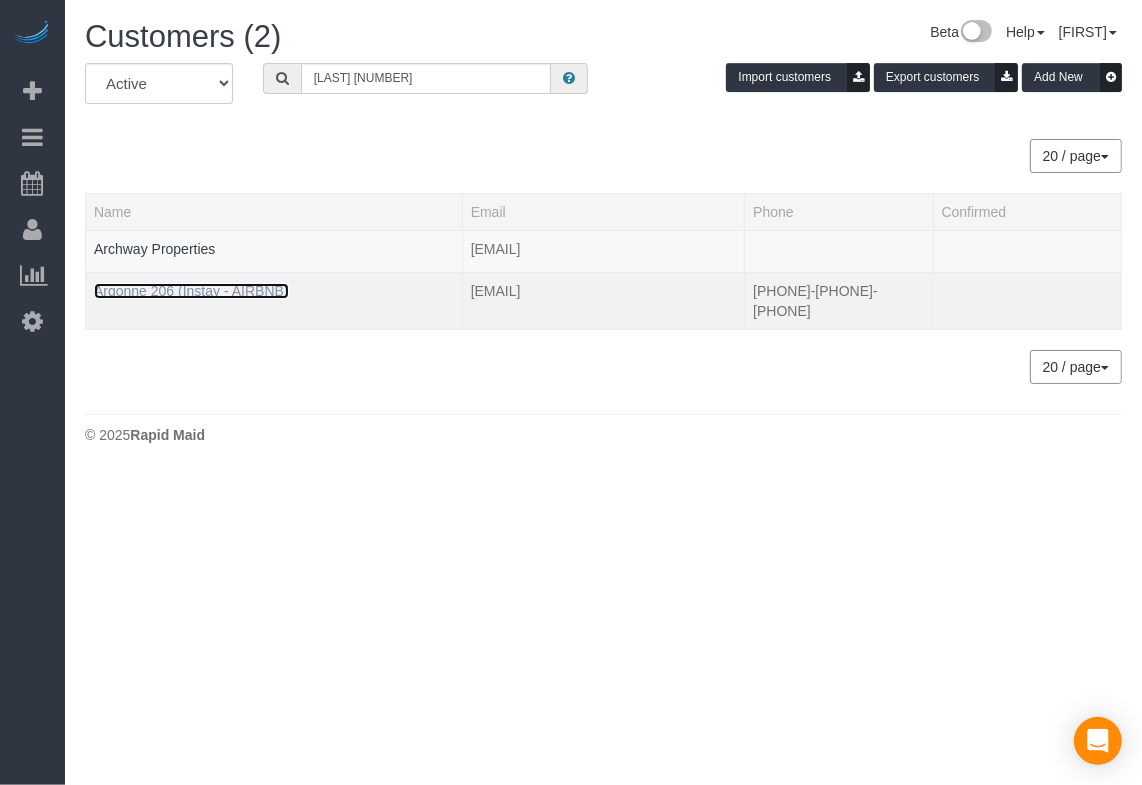 click on "Argonne 206 (Instay - AIRBNB)" at bounding box center (191, 291) 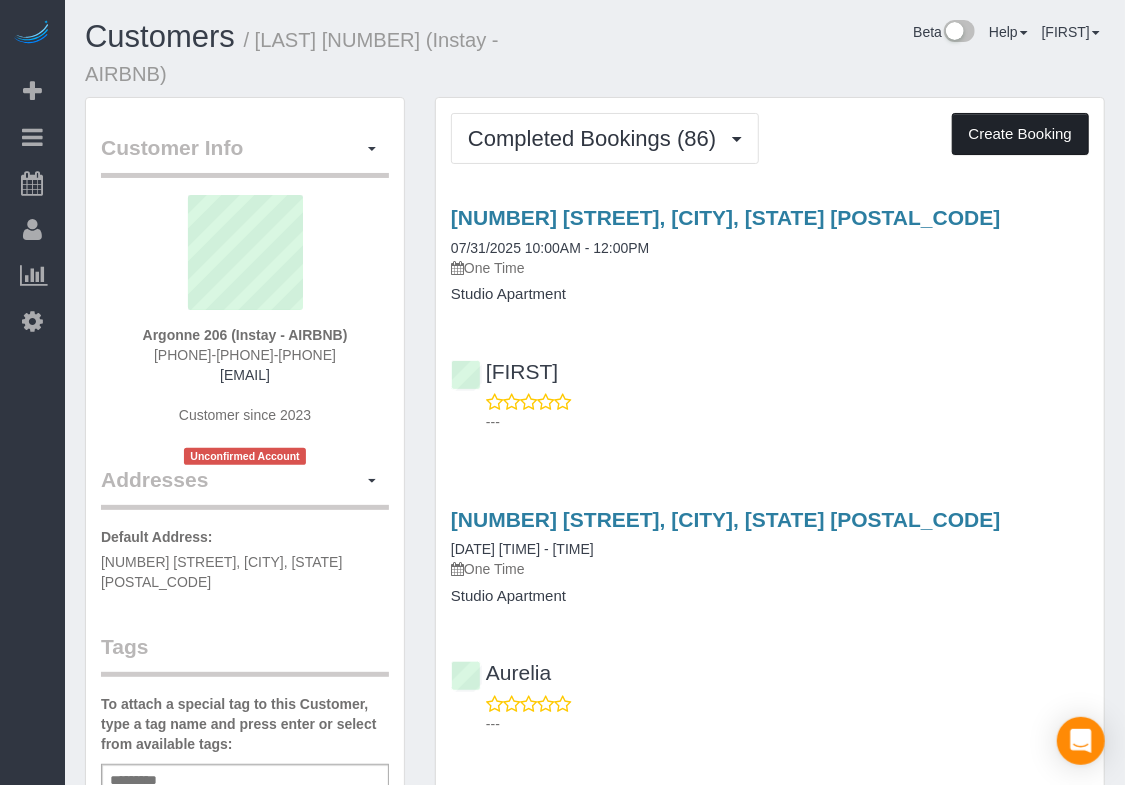 click on "Create Booking" at bounding box center (1020, 134) 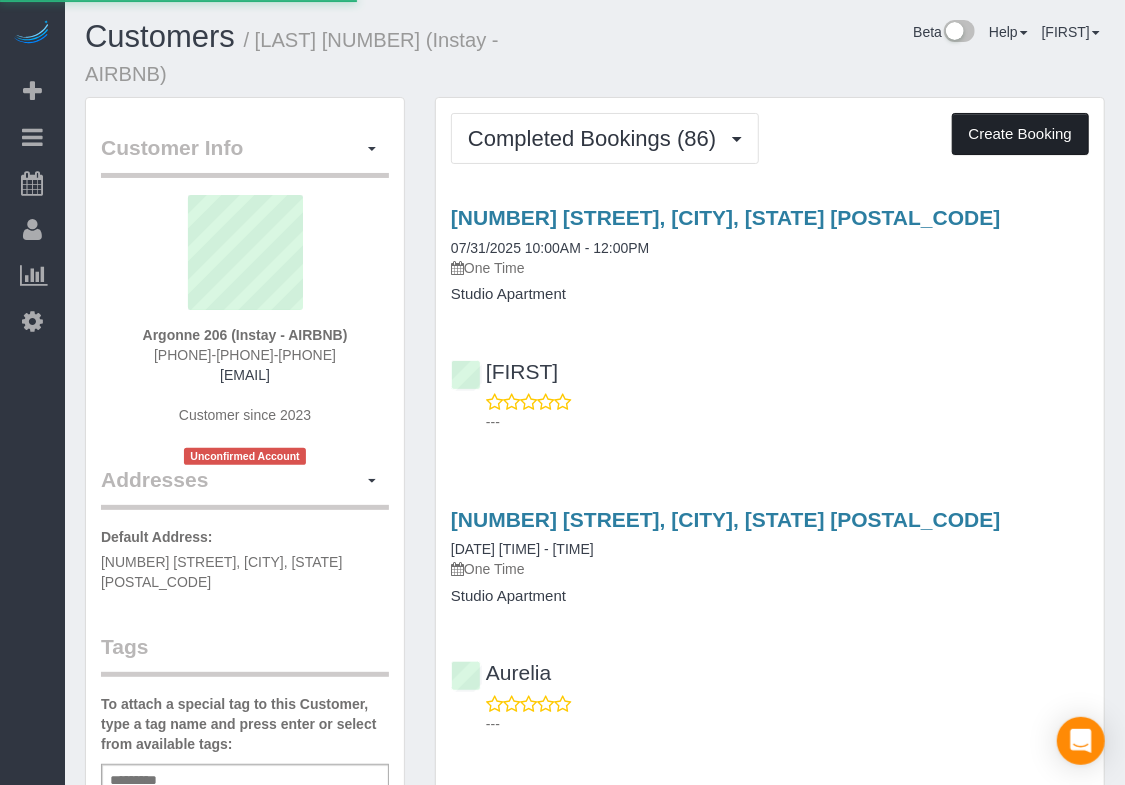select on "IA" 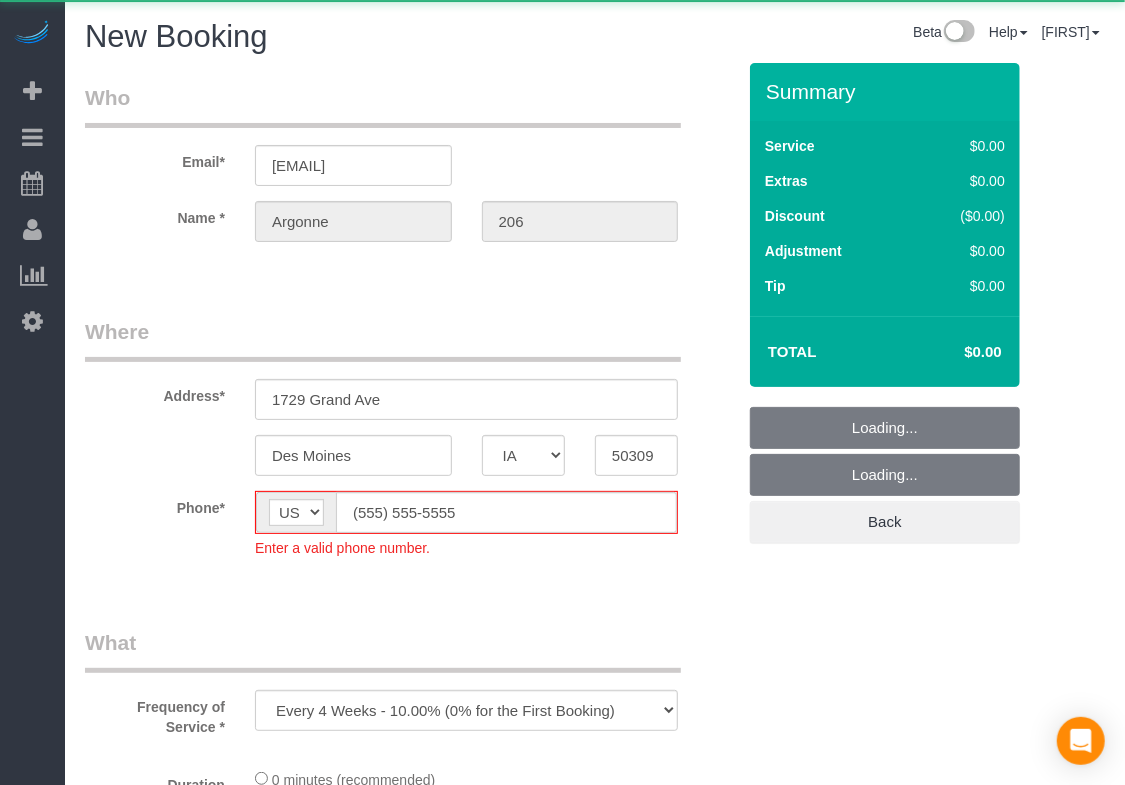select on "object:18318" 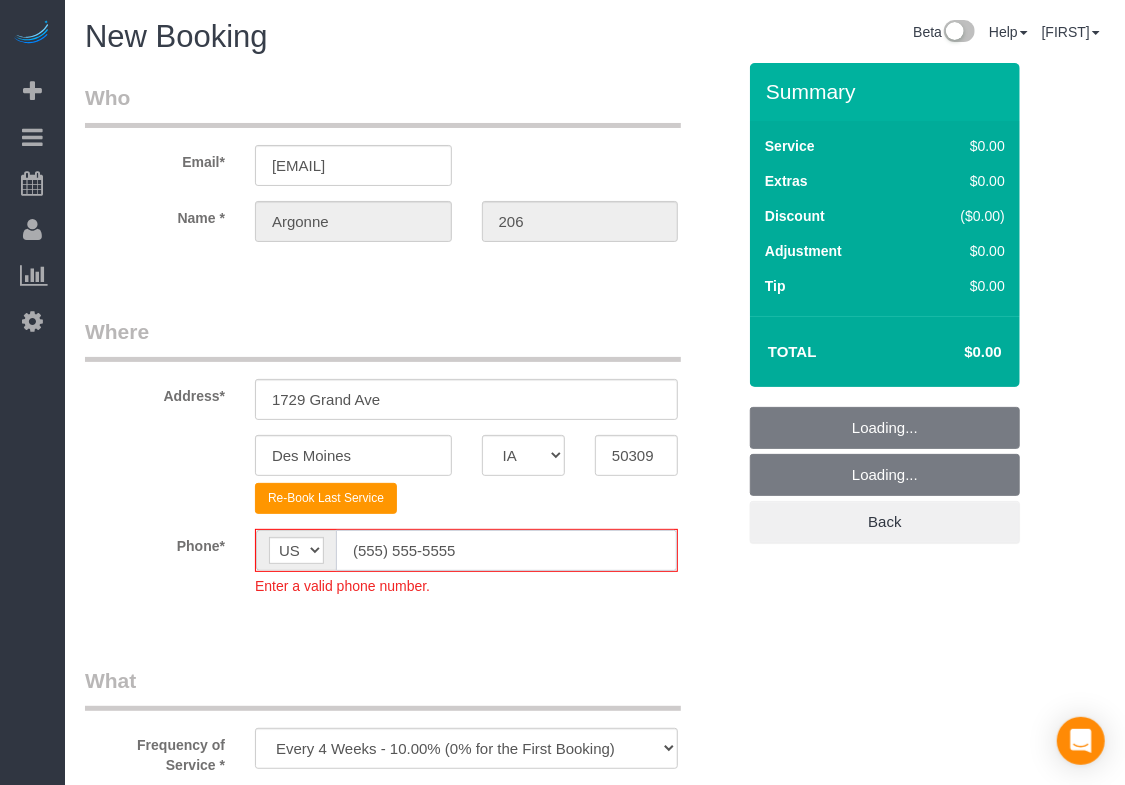 click on "(555) 555-5555" 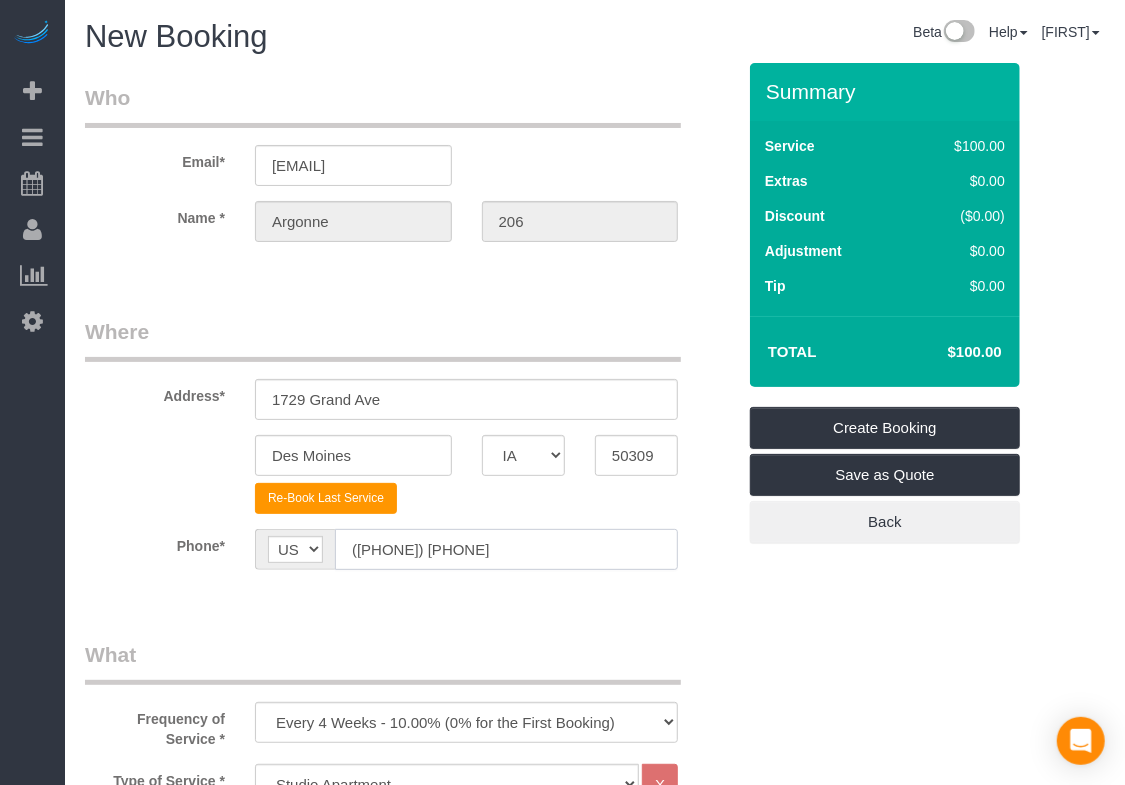 click on "([PHONE]) [PHONE]" 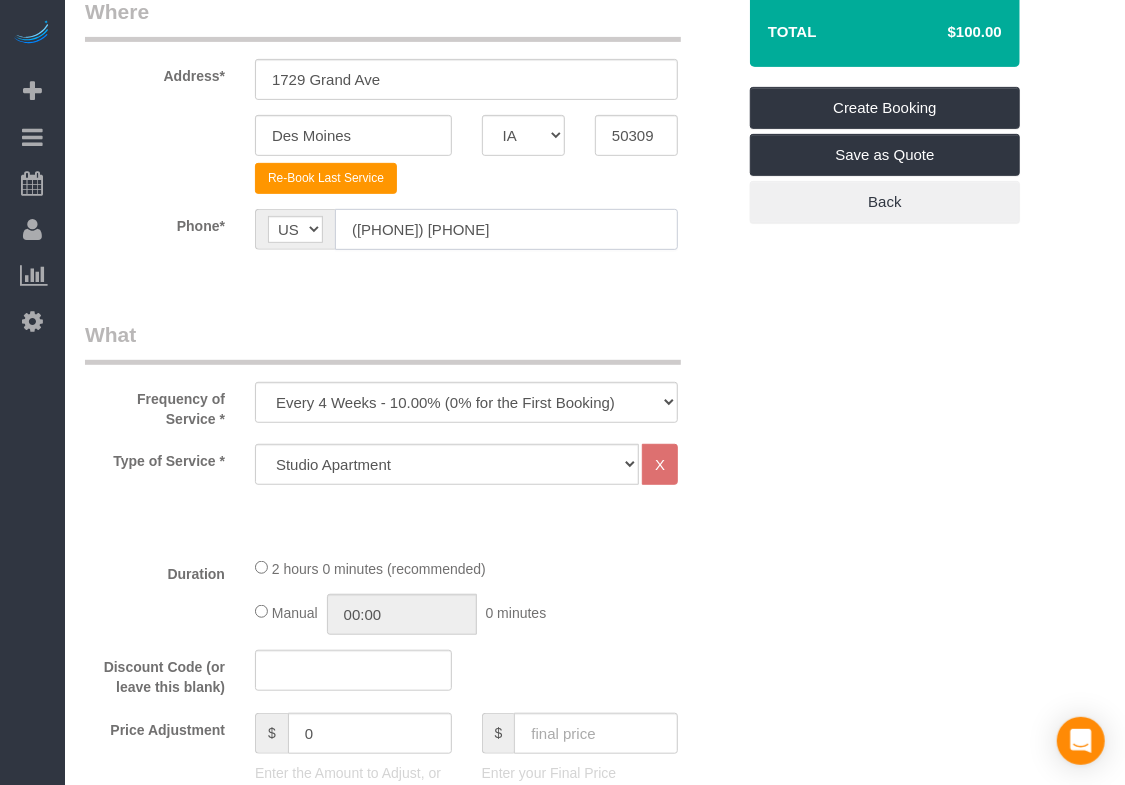 scroll, scrollTop: 438, scrollLeft: 0, axis: vertical 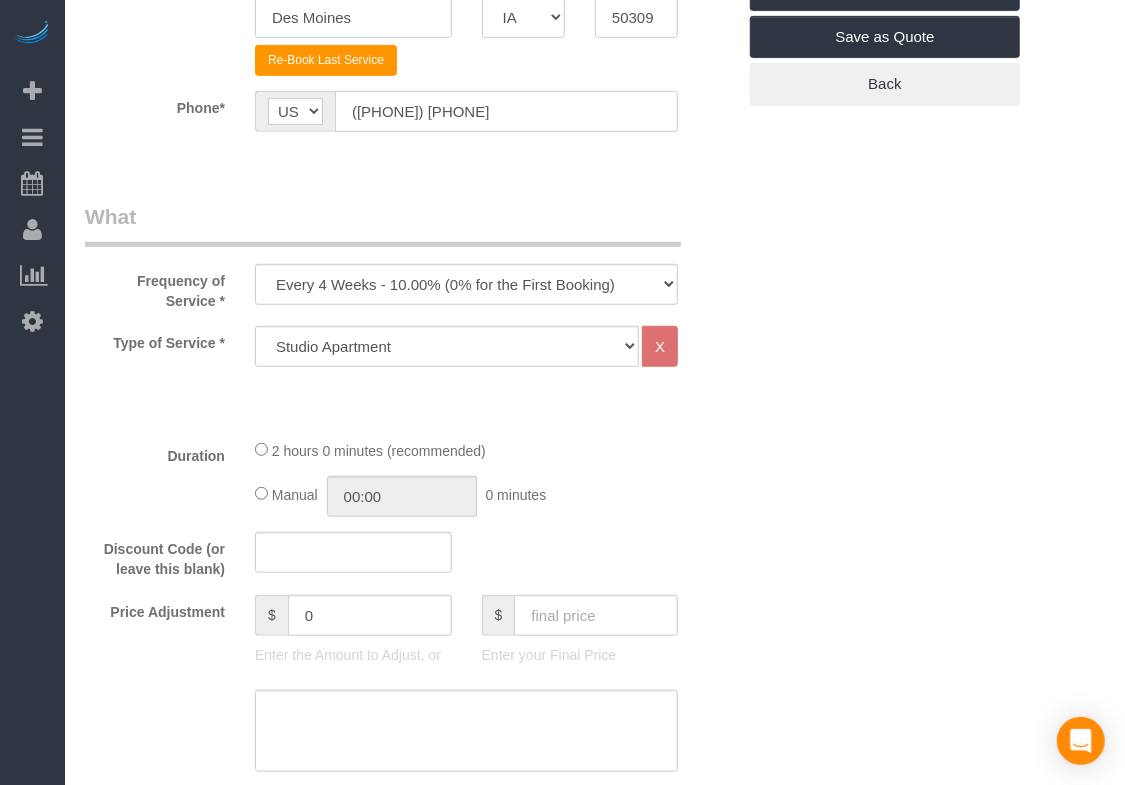type on "([PHONE]) [PHONE]" 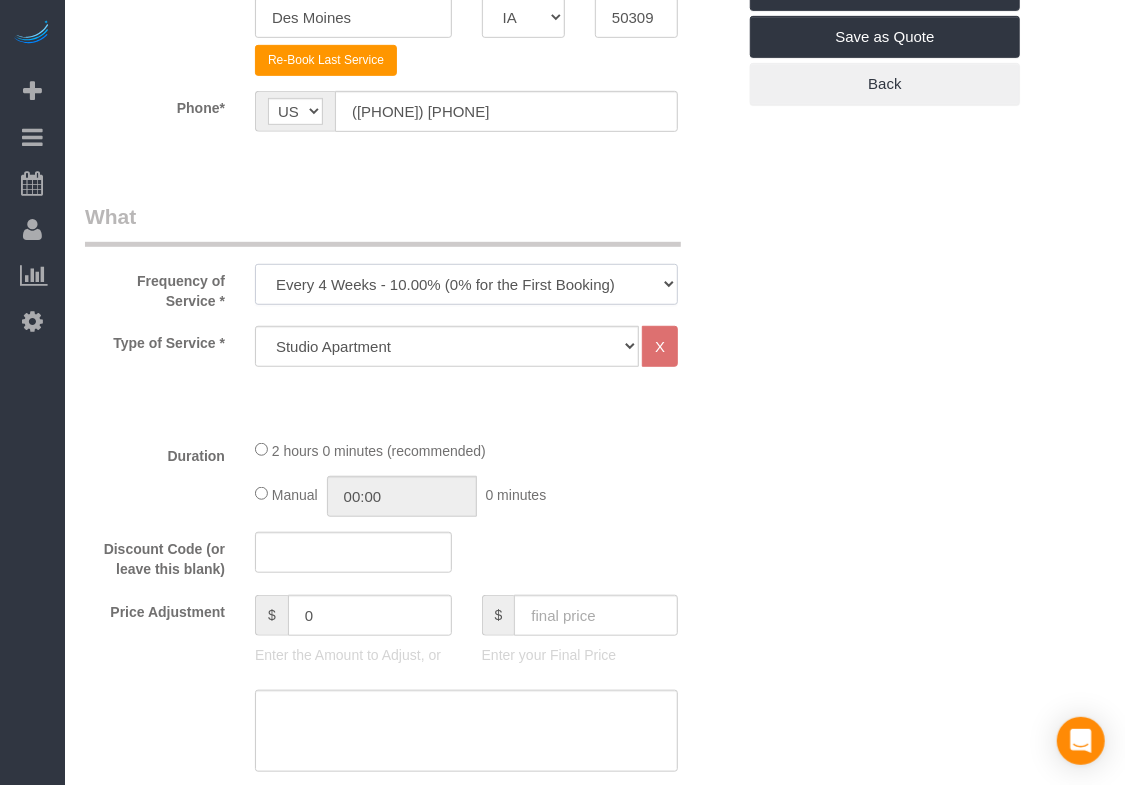 click on "Every 6 Weeks (0% for the First Booking) One Time Every 8 Weeks (0% for the First Booking) Every 4 Weeks - 10.00% (0% for the First Booking) Every 3 Weeks - 12.00% (0% for the First Booking) Every 2 Weeks - 15.00% (0% for the First Booking) Weekly - 20.00% (0% for the First Booking)" at bounding box center [466, 284] 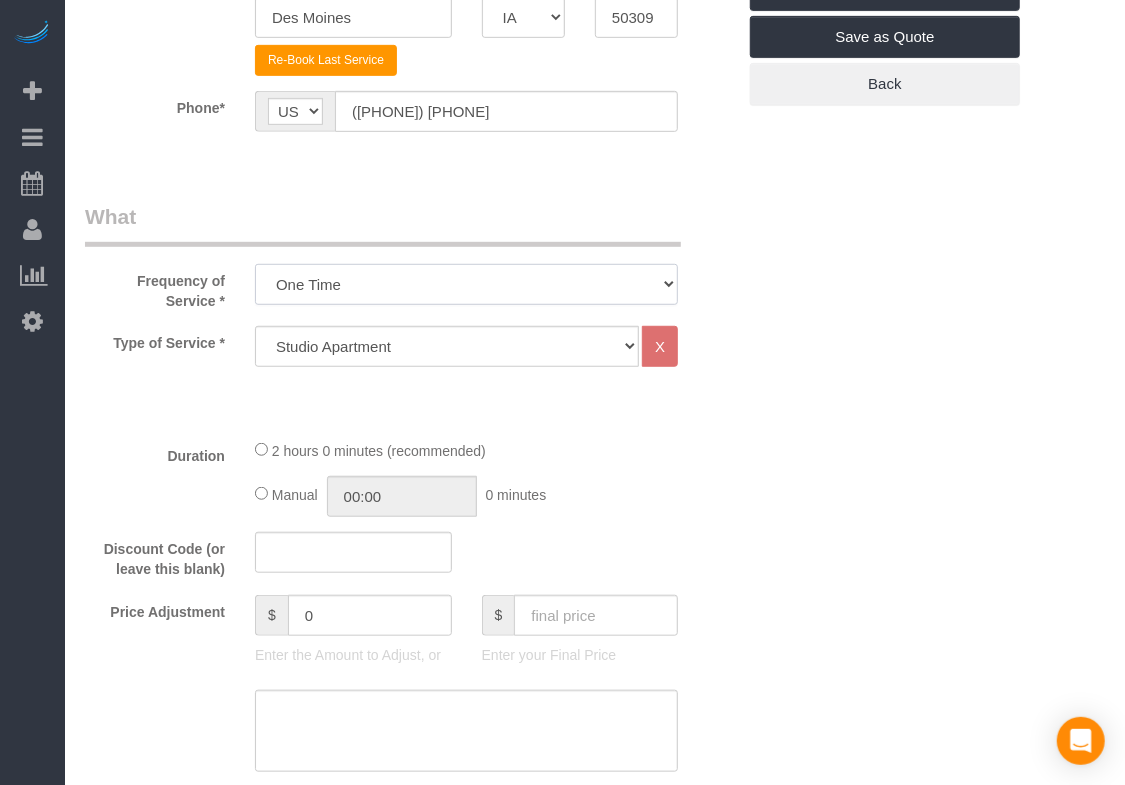 click on "Every 6 Weeks (0% for the First Booking) One Time Every 8 Weeks (0% for the First Booking) Every 4 Weeks - 10.00% (0% for the First Booking) Every 3 Weeks - 12.00% (0% for the First Booking) Every 2 Weeks - 15.00% (0% for the First Booking) Weekly - 20.00% (0% for the First Booking)" at bounding box center (466, 284) 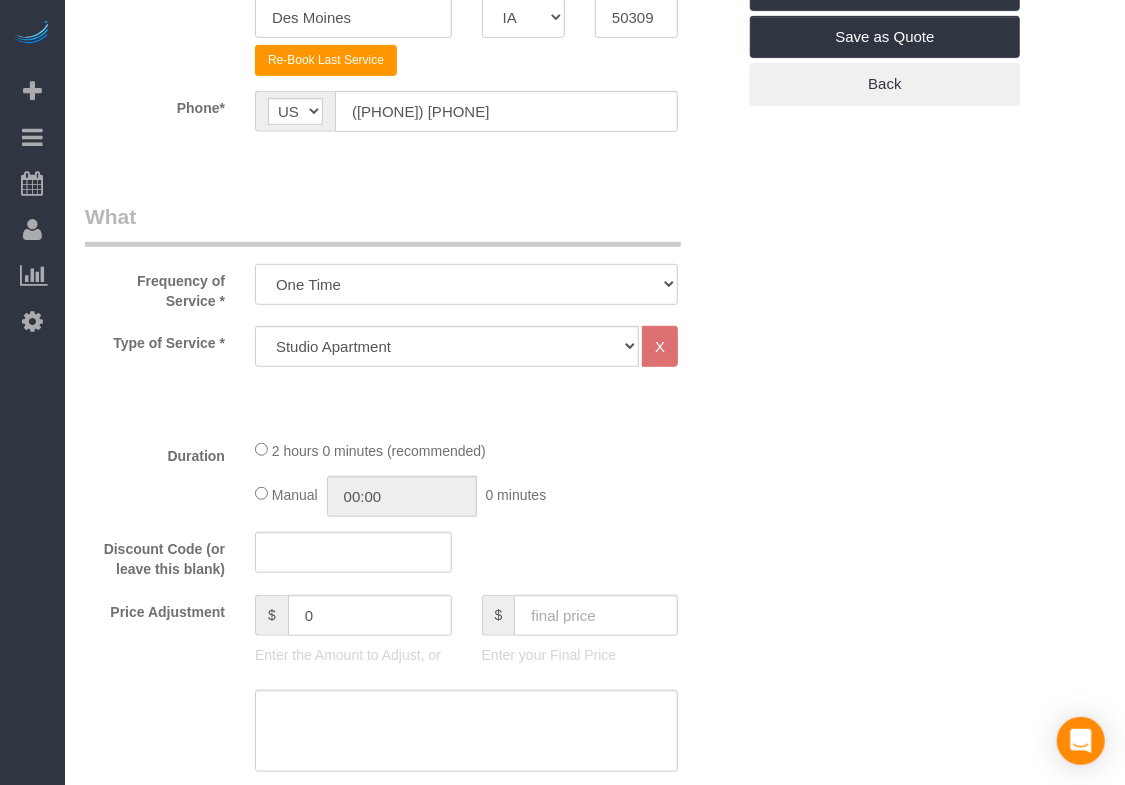 scroll, scrollTop: 740, scrollLeft: 0, axis: vertical 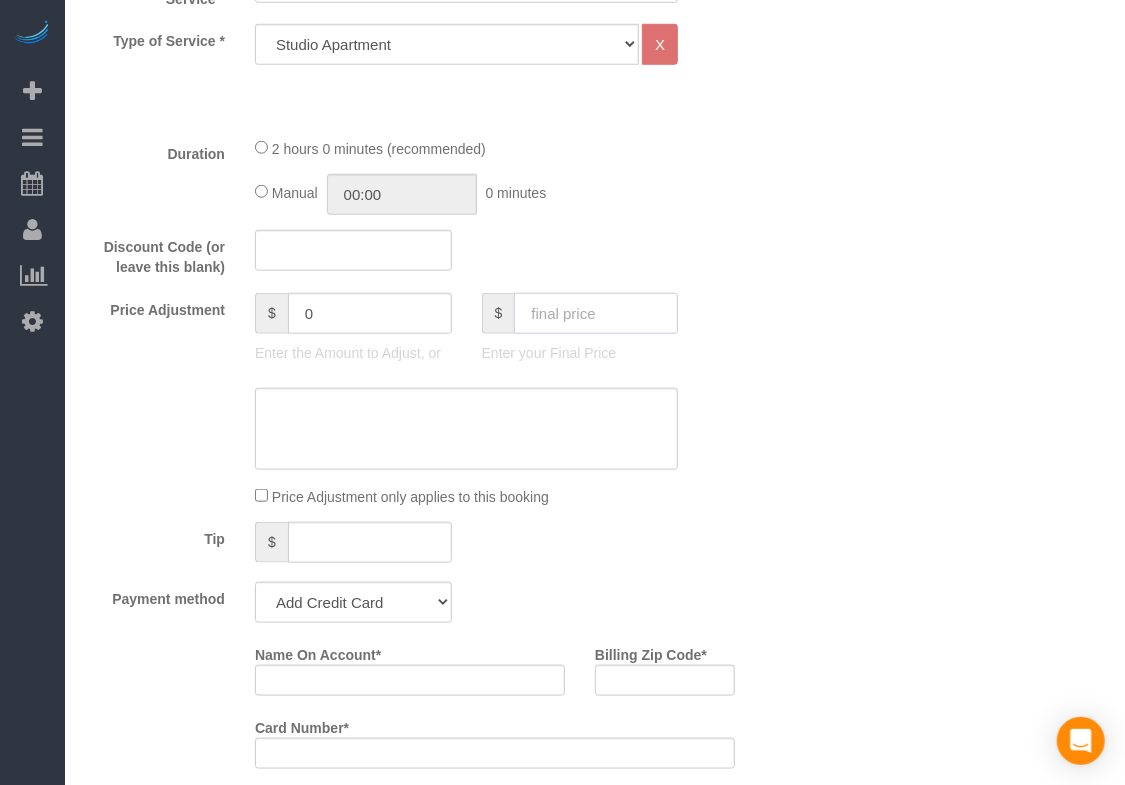 click 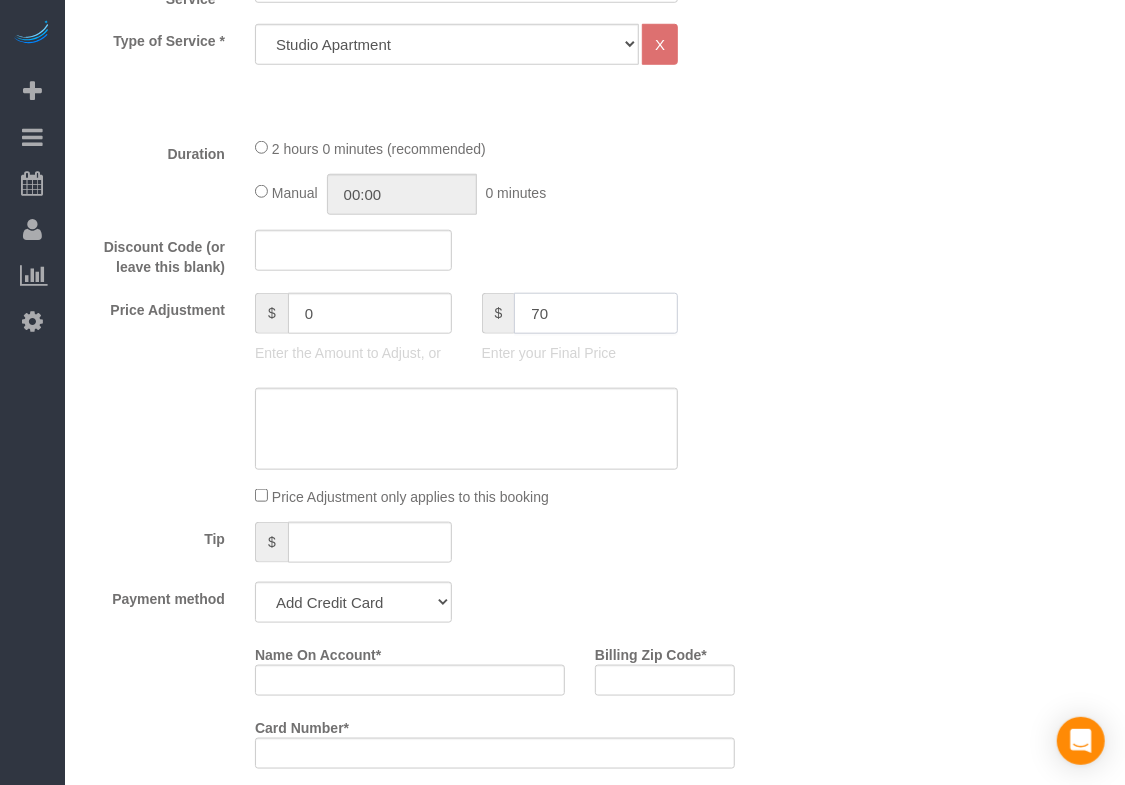 type on "70" 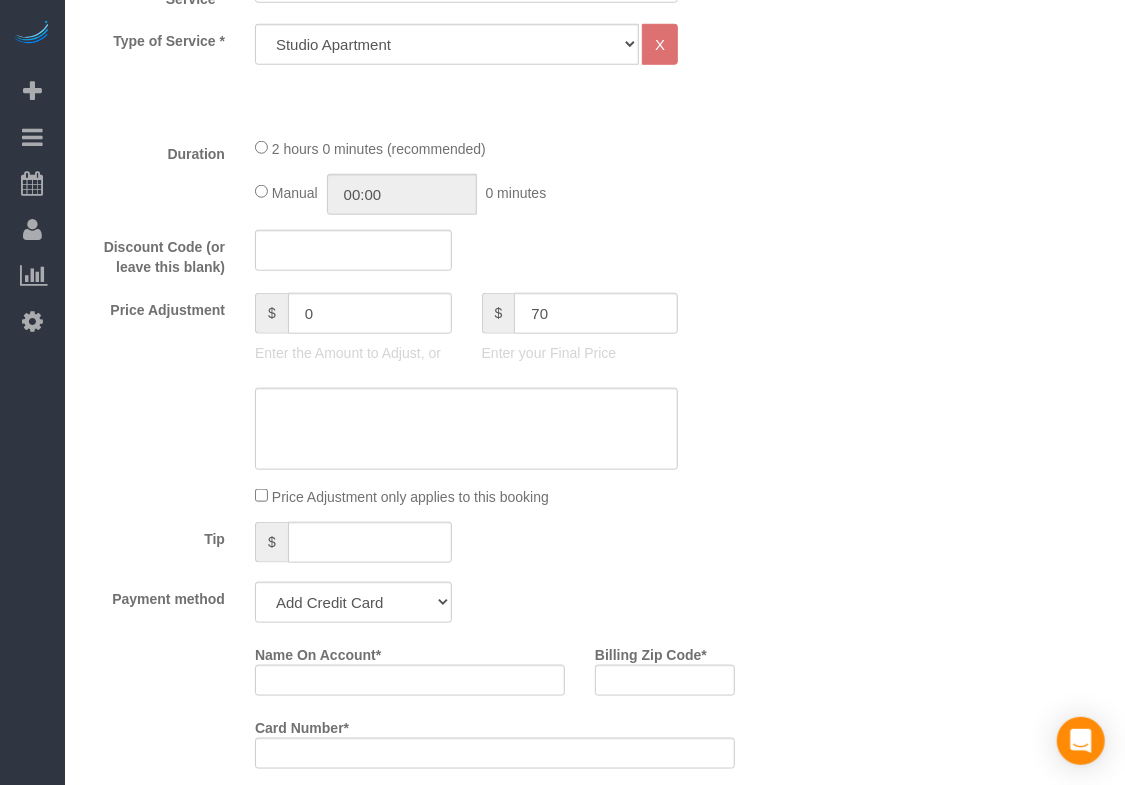 click on "Email*
[EMAIL]
Name *
[LAST]
[NUMBER]
Where
Address*
[NUMBER] [STREET]
[CITY]
AK
AL
AR
AZ
CA
CO
CT
DC
DE
FL
GA
HI
IA
ID
IL
IN
KS
KY
LA
MA
MD
ME
MI
MN
MO
MS
MT
NC
ND
NE
NH" at bounding box center [595, 649] 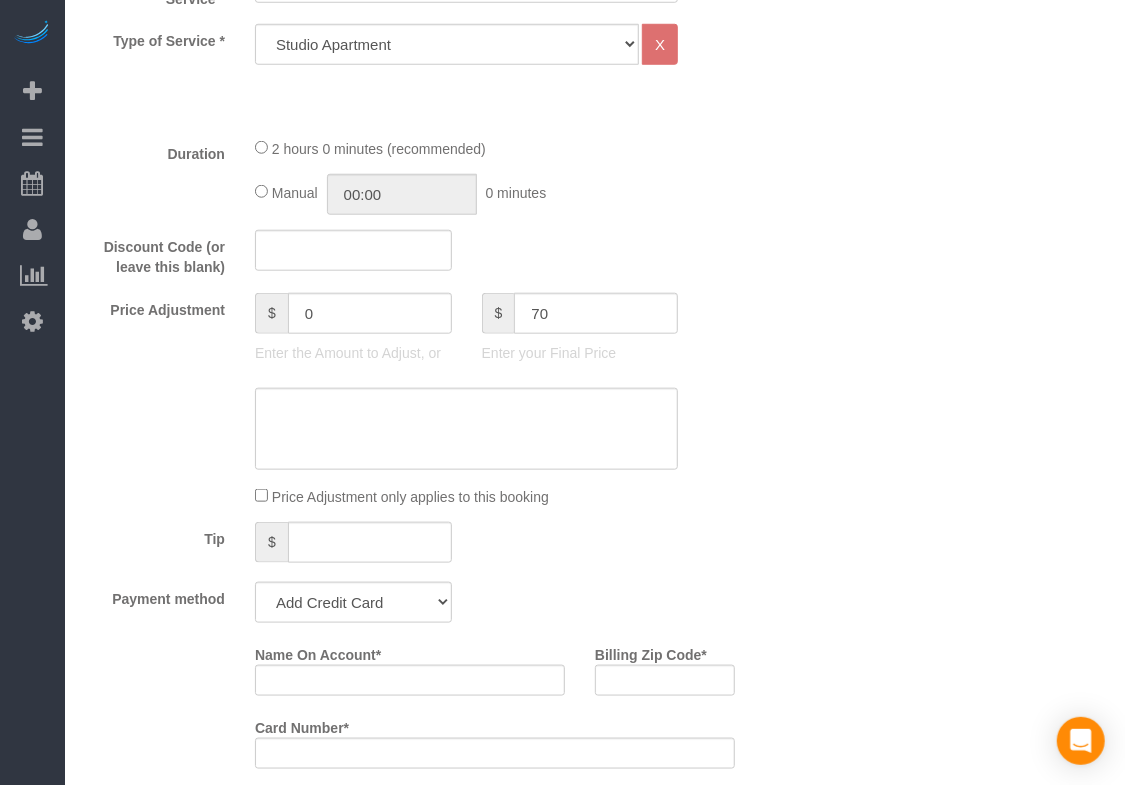 type on "-30" 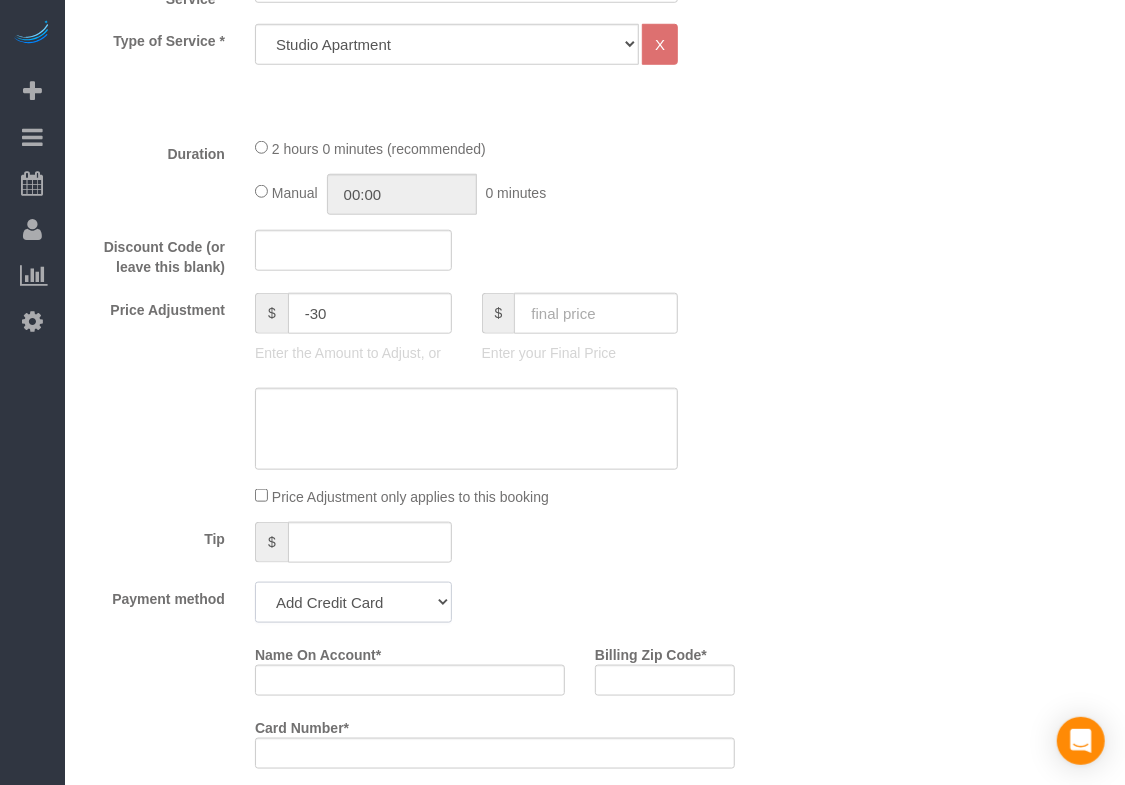 click on "Add Credit Card Cash Check Paypal" 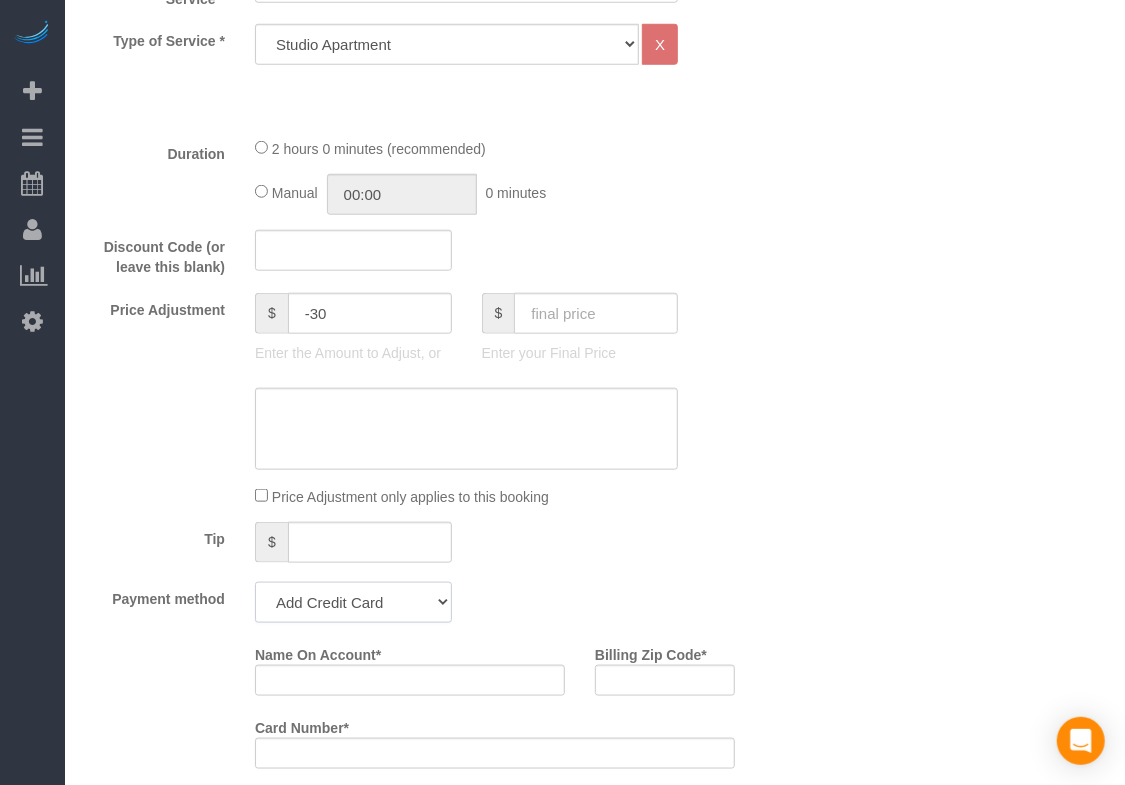 select on "string:check" 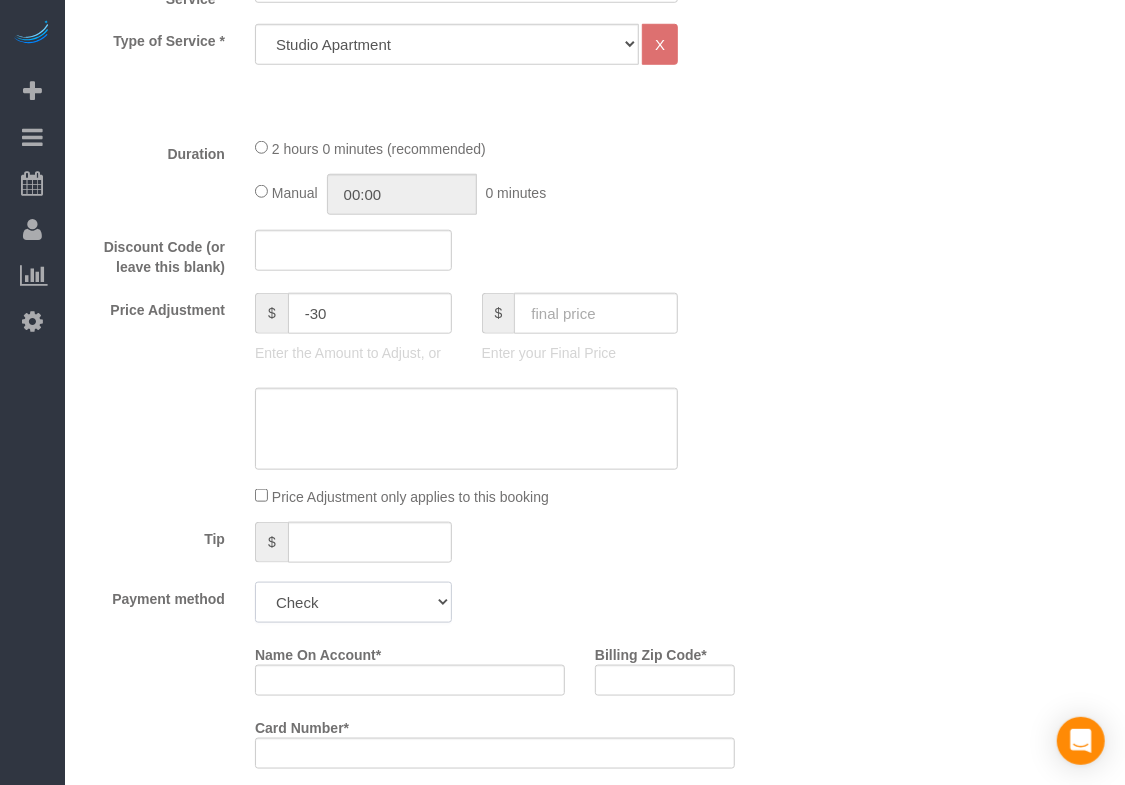 click on "Add Credit Card Cash Check Paypal" 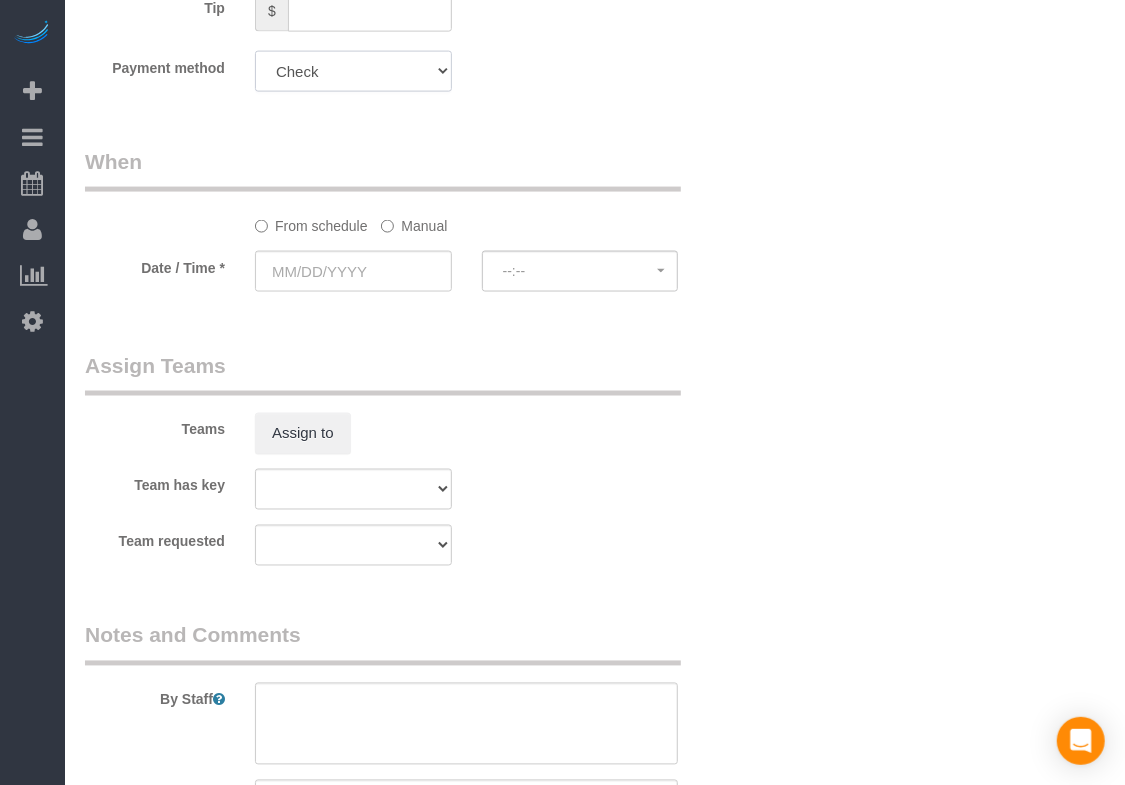 scroll, scrollTop: 1273, scrollLeft: 0, axis: vertical 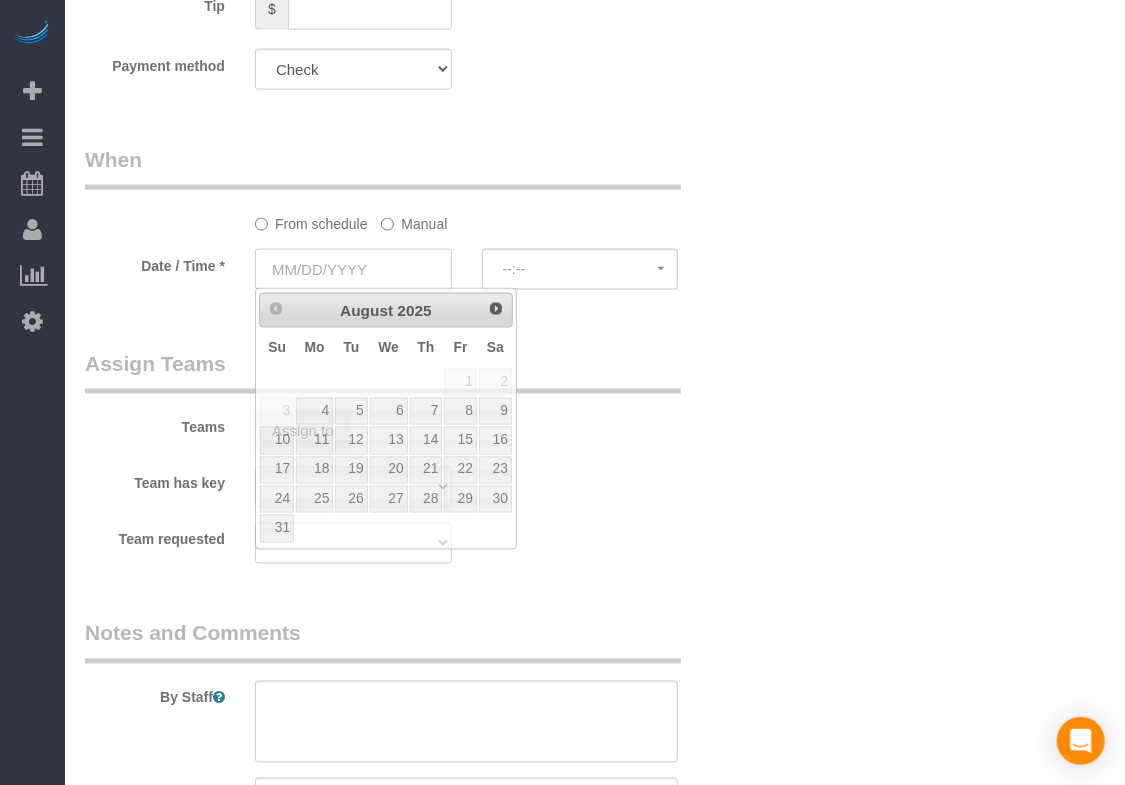 click at bounding box center (353, 269) 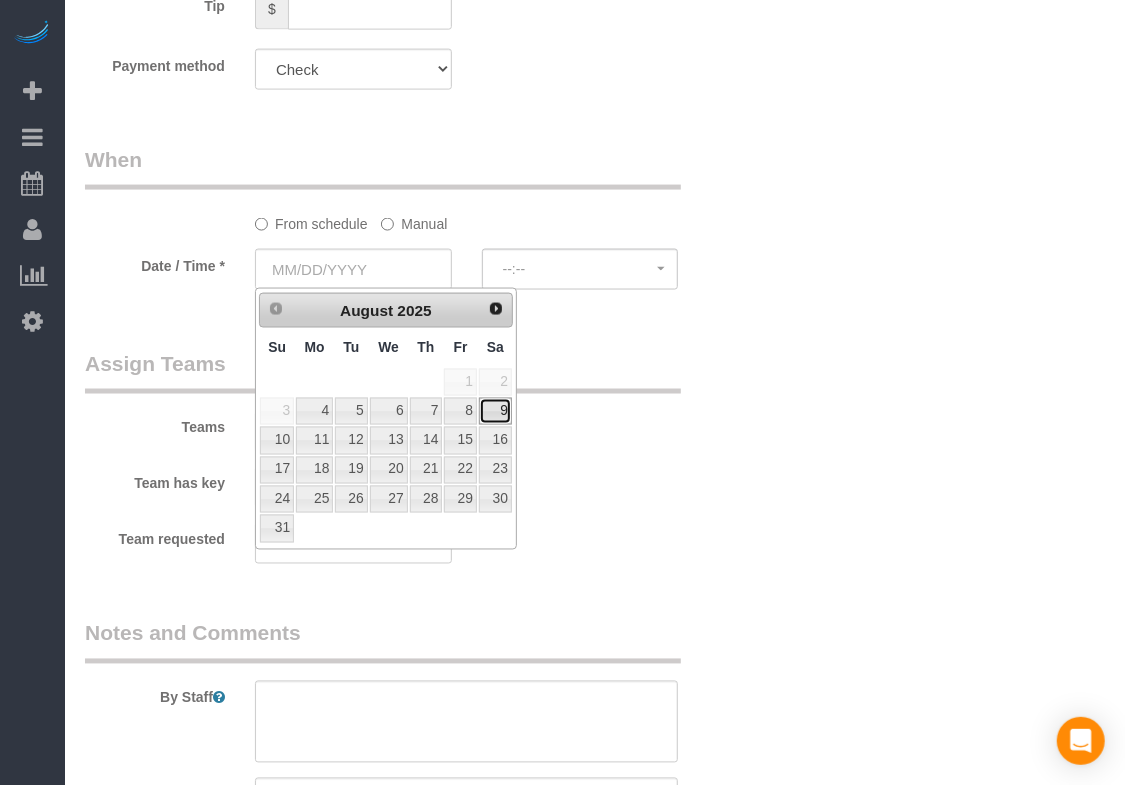 click on "9" at bounding box center (495, 411) 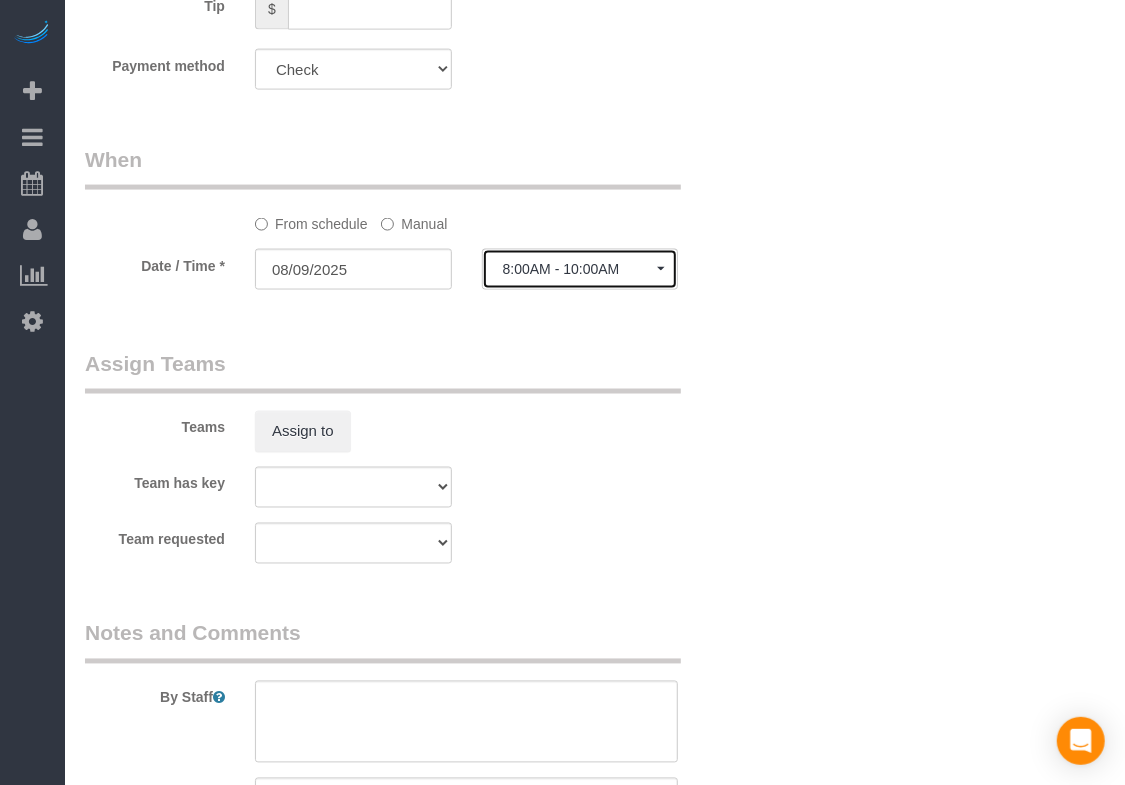 click on "8:00AM - 10:00AM" 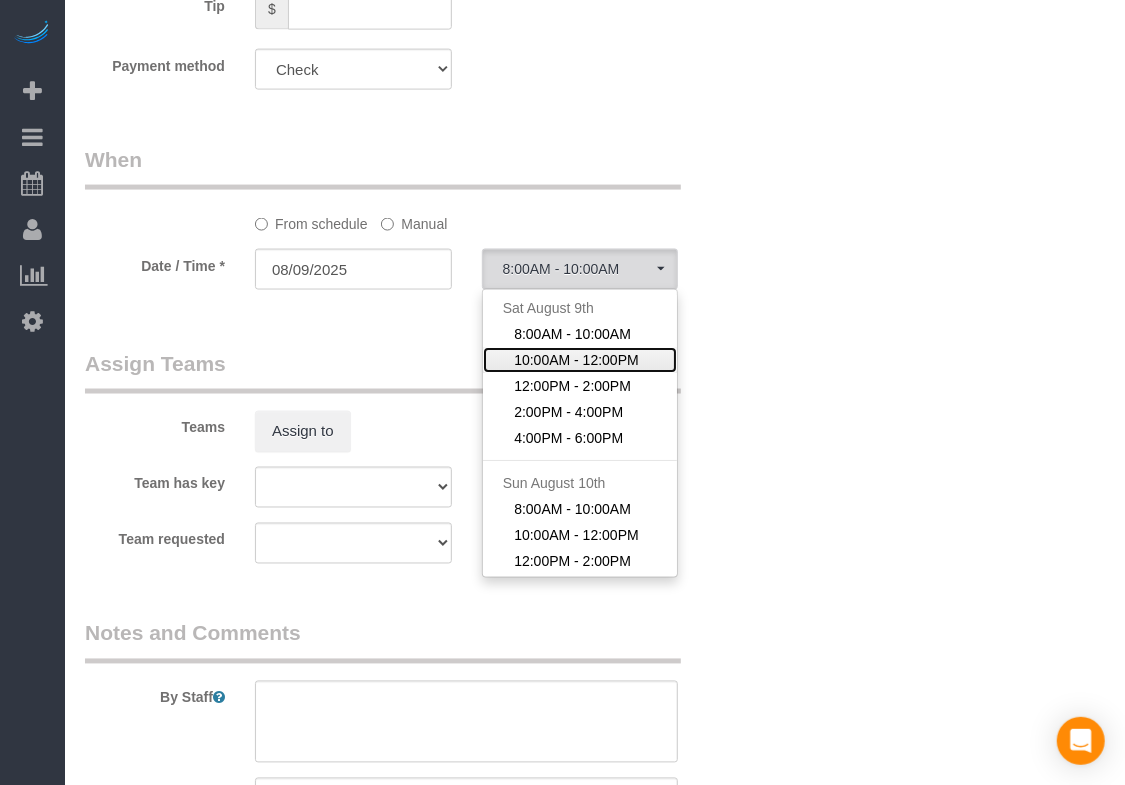 click on "10:00AM - 12:00PM" 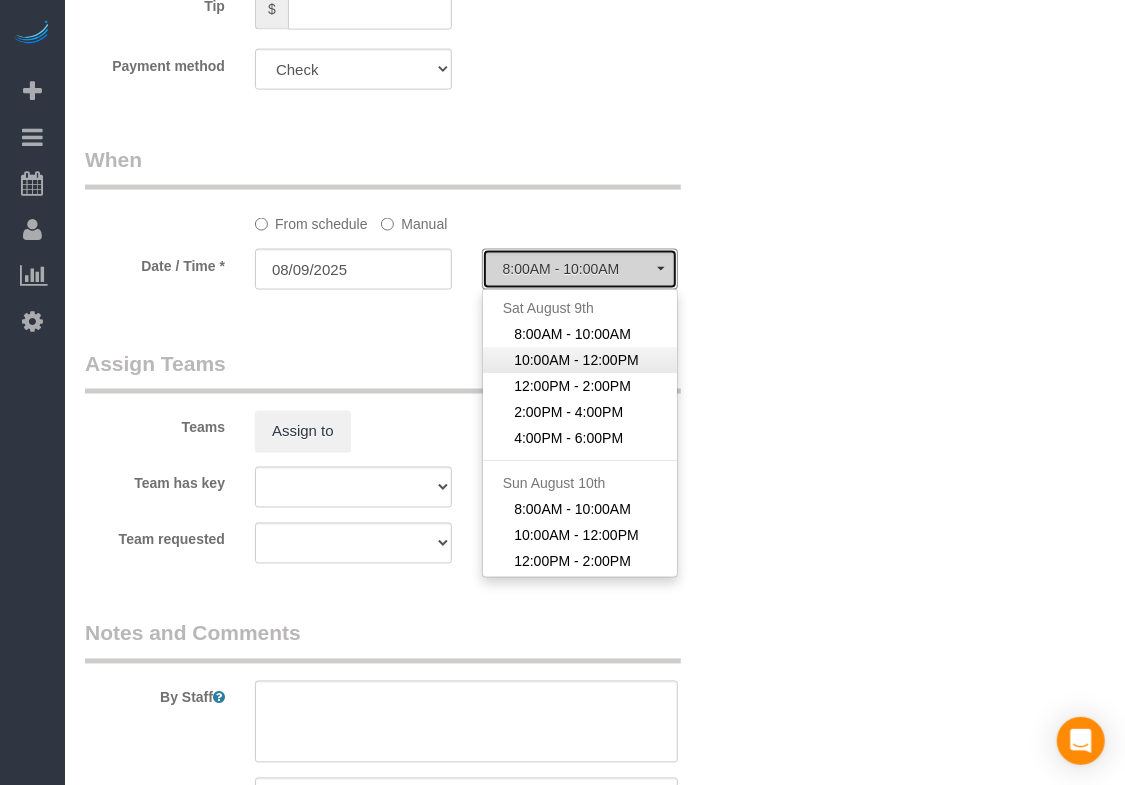 select on "spot[NUMBER]" 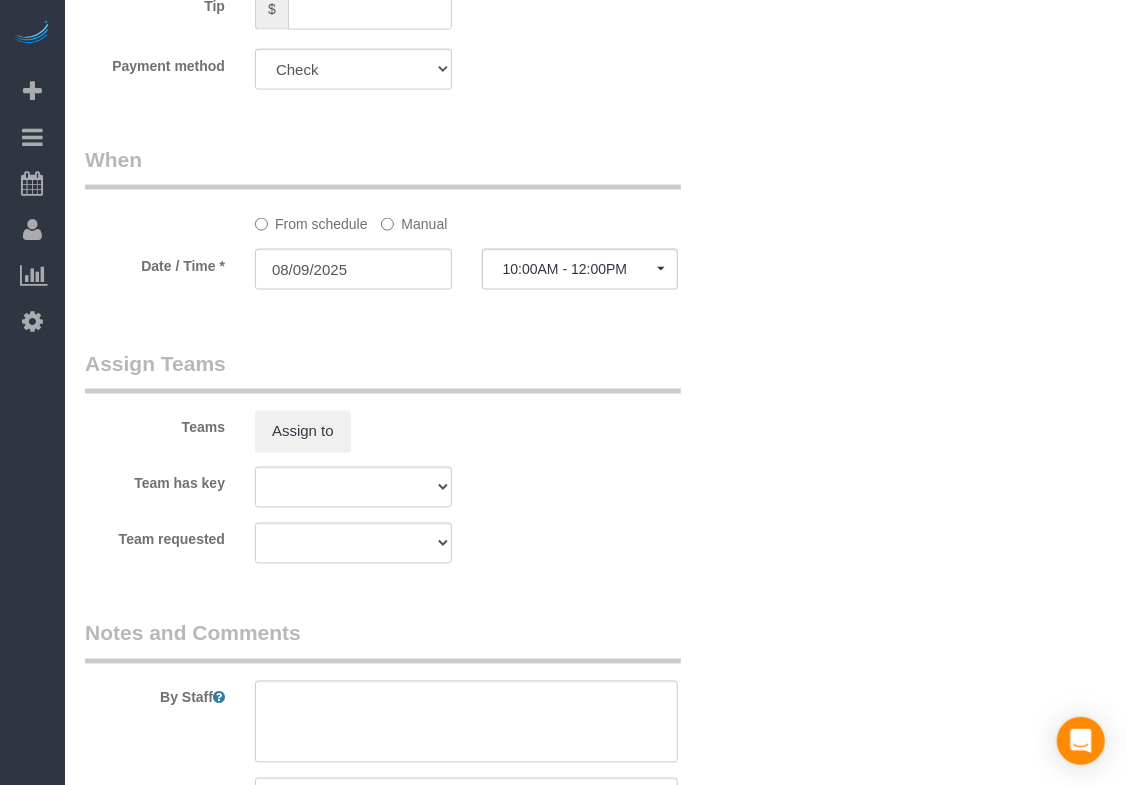 click on "Manual" 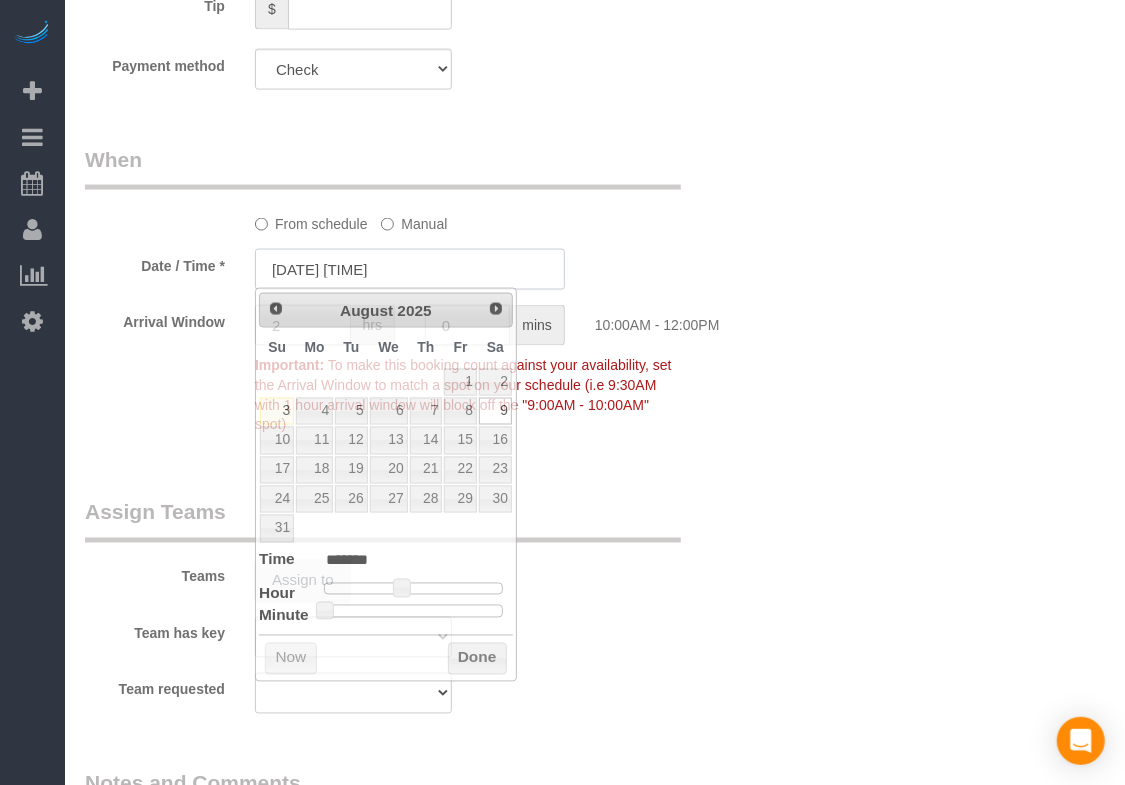 click on "[DATE] [TIME]" at bounding box center [410, 269] 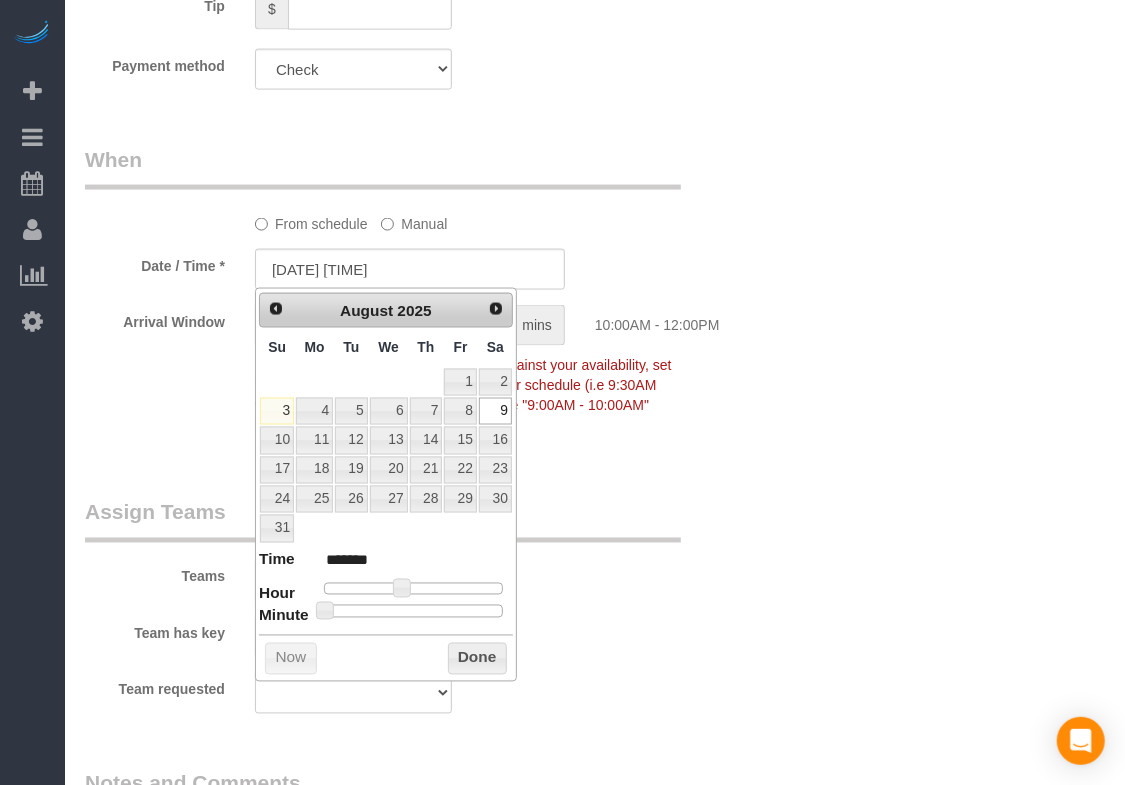 type on "[DATE] [TIME]" 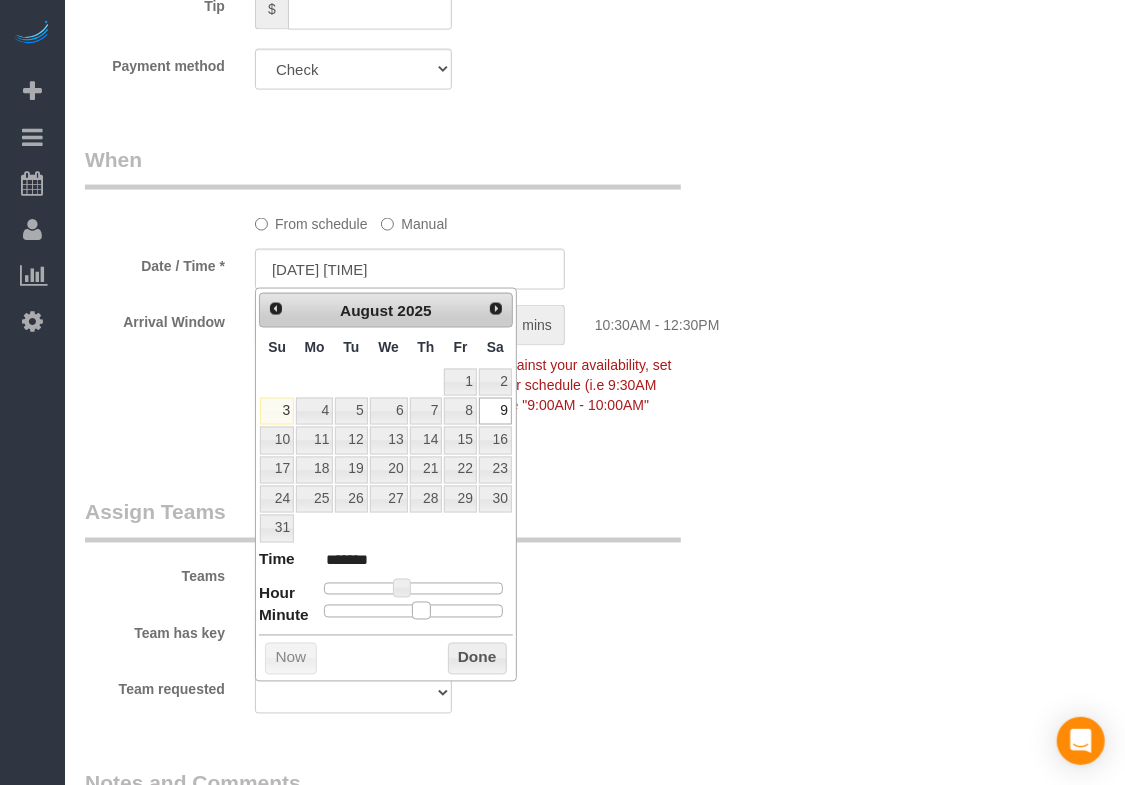 click at bounding box center [413, 611] 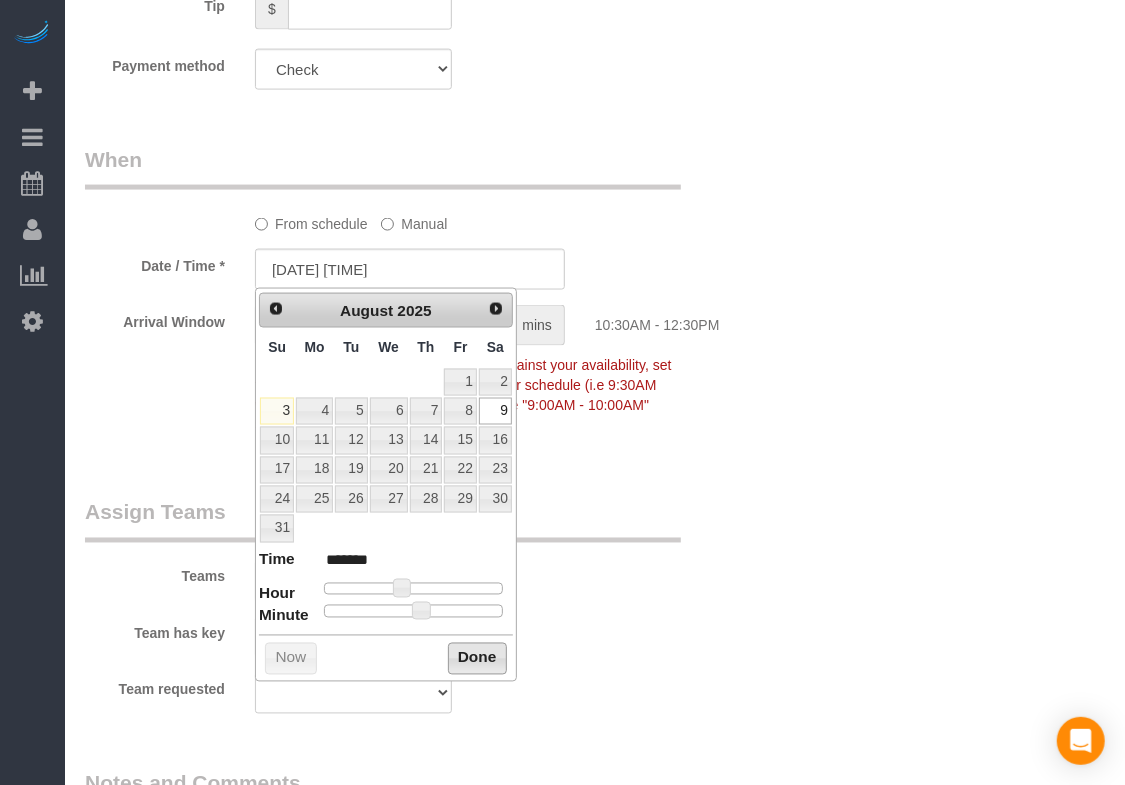 click on "Done" at bounding box center (477, 659) 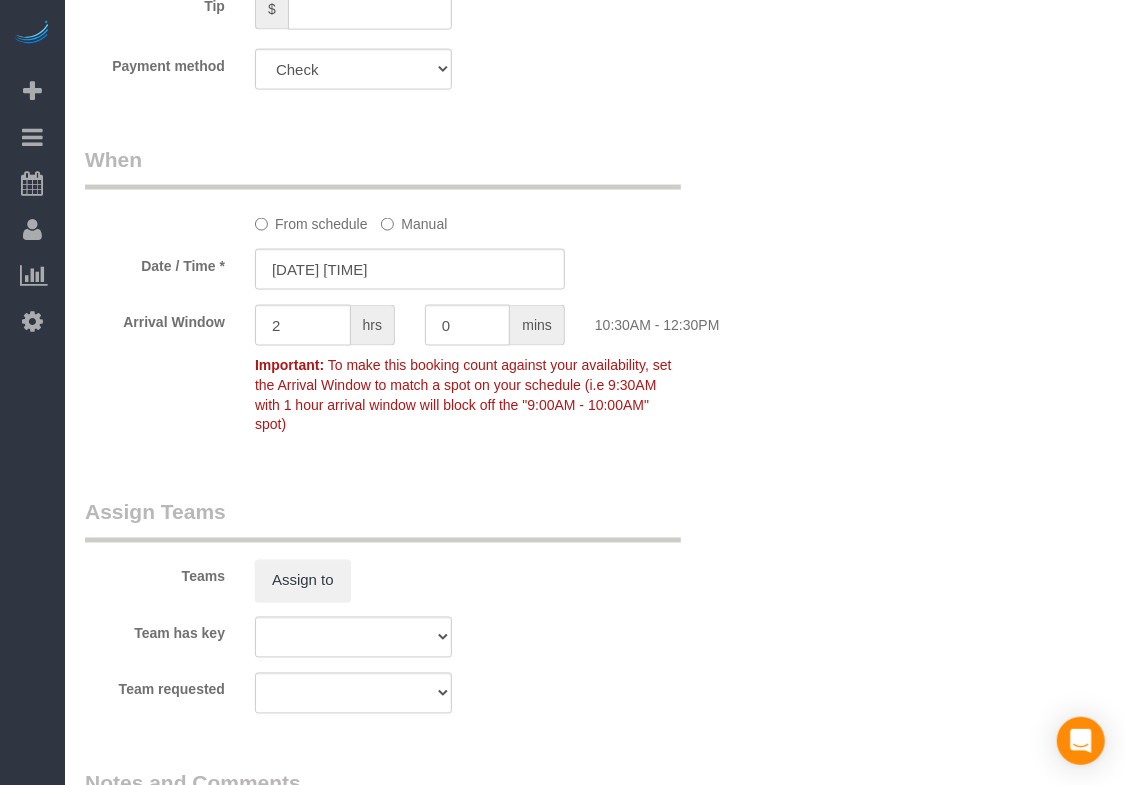 click on "Email*
[EMAIL]
Name *
[LAST]
[NUMBER]
Where
Address*
[NUMBER] [STREET]
[CITY]
AK
AL
AR
AZ
CA
CO
CT
DC
DE
FL
GA
HI
IA
ID
IL
IN
KS
KY
LA
MA
MD
ME
MI
MN
MO
MS
MT
NC
ND
NE
NH" at bounding box center (595, 24) 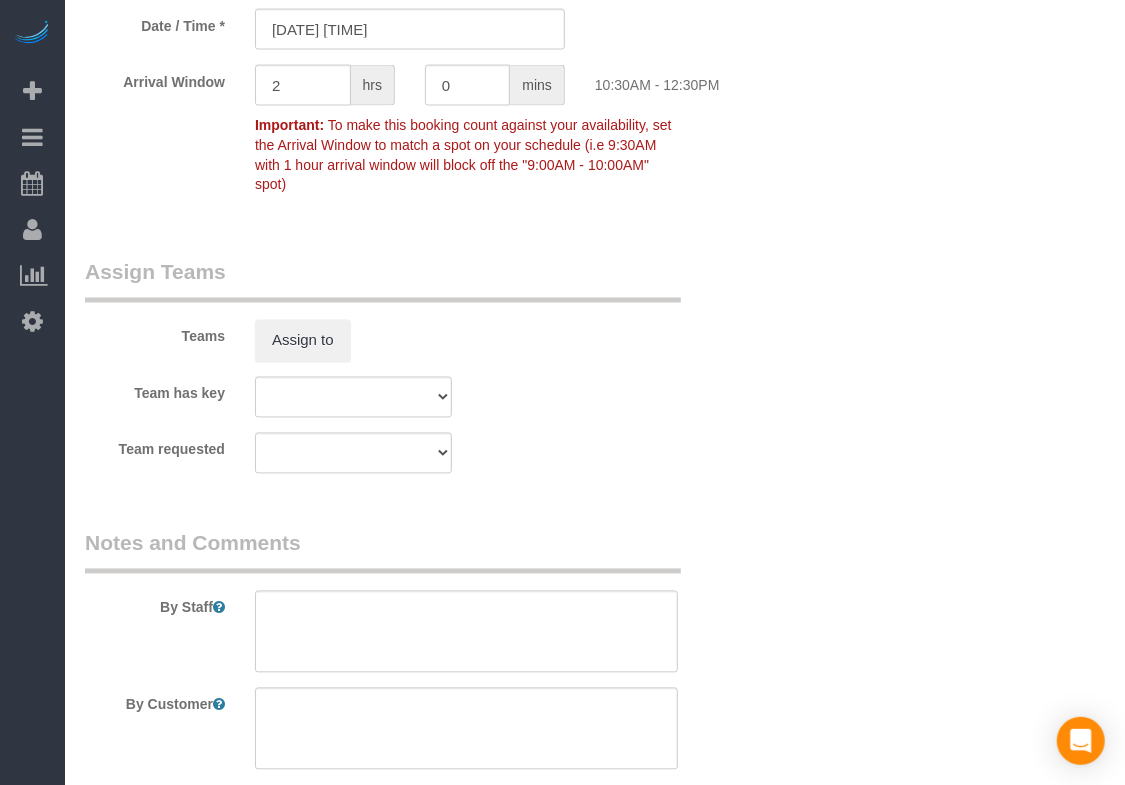 scroll, scrollTop: 1772, scrollLeft: 0, axis: vertical 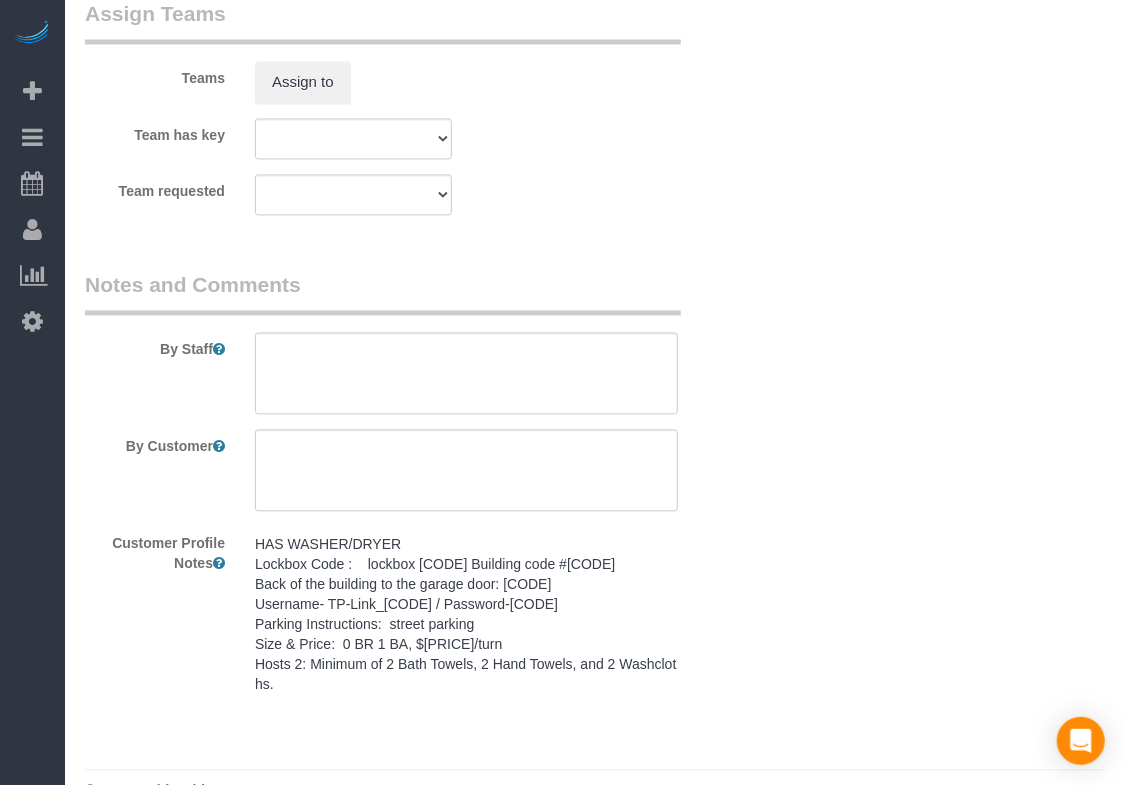 click on "HAS WASHER/DRYER
Lockbox Code :    lockbox [CODE] Building code #[CODE]
Back of the building to the garage door: [CODE]
Username- TP-Link_[CODE] / Password-[CODE]
Parking Instructions:  street parking
Size & Price:  0 BR 1 BA, $[PRICE]/turn
Hosts 2: Minimum of 2 Bath Towels, 2 Hand Towels, and 2 Washcloths." at bounding box center [466, 614] 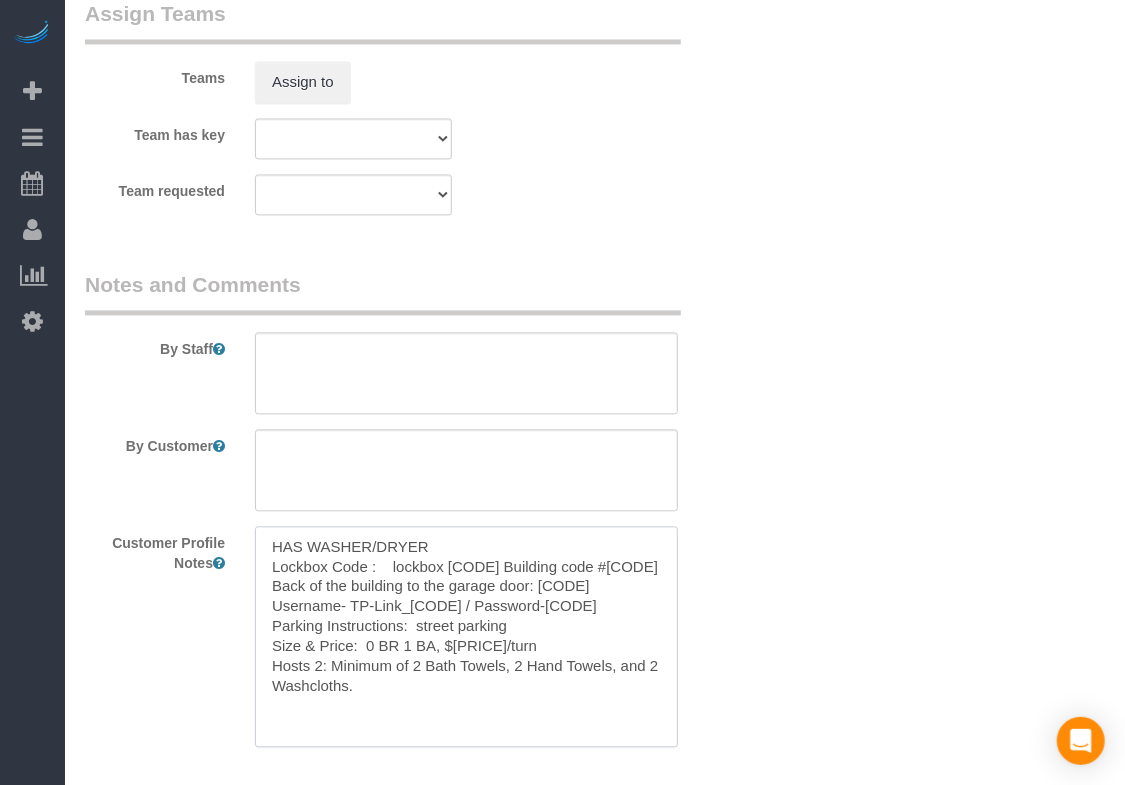 click on "HAS WASHER/DRYER
Lockbox Code :    lockbox [CODE] Building code #[CODE]
Back of the building to the garage door: [CODE]
Username- TP-Link_[CODE] / Password-[CODE]
Parking Instructions:  street parking
Size & Price:  0 BR 1 BA, $[PRICE]/turn
Hosts 2: Minimum of 2 Bath Towels, 2 Hand Towels, and 2 Washcloths." at bounding box center [466, 636] 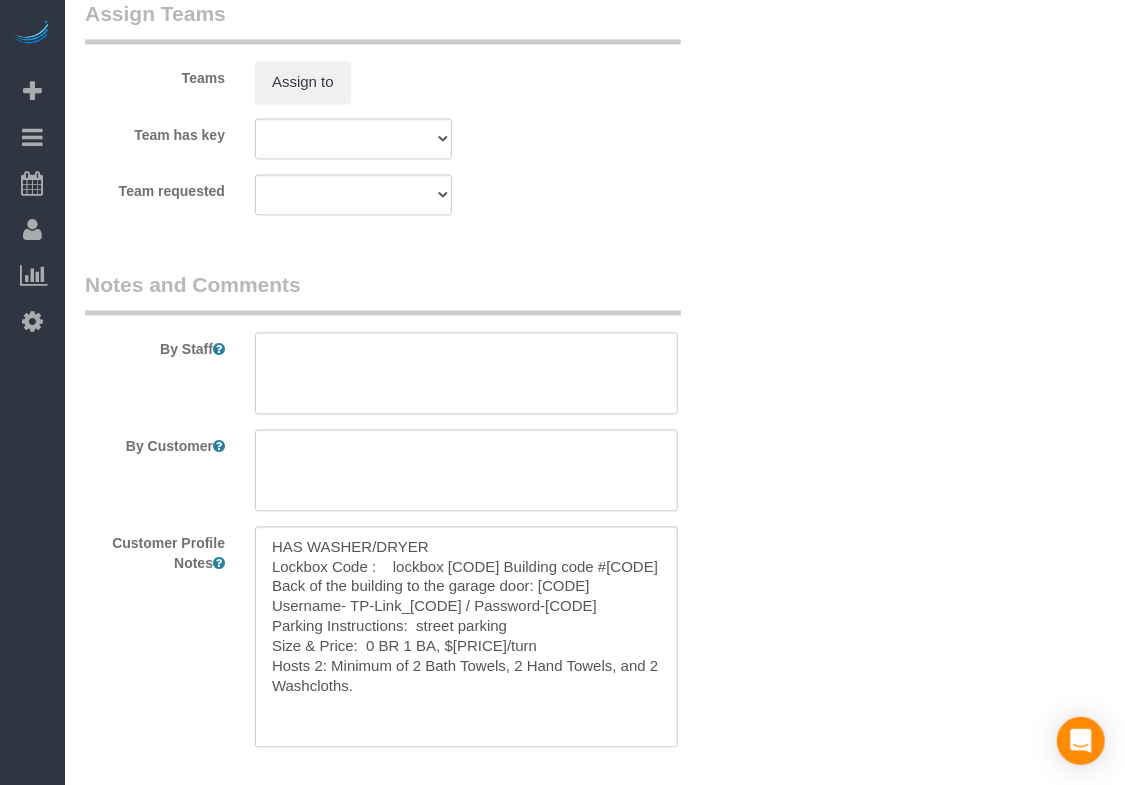 paste on "HAS WASHER/DRYER
Lockbox Code :    lockbox [CODE] Building code #[CODE]
Back of the building to the garage door: [CODE]
Username- TP-Link_[CODE] / Password-[CODE]
Parking Instructions:  street parking
Size & Price:  0 BR 1 BA, $[PRICE]/turn
Hosts 2: Minimum of 2 Bath Towels, 2 Hand Towels, and 2 Washcloths." 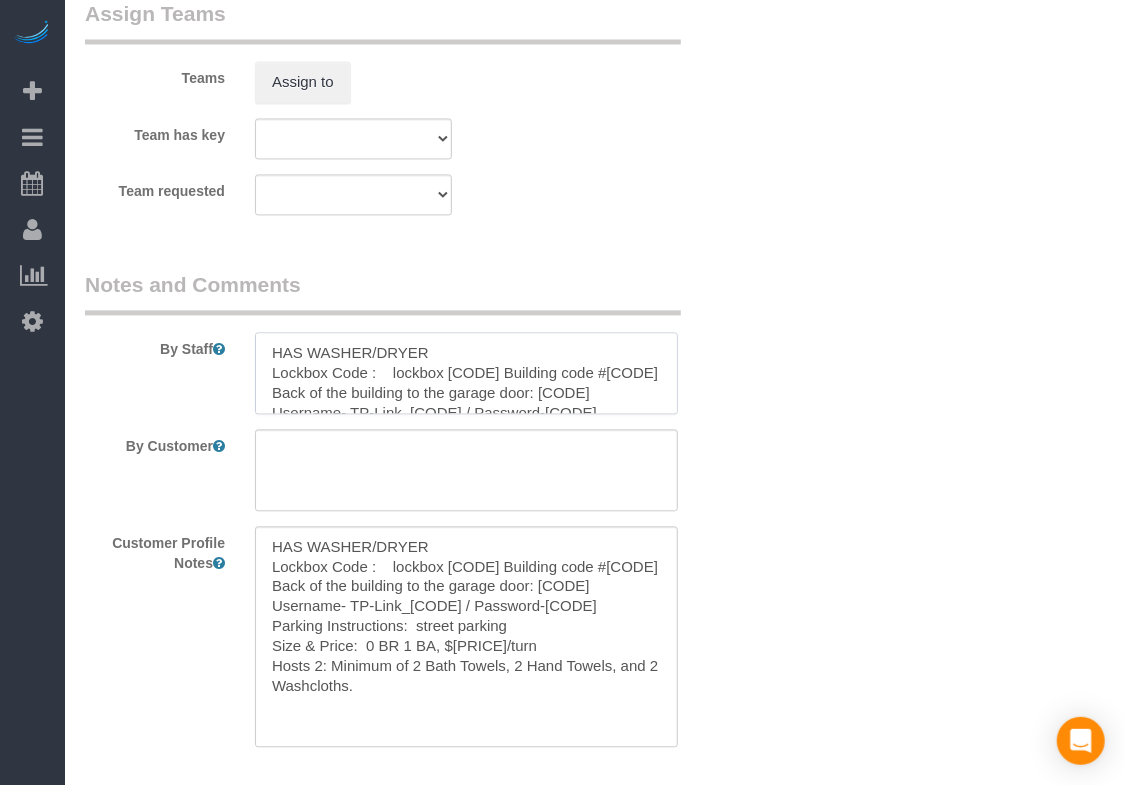 click at bounding box center (466, 373) 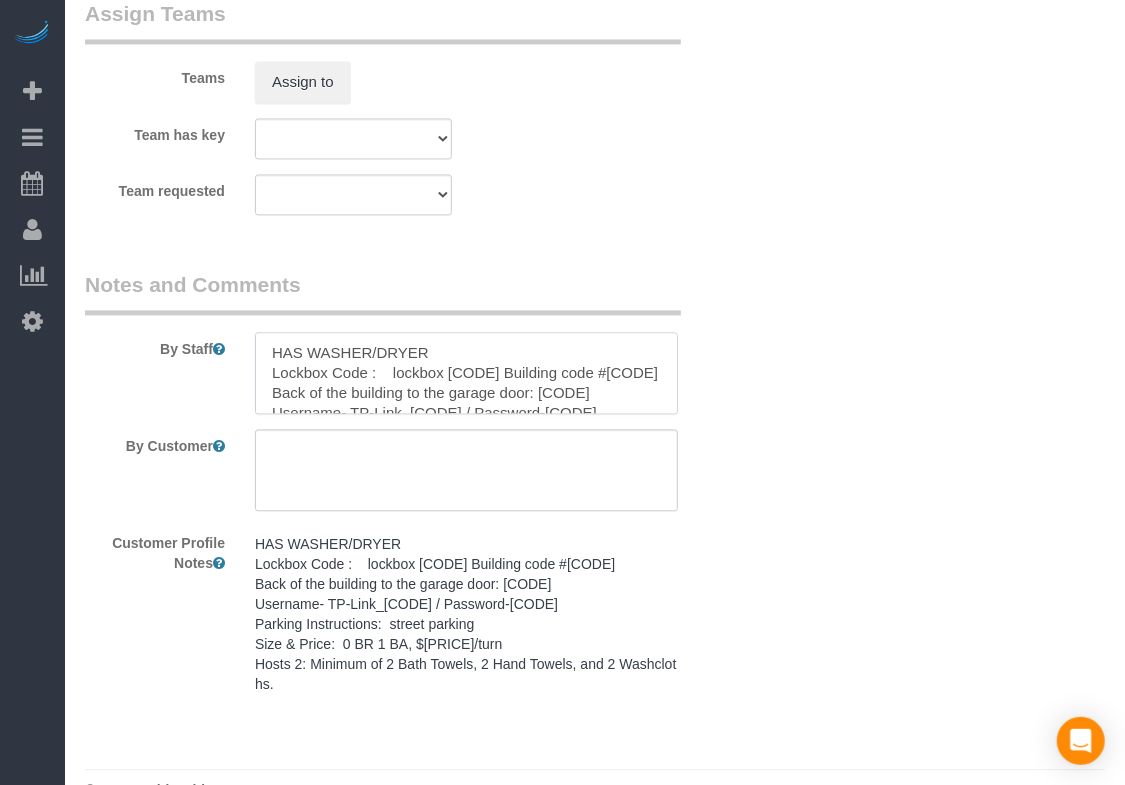 scroll, scrollTop: 88, scrollLeft: 0, axis: vertical 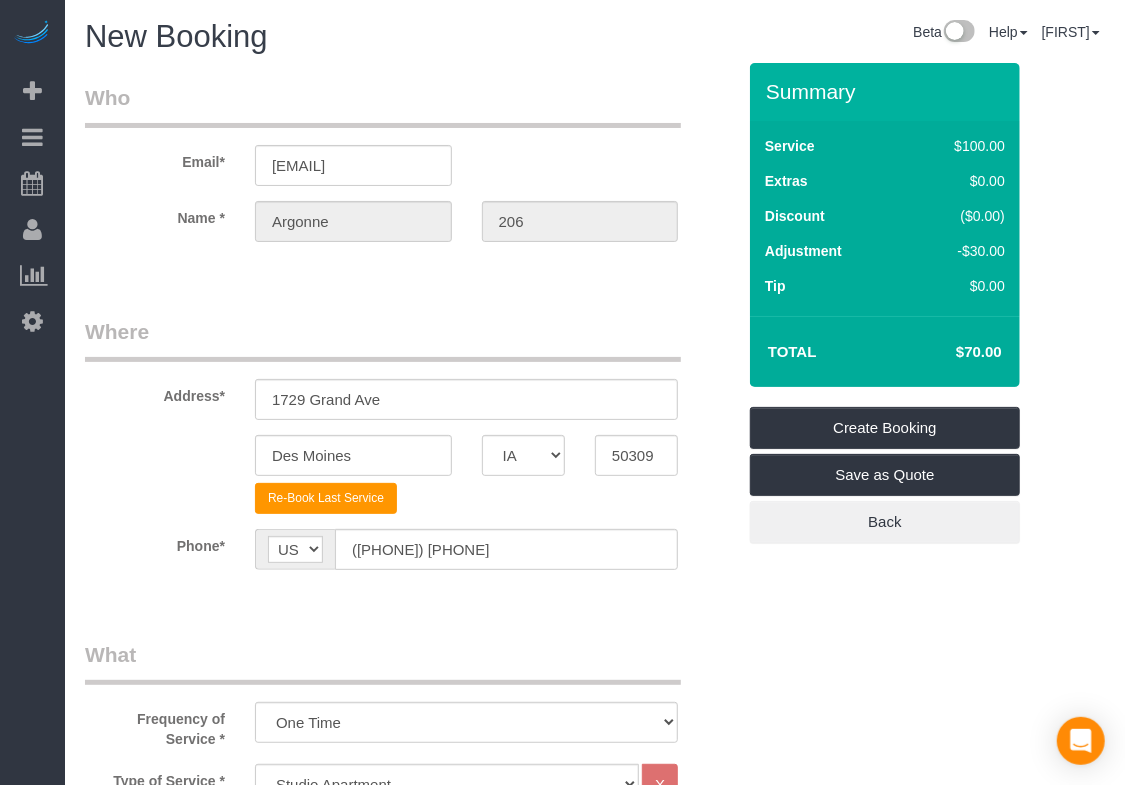 type on "HAS WASHER/DRYER
Lockbox Code :    lockbox [CODE] Building code #[CODE]
Back of the building to the garage door: [CODE]
Username- TP-Link_[CODE] / Password-[CODE]
Parking Instructions:  street parking
Size & Price:  0 BR 1 BA, $[PRICE]/turn
Hosts 2: Minimum of 2 Bath Towels, 2 Hand Towels, and 2 Washcloths." 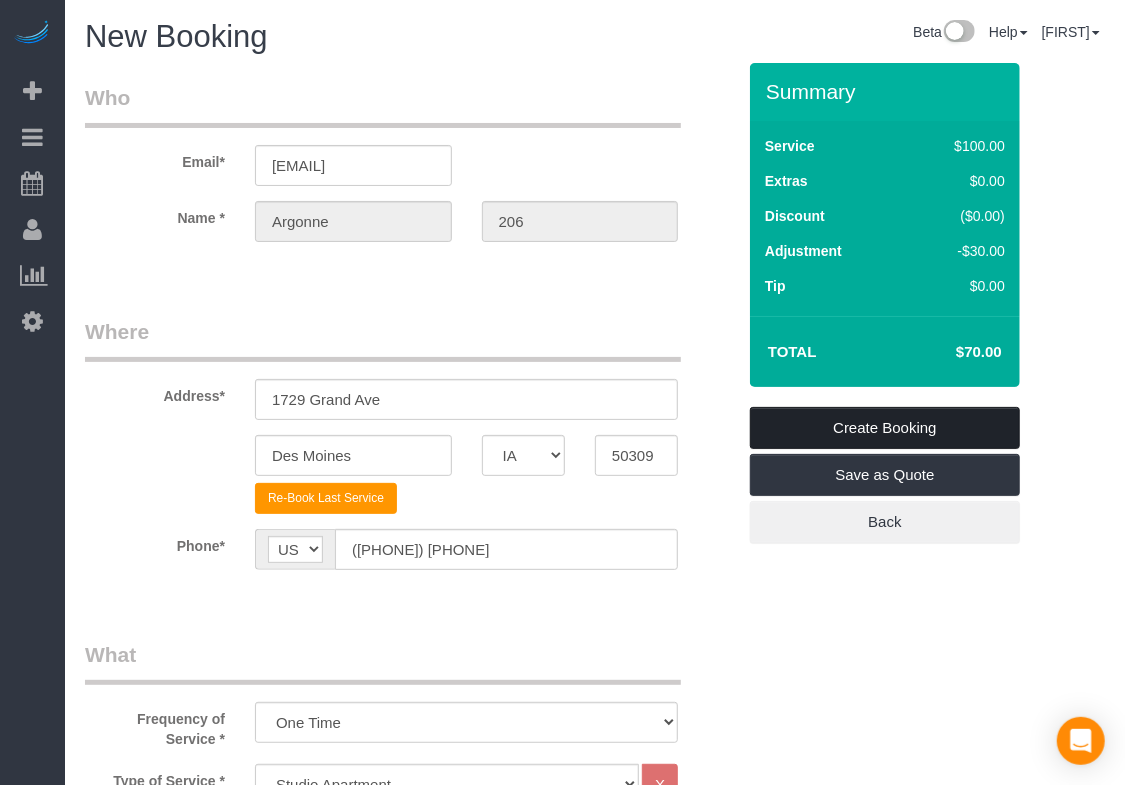 click on "Create Booking" at bounding box center [885, 428] 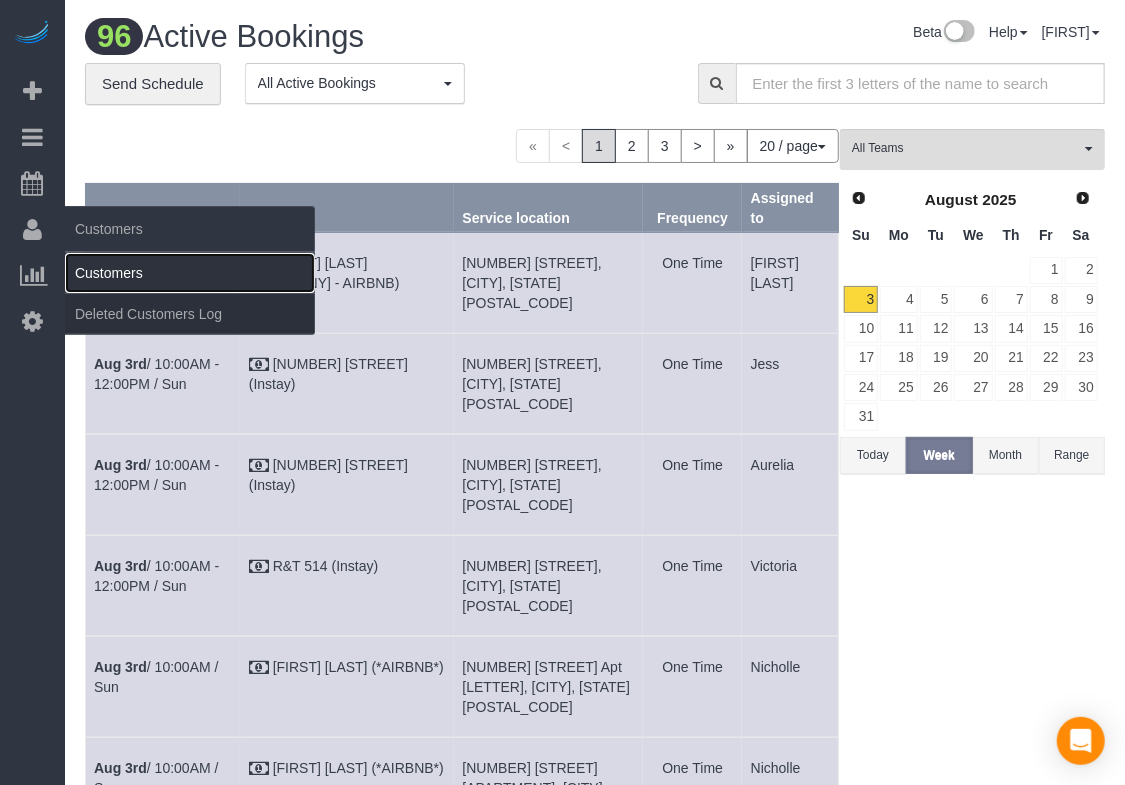click on "Customers" at bounding box center (190, 273) 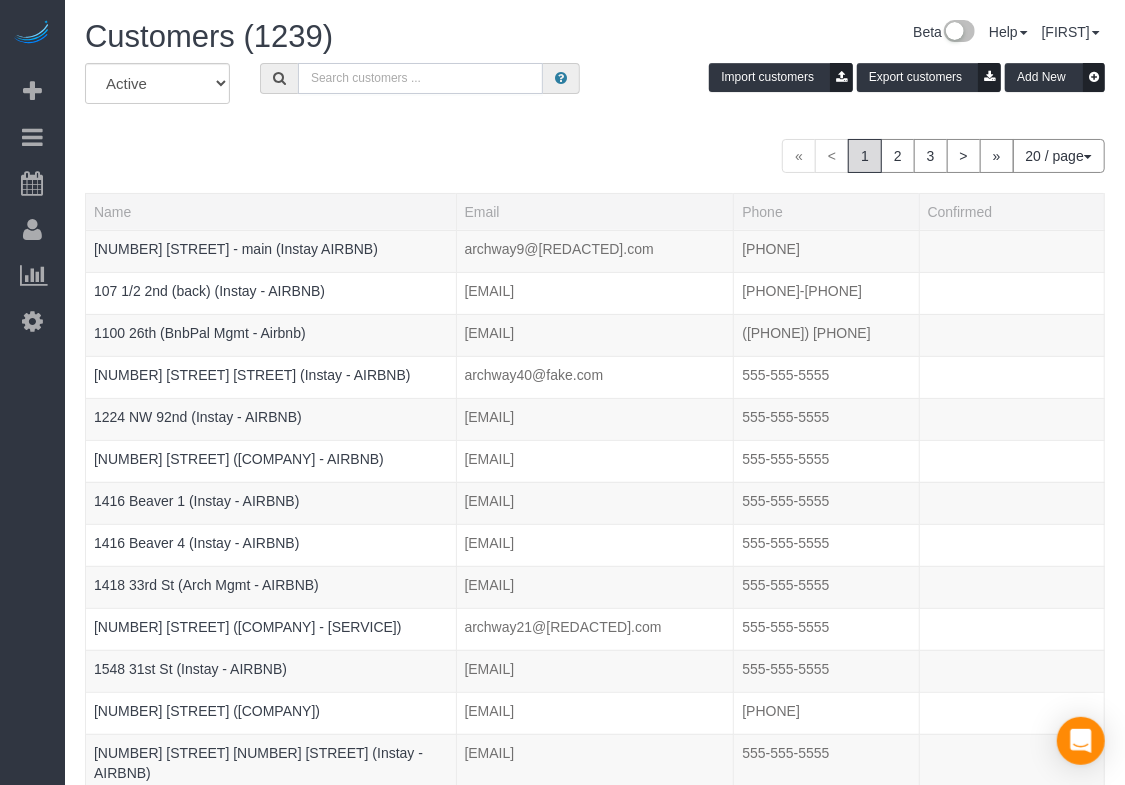 click at bounding box center (420, 78) 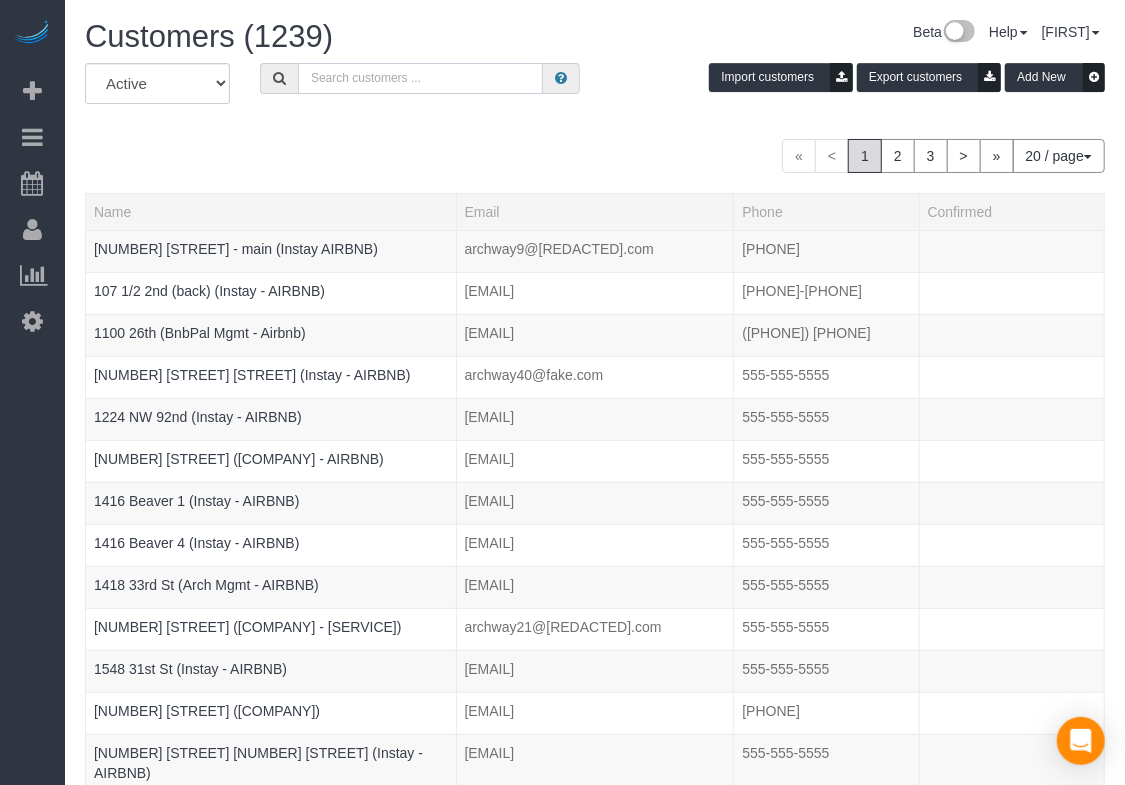 paste on "College Hill 512" 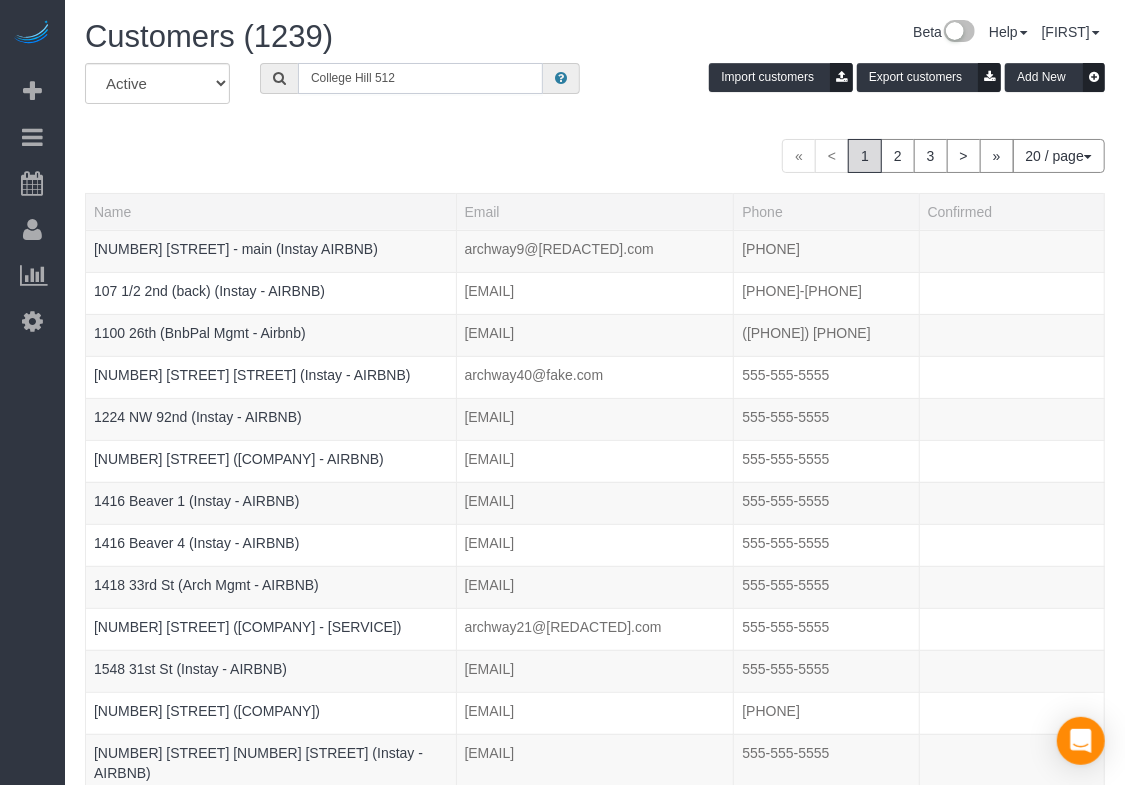 click on "College Hill 512" at bounding box center [420, 78] 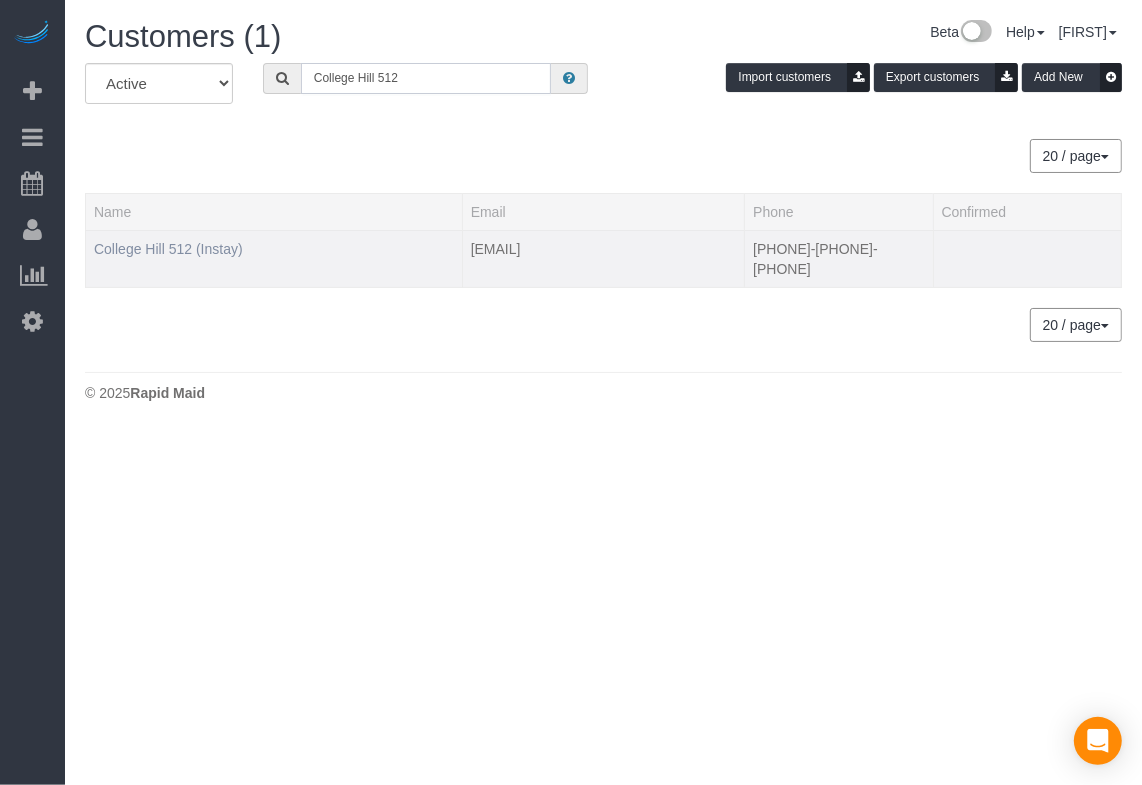 type on "College Hill 512" 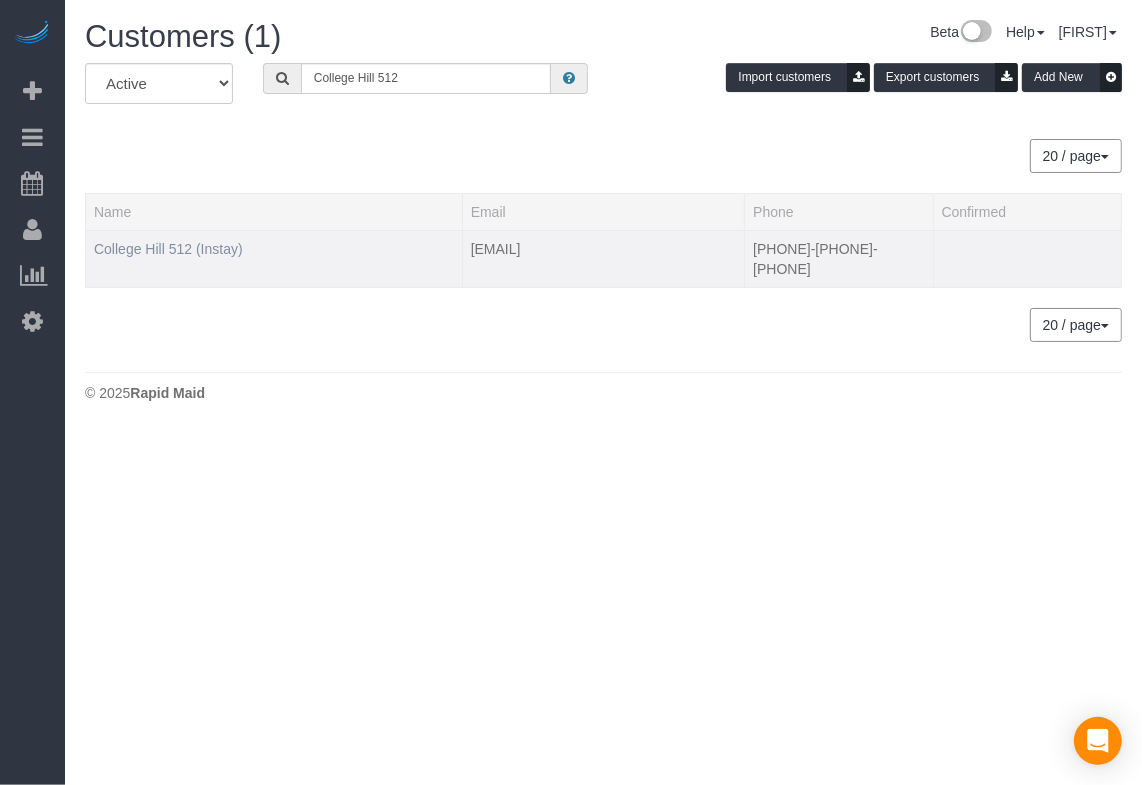 drag, startPoint x: 315, startPoint y: 206, endPoint x: 218, endPoint y: 239, distance: 102.45975 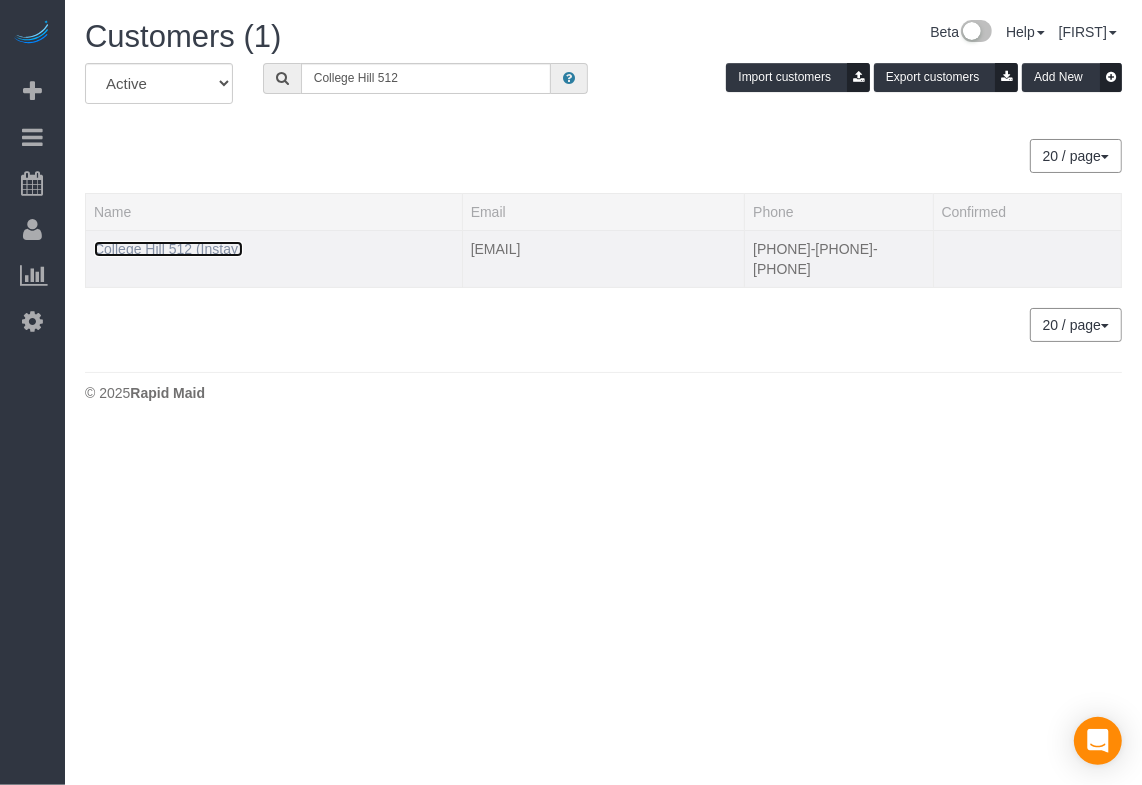 click on "College Hill 512 (Instay)" at bounding box center (168, 249) 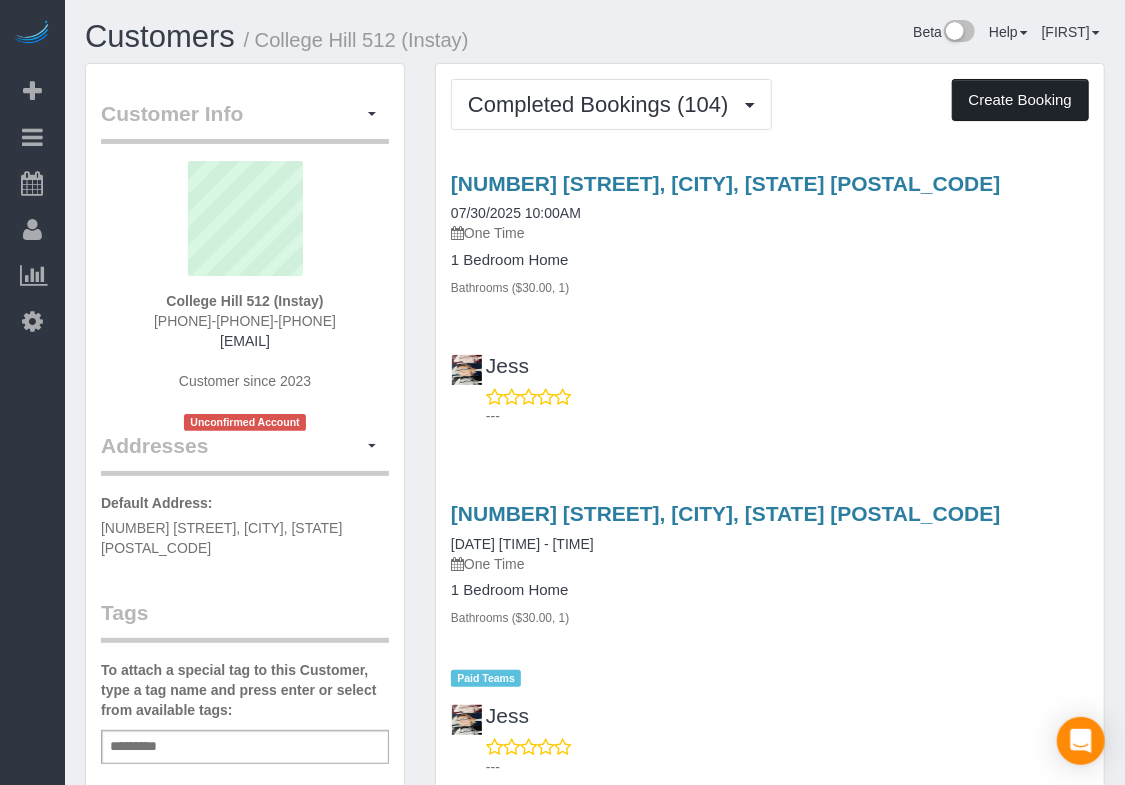 click on "Create Booking" at bounding box center (1020, 100) 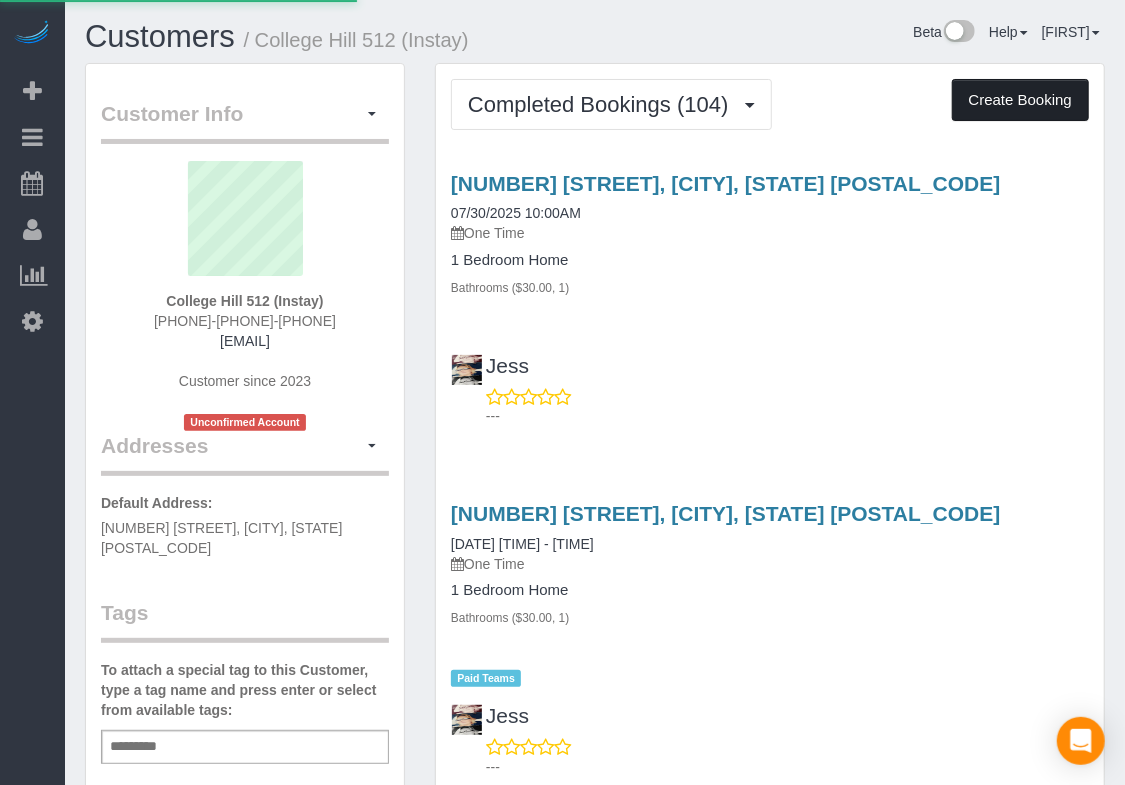 select on "IA" 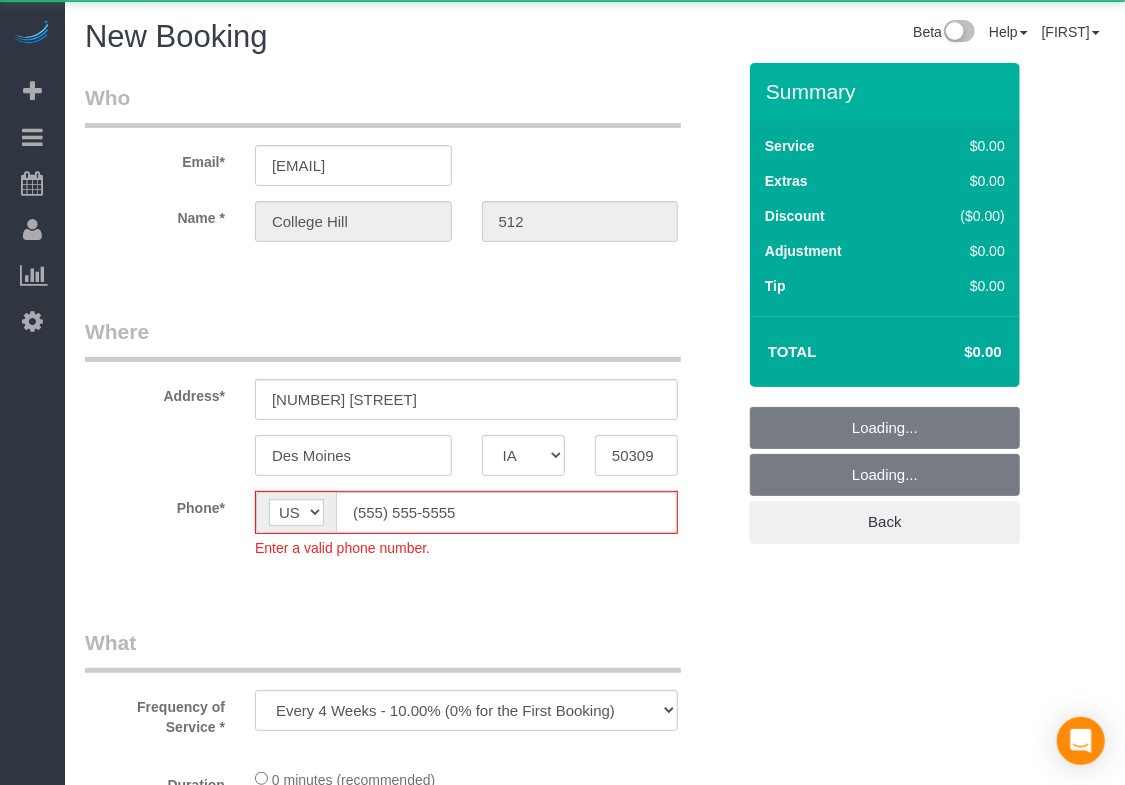 select on "object:20588" 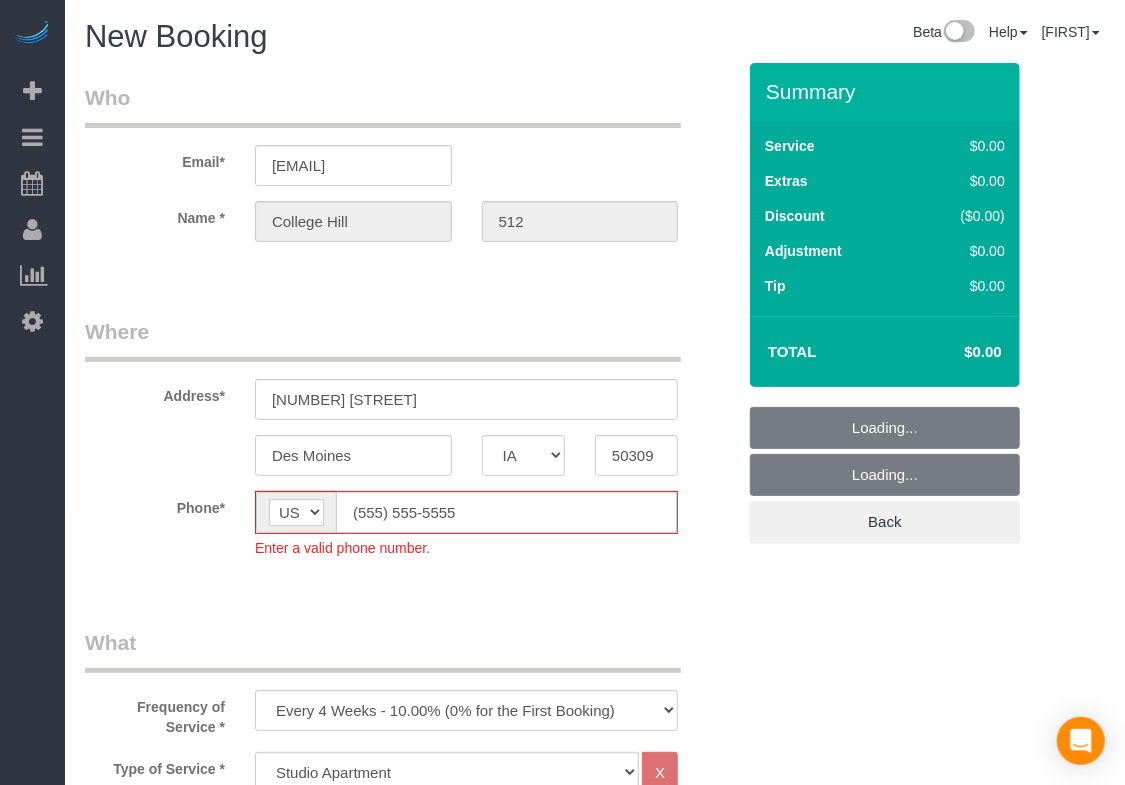 click on "(555) 555-5555" 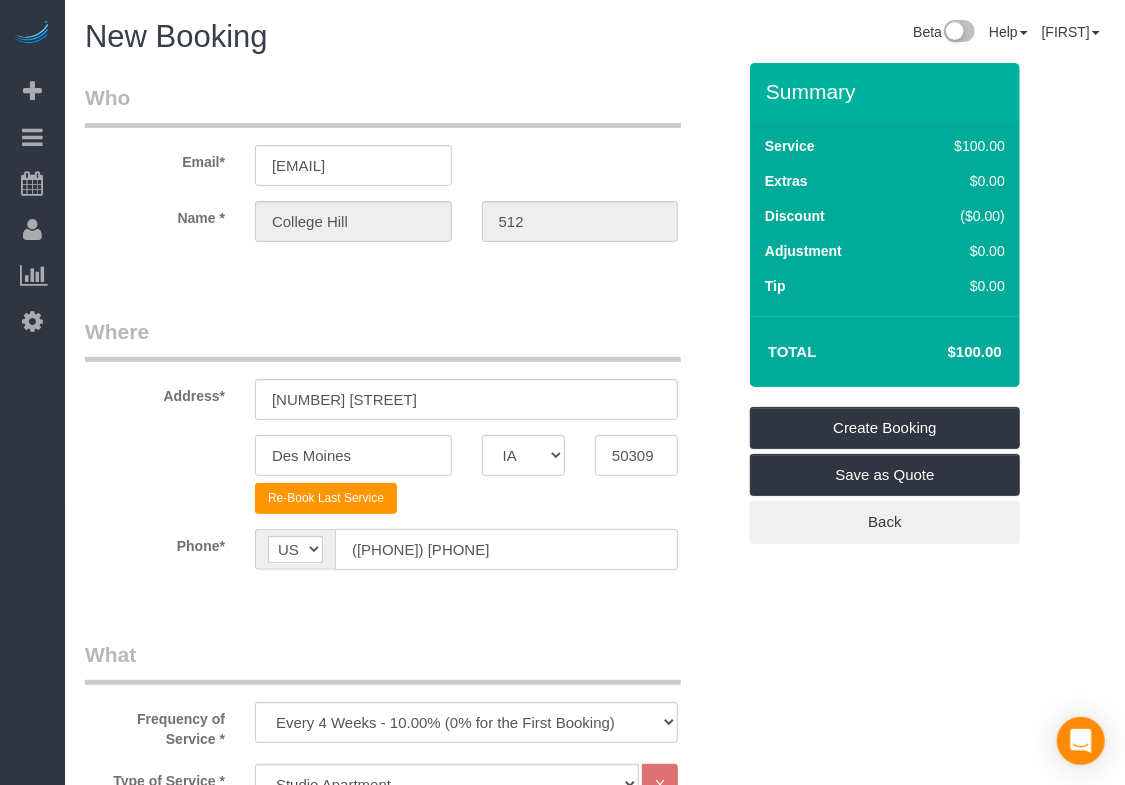 type on "([PHONE]) [PHONE]" 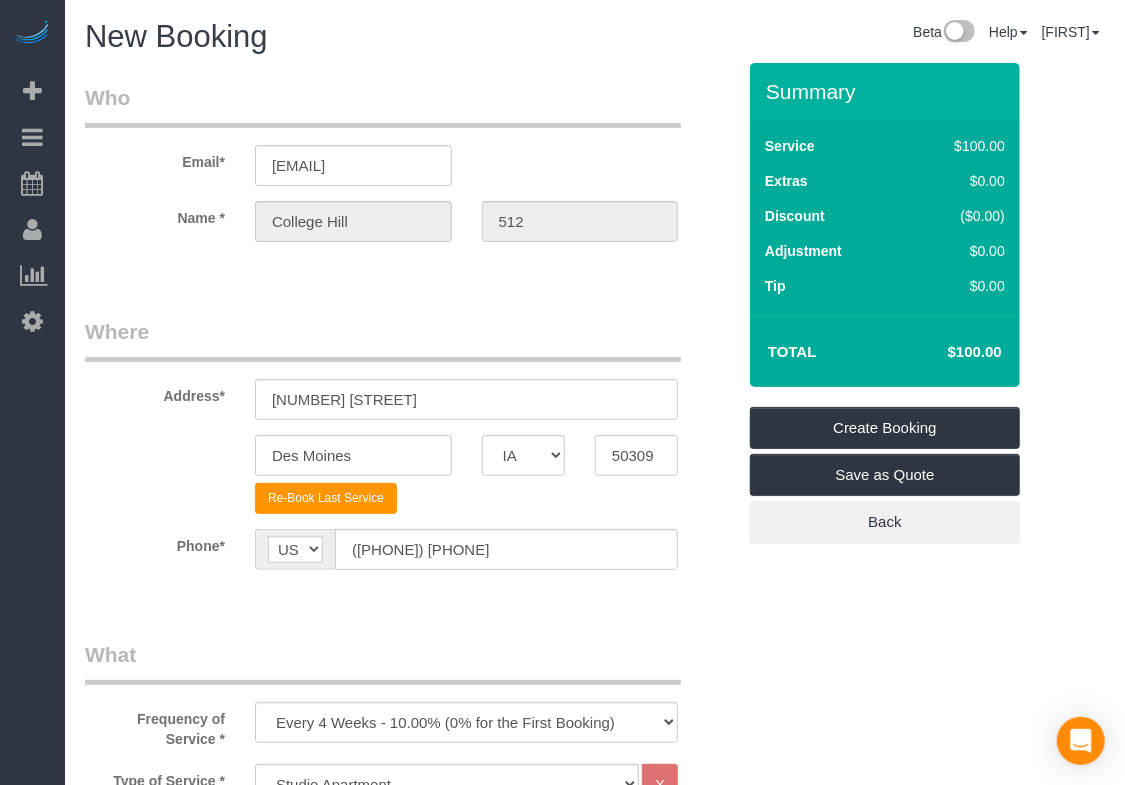 click on "Who
Email*
archway101@[REDACTED].com
Name *
College Hill
512
Where
Address*
921 6th Avenue
Des Moines
AK
AL
AR
AZ
CA
CO
CT
DC
DE
FL
GA
HI
IA
ID
IL
IN
KS
KY
LA
MA
MD
ME
MI
MN
MO
MS
MT
NC
ND
NE
NH" at bounding box center (410, 1389) 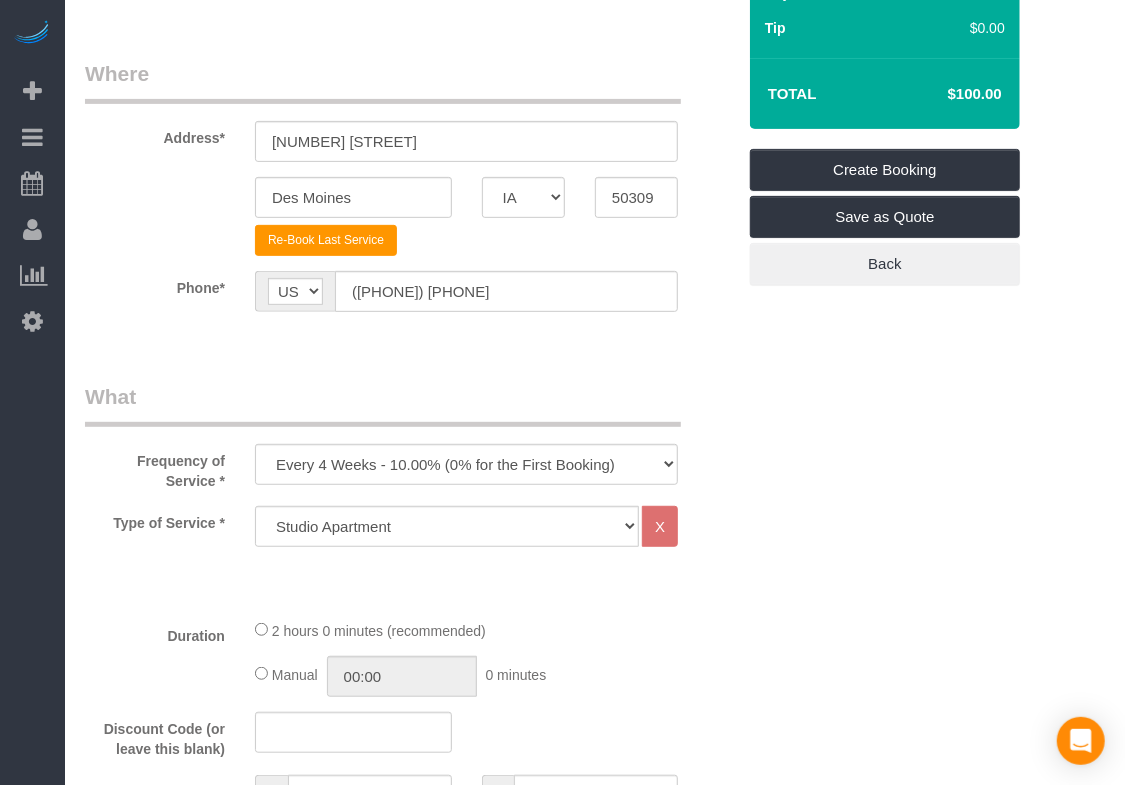 scroll, scrollTop: 260, scrollLeft: 0, axis: vertical 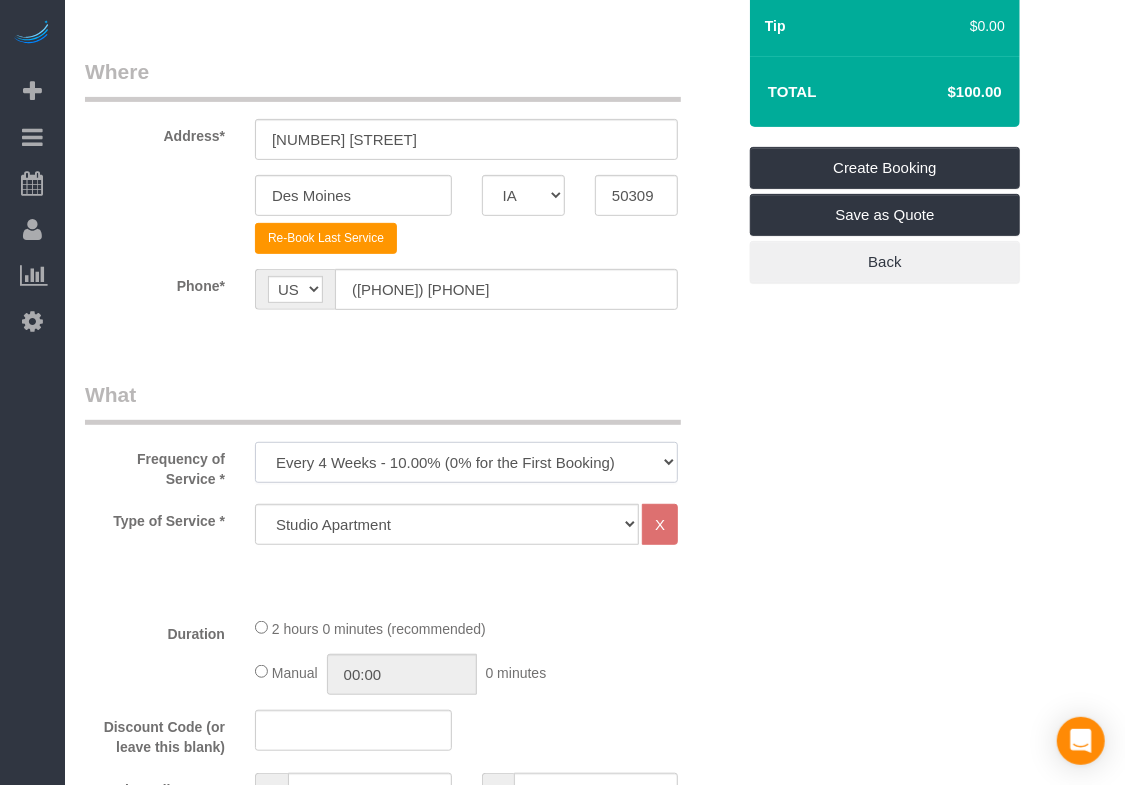 click on "Every 6 Weeks (0% for the First Booking) One Time Every 8 Weeks (0% for the First Booking) Every 4 Weeks - 10.00% (0% for the First Booking) Every 3 Weeks - 12.00% (0% for the First Booking) Every 2 Weeks - 15.00% (0% for the First Booking) Weekly - 20.00% (0% for the First Booking)" at bounding box center (466, 462) 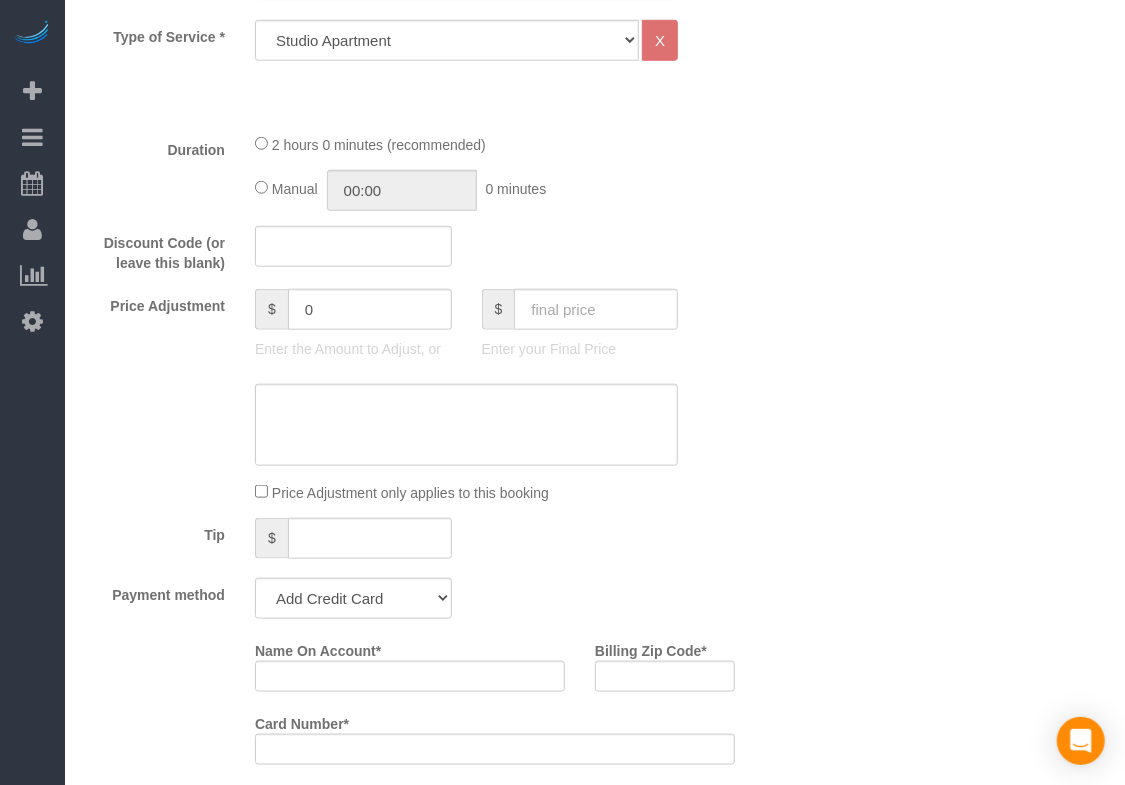 scroll, scrollTop: 745, scrollLeft: 0, axis: vertical 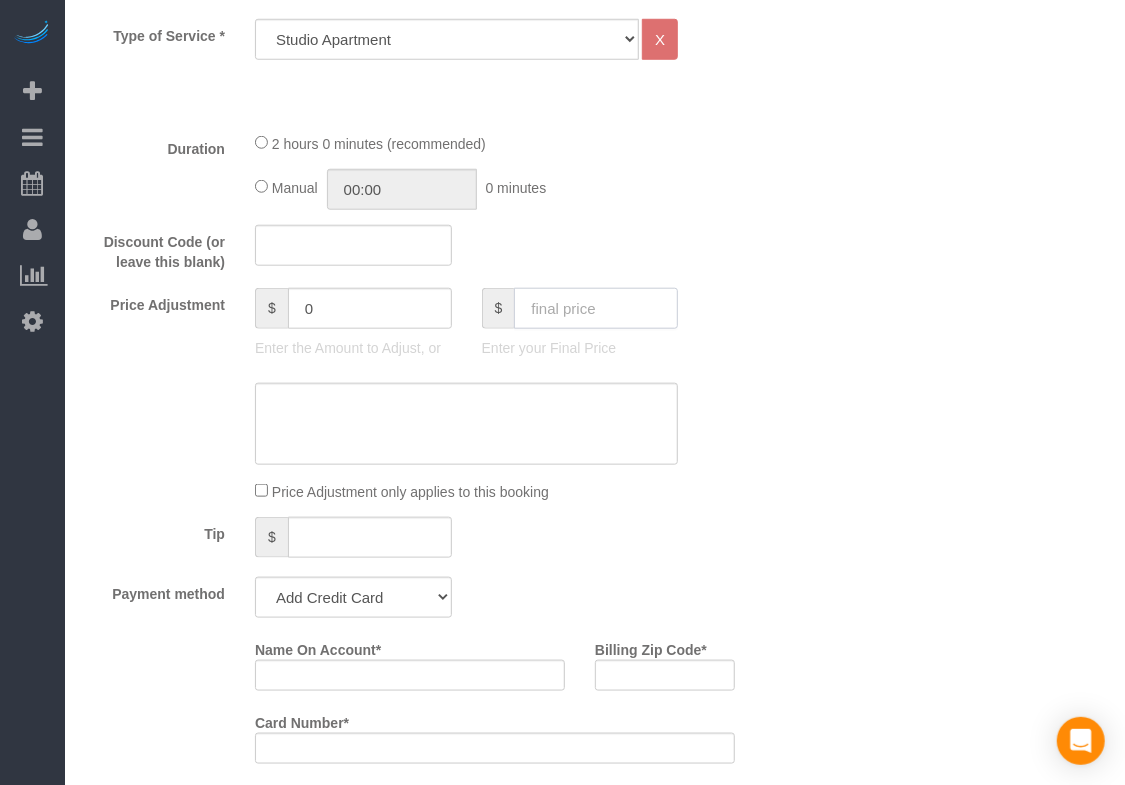 click 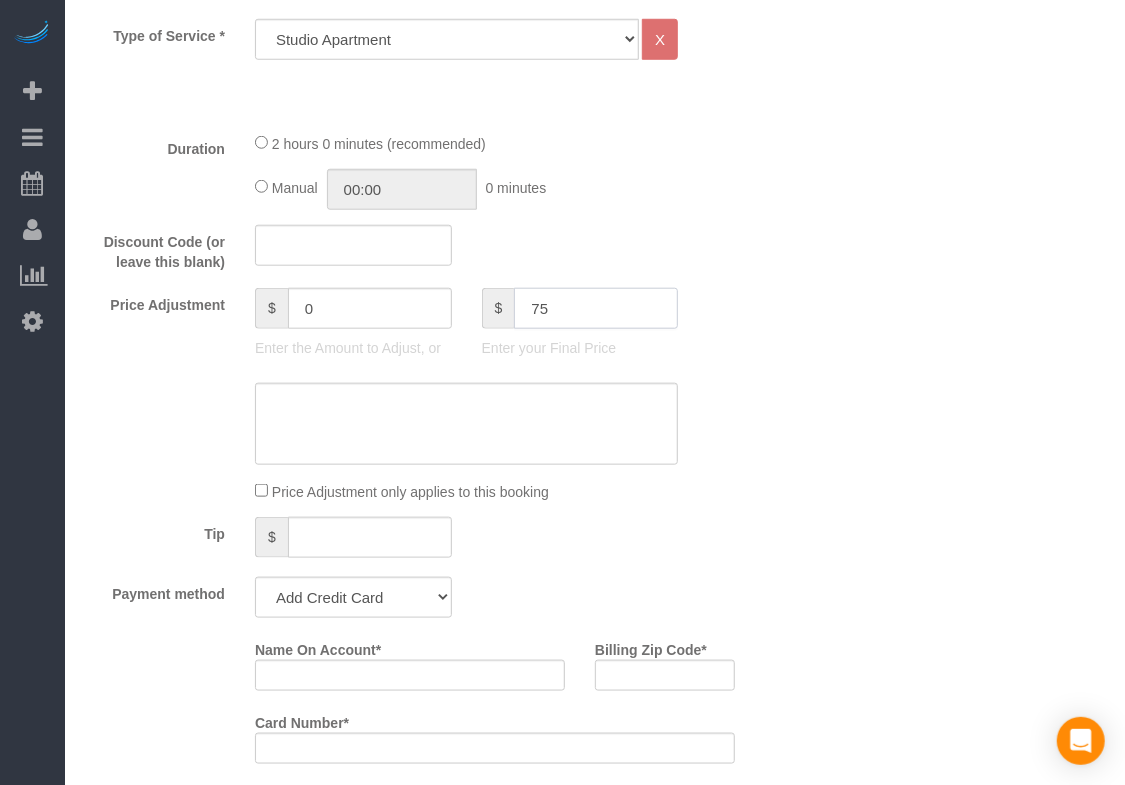 type on "75" 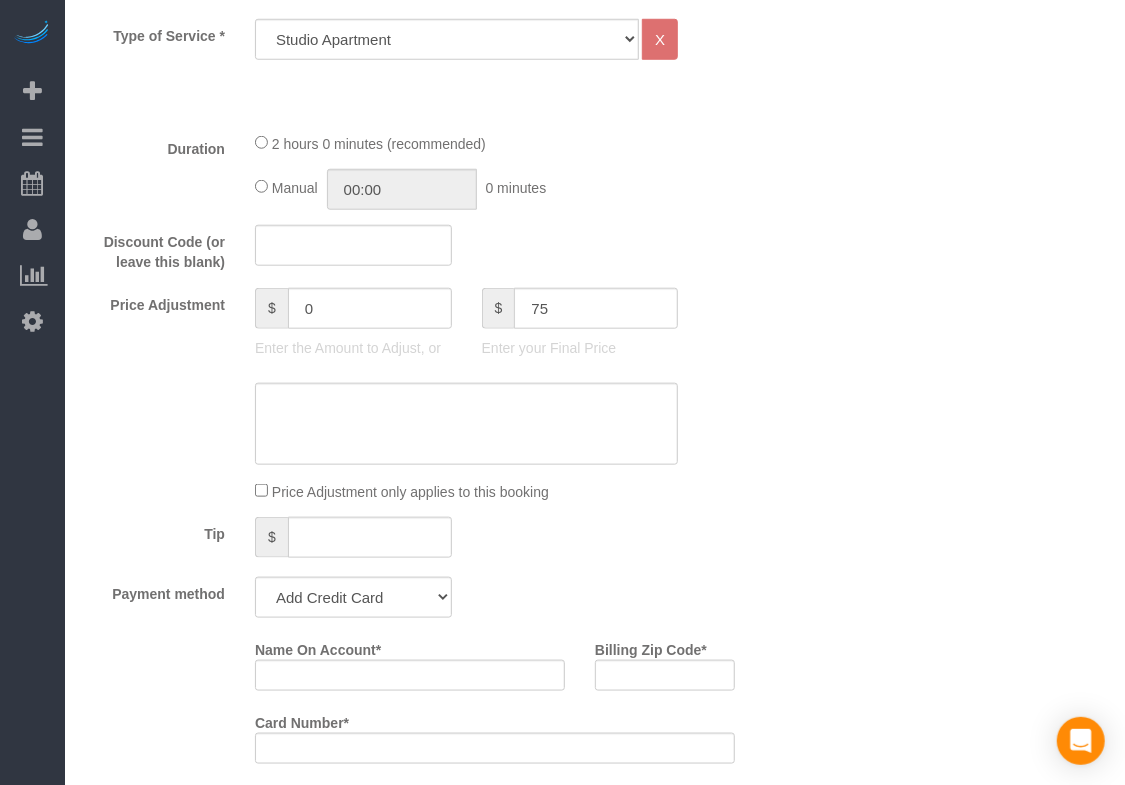 click on "Price Adjustment
$
0
Enter the Amount to Adjust, or
$
75
Enter your Final Price" 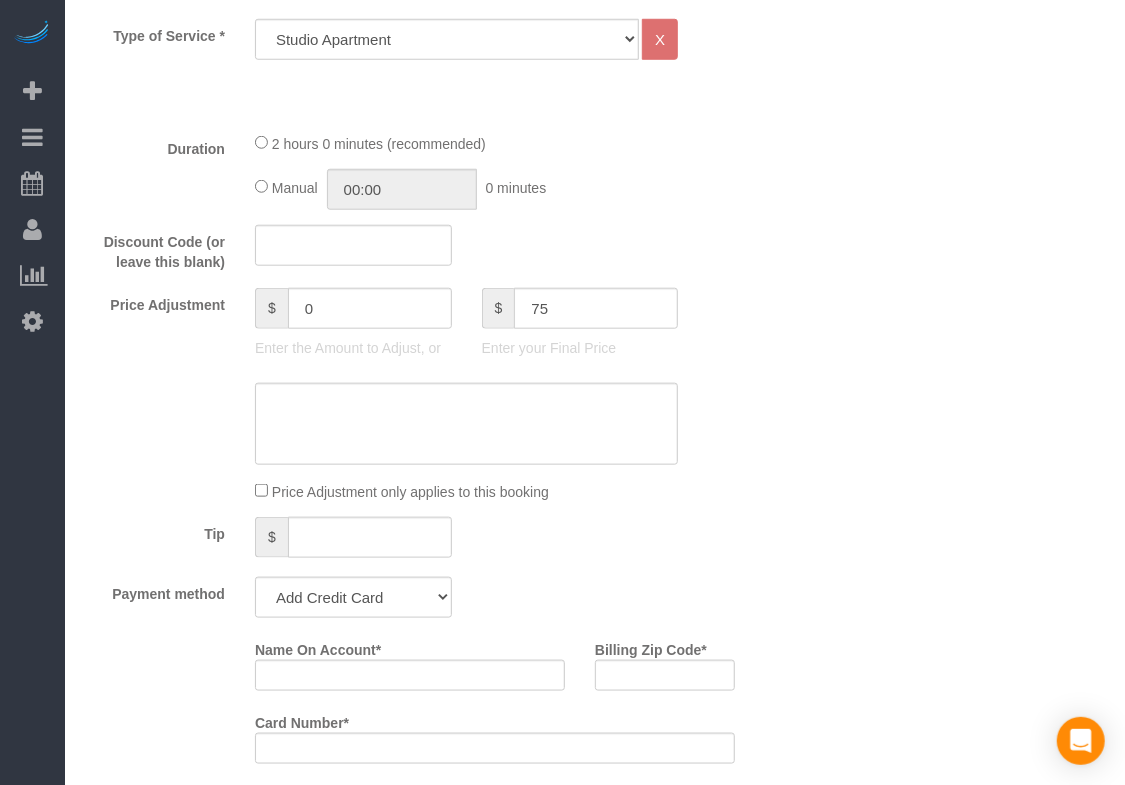 type on "-25" 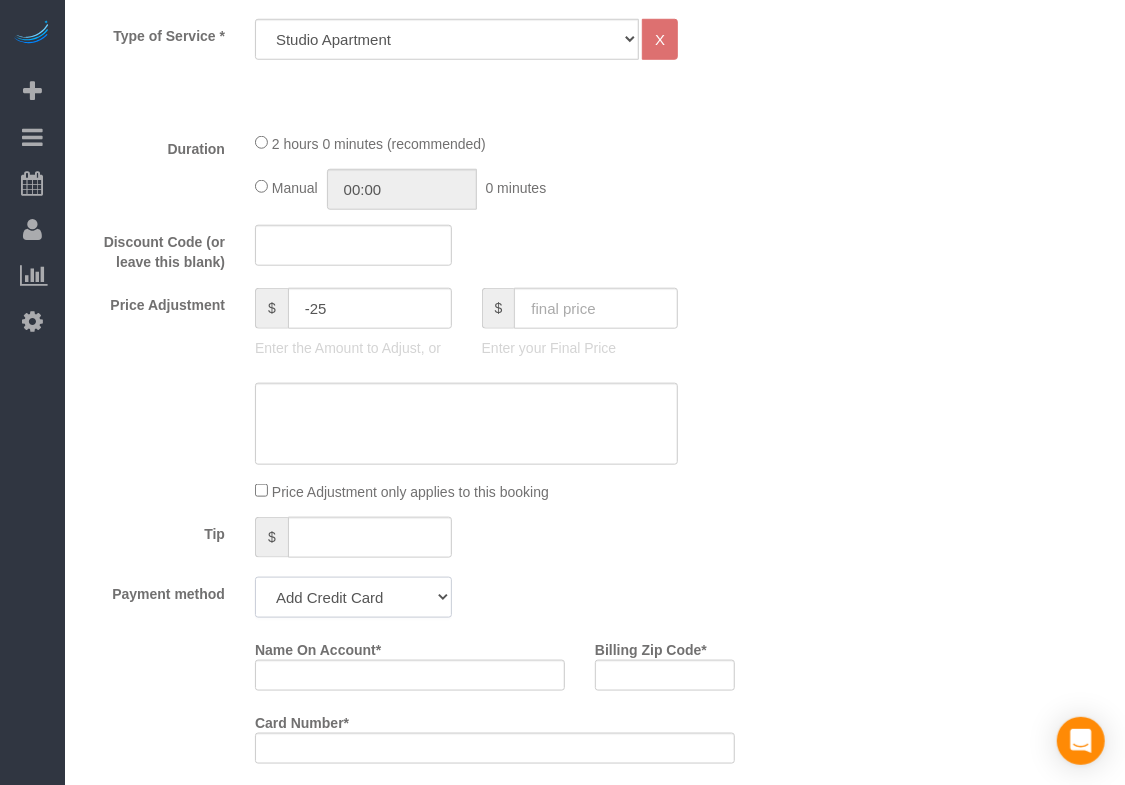 click on "Add Credit Card Cash Check Paypal" 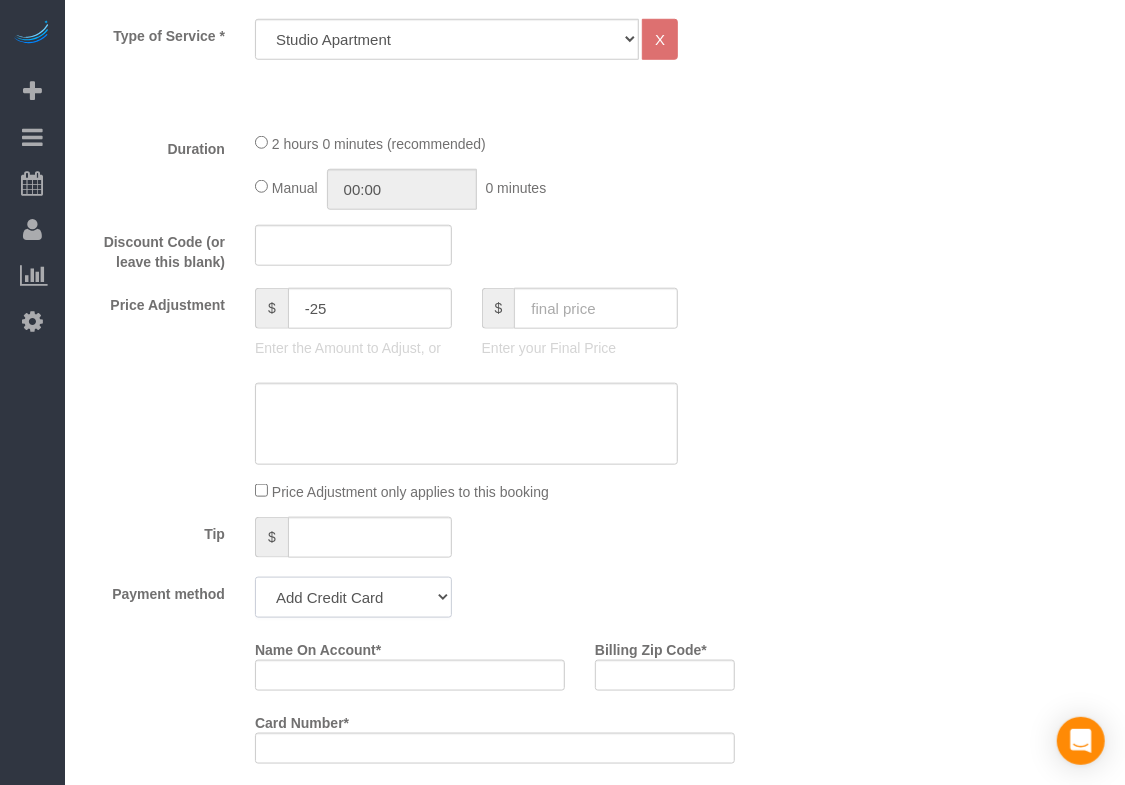select on "string:check" 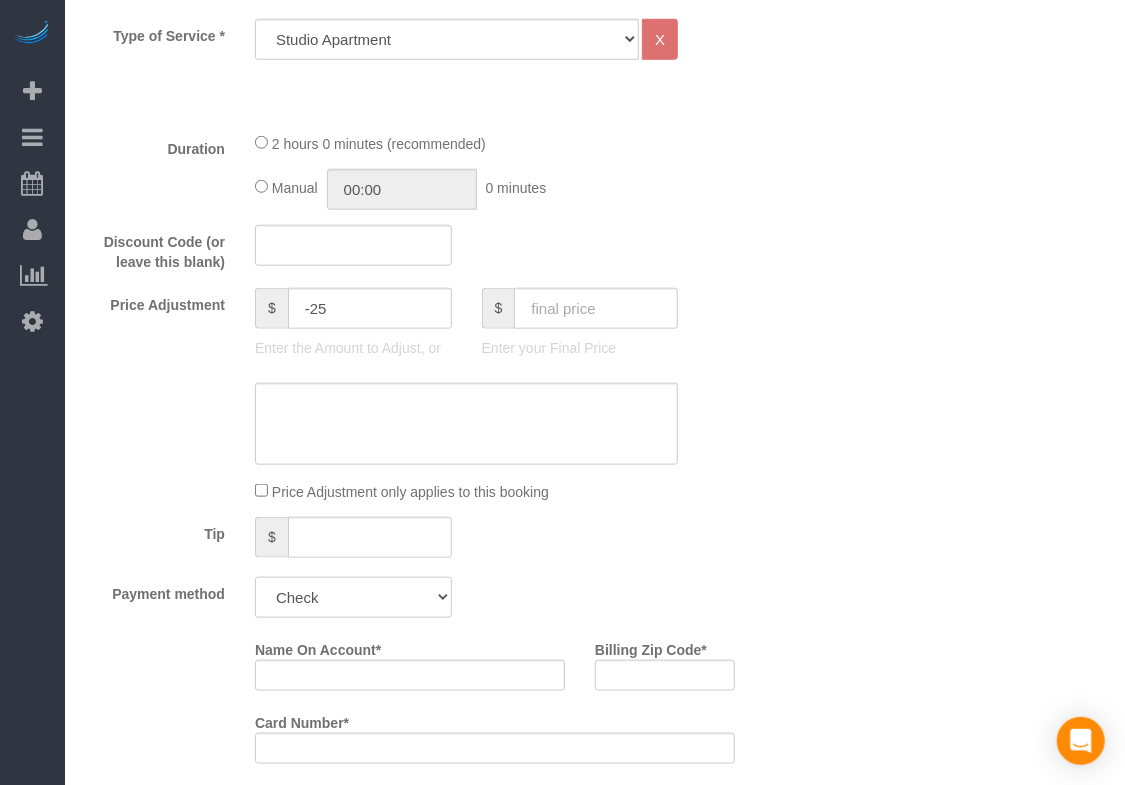 click on "Add Credit Card Cash Check Paypal" 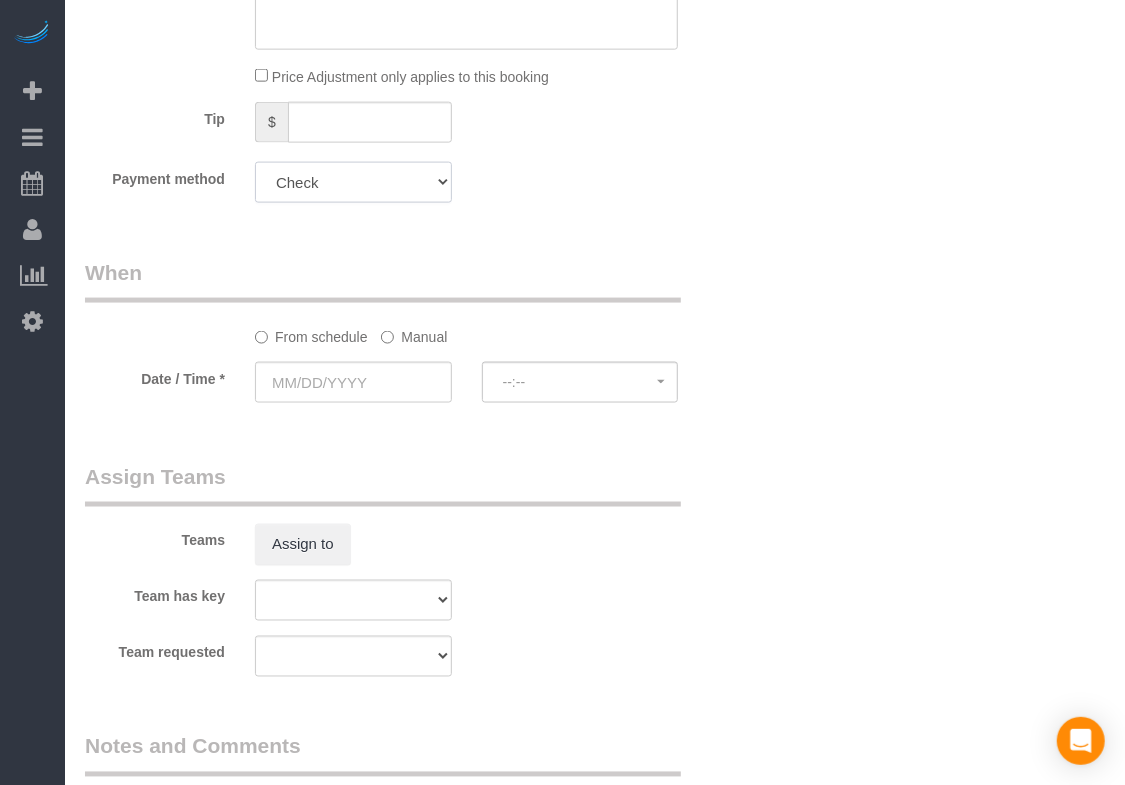 scroll, scrollTop: 1163, scrollLeft: 0, axis: vertical 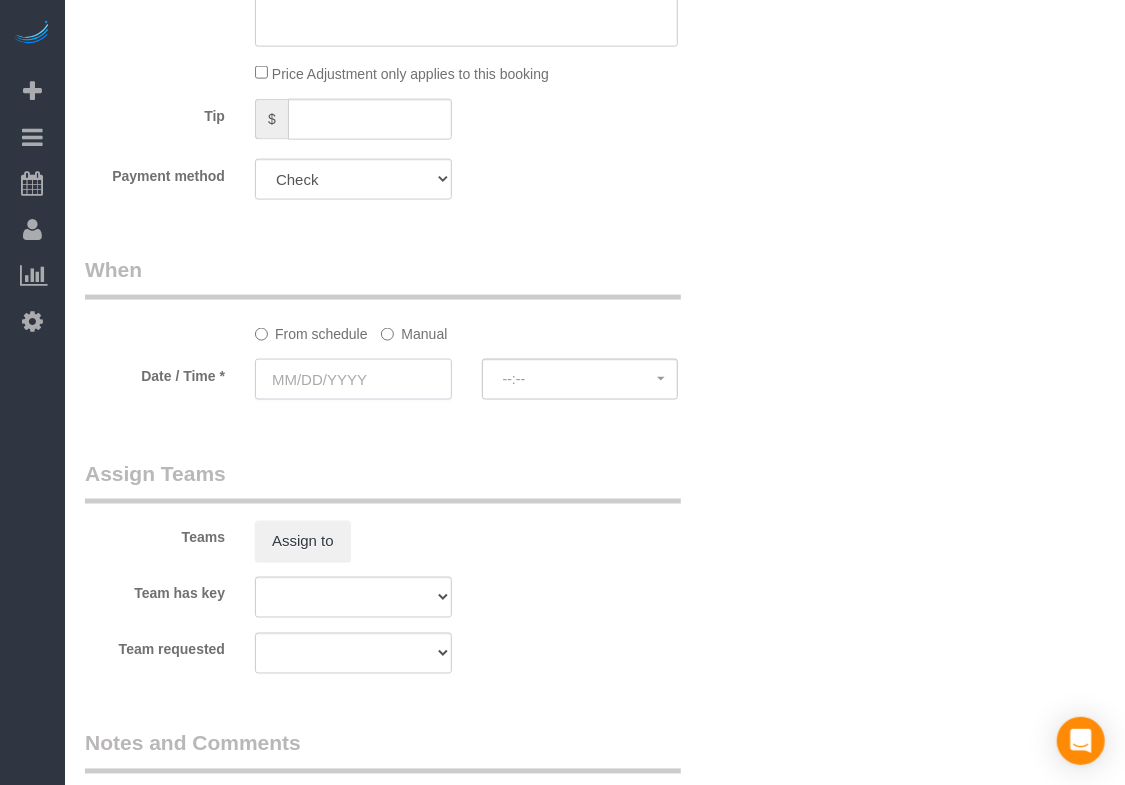 click at bounding box center (353, 379) 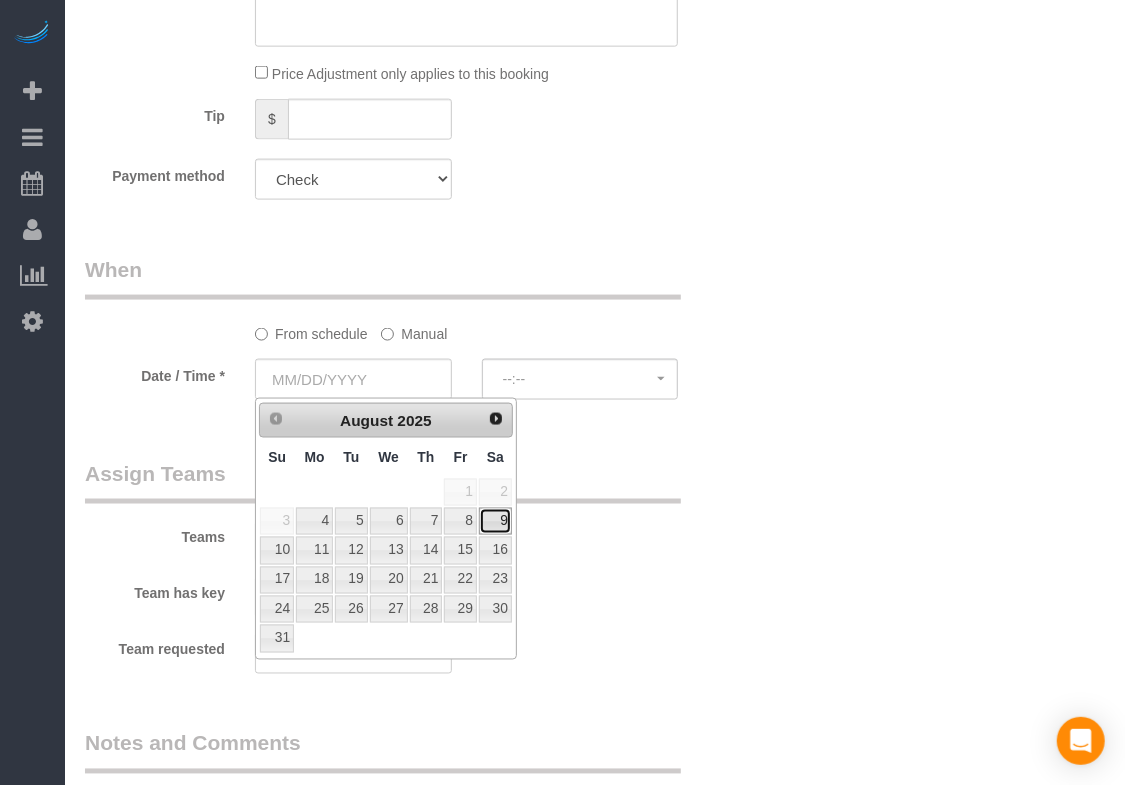 click on "9" at bounding box center [495, 521] 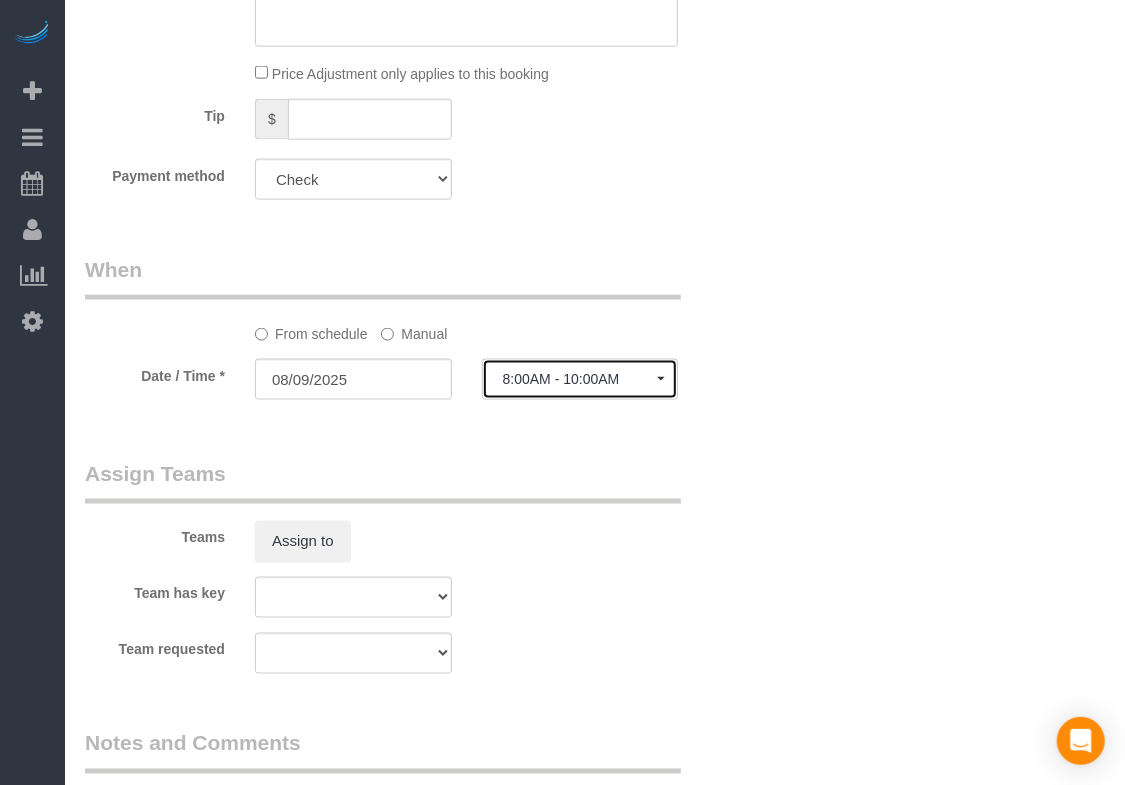 click on "8:00AM - 10:00AM" 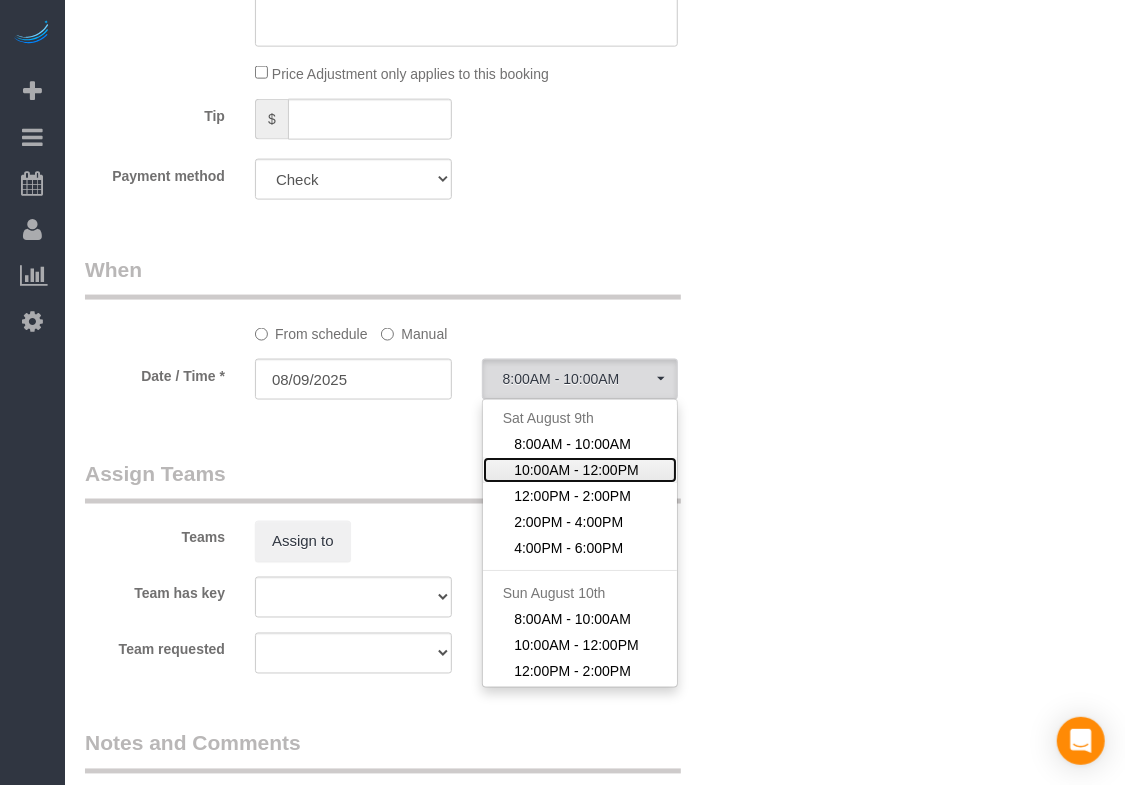 click on "10:00AM - 12:00PM" 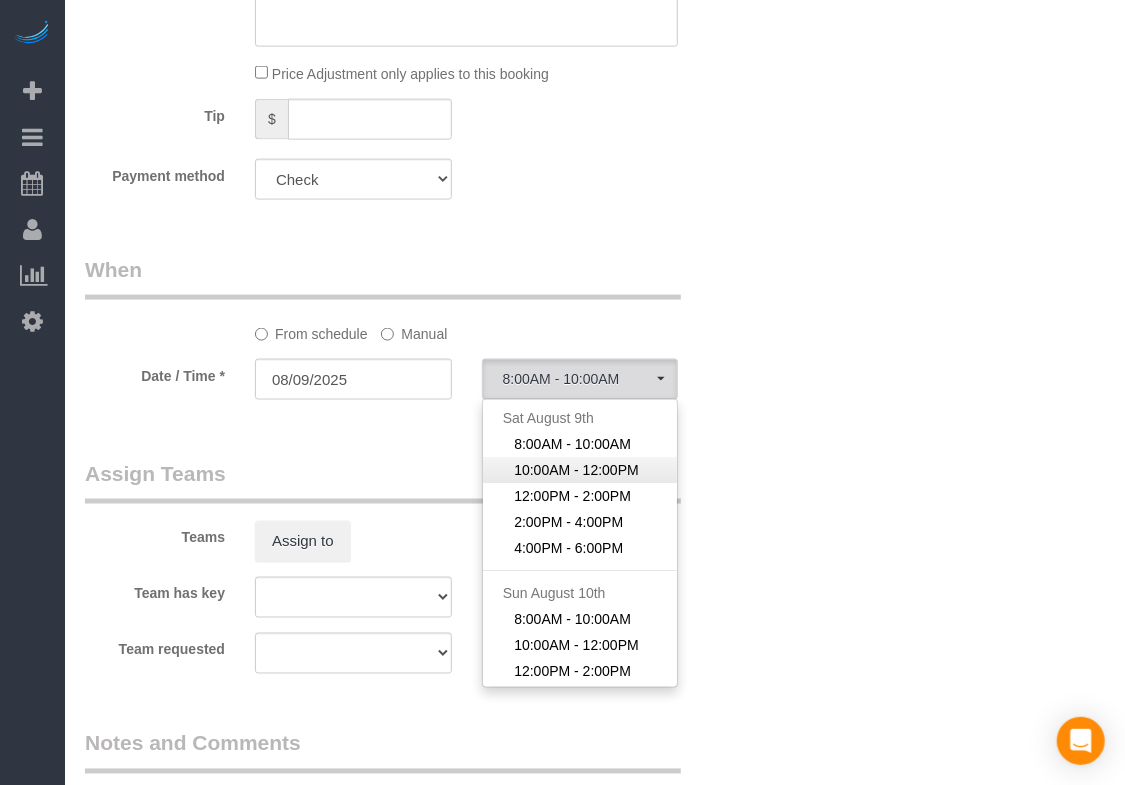 select on "spot219" 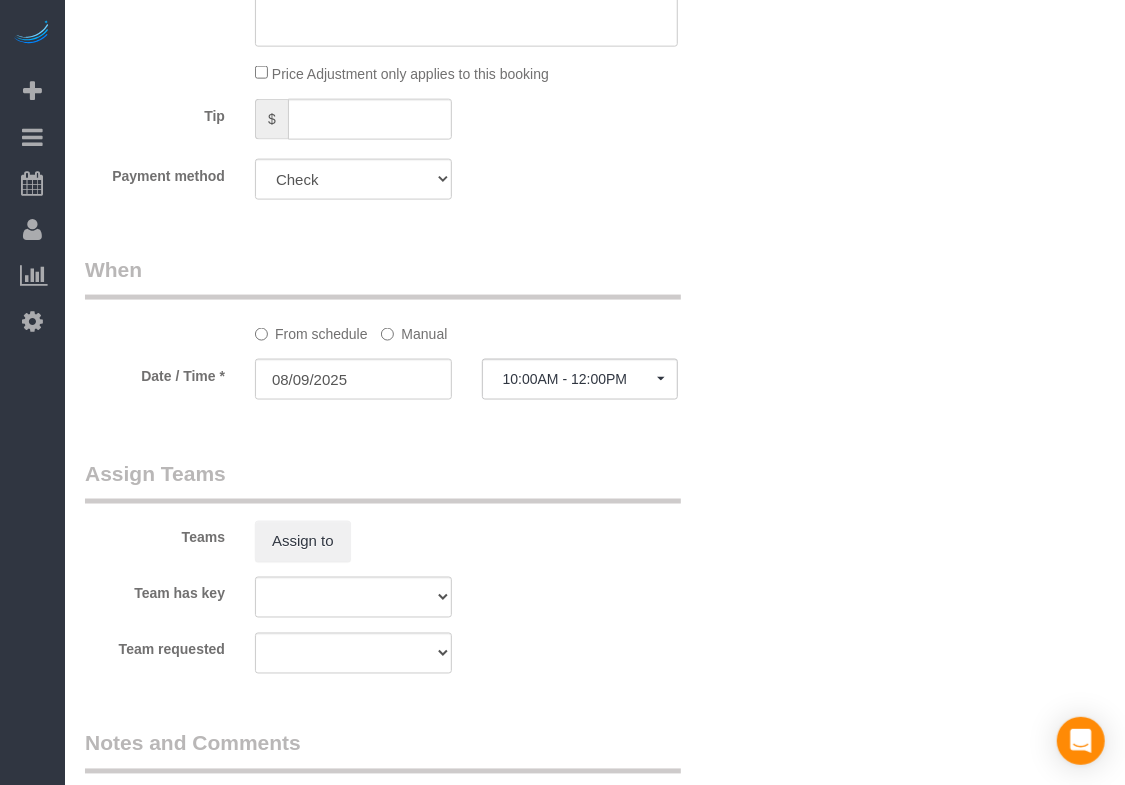 click on "Manual" 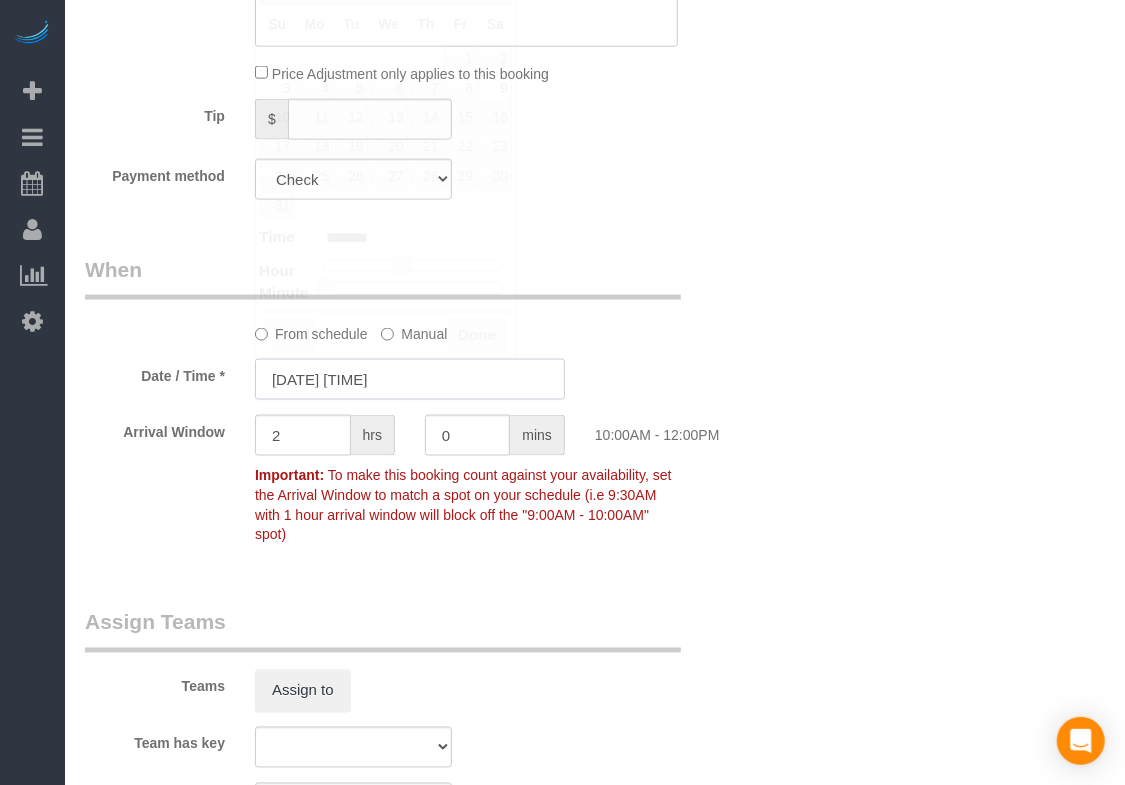 click on "[DATE] [TIME]" at bounding box center [410, 379] 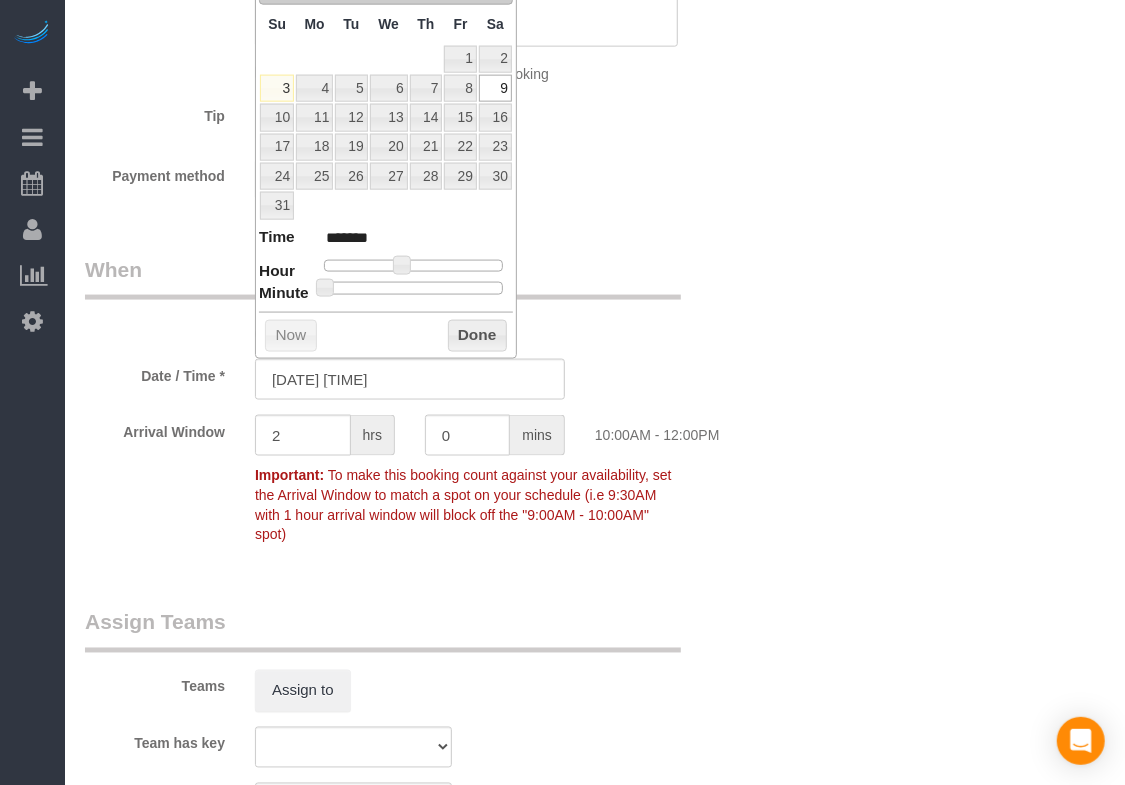 type on "[DATE] [TIME]" 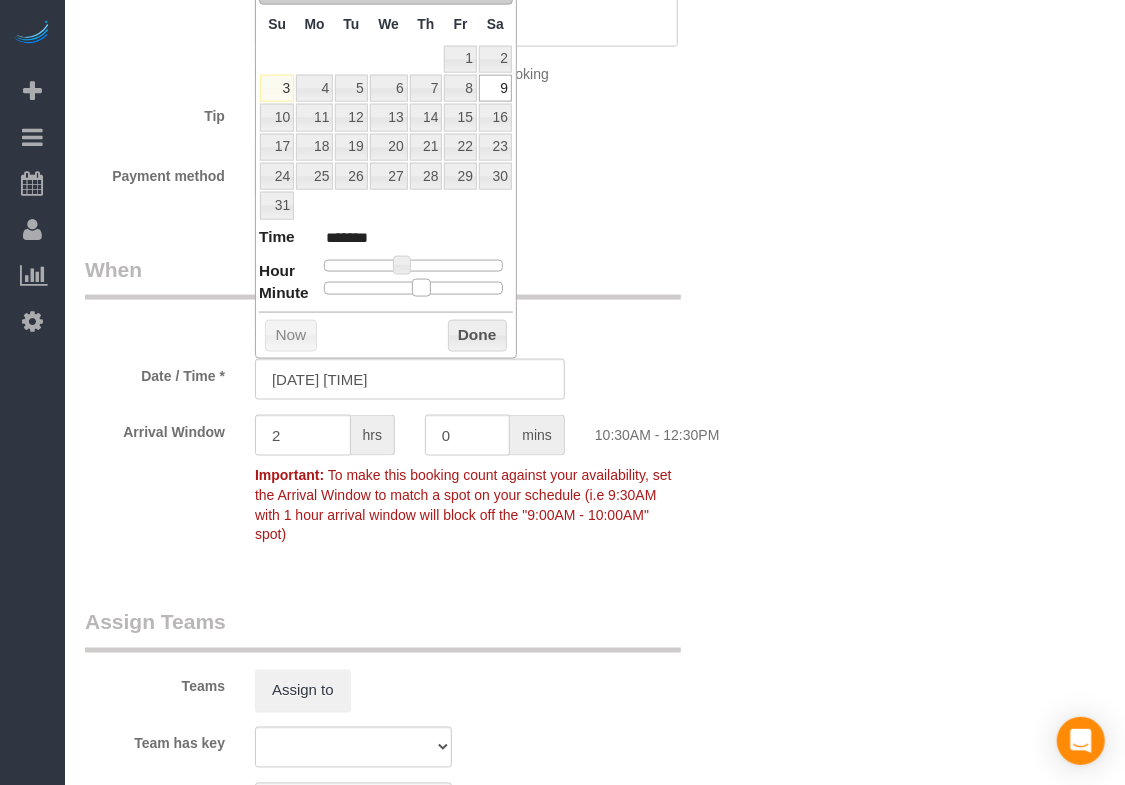 click at bounding box center (413, 288) 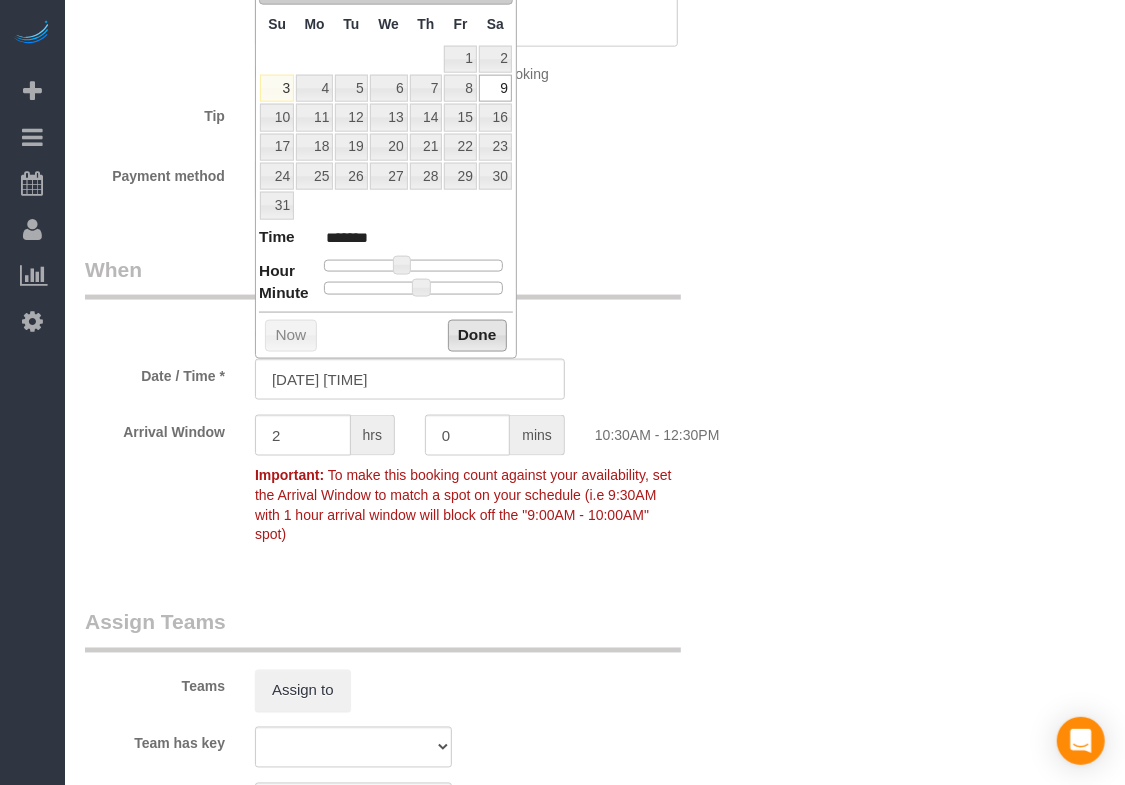 click on "Done" at bounding box center (477, 336) 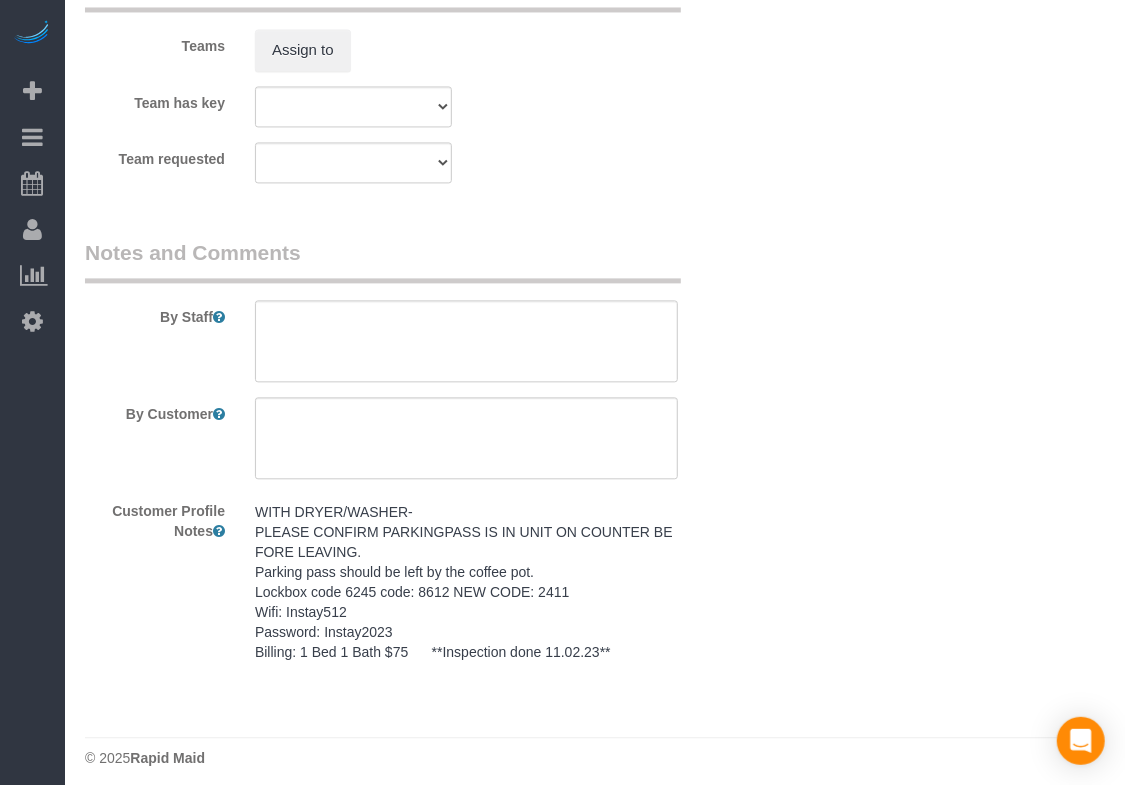 scroll, scrollTop: 1813, scrollLeft: 0, axis: vertical 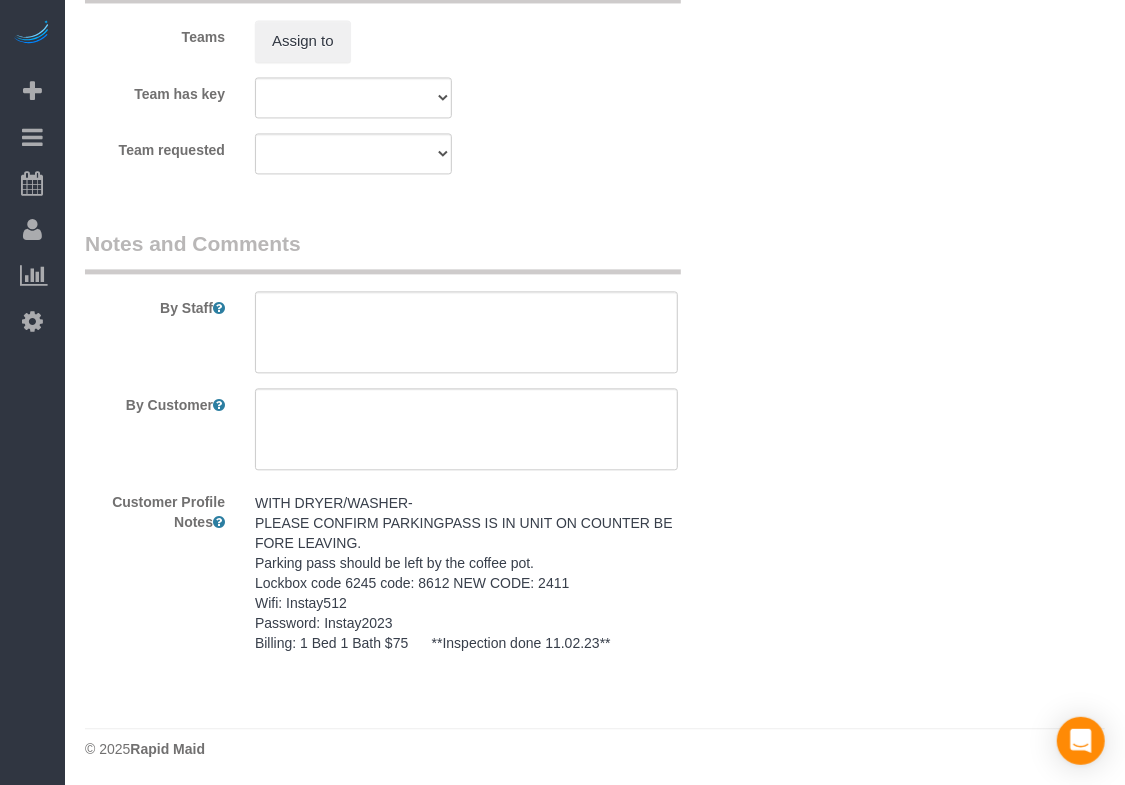 click on "WITH DRYER/WASHER-
PLEASE CONFIRM PARKINGPASS IS IN UNIT ON COUNTER BEFORE LEAVING.
Parking pass should be left by the coffee pot.
Lockbox code 6245 code: 8612 NEW CODE: 2411
Wifi: Instay512
Password: Instay2023
Billing: 1 Bed 1 Bath $75      **Inspection done 11.02.23**" at bounding box center (466, 573) 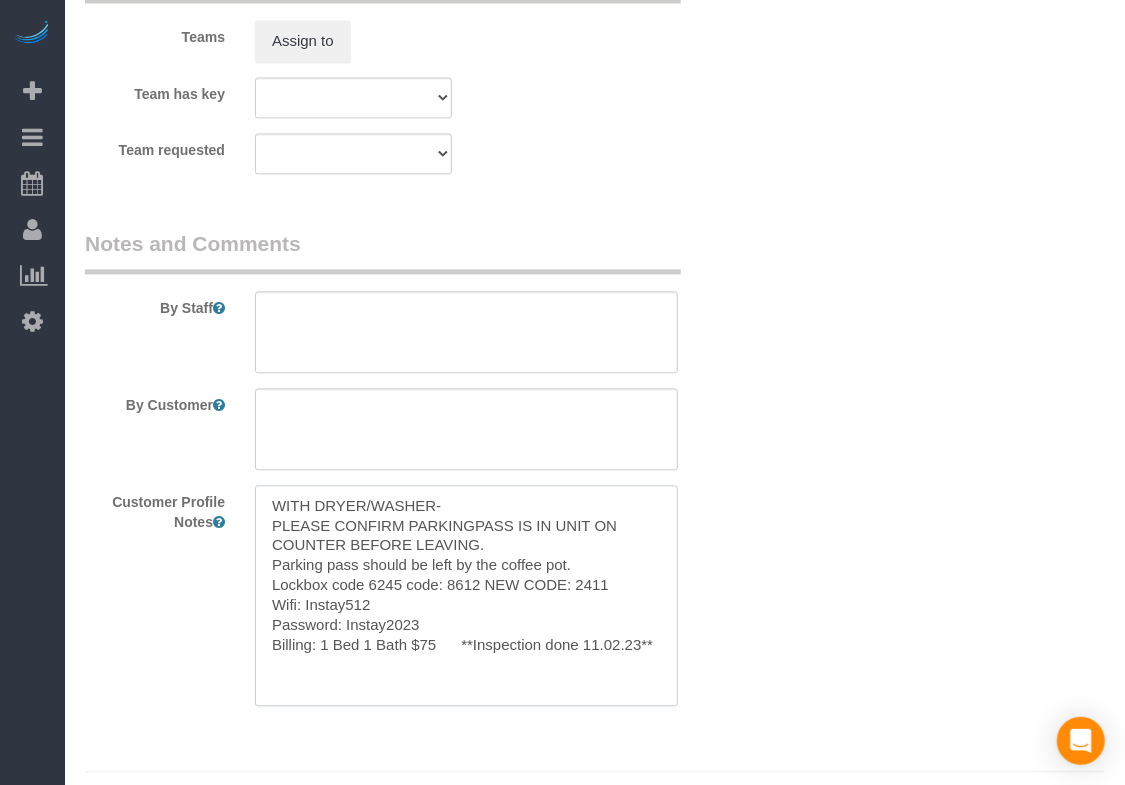 click on "WITH DRYER/WASHER-
PLEASE CONFIRM PARKINGPASS IS IN UNIT ON COUNTER BEFORE LEAVING.
Parking pass should be left by the coffee pot.
Lockbox code 6245 code: 8612 NEW CODE: 2411
Wifi: Instay512
Password: Instay2023
Billing: 1 Bed 1 Bath $75      **Inspection done 11.02.23**" at bounding box center [466, 595] 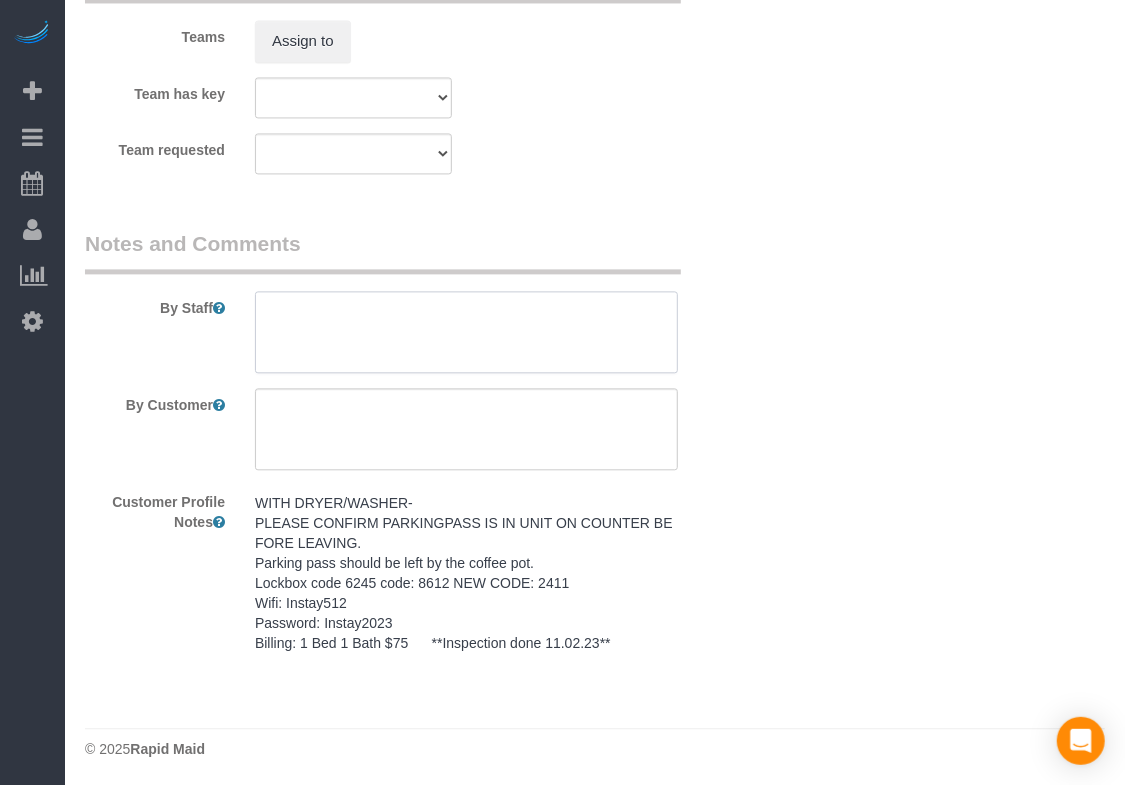 click at bounding box center (466, 332) 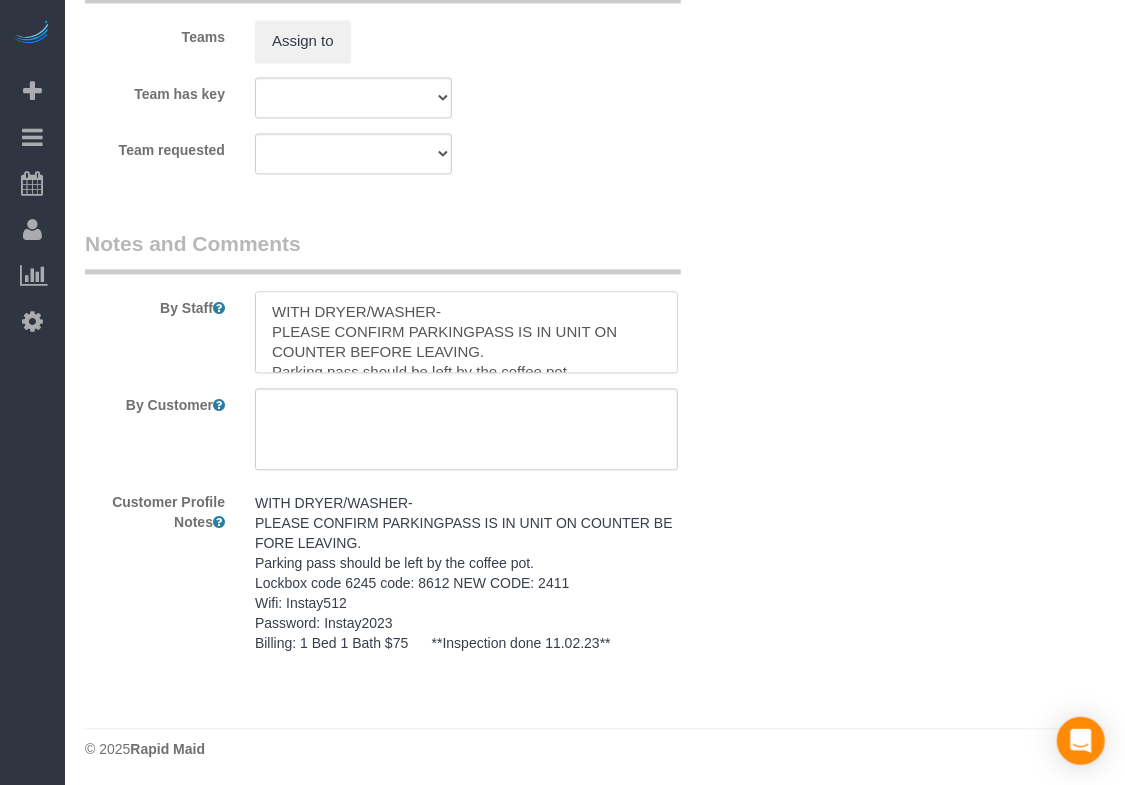 scroll, scrollTop: 108, scrollLeft: 0, axis: vertical 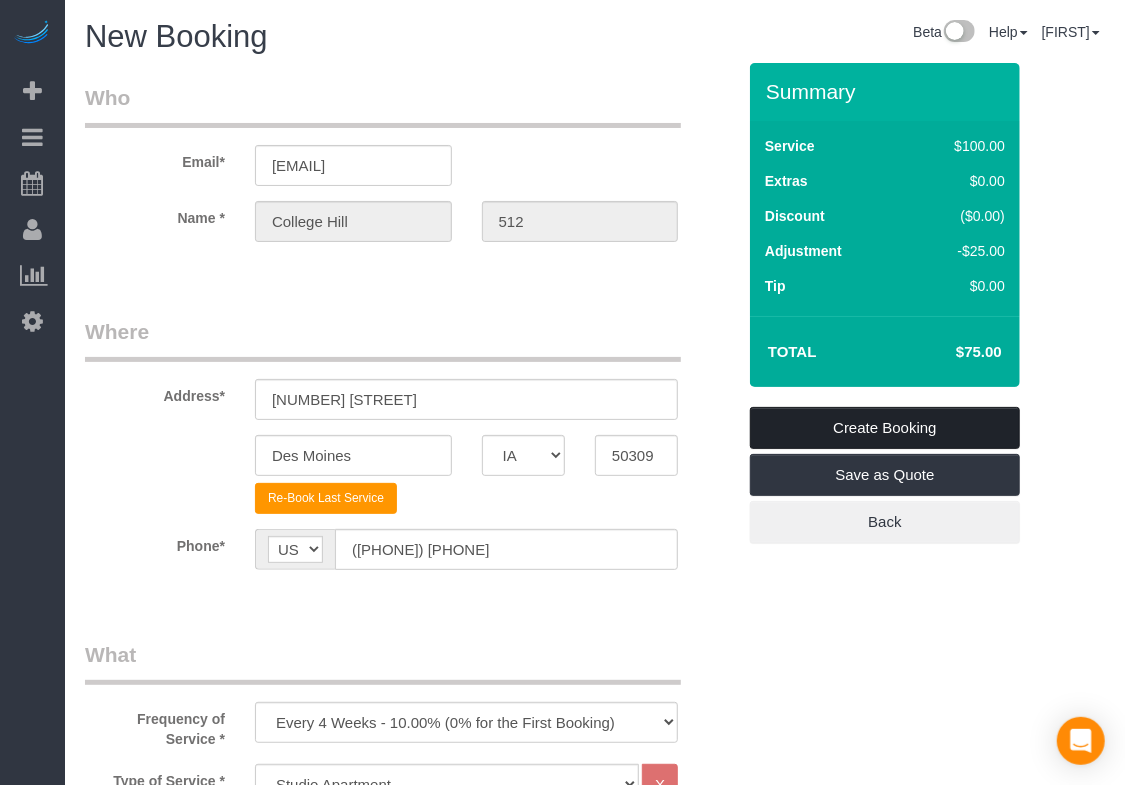 type on "WITH DRYER/WASHER-
PLEASE CONFIRM PARKINGPASS IS IN UNIT ON COUNTER BEFORE LEAVING.
Parking pass should be left by the coffee pot.
Lockbox code 6245 code: 8612 NEW CODE: 2411
Wifi: Instay512
Password: Instay2023
Billing: 1 Bed 1 Bath $75      **Inspection done 11.02.23**" 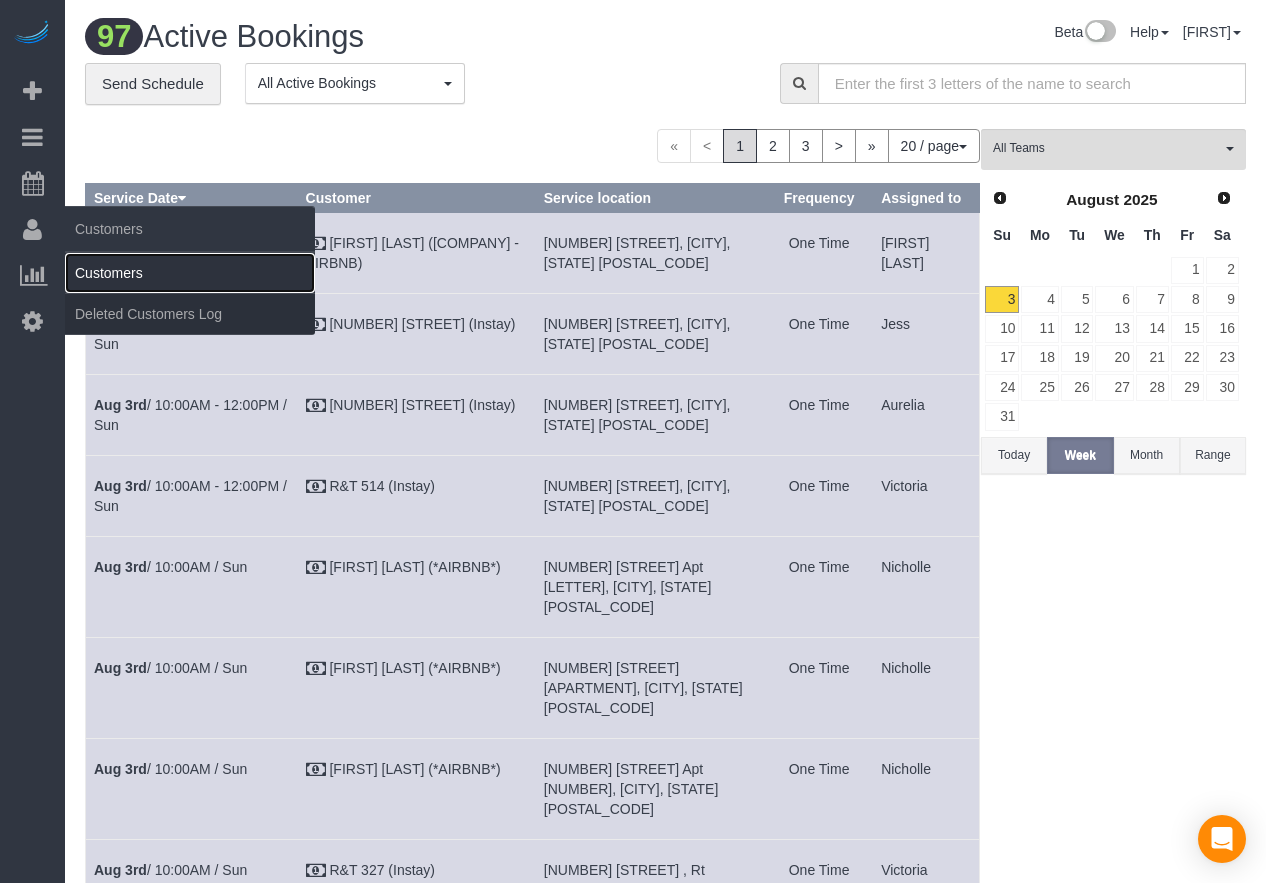 click on "Customers" at bounding box center (190, 273) 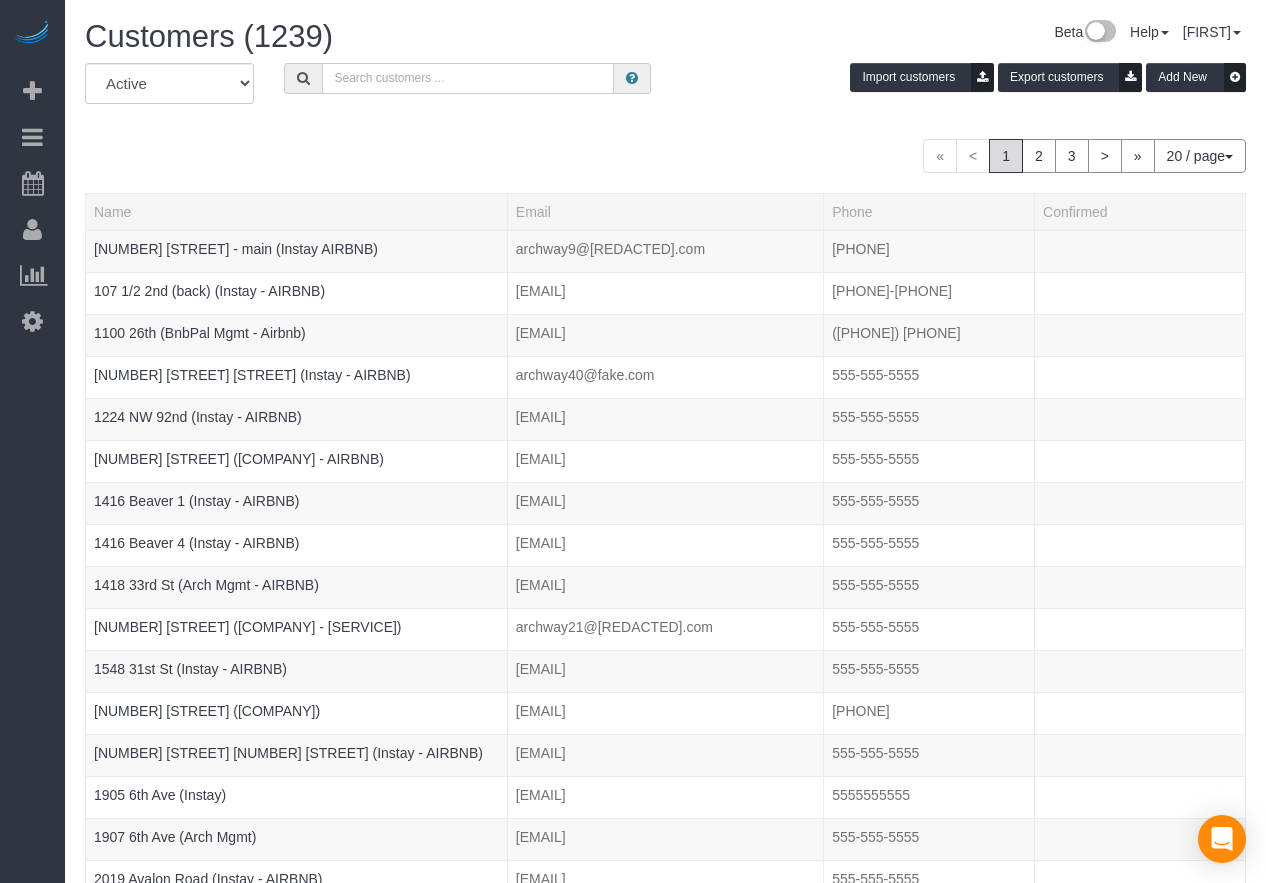click at bounding box center (468, 78) 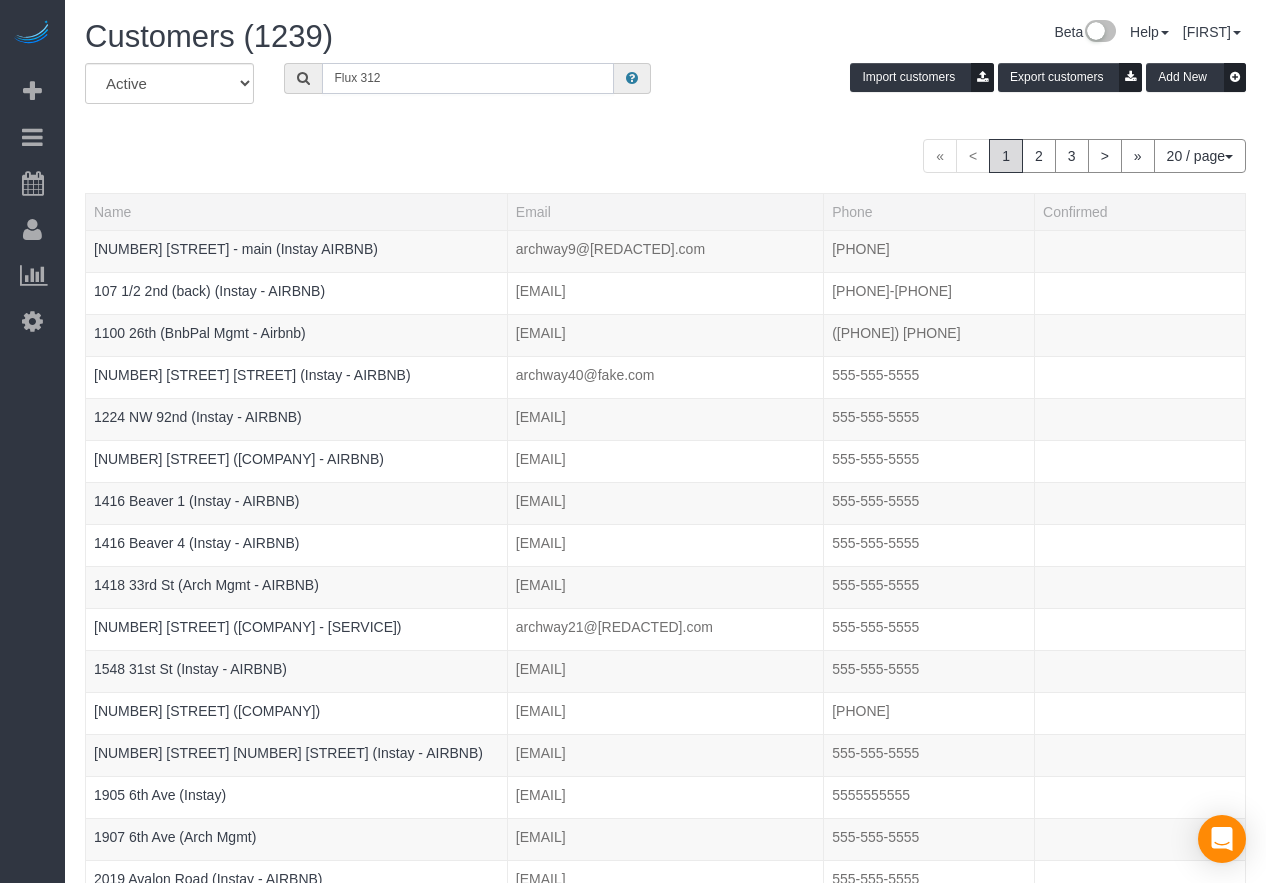 click on "Flux 312" at bounding box center (468, 78) 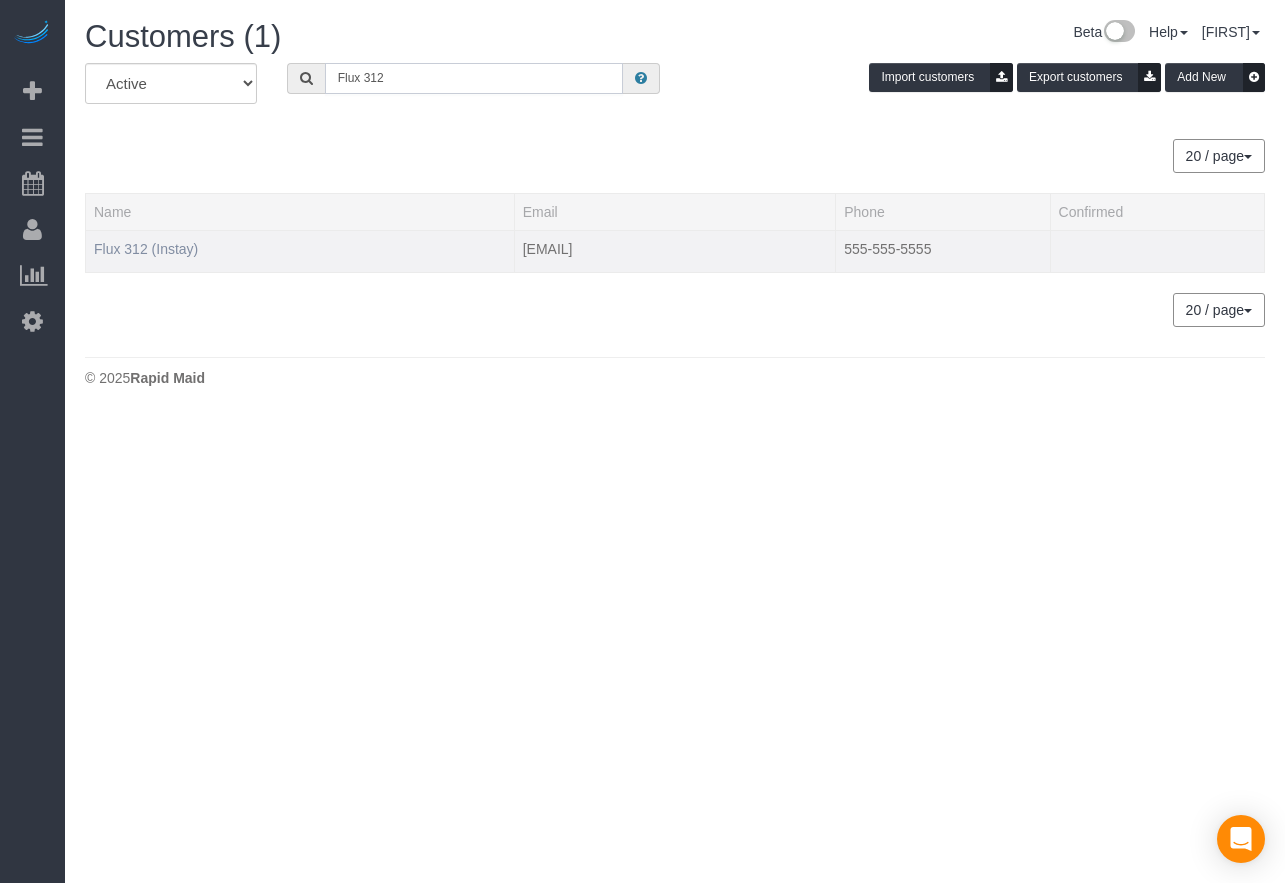type on "Flux 312" 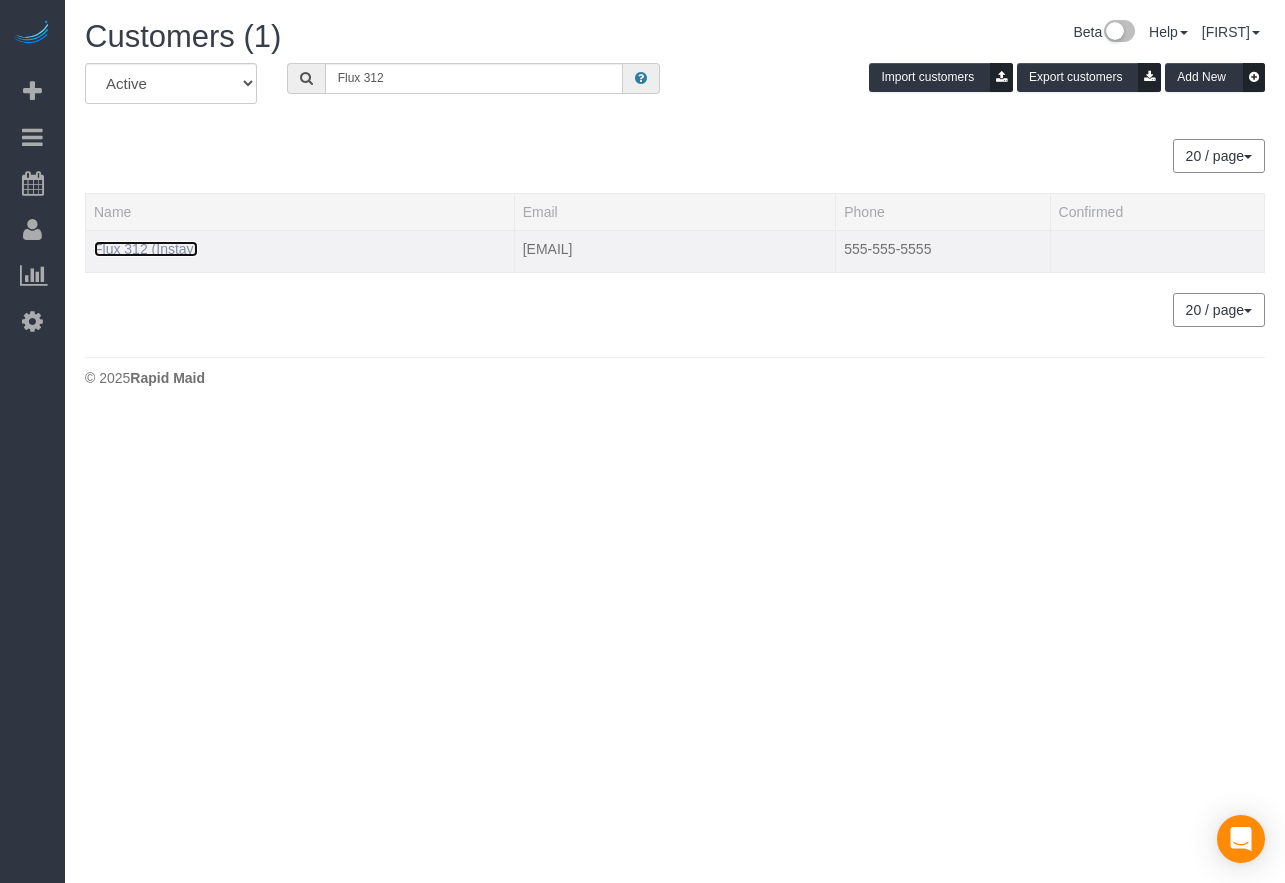 click on "Flux 312 (Instay)" at bounding box center [146, 249] 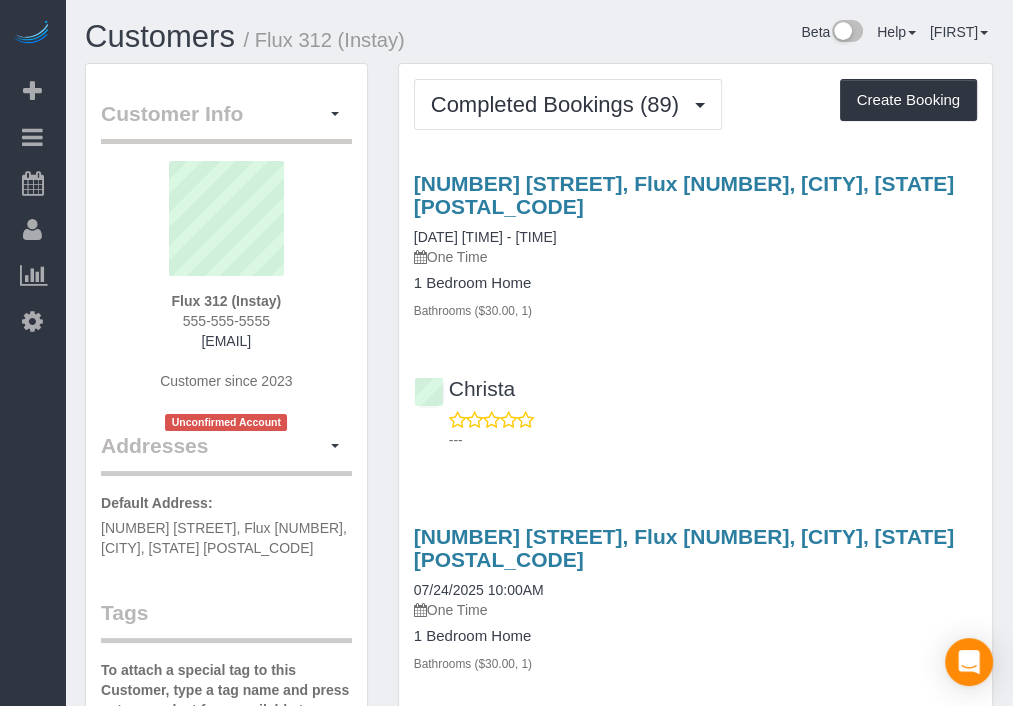 click on "Customers
/ [CITY] [NUMBER] (Instay)" at bounding box center (304, 37) 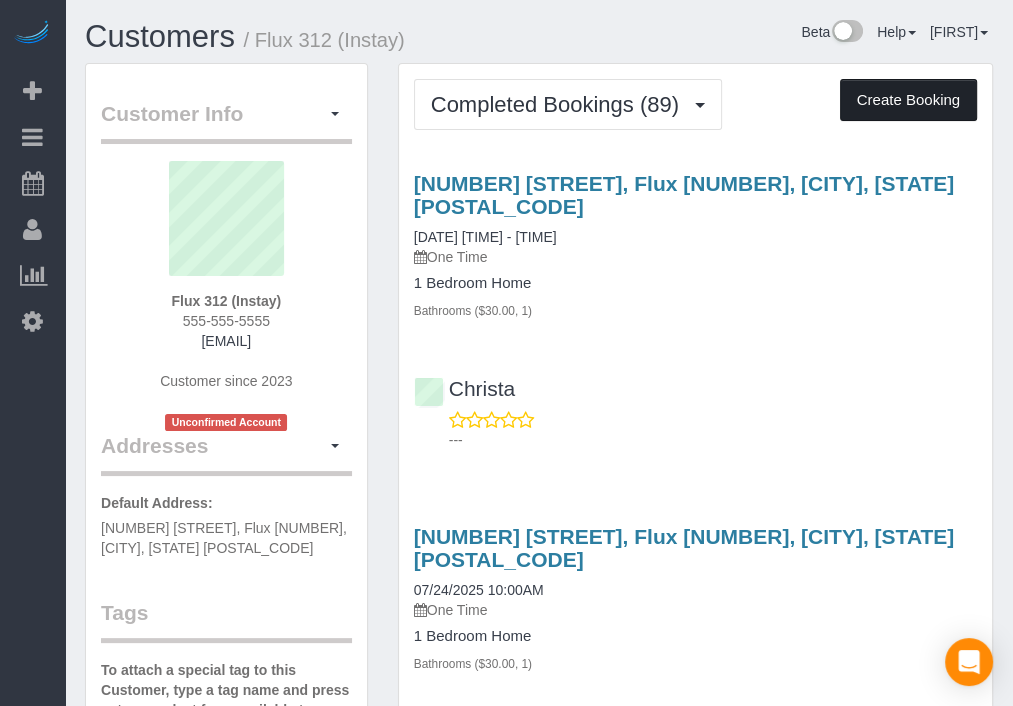 click on "Create Booking" at bounding box center (908, 100) 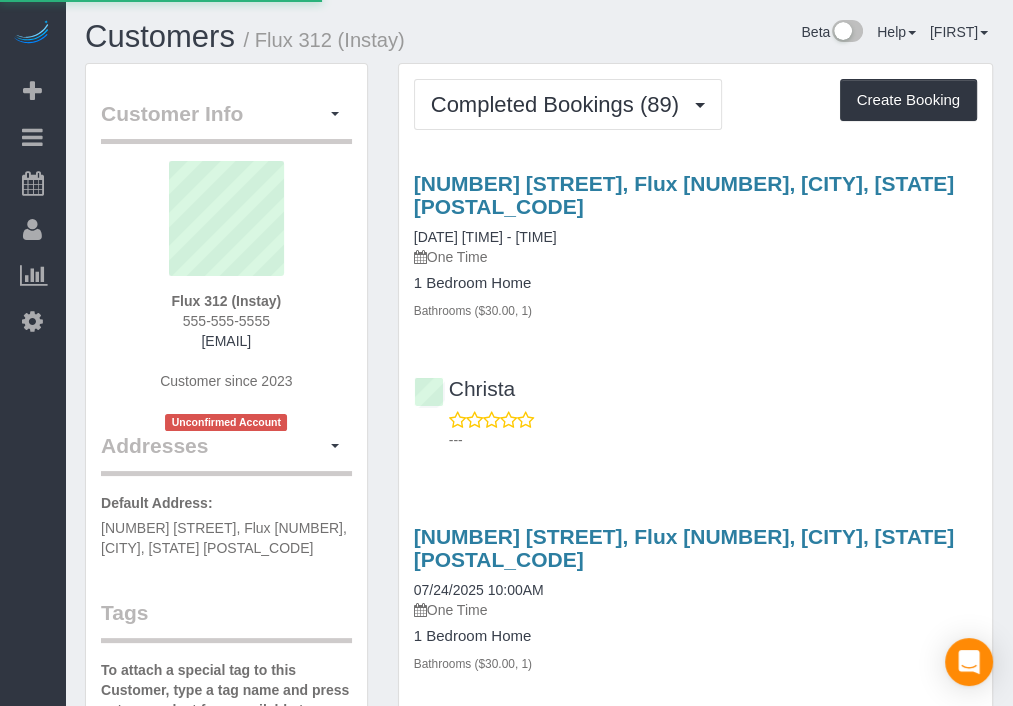 select on "IA" 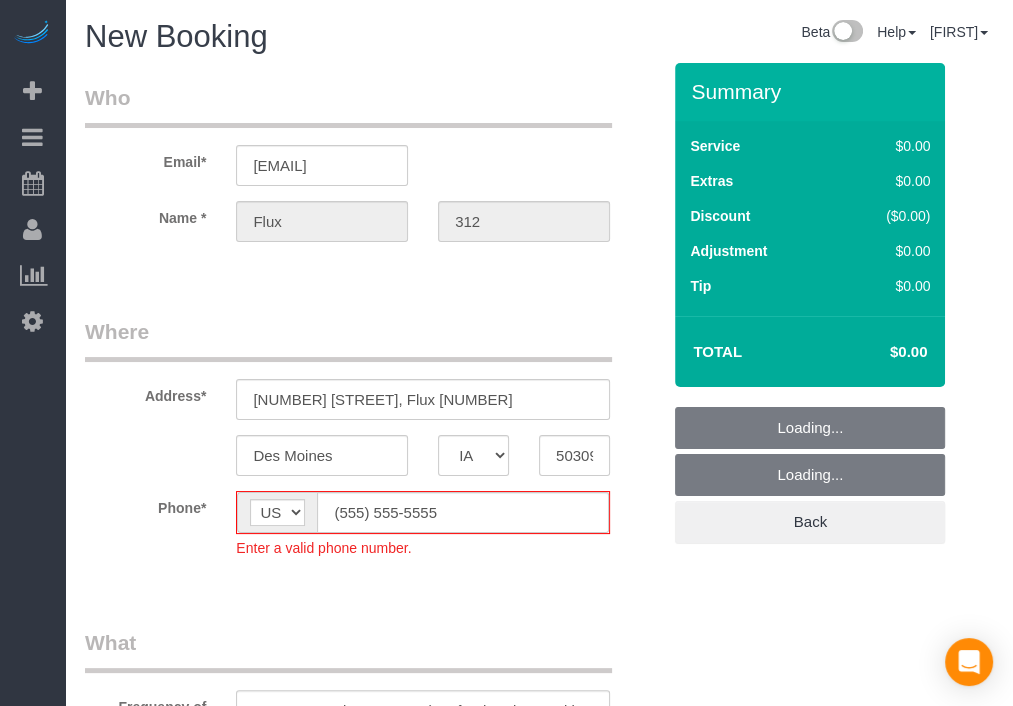 select on "object:22962" 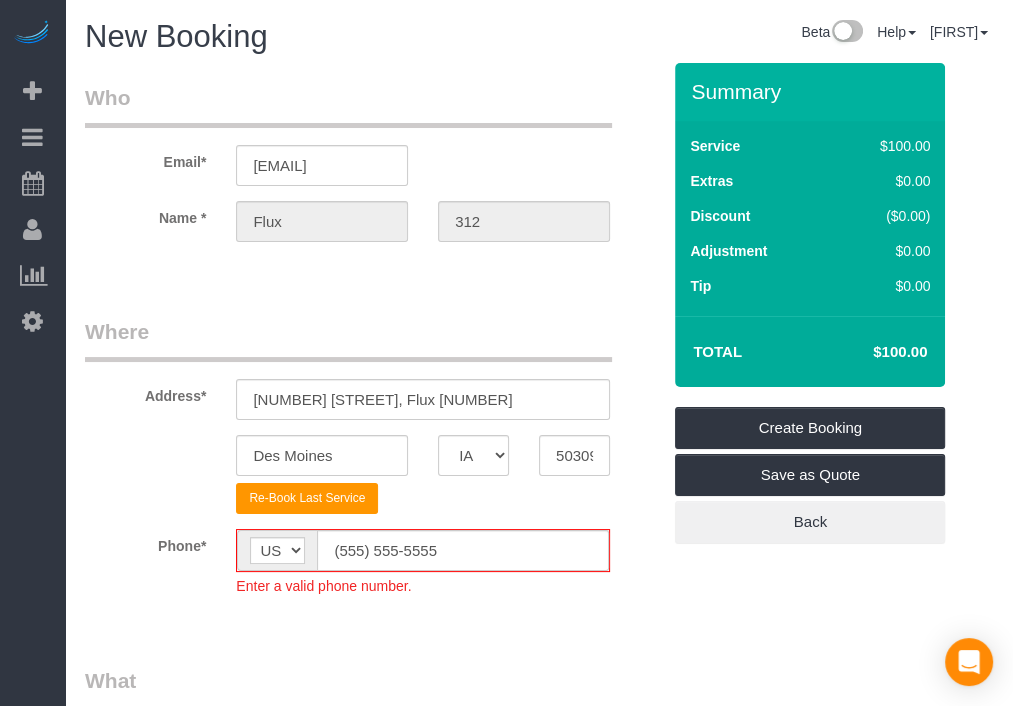 click on "Who" at bounding box center (348, 105) 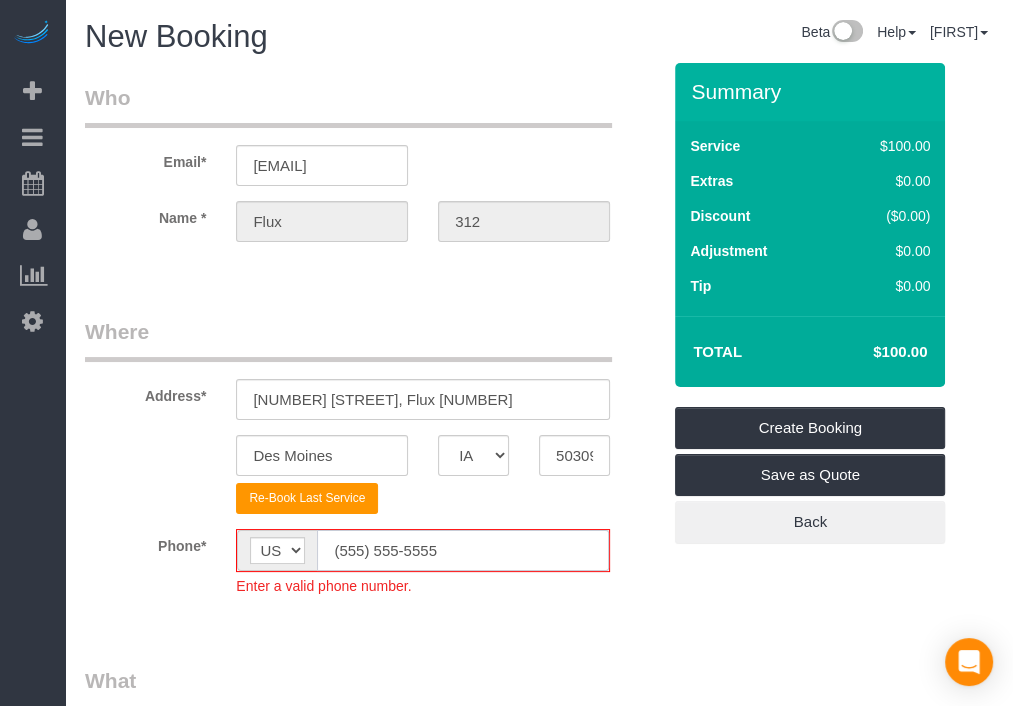 click on "(555) 555-5555" 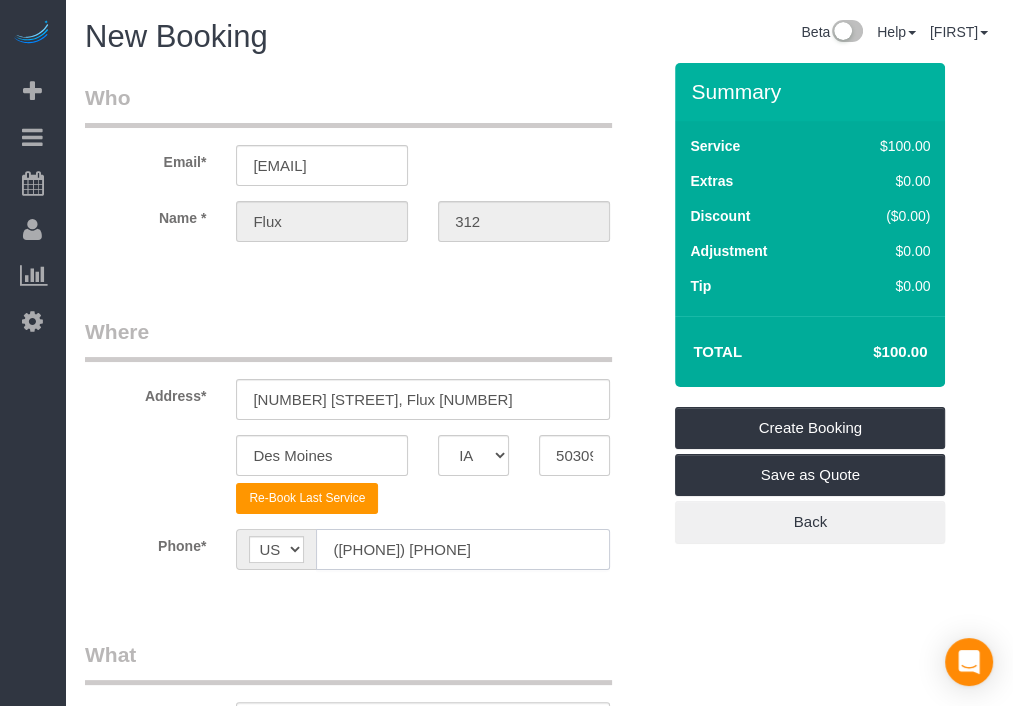 type on "([PHONE]) [PHONE]" 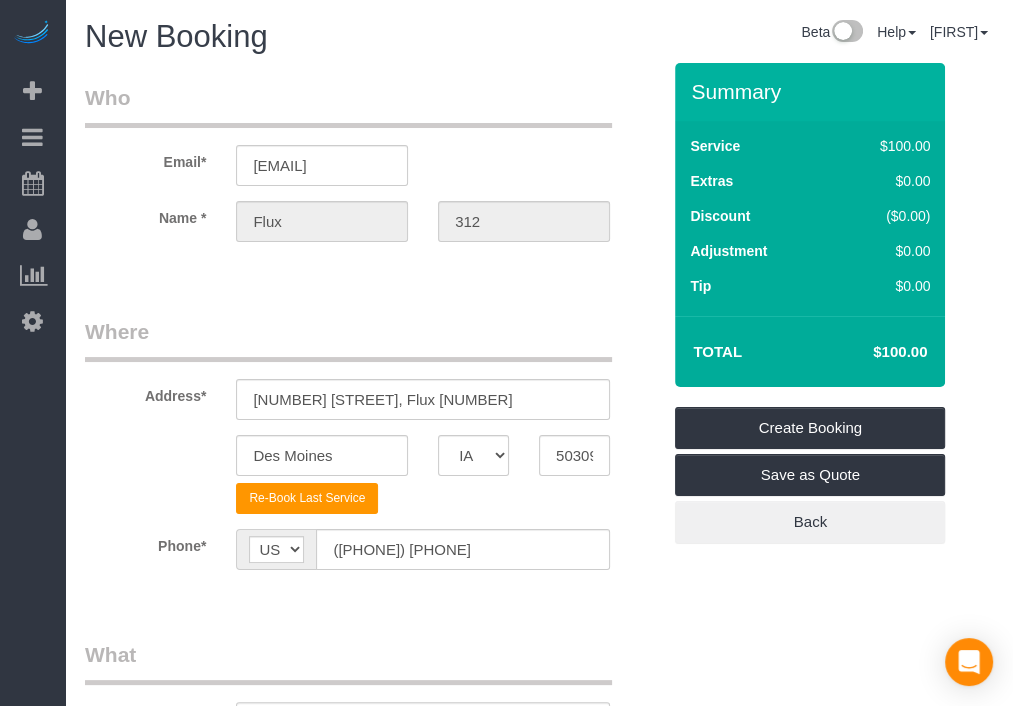 click on "Who
Email*
[EMAIL]
Name *
[WORD]
[NUMBER]
Where
Address*
[NUMBER] [STREET], [WORD] [NUMBER]
[CITY]
[STATE]
[STATE]
[STATE]
[STATE]
[STATE]
[STATE]
[STATE]
[STATE]
[STATE]
[STATE]
[STATE]
[STATE]
[STATE]
[STATE]
[STATE]
[STATE]
[STATE]
[STATE]
[STATE]
[STATE]
[STATE]
[STATE]
[STATE]
[STATE]
[STATE]
[STATE]
[STATE]
[STATE]
[STATE]
[STATE]
[STATE]
[STATE]" at bounding box center [372, 1448] 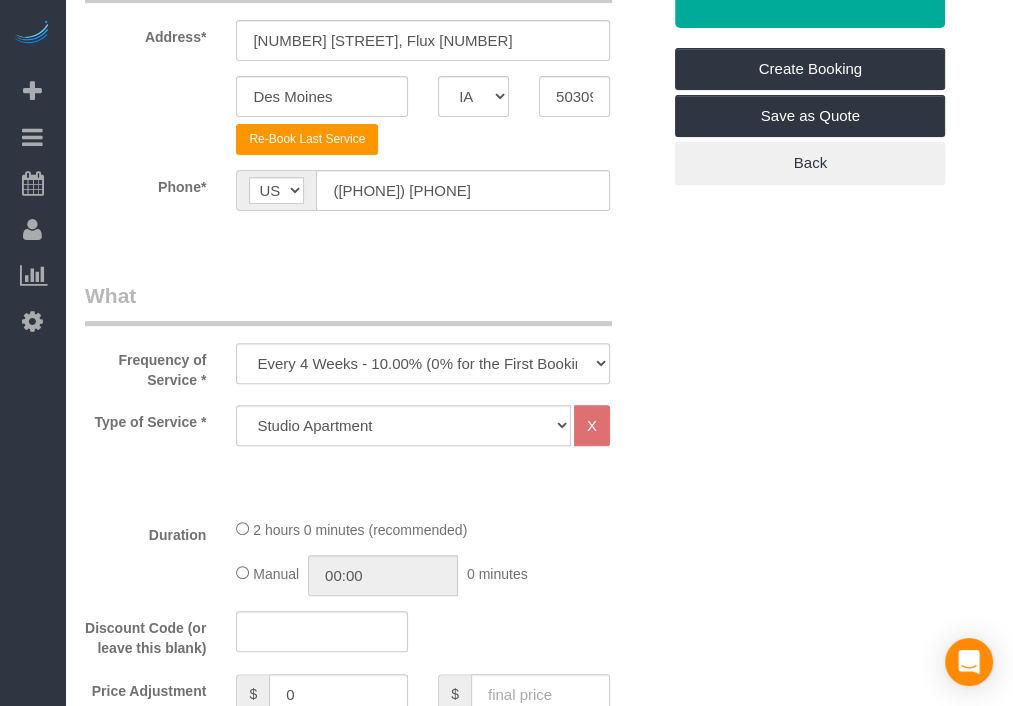 scroll, scrollTop: 360, scrollLeft: 0, axis: vertical 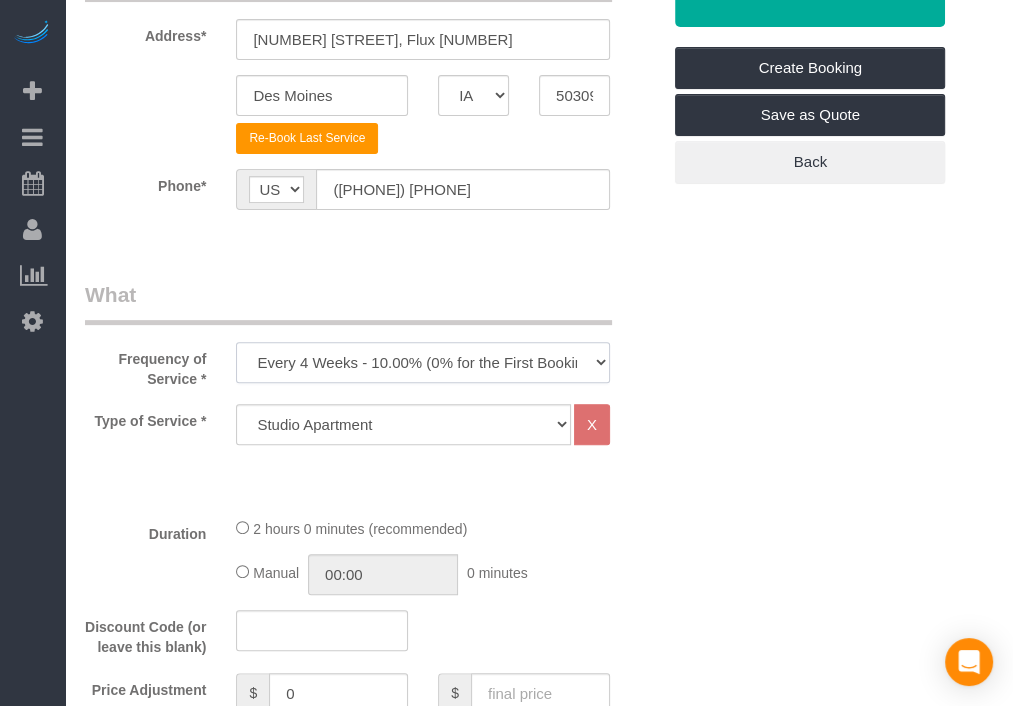 click on "Every 6 Weeks (0% for the First Booking) One Time Every 8 Weeks (0% for the First Booking) Every 4 Weeks - 10.00% (0% for the First Booking) Every 3 Weeks - 12.00% (0% for the First Booking) Every 2 Weeks - 15.00% (0% for the First Booking) Weekly - 20.00% (0% for the First Booking)" at bounding box center [423, 362] 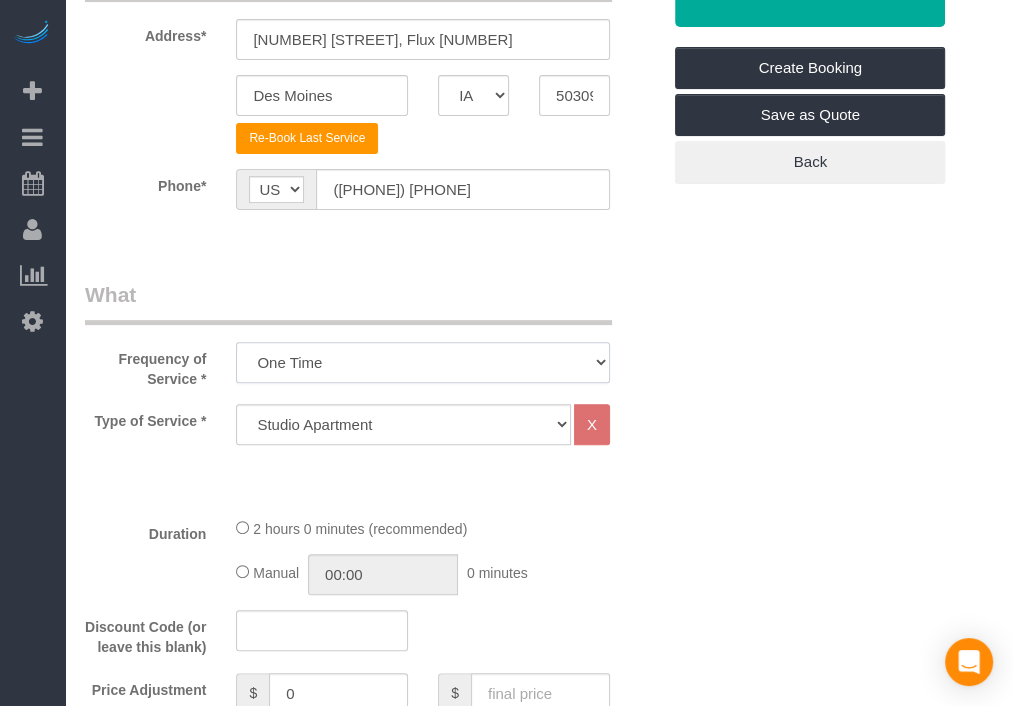 click on "Every 6 Weeks (0% for the First Booking) One Time Every 8 Weeks (0% for the First Booking) Every 4 Weeks - 10.00% (0% for the First Booking) Every 3 Weeks - 12.00% (0% for the First Booking) Every 2 Weeks - 15.00% (0% for the First Booking) Weekly - 20.00% (0% for the First Booking)" at bounding box center [423, 362] 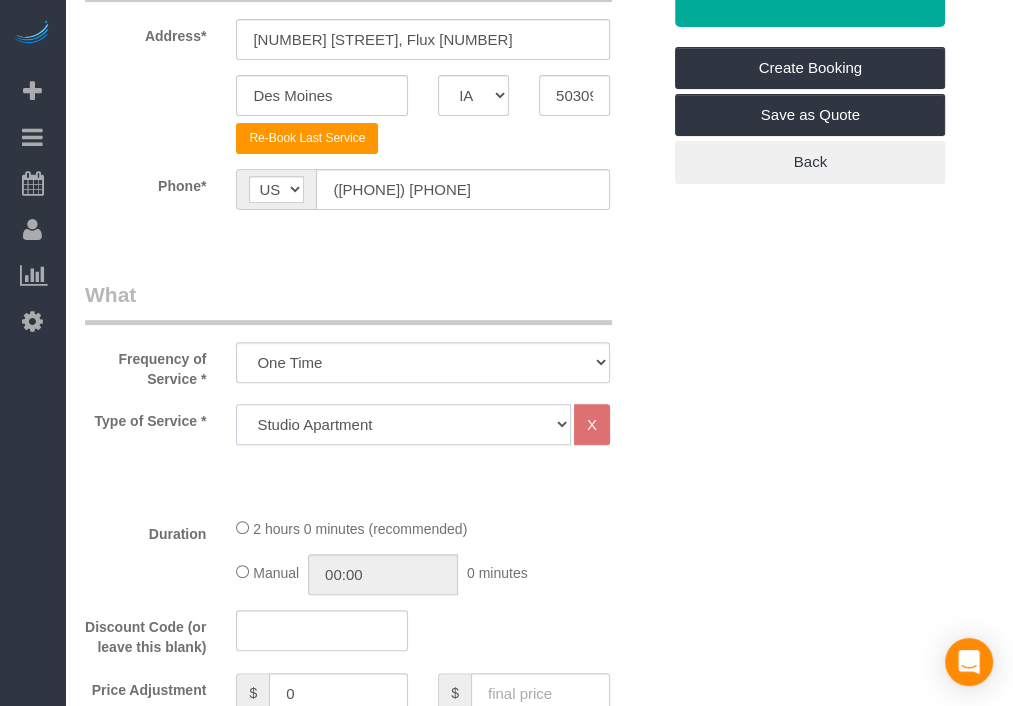 click on "Studio Apartment 1 Bedroom Home 2 Bedroom Home 3 Bedroom Home 4 Bedroom Home 5 Bedroom Home 6 Bedroom Home 7 Bedroom Home Hourly Cleaning Hazard/Emergency Cleaning General Maintenance" 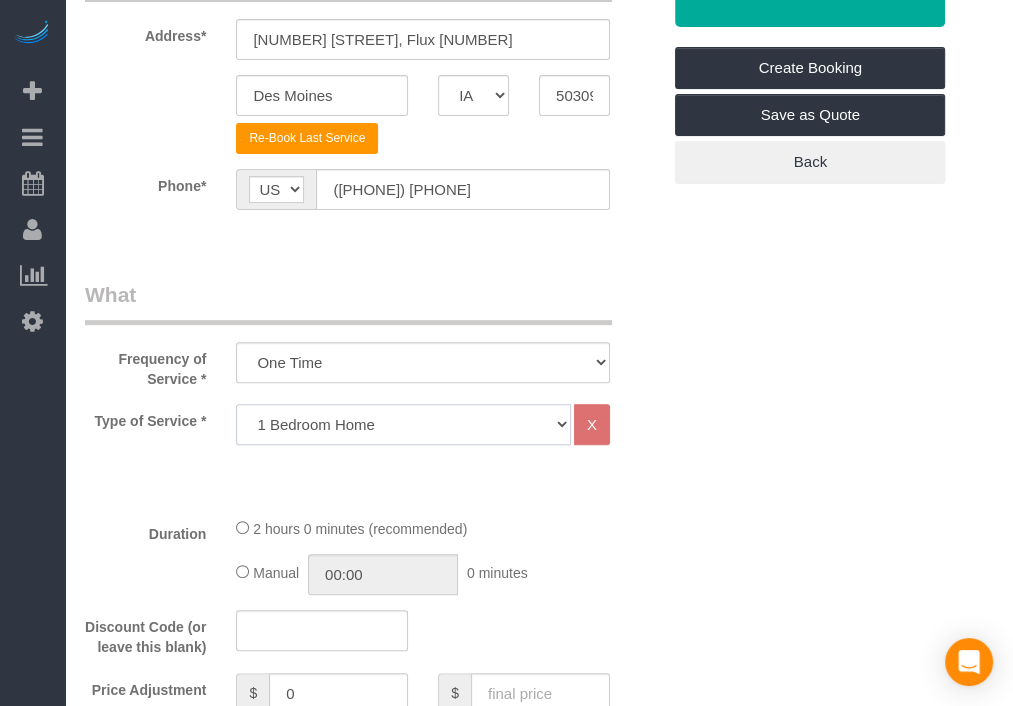 click on "Studio Apartment 1 Bedroom Home 2 Bedroom Home 3 Bedroom Home 4 Bedroom Home 5 Bedroom Home 6 Bedroom Home 7 Bedroom Home Hourly Cleaning Hazard/Emergency Cleaning General Maintenance" 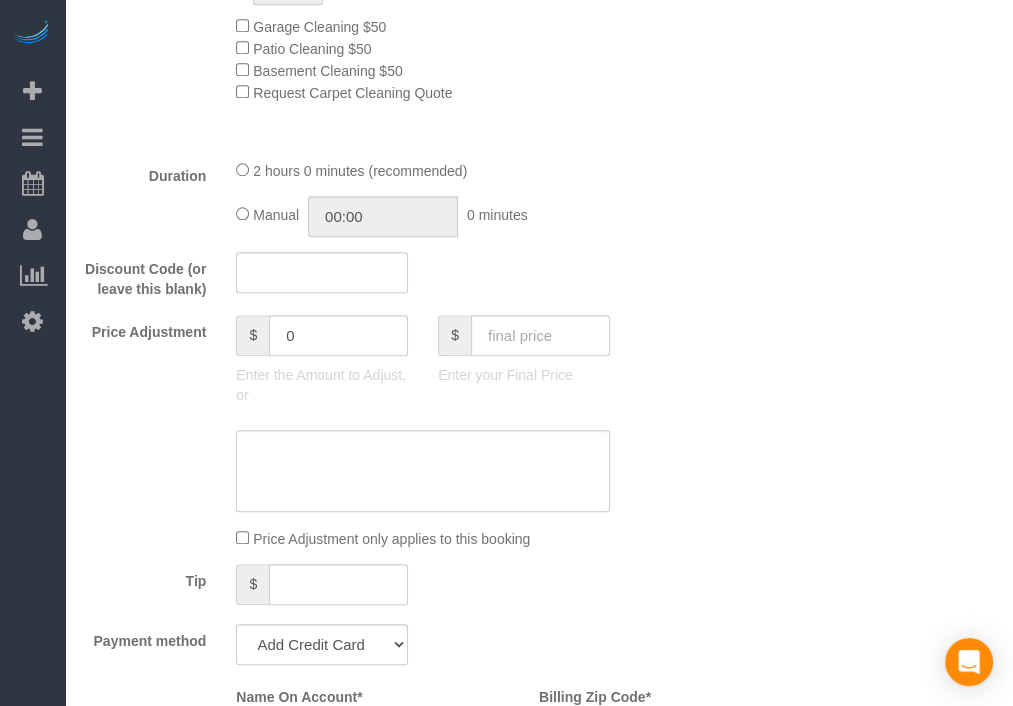 scroll, scrollTop: 1220, scrollLeft: 0, axis: vertical 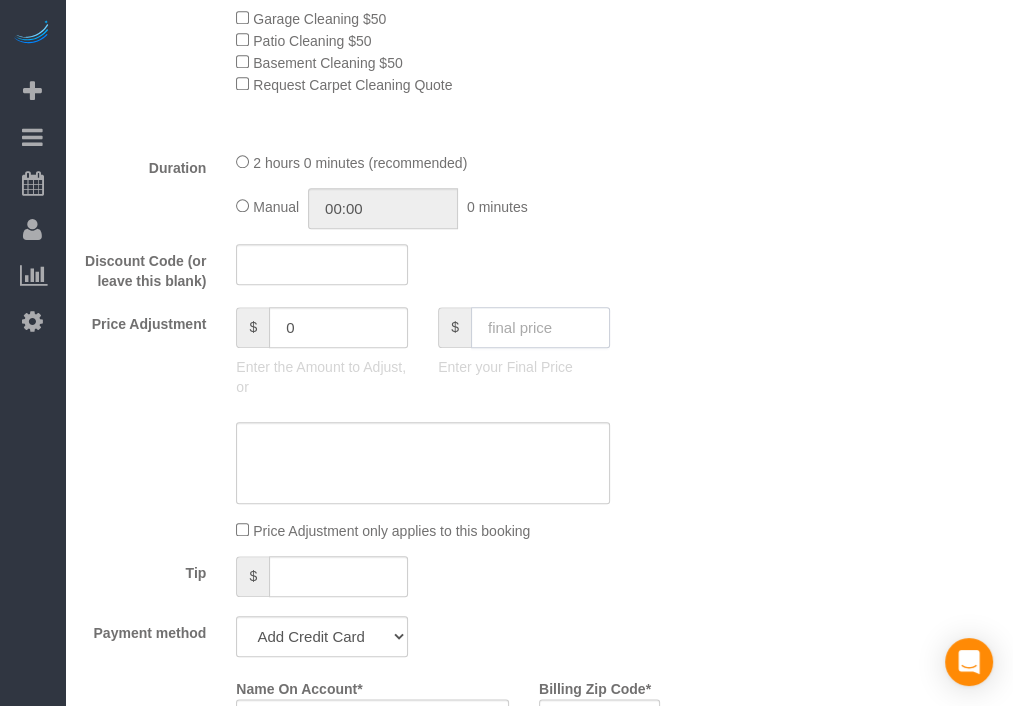 click 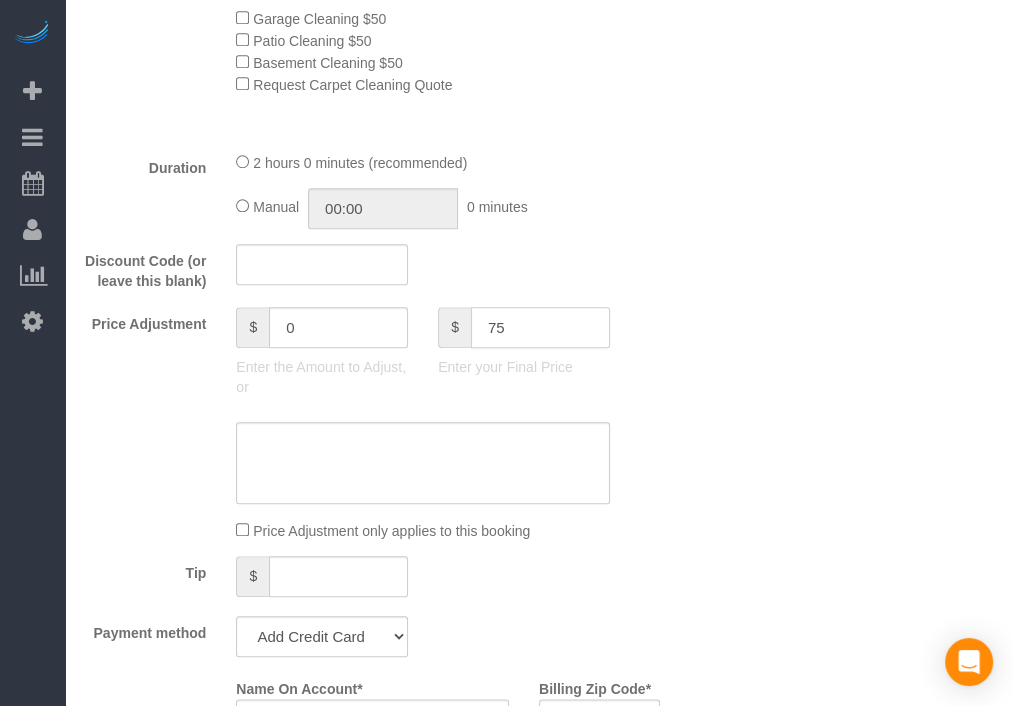 type on "75" 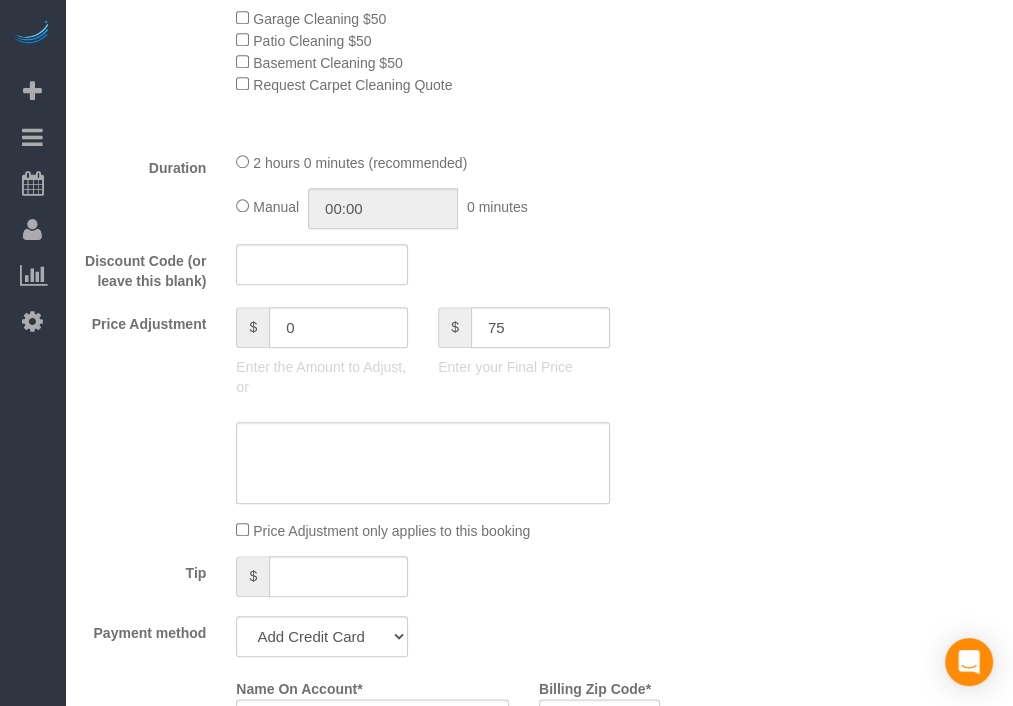 click on "Who
Email*
[EMAIL]
Name *
[LAST]
[NUMBER]
Where
Address*
[NUMBER] [STREET], [CITY] [NUMBER]
[CITY]
AK
AL
AR
AZ
CA
CO
CT
DC
DE
FL
GA
HI
IA
ID
IL
IN
KS
KY
LA
MA
MD
ME
MI
MN
MO
MS
MT
NC
ND
NE" at bounding box center [539, 475] 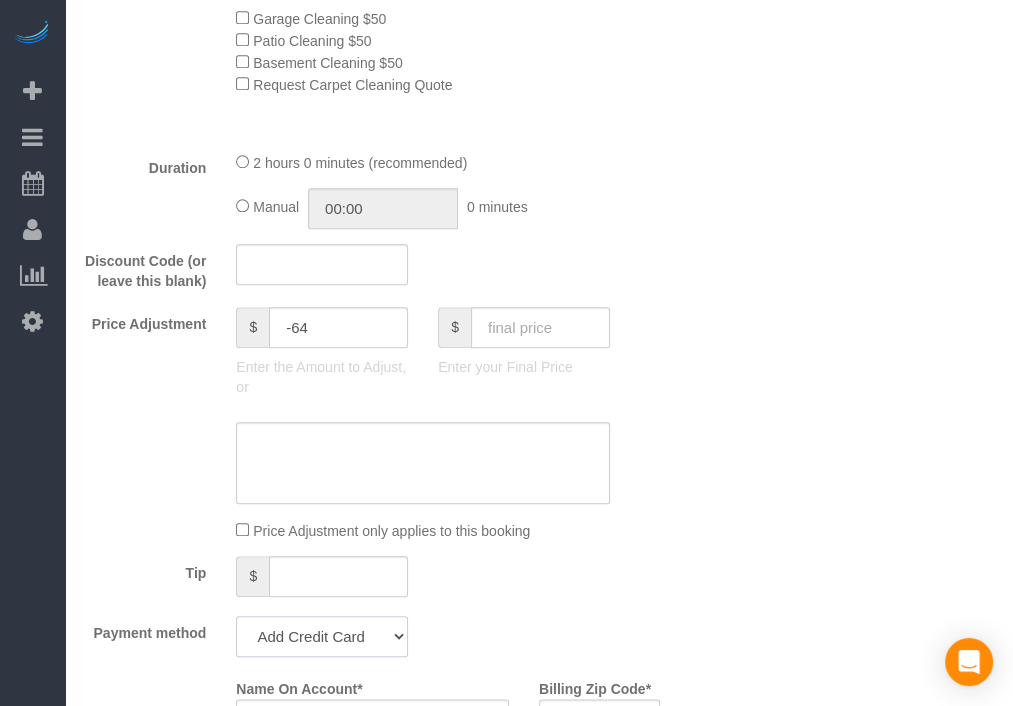click on "Add Credit Card Cash Check Paypal" 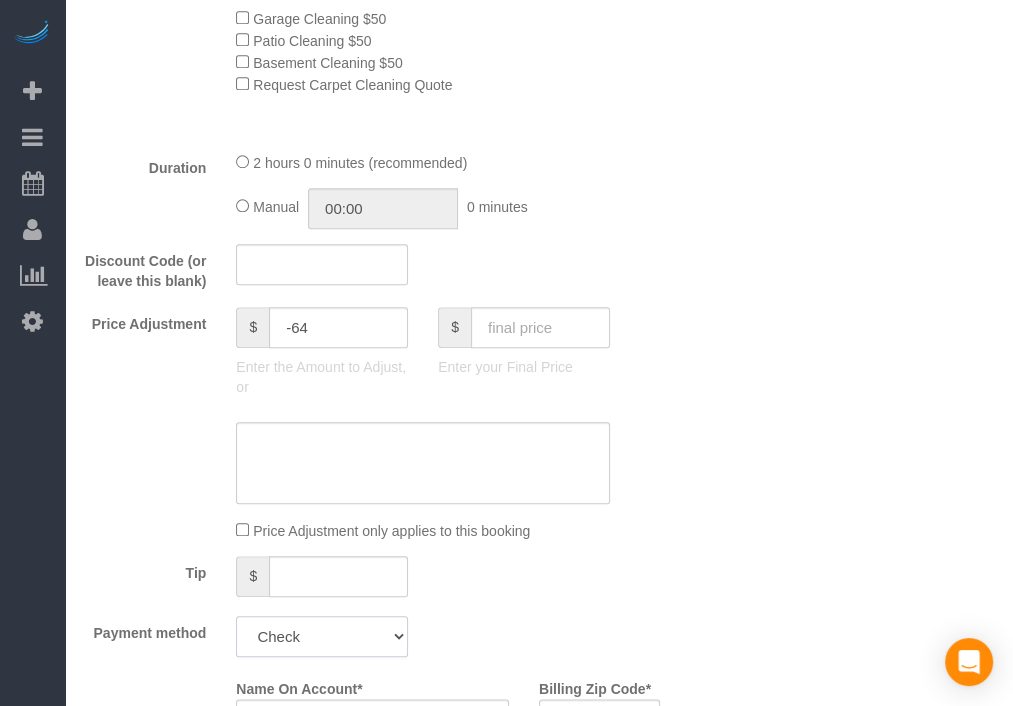 click on "Add Credit Card Cash Check Paypal" 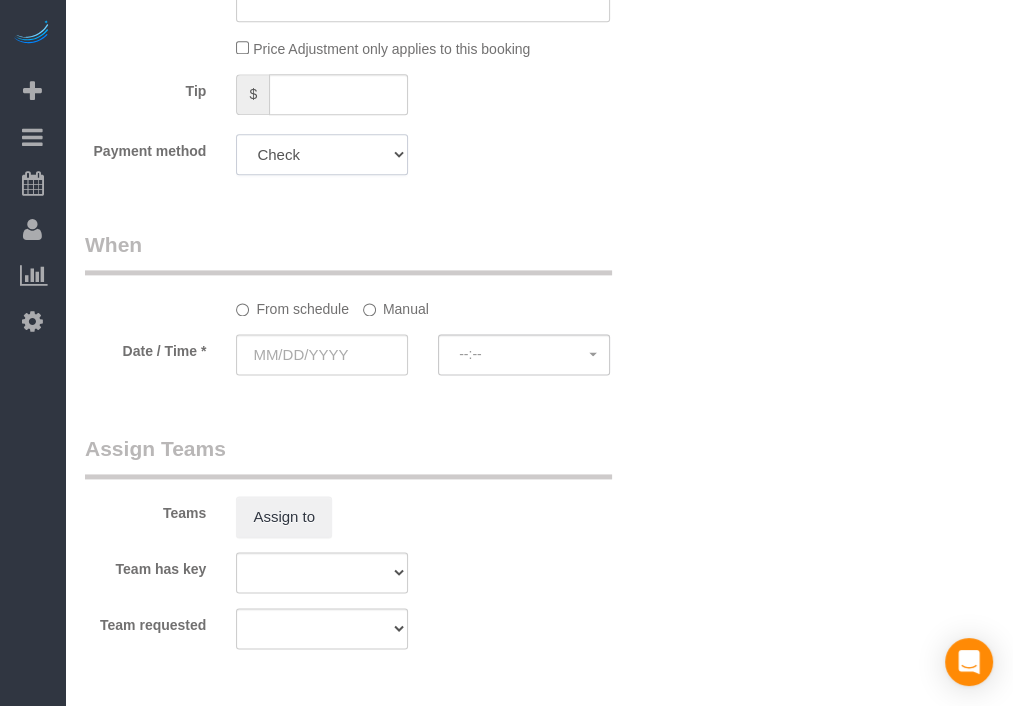 scroll, scrollTop: 1704, scrollLeft: 0, axis: vertical 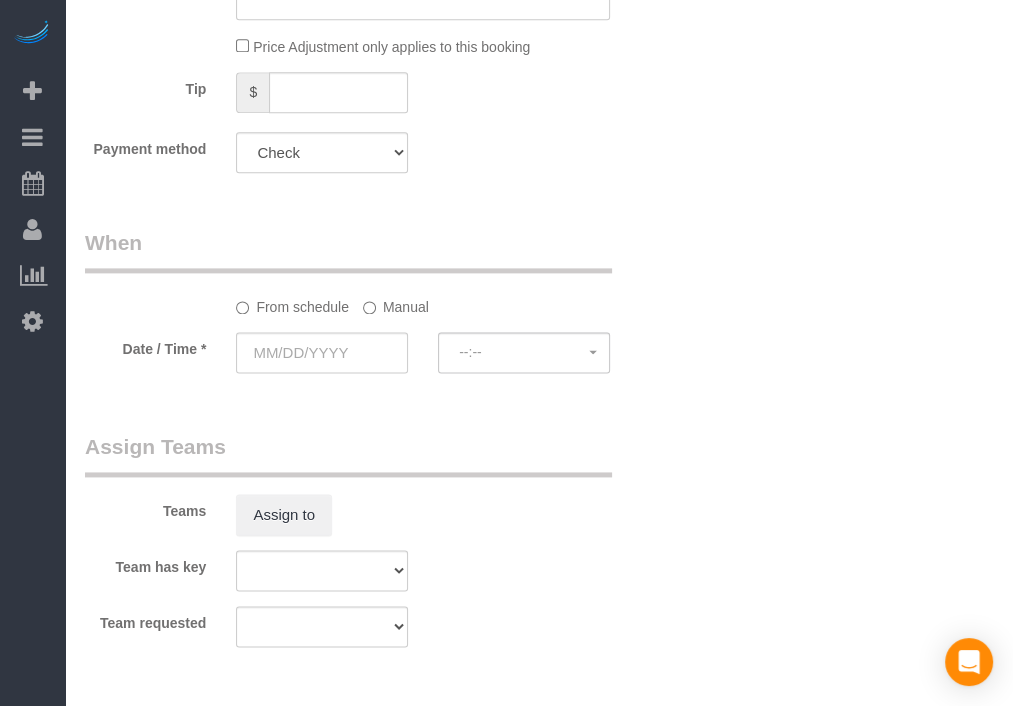 click on "From schedule
Manual
Date / Time *
--:--   --:--" 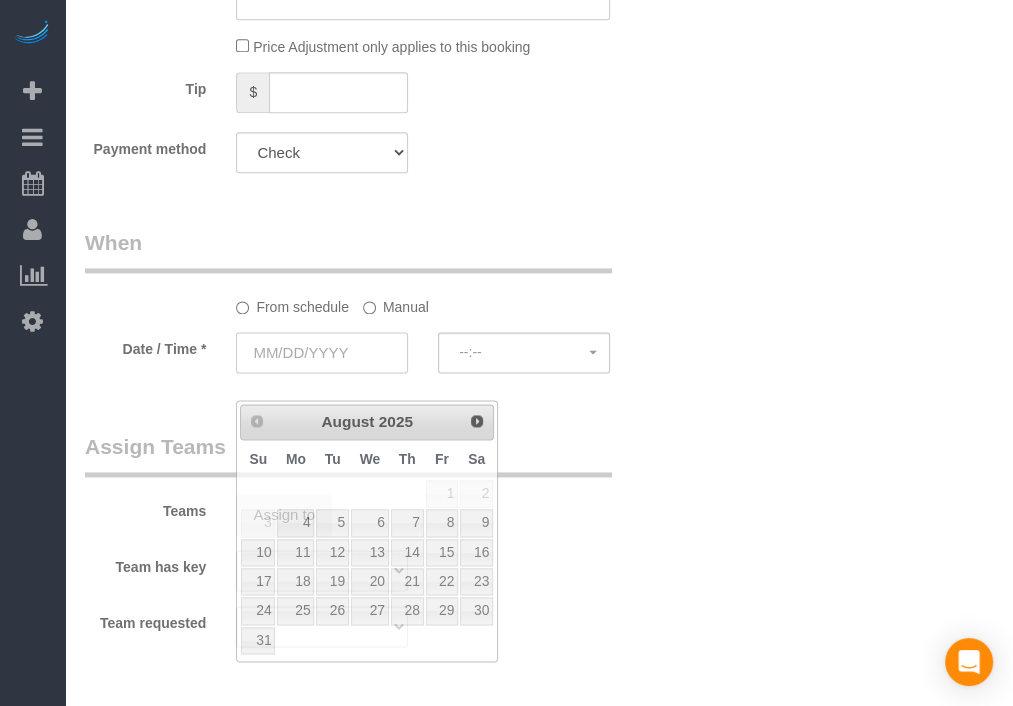 click at bounding box center [322, 352] 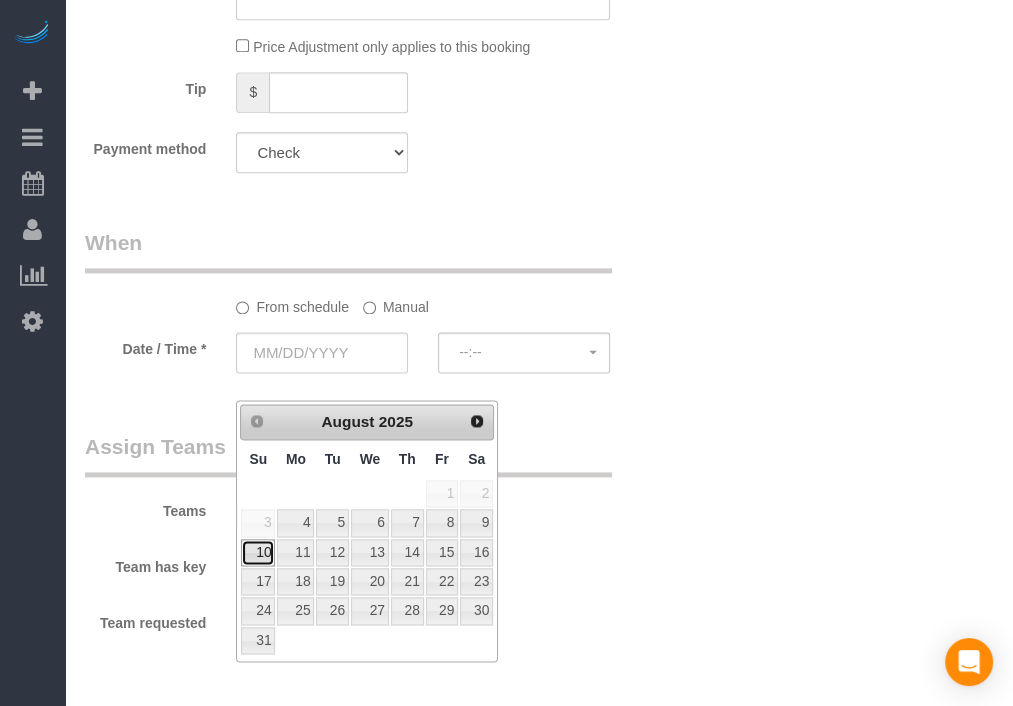 click on "10" at bounding box center [258, 552] 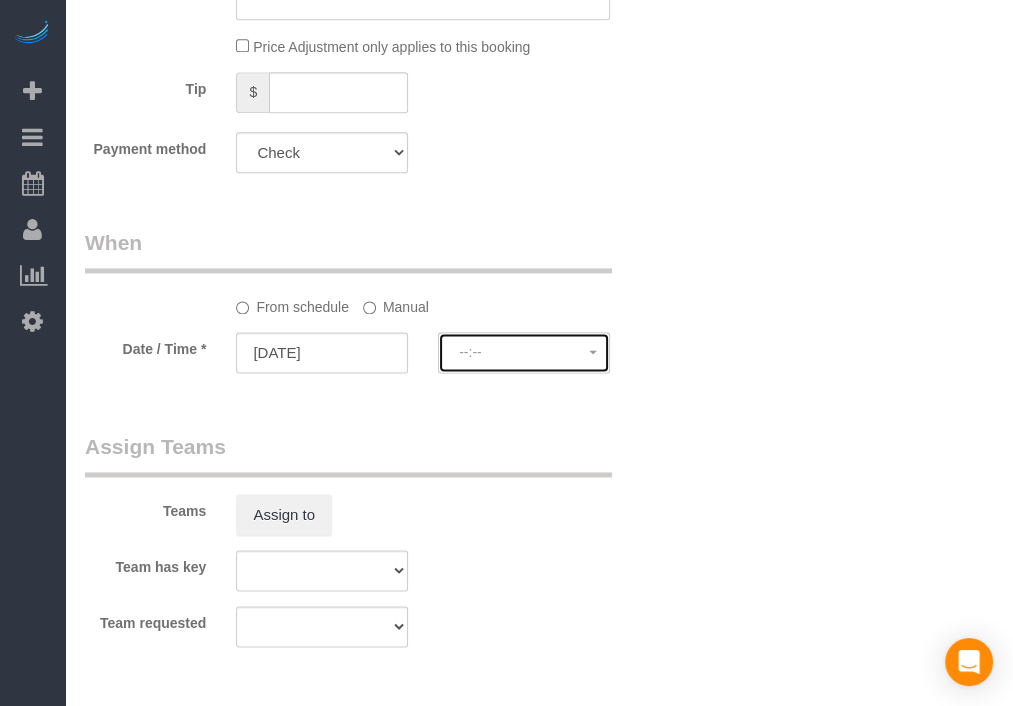 click on "--:--" 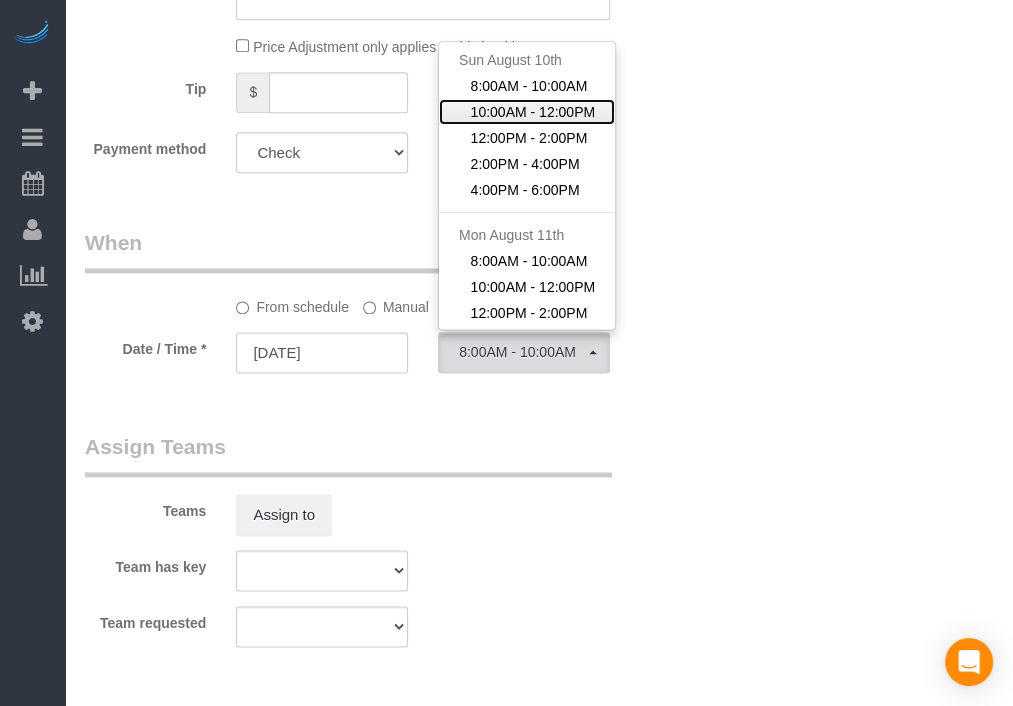 click on "10:00AM - 12:00PM" 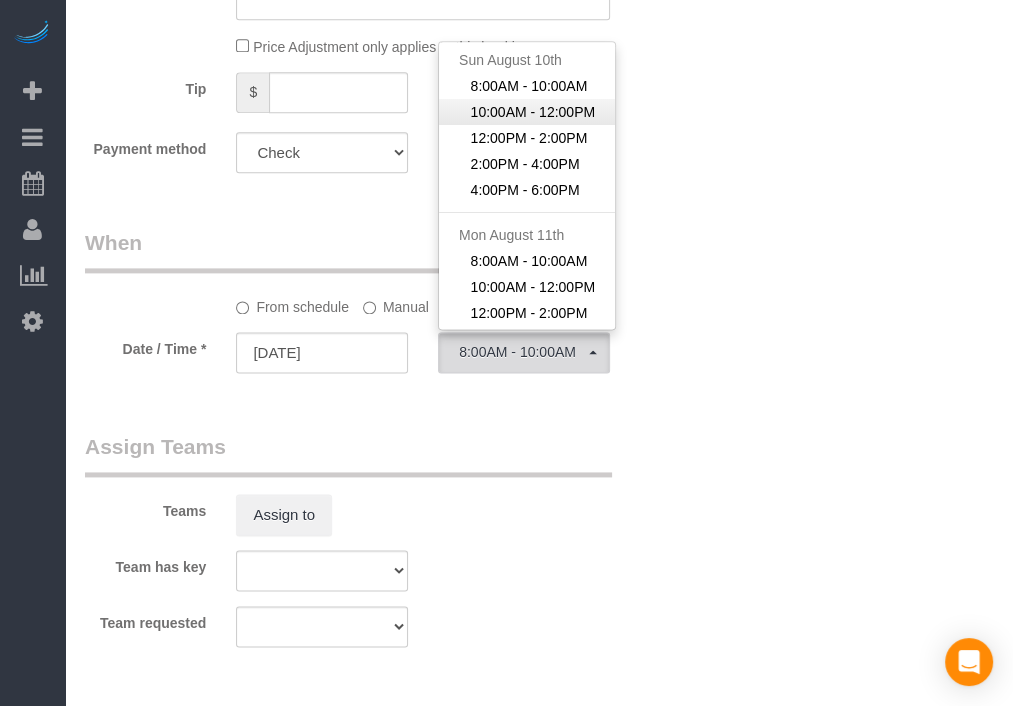 select on "spot244" 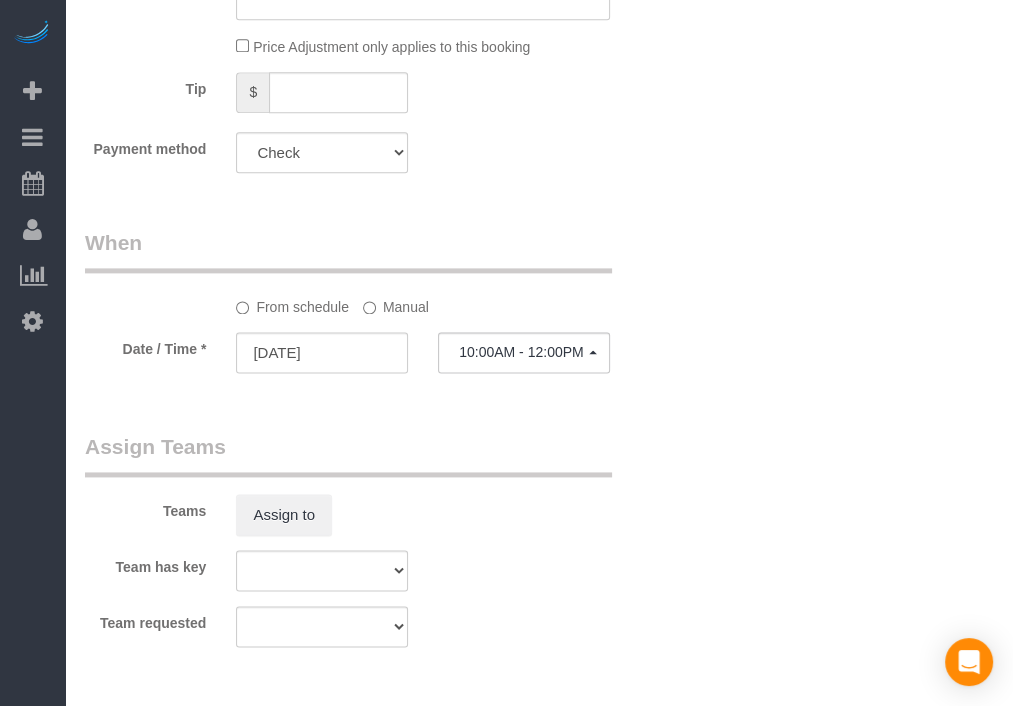 click on "Manual" 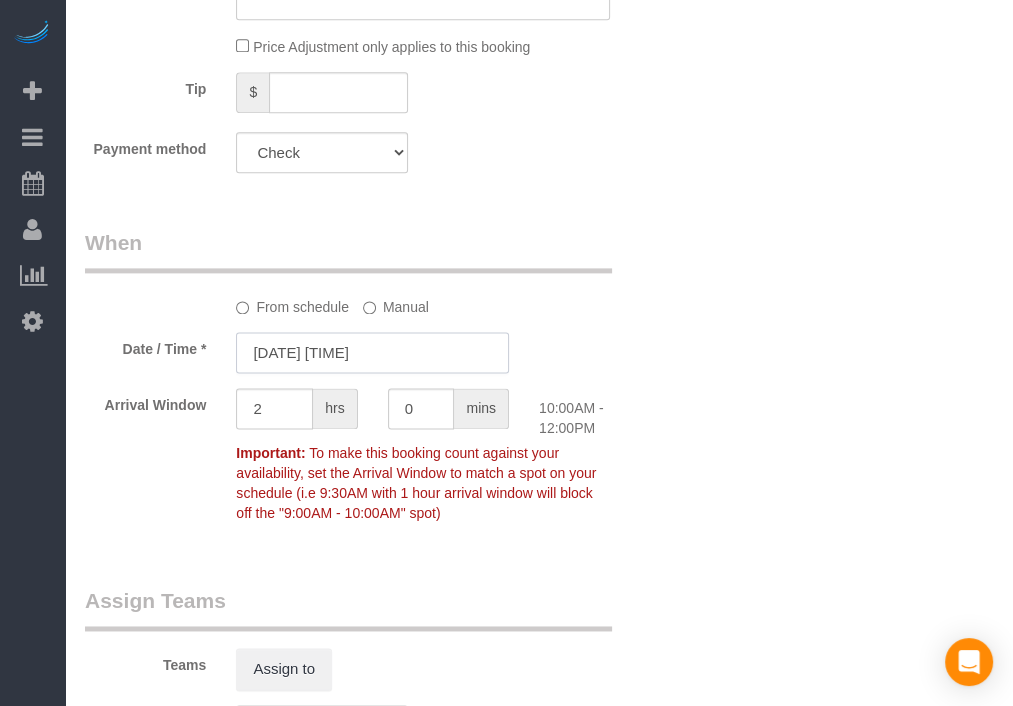 click on "[DATE] [TIME]" at bounding box center (372, 352) 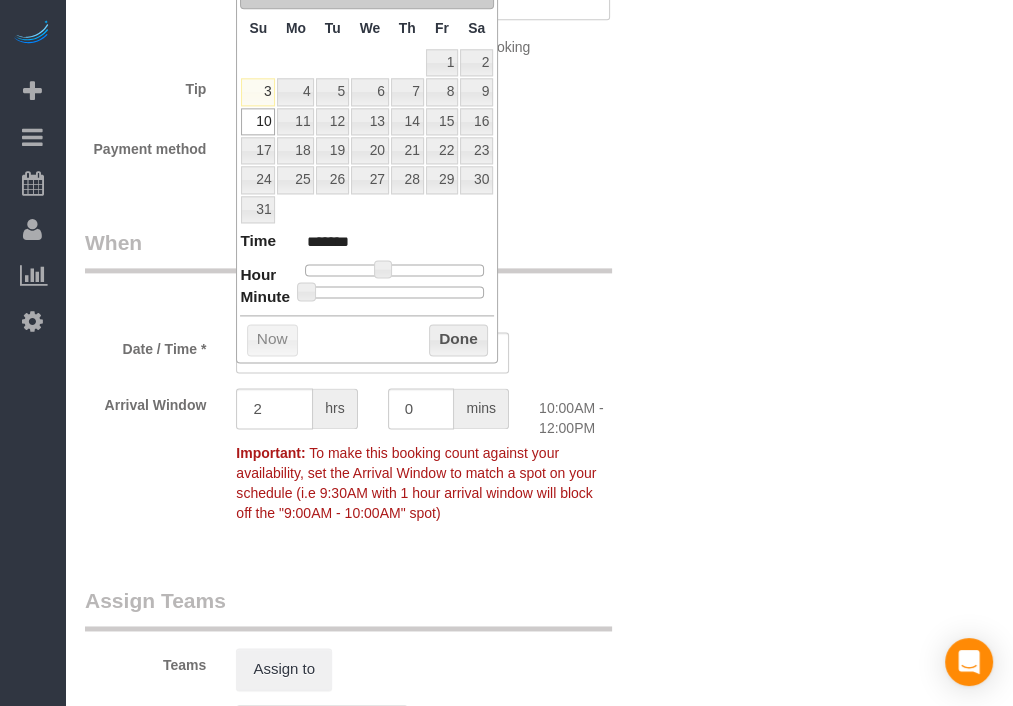 click on "Prev Next August   2025 Su Mo Tu We Th Fr Sa           1 2 3 4 5 6 7 8 9 10 11 12 13 14 15 16 17 18 19 20 21 22 23 24 25 26 27 28 29 30 31             Time ******* Hour Minute Second Millisecond Microsecond Time Zone ***** ***** ***** ***** ***** ***** ***** ***** ***** ***** ***** ***** ***** ***** ***** ***** ***** ***** ***** ***** ***** ***** ***** ***** ***** ***** ***** ***** ***** ***** ***** ***** ***** ***** ***** ***** ***** ***** ***** ***** Now Done" at bounding box center [367, 166] 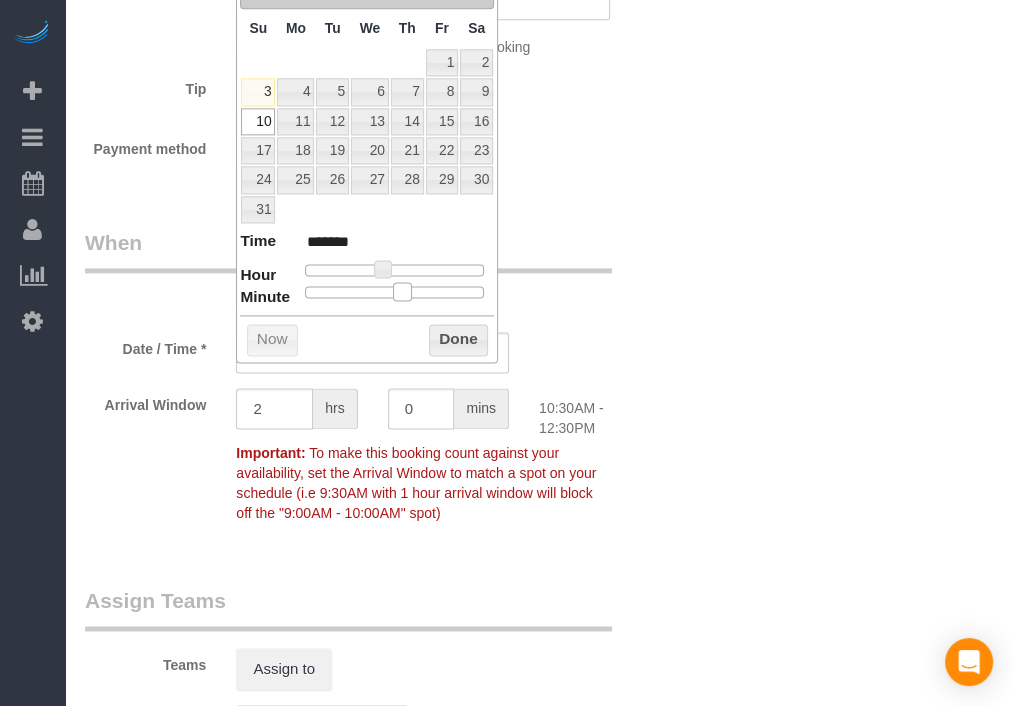 click at bounding box center [394, 292] 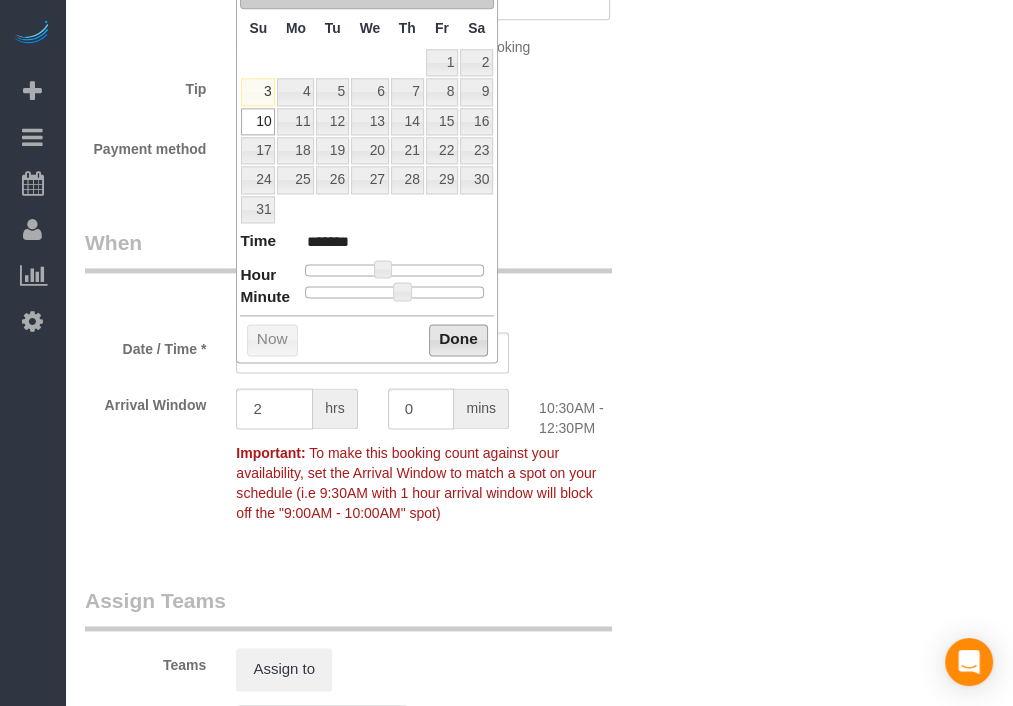 click on "Done" at bounding box center (458, 340) 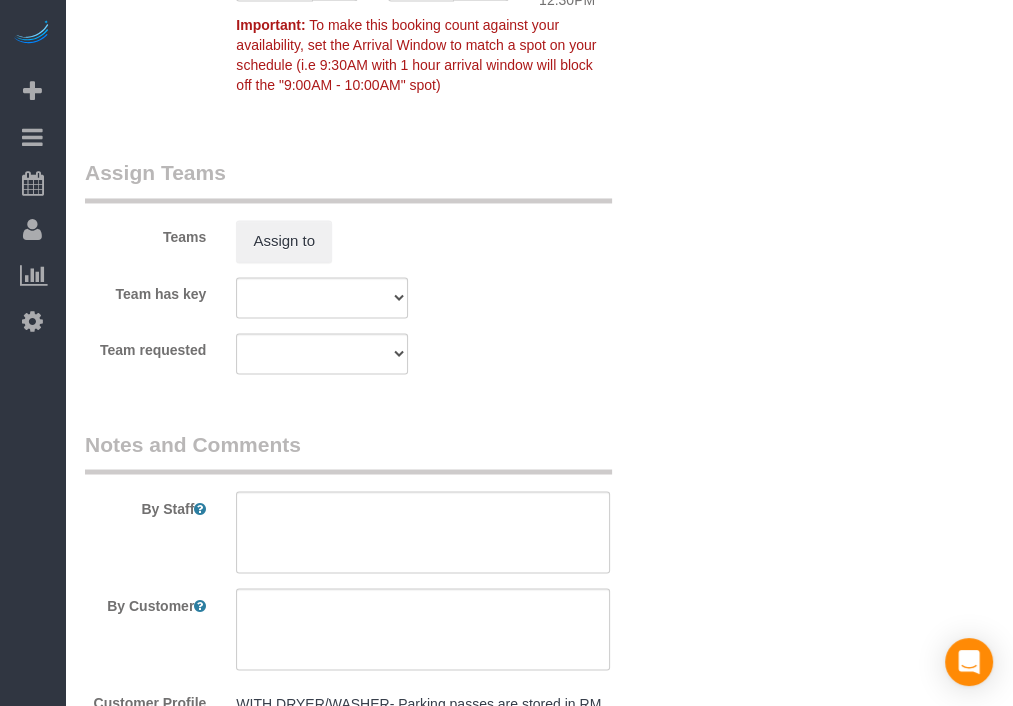 scroll, scrollTop: 2539, scrollLeft: 0, axis: vertical 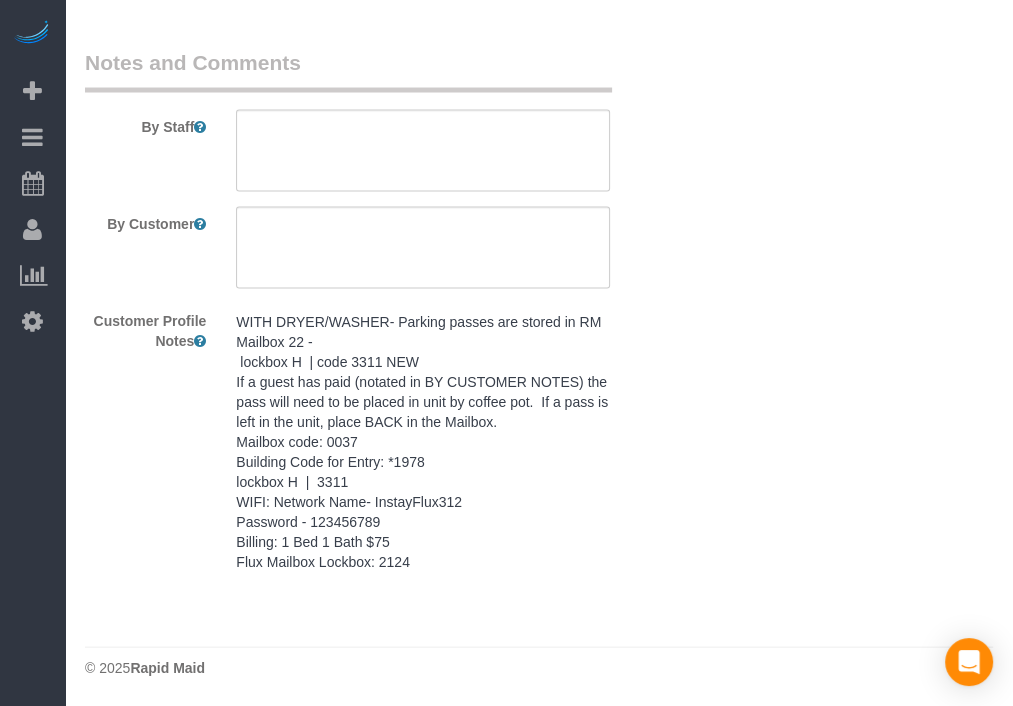 click on "WITH DRYER/WASHER- Parking passes are stored in RM Mailbox 22 -
lockbox H  | code 3311 NEW
If a guest has paid (notated in BY CUSTOMER NOTES) the pass will need to be placed in unit by coffee pot.  If a pass is left in the unit, place BACK in the Mailbox.
Mailbox code: 0037
Building Code for Entry: *1978
lockbox H  |  3311
WIFI: Network Name- InstayFlux312
Password - 123456789
Billing: 1 Bed 1 Bath $75
Flux Mailbox Lockbox: 2124" at bounding box center [423, 441] 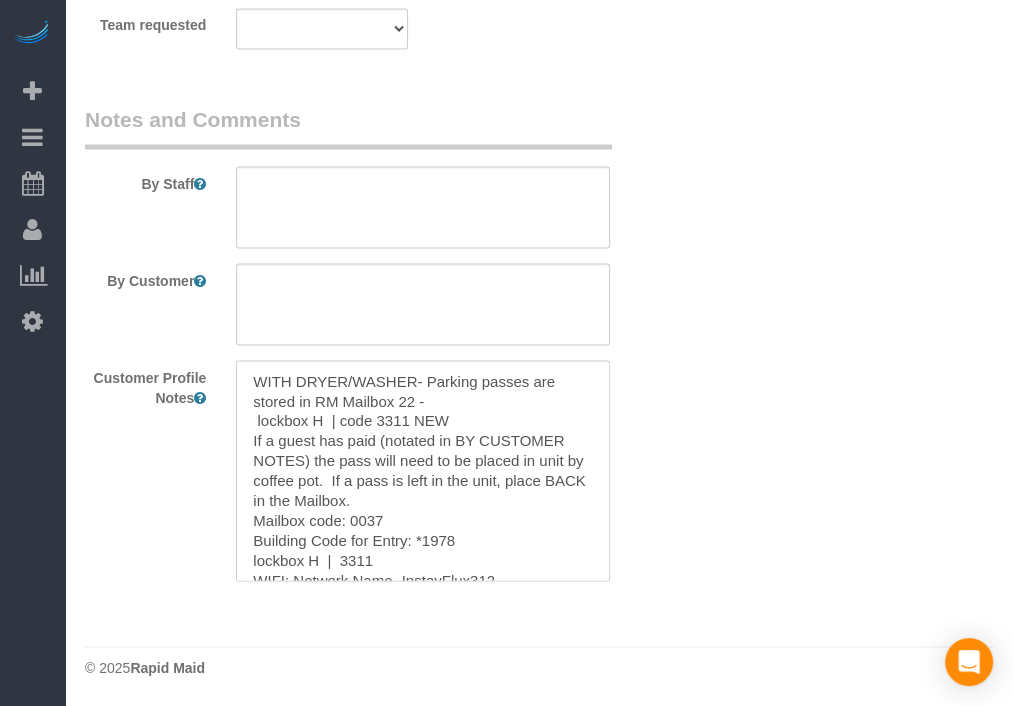 scroll, scrollTop: 2482, scrollLeft: 0, axis: vertical 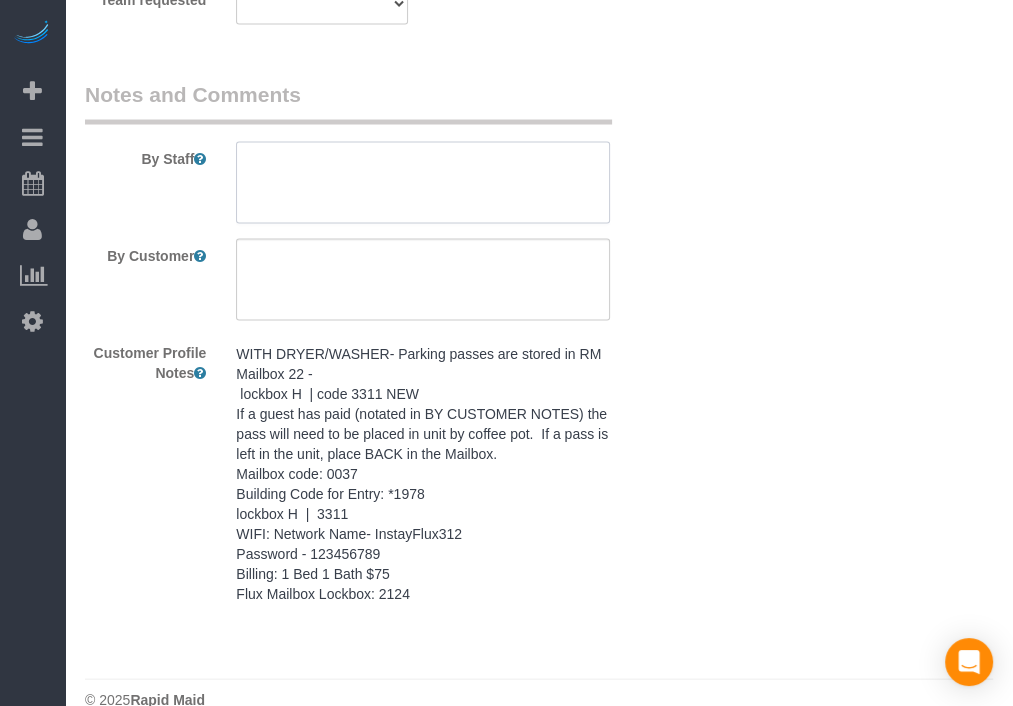 click at bounding box center [423, 182] 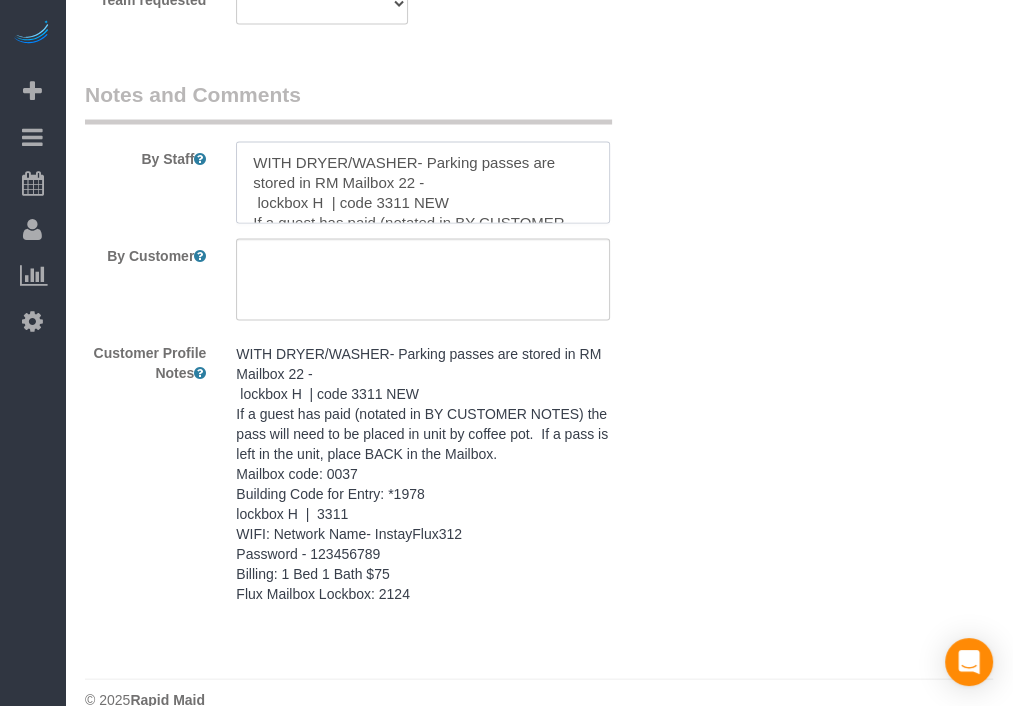 scroll, scrollTop: 207, scrollLeft: 0, axis: vertical 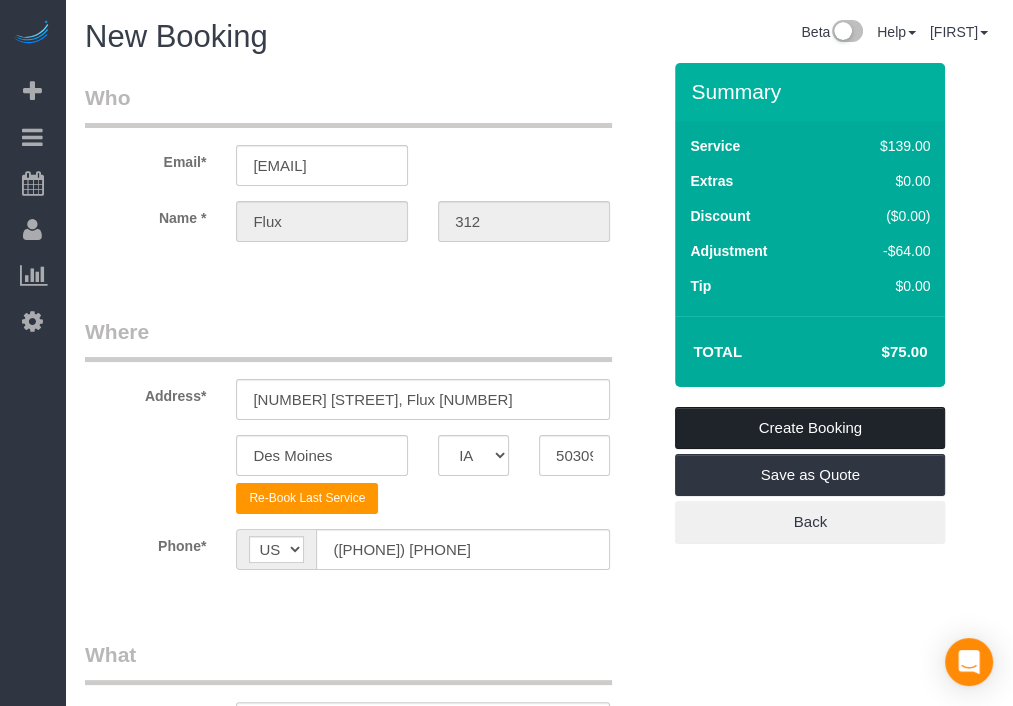 type on "WITH DRYER/WASHER- Parking passes are stored in RM Mailbox 22 -
lockbox H  | code 3311 NEW
If a guest has paid (notated in BY CUSTOMER NOTES) the pass will need to be placed in unit by coffee pot.  If a pass is left in the unit, place BACK in the Mailbox.
Mailbox code: 0037
Building Code for Entry: *1978
lockbox H  |  3311
WIFI: Network Name- InstayFlux312
Password - 123456789
Billing: 1 Bed 1 Bath $75
Flux Mailbox Lockbox: 2124" 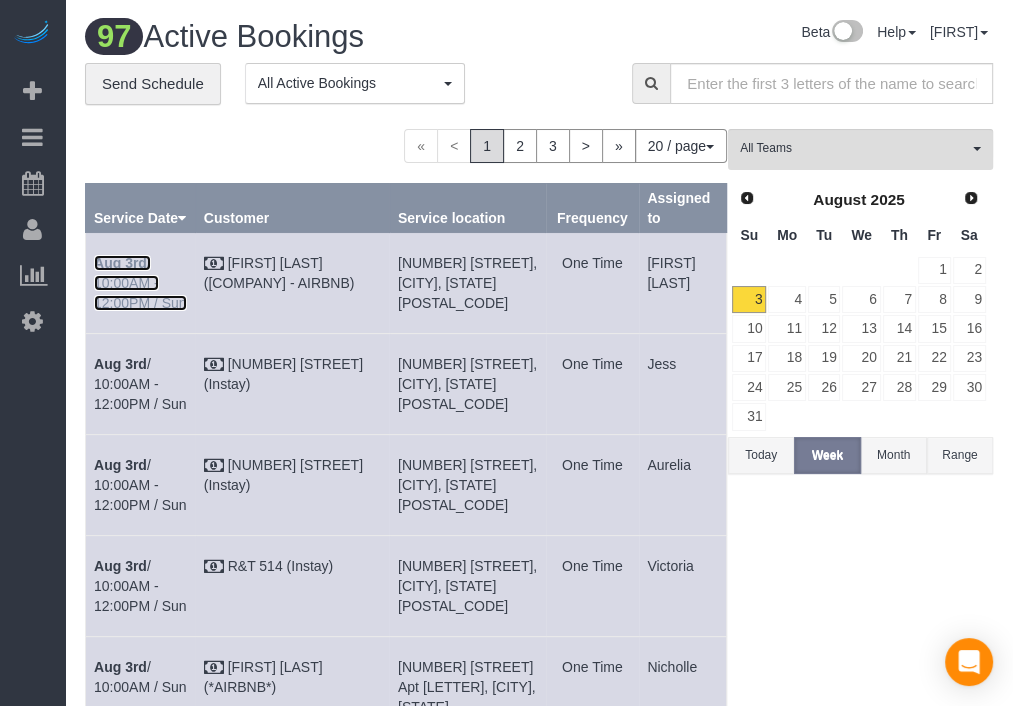 click on "Aug 3rd" at bounding box center [120, 263] 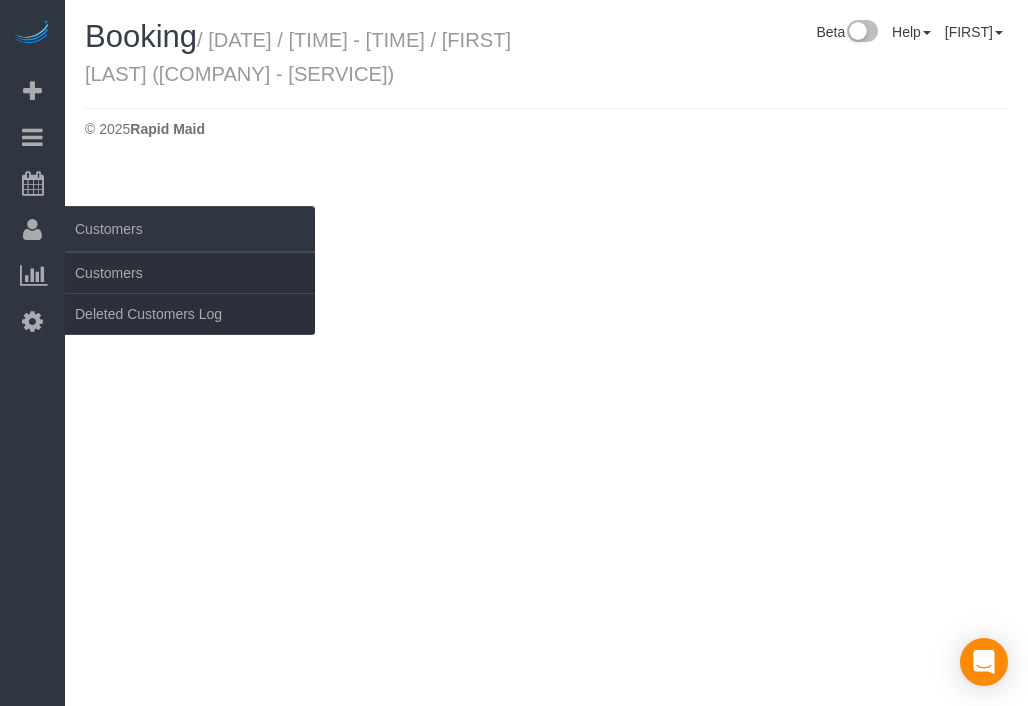 select on "IA" 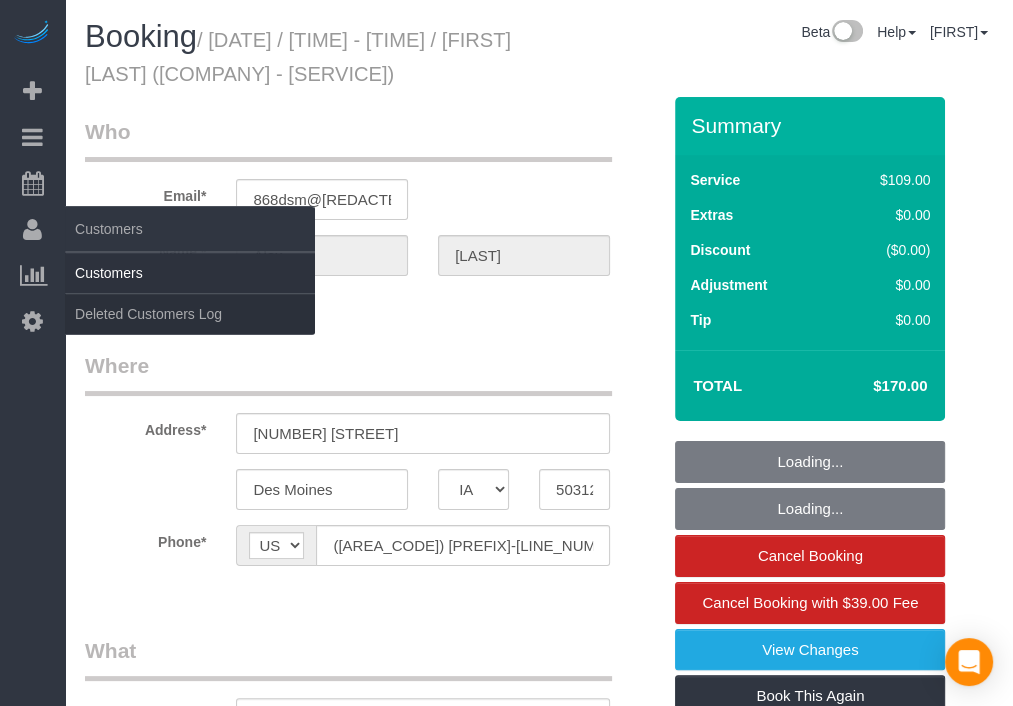 select on "object:23874" 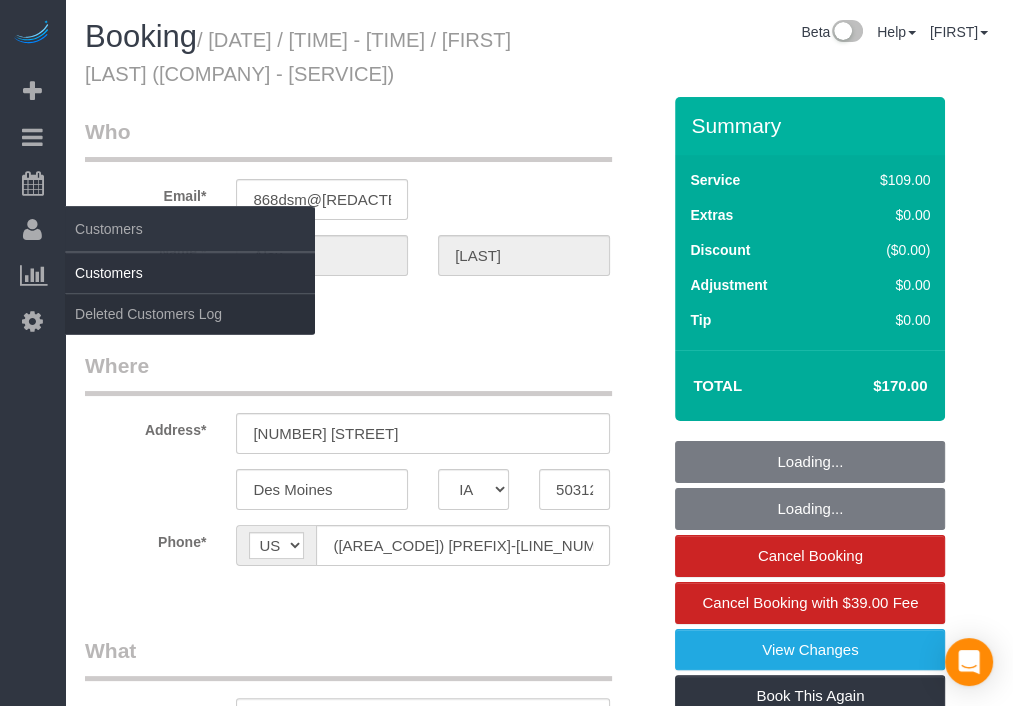 select on "3" 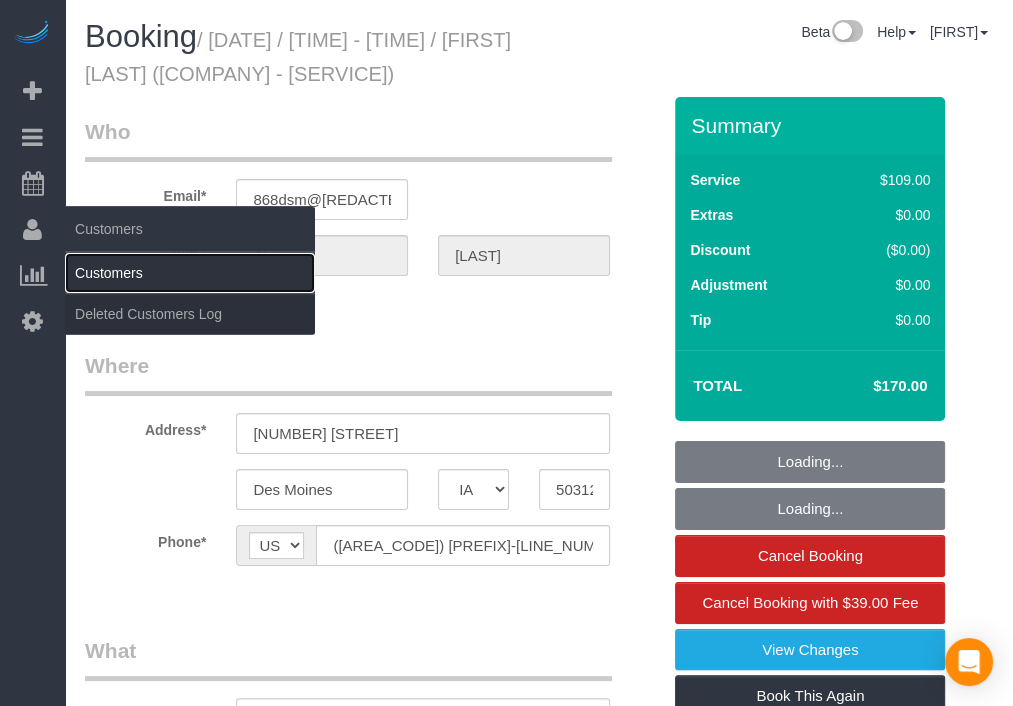 select on "spot268" 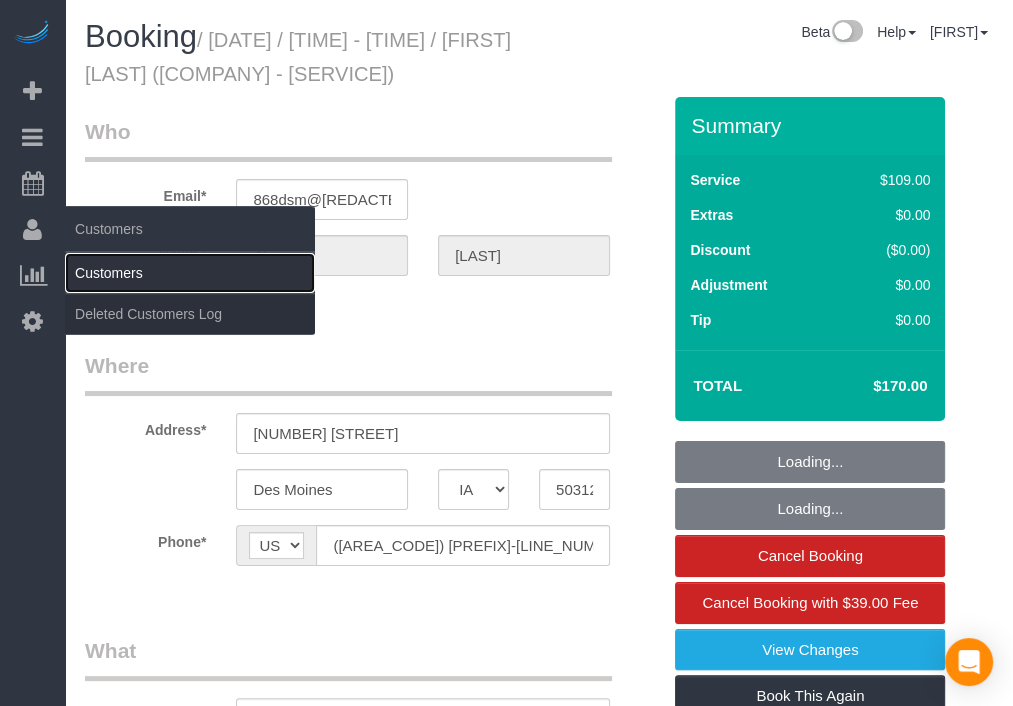 click on "Customers" at bounding box center (190, 273) 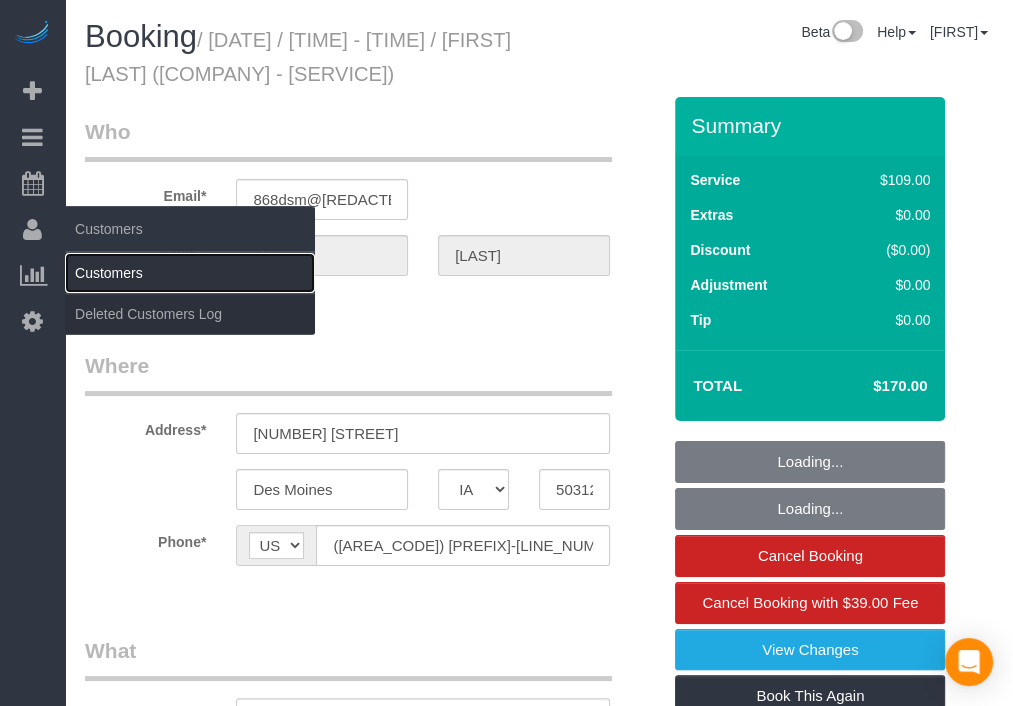 select on "object:24057" 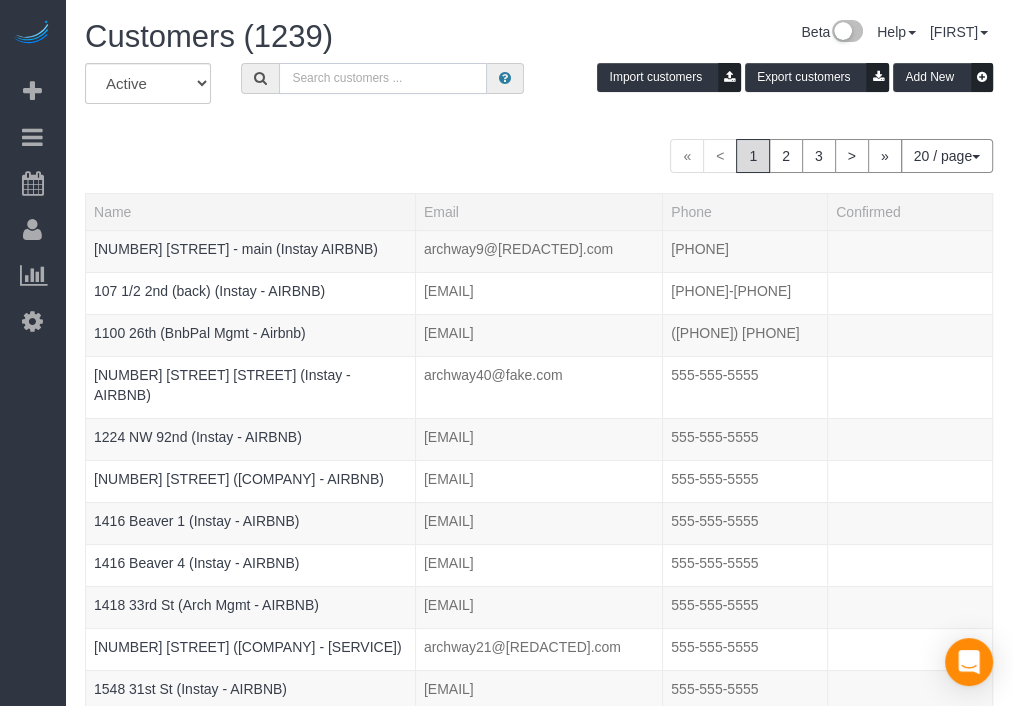 paste on "R&T 414" 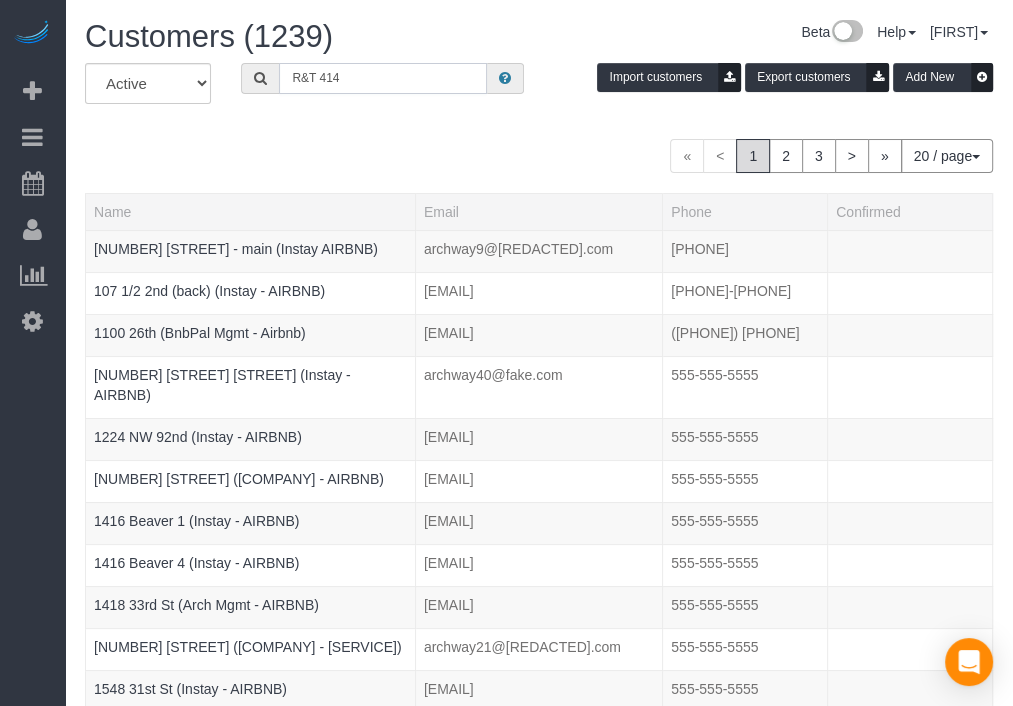 click on "R&T 414" at bounding box center (383, 78) 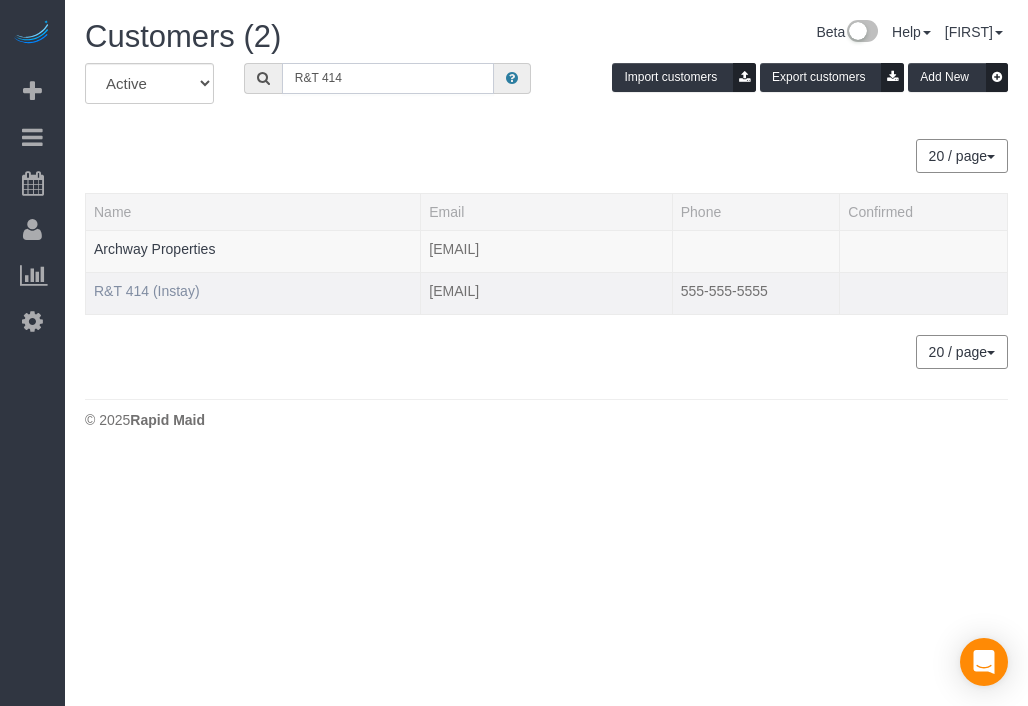 type on "R&T 414" 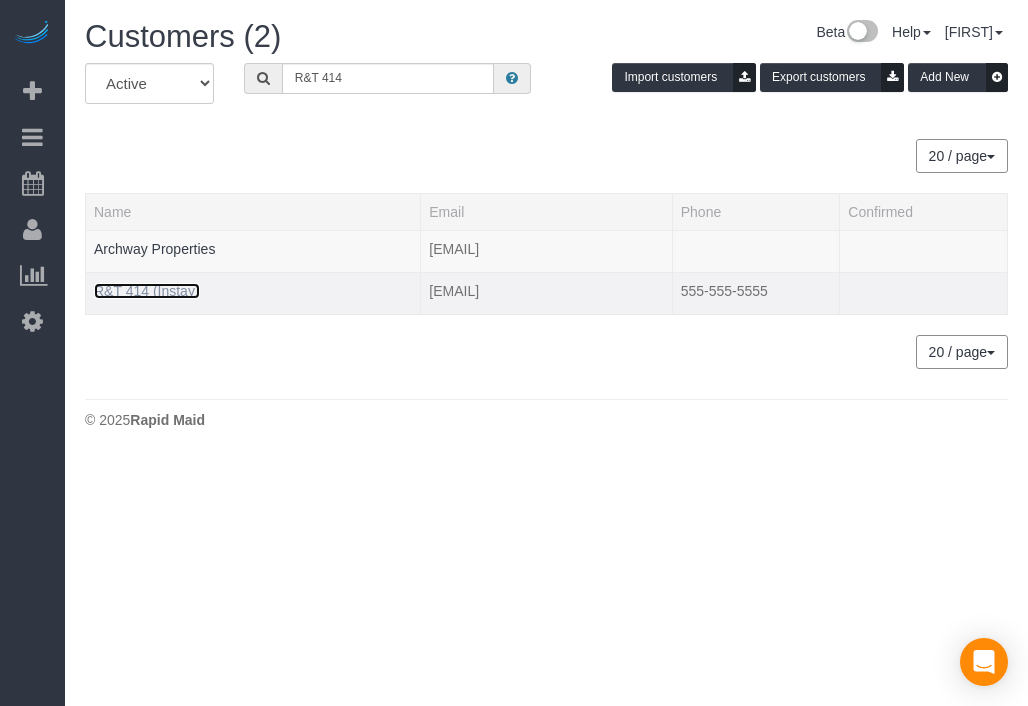 click on "R&T 414 (Instay)" at bounding box center [147, 291] 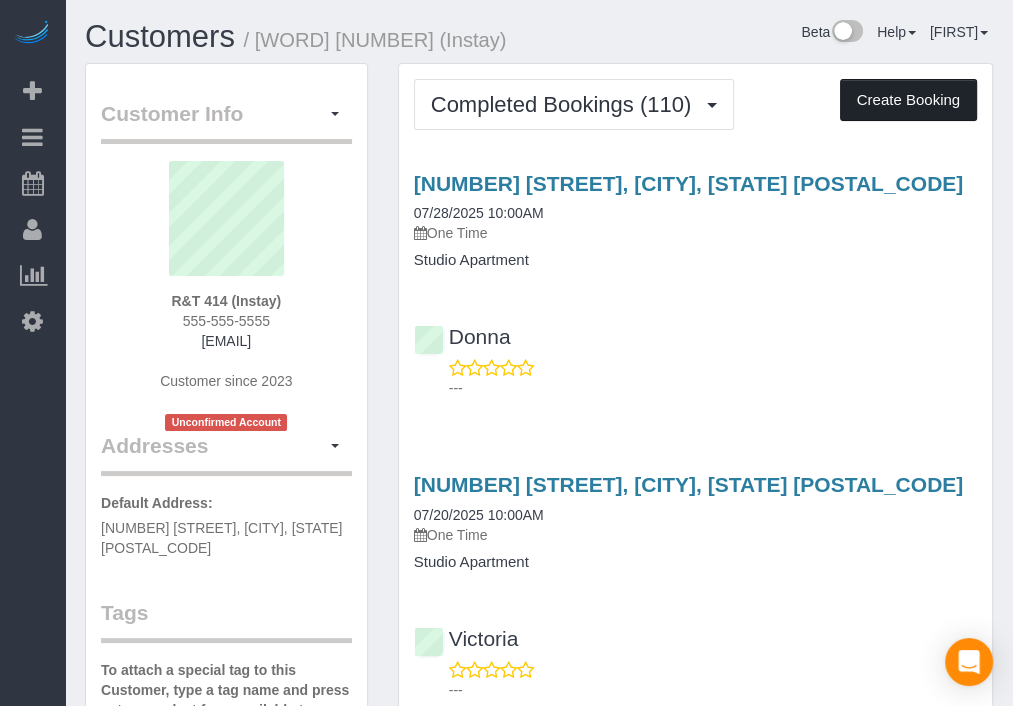 click on "Create Booking" at bounding box center [908, 100] 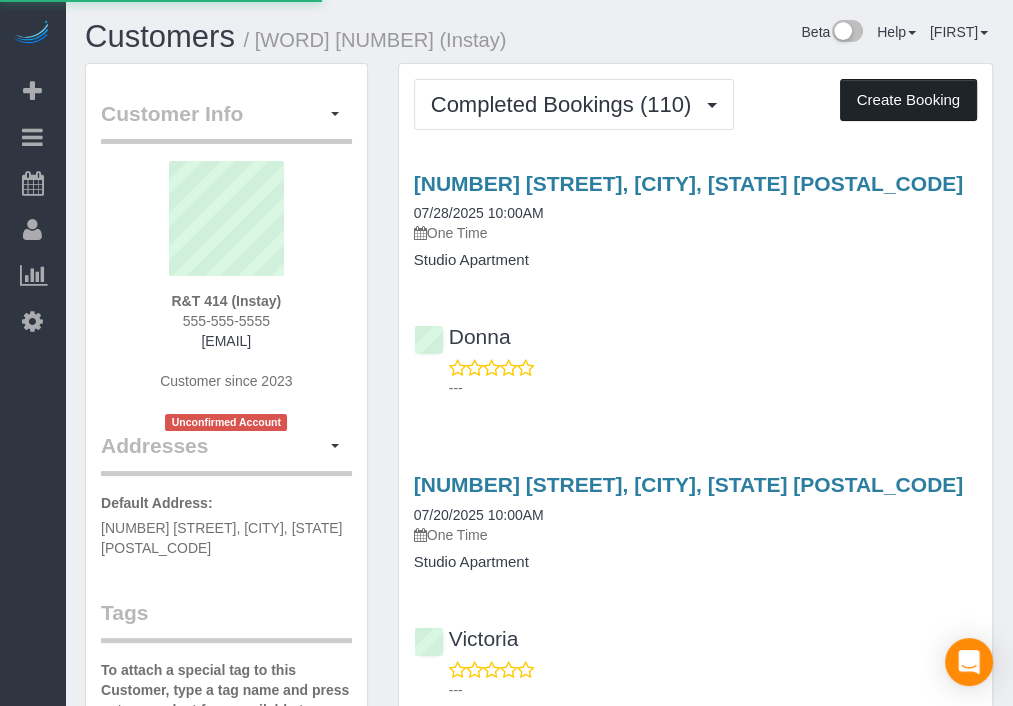 select on "IA" 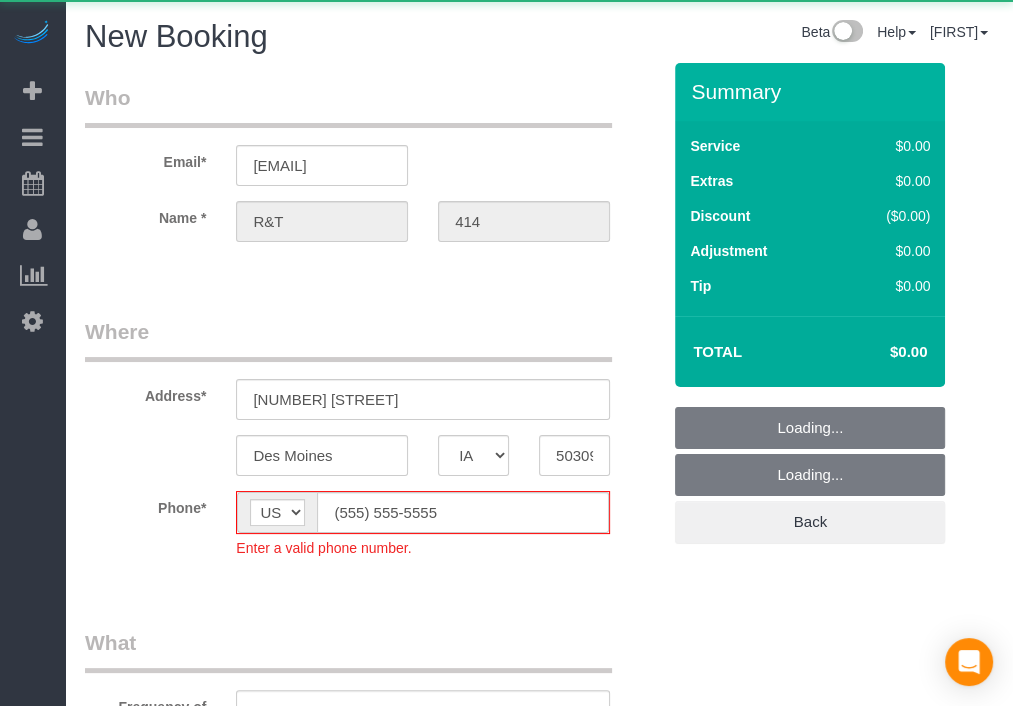 click on "Summary" at bounding box center [813, 91] 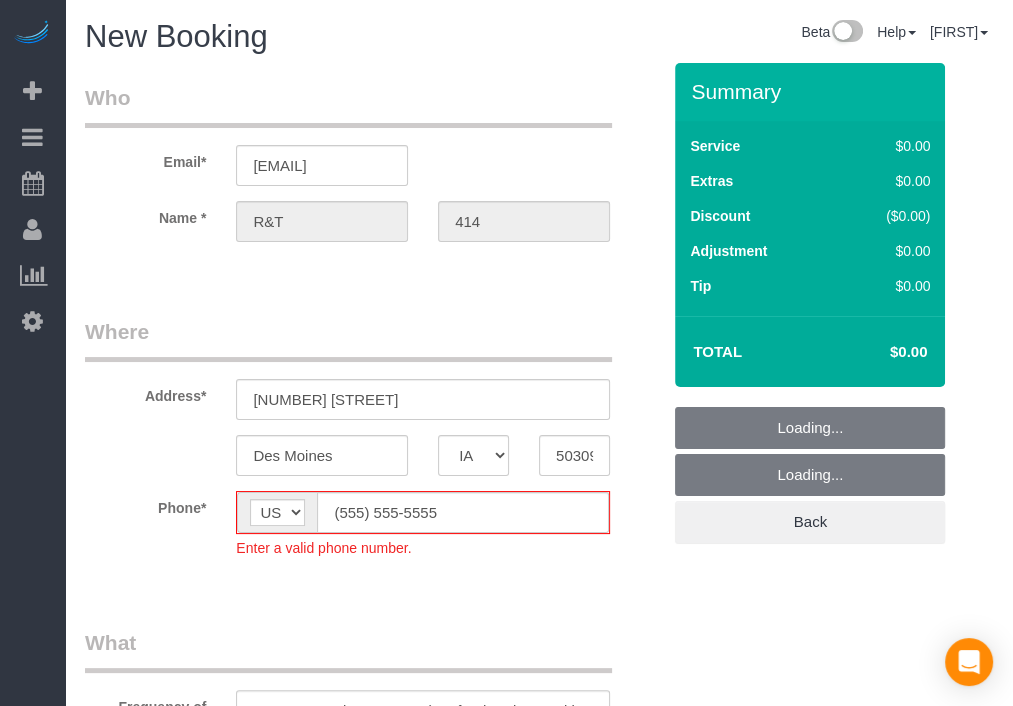 select on "object:25687" 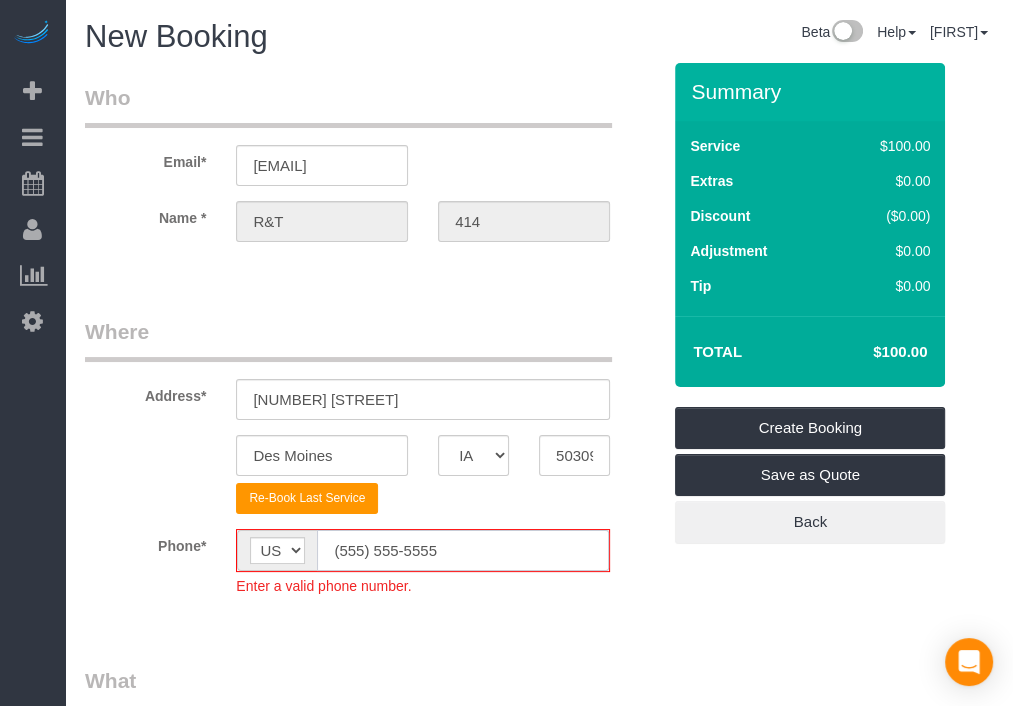click on "(555) 555-5555" 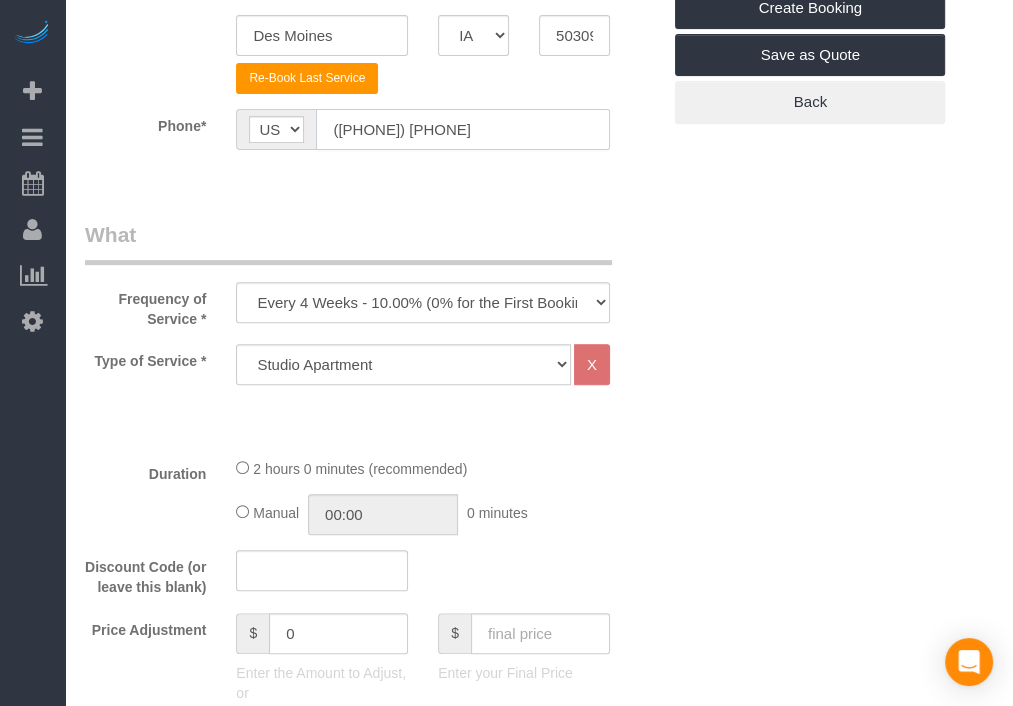 scroll, scrollTop: 424, scrollLeft: 0, axis: vertical 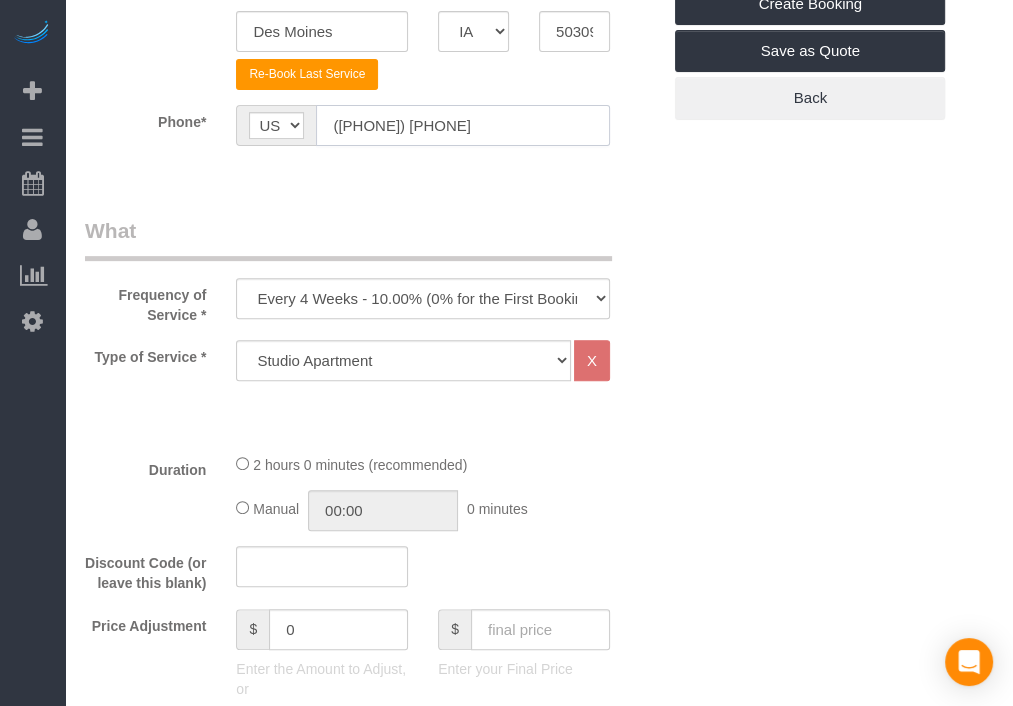 type on "([PHONE]) [PHONE]" 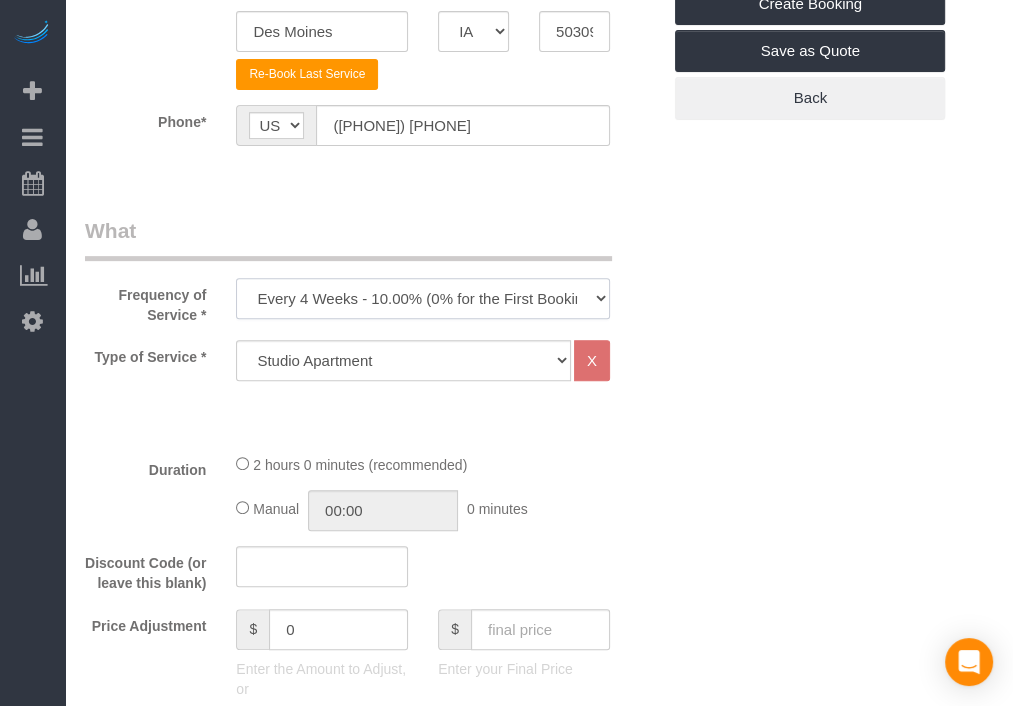 click on "Every 6 Weeks (0% for the First Booking) One Time Every 8 Weeks (0% for the First Booking) Every 4 Weeks - 10.00% (0% for the First Booking) Every 3 Weeks - 12.00% (0% for the First Booking) Every 2 Weeks - 15.00% (0% for the First Booking) Weekly - 20.00% (0% for the First Booking)" at bounding box center (423, 298) 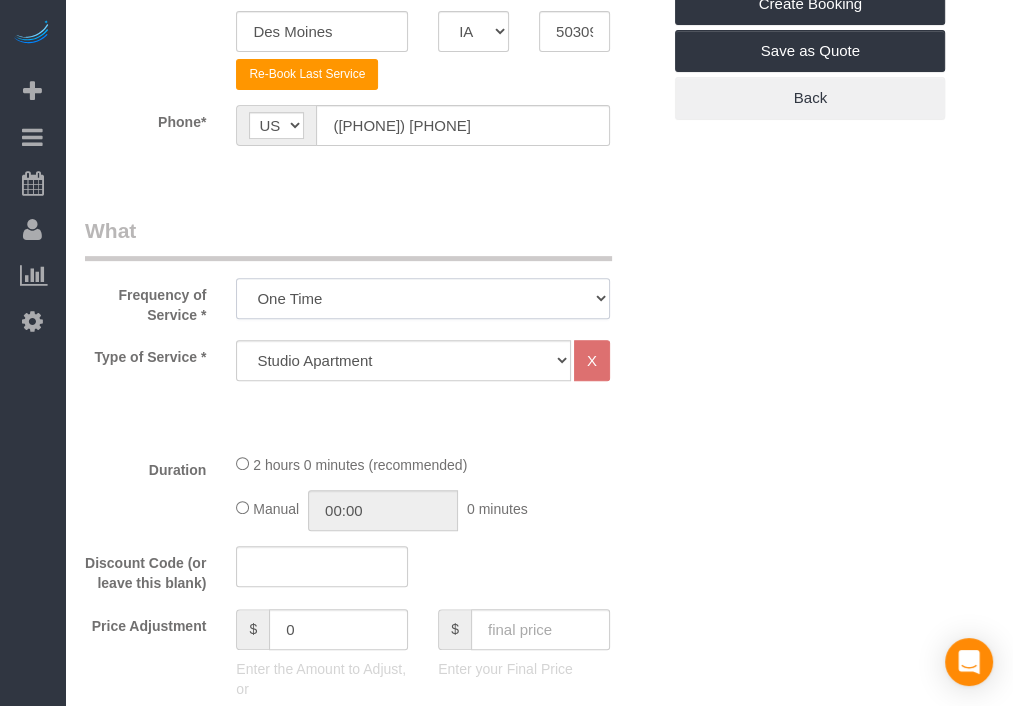 click on "Every 6 Weeks (0% for the First Booking) One Time Every 8 Weeks (0% for the First Booking) Every 4 Weeks - 10.00% (0% for the First Booking) Every 3 Weeks - 12.00% (0% for the First Booking) Every 2 Weeks - 15.00% (0% for the First Booking) Weekly - 20.00% (0% for the First Booking)" at bounding box center [423, 298] 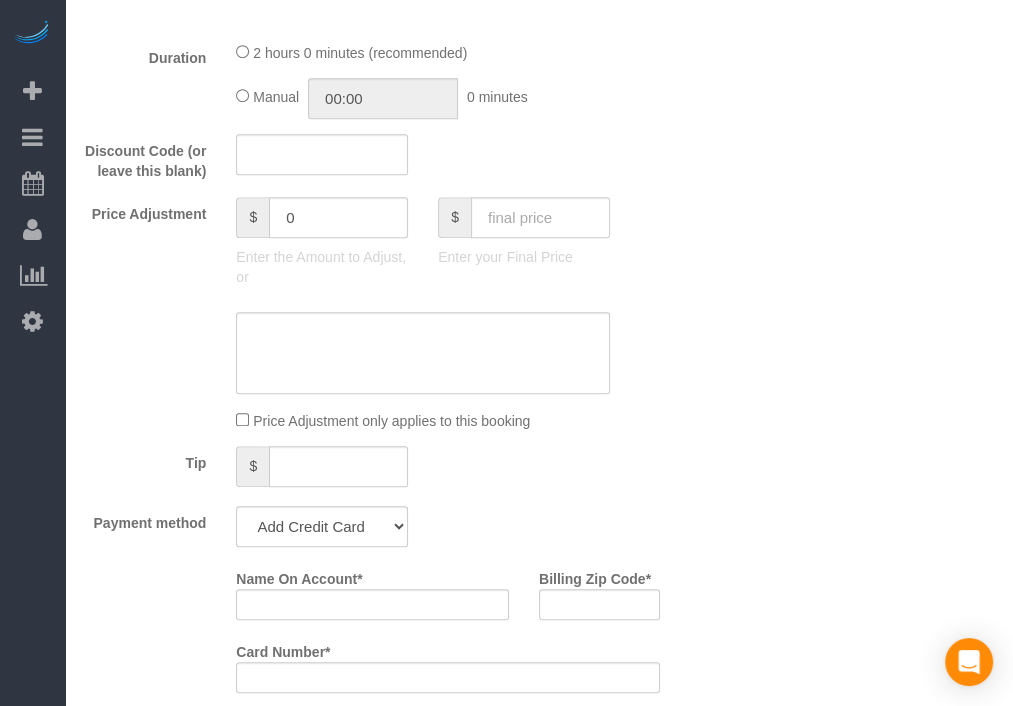 scroll, scrollTop: 876, scrollLeft: 0, axis: vertical 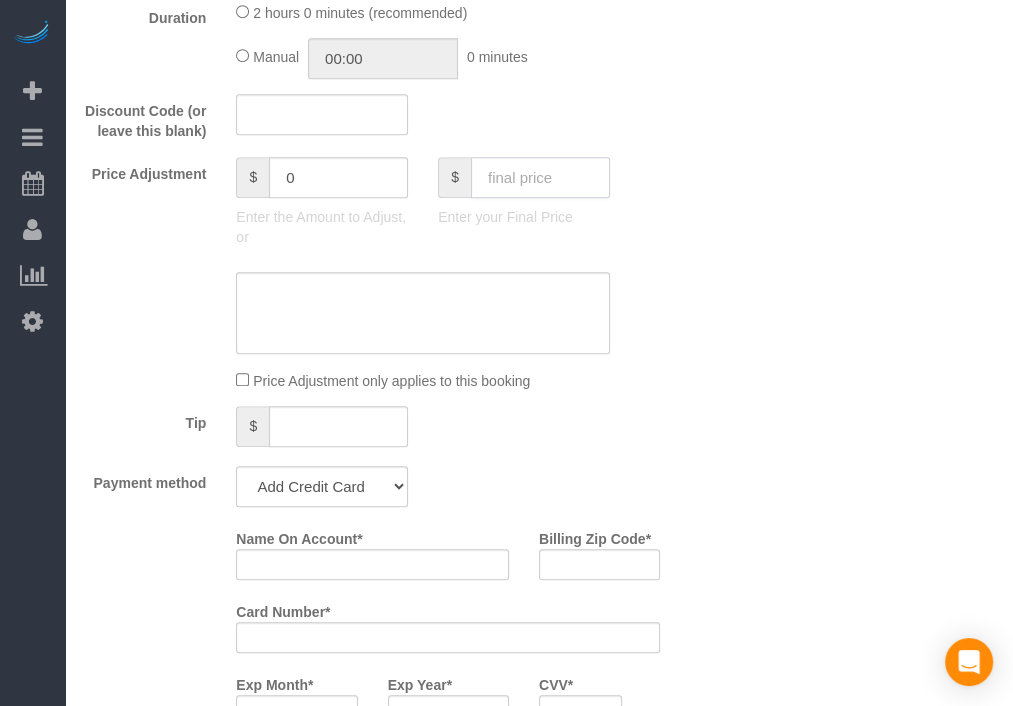 click 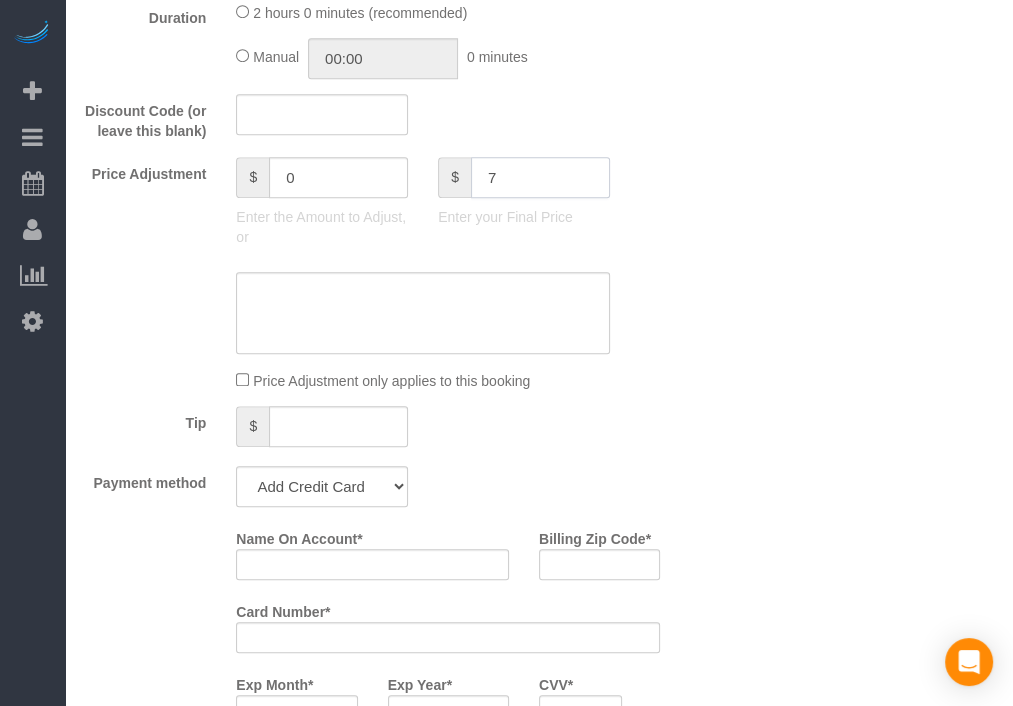 type on "70" 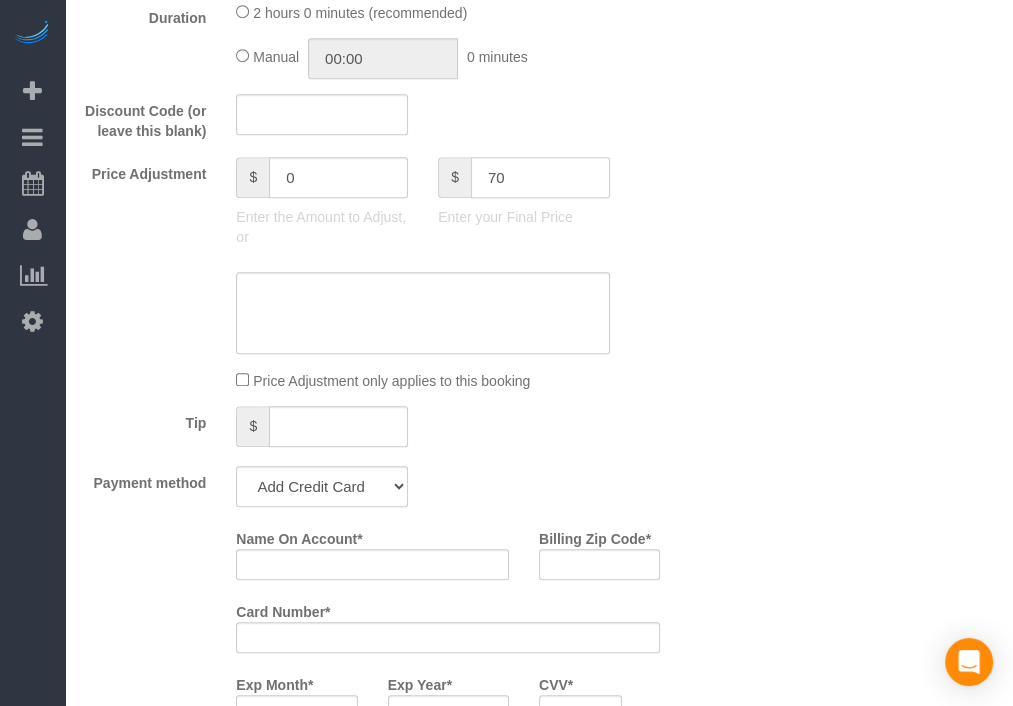 type on "-30" 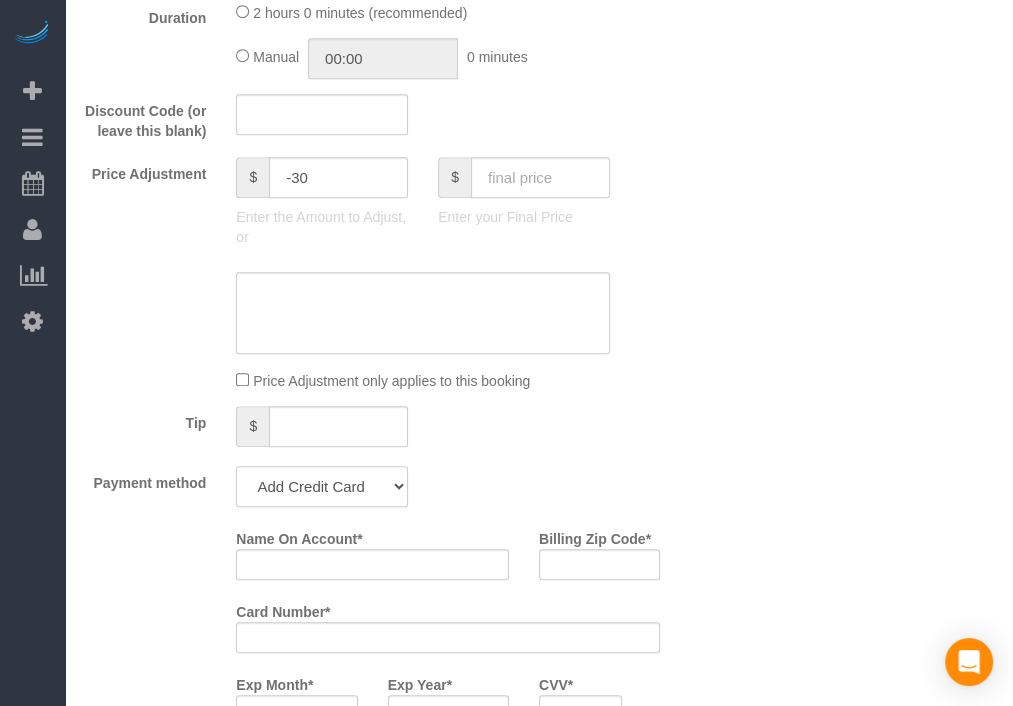 click on "Add Credit Card Cash Check Paypal" 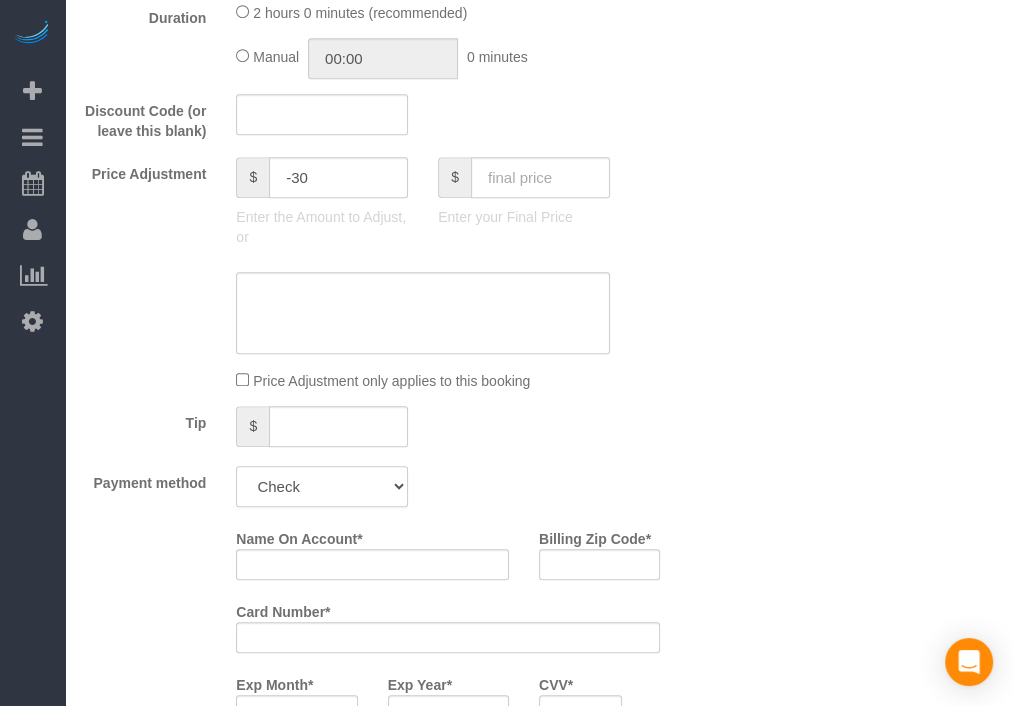 click on "Add Credit Card Cash Check Paypal" 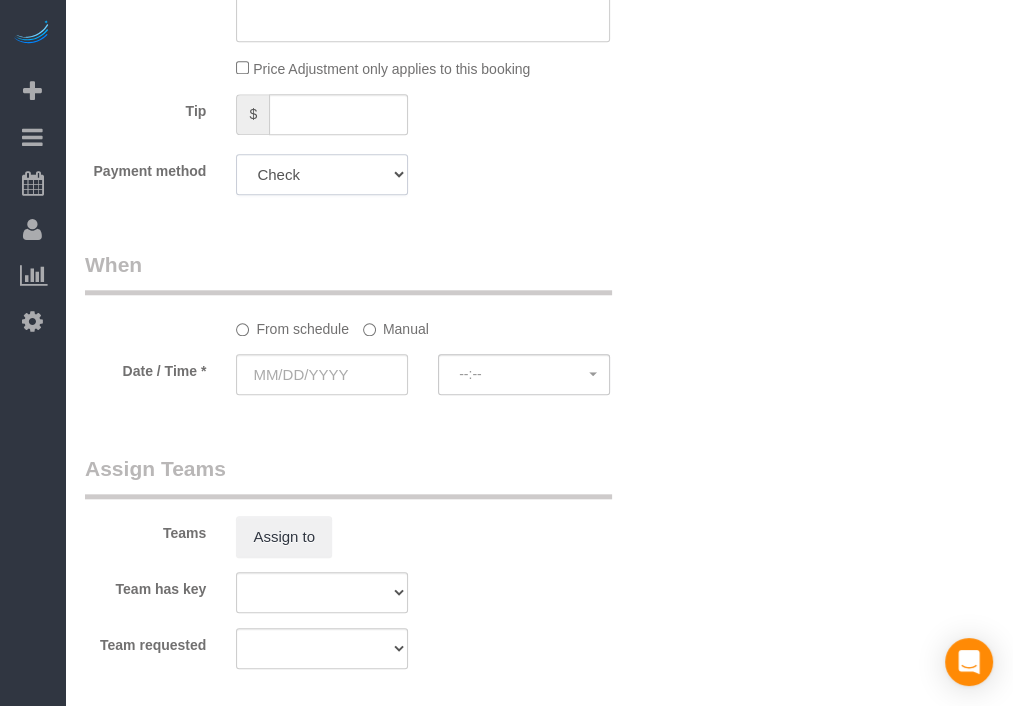 scroll, scrollTop: 1188, scrollLeft: 0, axis: vertical 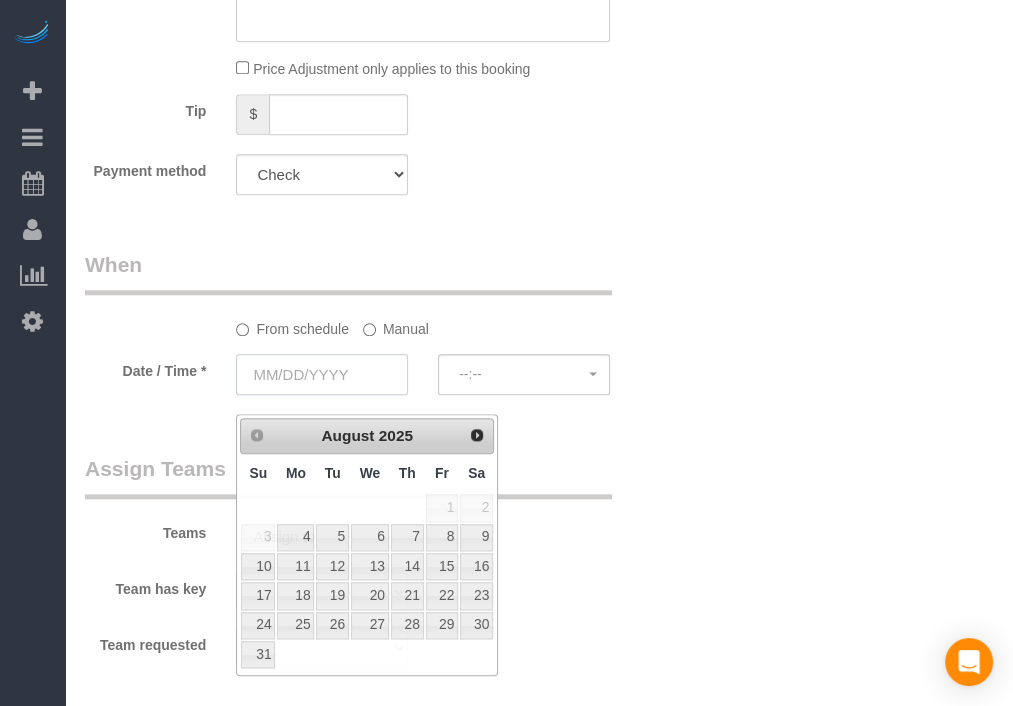 click at bounding box center [322, 374] 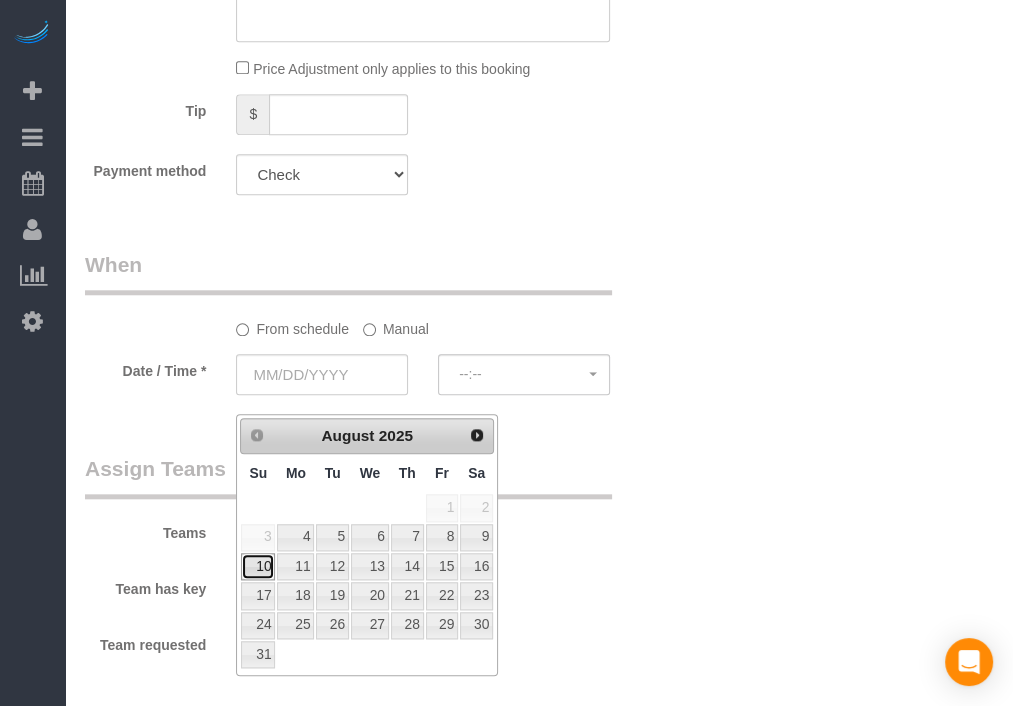 click on "10" at bounding box center (258, 566) 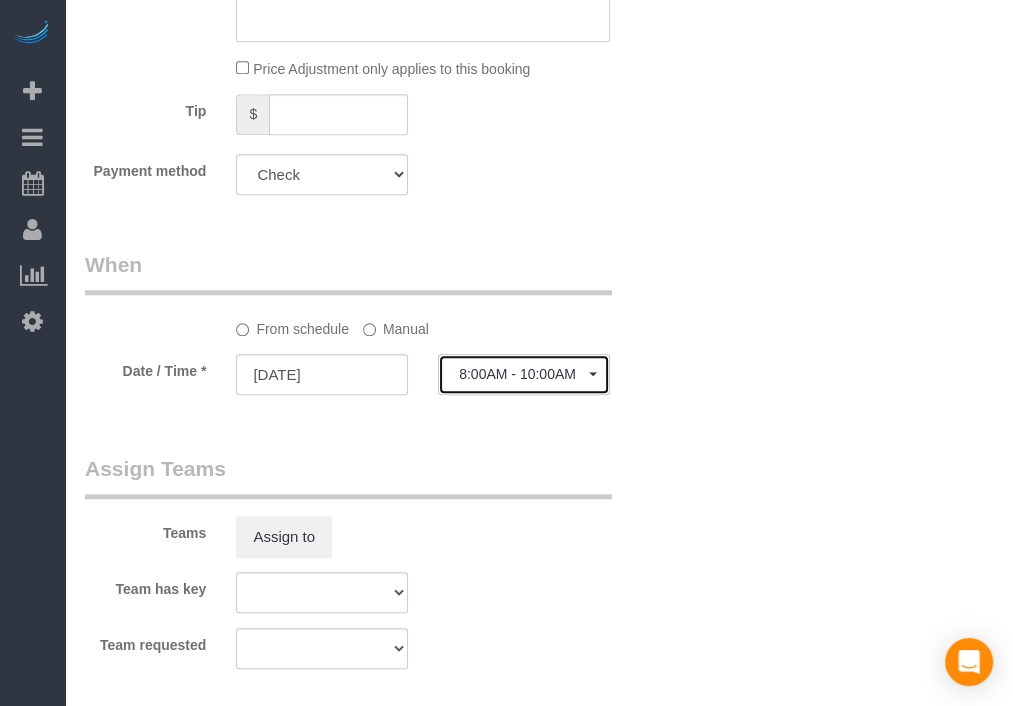 click on "8:00AM - 10:00AM" 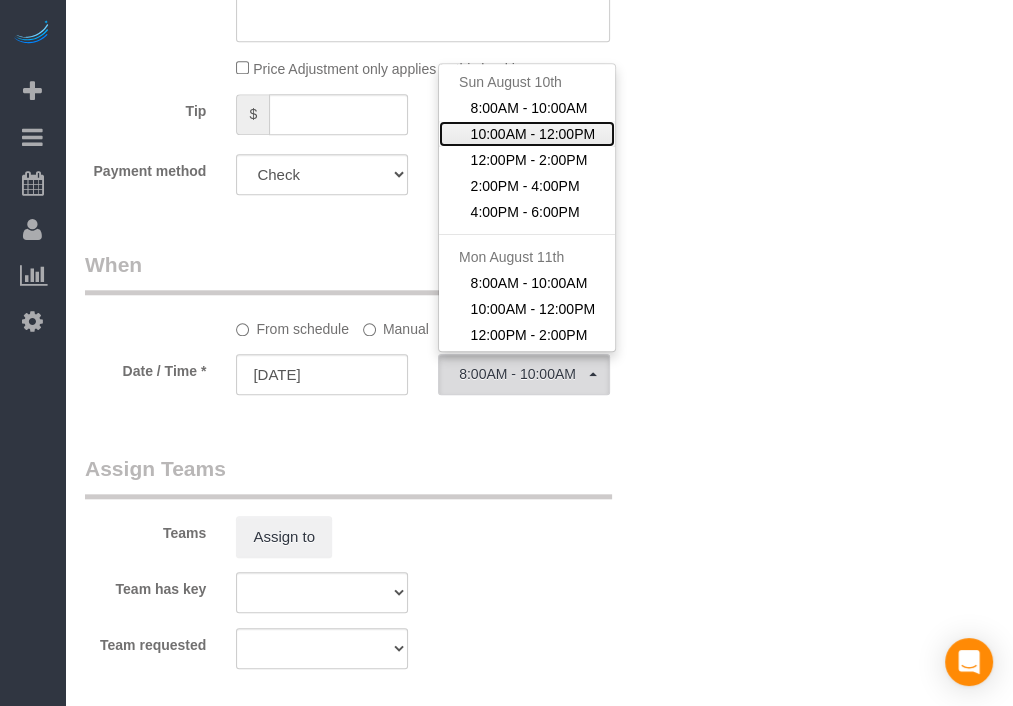 click on "10:00AM - 12:00PM" 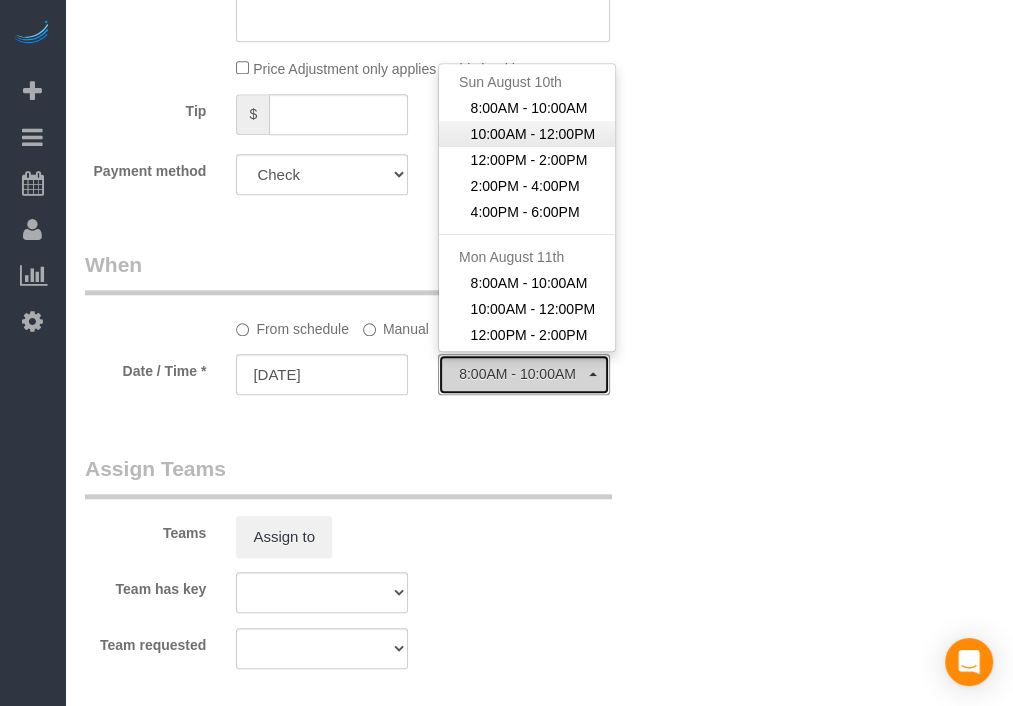 select on "spot282" 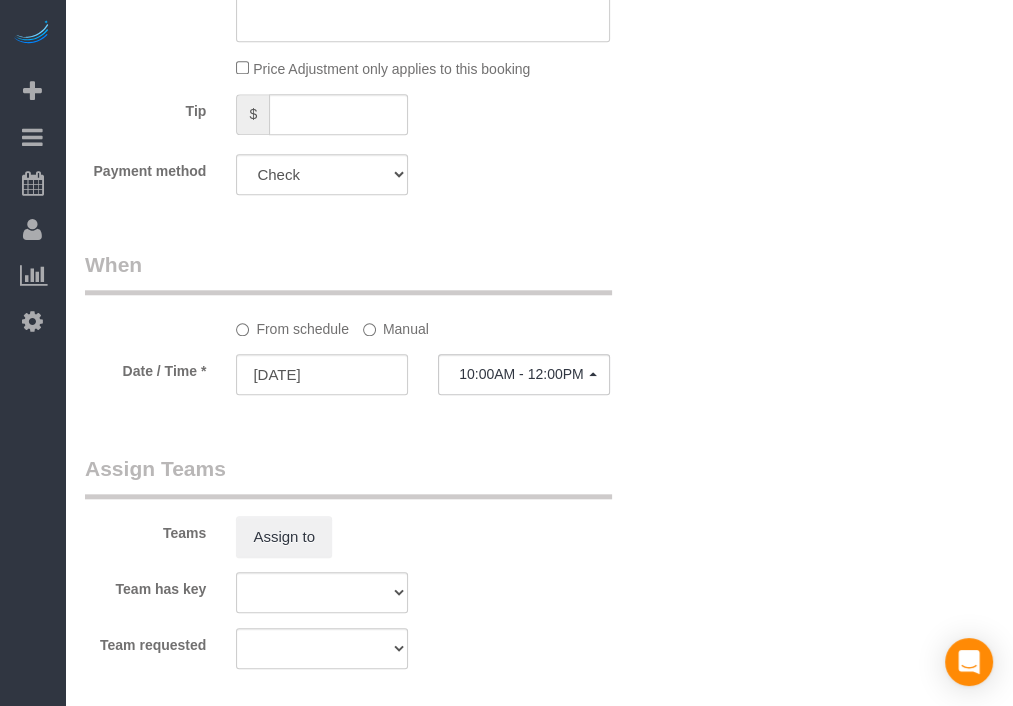 click on "From schedule
Manual
Date / Time *
[DATE]
10:00AM - 12:00PM   Sun [MONTH] 10th 8:00AM - 10:00AM 10:00AM - 12:00PM 12:00PM - 2:00PM 2:00PM - 4:00PM 4:00PM - 6:00PM Mon [MONTH] 11th 8:00AM - 10:00AM 10:00AM - 12:00PM 12:00PM - 2:00PM 2:00PM - 4:00PM 4:00PM - 6:00PM Tue [MONTH] 12th 8:00AM - 10:00AM 10:00AM - 12:00PM 12:00PM - 2:00PM 2:00PM - 4:00PM 4:00PM - 6:00PM Wed [MONTH] 13th 8:00AM - 10:00AM 10:00AM - 12:00PM 12:00PM - 2:00PM 2:00PM - 4:00PM 4:00PM - 6:00PM Thu [MONTH] 14th 8:00AM - 10:00AM 10:00AM - 12:00PM 12:00PM - 2:00PM 2:00PM - 4:00PM 4:00PM - 6:00PM --:-- 8:00AM - 10:00AM 10:00AM - 12:00PM 12:00PM - 2:00PM 2:00PM - 4:00PM 4:00PM - 6:00PM 8:00AM - 10:00AM 10:00AM - 12:00PM 12:00PM - 2:00PM 2:00PM - 4:00PM 4:00PM - 6:00PM 8:00AM - 10:00AM 10:00AM - 12:00PM 12:00PM - 2:00PM 2:00PM - 4:00PM 4:00PM - 6:00PM 8:00AM - 10:00AM 10:00AM - 12:00PM 12:00PM - 2:00PM 2:00PM - 4:00PM" 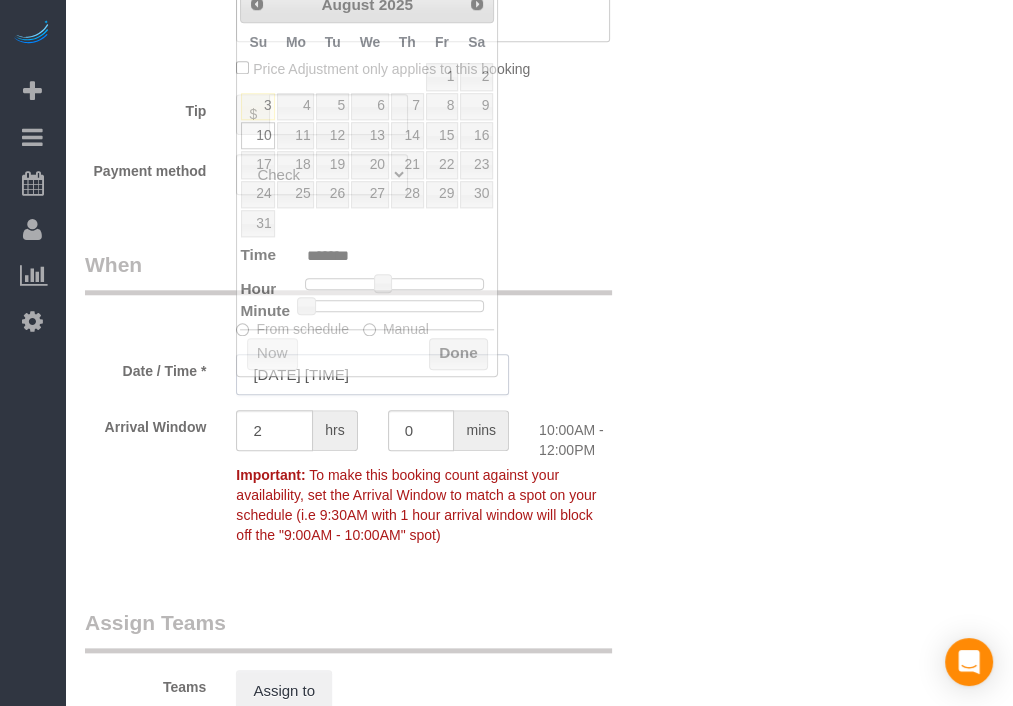 click on "[DATE] [TIME]" at bounding box center (372, 374) 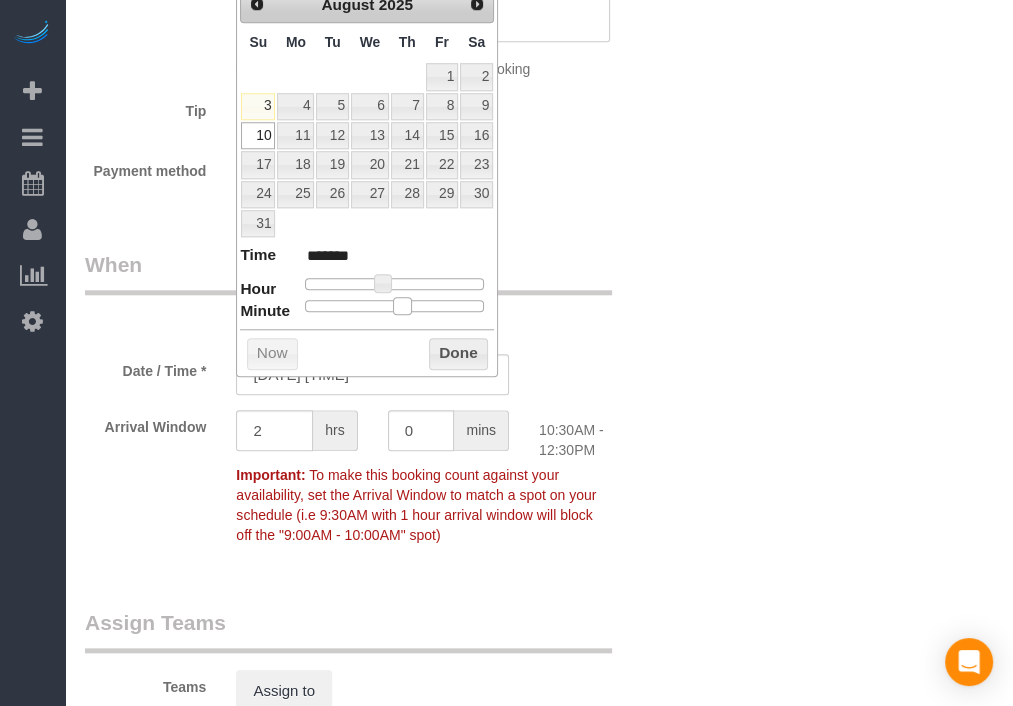 type on "[DATE] [TIME]" 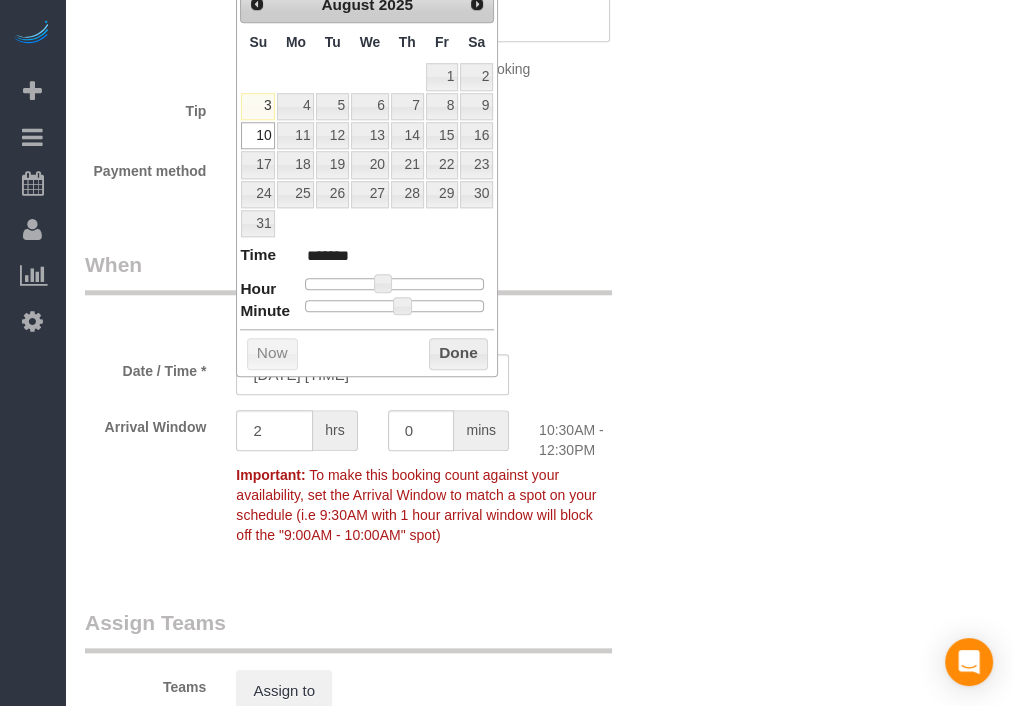 click on "Prev Next August   2025 Su Mo Tu We Th Fr Sa           1 2 3 4 5 6 7 8 9 10 11 12 13 14 15 16 17 18 19 20 21 22 23 24 25 26 27 28 29 30 31             Time ******* Hour Minute Second Millisecond Microsecond Time Zone ***** ***** ***** ***** ***** ***** ***** ***** ***** ***** ***** ***** ***** ***** ***** ***** ***** ***** ***** ***** ***** ***** ***** ***** ***** ***** ***** ***** ***** ***** ***** ***** ***** ***** ***** ***** ***** ***** ***** ***** Now Done" at bounding box center [367, 180] 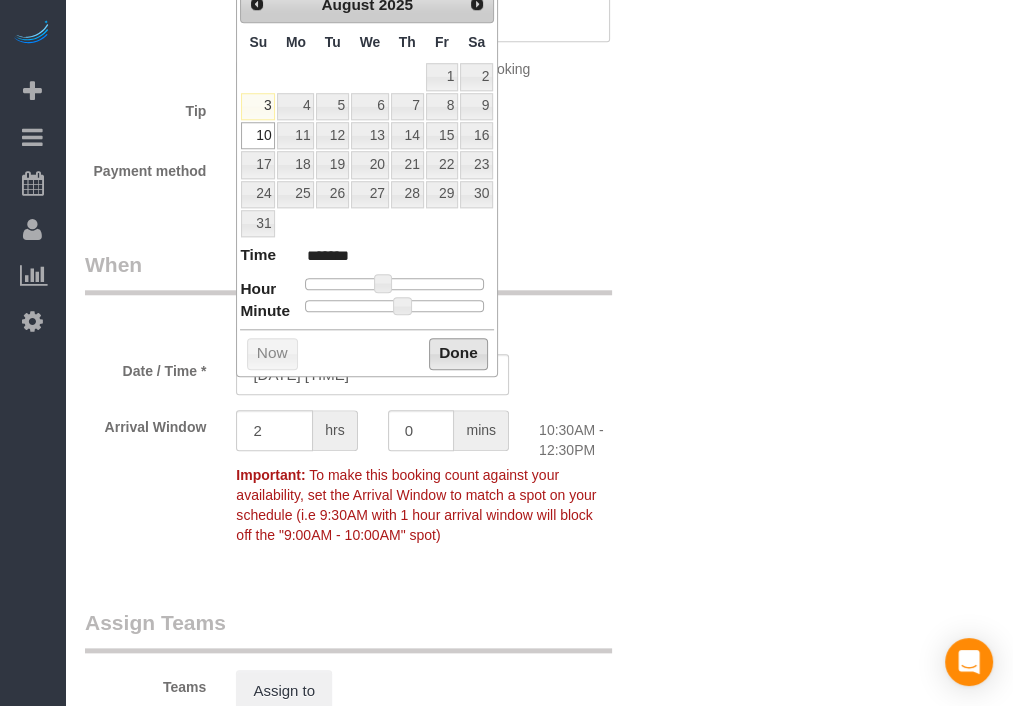 click on "Done" at bounding box center (458, 354) 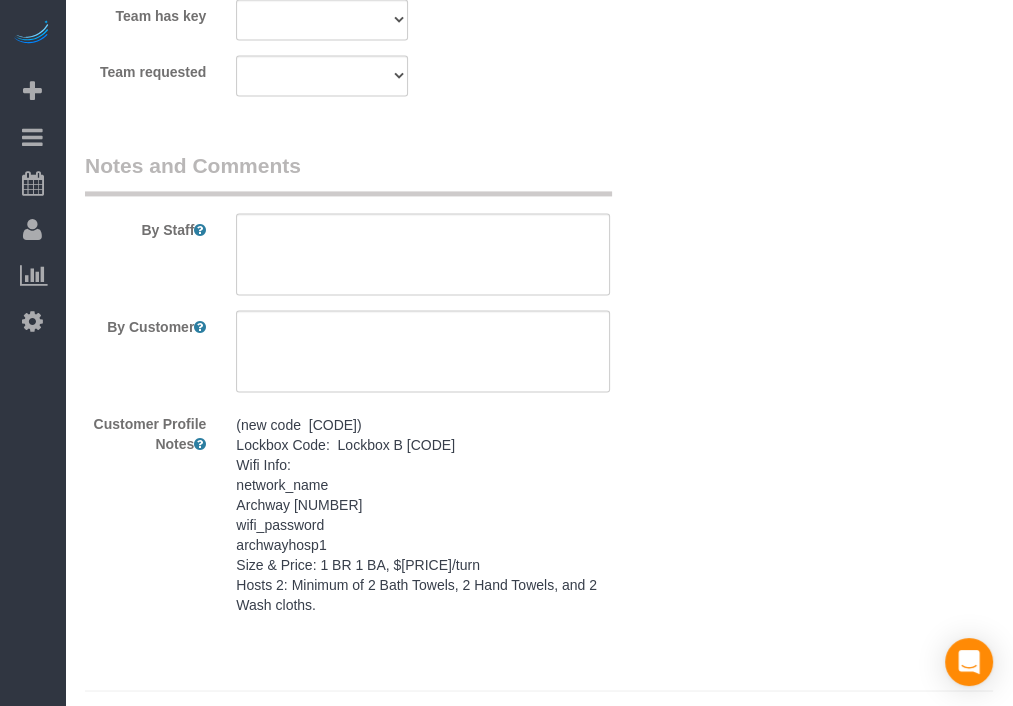scroll, scrollTop: 1918, scrollLeft: 0, axis: vertical 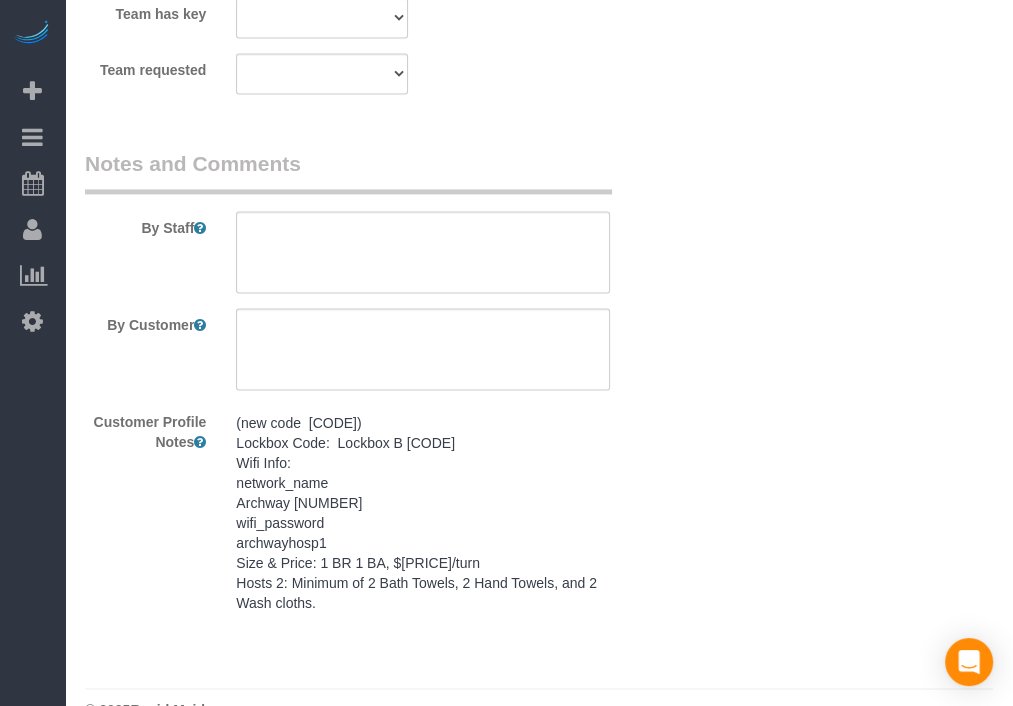 click on "(new code  [CODE])
Lockbox Code:  Lockbox B [CODE]
Wifi Info:
network_name
Archway [NUMBER]
wifi_password
archwayhosp1
Size & Price: 1 BR 1 BA, $[PRICE]/turn                                                                 Hosts 2: Minimum of 2 Bath Towels, 2 Hand Towels, and 2 Wash cloths." at bounding box center [423, 513] 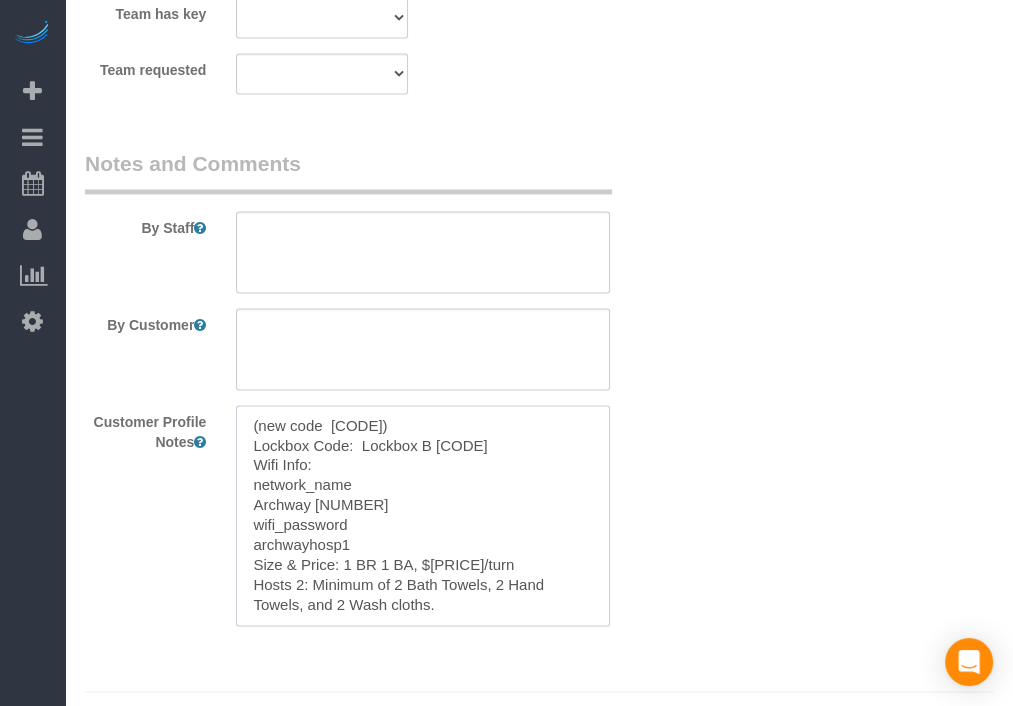 click on "(new code  [CODE])
Lockbox Code:  Lockbox B [CODE]
Wifi Info:
network_name
Archway [NUMBER]
wifi_password
archwayhosp1
Size & Price: 1 BR 1 BA, $[PRICE]/turn                                                                 Hosts 2: Minimum of 2 Bath Towels, 2 Hand Towels, and 2 Wash cloths." at bounding box center [423, 515] 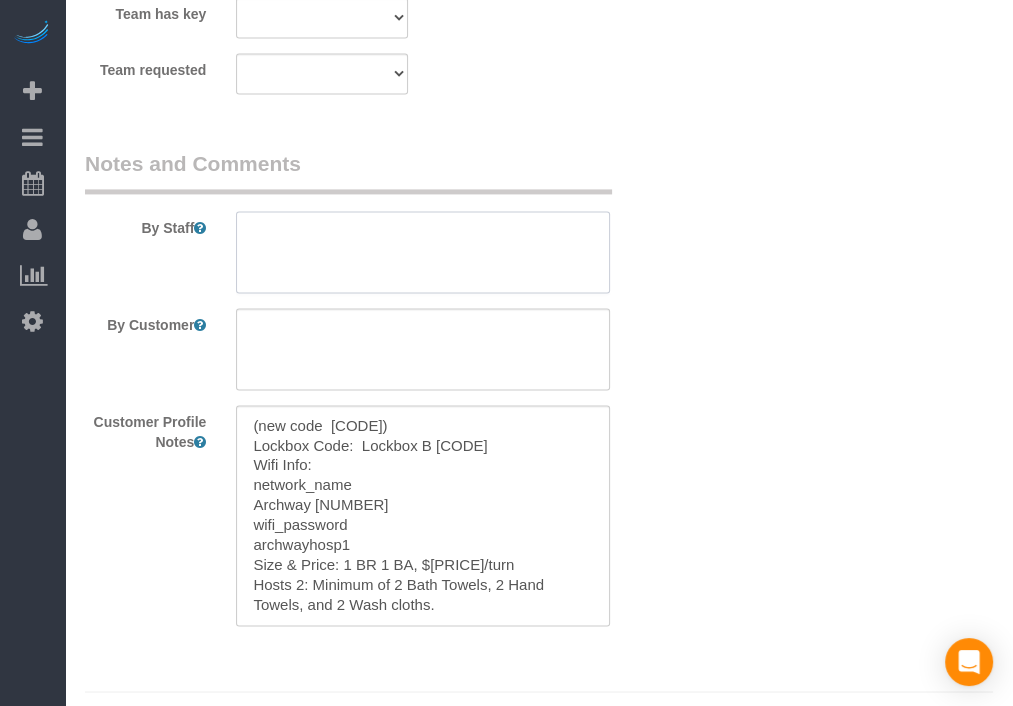 paste on "(new code  [CODE])
Lockbox Code:  Lockbox B [CODE]
Wifi Info:
network_name
Archway [NUMBER]
wifi_password
archwayhosp1
Size & Price: 1 BR 1 BA, $[PRICE]/turn                                                                 Hosts 2: Minimum of 2 Bath Towels, 2 Hand Towels, and 2 Wash cloths." 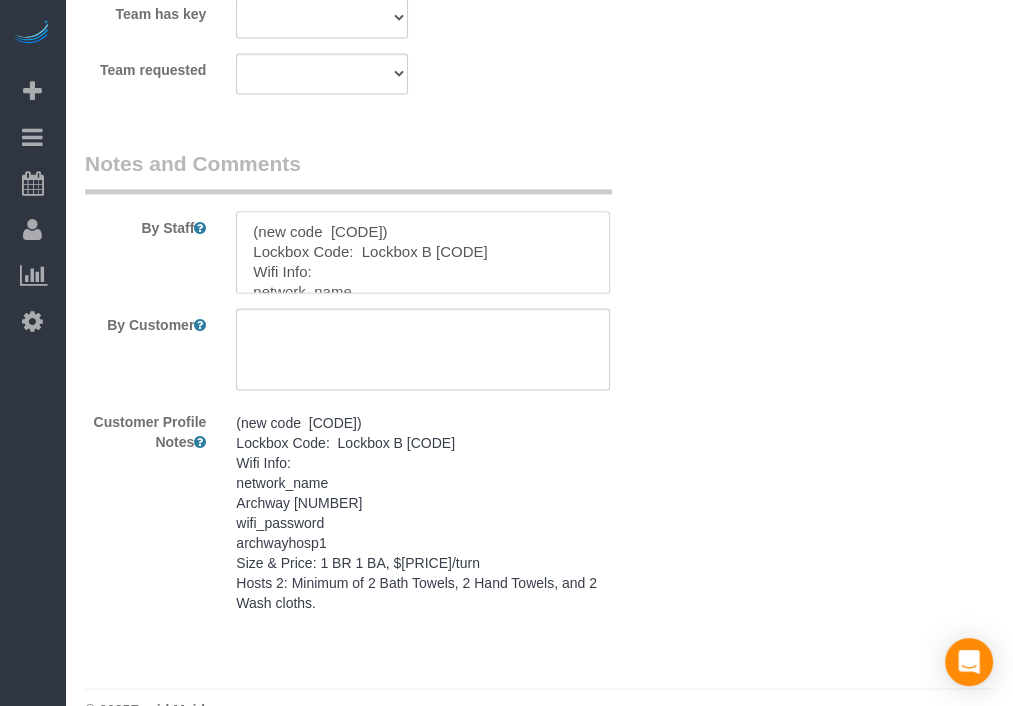 click at bounding box center (423, 252) 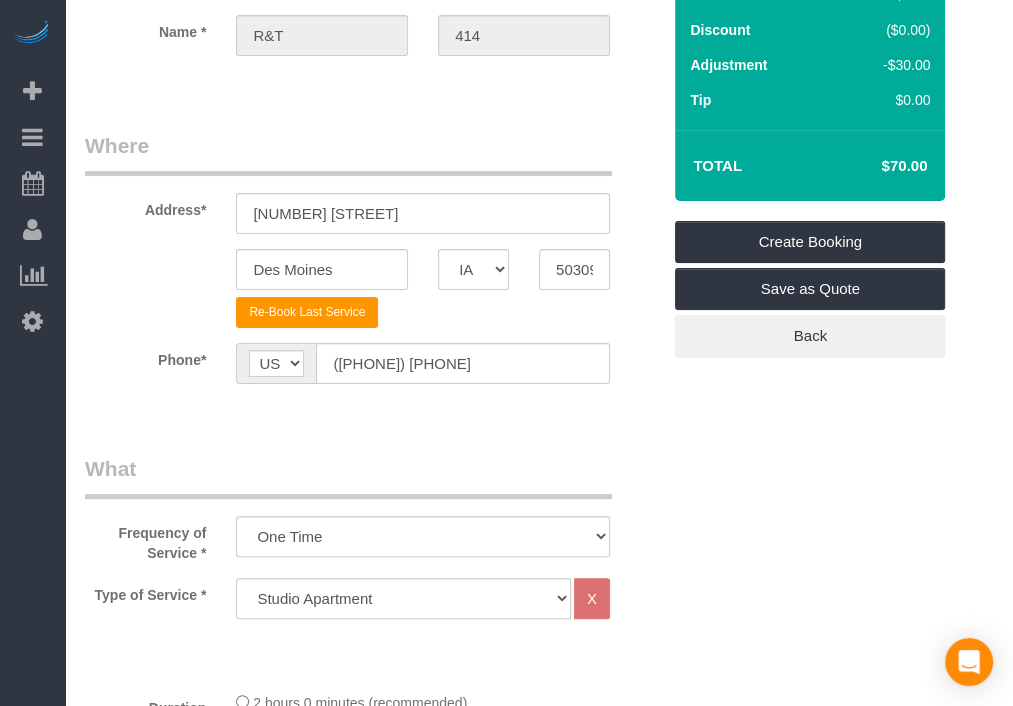 scroll, scrollTop: 0, scrollLeft: 0, axis: both 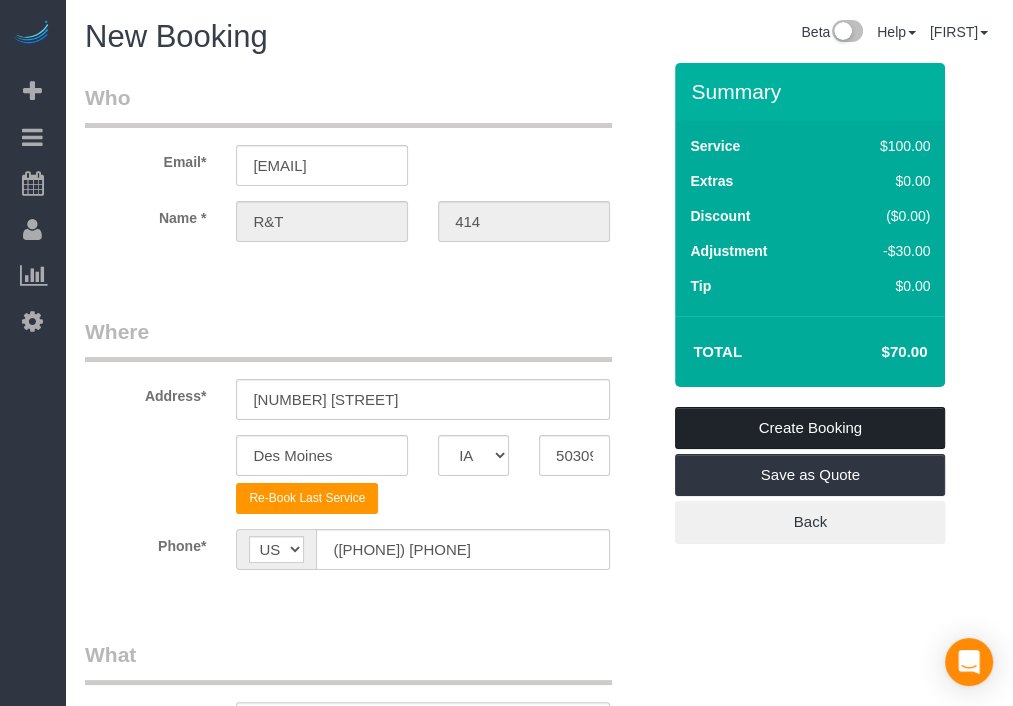 type on "(new code  [CODE])
Lockbox Code:  Lockbox B [CODE]
Wifi Info:
network_name
Archway [NUMBER]
wifi_password
archwayhosp1
Size & Price: 1 BR 1 BA, $[PRICE]/turn                                                                 Hosts 2: Minimum of 2 Bath Towels, 2 Hand Towels, and 2 Wash cloths." 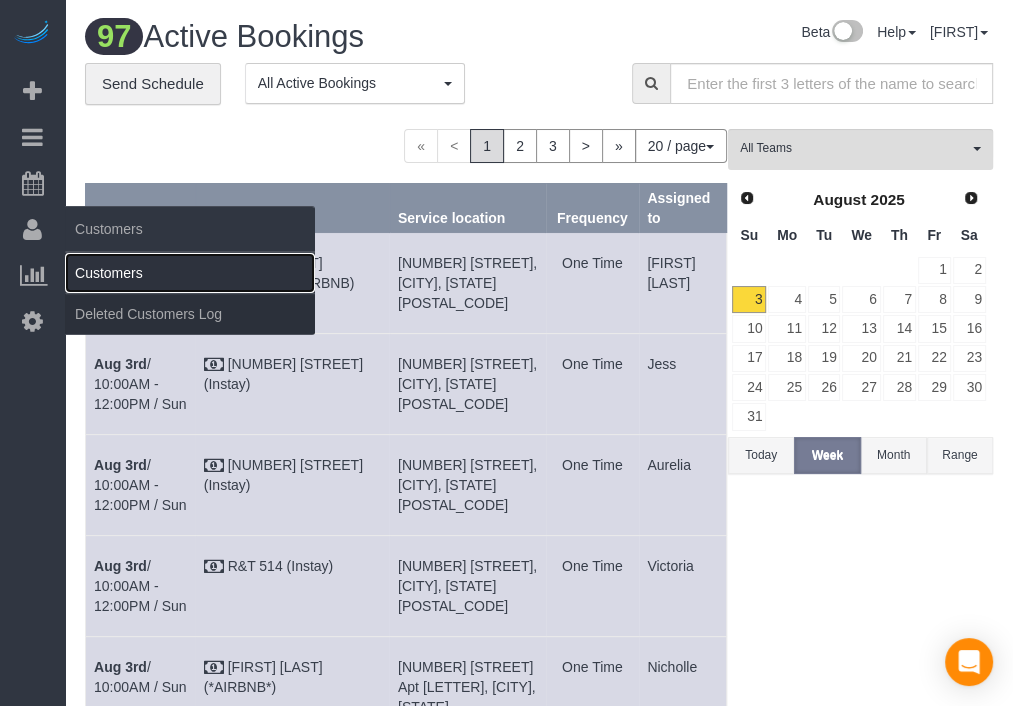 click on "Customers" at bounding box center [190, 273] 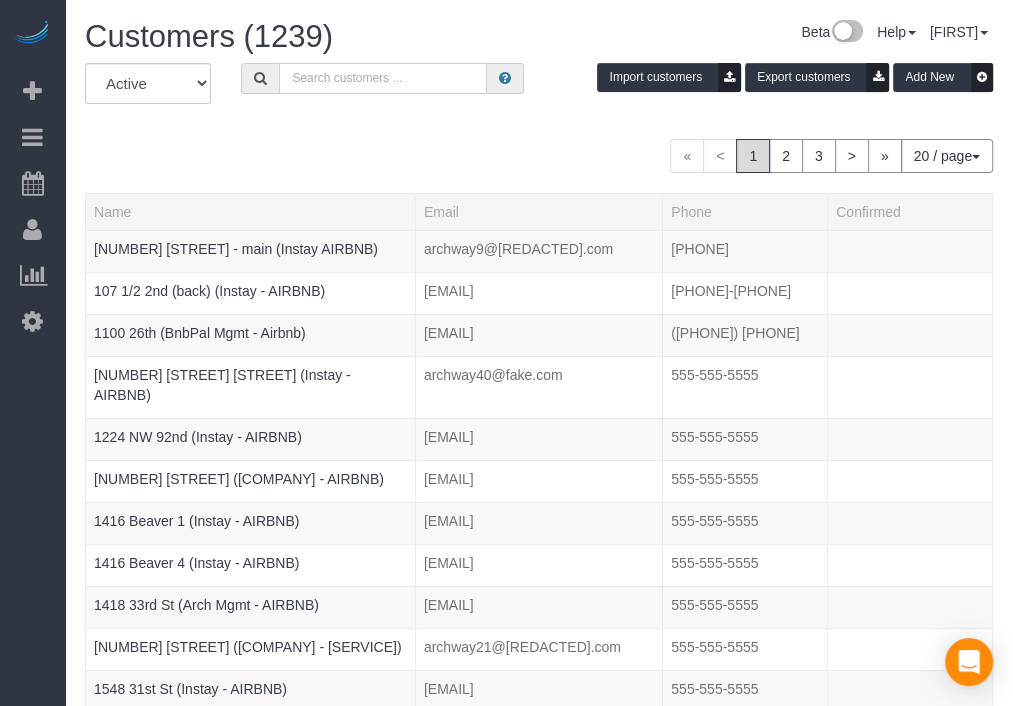 click at bounding box center (383, 78) 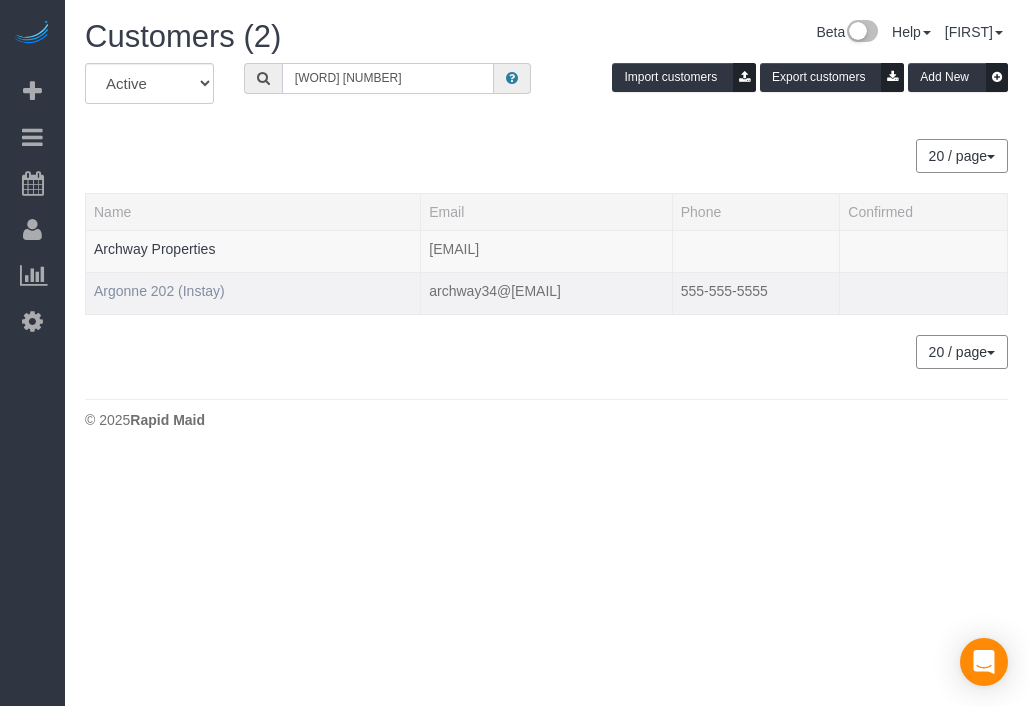 type on "[WORD] [NUMBER]" 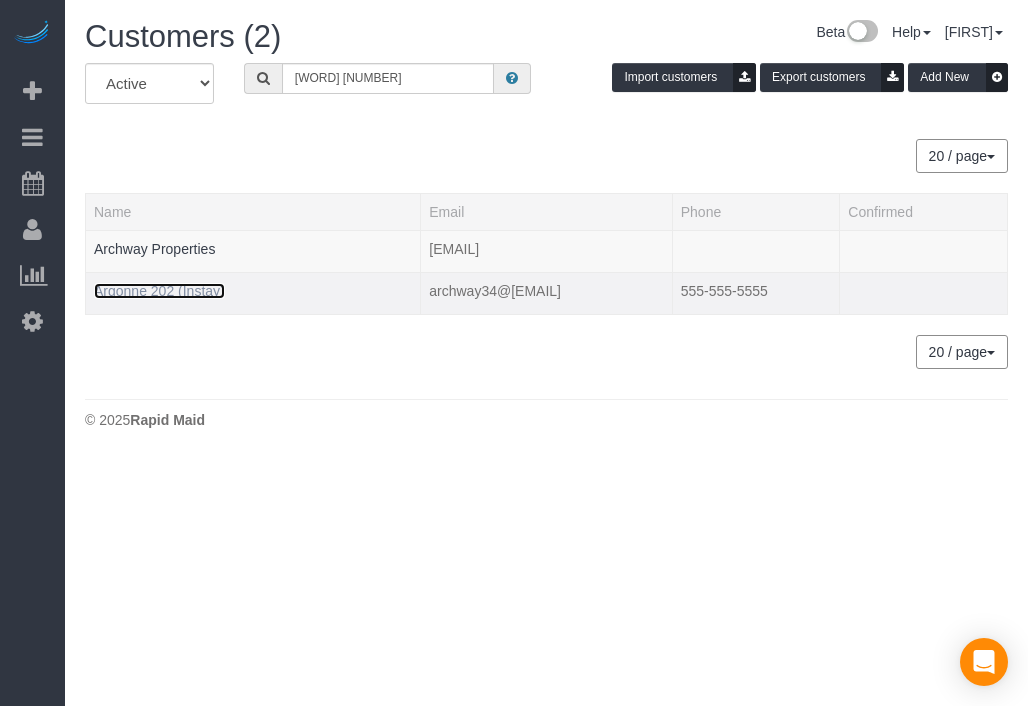 click on "Argonne 202 (Instay)" at bounding box center (159, 291) 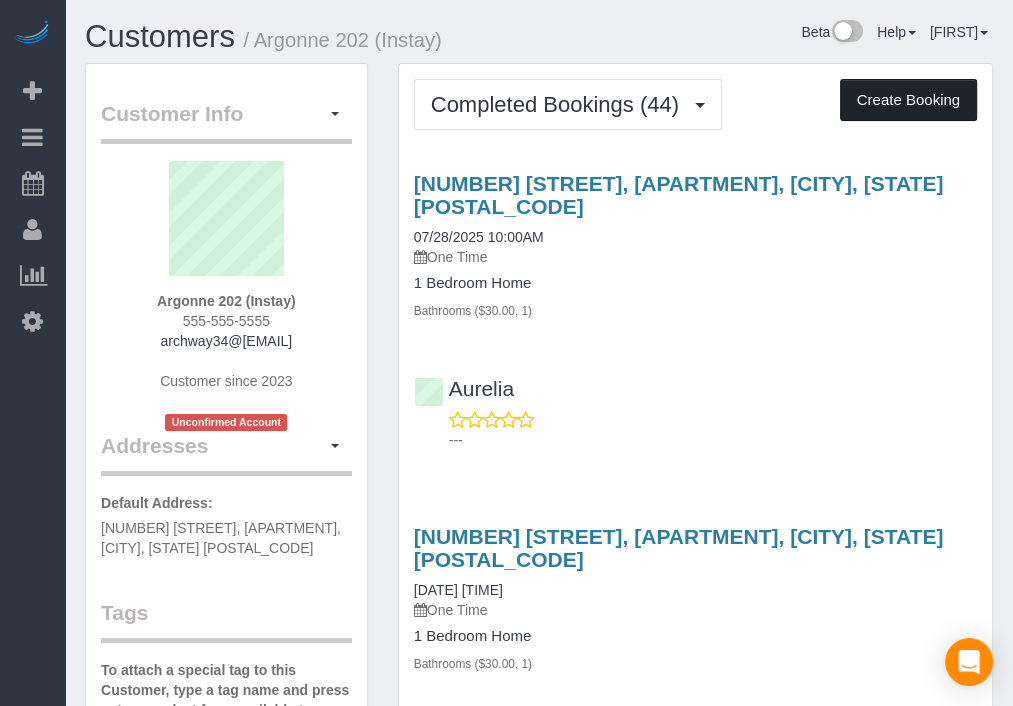 click on "Create Booking" at bounding box center [908, 100] 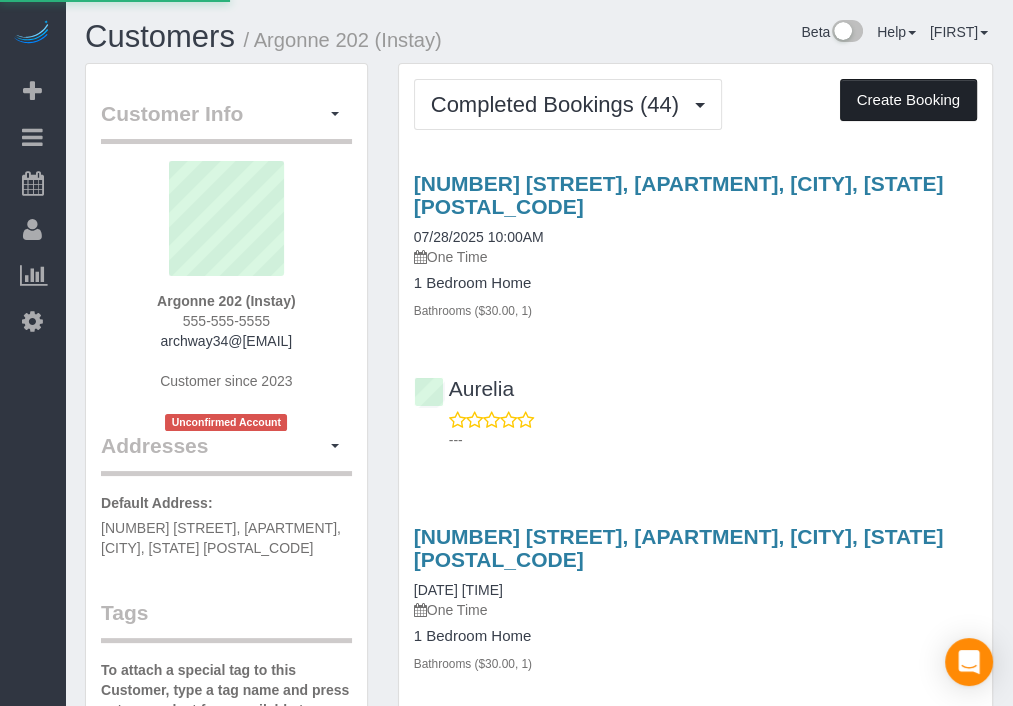 select on "IA" 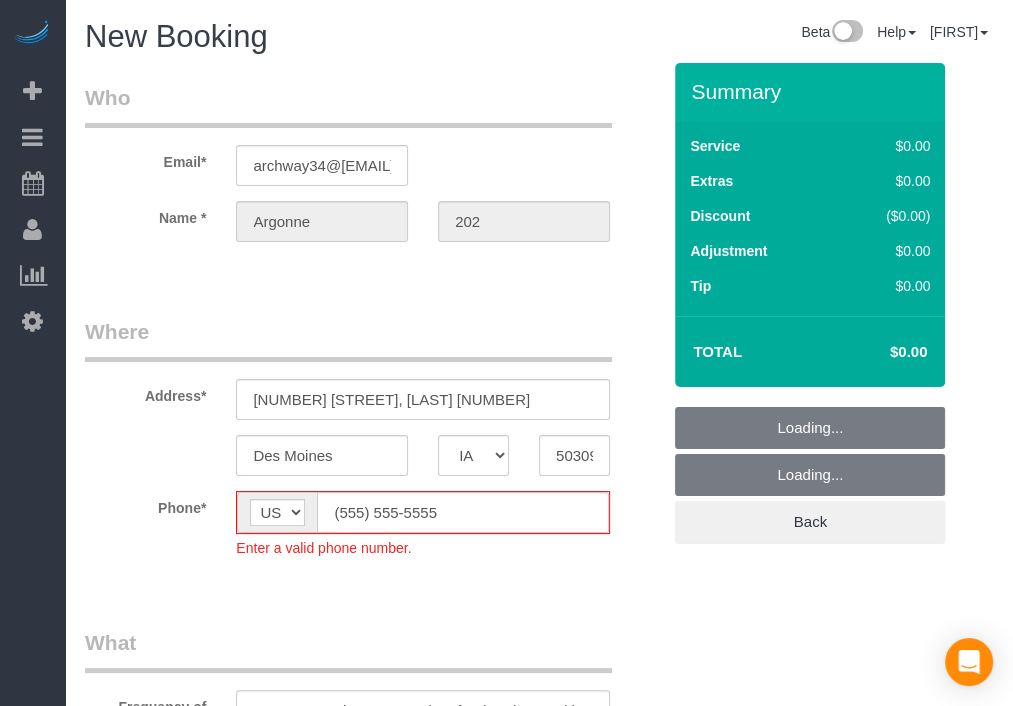 select on "object:27912" 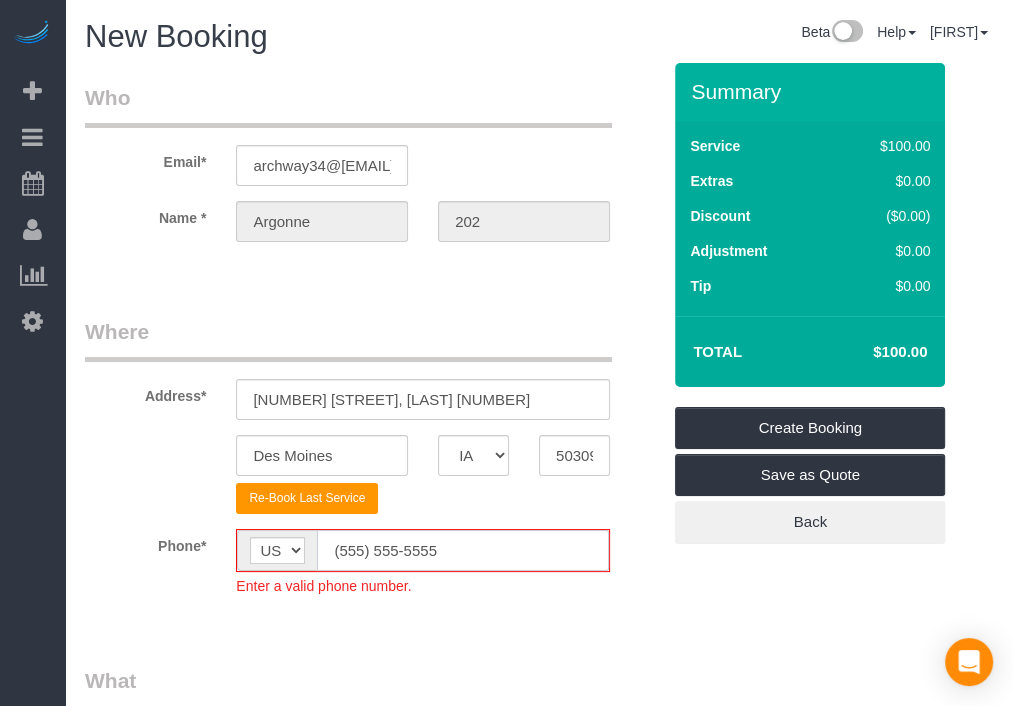 click on "(555) 555-5555" 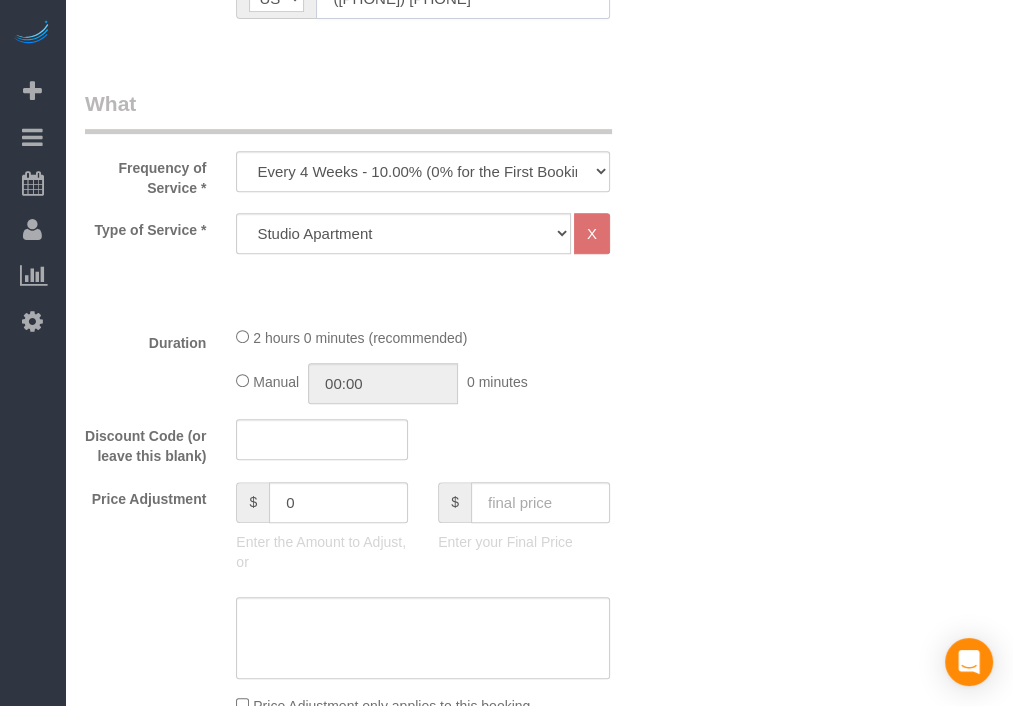 scroll, scrollTop: 558, scrollLeft: 0, axis: vertical 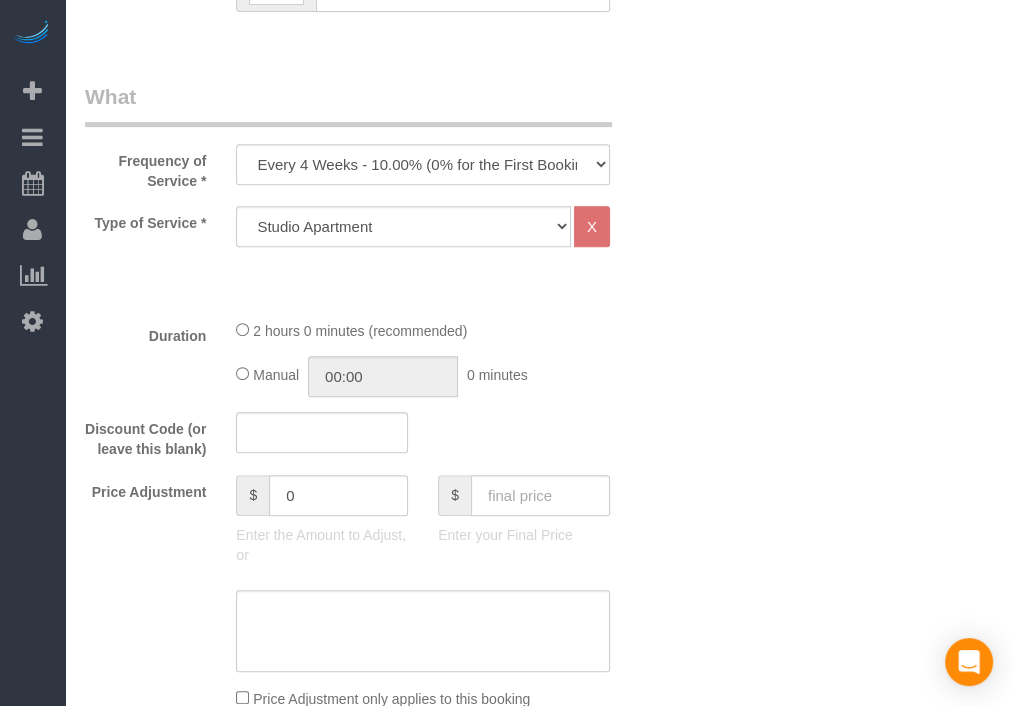 type on "([PHONE]) [PHONE]" 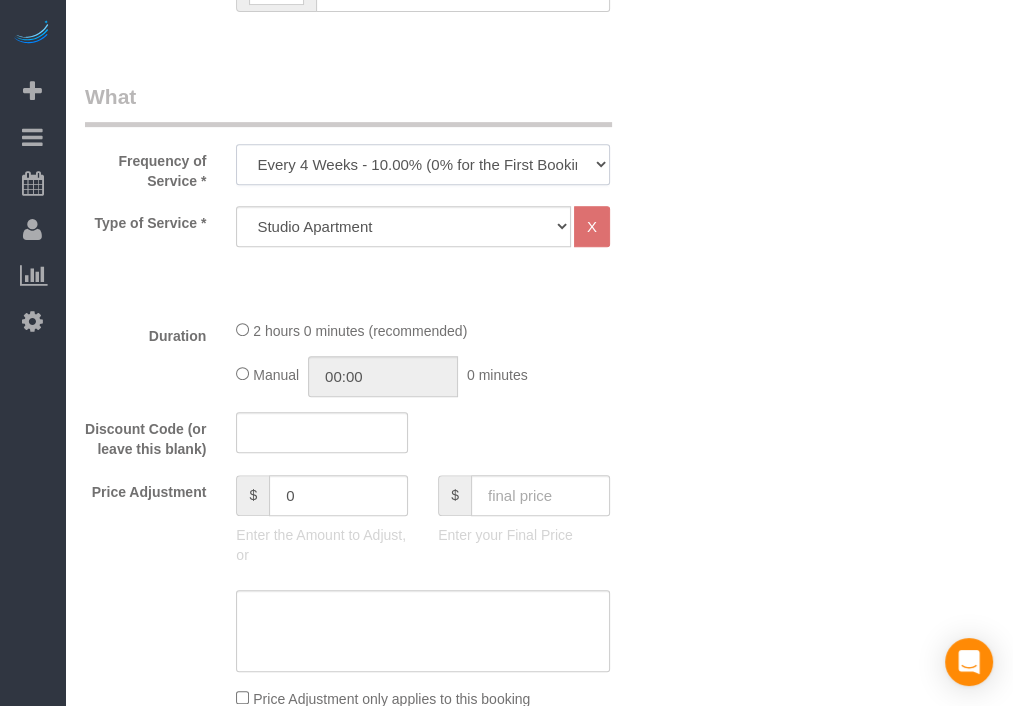 click on "Every 6 Weeks (0% for the First Booking) One Time Every 8 Weeks (0% for the First Booking) Every 4 Weeks - 10.00% (0% for the First Booking) Every 3 Weeks - 12.00% (0% for the First Booking) Every 2 Weeks - 15.00% (0% for the First Booking) Weekly - 20.00% (0% for the First Booking)" at bounding box center (423, 164) 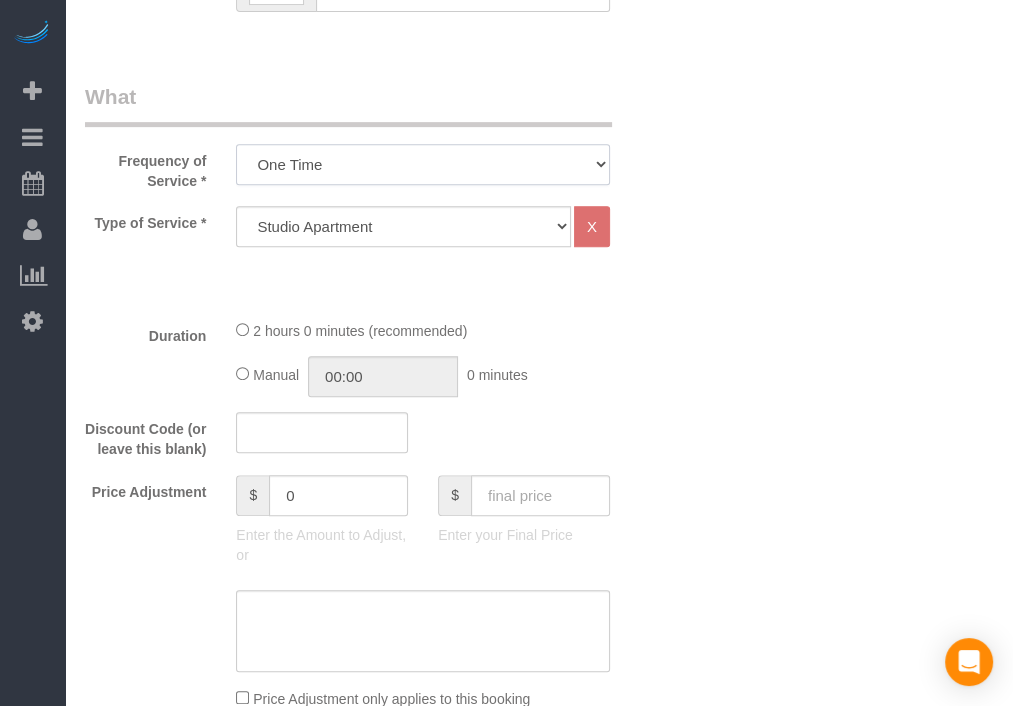 click on "Every 6 Weeks (0% for the First Booking) One Time Every 8 Weeks (0% for the First Booking) Every 4 Weeks - 10.00% (0% for the First Booking) Every 3 Weeks - 12.00% (0% for the First Booking) Every 2 Weeks - 15.00% (0% for the First Booking) Weekly - 20.00% (0% for the First Booking)" at bounding box center (423, 164) 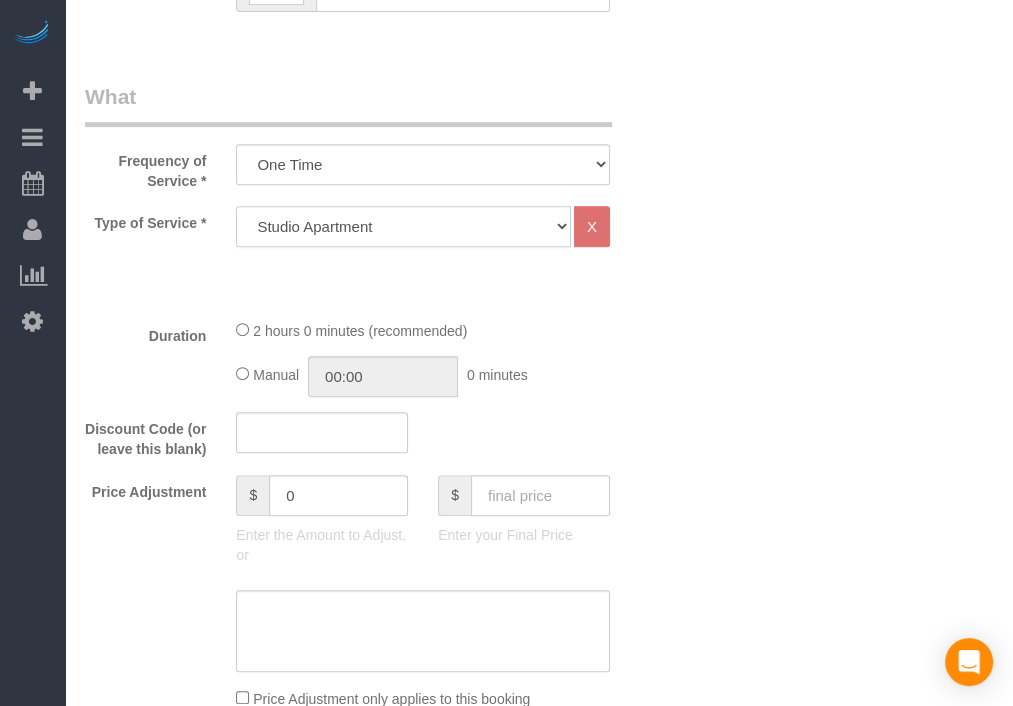 click on "Studio Apartment 1 Bedroom Home 2 Bedroom Home 3 Bedroom Home 4 Bedroom Home 5 Bedroom Home 6 Bedroom Home 7 Bedroom Home Hourly Cleaning Hazard/Emergency Cleaning General Maintenance" 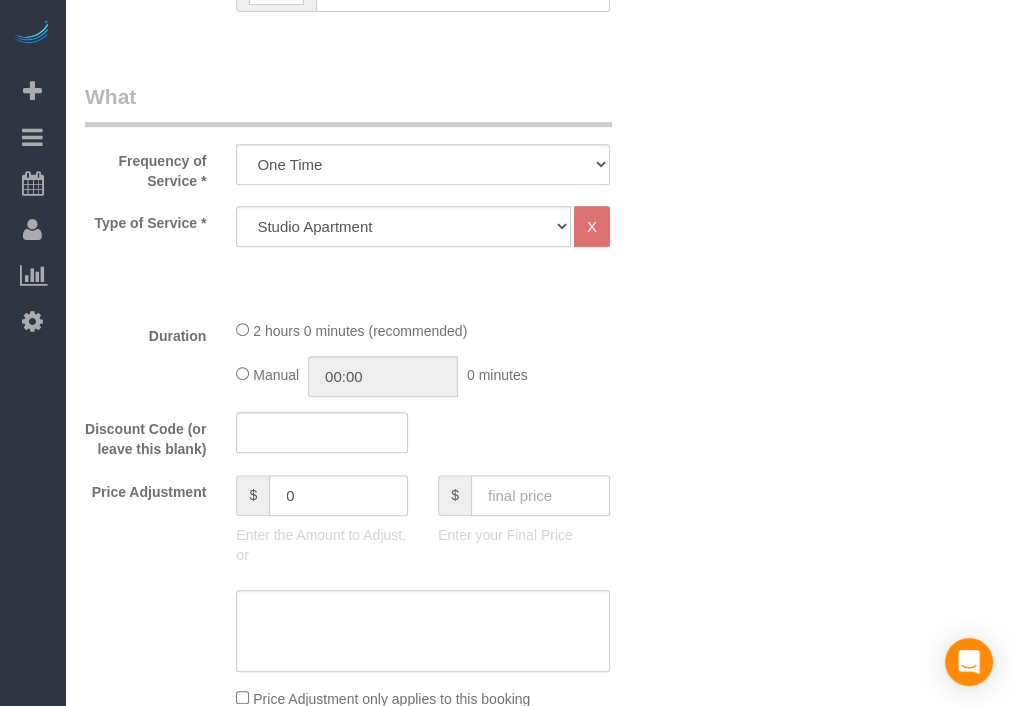 click on "Email*
[EMAIL]
Name *
[LAST]
[NUMBER]
Where
Address*
[NUMBER] [STREET], [LAST] [NUMBER]
[CITY]
AK
AL
AR
AZ
CA
CO
CT
DC
DE
FL
GA
HI
IA
ID
IL
IN
KS
KY
LA
MA
MD
ME
MI
MN
MO
MS
MT
NC
ND
NE" at bounding box center [539, 870] 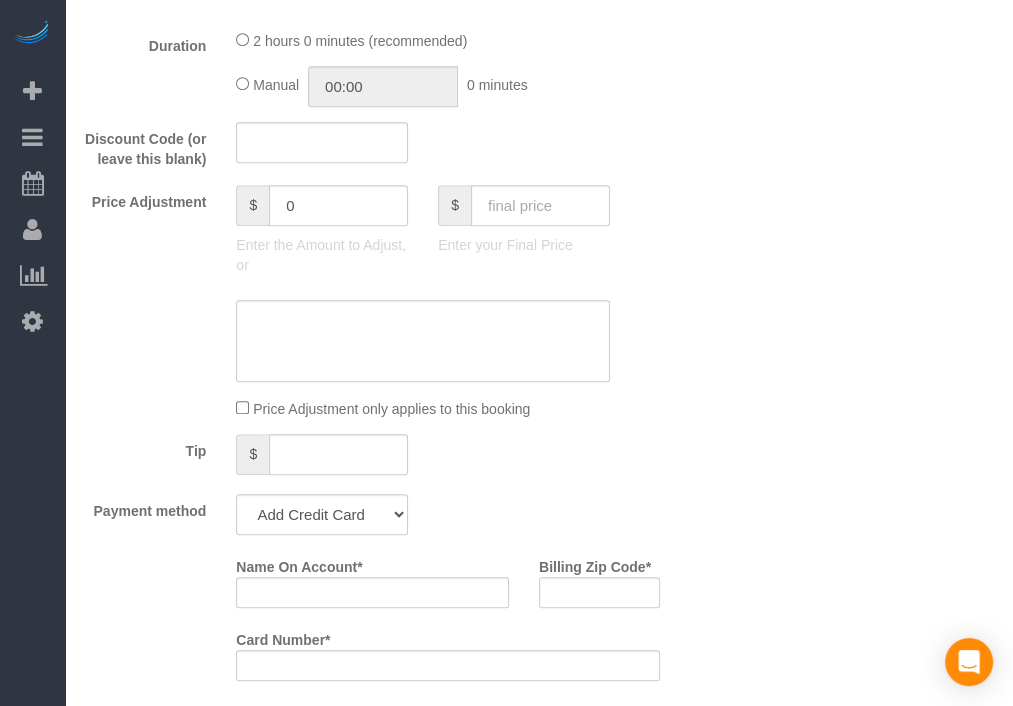 scroll, scrollTop: 850, scrollLeft: 0, axis: vertical 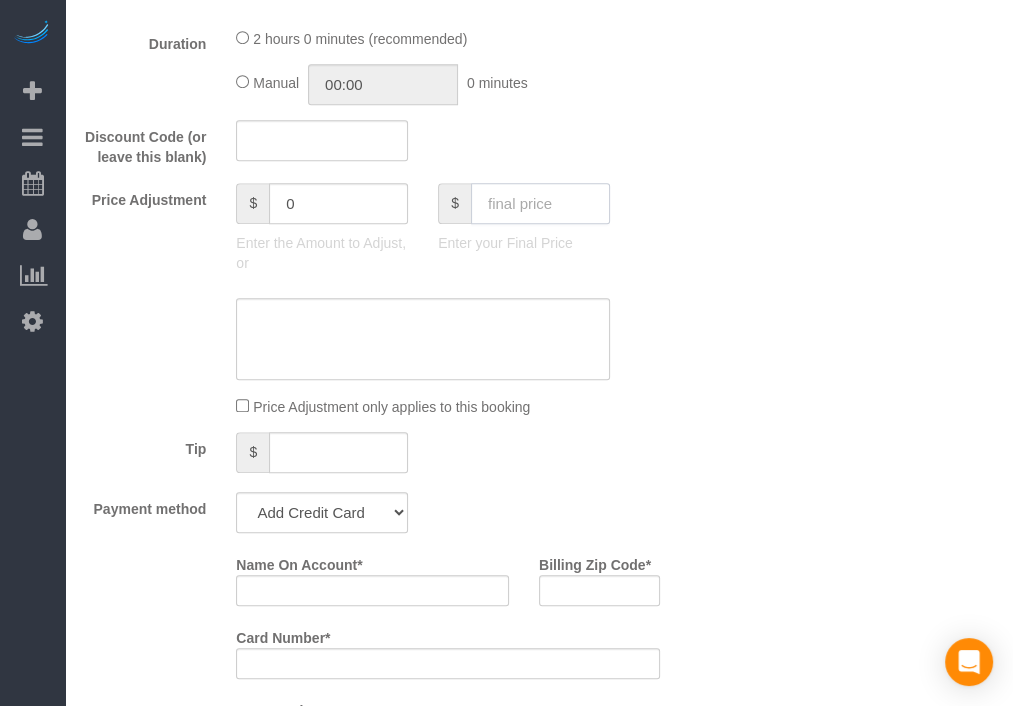 click 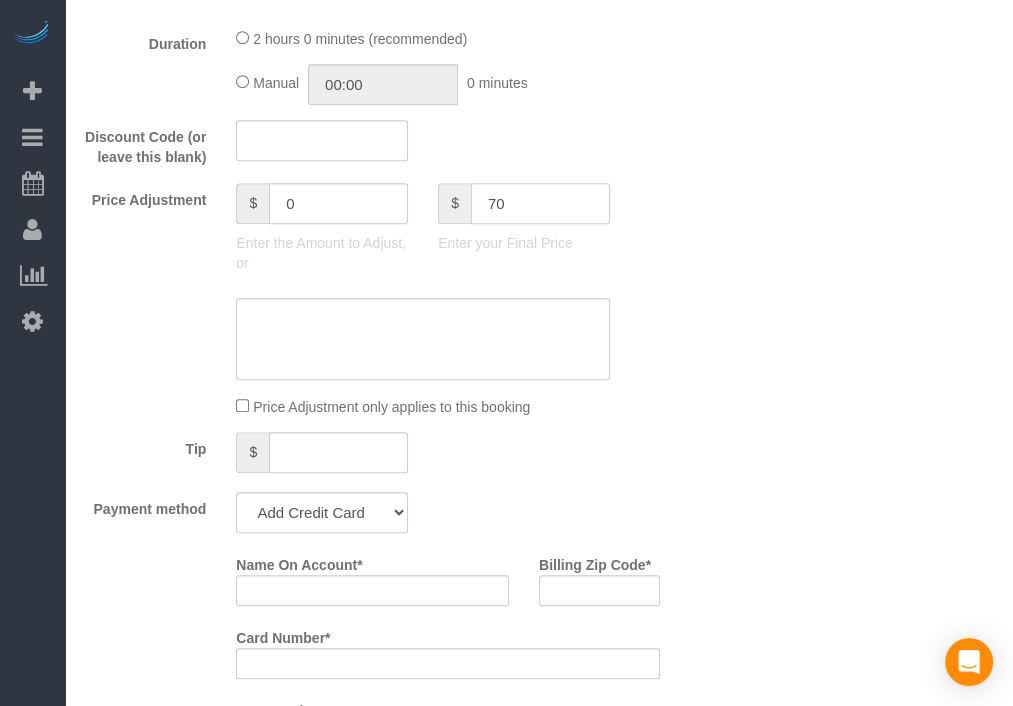 type on "70" 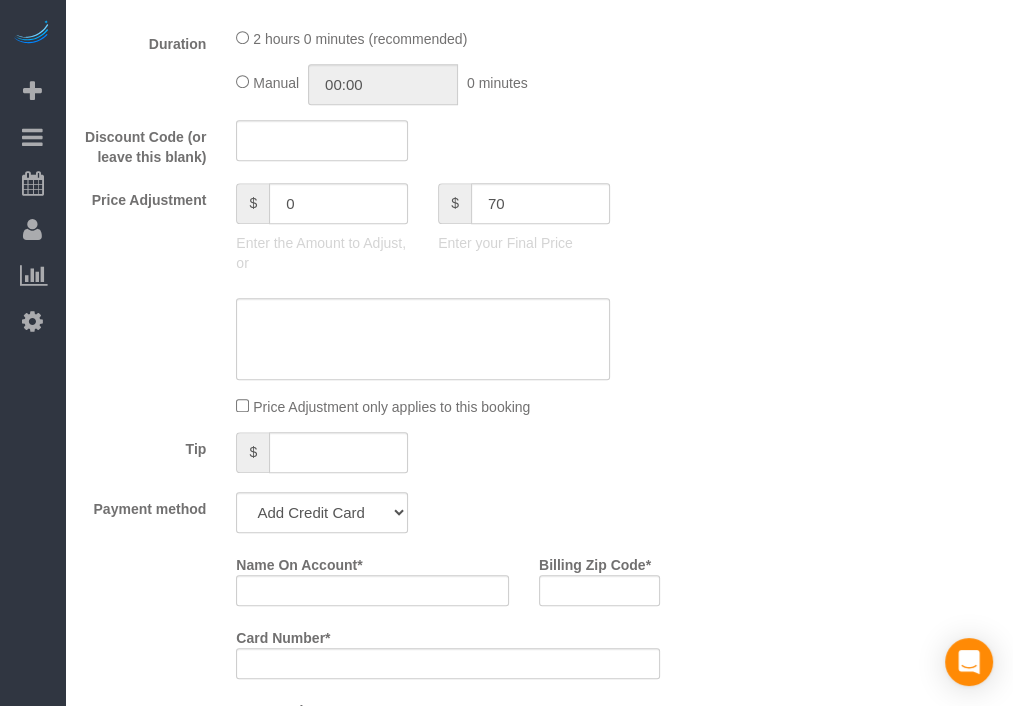 click on "Price Adjustment
$
0
Enter the Amount to Adjust, or
$
70
Enter your Final Price" 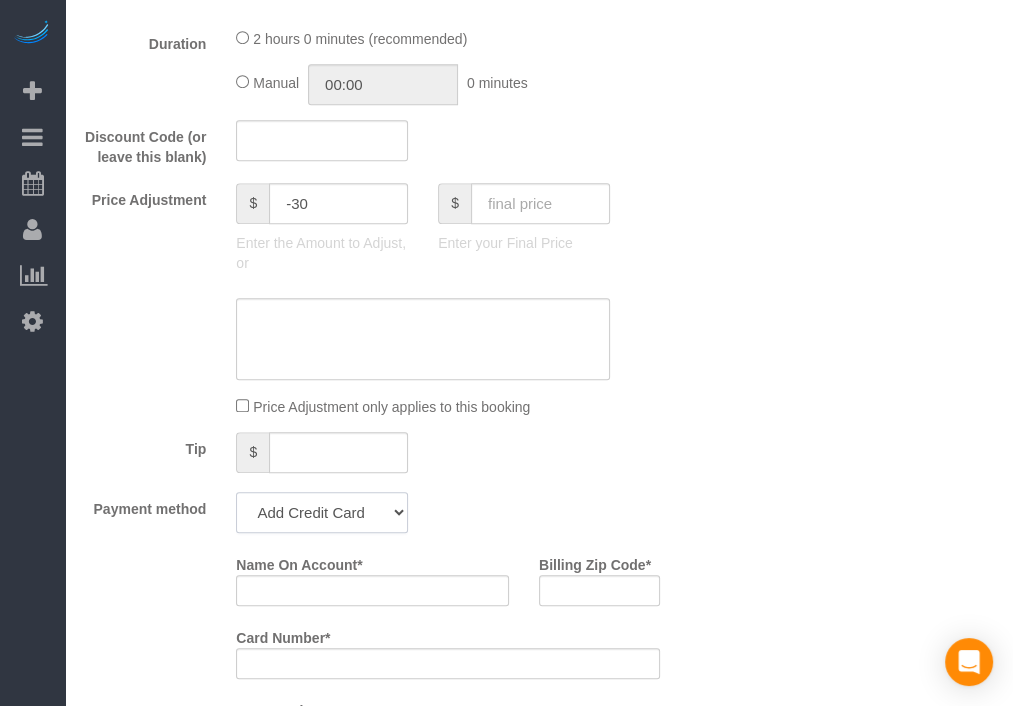 click on "Add Credit Card Cash Check Paypal" 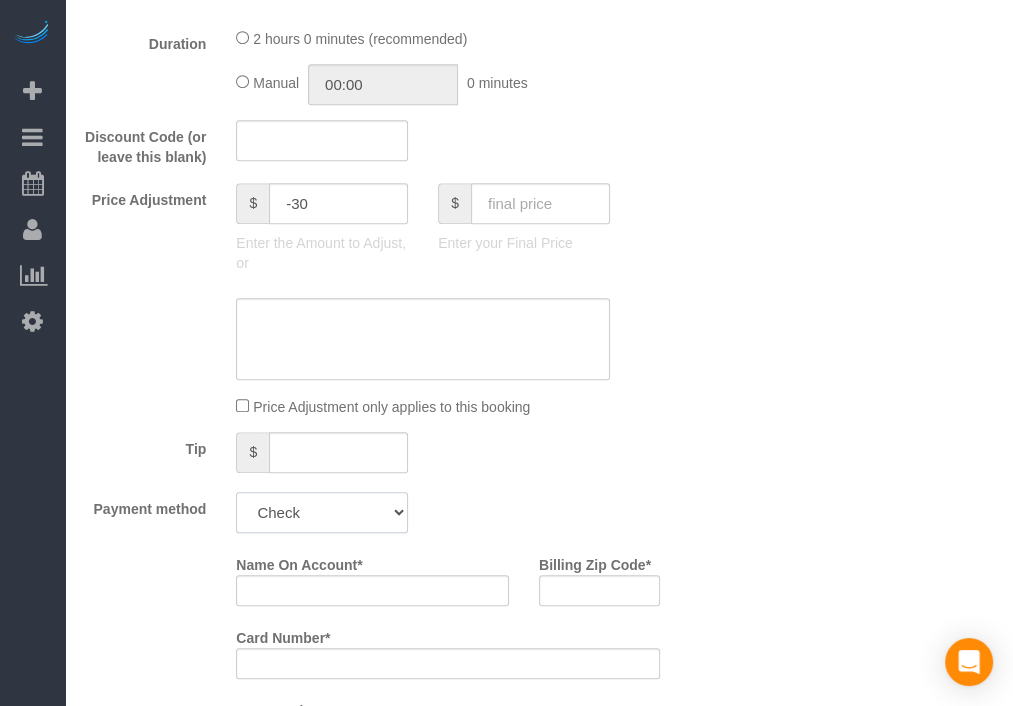 click on "Add Credit Card Cash Check Paypal" 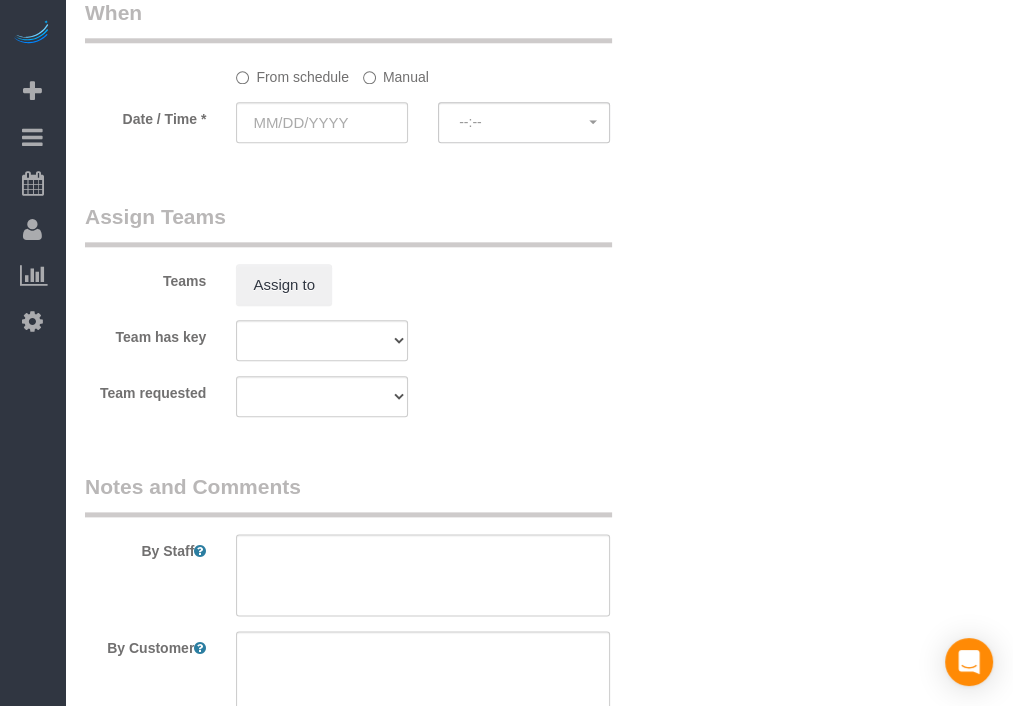 scroll, scrollTop: 1442, scrollLeft: 0, axis: vertical 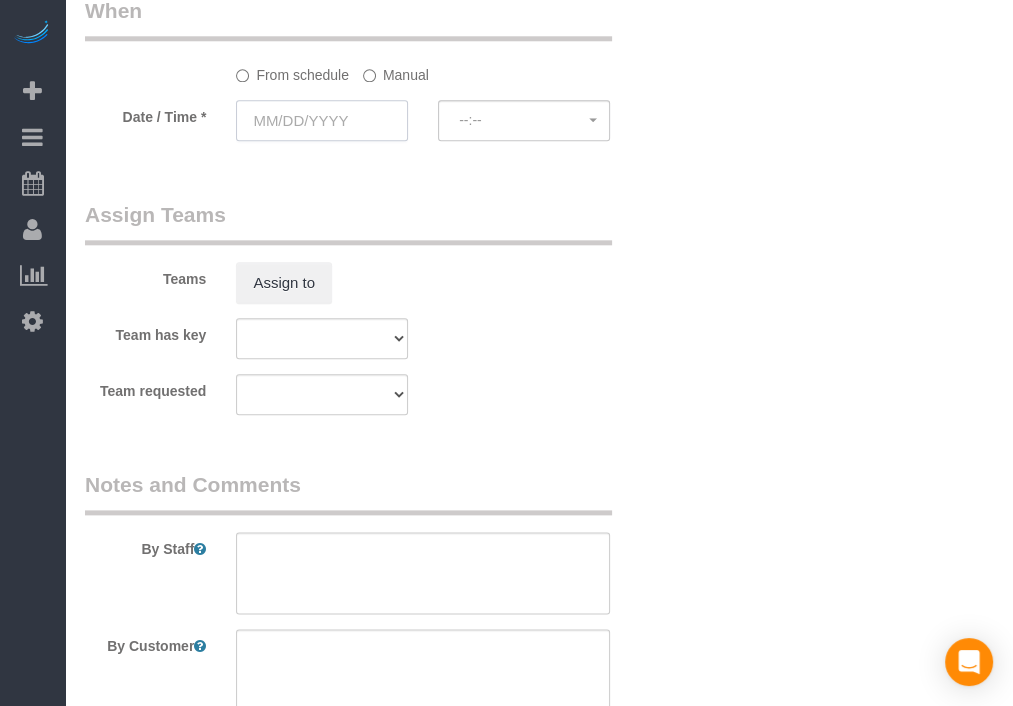 click at bounding box center (322, 120) 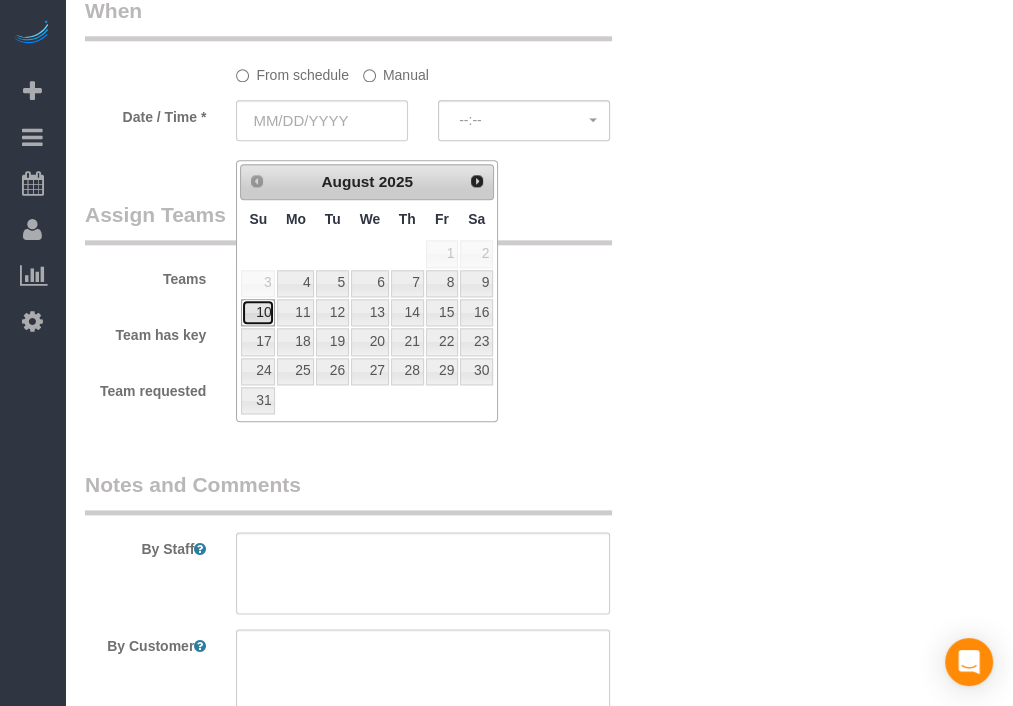 click on "10" at bounding box center (258, 312) 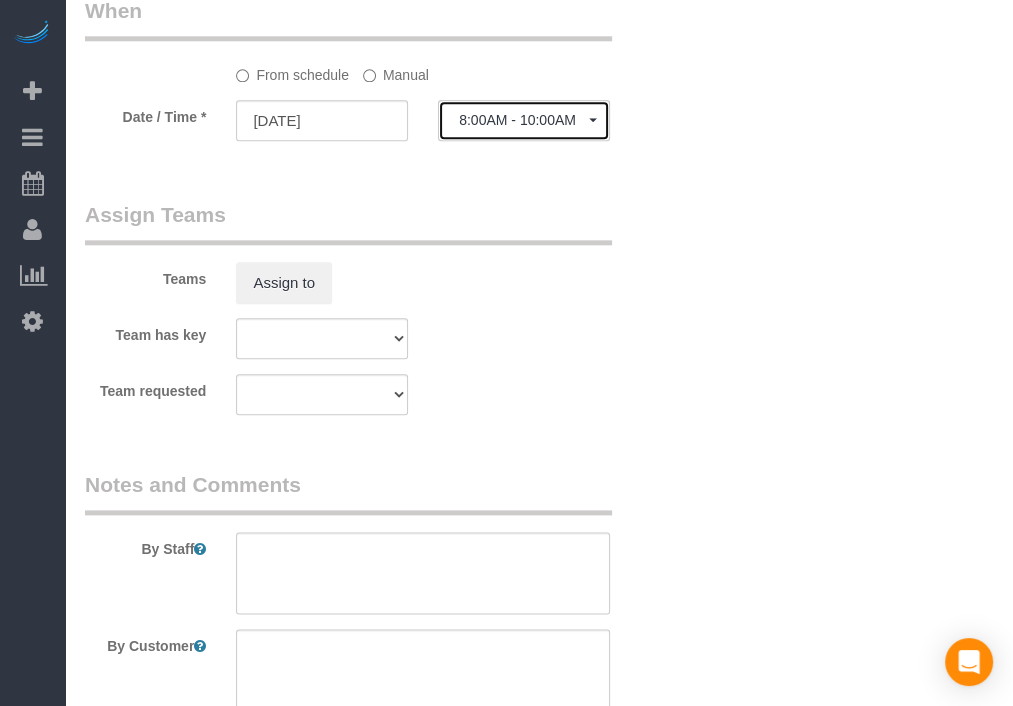 click on "8:00AM - 10:00AM" 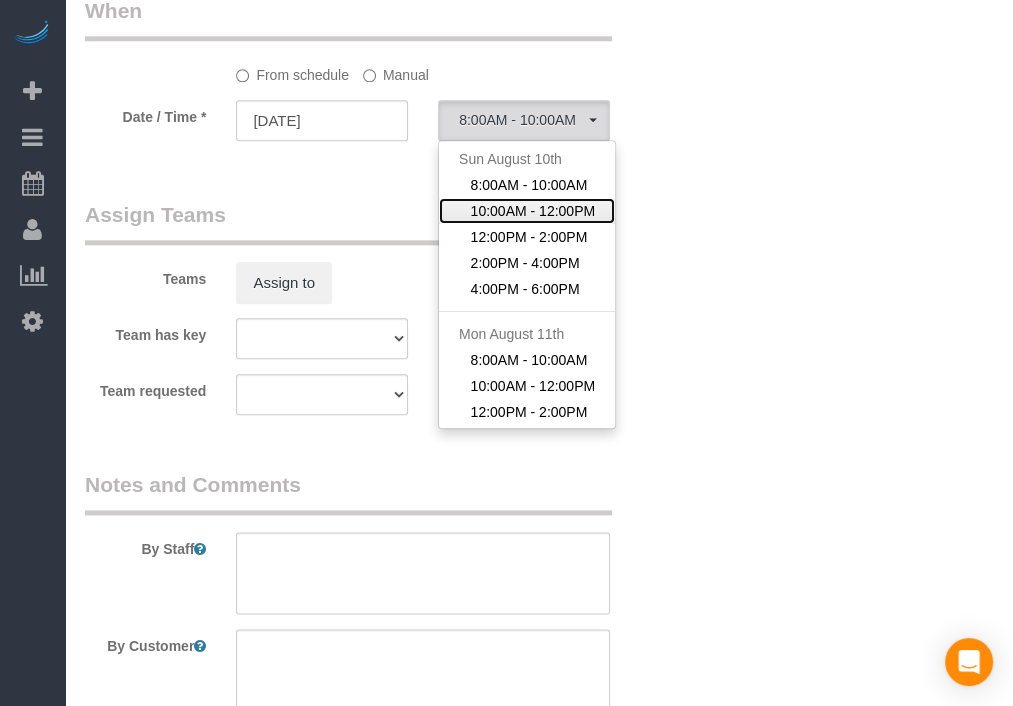 click on "10:00AM - 12:00PM" 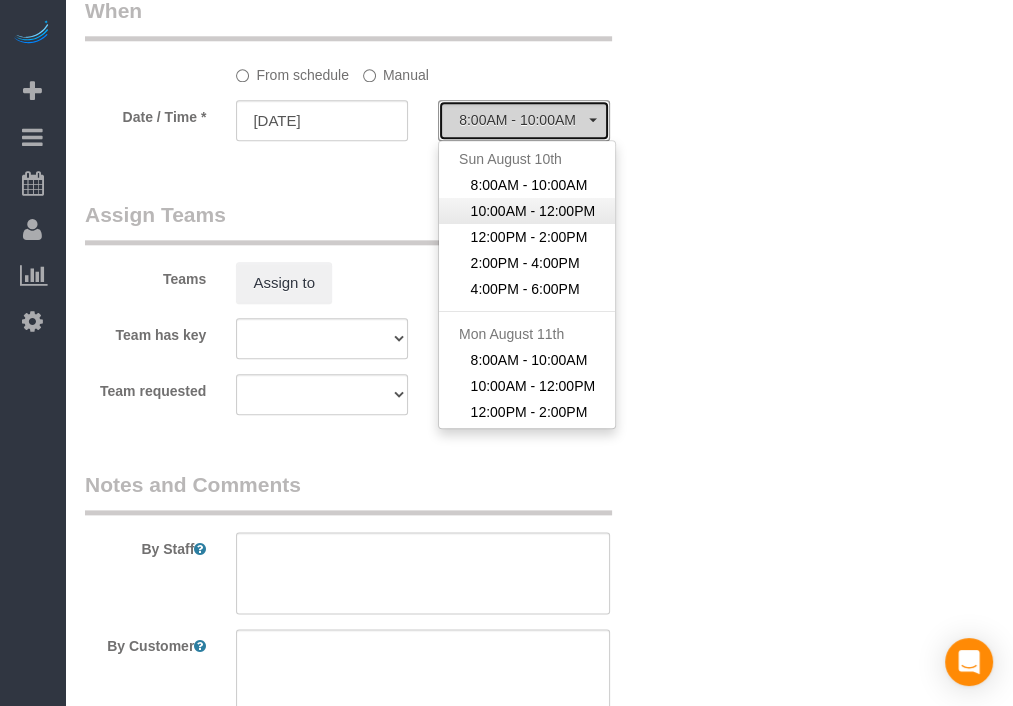 select on "spot307" 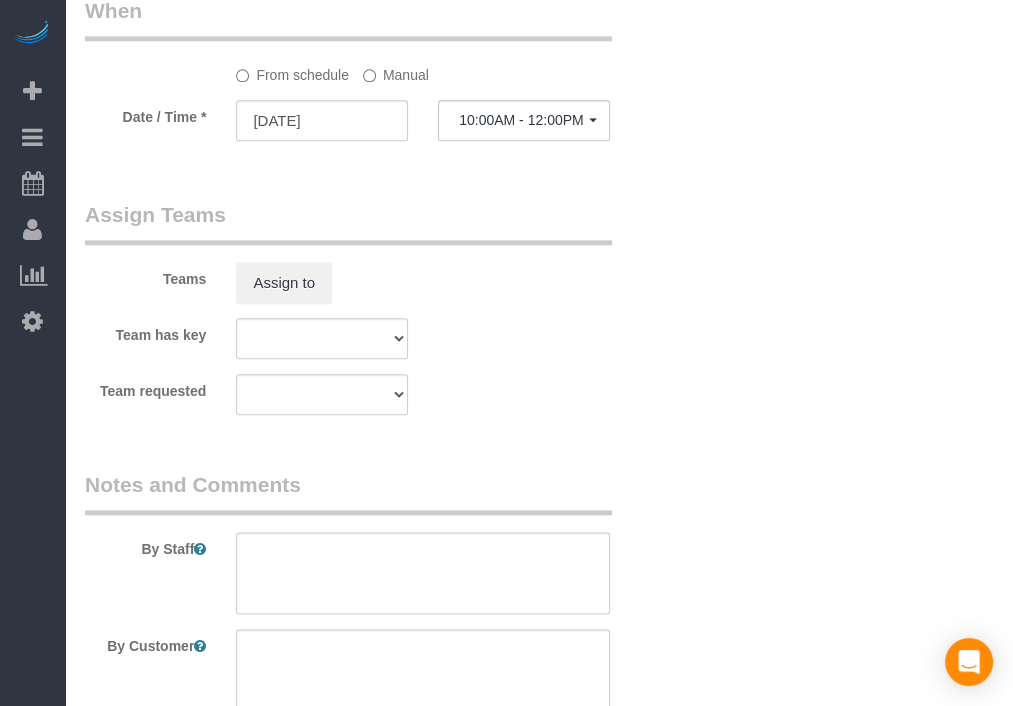 click on "From schedule
Manual
Date / Time *
[DATE]
10:00AM - 12:00PM   Sun [MONTH] 10th 8:00AM - 10:00AM 10:00AM - 12:00PM 12:00PM - 2:00PM 2:00PM - 4:00PM 4:00PM - 6:00PM Mon [MONTH] 11th 8:00AM - 10:00AM 10:00AM - 12:00PM 12:00PM - 2:00PM 2:00PM - 4:00PM 4:00PM - 6:00PM Tue [MONTH] 12th 8:00AM - 10:00AM 10:00AM - 12:00PM 12:00PM - 2:00PM 2:00PM - 4:00PM 4:00PM - 6:00PM Wed [MONTH] 13th 8:00AM - 10:00AM 10:00AM - 12:00PM 12:00PM - 2:00PM 2:00PM - 4:00PM 4:00PM - 6:00PM Thu [MONTH] 14th 8:00AM - 10:00AM 10:00AM - 12:00PM 12:00PM - 2:00PM 2:00PM - 4:00PM 4:00PM - 6:00PM --:-- 8:00AM - 10:00AM 10:00AM - 12:00PM 12:00PM - 2:00PM 2:00PM - 4:00PM 4:00PM - 6:00PM 8:00AM - 10:00AM 10:00AM - 12:00PM 12:00PM - 2:00PM 2:00PM - 4:00PM 4:00PM - 6:00PM 8:00AM - 10:00AM 10:00AM - 12:00PM 12:00PM - 2:00PM 2:00PM - 4:00PM 4:00PM - 6:00PM 8:00AM - 10:00AM 10:00AM - 12:00PM 12:00PM - 2:00PM 2:00PM - 4:00PM" 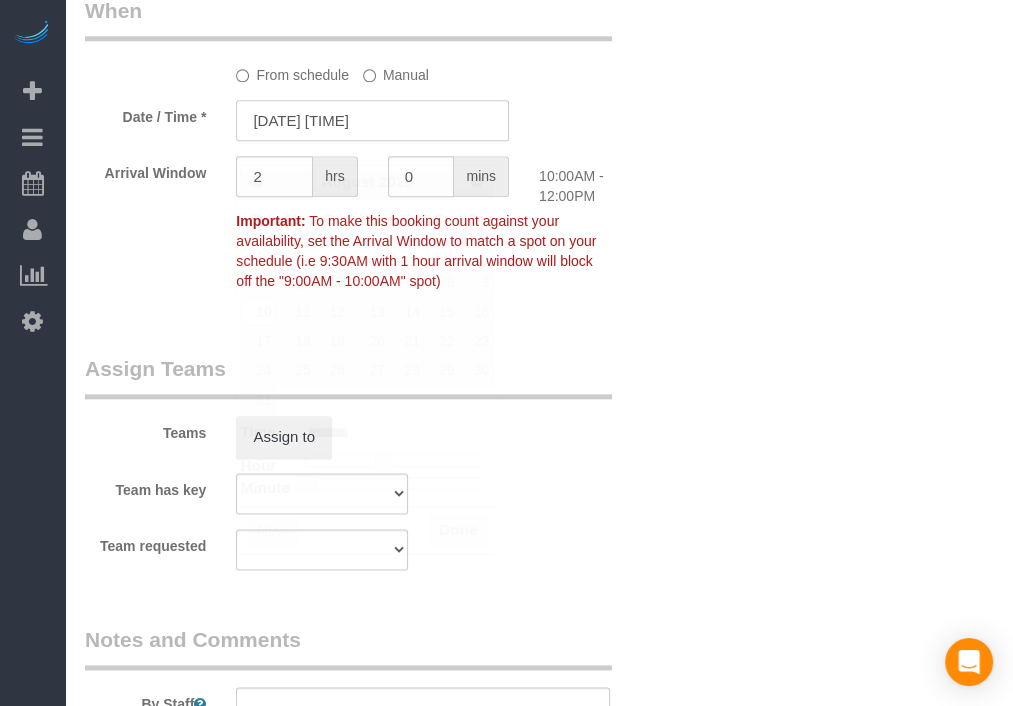 click on "[DATE] [TIME]" at bounding box center (372, 120) 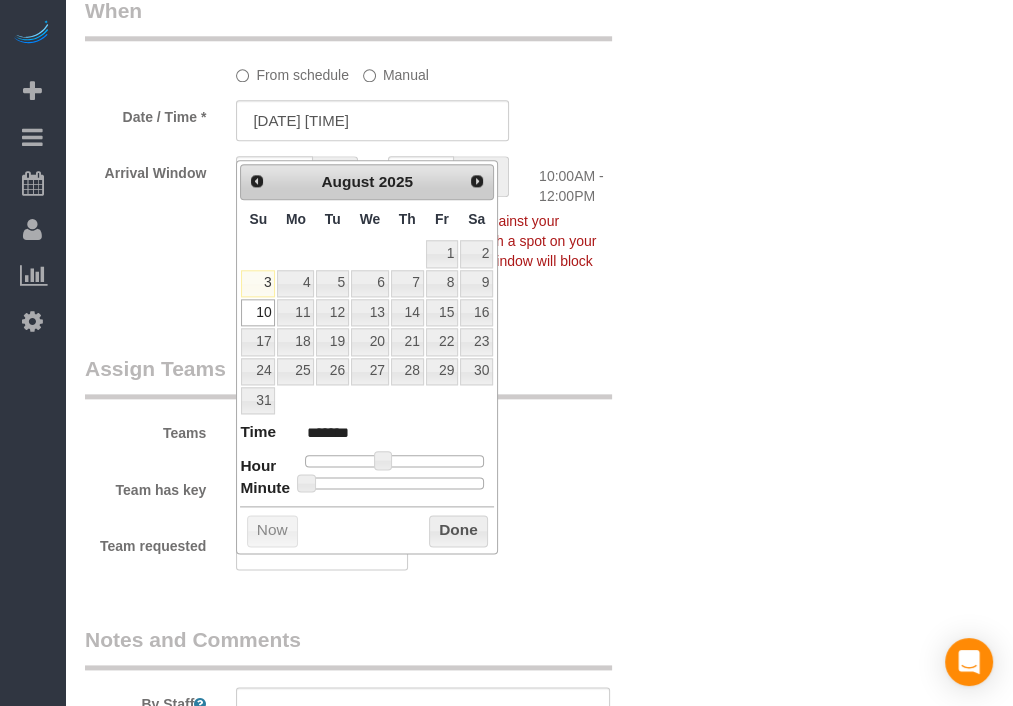type on "[DATE] [TIME]" 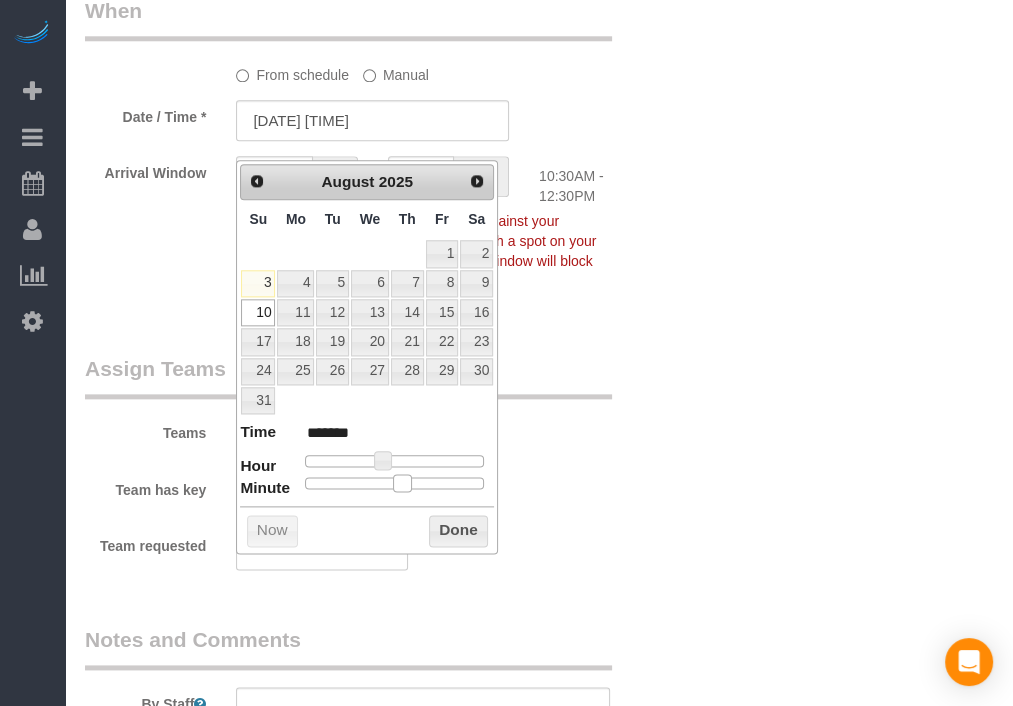 click at bounding box center [394, 483] 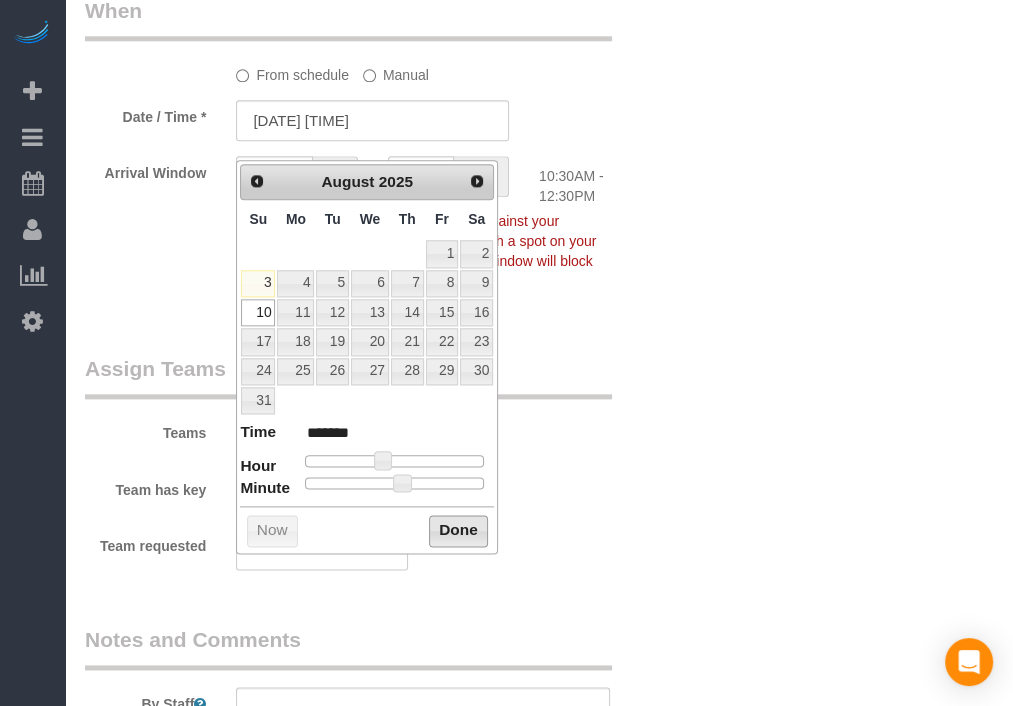 click on "Done" at bounding box center [458, 531] 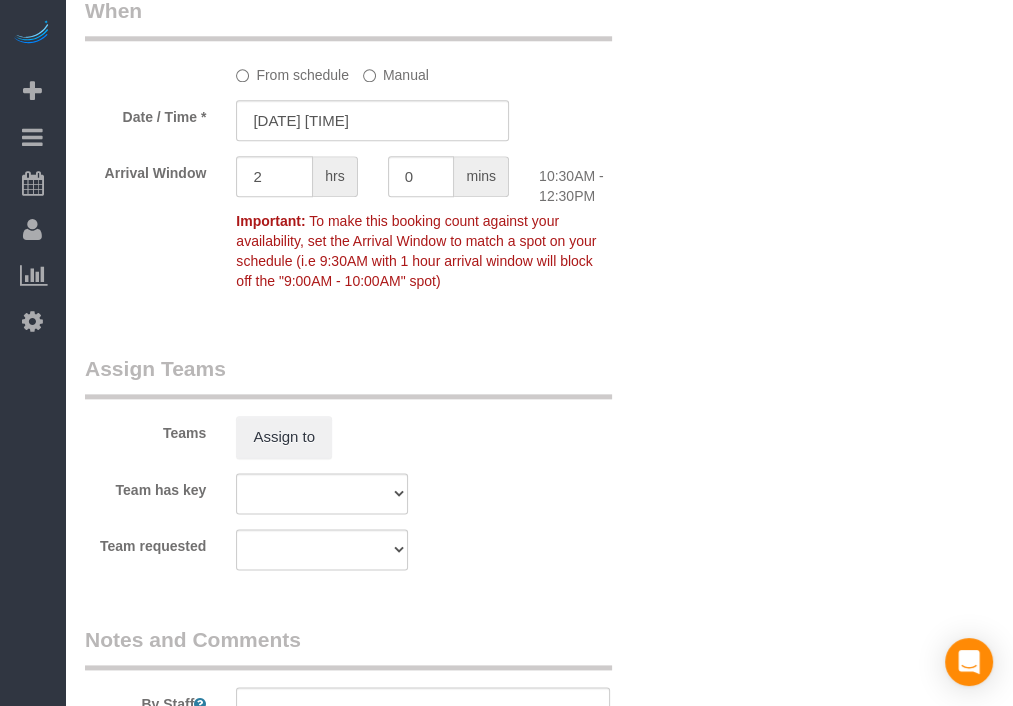 click on "Email*
[EMAIL]
Name *
[LAST]
[NUMBER]
Where
Address*
[NUMBER] [STREET], [LAST] [NUMBER]
[CITY]
AK
AL
AR
AZ
CA
CO
CT
DC
DE
FL
GA
HI
IA
ID
IL
IN
KS
KY
LA
MA
MD
ME
MI
MN
MO
MS
MT
NC
ND
NE" at bounding box center [539, -103] 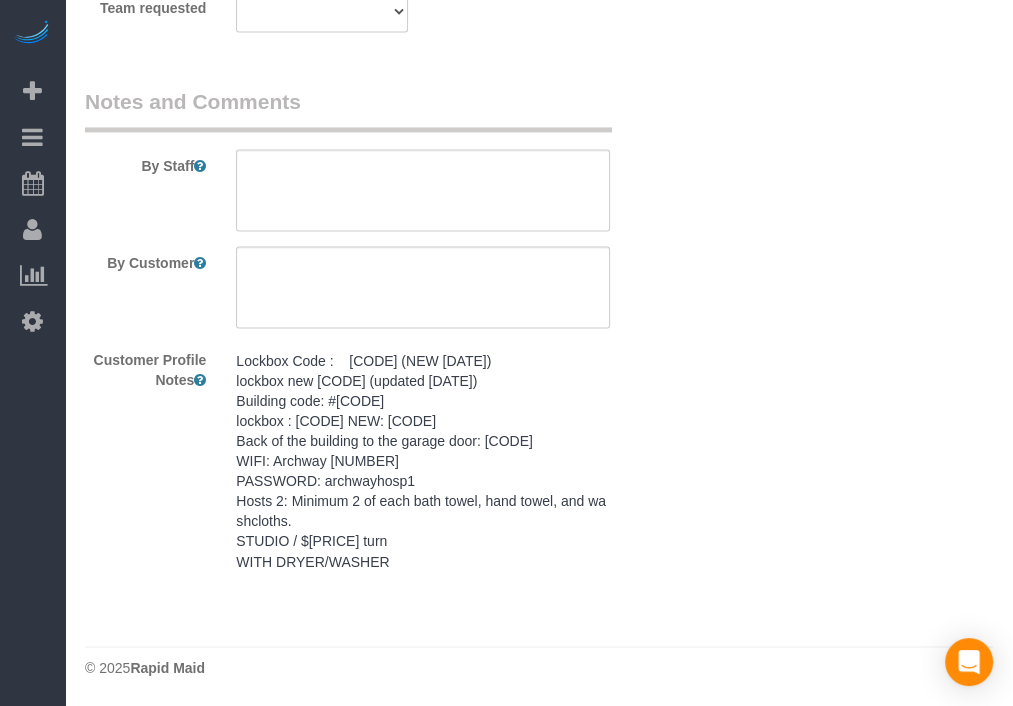 click on "Lockbox Code :    [CODE] (NEW [DATE])
lockbox new [CODE] (updated [DATE])
Building code: #[CODE]
lockbox : [CODE] NEW: [CODE]
Back of the building to the garage door: [CODE]
WIFI: Archway [NUMBER]
PASSWORD: archwayhosp1
Hosts 2: Minimum 2 of each bath towel, hand towel, and washcloths.
STUDIO / $[PRICE] turn
WITH DRYER/WASHER" at bounding box center (423, 461) 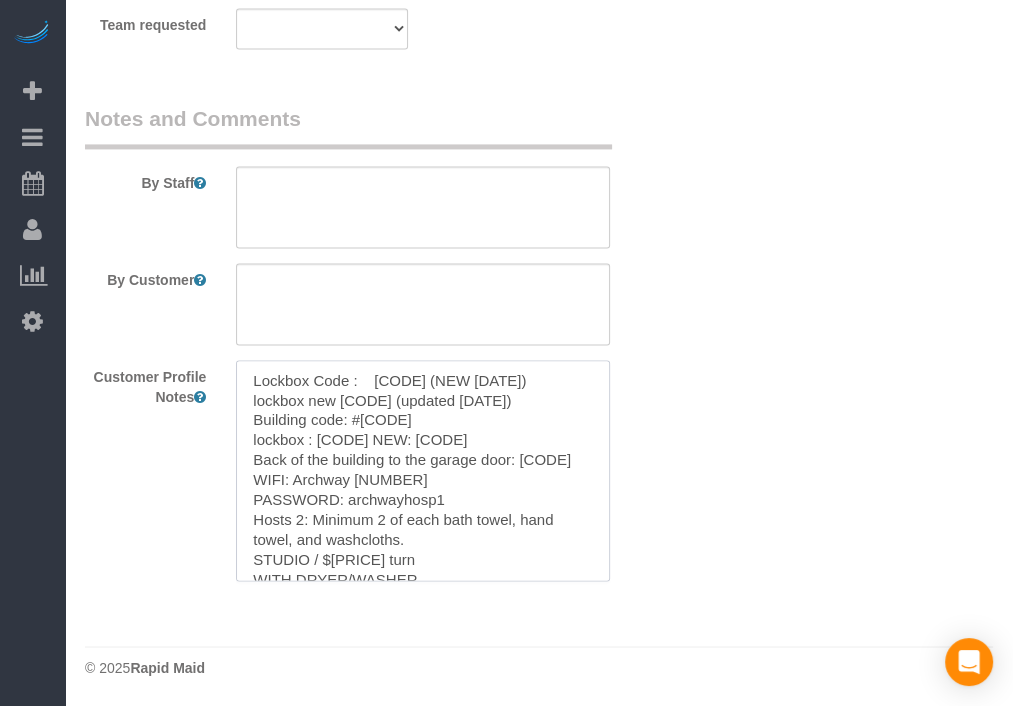 click on "Lockbox Code :    [CODE] (NEW [DATE])
lockbox new [CODE] (updated [DATE])
Building code: #[CODE]
lockbox : [CODE] NEW: [CODE]
Back of the building to the garage door: [CODE]
WIFI: Archway [NUMBER]
PASSWORD: archwayhosp1
Hosts 2: Minimum 2 of each bath towel, hand towel, and washcloths.
STUDIO / $[PRICE] turn
WITH DRYER/WASHER" at bounding box center [423, 470] 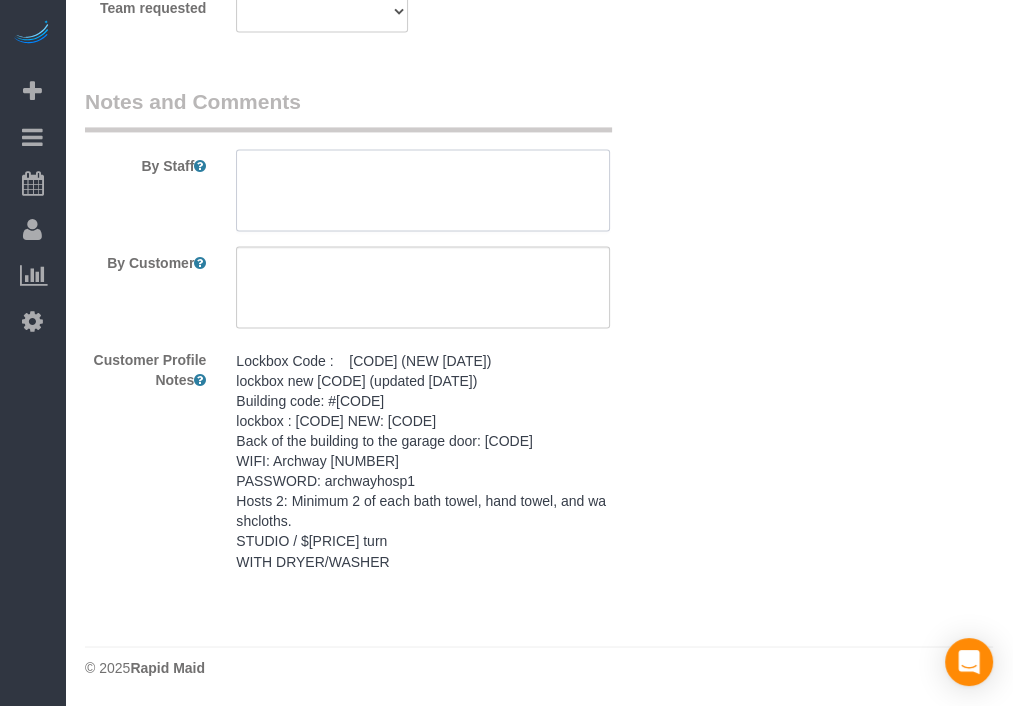 click at bounding box center (423, 190) 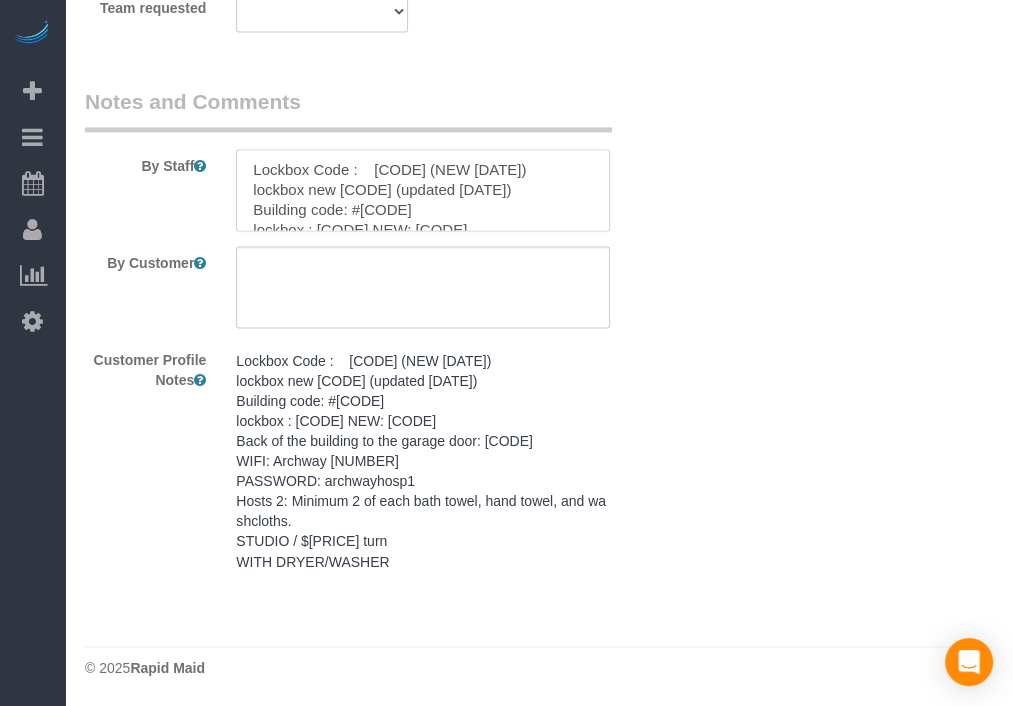 scroll, scrollTop: 147, scrollLeft: 0, axis: vertical 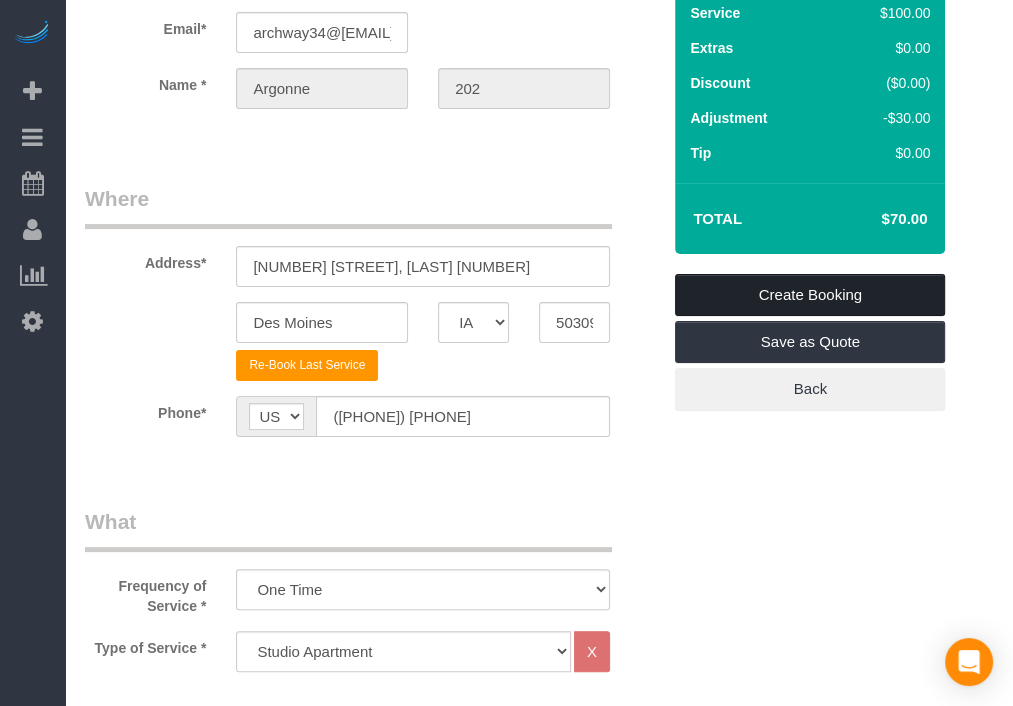 type on "Lockbox Code :    [CODE] (NEW [DATE])
lockbox new [CODE] (updated [DATE])
Building code: #[CODE]
lockbox : [CODE] NEW: [CODE]
Back of the building to the garage door: [CODE]
WIFI: Archway [NUMBER]
PASSWORD: archwayhosp1
Hosts 2: Minimum 2 of each bath towel, hand towel, and washcloths.
STUDIO / $[PRICE] turn
WITH DRYER/WASHER" 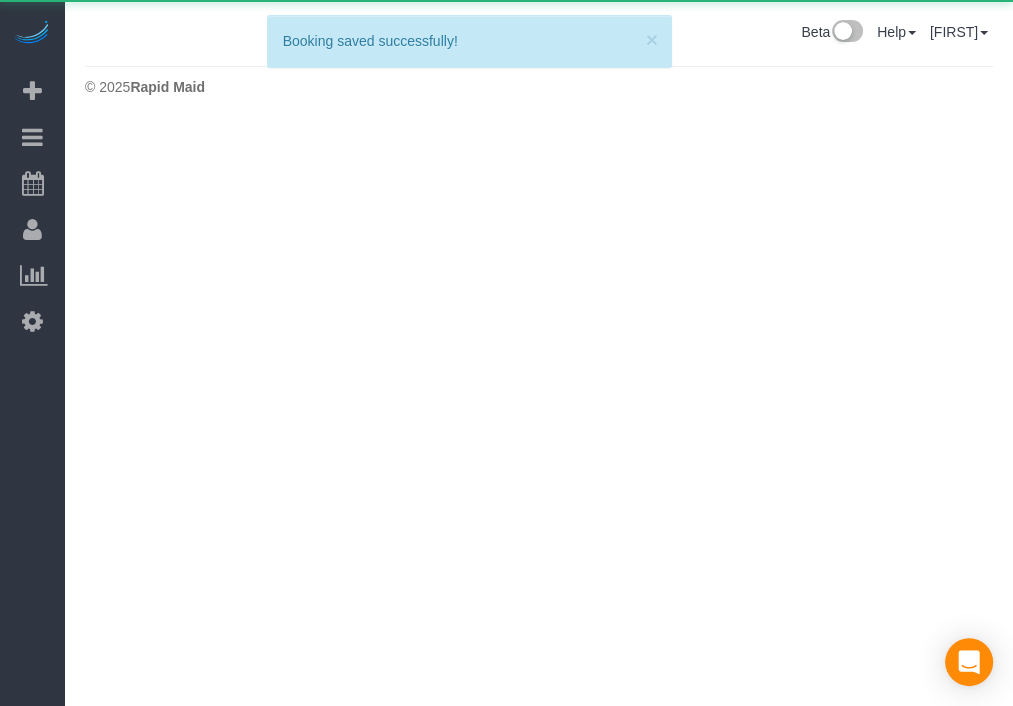 scroll, scrollTop: 0, scrollLeft: 0, axis: both 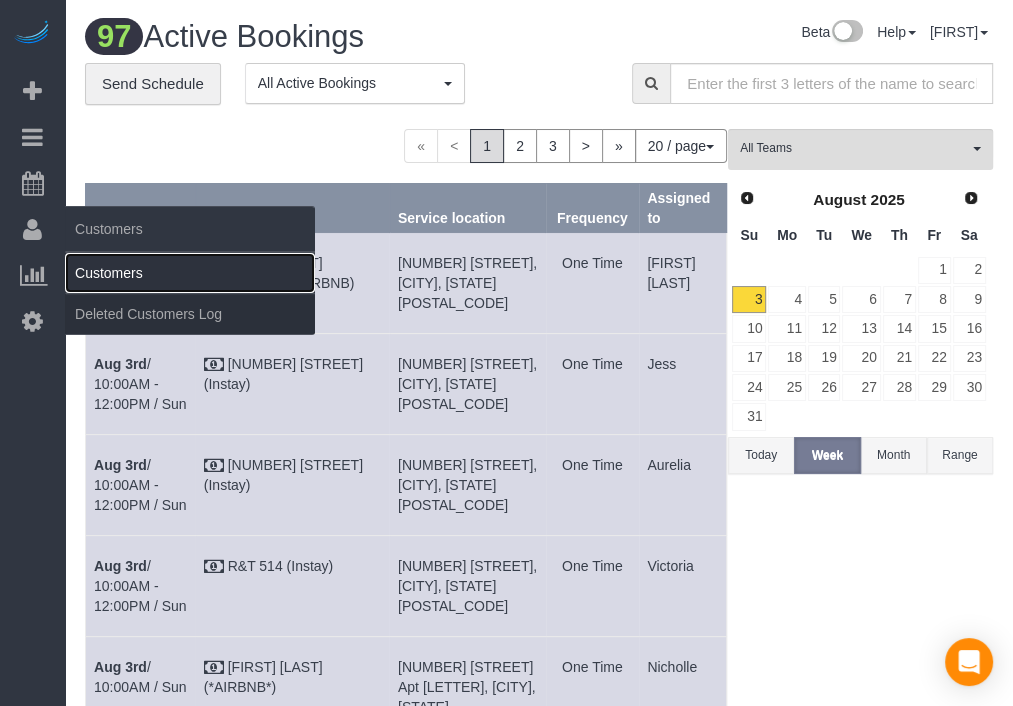 click on "Customers" at bounding box center [190, 273] 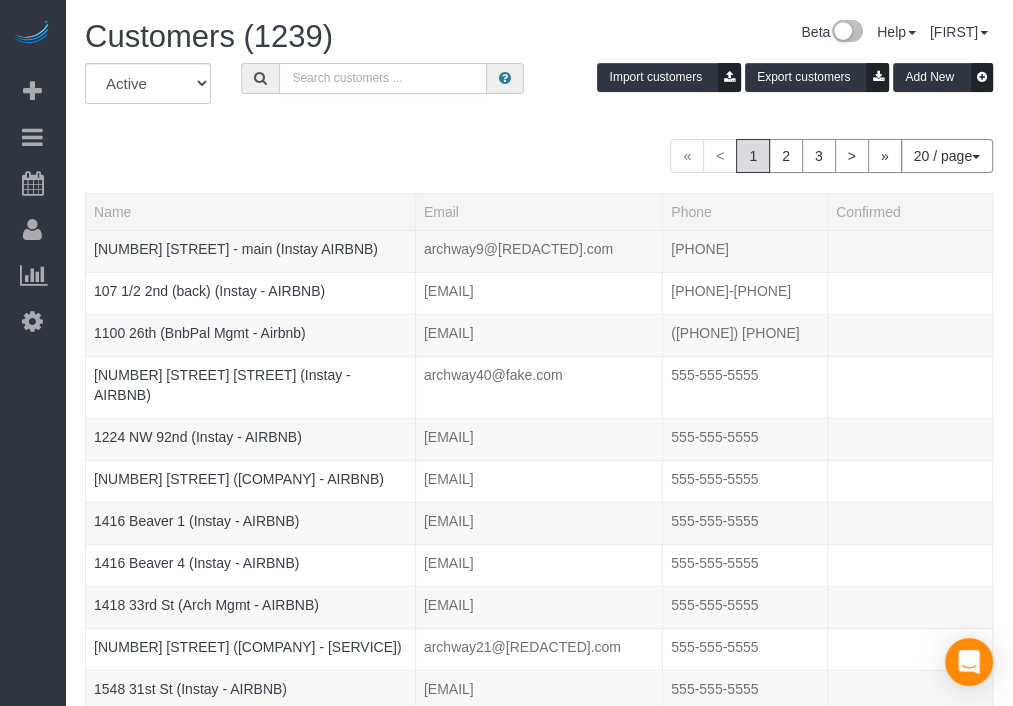 click at bounding box center (383, 78) 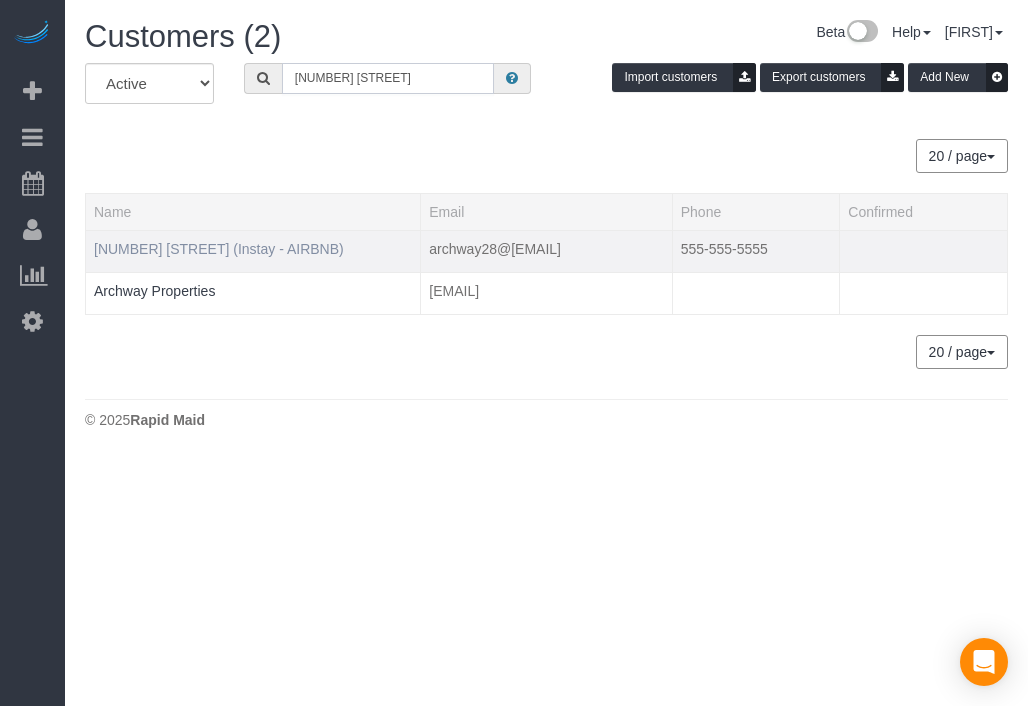 type on "[NUMBER] [STREET]" 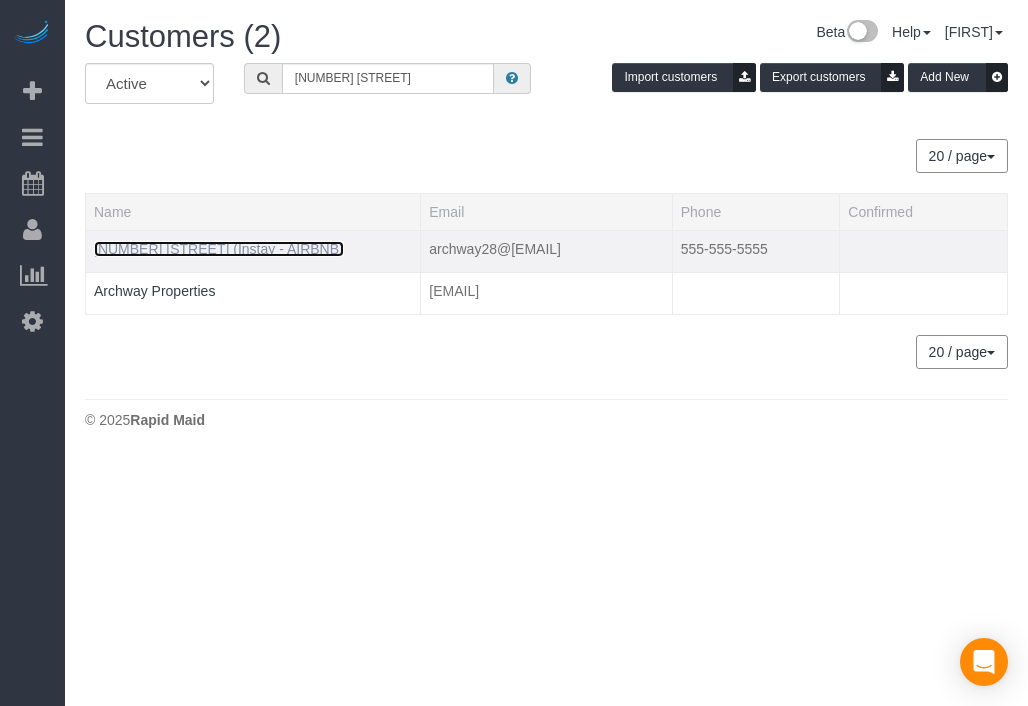 click on "[NUMBER] [STREET] (Instay - AIRBNB)" at bounding box center [219, 249] 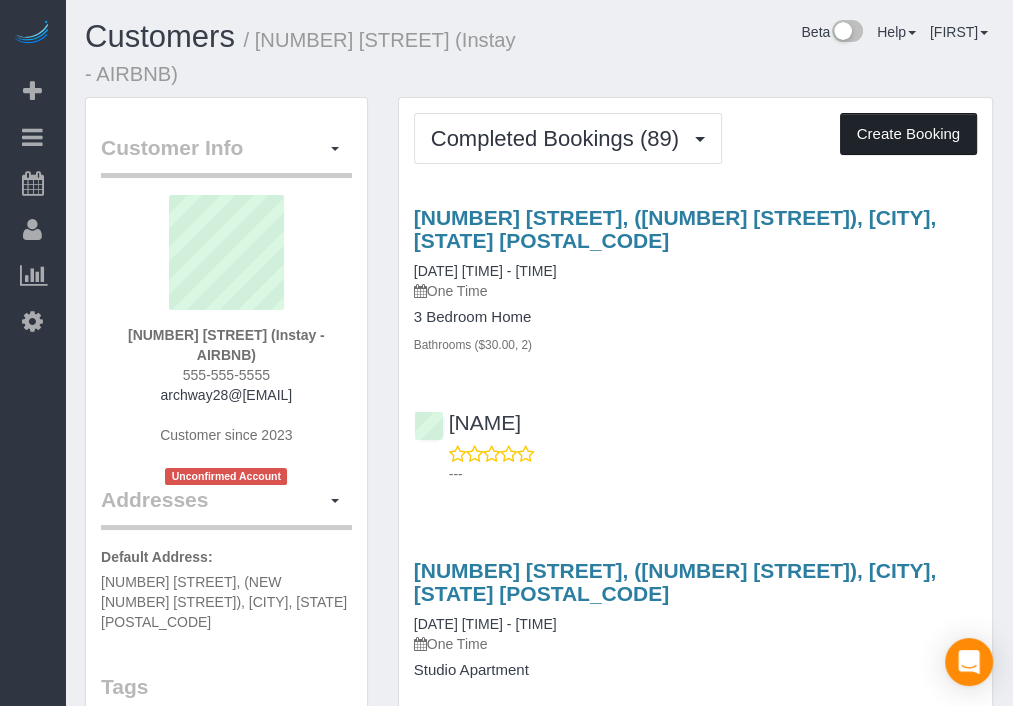 click on "Create Booking" at bounding box center [908, 134] 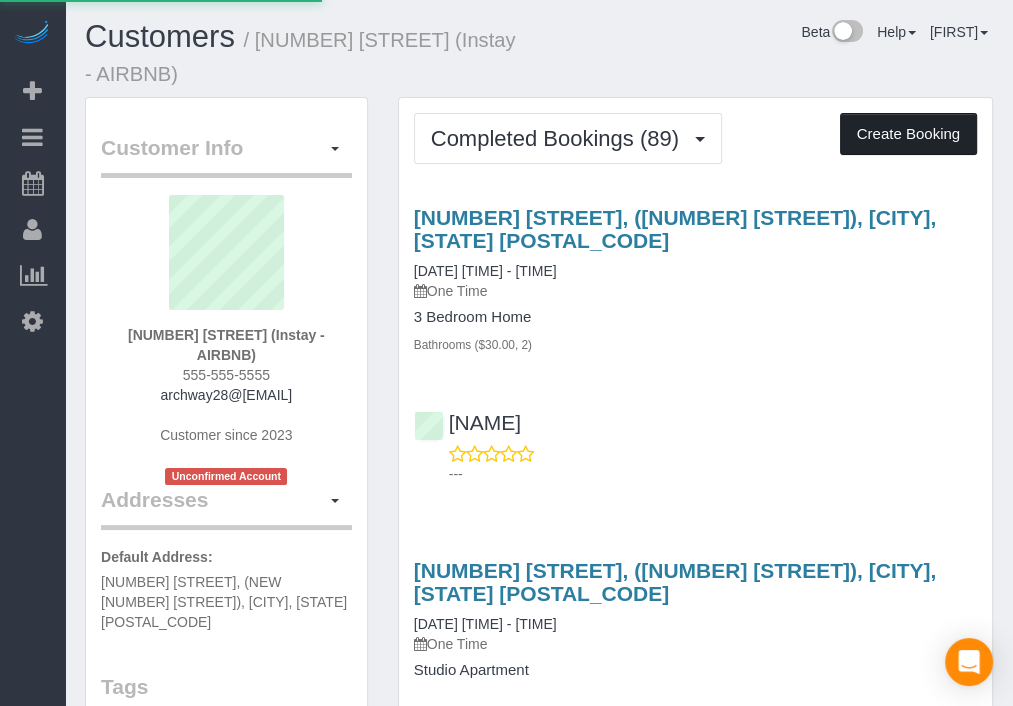 select on "IA" 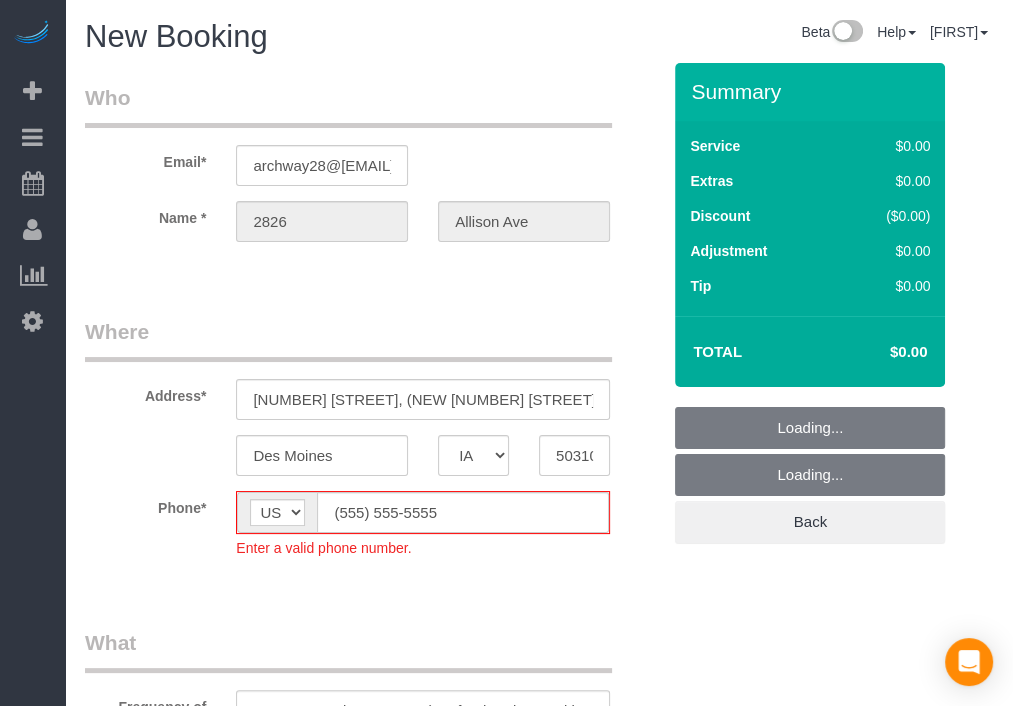 select on "object:30148" 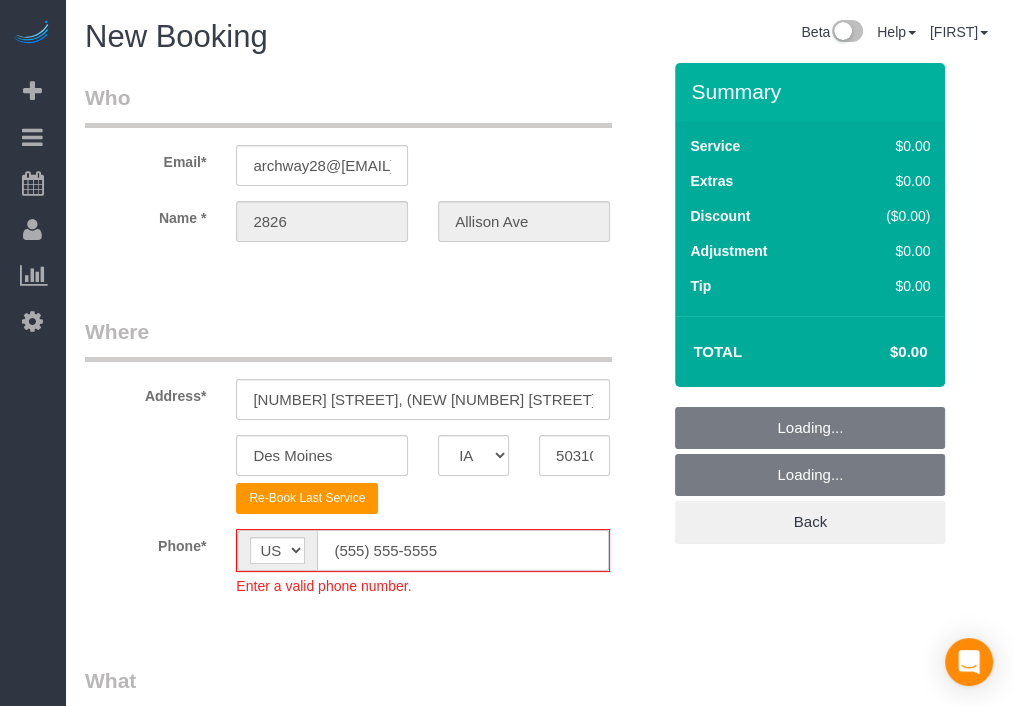 click on "(555) 555-5555" 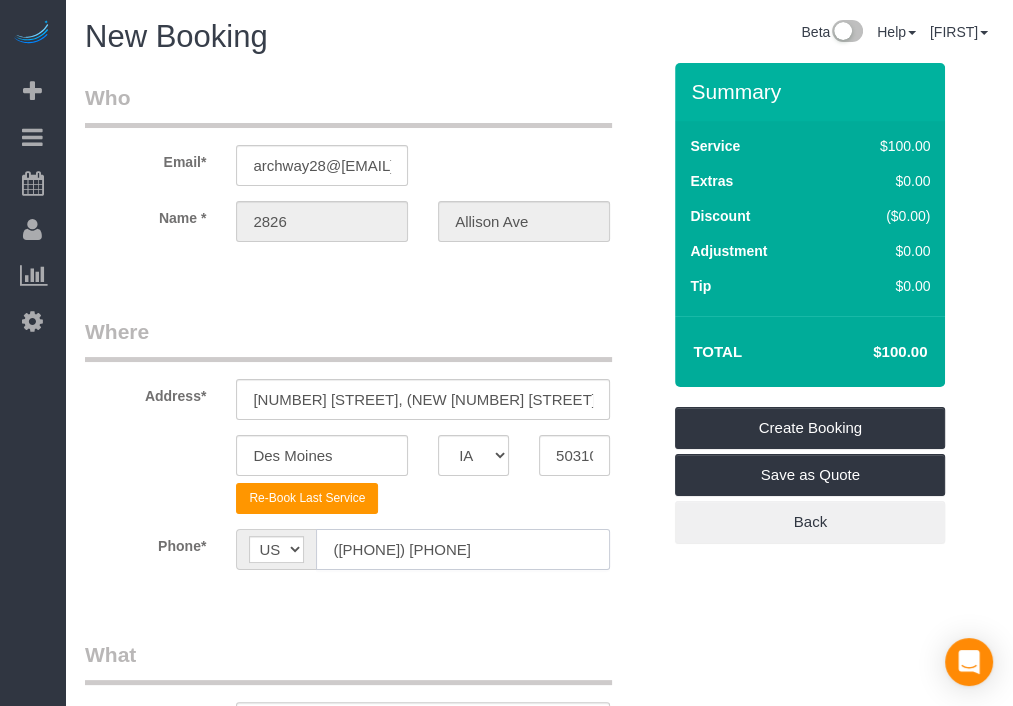 type on "([PHONE]) [PHONE]" 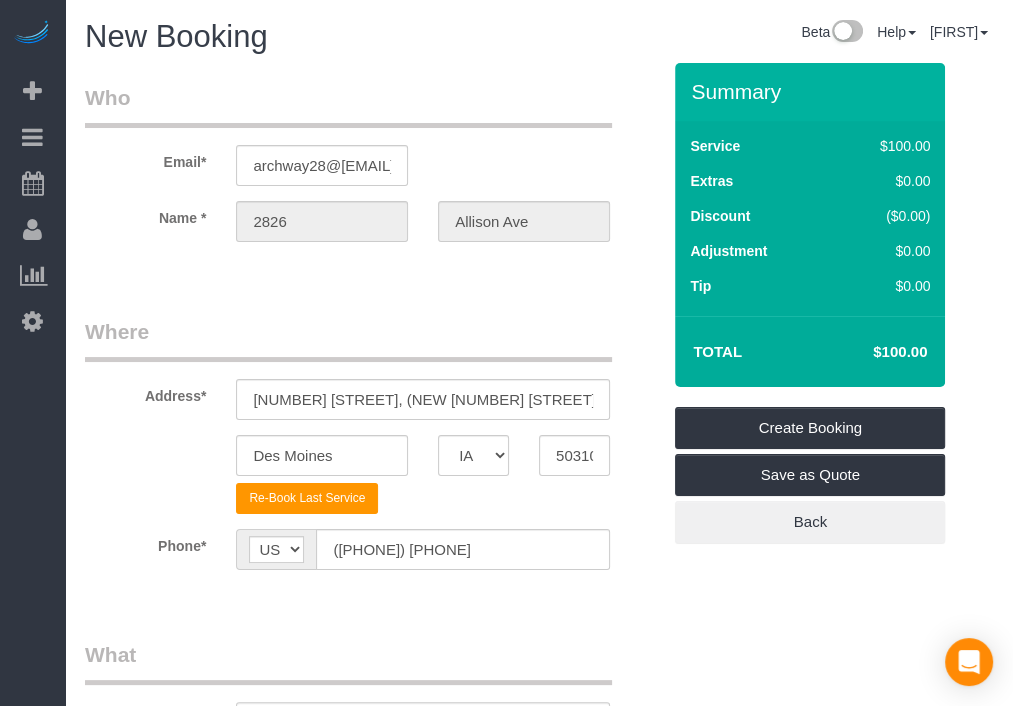 click on "Who
Email*
archway28@[EMAIL]
Name *
2826
Allison Ave
Where
Address*
2826 Allison Ave, (NEW 2826 Allison)
Des Moines
AK
AL
AR
AZ
CA
CO
CT
DC
DE
FL
GA
HI
IA
ID
IL
IN
KS
KY
LA
MA
MD
ME
MI
MN
MO
MS
MT
NC
ND
NE" at bounding box center [372, 1478] 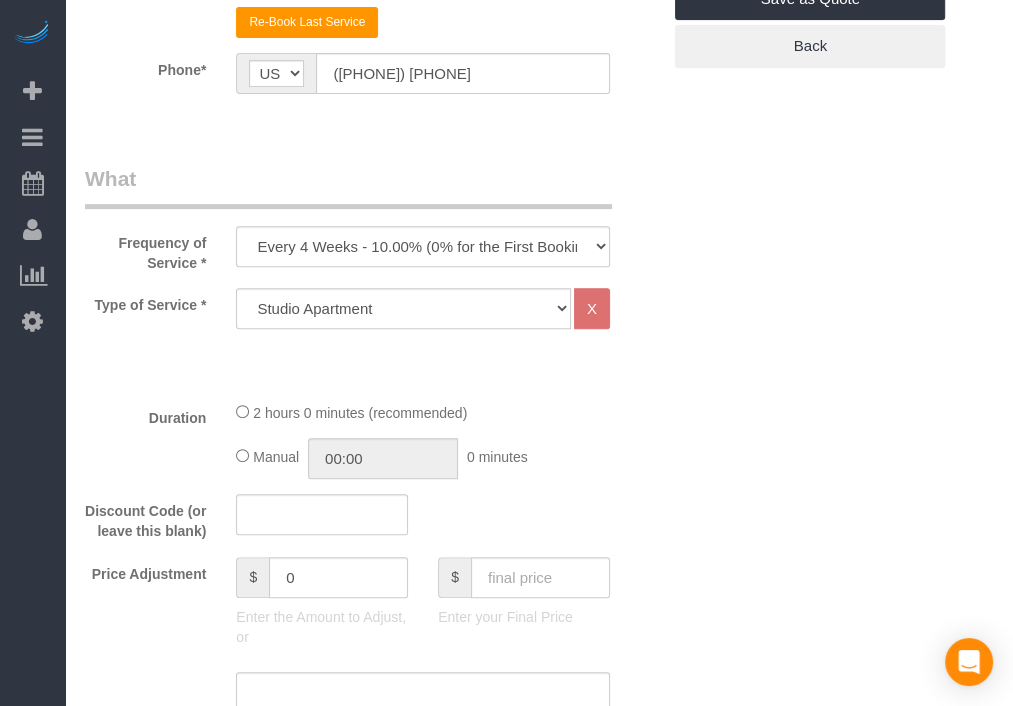 scroll, scrollTop: 483, scrollLeft: 0, axis: vertical 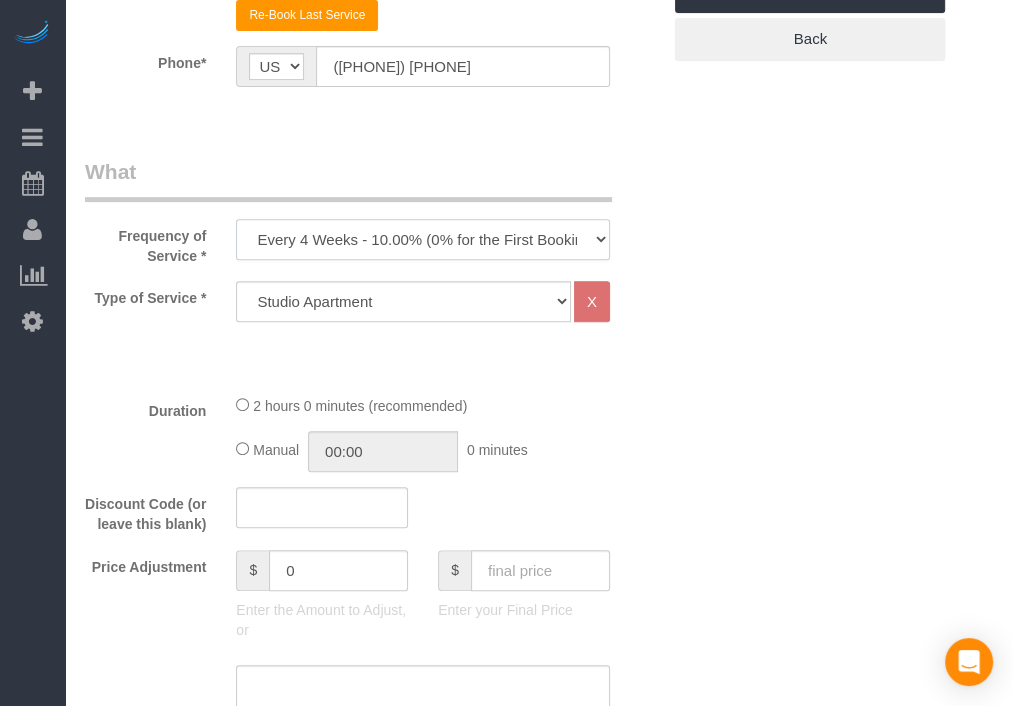 click on "Every 6 Weeks (0% for the First Booking) One Time Every 8 Weeks (0% for the First Booking) Every 4 Weeks - 10.00% (0% for the First Booking) Every 3 Weeks - 12.00% (0% for the First Booking) Every 2 Weeks - 15.00% (0% for the First Booking) Weekly - 20.00% (0% for the First Booking)" at bounding box center (423, 239) 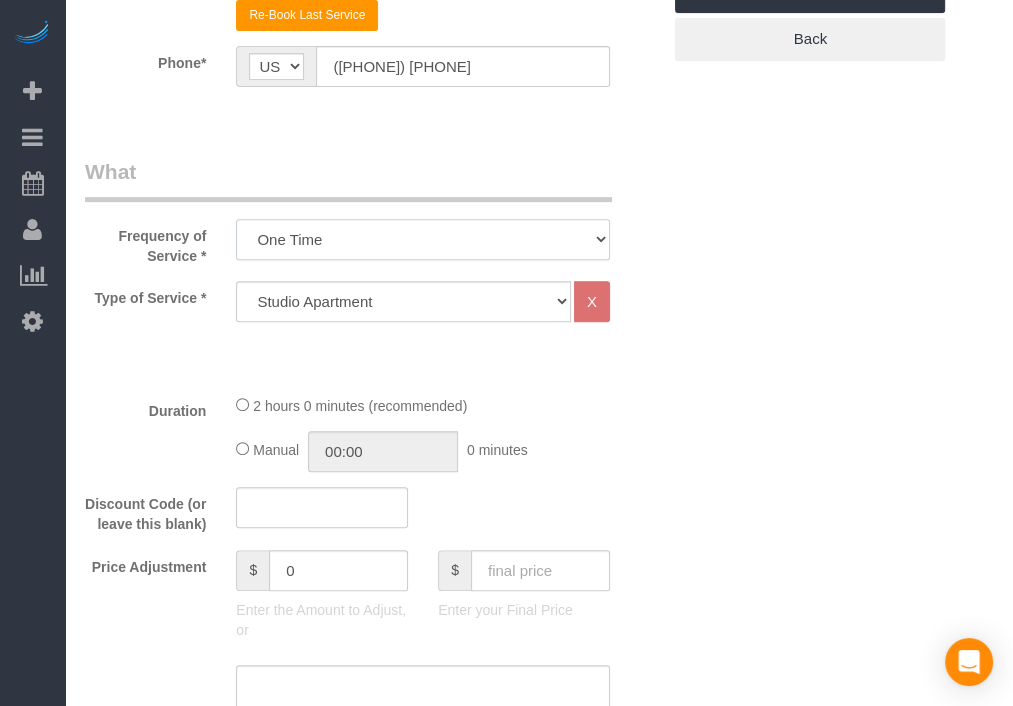 click on "Every 6 Weeks (0% for the First Booking) One Time Every 8 Weeks (0% for the First Booking) Every 4 Weeks - 10.00% (0% for the First Booking) Every 3 Weeks - 12.00% (0% for the First Booking) Every 2 Weeks - 15.00% (0% for the First Booking) Weekly - 20.00% (0% for the First Booking)" at bounding box center (423, 239) 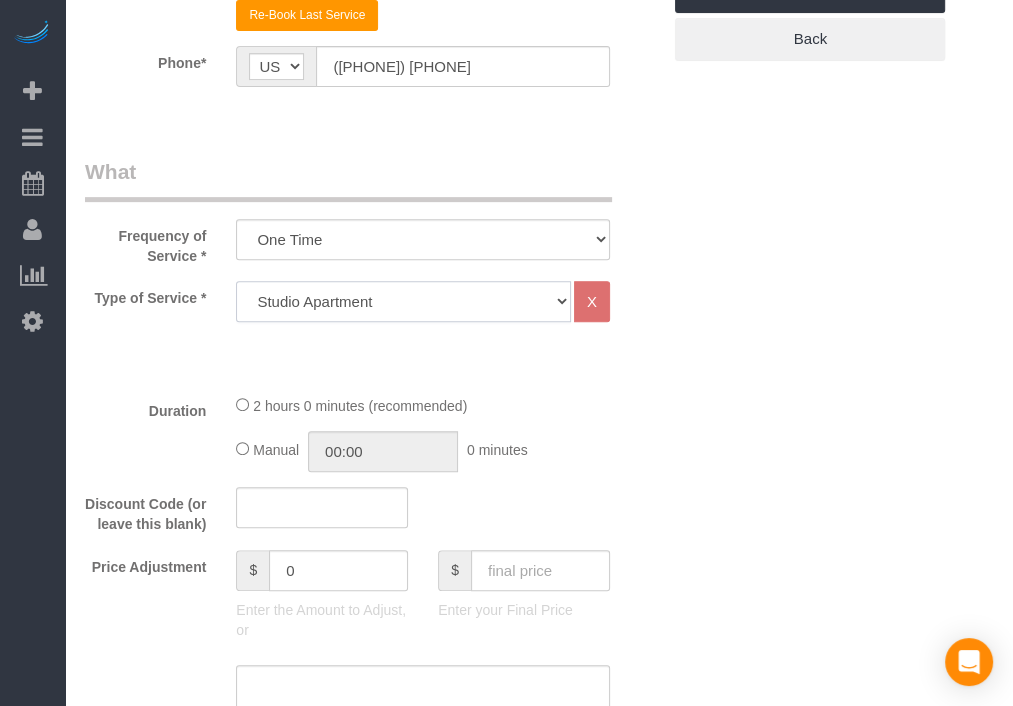 click on "Studio Apartment 1 Bedroom Home 2 Bedroom Home 3 Bedroom Home 4 Bedroom Home 5 Bedroom Home 6 Bedroom Home 7 Bedroom Home Hourly Cleaning Hazard/Emergency Cleaning General Maintenance" 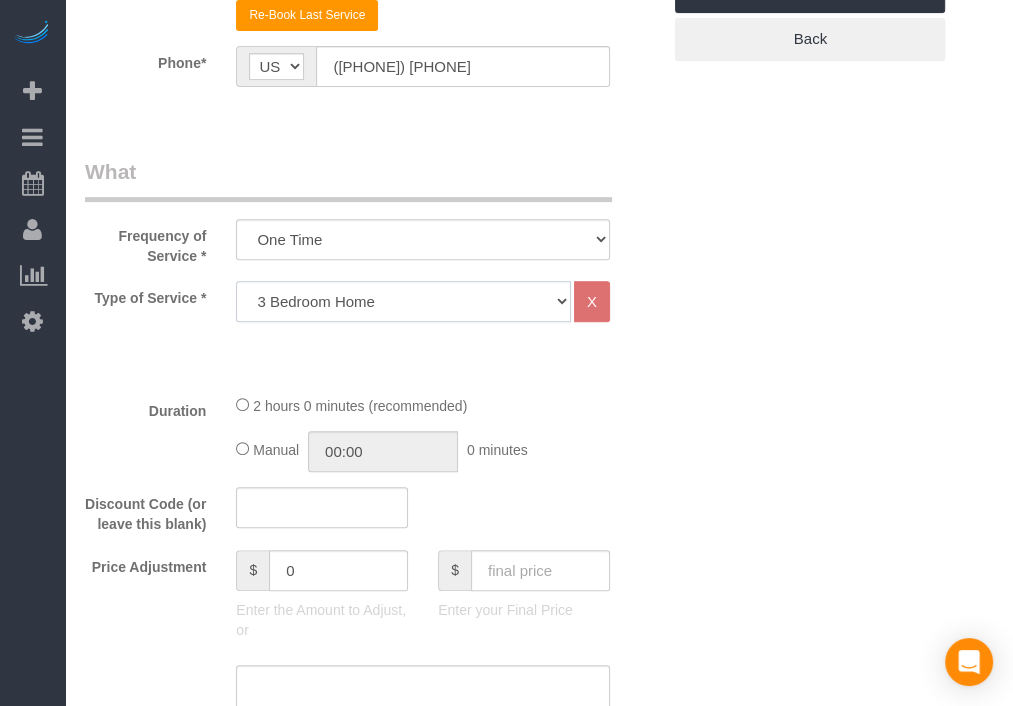 click on "Studio Apartment 1 Bedroom Home 2 Bedroom Home 3 Bedroom Home 4 Bedroom Home 5 Bedroom Home 6 Bedroom Home 7 Bedroom Home Hourly Cleaning Hazard/Emergency Cleaning General Maintenance" 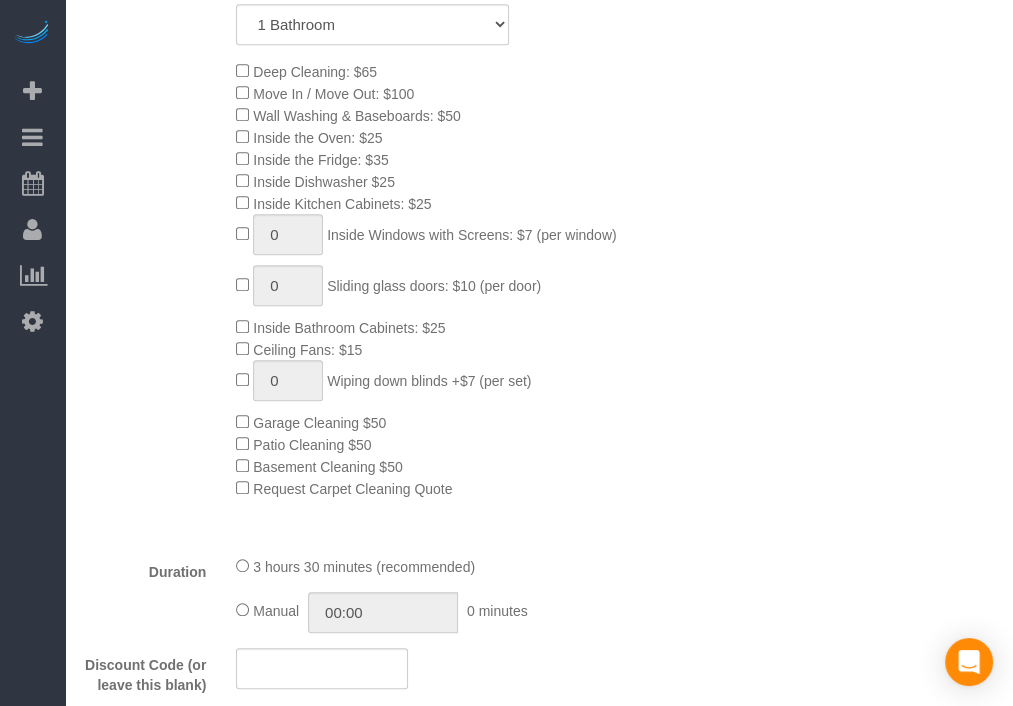 scroll, scrollTop: 1174, scrollLeft: 0, axis: vertical 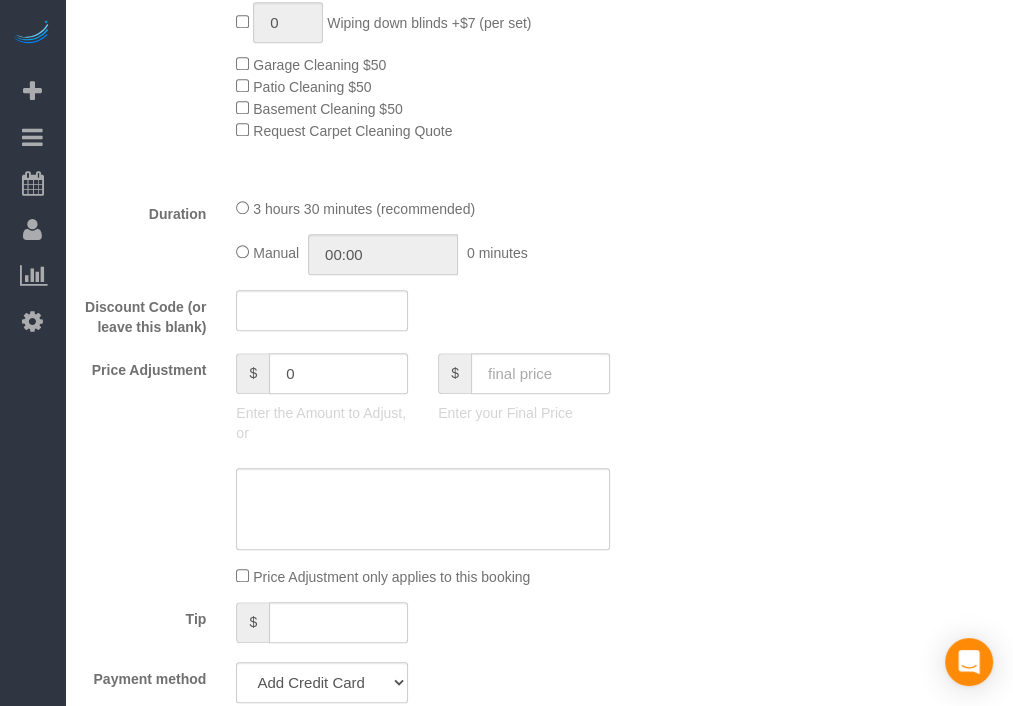 click on "Enter your Final Price" 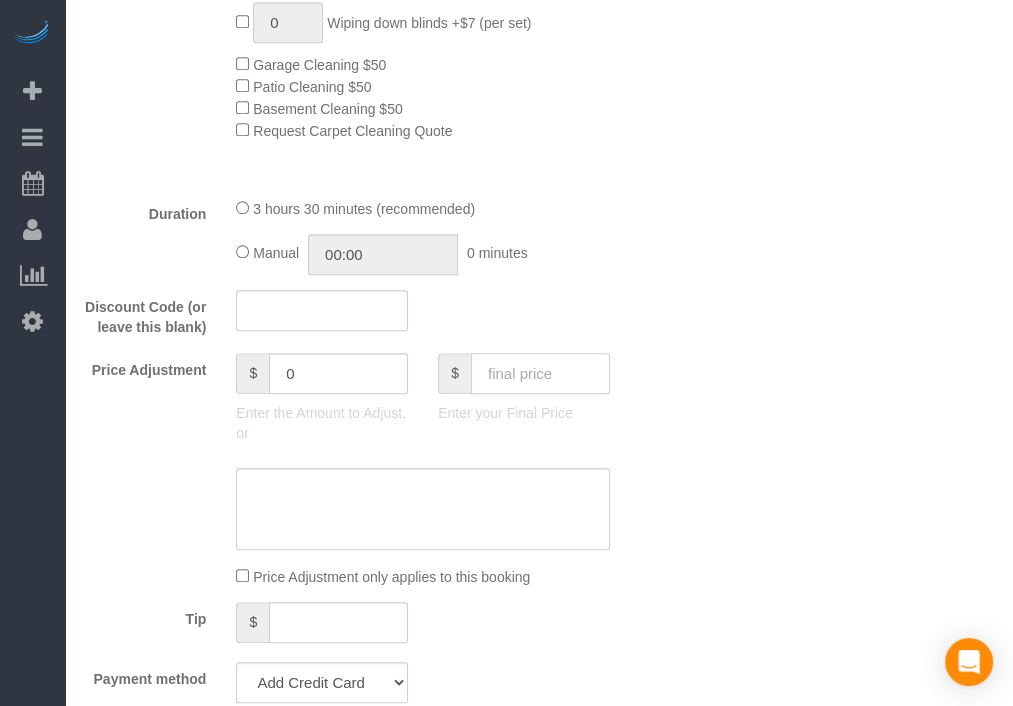 click 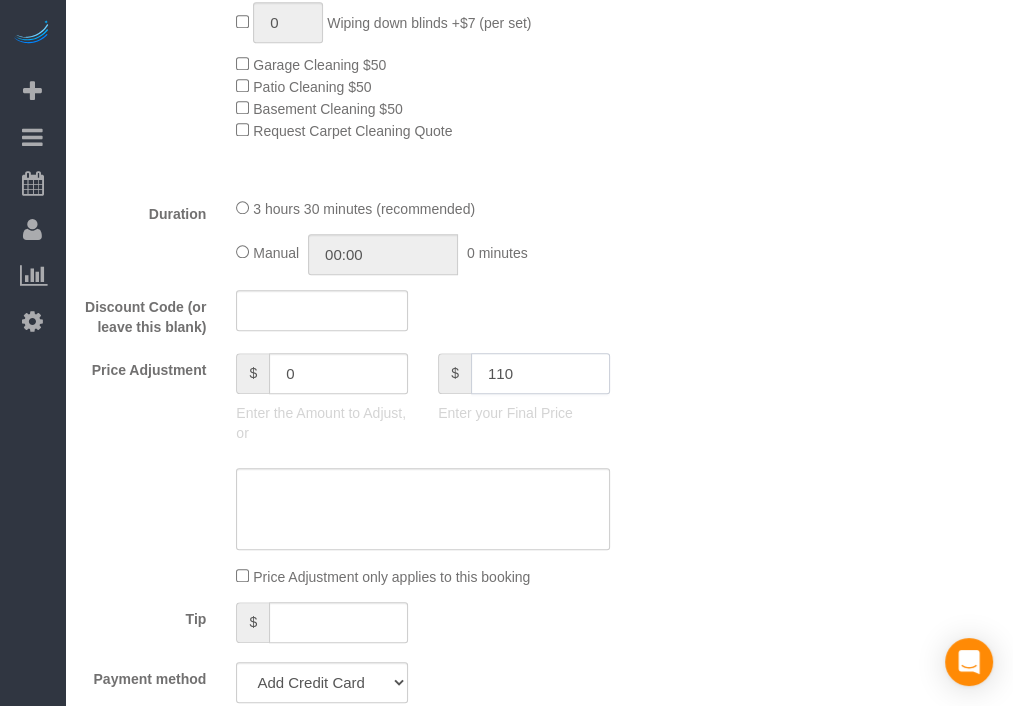 type on "110" 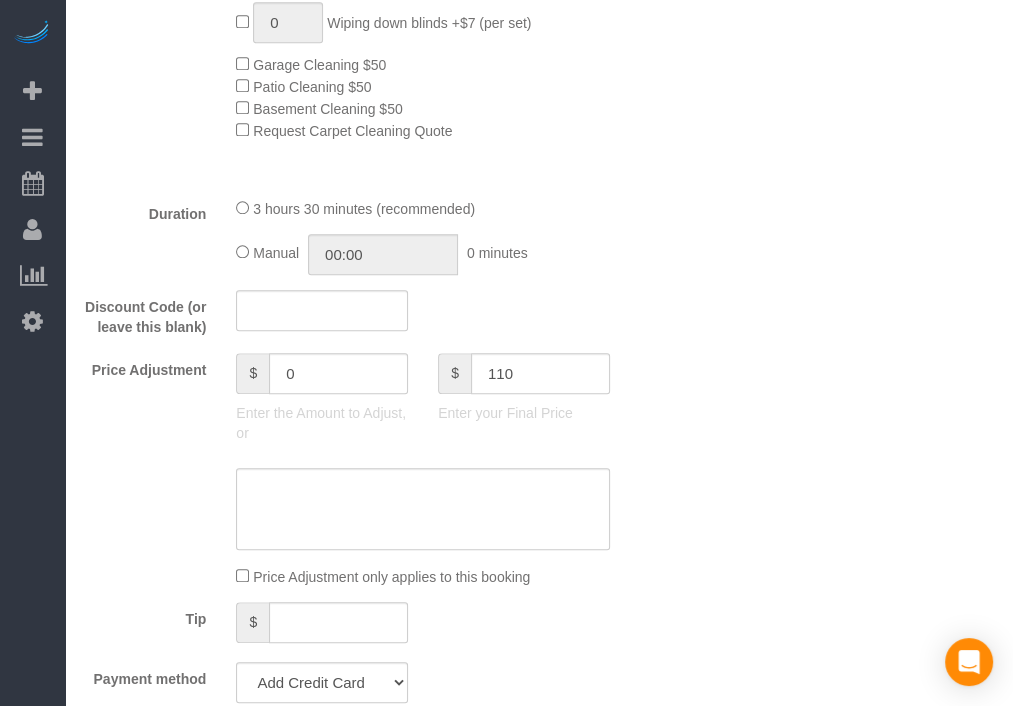click on "Who
Email*
[EMAIL]
Name *
[NUMBER]
[STREET]
Where
Address*
[NUMBER] [STREET], (NEW [NUMBER] [STREET])
[CITY]
[STATE]
[STATE]
[STATE]
[STATE]
[STATE]
[STATE]
[STATE]
[STATE]
[STATE]
[STATE]
[STATE]
[STATE]
[STATE]
[STATE]
[STATE]
[STATE]
[STATE]
[STATE]
[STATE]
[STATE]
[STATE]
[STATE]
[STATE]
[STATE]
[STATE]
[STATE]
[STATE]
[STATE]
[STATE]
[STATE]
[STATE]
[STATE]" at bounding box center (539, 551) 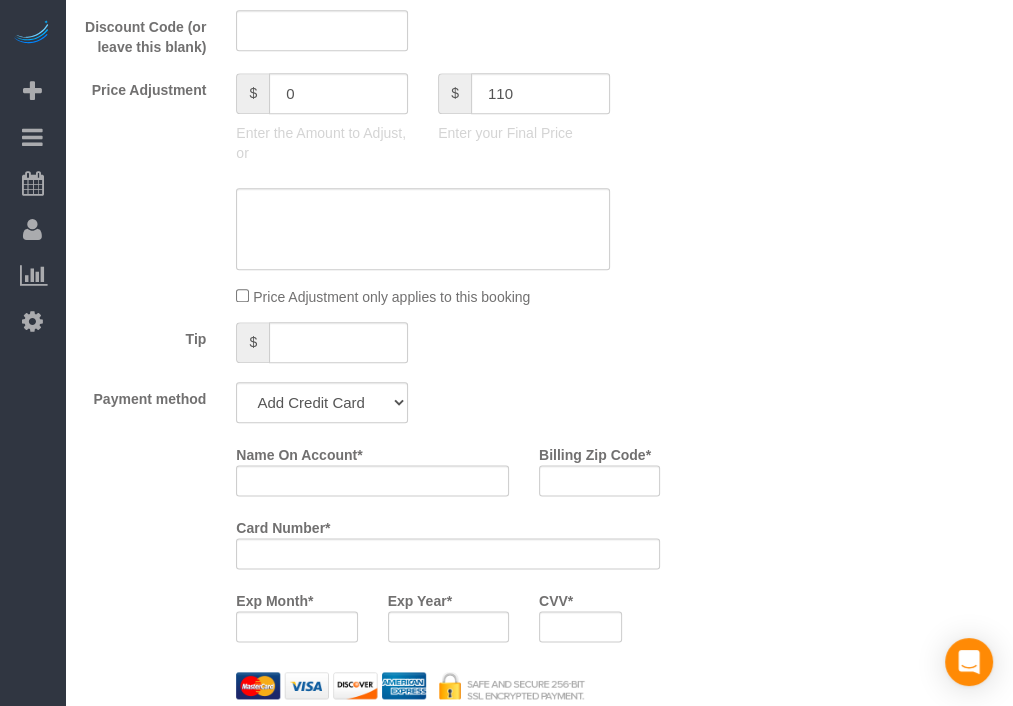 scroll, scrollTop: 1462, scrollLeft: 0, axis: vertical 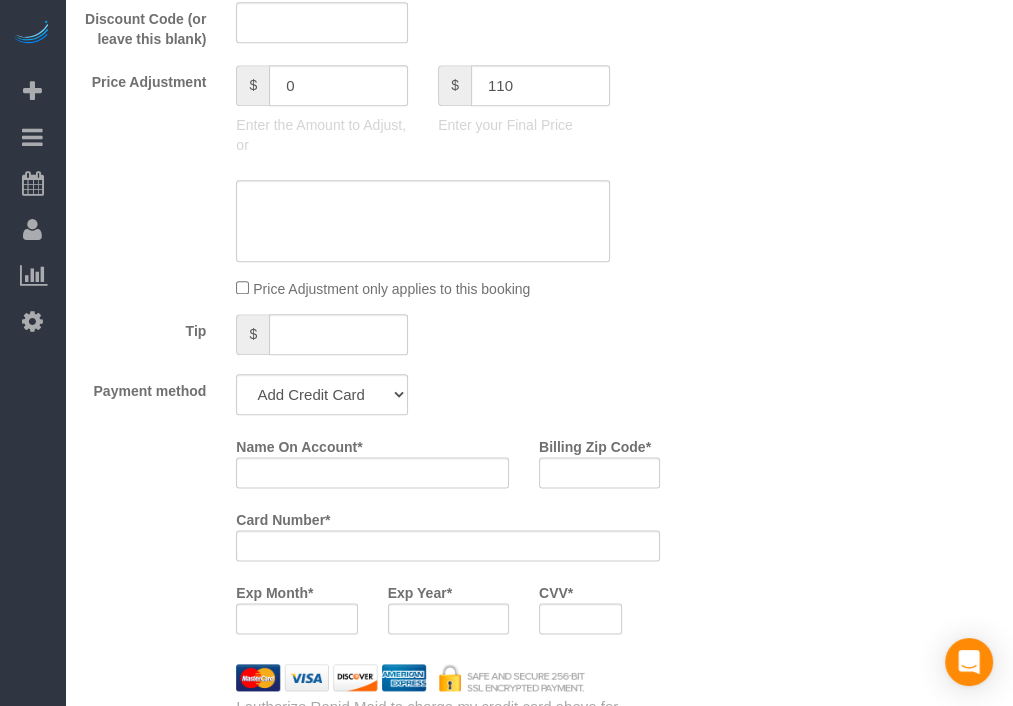 type on "-69" 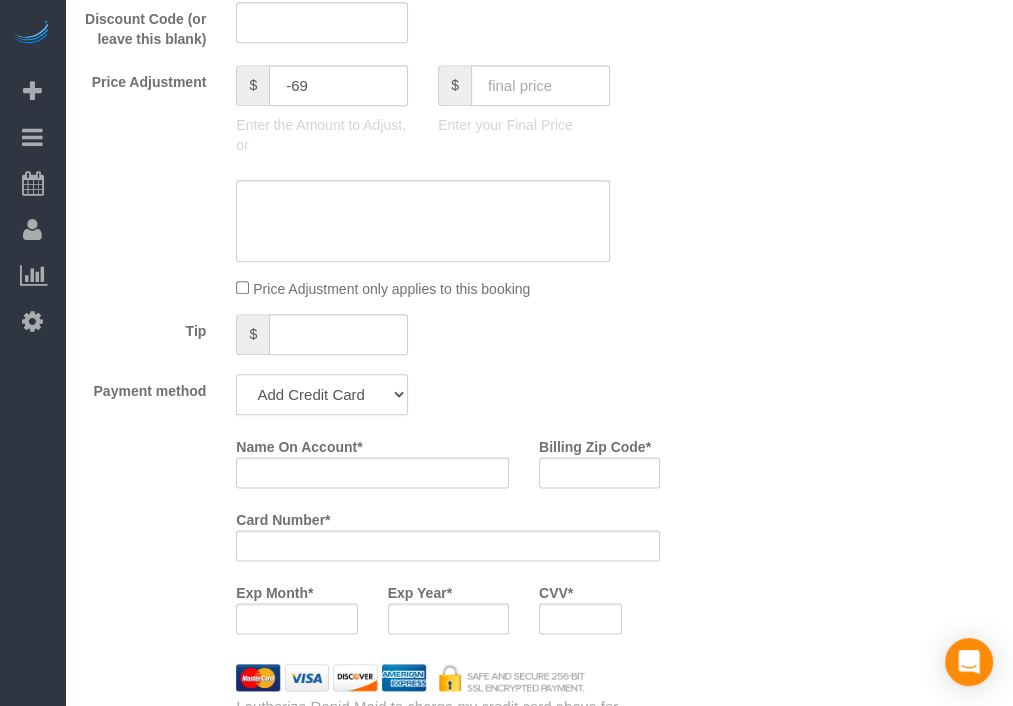 click on "Add Credit Card Cash Check Paypal" 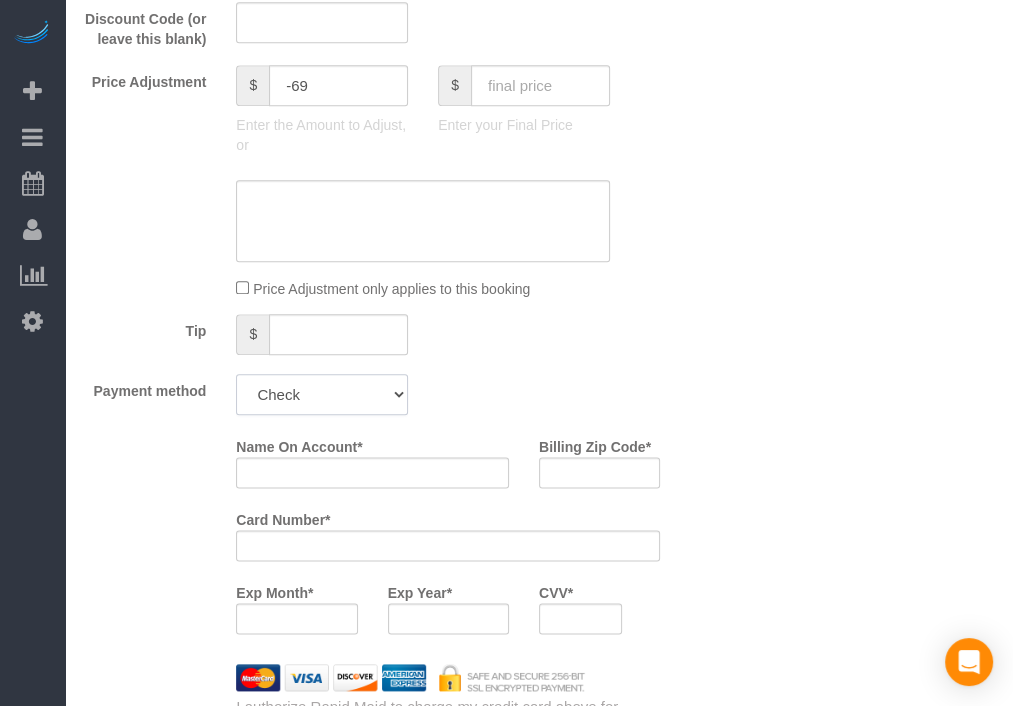 click on "Add Credit Card Cash Check Paypal" 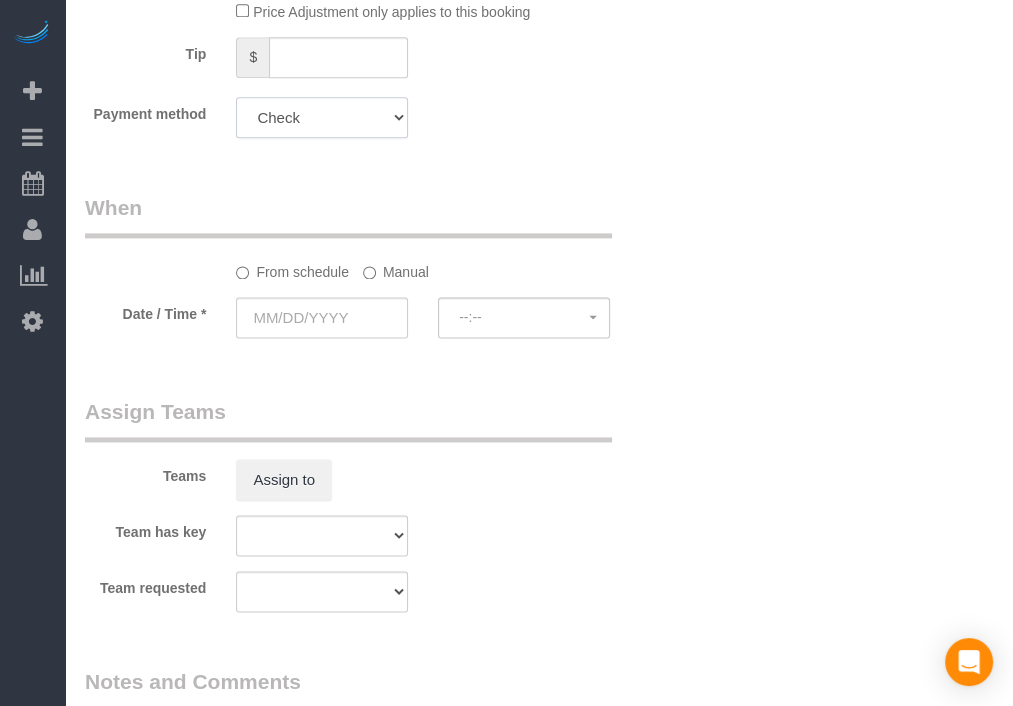 scroll, scrollTop: 1740, scrollLeft: 0, axis: vertical 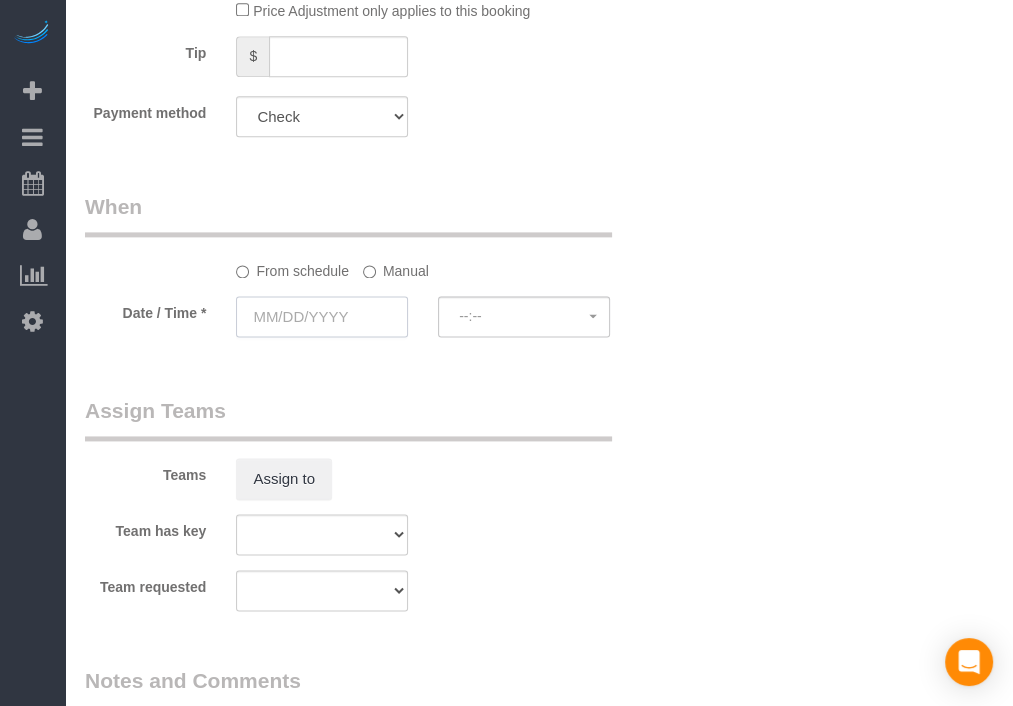 click at bounding box center [322, 316] 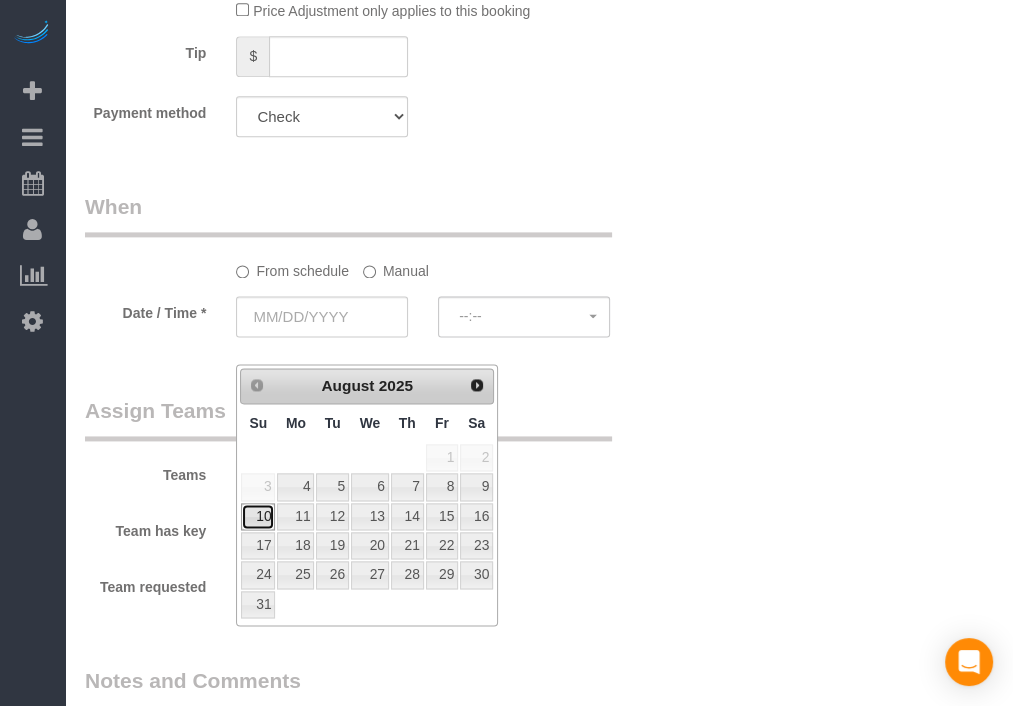 click on "10" at bounding box center (258, 516) 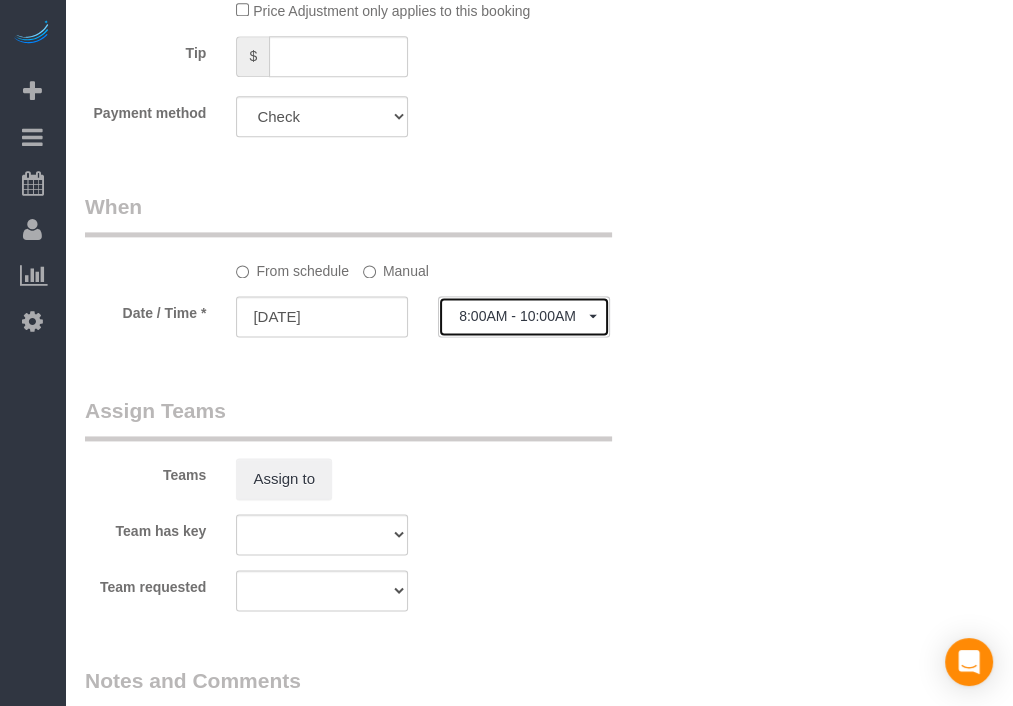 click on "8:00AM - 10:00AM" 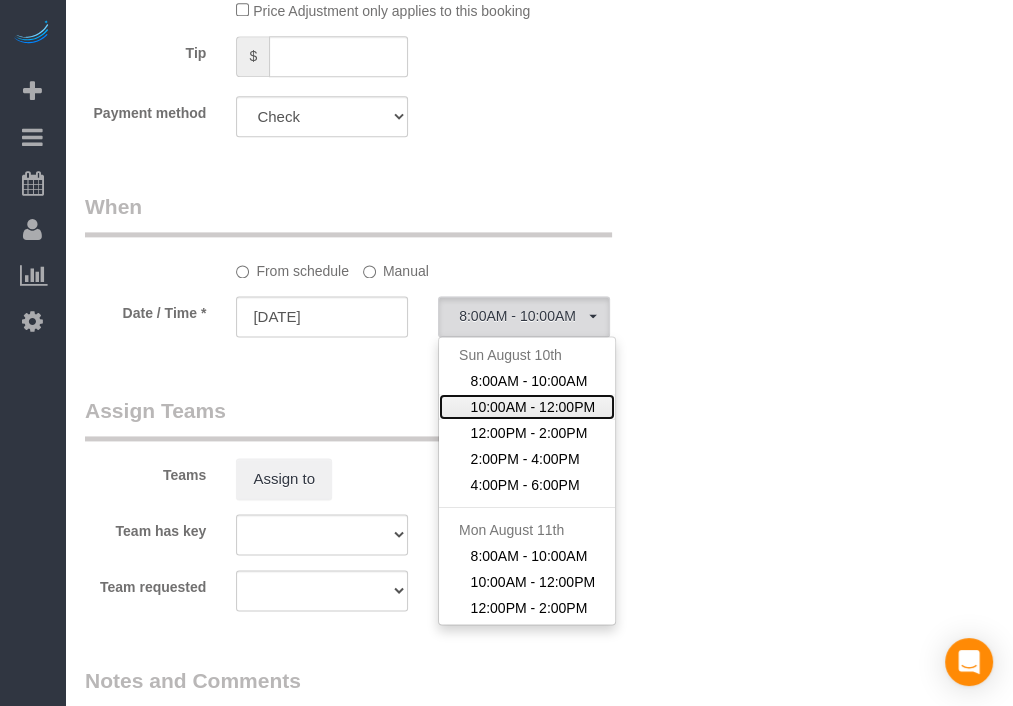 click on "10:00AM - 12:00PM" 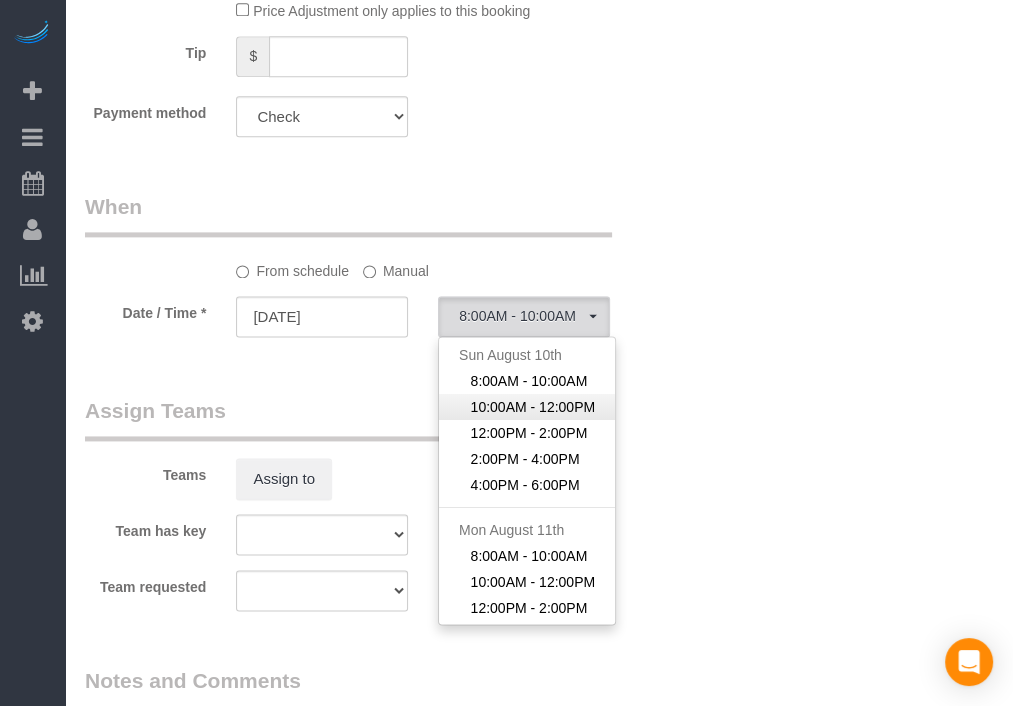 select on "[USERNAME]" 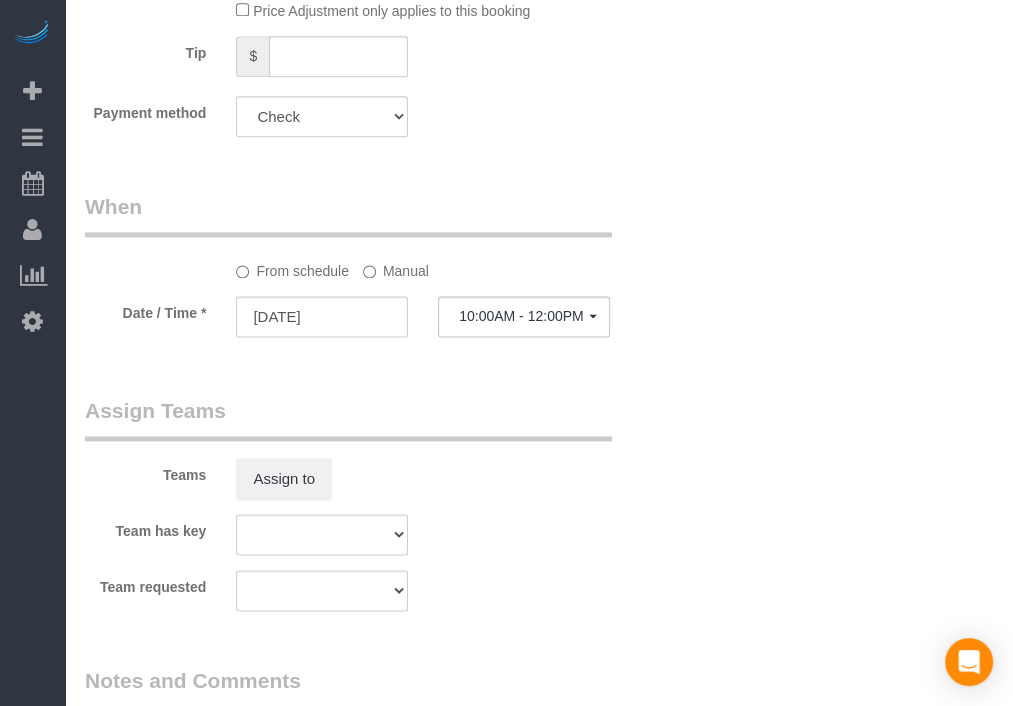 click on "Manual" 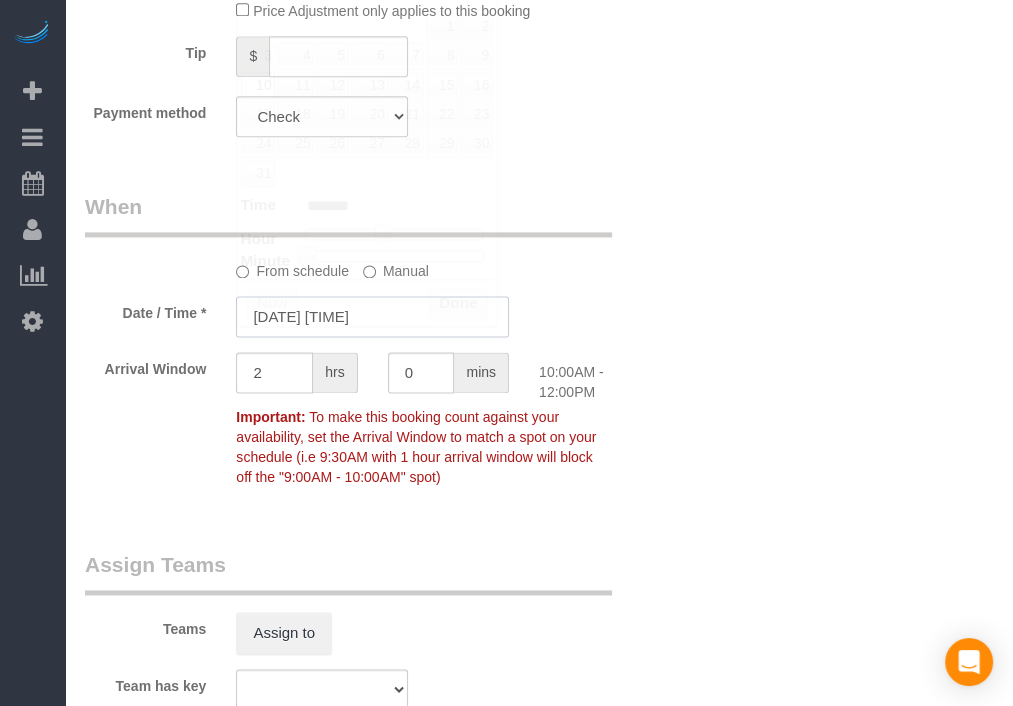 click on "[DATE] [TIME]" at bounding box center [372, 316] 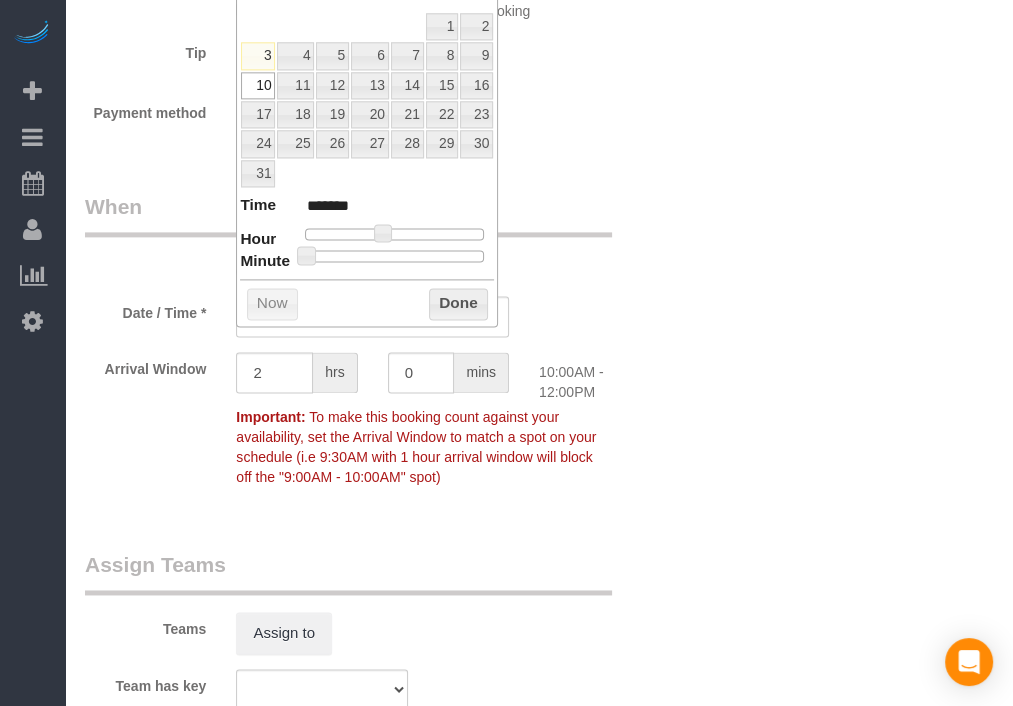 type on "[DATE] [TIME]" 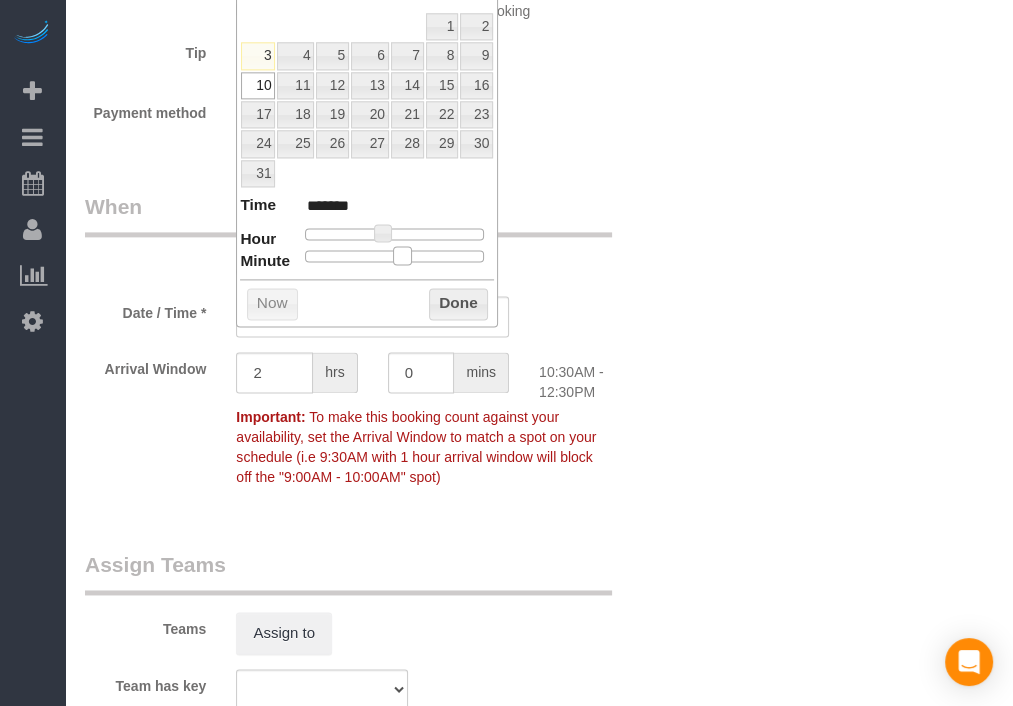 click at bounding box center (394, 256) 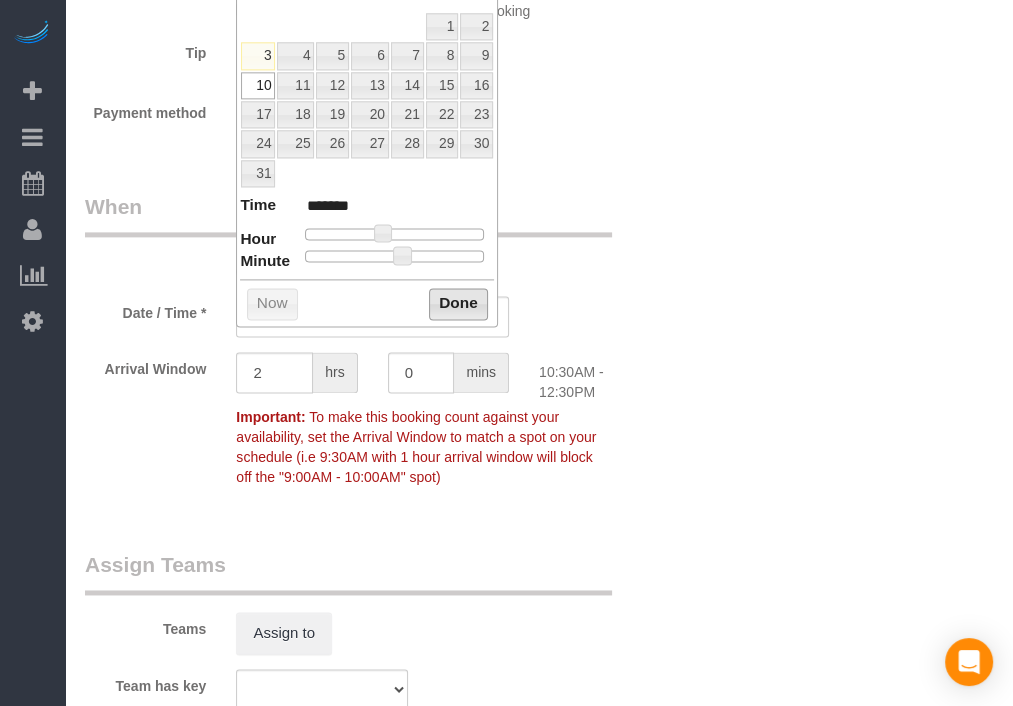 click on "Done" at bounding box center (458, 304) 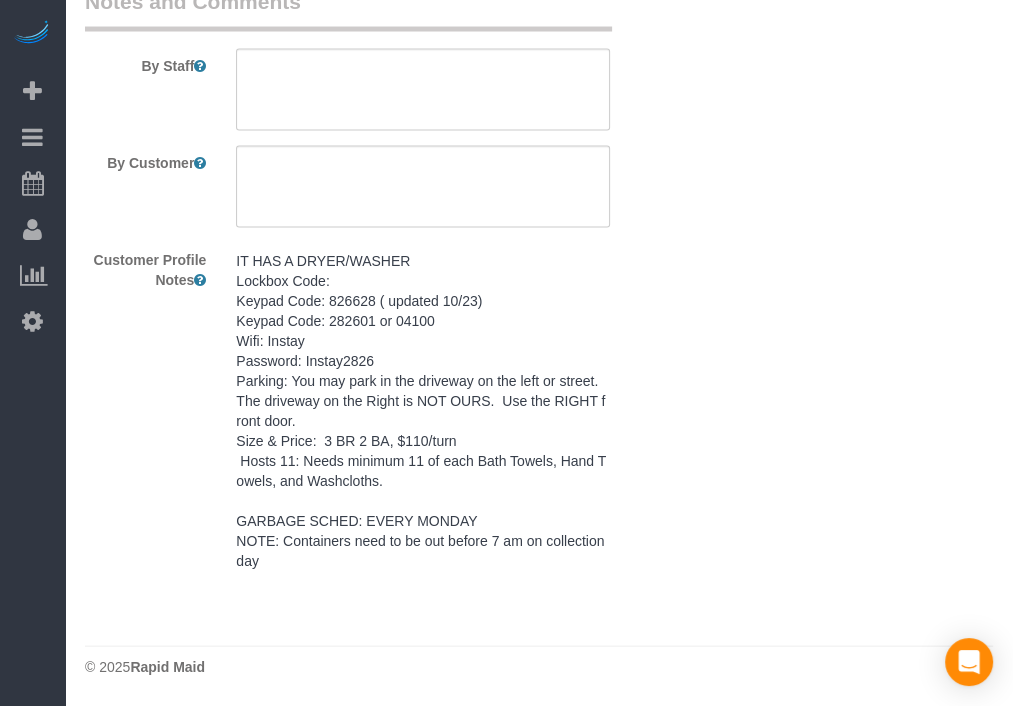 click on "IT HAS A DRYER/WASHER
Lockbox Code:
Keypad Code: 826628 ( updated 10/23)
Keypad Code: 282601 or 04100
Wifi: Instay
Password: Instay2826
Parking: You may park in the driveway on the left or street.
The driveway on the Right is NOT OURS.  Use the RIGHT front door.
Size & Price:  3 BR 2 BA, $110/turn
Hosts 11: Needs minimum 11 of each Bath Towels, Hand Towels, and Washcloths.
GARBAGE SCHED: EVERY MONDAY
NOTE: Containers need to be out before 7 am on collection day" at bounding box center [423, 411] 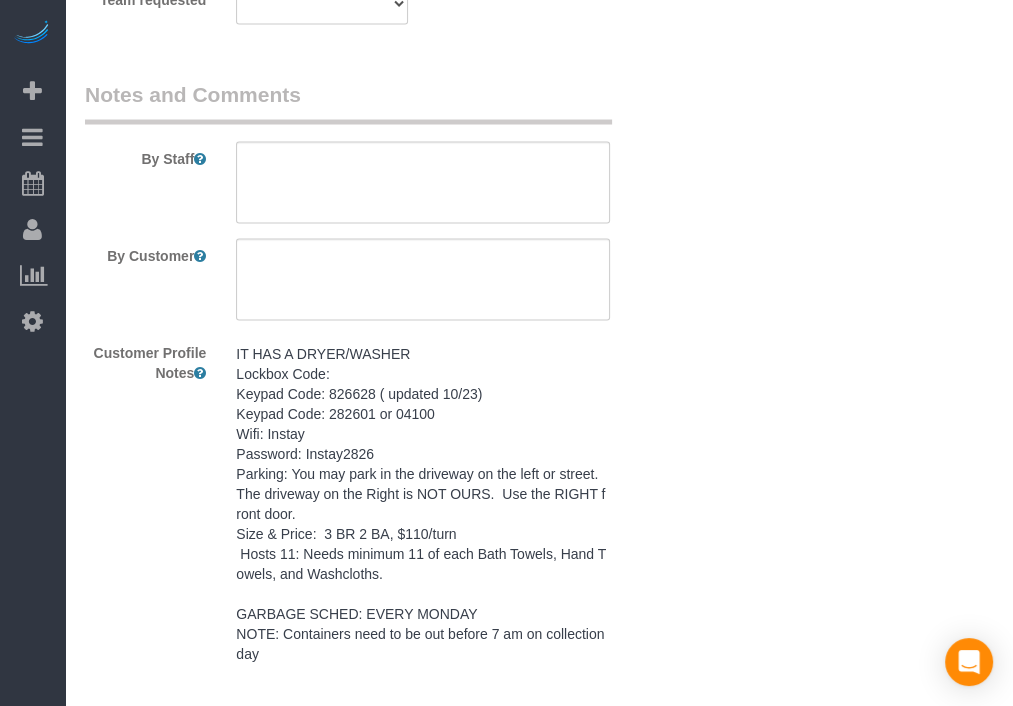 click on "IT HAS A DRYER/WASHER
Lockbox Code:
Keypad Code: 826628 ( updated 10/23)
Keypad Code: 282601 or 04100
Wifi: Instay
Password: Instay2826
Parking: You may park in the driveway on the left or street.
The driveway on the Right is NOT OURS.  Use the RIGHT front door.
Size & Price:  3 BR 2 BA, $110/turn
Hosts 11: Needs minimum 11 of each Bath Towels, Hand Towels, and Washcloths.
GARBAGE SCHED: EVERY MONDAY
NOTE: Containers need to be out before 7 am on collection day" at bounding box center (0, 0) 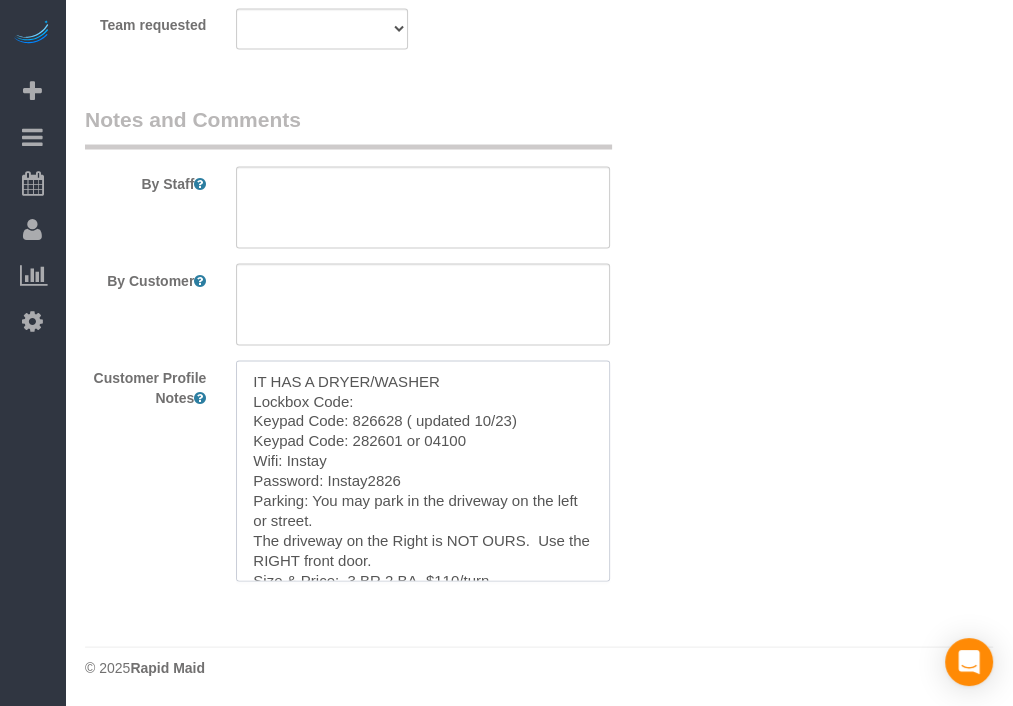 click on "IT HAS A DRYER/WASHER
Lockbox Code:
Keypad Code: 826628 ( updated 10/23)
Keypad Code: 282601 or 04100
Wifi: Instay
Password: Instay2826
Parking: You may park in the driveway on the left or street.
The driveway on the Right is NOT OURS.  Use the RIGHT front door.
Size & Price:  3 BR 2 BA, $110/turn
Hosts 11: Needs minimum 11 of each Bath Towels, Hand Towels, and Washcloths.
GARBAGE SCHED: EVERY MONDAY
NOTE: Containers need to be out before 7 am on collection day" at bounding box center (423, 470) 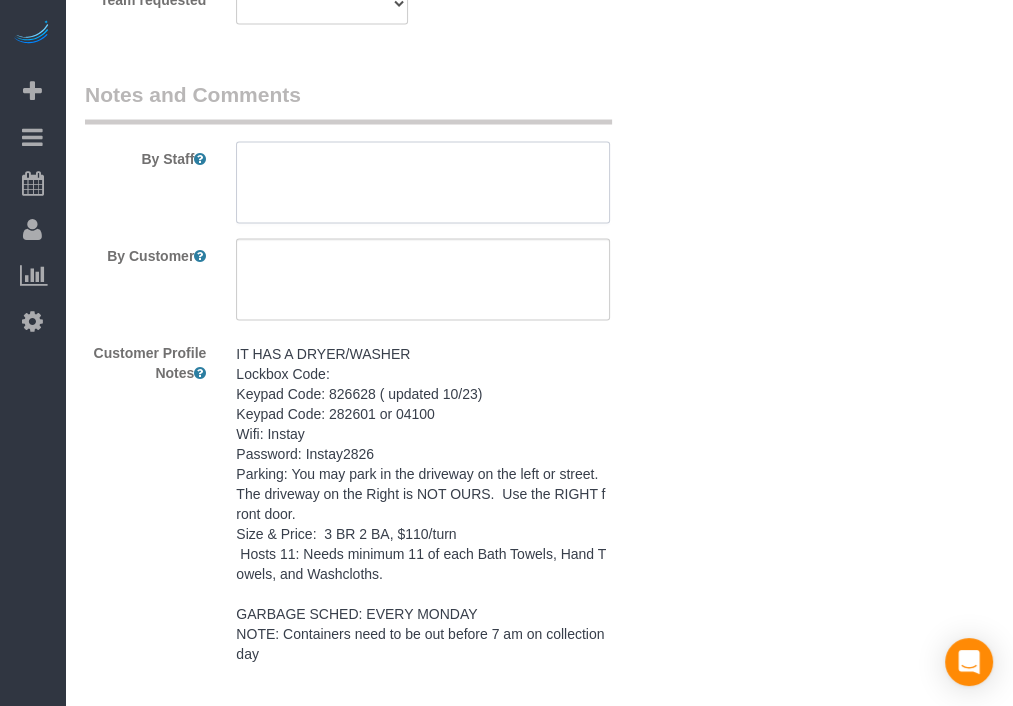 click at bounding box center (423, 182) 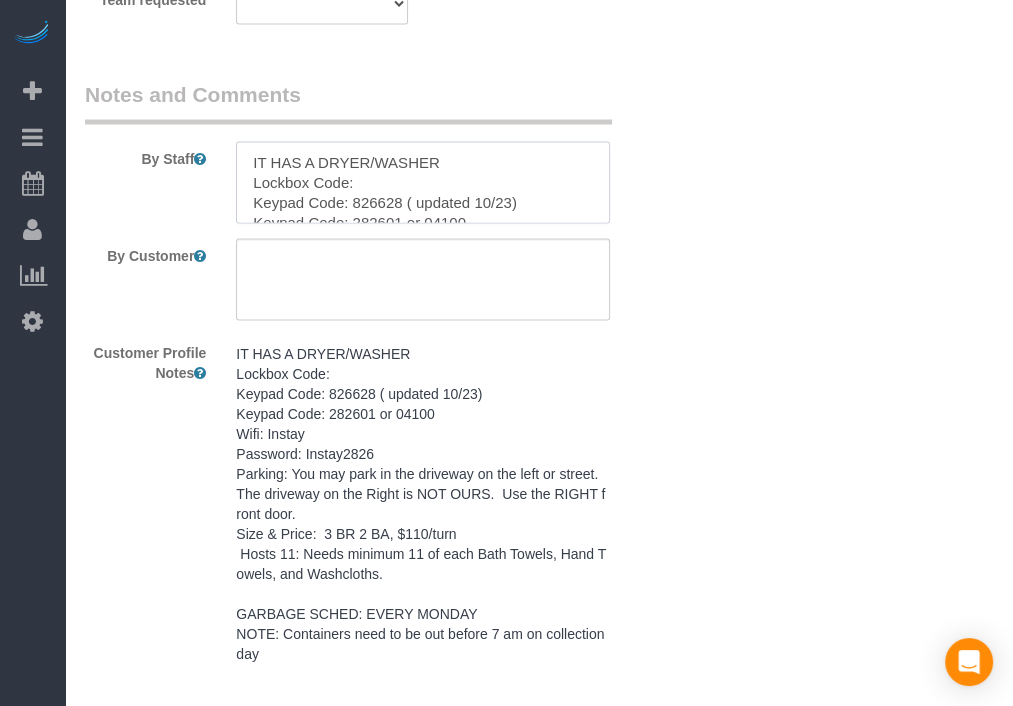 scroll, scrollTop: 267, scrollLeft: 0, axis: vertical 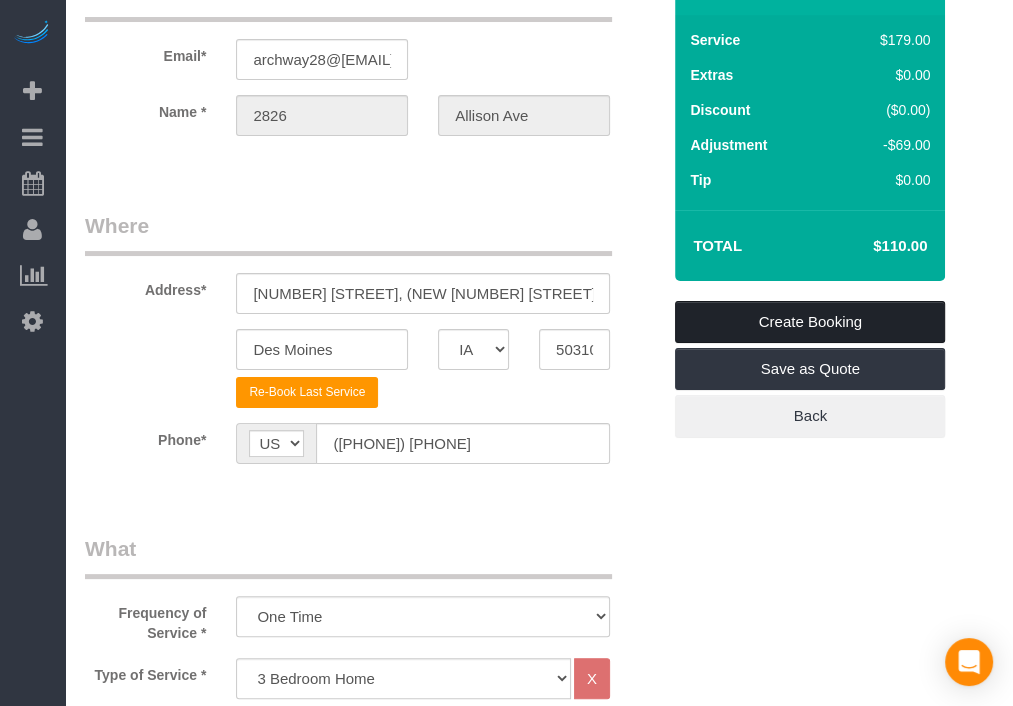 type on "IT HAS A DRYER/WASHER
Lockbox Code:
Keypad Code: 826628 ( updated 10/23)
Keypad Code: 282601 or 04100
Wifi: Instay
Password: Instay2826
Parking: You may park in the driveway on the left or street.
The driveway on the Right is NOT OURS.  Use the RIGHT front door.
Size & Price:  3 BR 2 BA, $110/turn
Hosts 11: Needs minimum 11 of each Bath Towels, Hand Towels, and Washcloths.
GARBAGE SCHED: EVERY MONDAY
NOTE: Containers need to be out before 7 am on collection day" 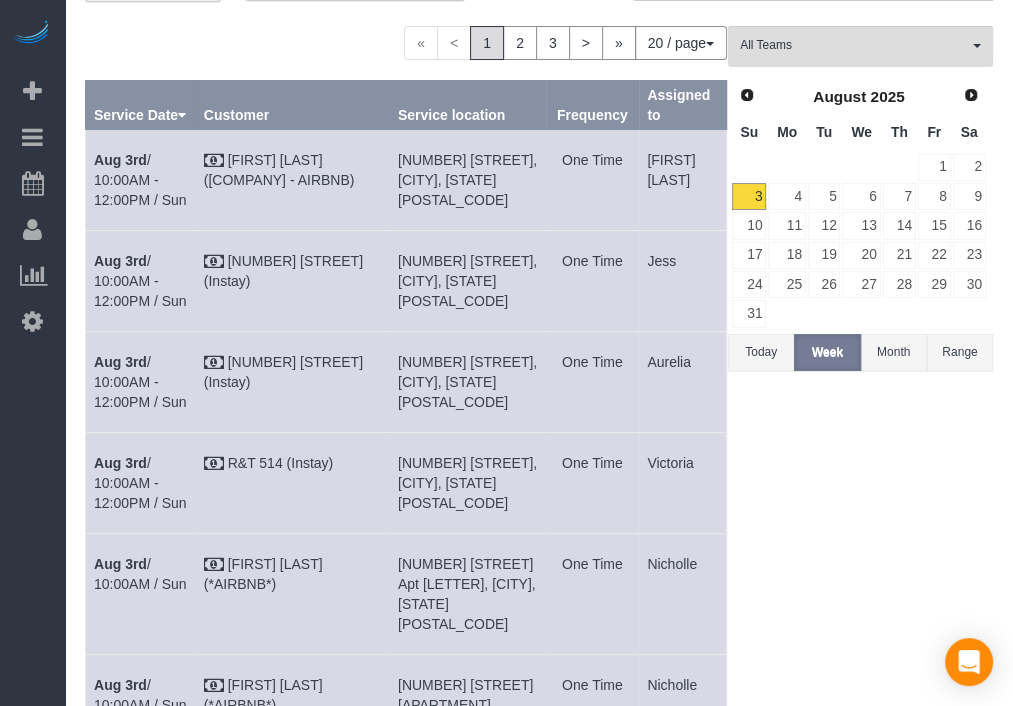 scroll, scrollTop: 0, scrollLeft: 0, axis: both 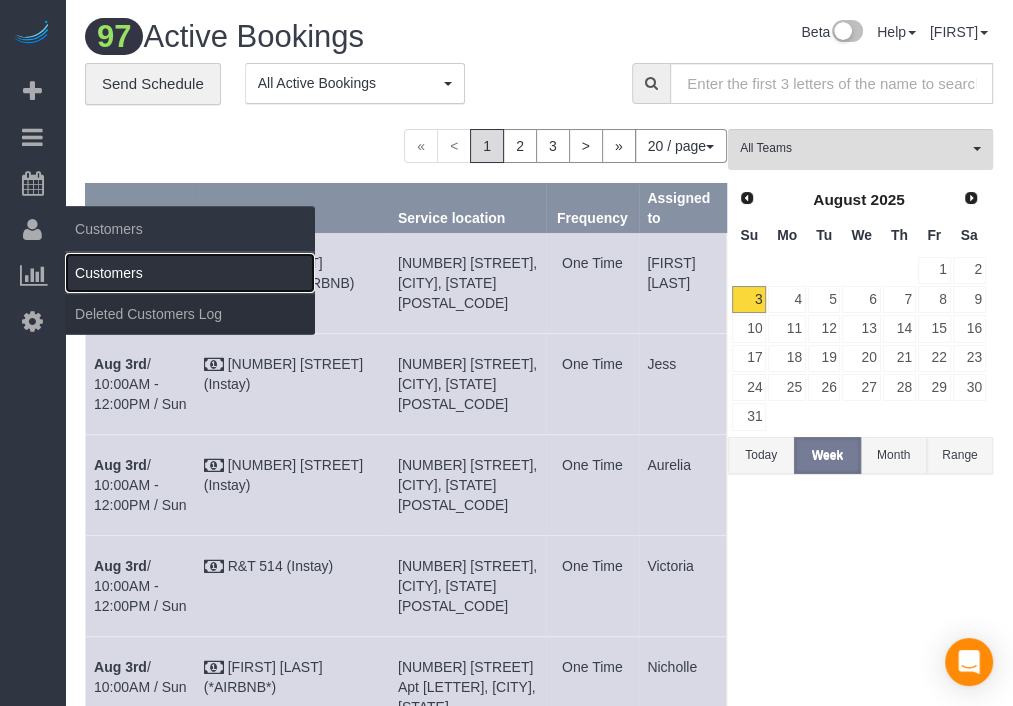 click on "Customers" at bounding box center [190, 273] 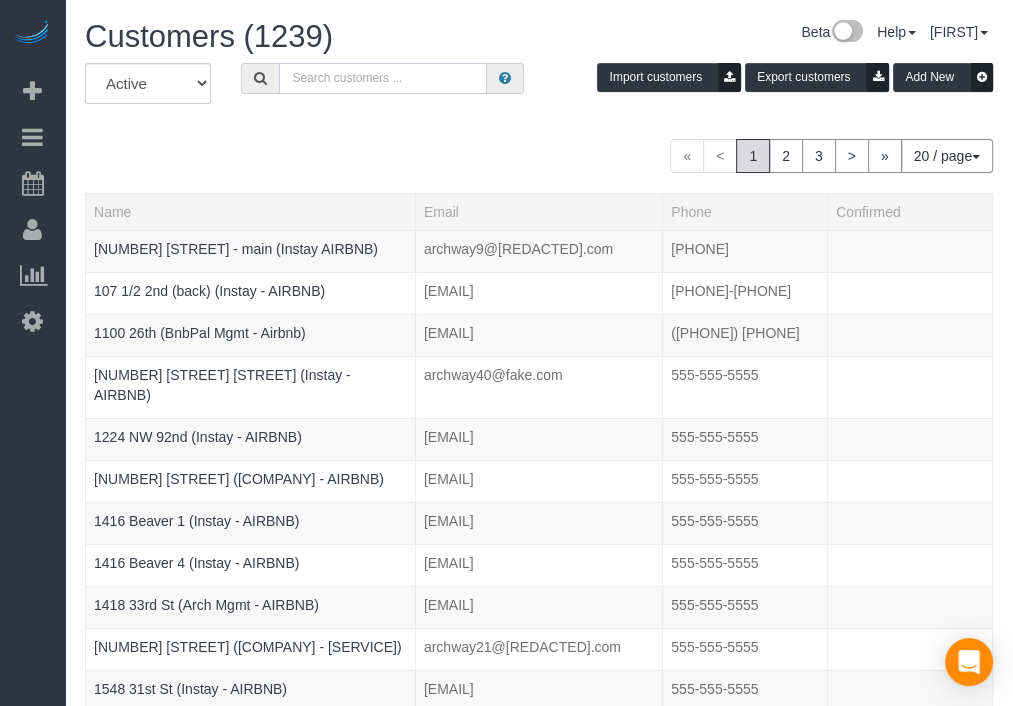 click at bounding box center (383, 78) 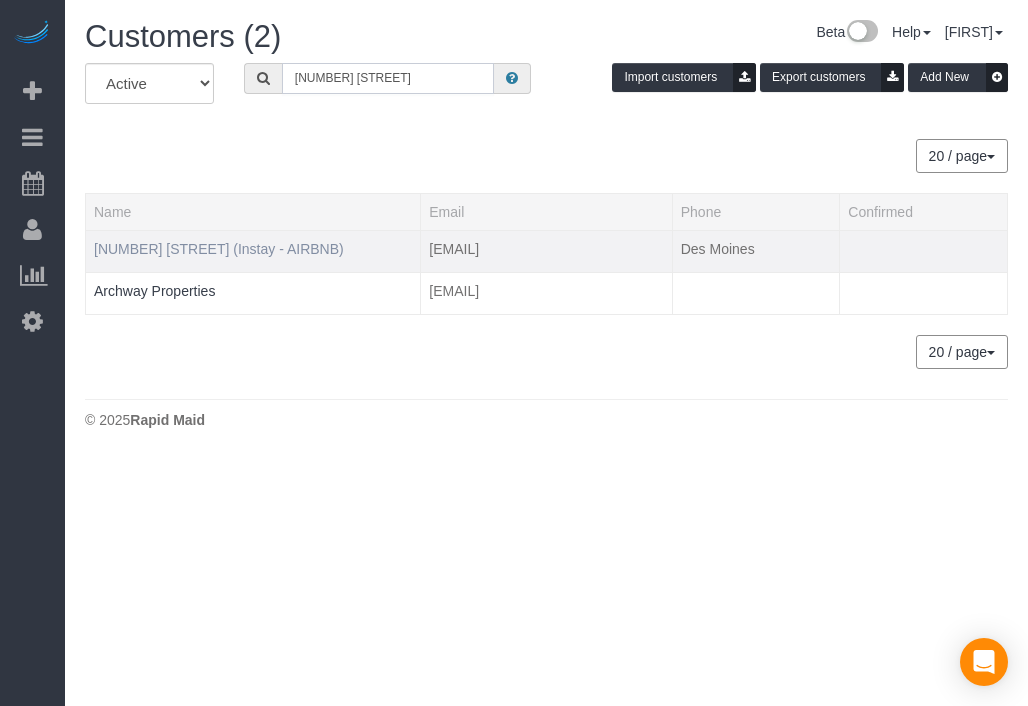 type on "[NUMBER] [STREET]" 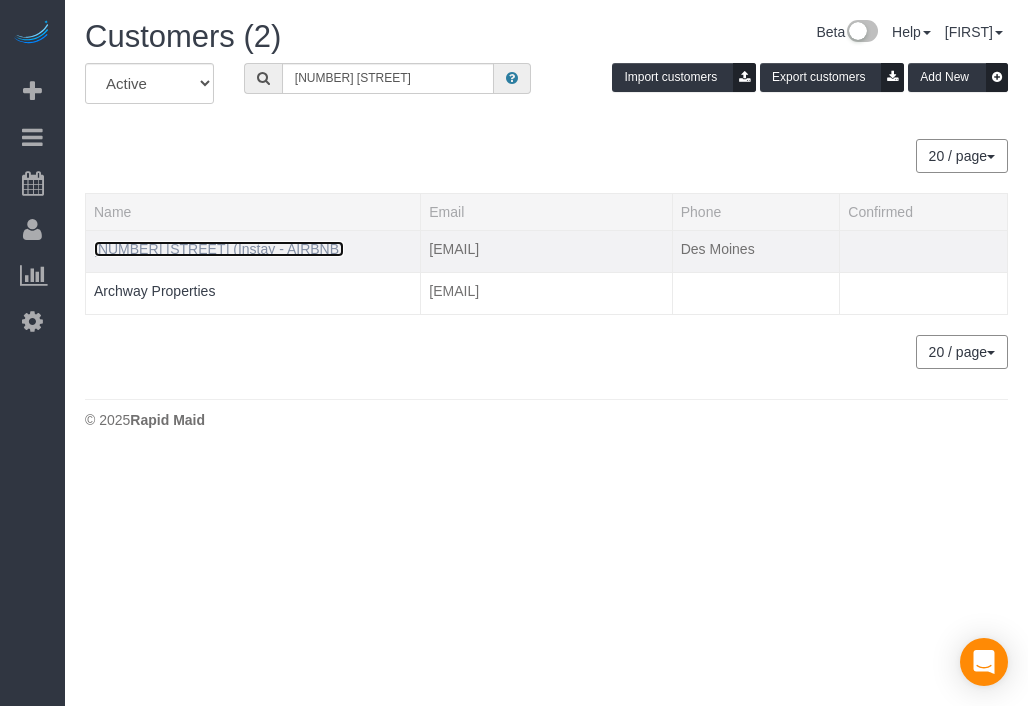 click on "[NUMBER] [STREET] (Instay - AIRBNB)" at bounding box center (219, 249) 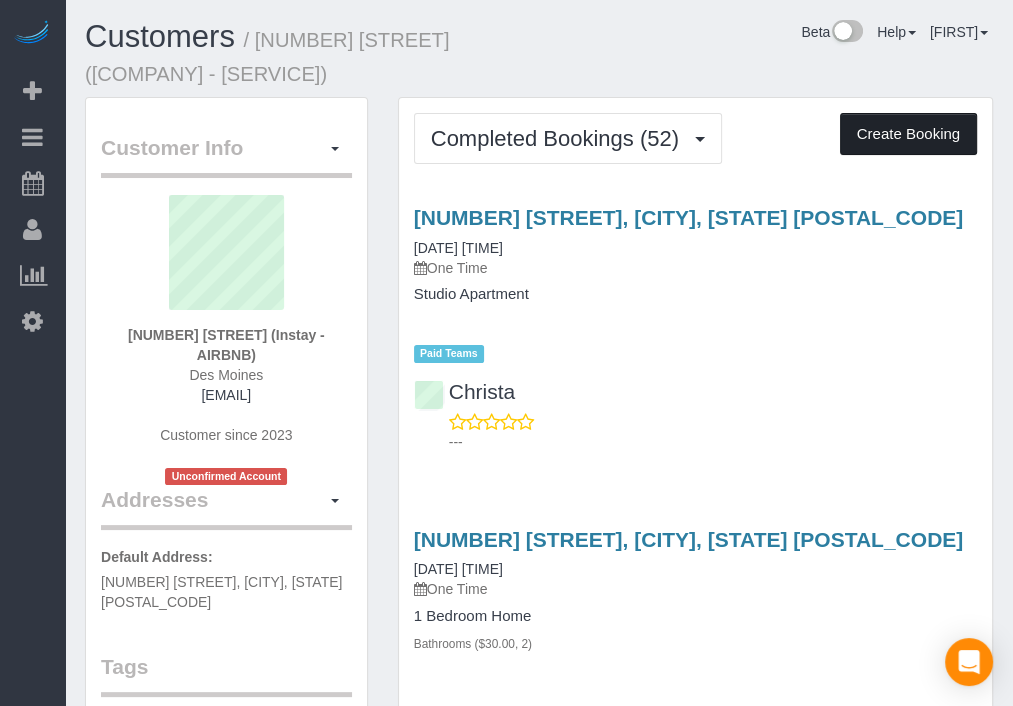 click on "Create Booking" at bounding box center [908, 134] 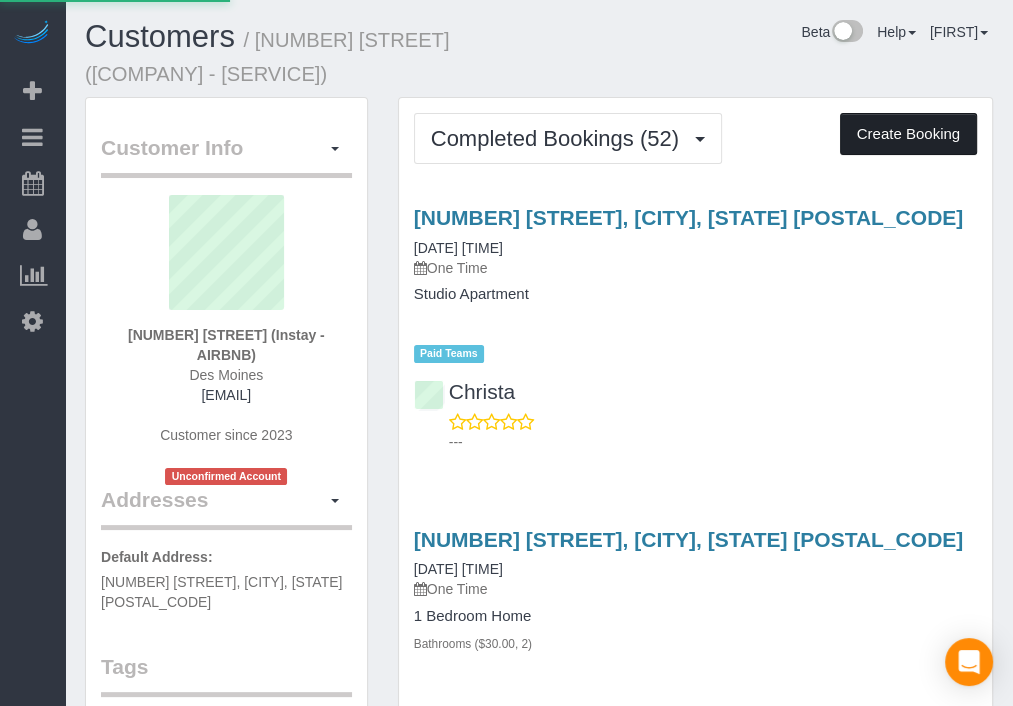 select on "IA" 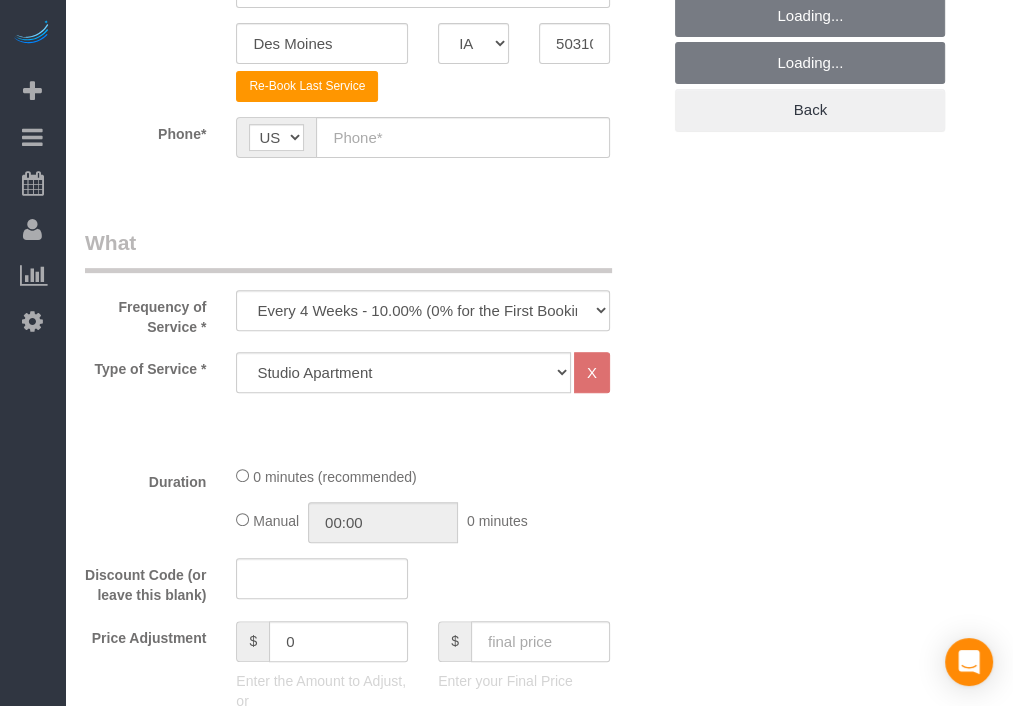 scroll, scrollTop: 415, scrollLeft: 0, axis: vertical 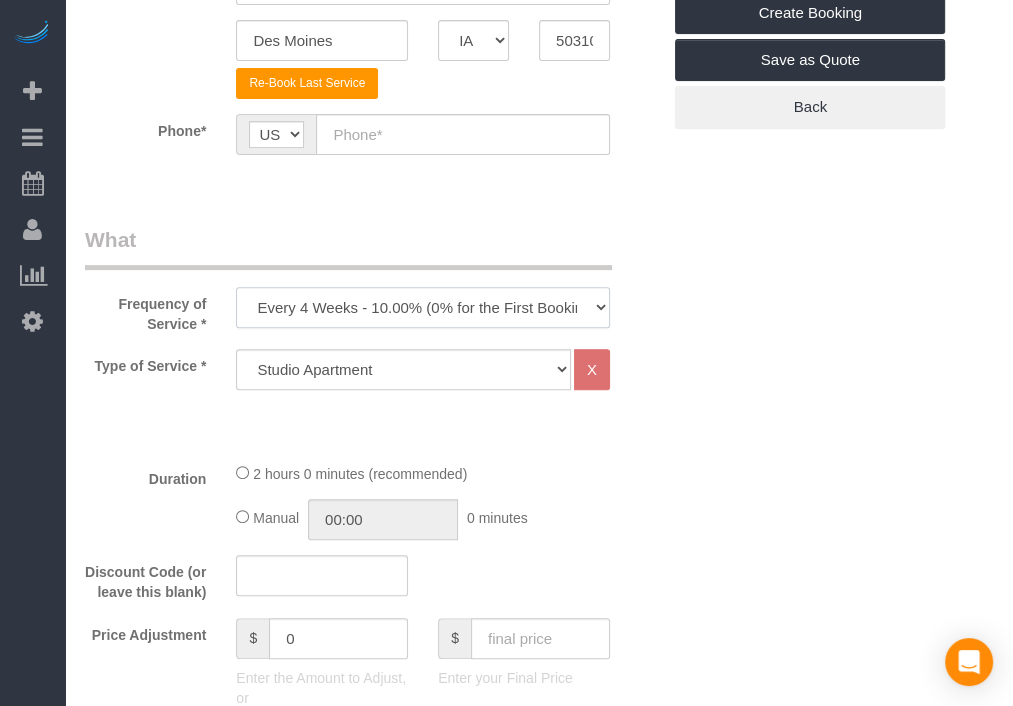 click on "Every 6 Weeks (0% for the First Booking) One Time Every 8 Weeks (0% for the First Booking) Every 4 Weeks - 10.00% (0% for the First Booking) Every 3 Weeks - 12.00% (0% for the First Booking) Every 2 Weeks - 15.00% (0% for the First Booking) Weekly - 20.00% (0% for the First Booking)" at bounding box center [423, 307] 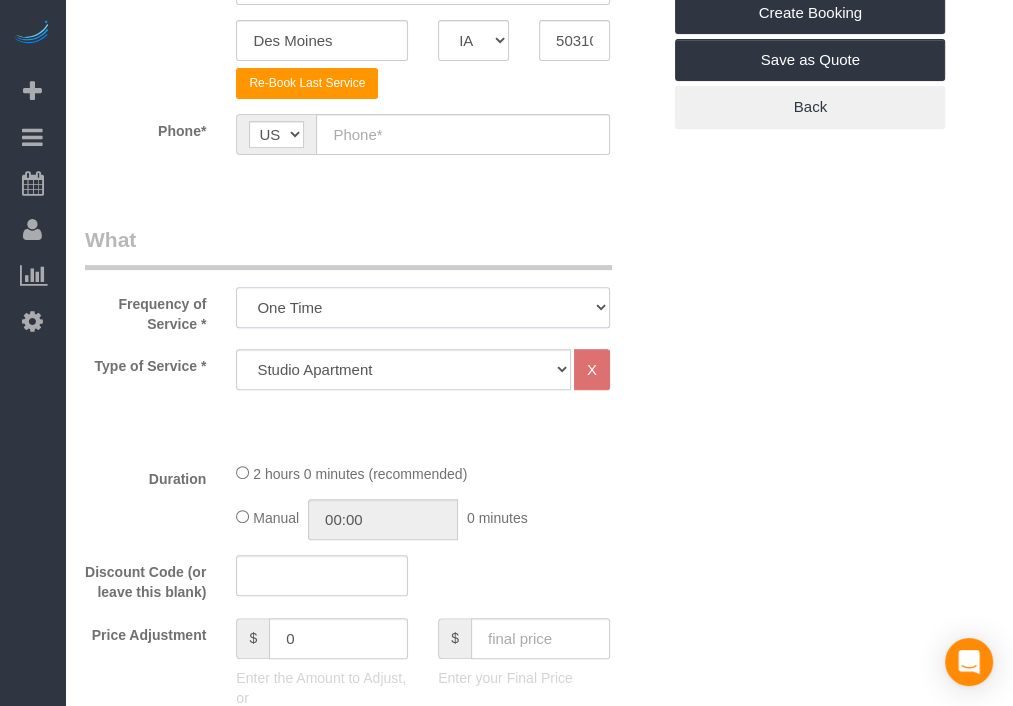 click on "Every 6 Weeks (0% for the First Booking) One Time Every 8 Weeks (0% for the First Booking) Every 4 Weeks - 10.00% (0% for the First Booking) Every 3 Weeks - 12.00% (0% for the First Booking) Every 2 Weeks - 15.00% (0% for the First Booking) Weekly - 20.00% (0% for the First Booking)" at bounding box center (423, 307) 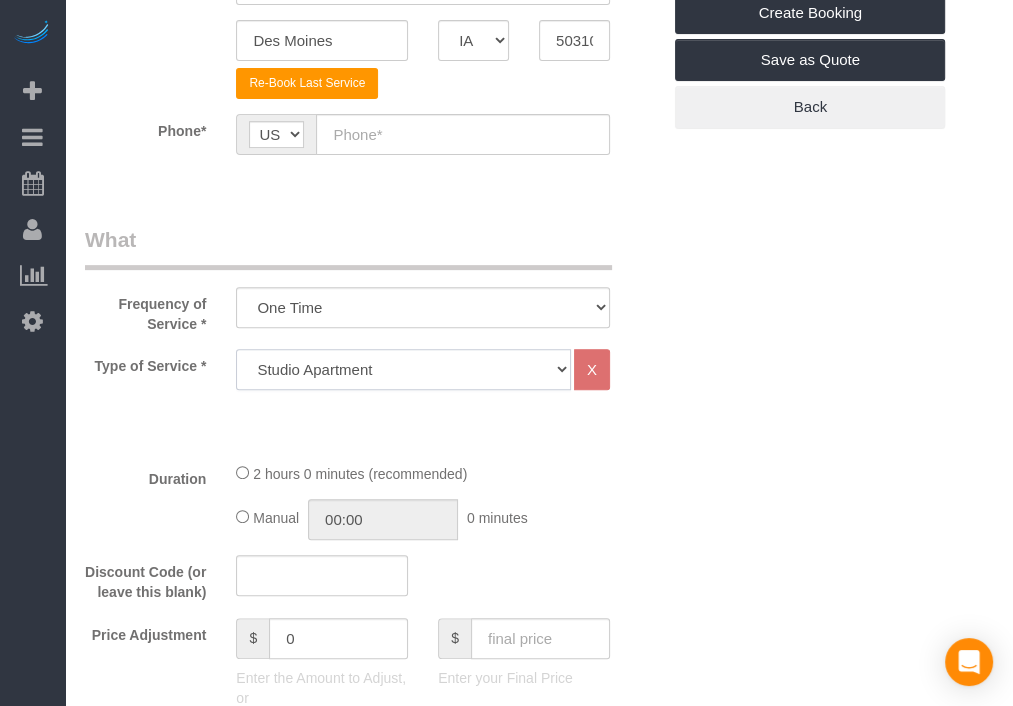 click on "Studio Apartment 1 Bedroom Home 2 Bedroom Home 3 Bedroom Home 4 Bedroom Home 5 Bedroom Home 6 Bedroom Home 7 Bedroom Home Hourly Cleaning Hazard/Emergency Cleaning General Maintenance" 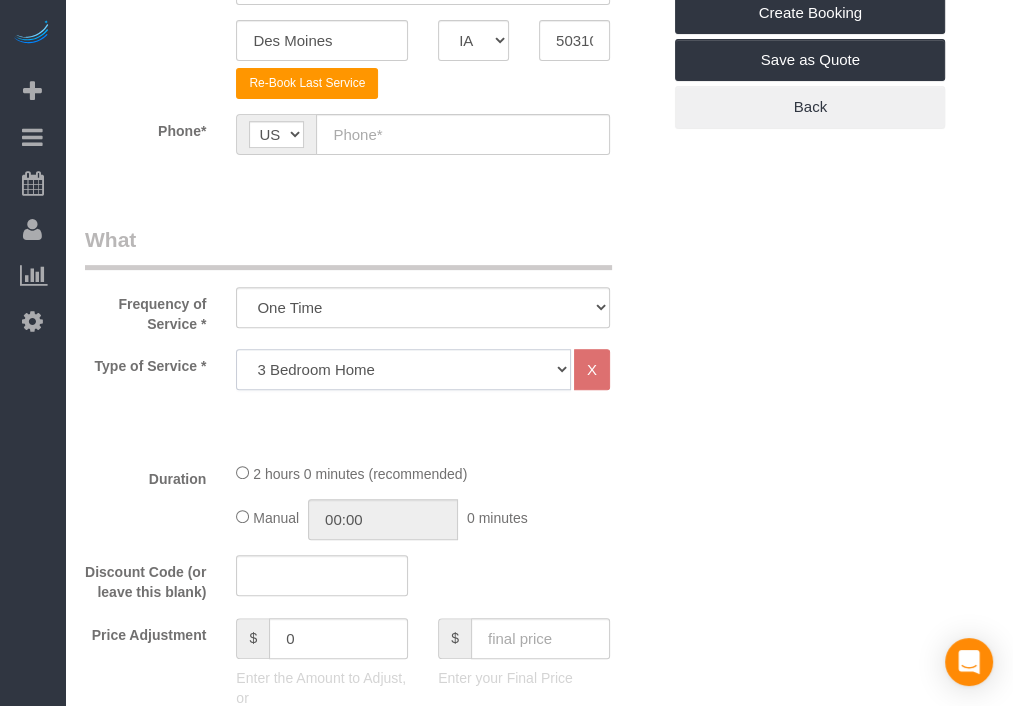 click on "Studio Apartment 1 Bedroom Home 2 Bedroom Home 3 Bedroom Home 4 Bedroom Home 5 Bedroom Home 6 Bedroom Home 7 Bedroom Home Hourly Cleaning Hazard/Emergency Cleaning General Maintenance" 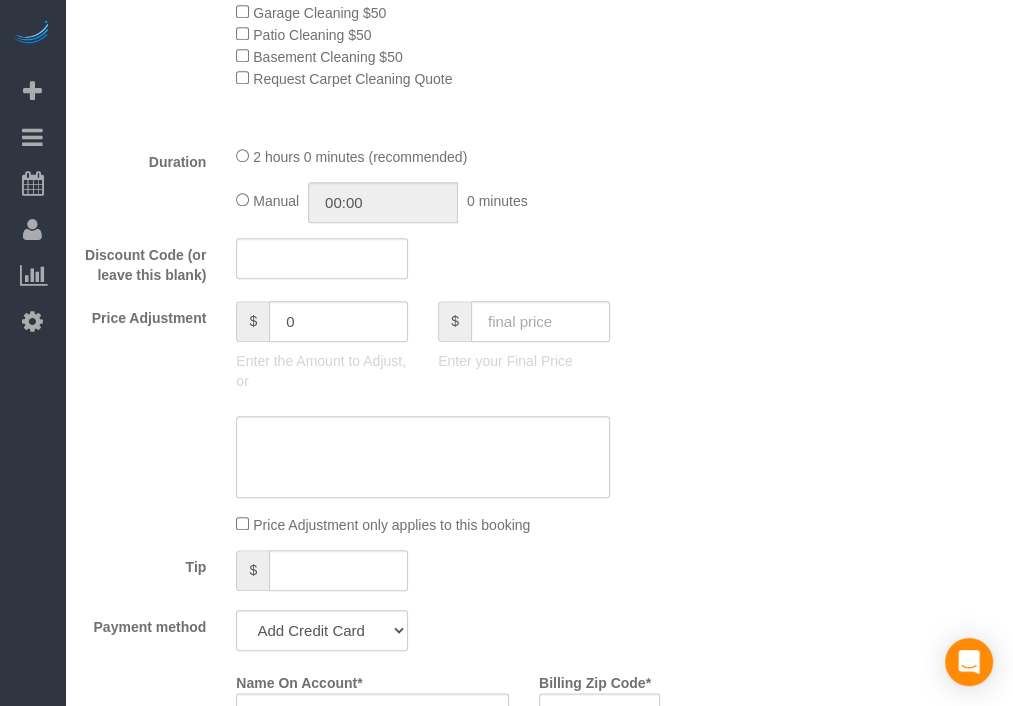 scroll, scrollTop: 1254, scrollLeft: 0, axis: vertical 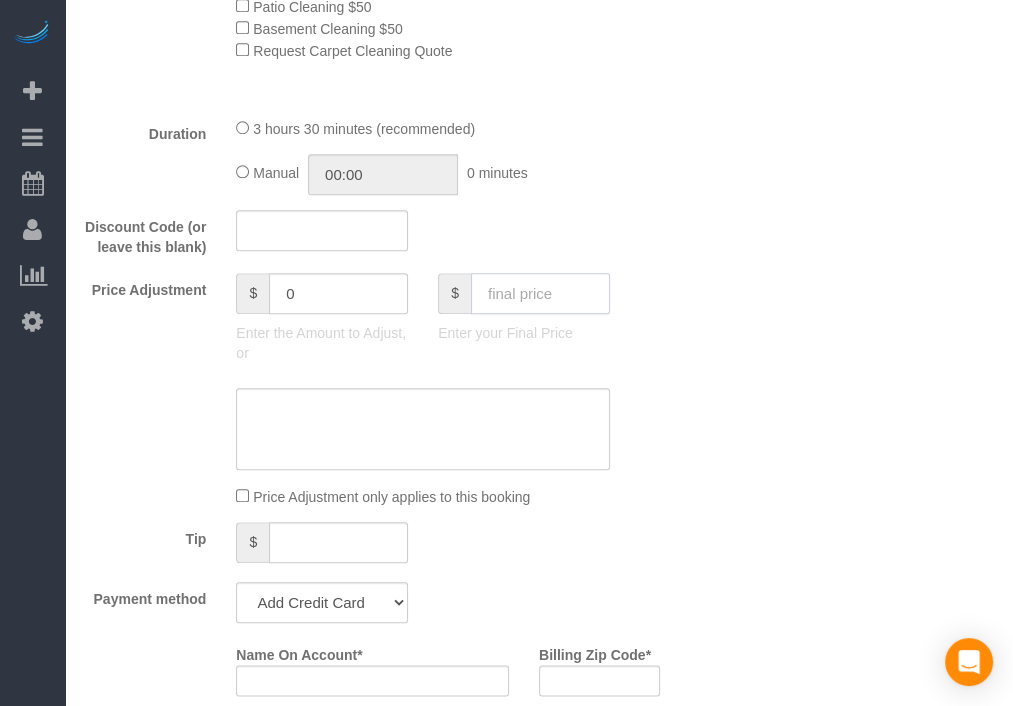 click 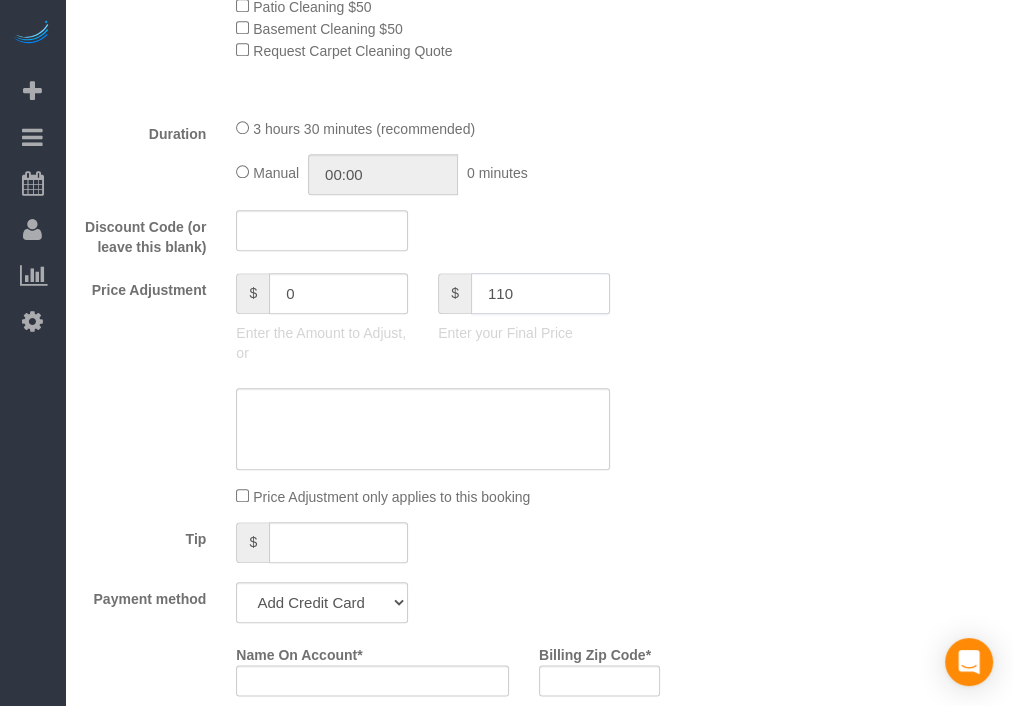 type on "110" 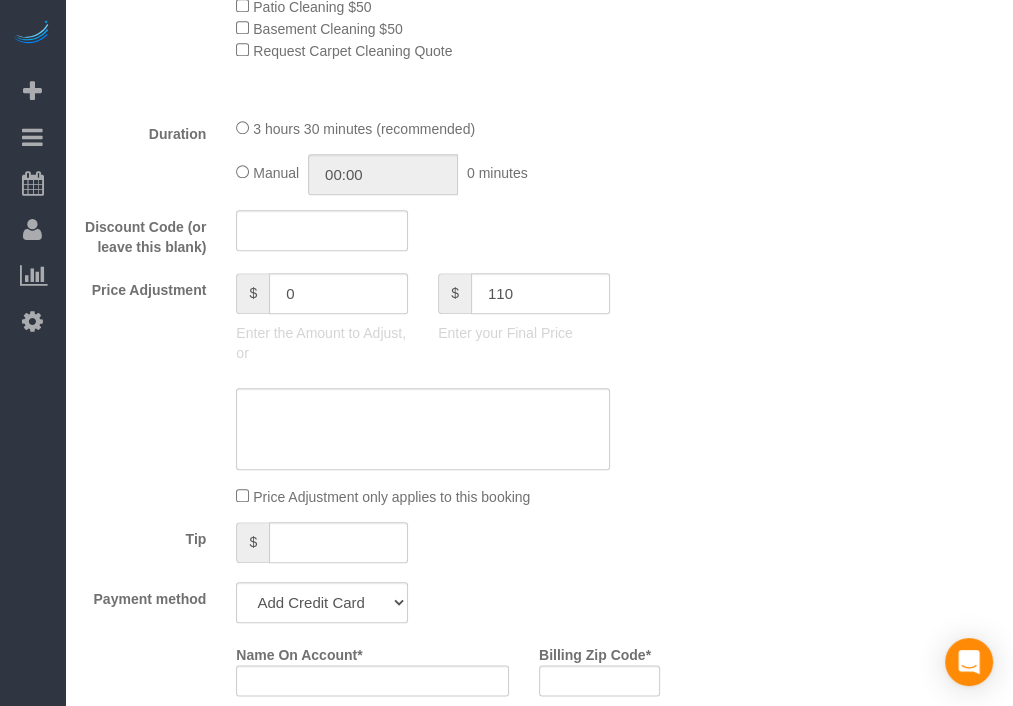 click on "Who
Email*
archway52@[REDACTED].com
Name *
2824
Allison Ave
Where
Address*
2824 Allison Ave
Des Moines
AK
AL
AR
AZ
CA
CO
CT
DC
DE
FL
GA
HI
IA
ID
IL
IN
KS
KY
LA
MA
MD
ME
MI
MN
MO
MS
MT
NC
ND
NE" at bounding box center [539, 461] 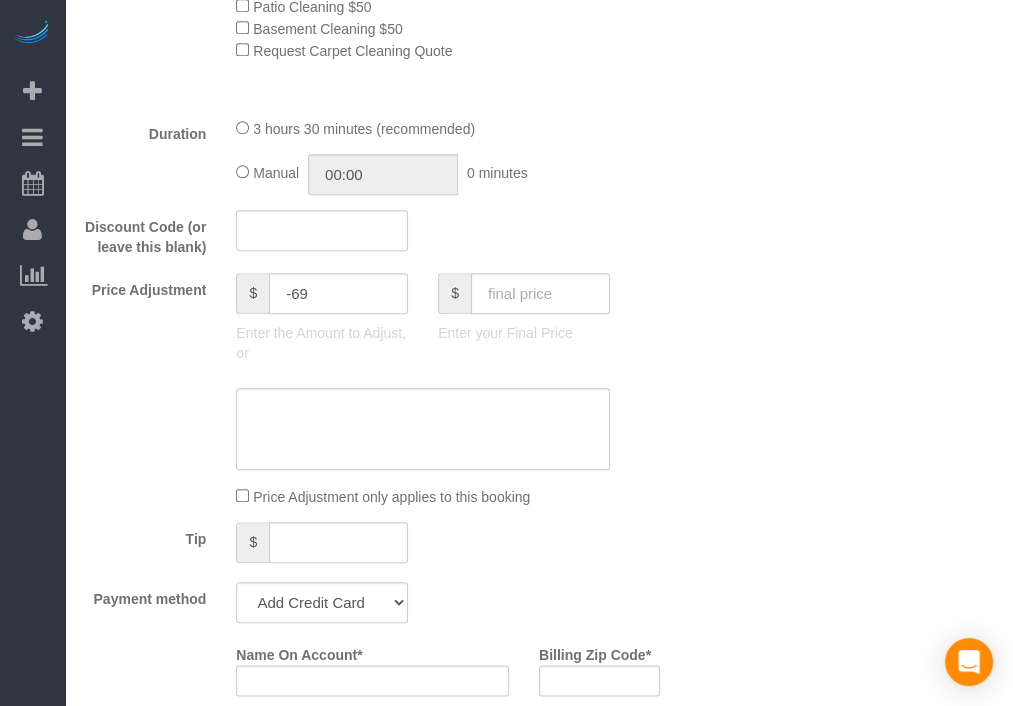 scroll, scrollTop: 1663, scrollLeft: 0, axis: vertical 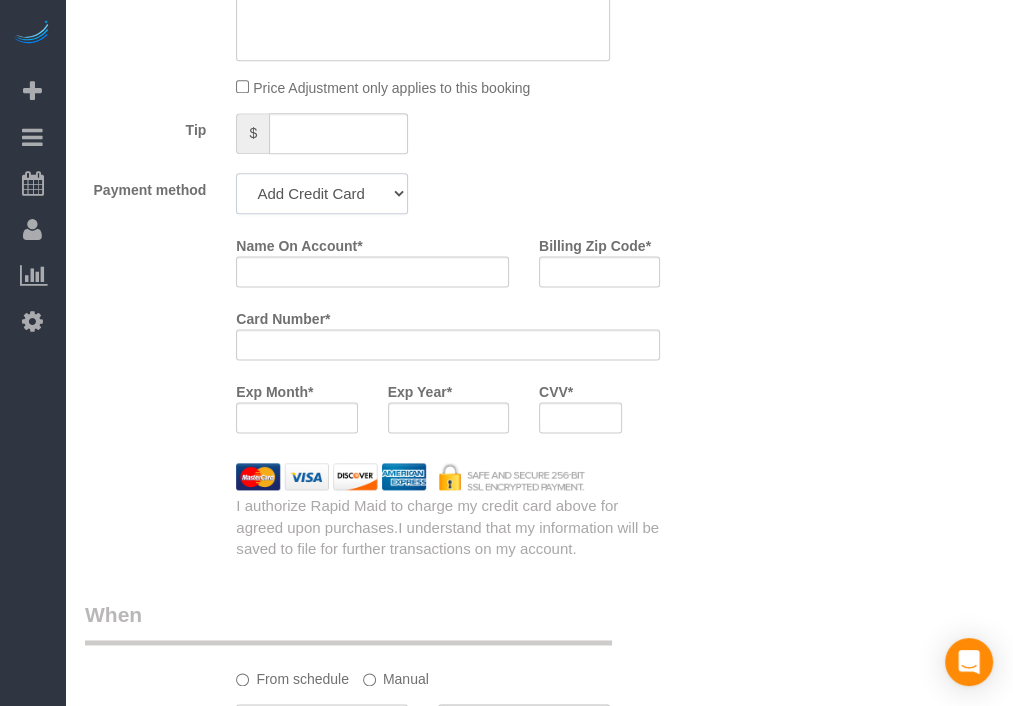click on "Add Credit Card Cash Check Paypal" 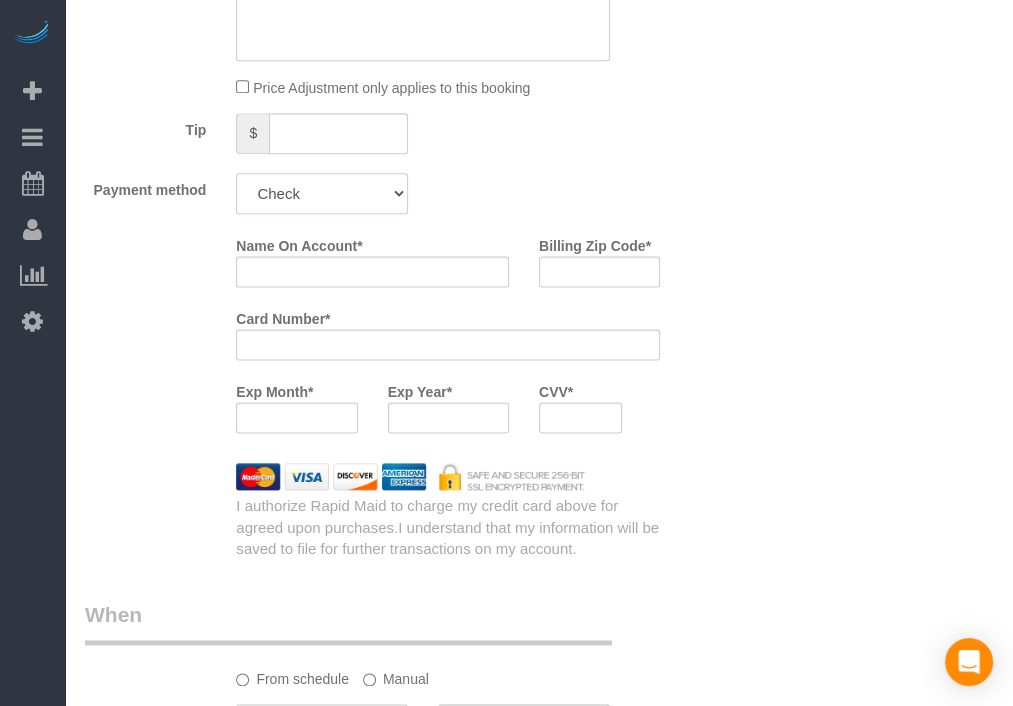 click on "Add Credit Card Cash Check Paypal" 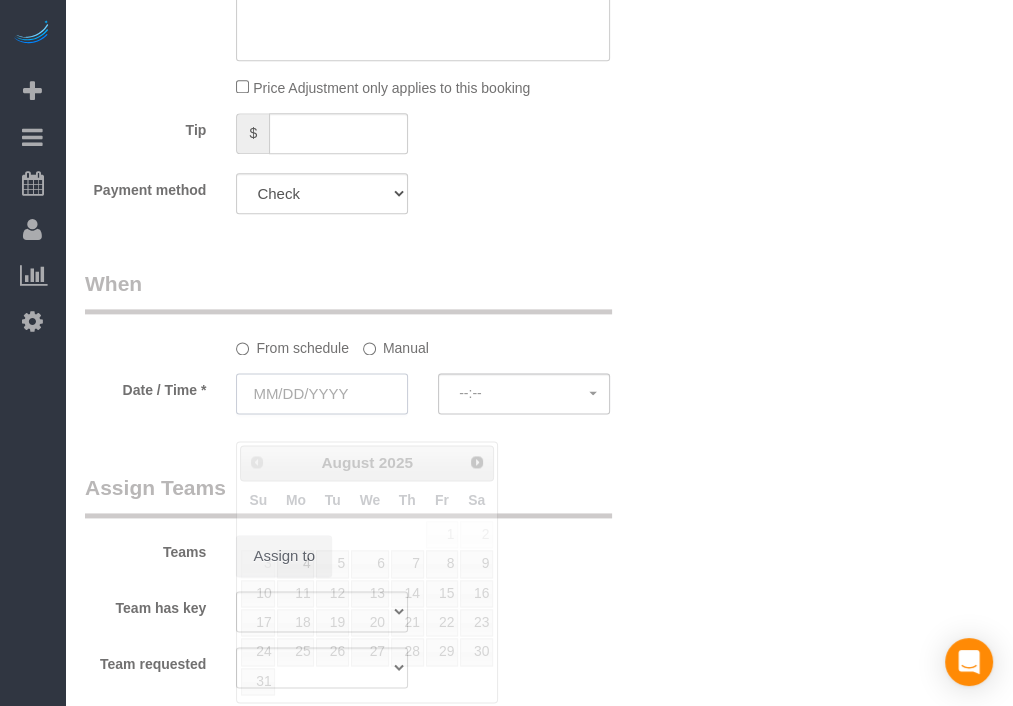 click at bounding box center [322, 393] 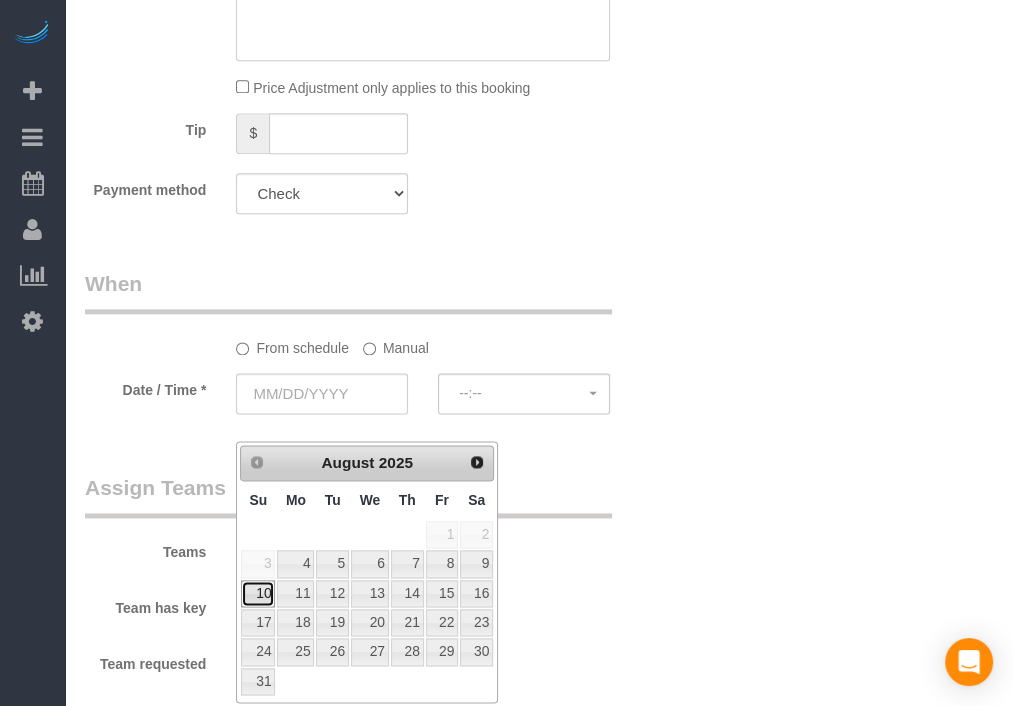 click on "10" at bounding box center (258, 593) 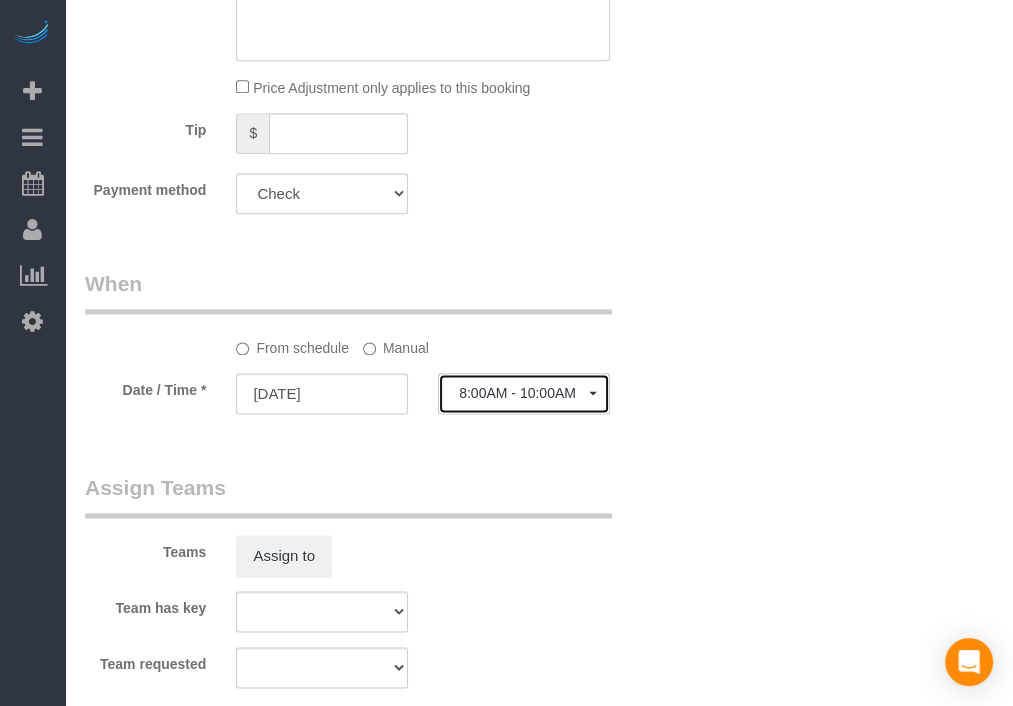 click on "8:00AM - 10:00AM" 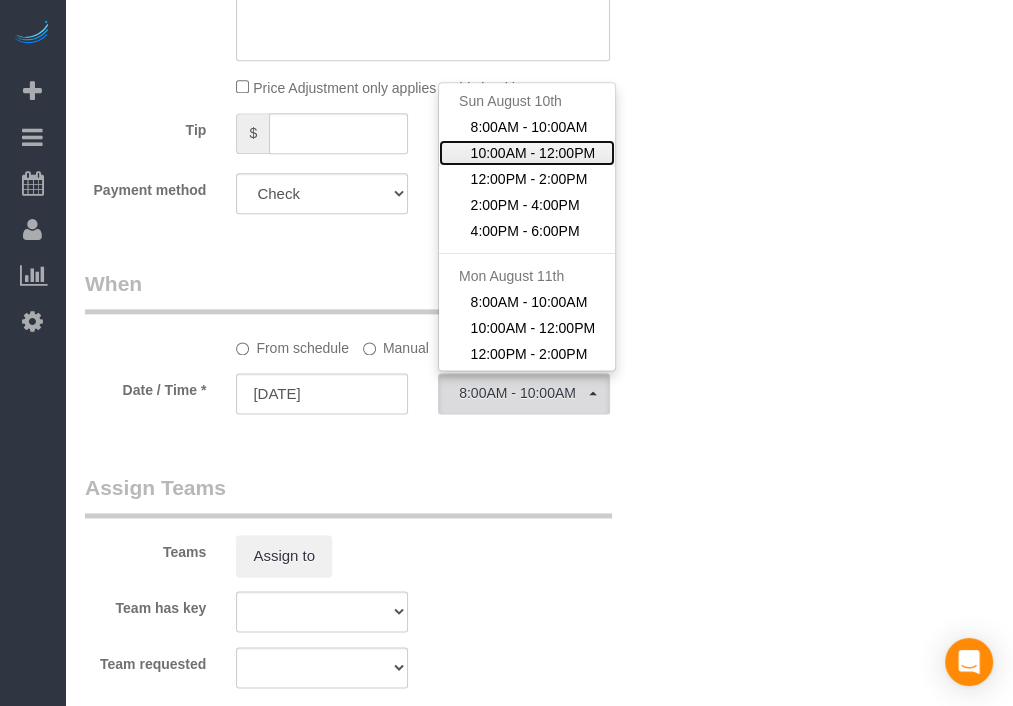 click on "10:00AM - 12:00PM" 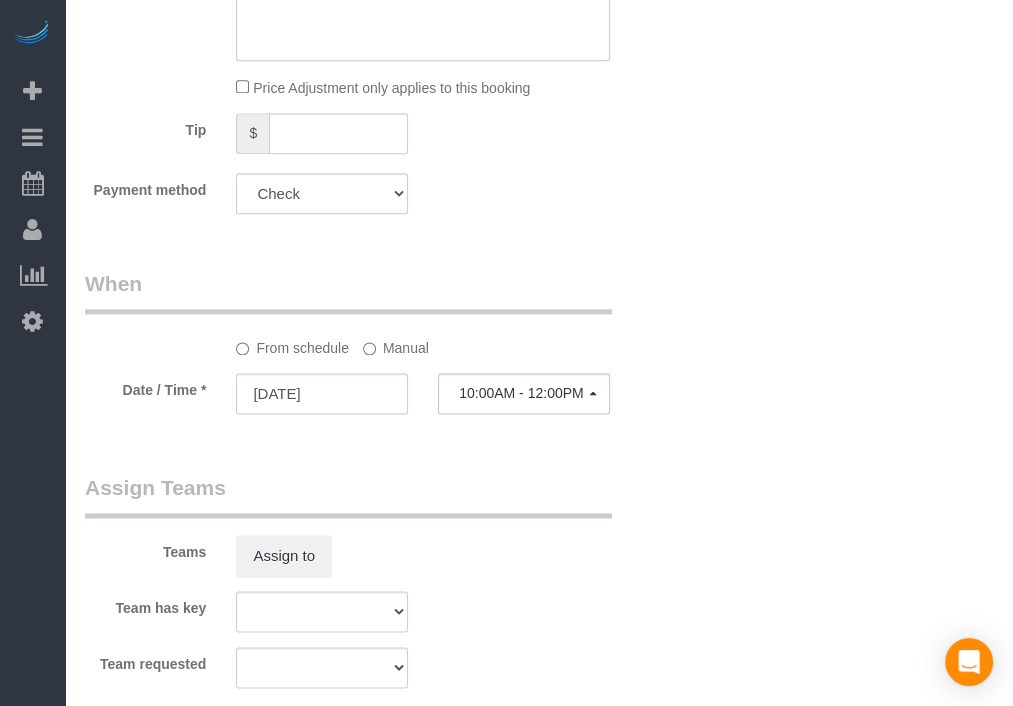 click on "Manual" 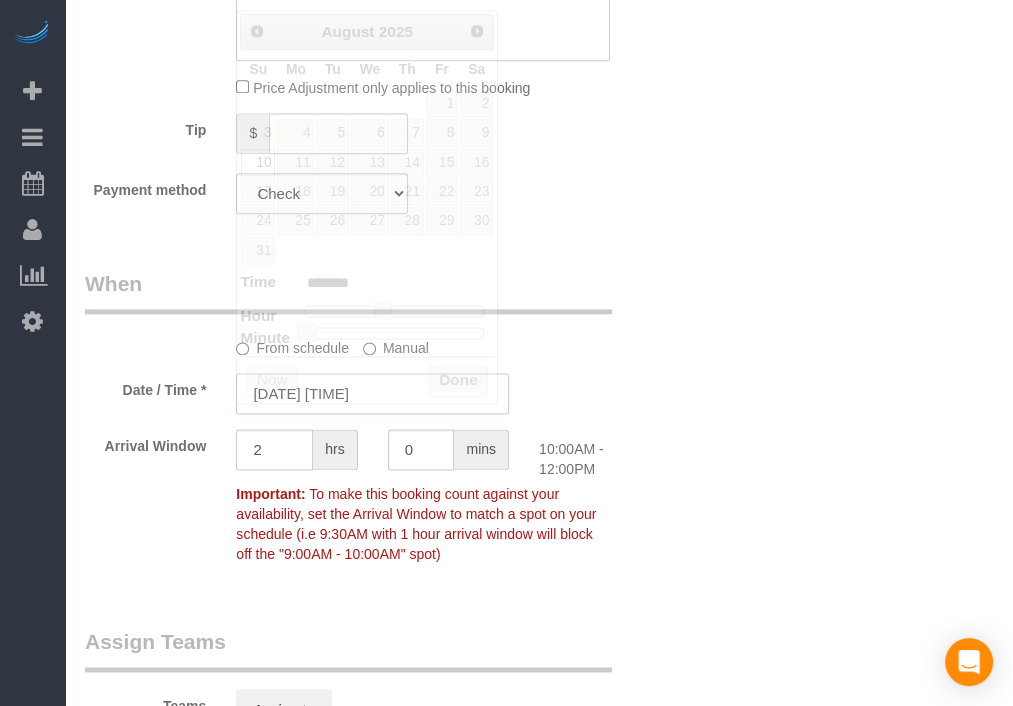 click on "[DATE] [TIME]" at bounding box center (372, 393) 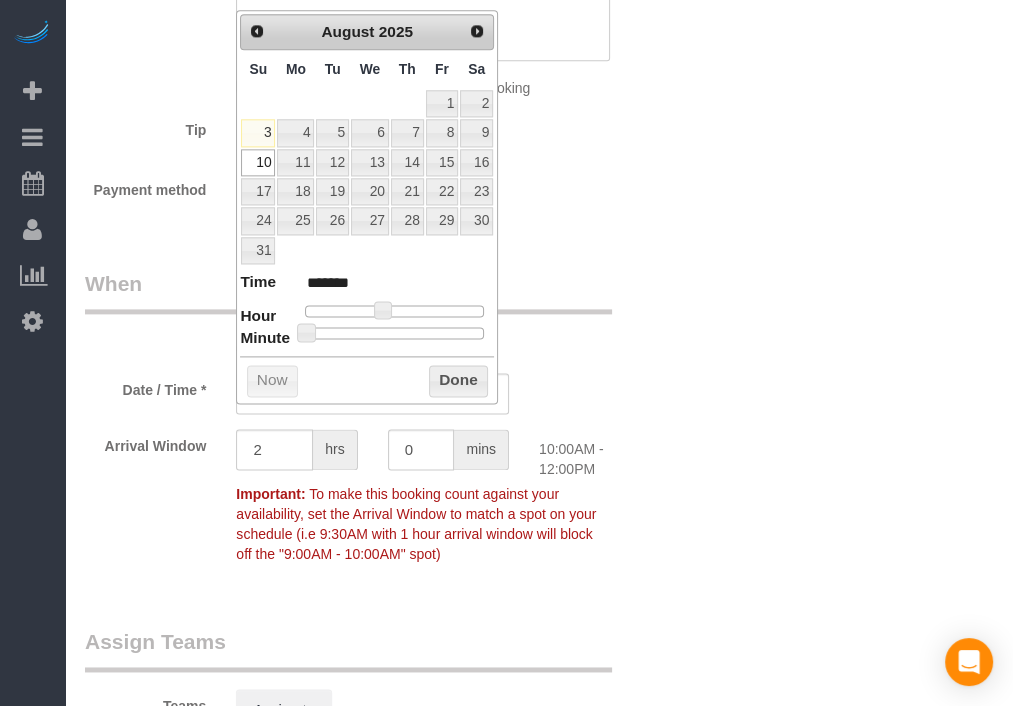click at bounding box center [394, 333] 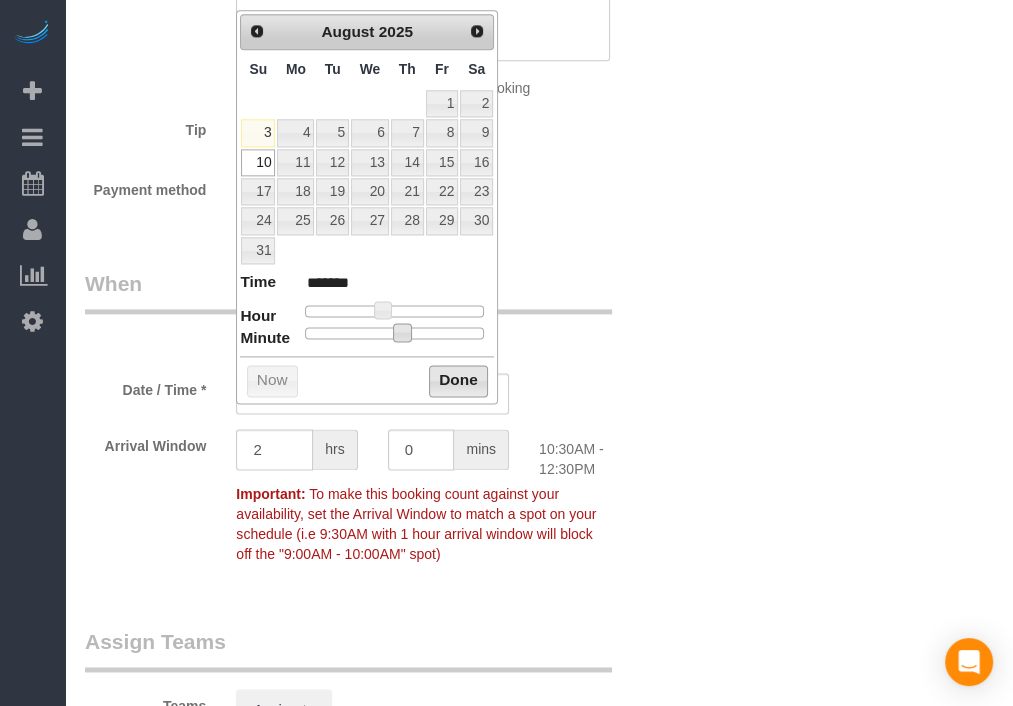 click on "Done" at bounding box center [458, 381] 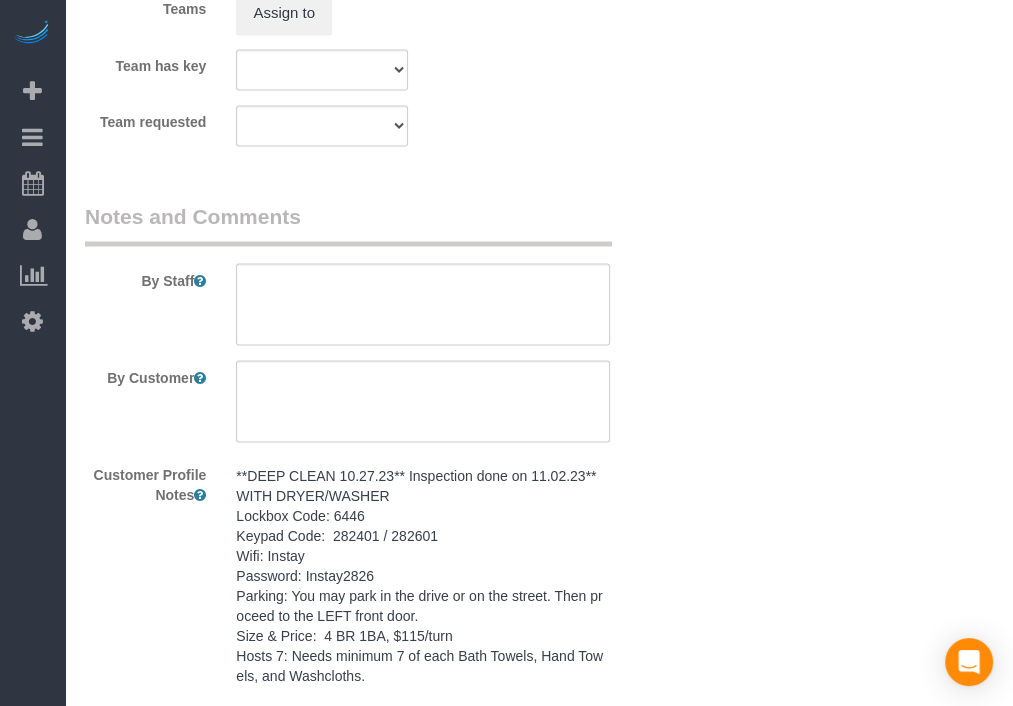 scroll, scrollTop: 2367, scrollLeft: 0, axis: vertical 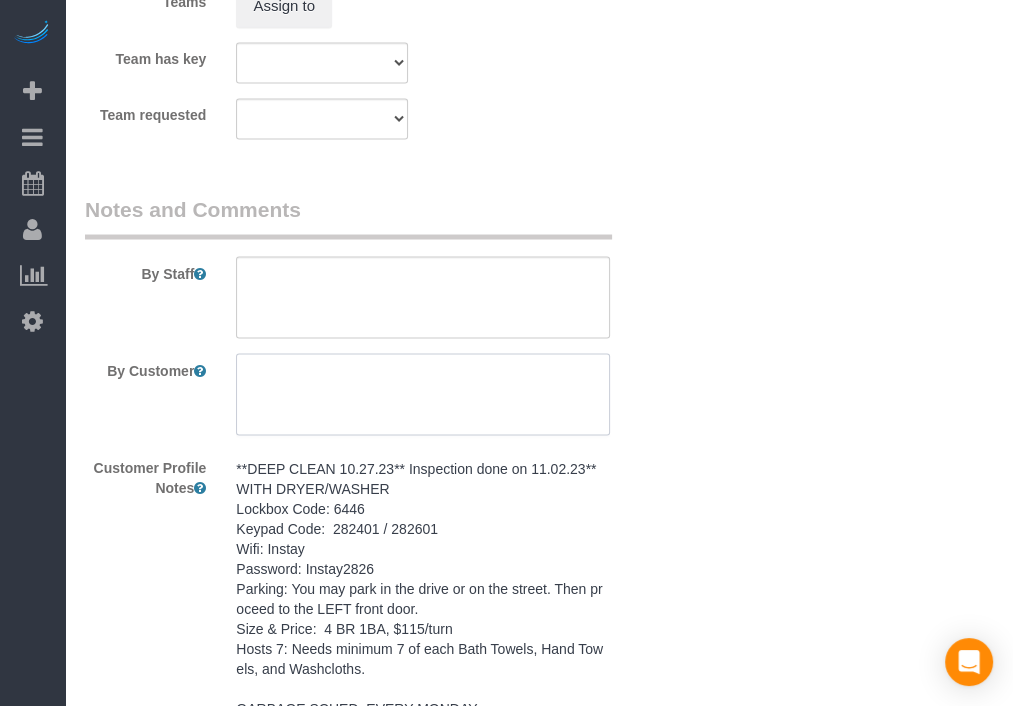 click at bounding box center [423, 394] 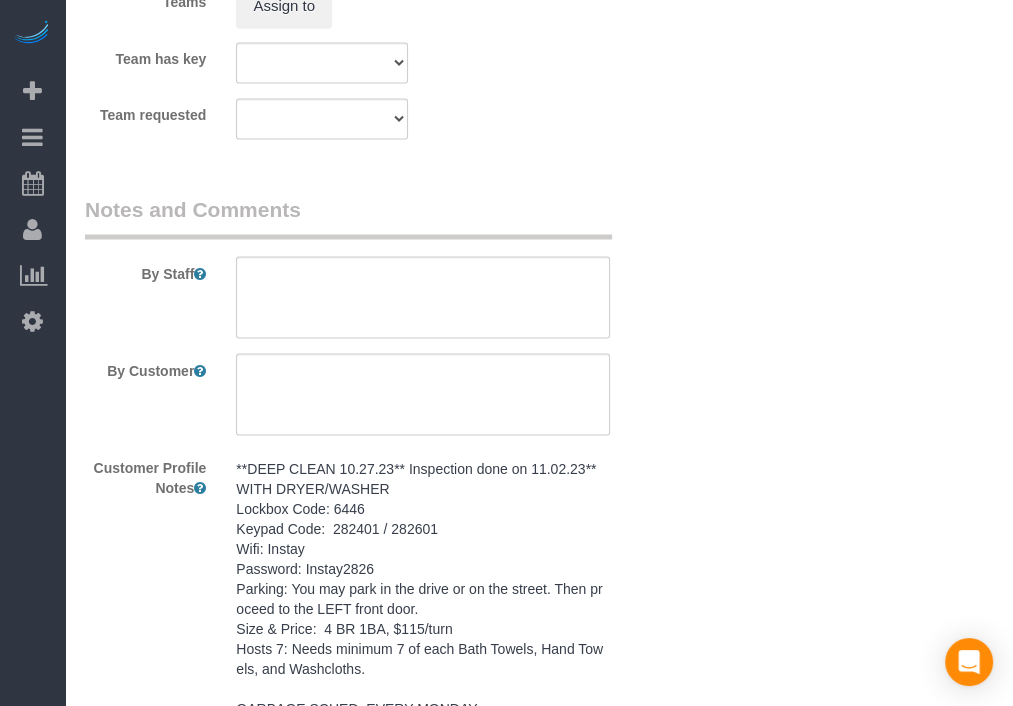click on "**DEEP CLEAN 10.27.23** Inspection done on 11.02.23**
WITH DRYER/WASHER
Lockbox Code: 6446
Keypad Code:  282401 / 282601
Wifi: Instay
Password: Instay2826
Parking: You may park in the drive or on the street. Then proceed to the LEFT front door.                                                                              Size & Price:  4 BR 1BA, $115/turn                                                  Hosts 7: Needs minimum 7 of each Bath Towels, Hand Towels, and Washcloths.
GARBAGE SCHED: EVERY MONDAY
NOTE: Containers need to be out before 7 am on collection day" at bounding box center [423, 608] 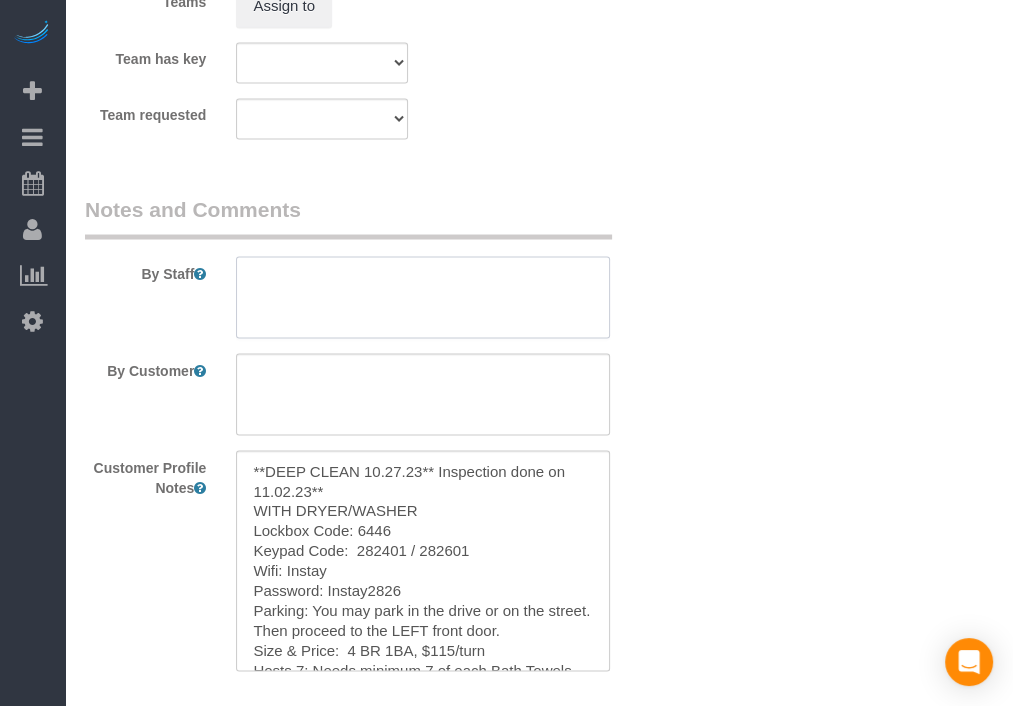 click at bounding box center (423, 297) 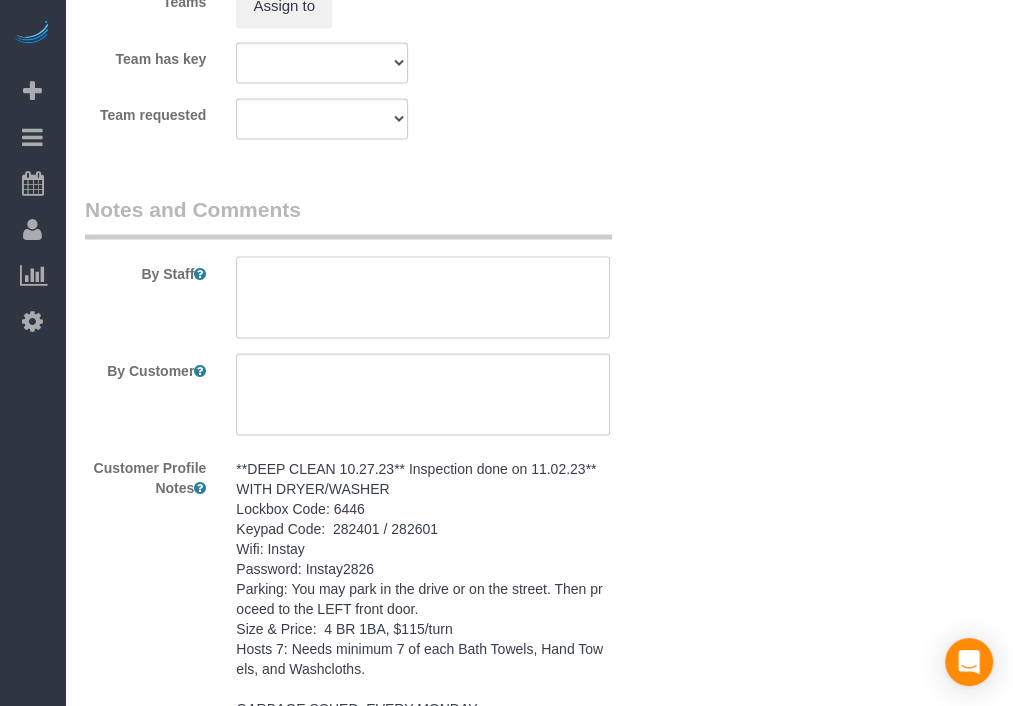 paste on "**DEEP CLEAN 10.27.23** Inspection done on 11.02.23**
WITH DRYER/WASHER
Lockbox Code: 6446
Keypad Code:  282401 / 282601
Wifi: Instay
Password: Instay2826
Parking: You may park in the drive or on the street. Then proceed to the LEFT front door.                                                                              Size & Price:  4 BR 1BA, $115/turn                                                  Hosts 7: Needs minimum 7 of each Bath Towels, Hand Towels, and Washcloths.
GARBAGE SCHED: EVERY MONDAY
NOTE: Containers need to be out before 7 am on collection day" 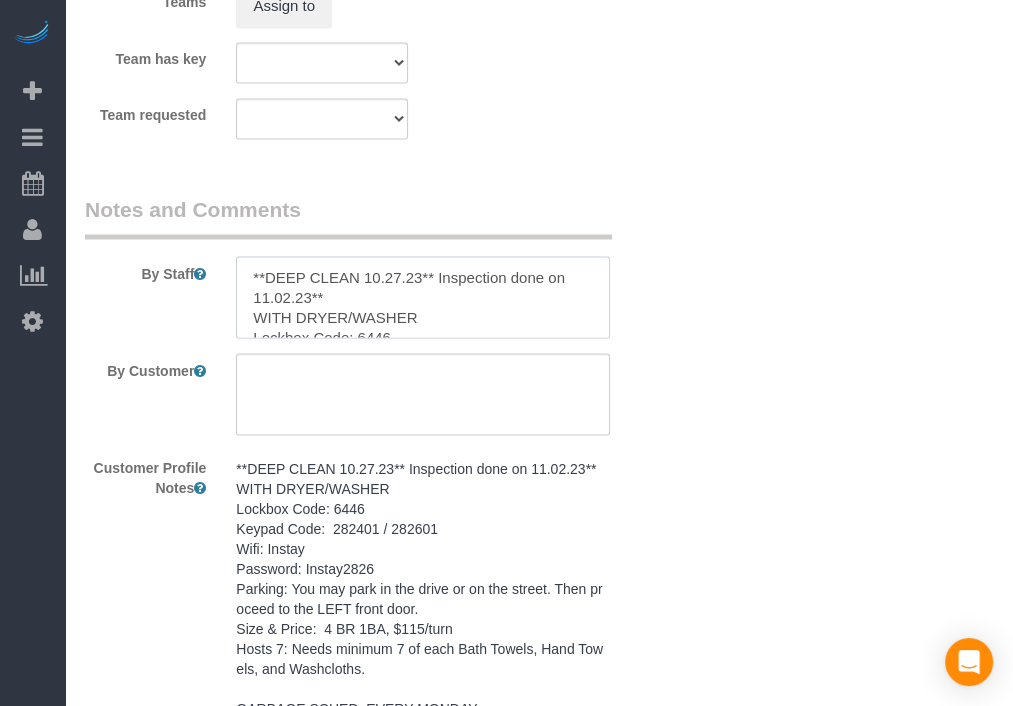 scroll, scrollTop: 247, scrollLeft: 0, axis: vertical 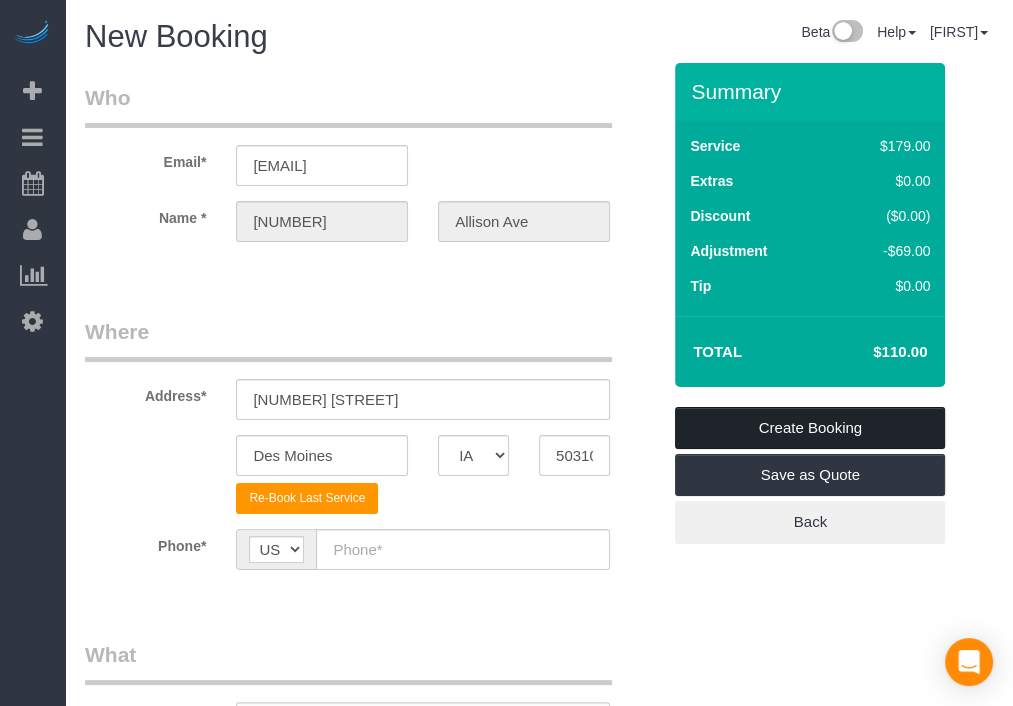 click on "Create Booking" at bounding box center [810, 428] 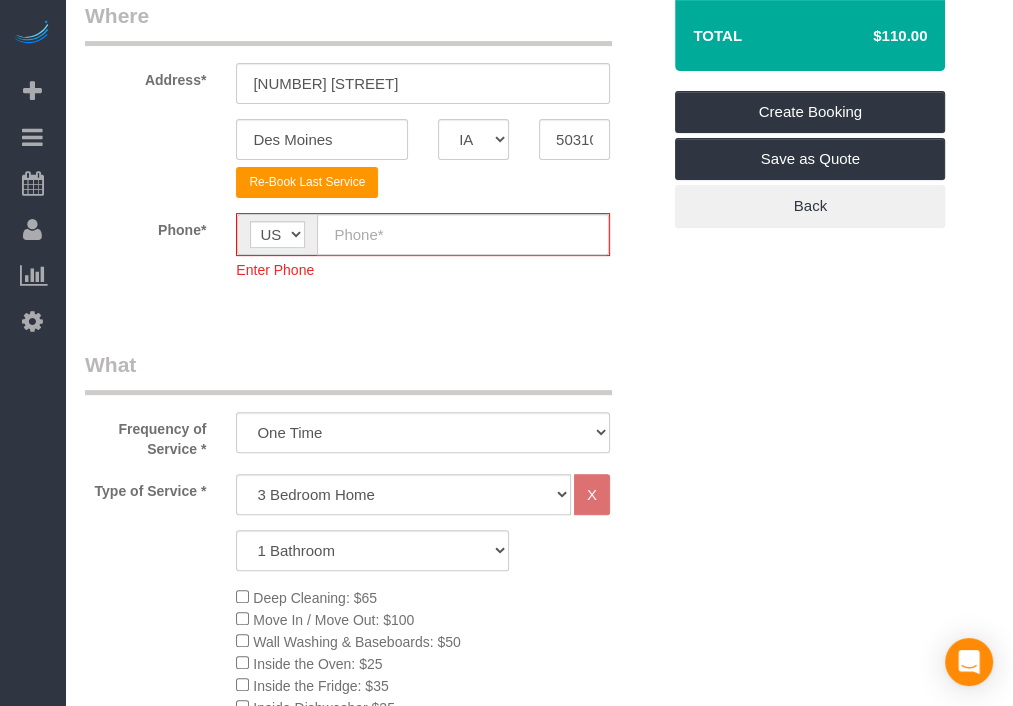 click on "Enter Phone" 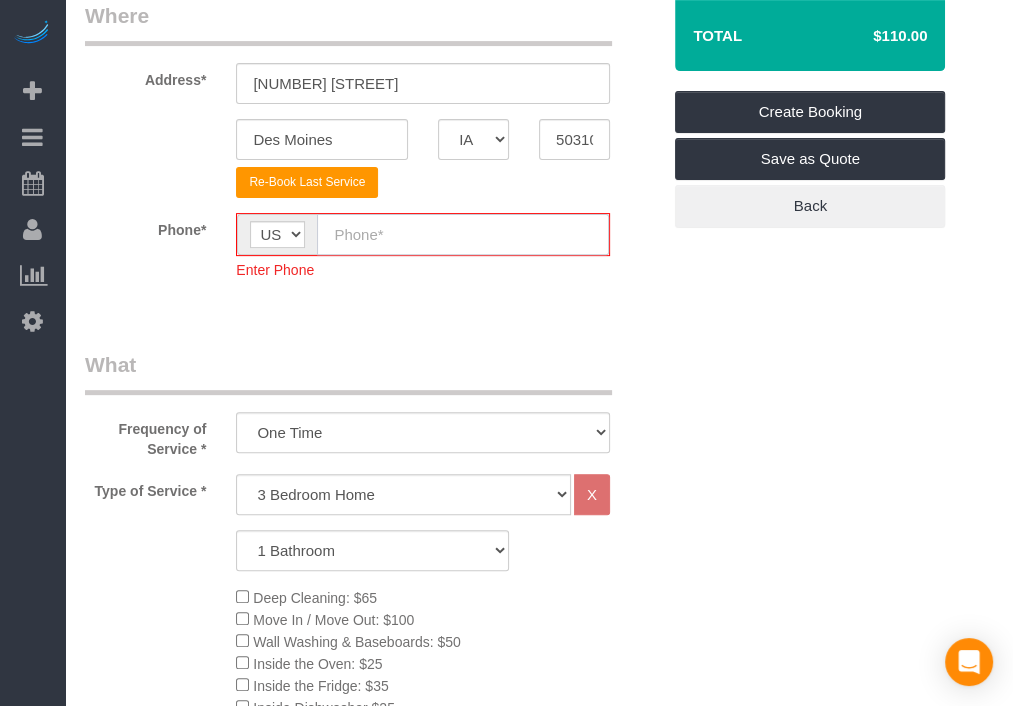 click 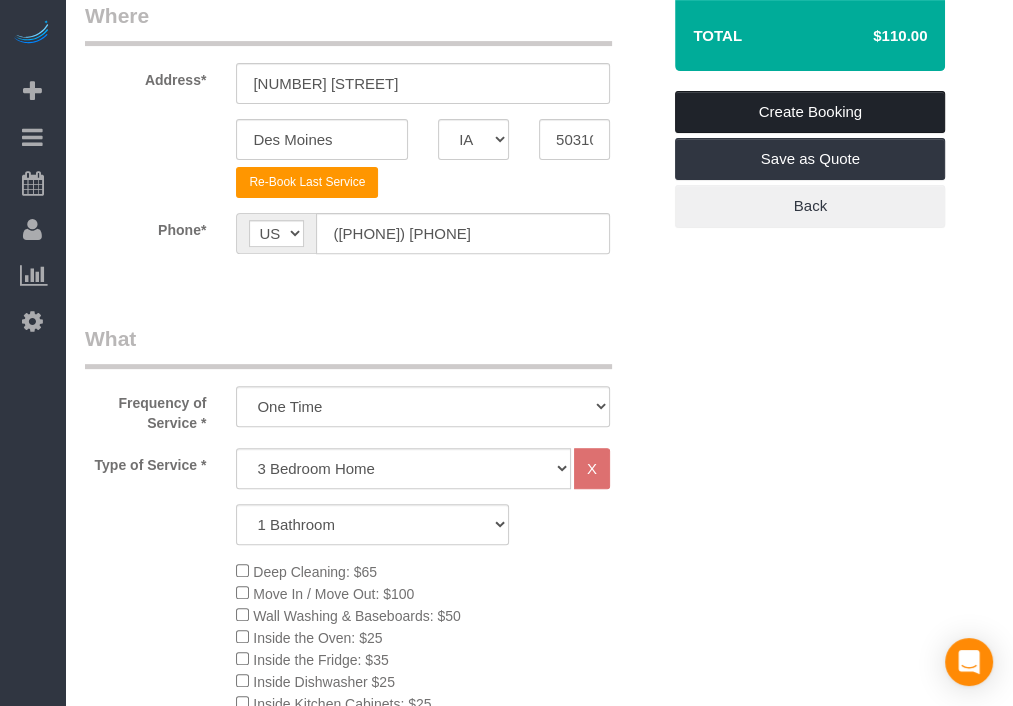 click on "Create Booking" at bounding box center (810, 112) 